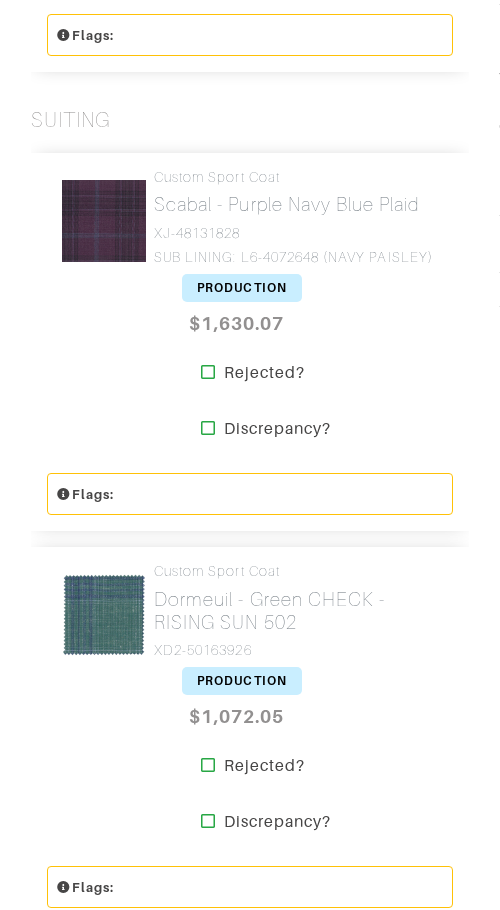 scroll, scrollTop: 1511, scrollLeft: 0, axis: vertical 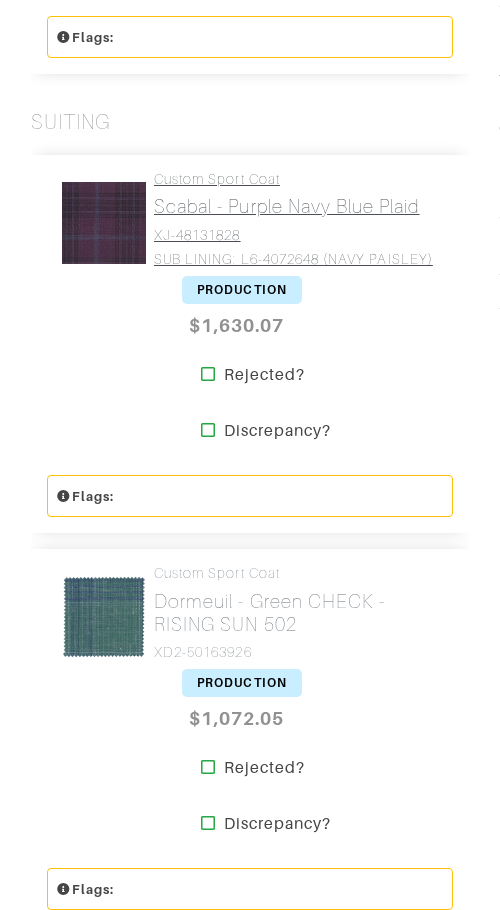 click on "SUB LINING: L6-4072648 (NAVY PAISLEY)" at bounding box center (293, 259) 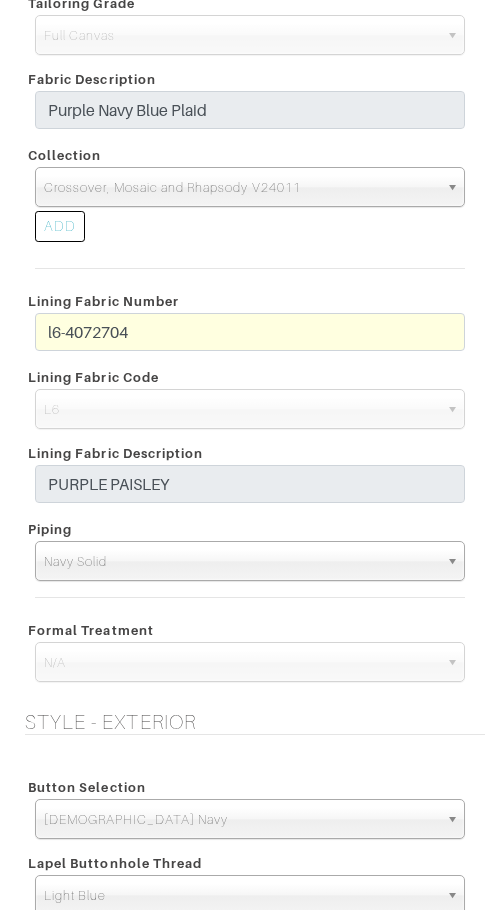 scroll, scrollTop: 1218, scrollLeft: 0, axis: vertical 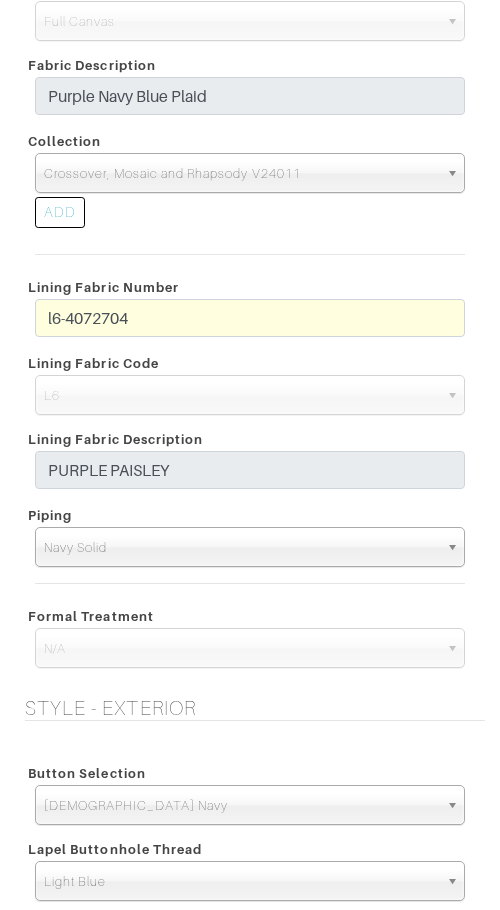 click on "l6-4072704" at bounding box center [250, 323] 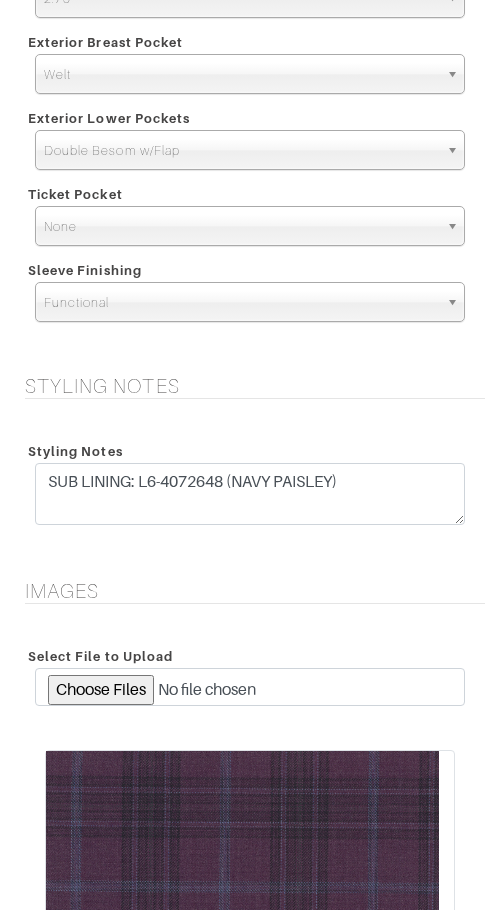 scroll, scrollTop: 3246, scrollLeft: 0, axis: vertical 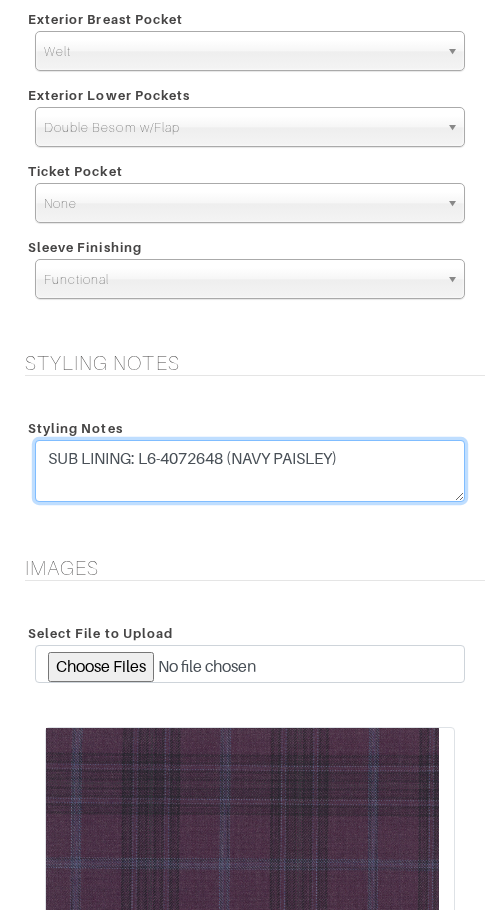 drag, startPoint x: 397, startPoint y: 462, endPoint x: 396, endPoint y: 437, distance: 25.019993 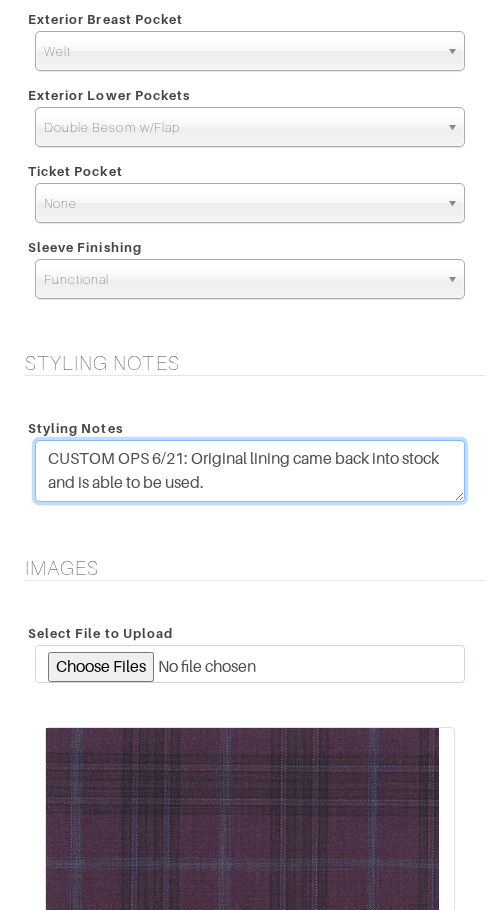 type on "CUSTOM OPS 6/21: Original lining came back into stock and is able to be used." 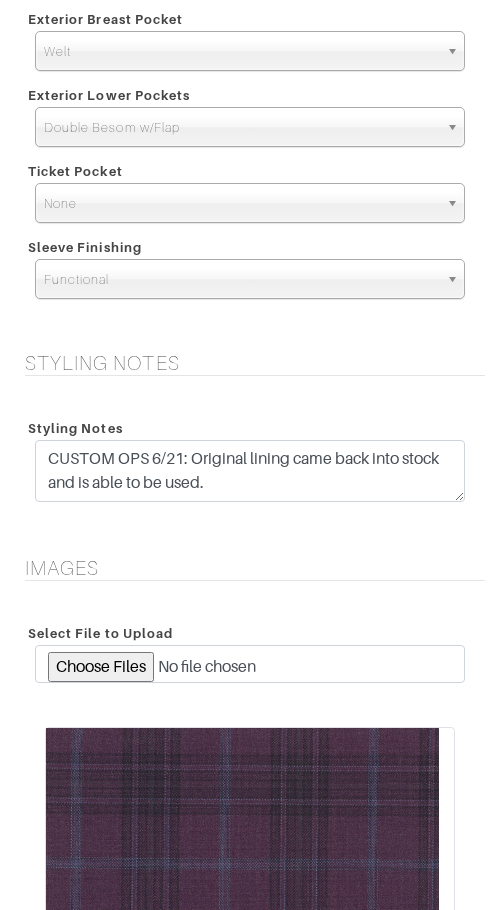 click on "Images
Select File to Upload
×
Primary" at bounding box center (250, 769) 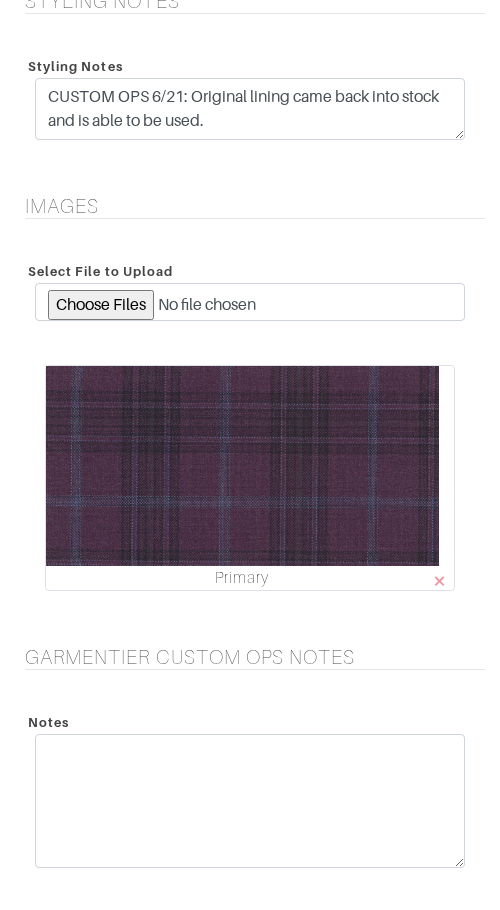 scroll, scrollTop: 3890, scrollLeft: 0, axis: vertical 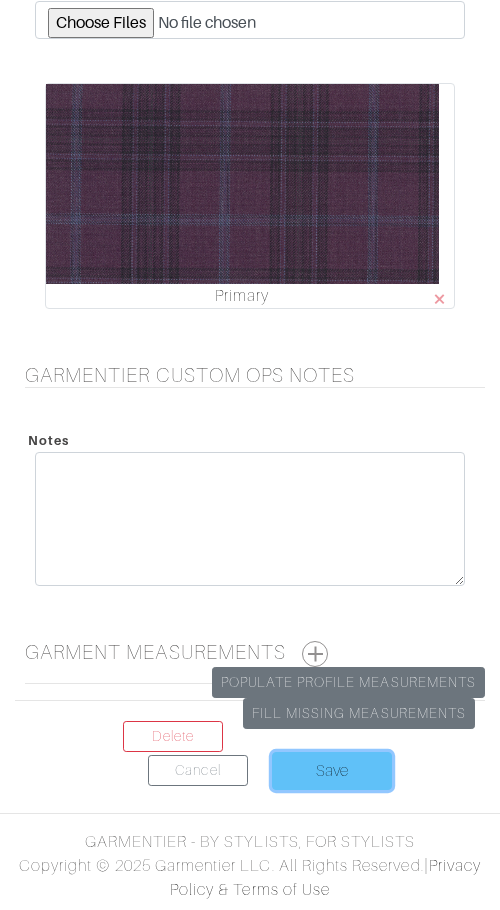 click on "Save" at bounding box center [332, 771] 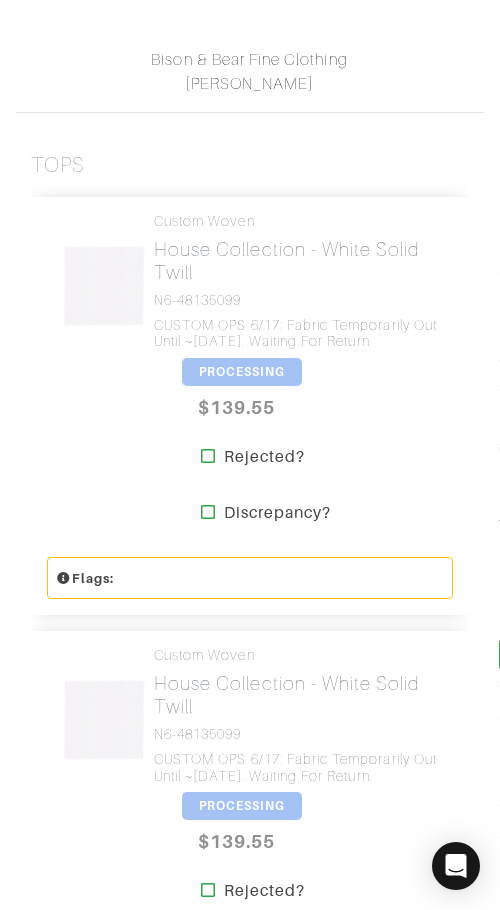 scroll, scrollTop: 537, scrollLeft: 0, axis: vertical 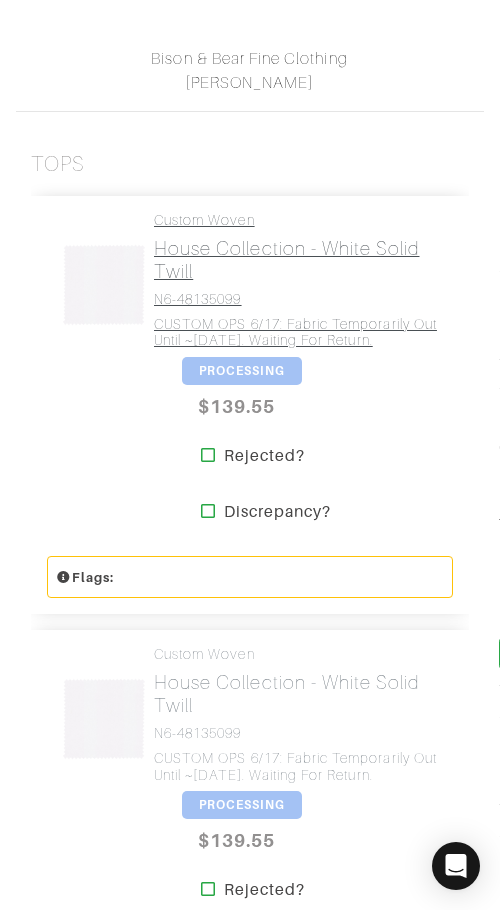 click on "N6-48135099" at bounding box center [296, 299] 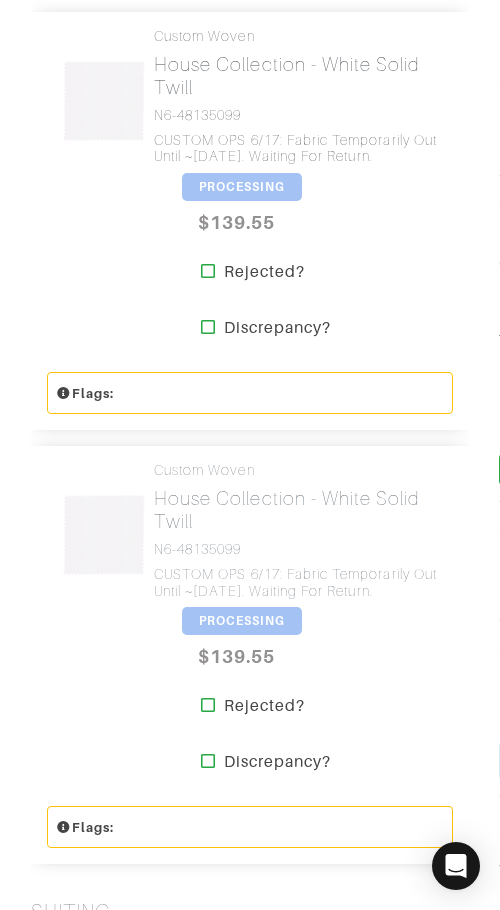scroll, scrollTop: 833, scrollLeft: 0, axis: vertical 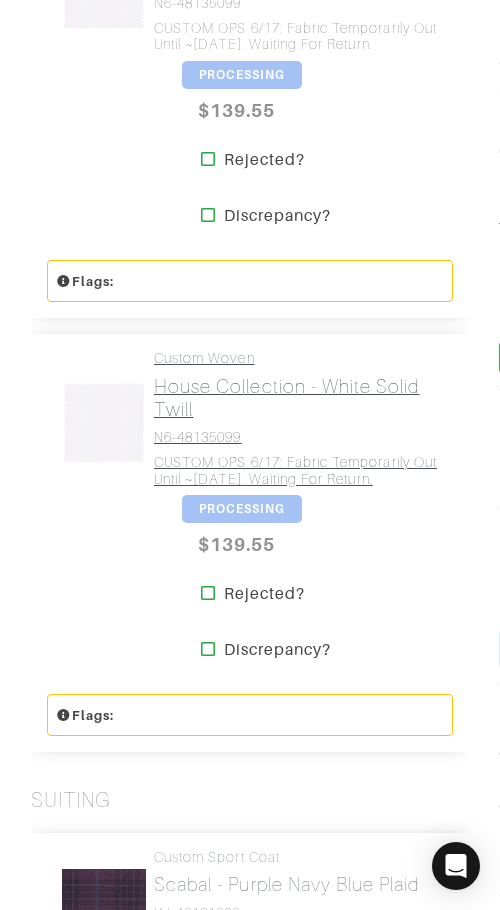 click on "House Collection -
White Solid Twill" at bounding box center [296, 398] 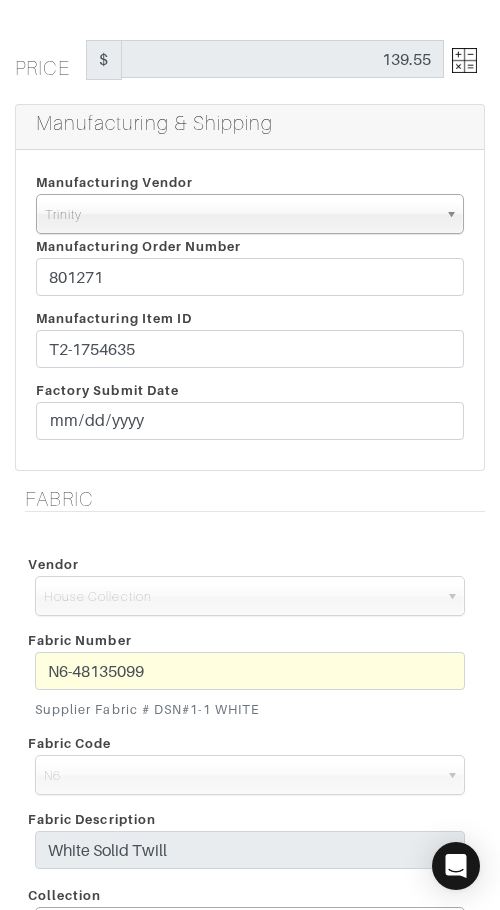 scroll, scrollTop: 391, scrollLeft: 0, axis: vertical 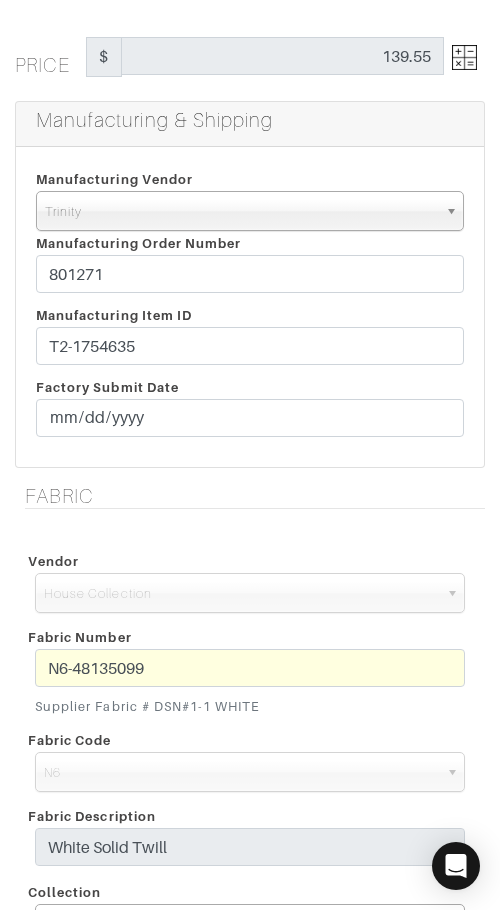 click on "N6-48135099
Supplier Fabric # DSN#1-1 WHITE" at bounding box center (250, 686) 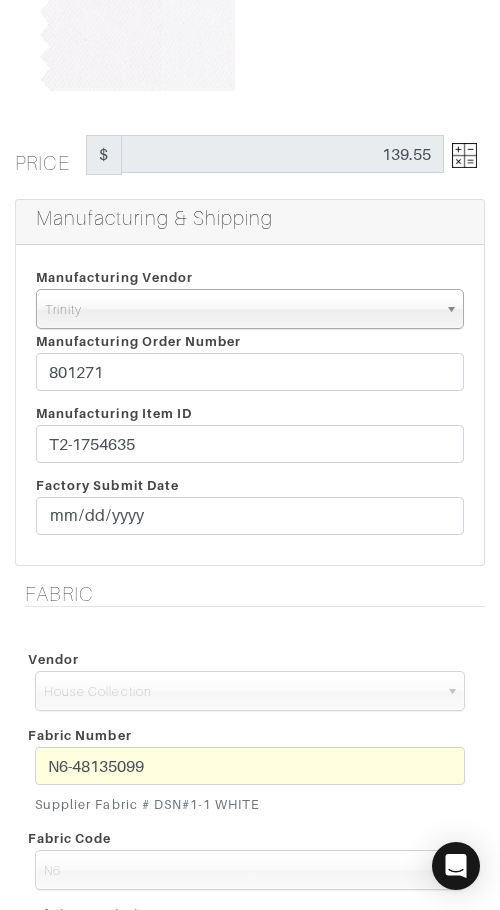 scroll, scrollTop: 290, scrollLeft: 0, axis: vertical 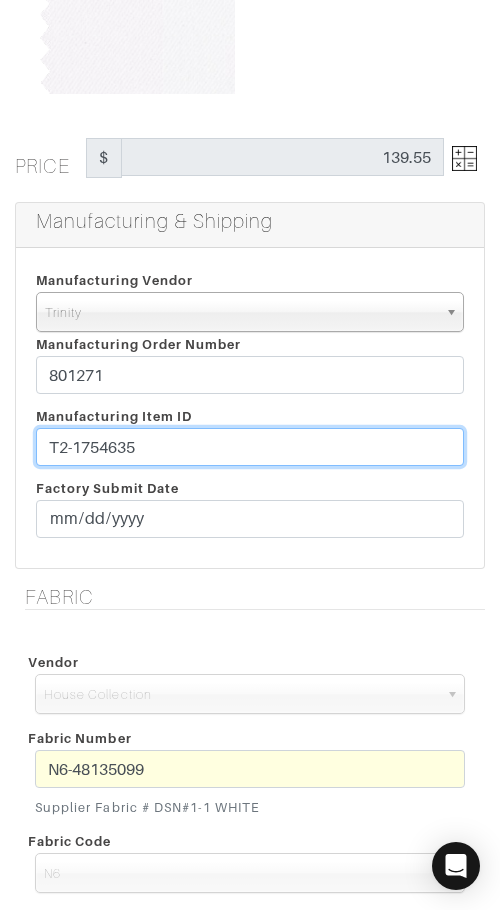 click on "Manufacturing Item ID
T2-1754635
Factory Submit Date
2025-06-21" at bounding box center [250, 476] 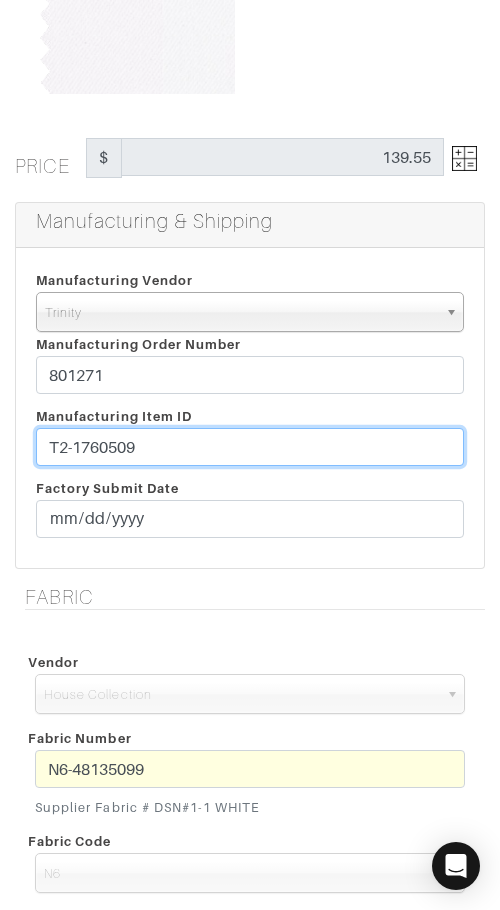 type on "T2-1760509" 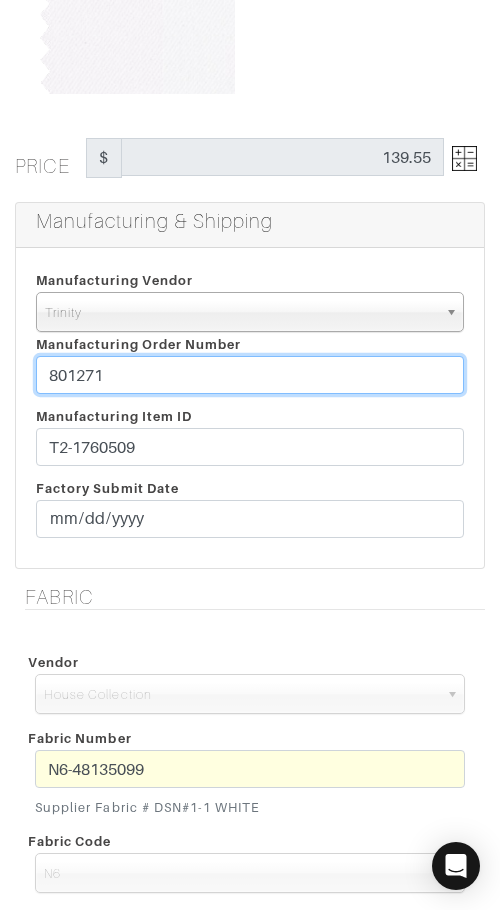 drag, startPoint x: 136, startPoint y: 376, endPoint x: 136, endPoint y: 358, distance: 18 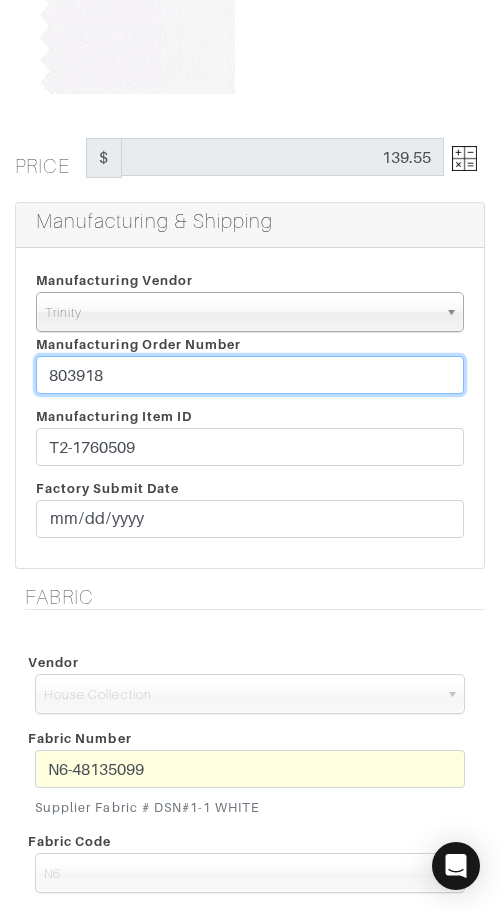type on "803918" 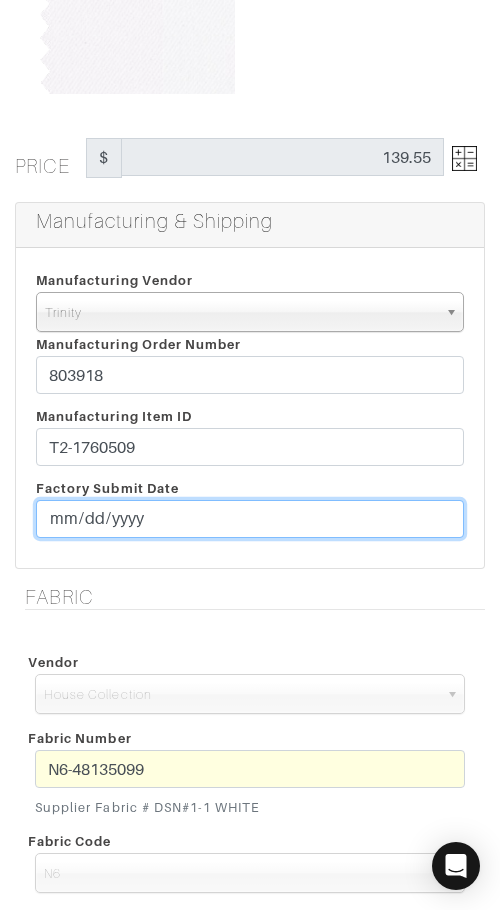 type on "[DATE]" 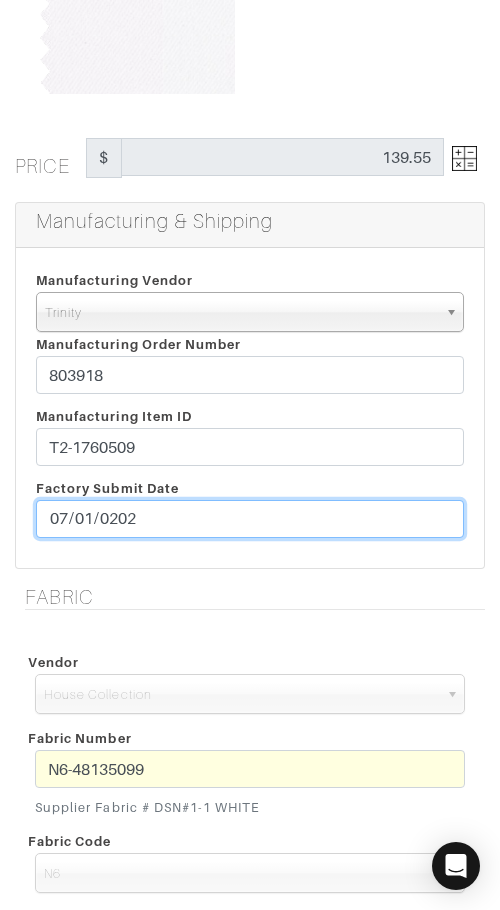 type on "[DATE]" 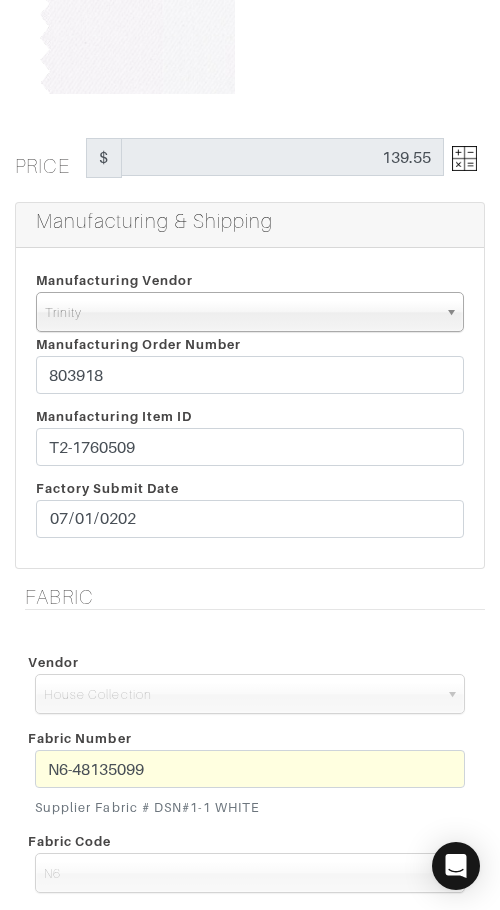 drag, startPoint x: 247, startPoint y: 595, endPoint x: 237, endPoint y: 584, distance: 14.866069 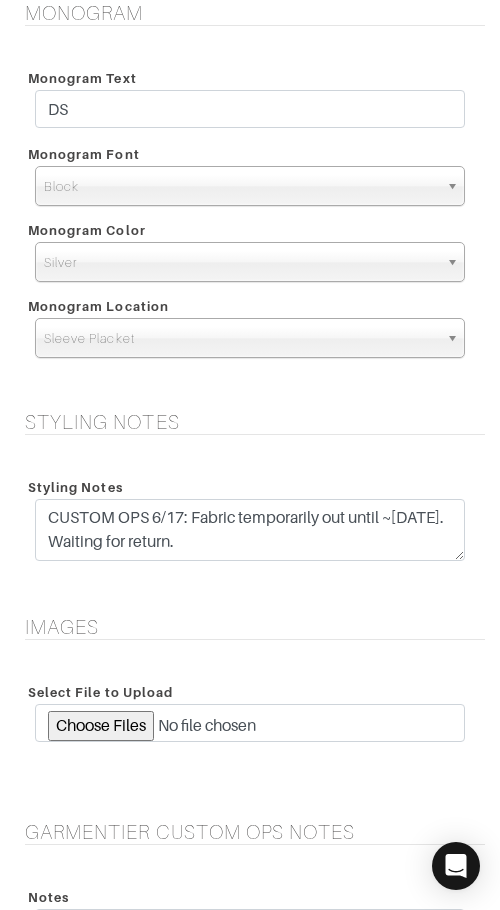 scroll, scrollTop: 2329, scrollLeft: 0, axis: vertical 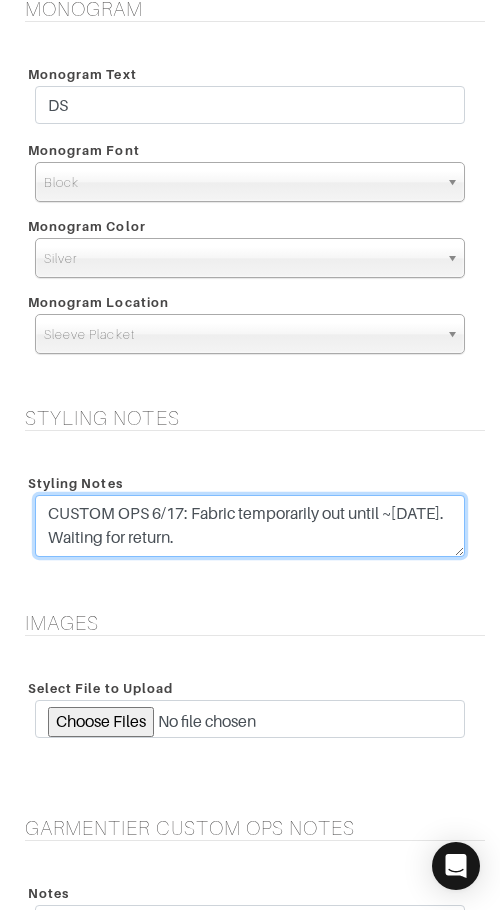 drag, startPoint x: 320, startPoint y: 537, endPoint x: 321, endPoint y: 497, distance: 40.012497 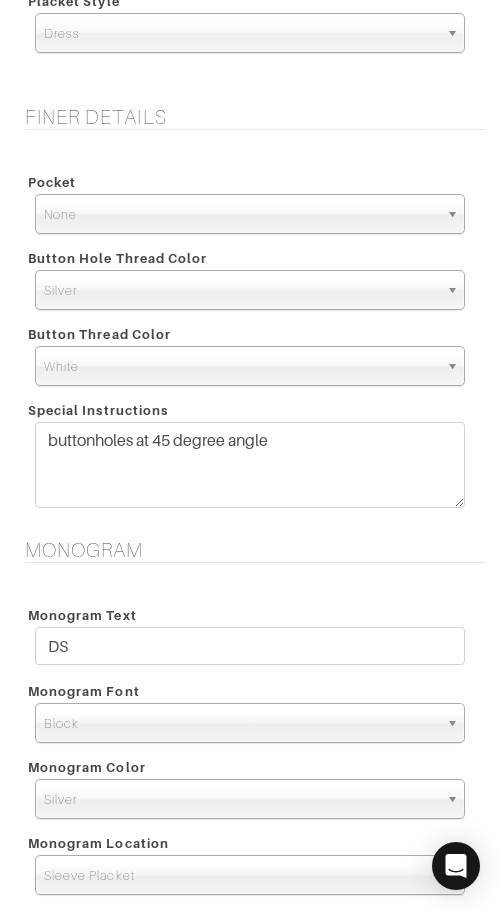 scroll, scrollTop: 1761, scrollLeft: 0, axis: vertical 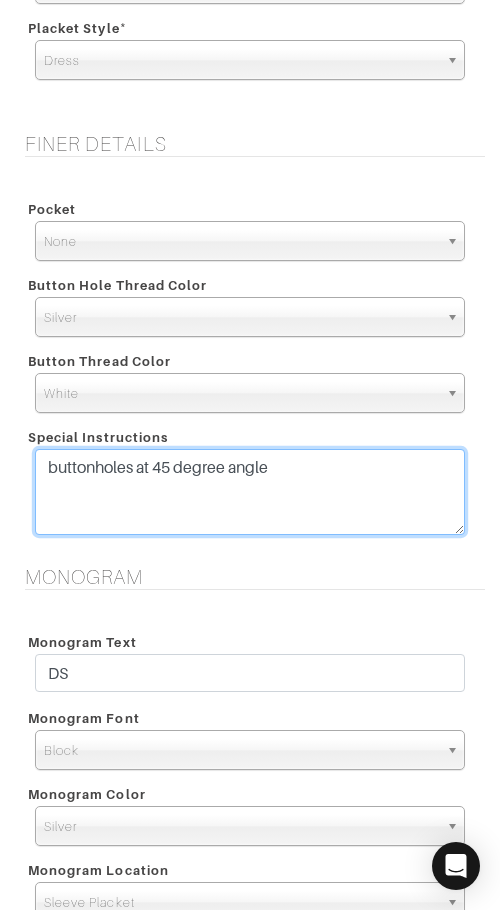 click on "buttonholes at 45 degree angle" at bounding box center (250, 492) 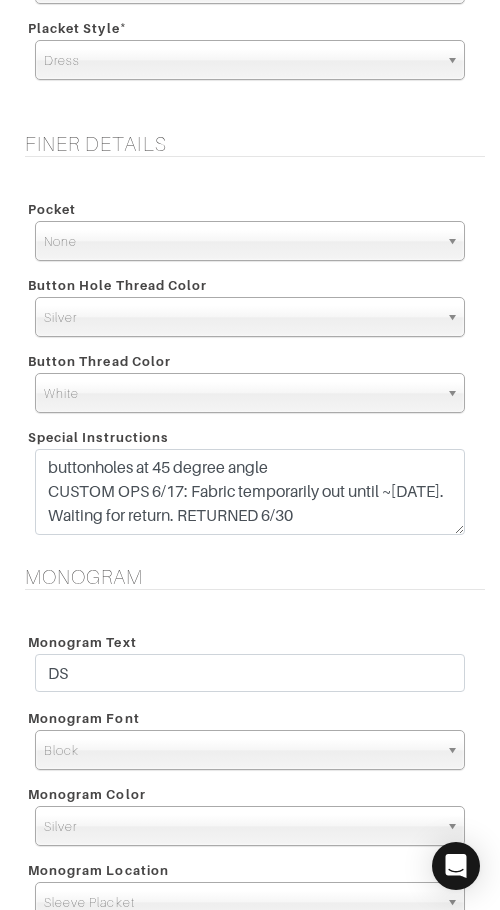 click on "Monogram
Monogram Text
DS
Monogram Font
N/A
Script
Calligraphy
Times Roman
Block
Block
Monogram Color
Match
Aubergine
Azure
Beige
Black
Blue
British Navy
Bubble Gum
Burgundy
Burnt Orange
Celery
Charcoal
Chestnut
Cobalt Blue
Coral
Dark Brown
Dark Gray
Dark Olive
Ecru" at bounding box center (250, 757) 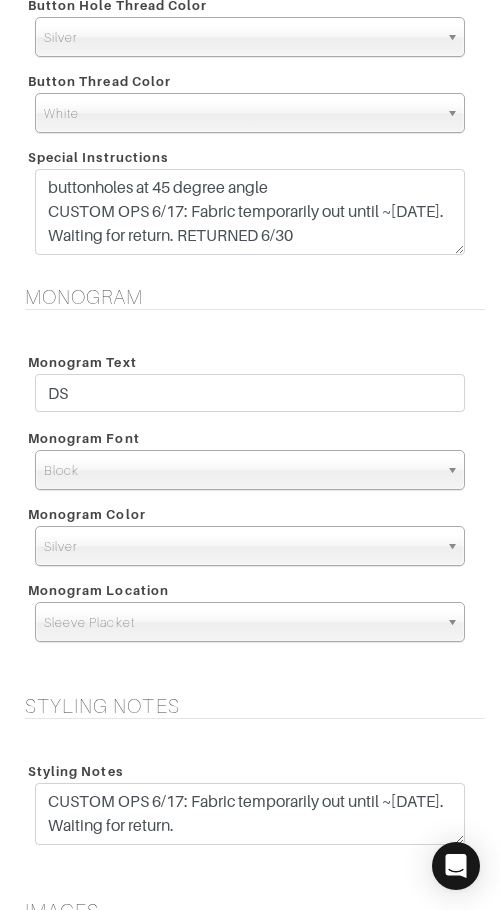 scroll, scrollTop: 2062, scrollLeft: 0, axis: vertical 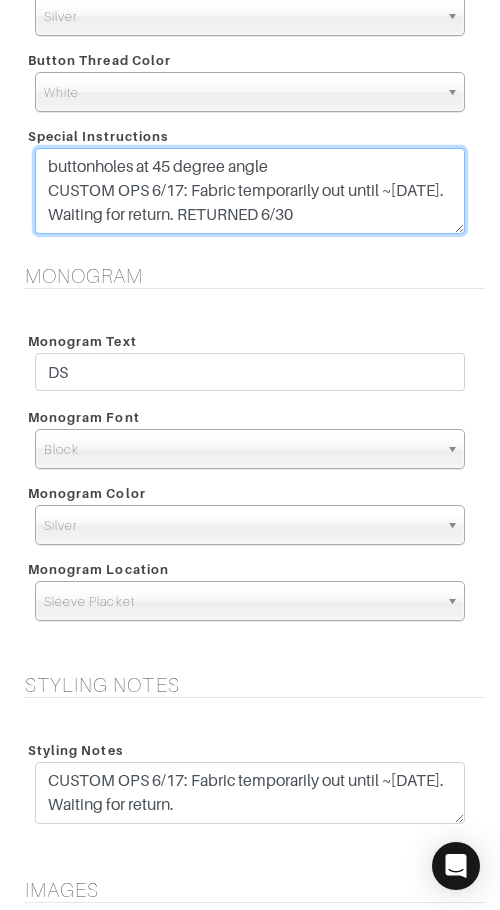 click on "buttonholes at 45 degree angle" at bounding box center (250, 191) 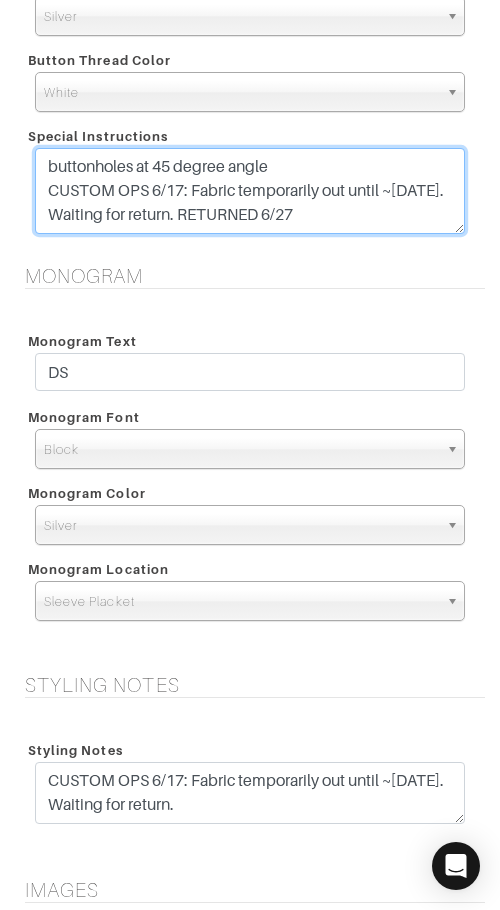 drag, startPoint x: 409, startPoint y: 207, endPoint x: 40, endPoint y: 204, distance: 369.0122 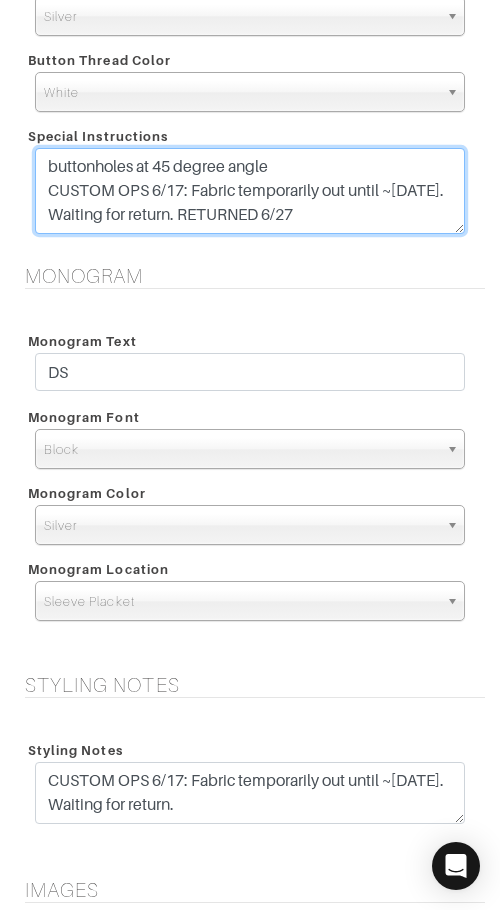 type on "buttonholes at 45 degree angle
CUSTOM OPS 6/17: Fabric temporarily out until ~6/25/25. Waiting for return. RETURNED 6/27" 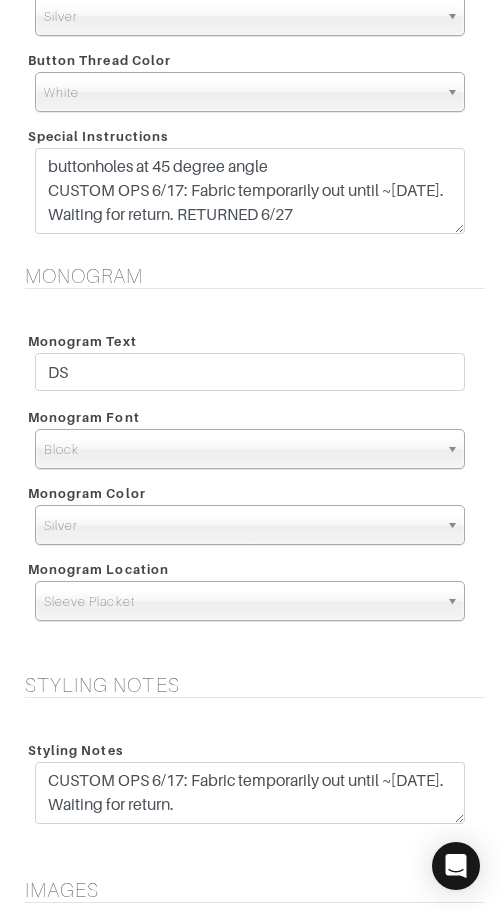 click on "Monogram Text" at bounding box center [250, 341] 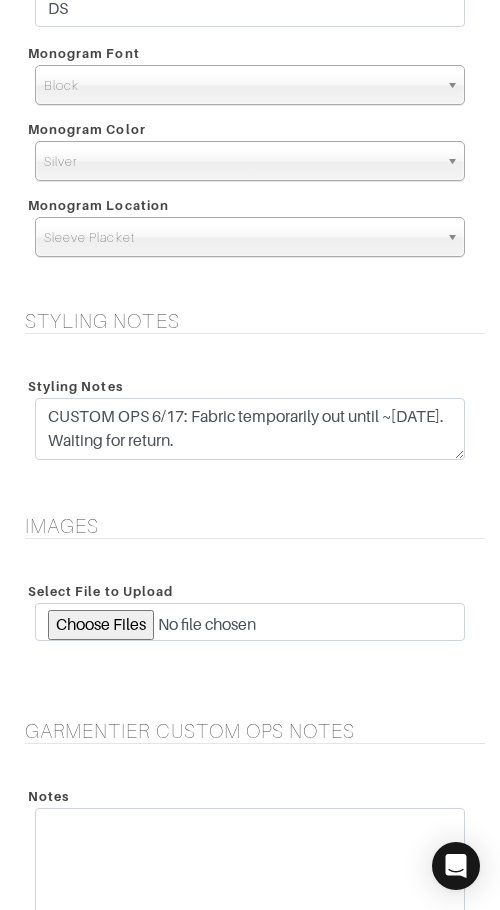scroll, scrollTop: 2427, scrollLeft: 0, axis: vertical 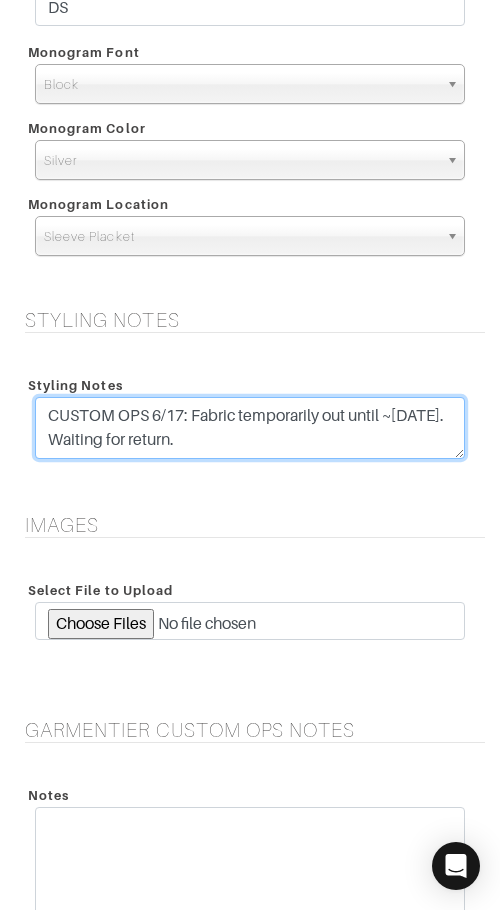 drag, startPoint x: 278, startPoint y: 446, endPoint x: 280, endPoint y: 396, distance: 50.039986 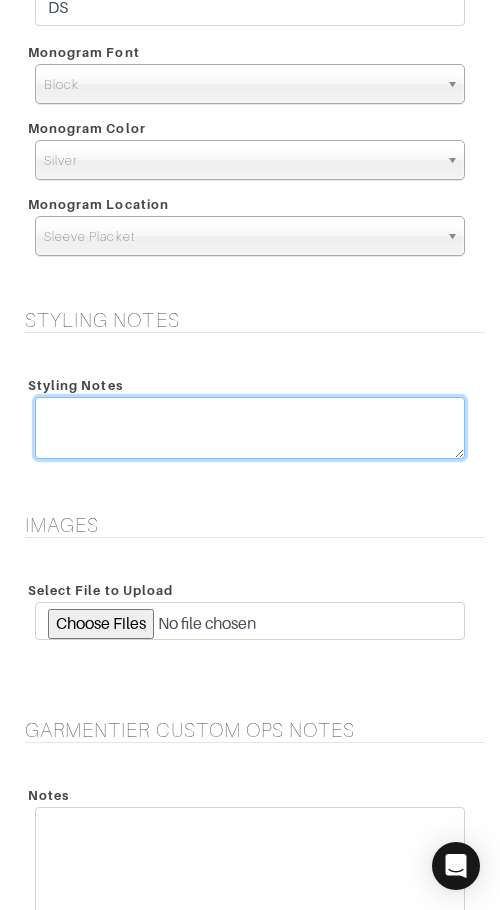 type 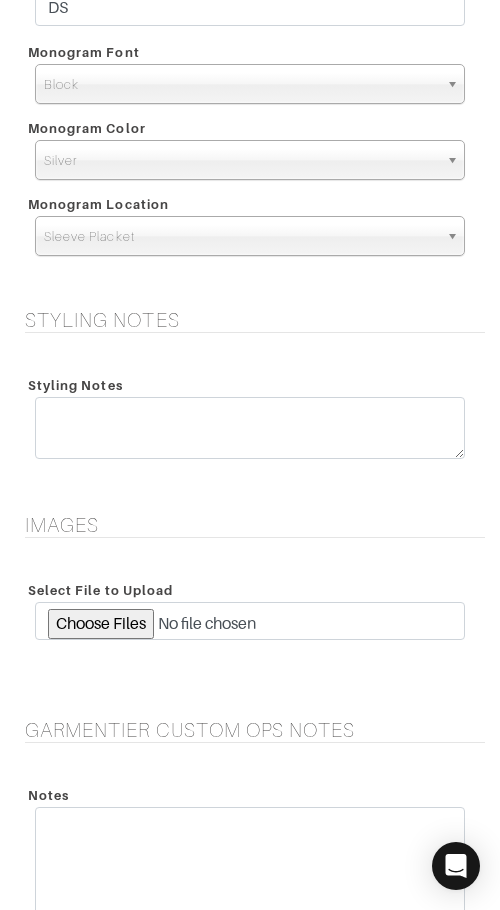 click on "Styling Notes
CUSTOM OPS 6/17: Fabric temporarily out until ~6/25/25. Waiting for return." at bounding box center (250, 419) 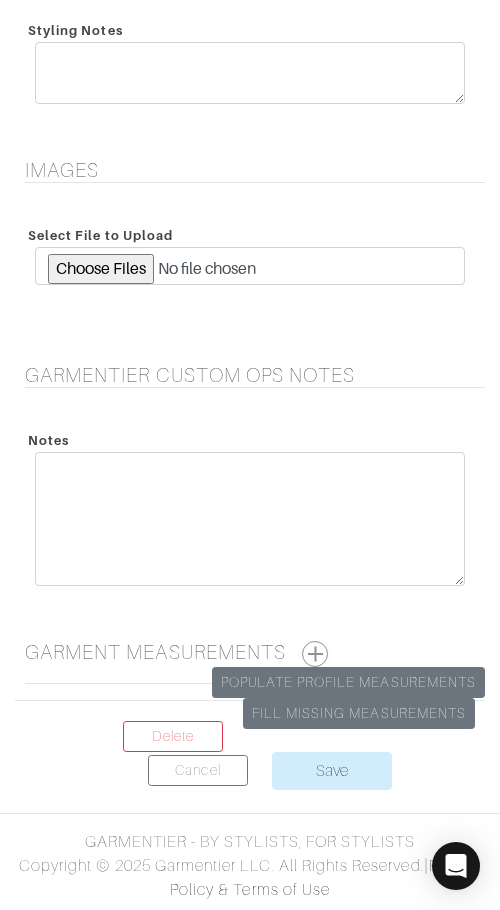 click at bounding box center [315, 654] 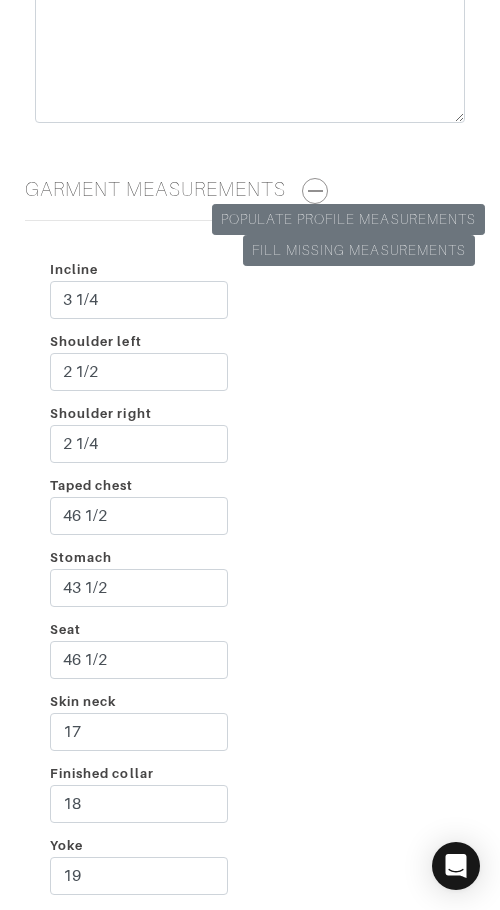 scroll, scrollTop: 3248, scrollLeft: 0, axis: vertical 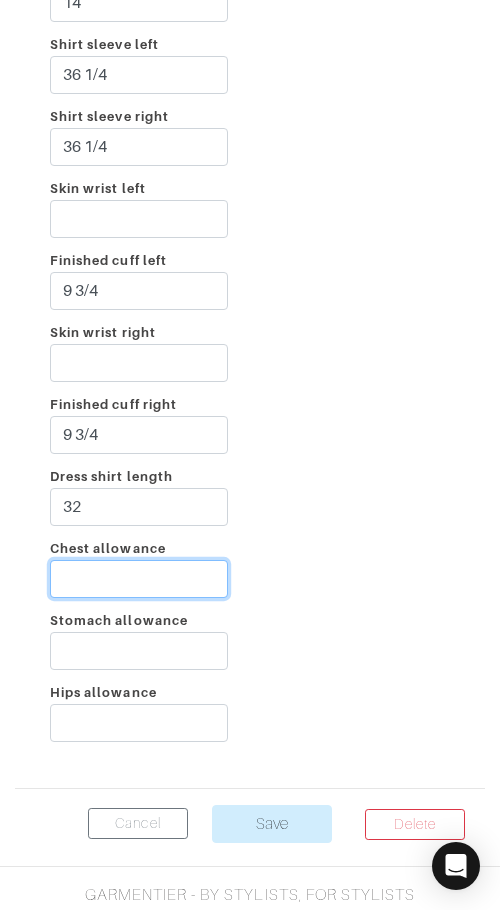 click on "Chest allowance" at bounding box center (139, 579) 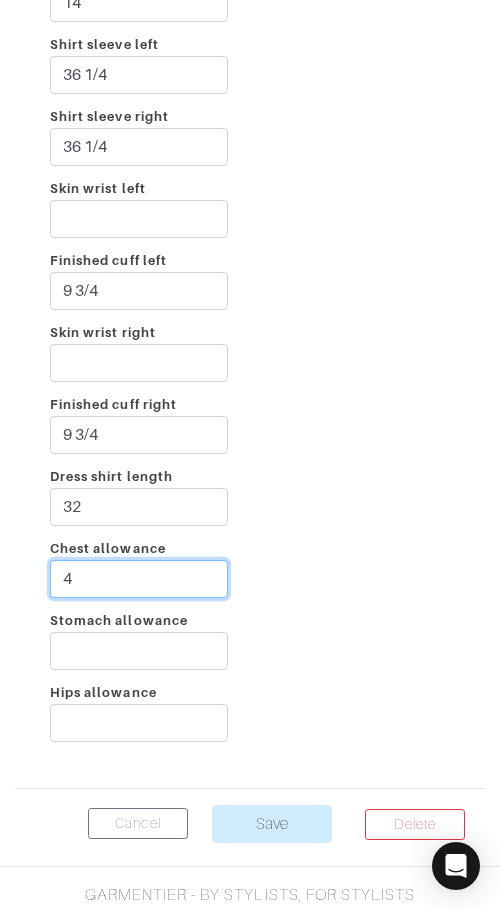 type on "4" 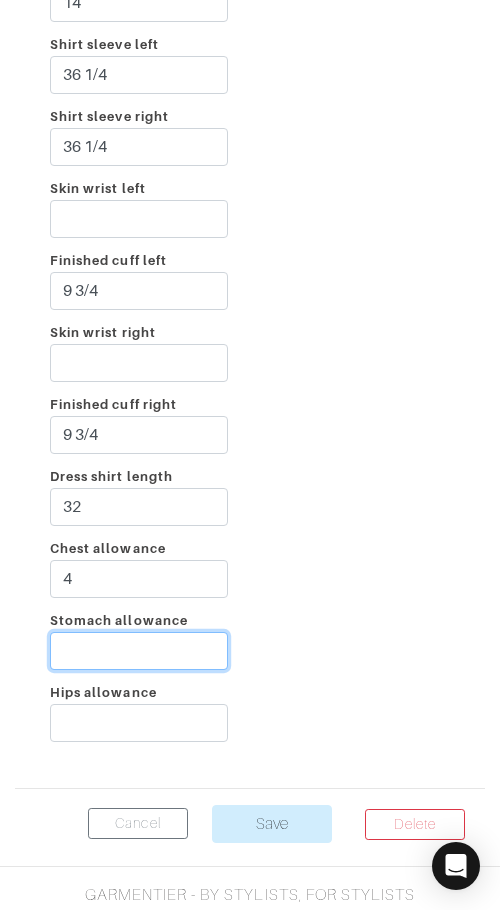 click on "Stomach allowance" at bounding box center [139, 651] 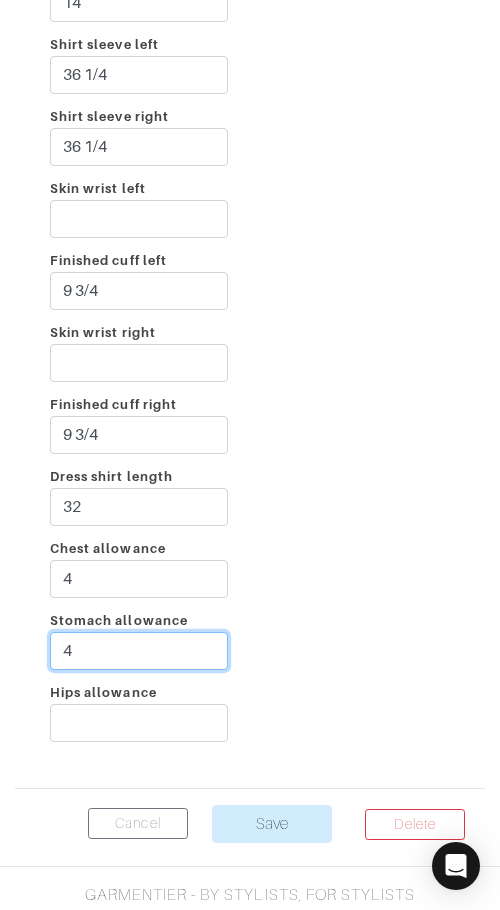 type on "4" 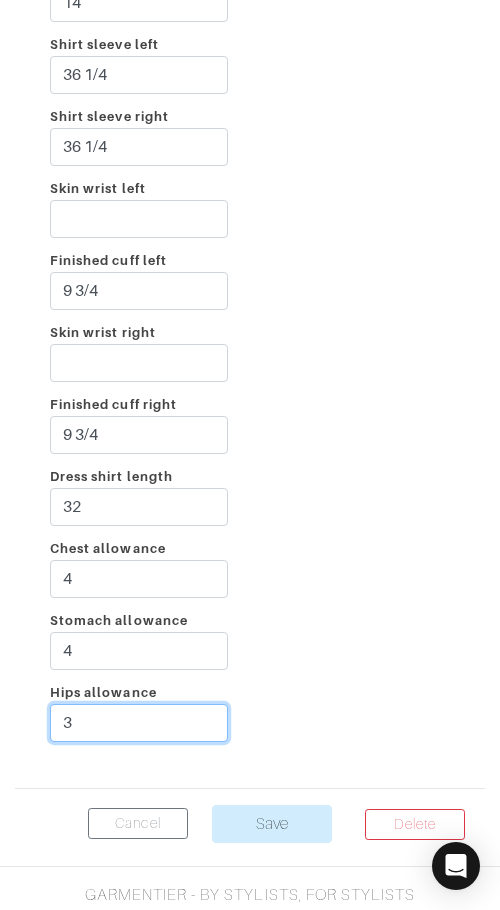 click on "3" at bounding box center (139, 723) 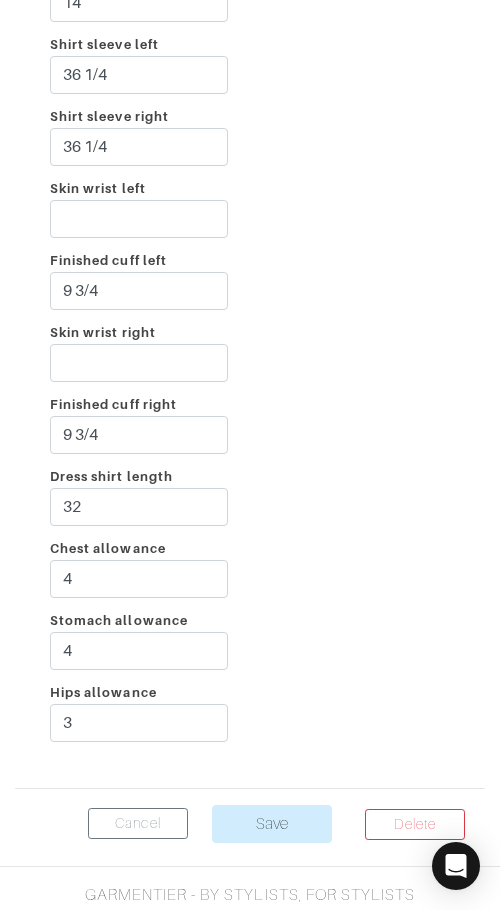 click on "Incline
3 1/4
Shoulder left
2 1/2
Shoulder right
2 1/4
Taped chest
46 1/2
Stomach
43 1/2
Seat
46 1/2
Skin neck
17
Finished collar
18
Yoke
19
Bicep
14
Shirt sleeve left
36 1/4
Shirt sleeve right
36 1/4
Skin wrist left
Finished cuff left
9 3/4
Skin wrist right
Finished cuff right
9 3/4
32 4 4" at bounding box center [250, 32] 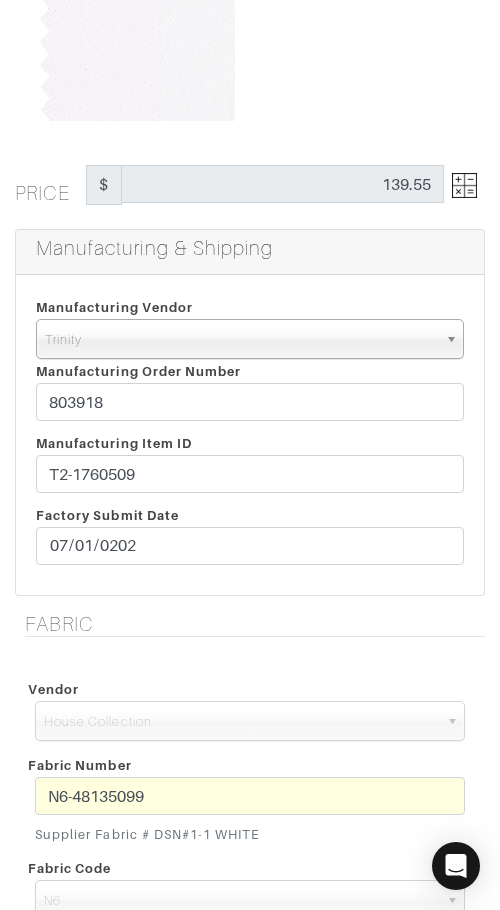scroll, scrollTop: 275, scrollLeft: 0, axis: vertical 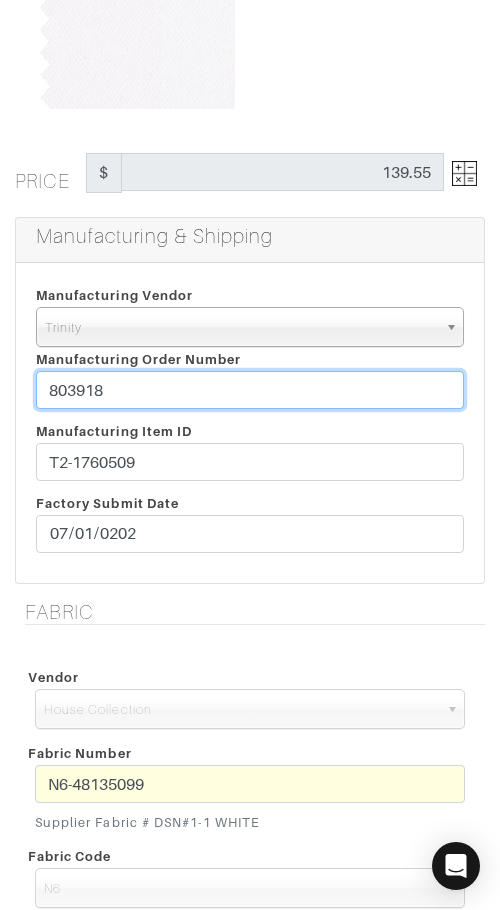 drag, startPoint x: 267, startPoint y: 385, endPoint x: 269, endPoint y: 368, distance: 17.117243 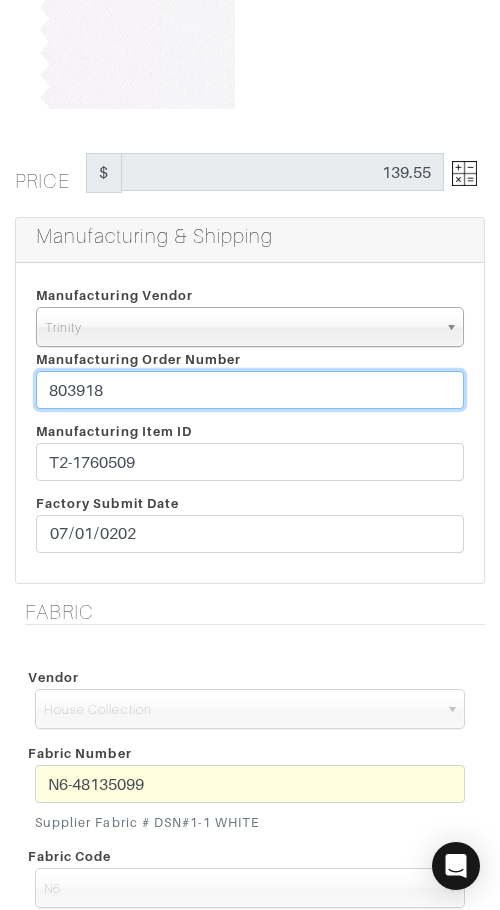 click on "Manufacturing Vendor
Trinity
London
UMS
W. Kleinberg
Trands
YZ
Red Collar
Other
Trinity
Manufacturing Order Number
803918" at bounding box center (250, 351) 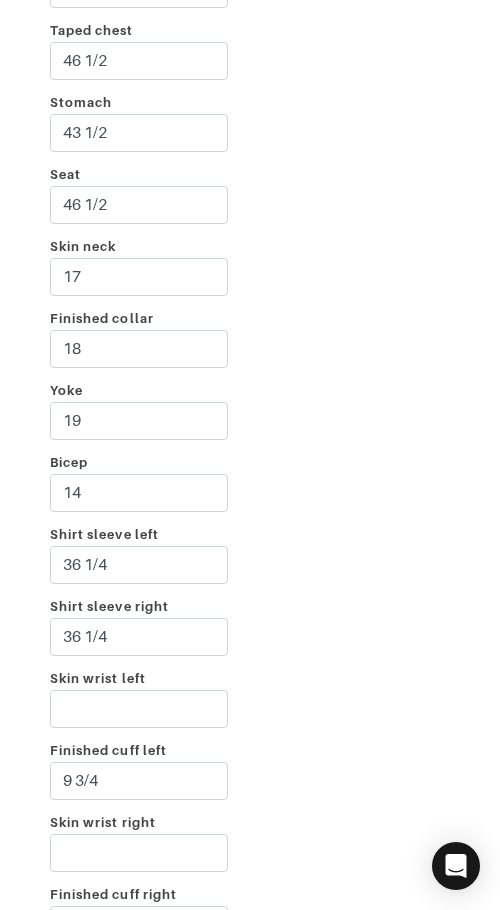 scroll, scrollTop: 4243, scrollLeft: 0, axis: vertical 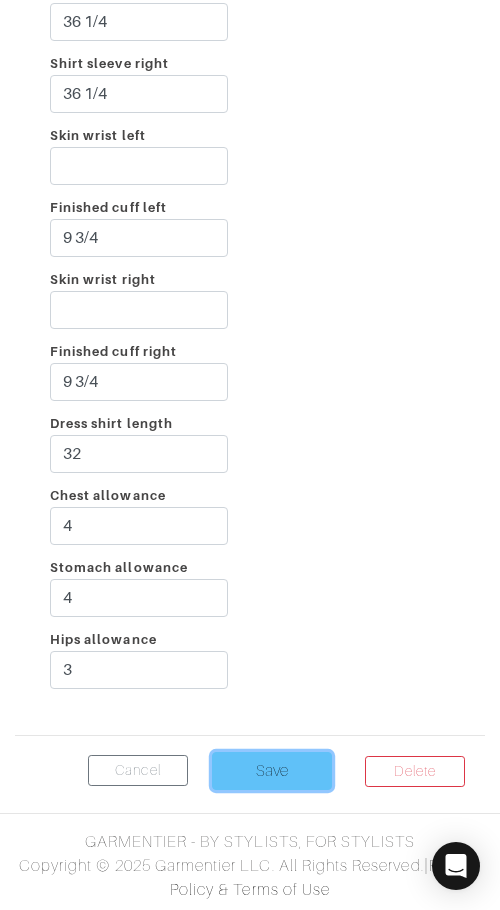 click on "Save" at bounding box center (272, 771) 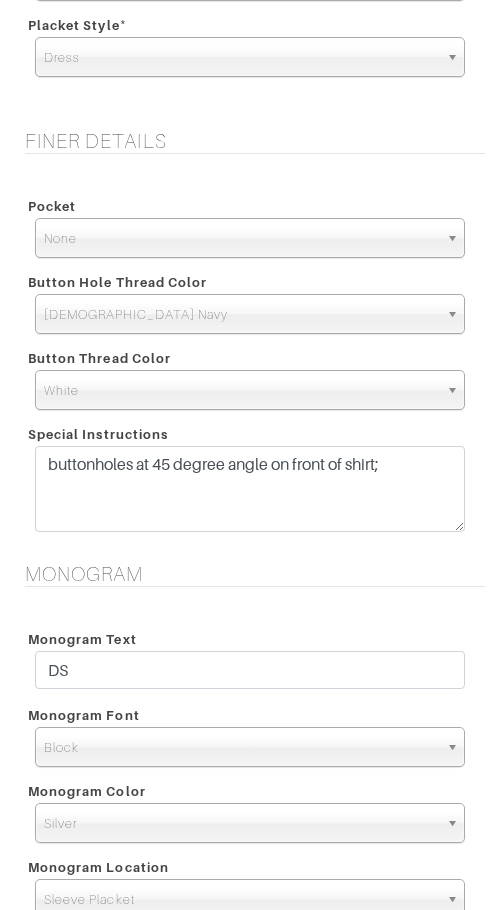 scroll, scrollTop: 1767, scrollLeft: 0, axis: vertical 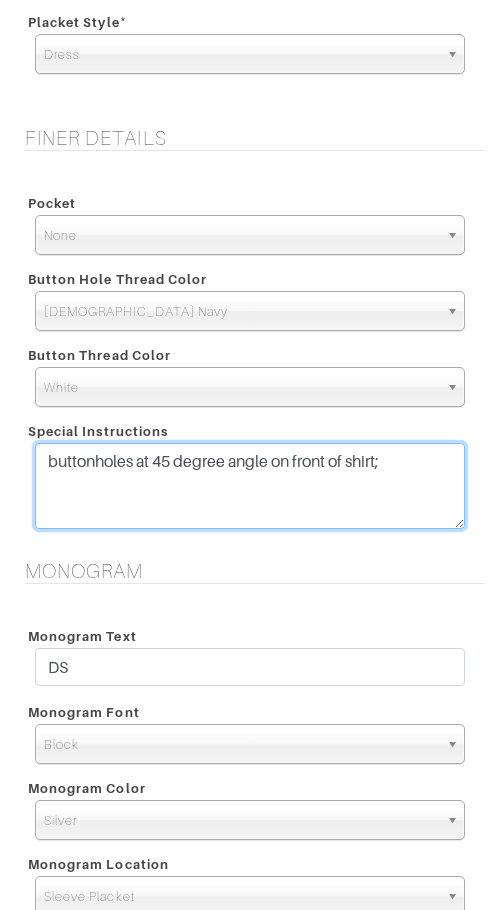 click on "buttonholes at 45 degree angle on front of shirt;" at bounding box center [250, 486] 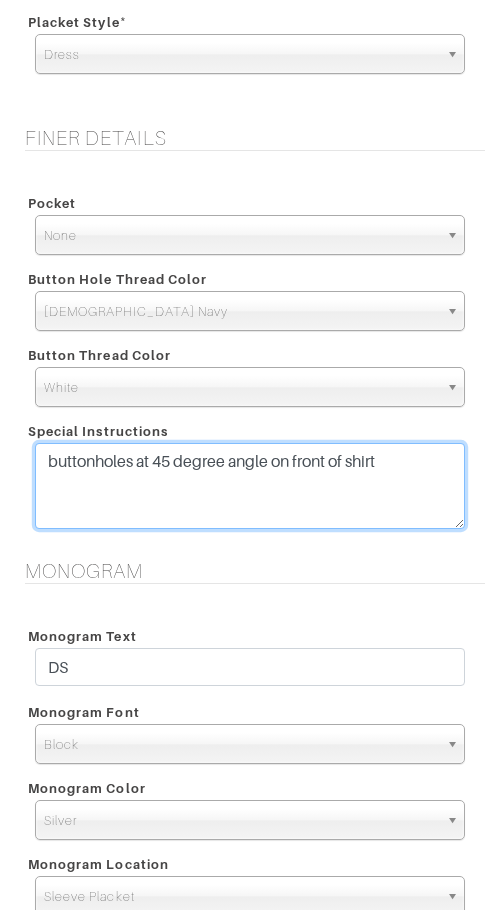 paste on "CUSTOM OPS 6/17: Fabric temporarily out until ~[DATE]. Waiting for return. RETURNED 6/27" 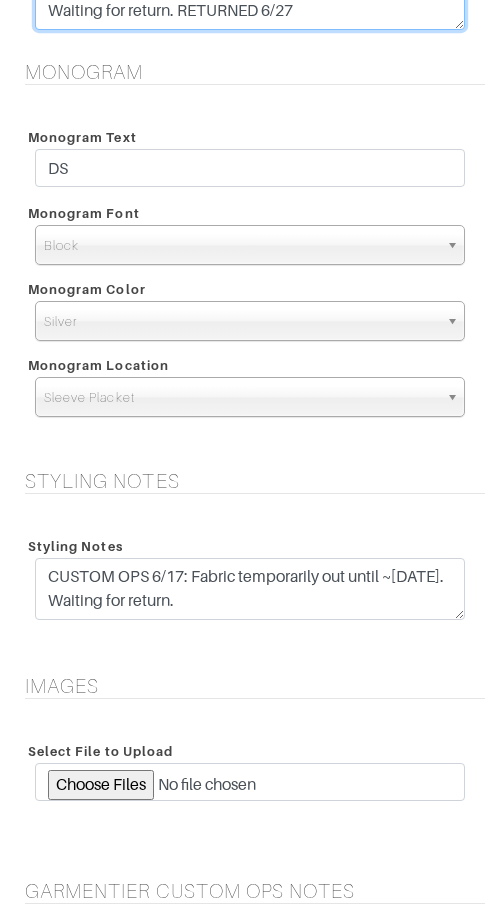 scroll, scrollTop: 2269, scrollLeft: 0, axis: vertical 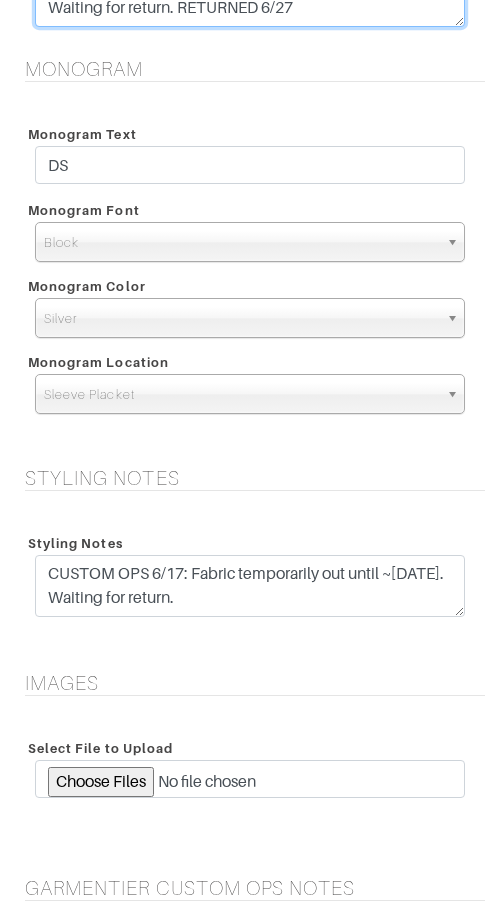 type on "buttonholes at 45 degree angle on front of shirt
CUSTOM OPS 6/17: Fabric temporarily out until ~[DATE]. Waiting for return. RETURNED 6/27" 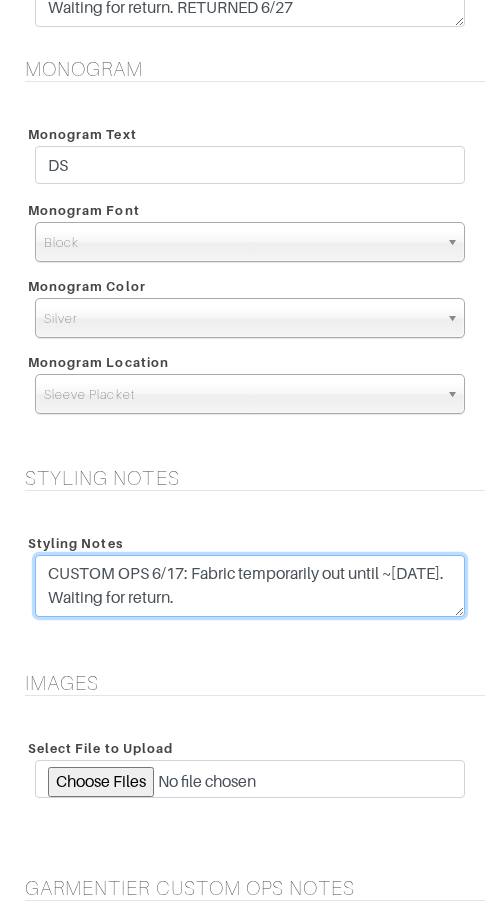 drag, startPoint x: 403, startPoint y: 605, endPoint x: 407, endPoint y: 553, distance: 52.153618 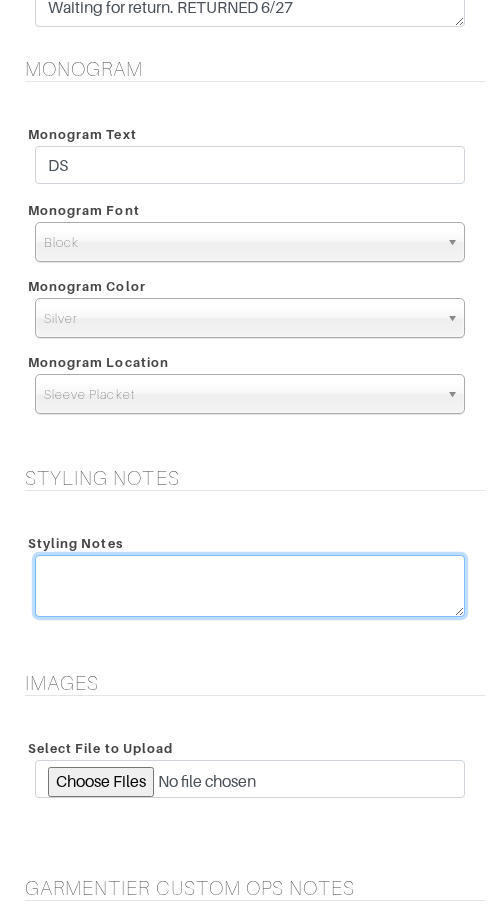 type 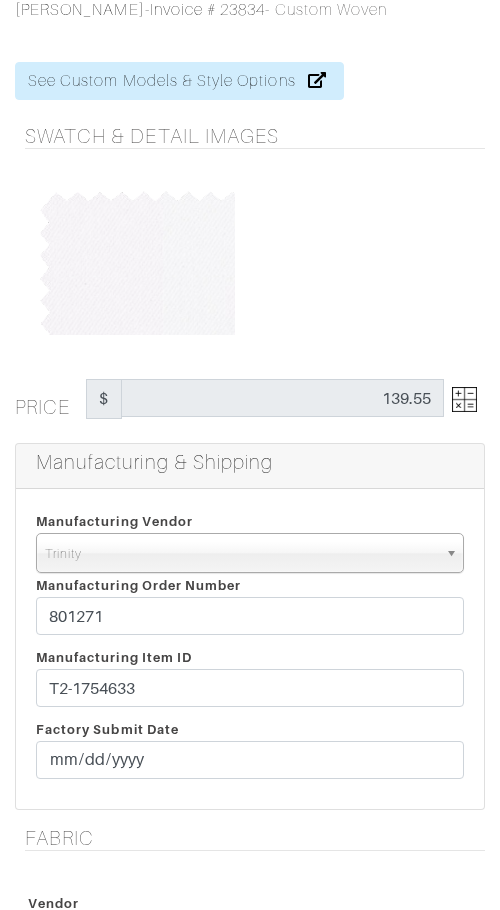 scroll, scrollTop: 228, scrollLeft: 0, axis: vertical 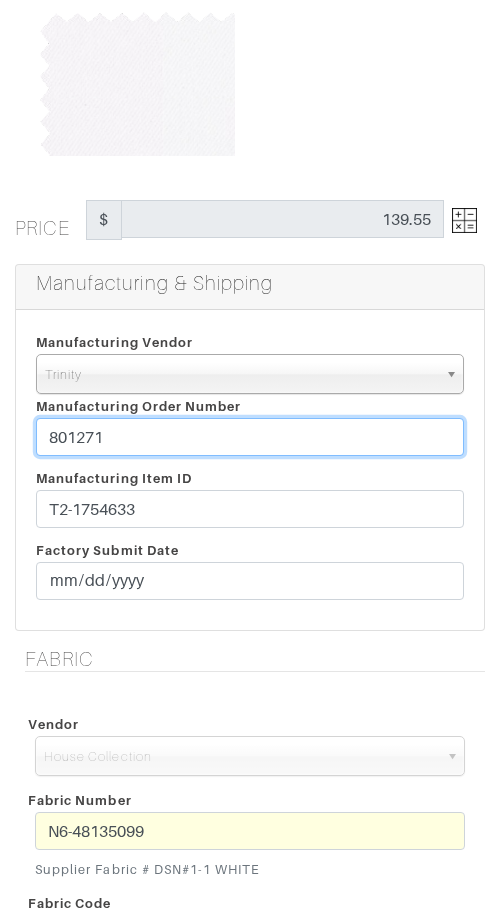 drag, startPoint x: 283, startPoint y: 442, endPoint x: 283, endPoint y: 414, distance: 28 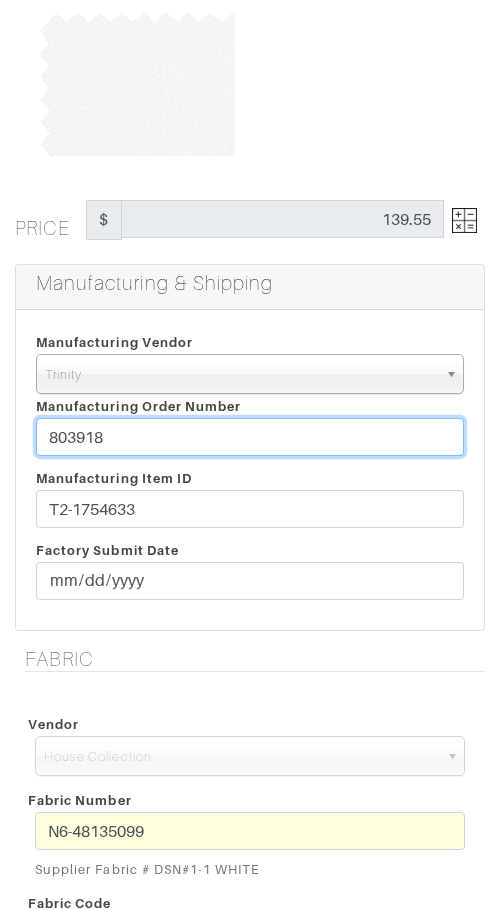 type on "803918" 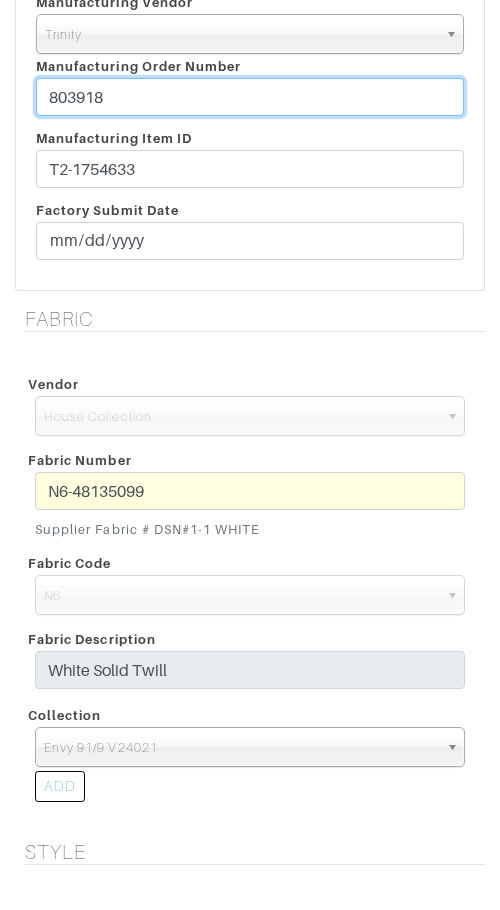 scroll, scrollTop: 577, scrollLeft: 0, axis: vertical 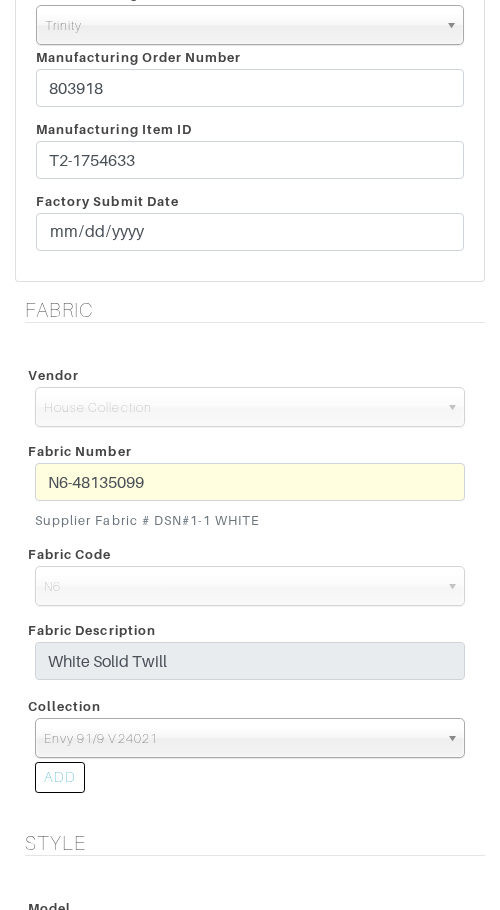 click on "Fabric
Vendor
Scabal
Loro Piana
Gladson
Dormeuil
House Collection
London
Marzoni
Ariston
House Collection
Fabric Number
N6-48135099
Supplier Fabric # DSN#1-1 WHITE
Fabric Code" at bounding box center [250, 564] 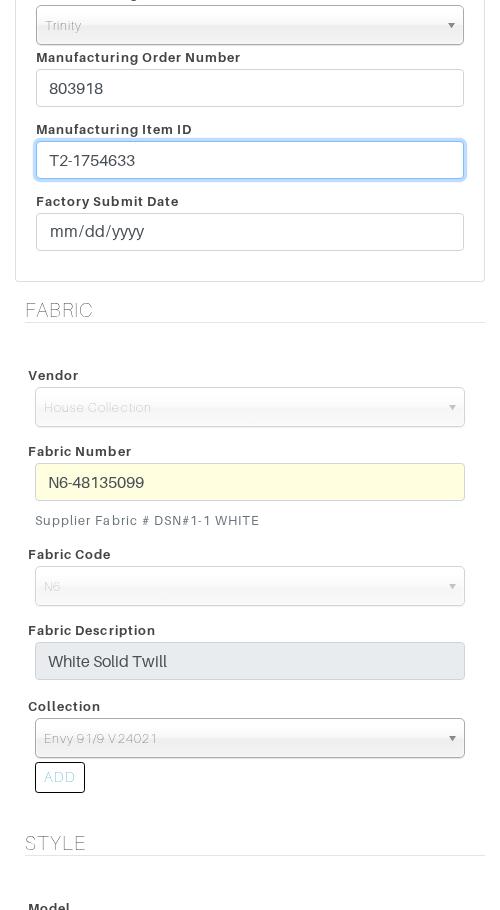 drag, startPoint x: 298, startPoint y: 159, endPoint x: 298, endPoint y: 135, distance: 24 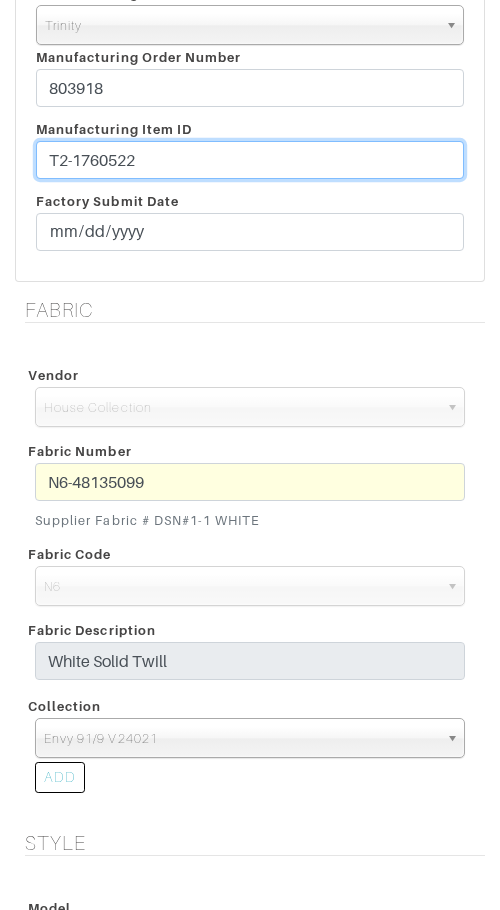 type on "T2-1760522" 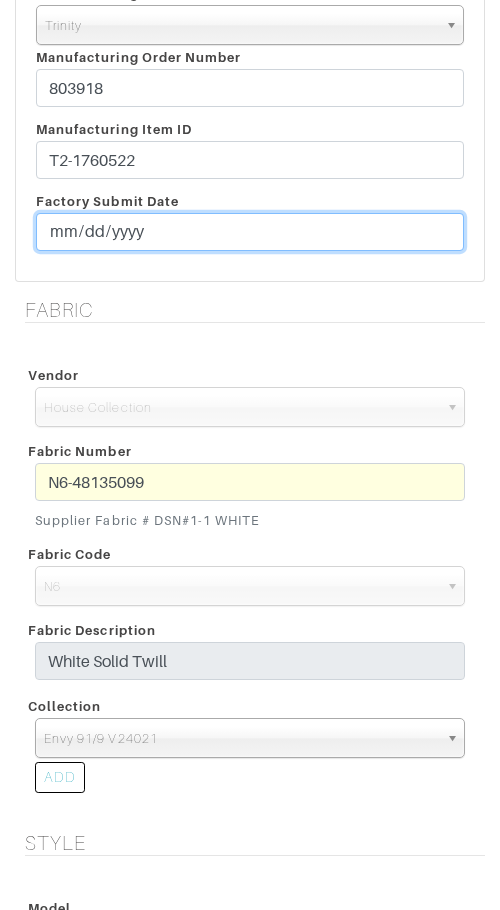 click on "2025-06-21" at bounding box center (250, 232) 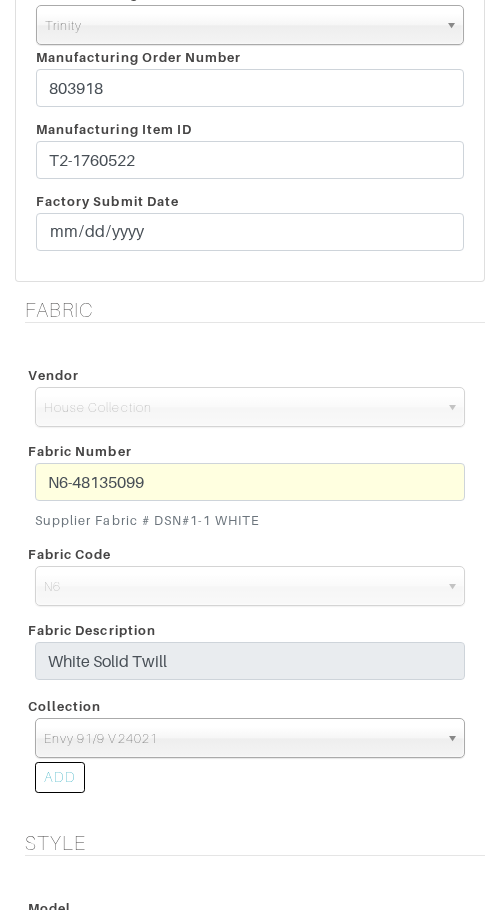 click on "See Custom Models & Style Options
Swatch & Detail Images
Price $ 139.55
Manufacturing & Shipping
Manufacturing Vendor
Trinity" at bounding box center (250, 1264) 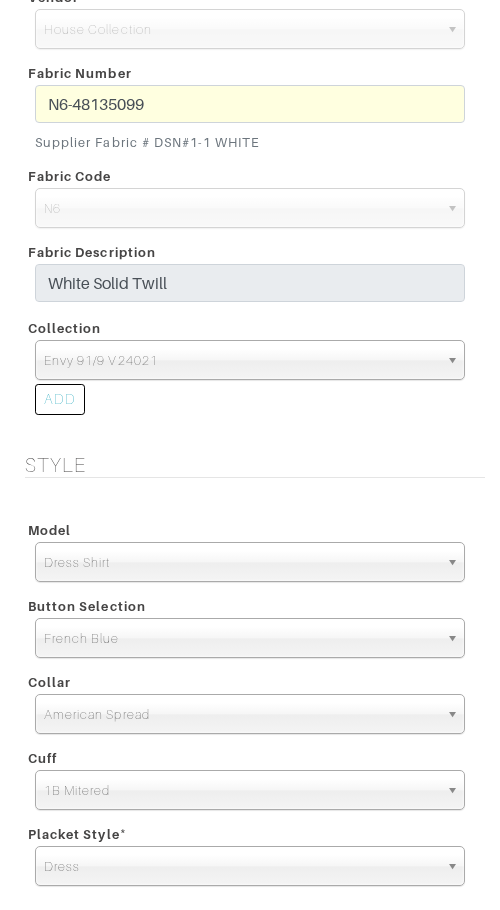 scroll, scrollTop: 965, scrollLeft: 0, axis: vertical 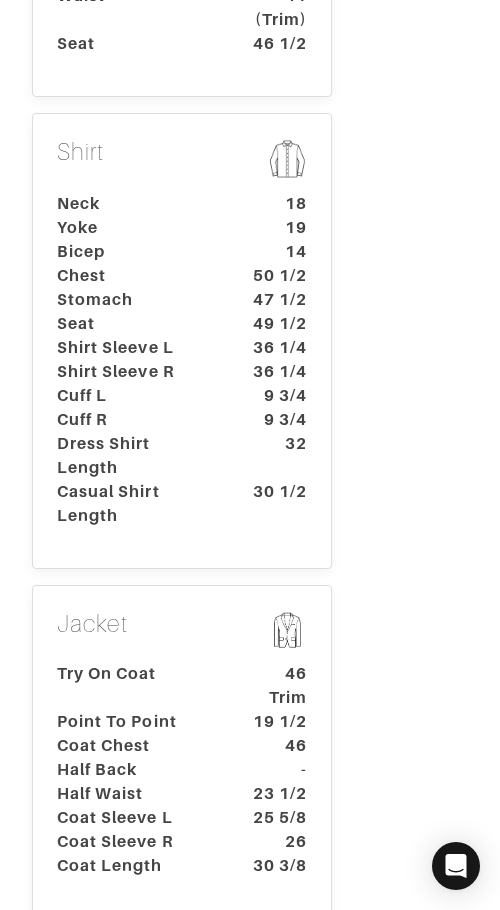 click on "Neck" at bounding box center (135, 204) 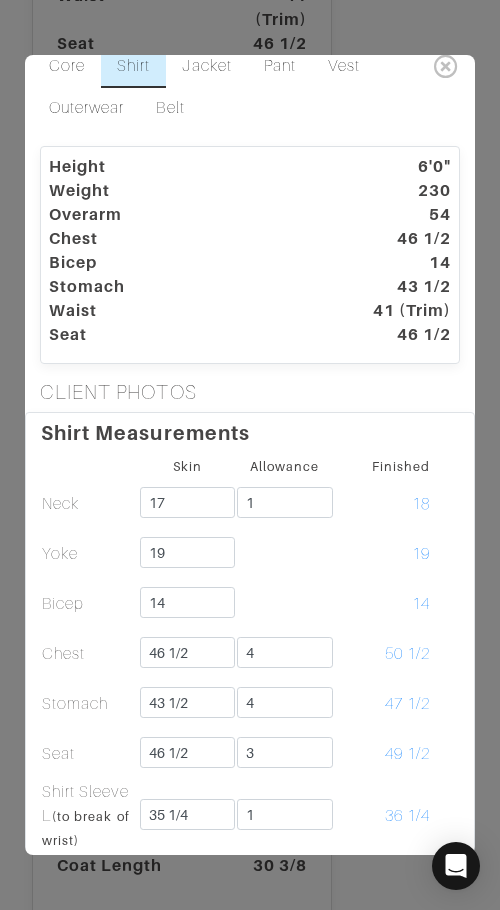 scroll, scrollTop: 0, scrollLeft: 0, axis: both 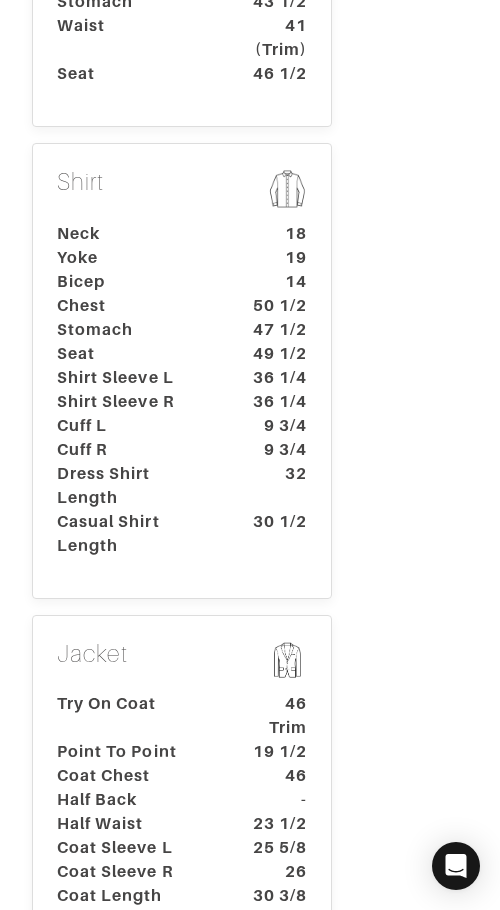 click on "Neck" at bounding box center (135, 234) 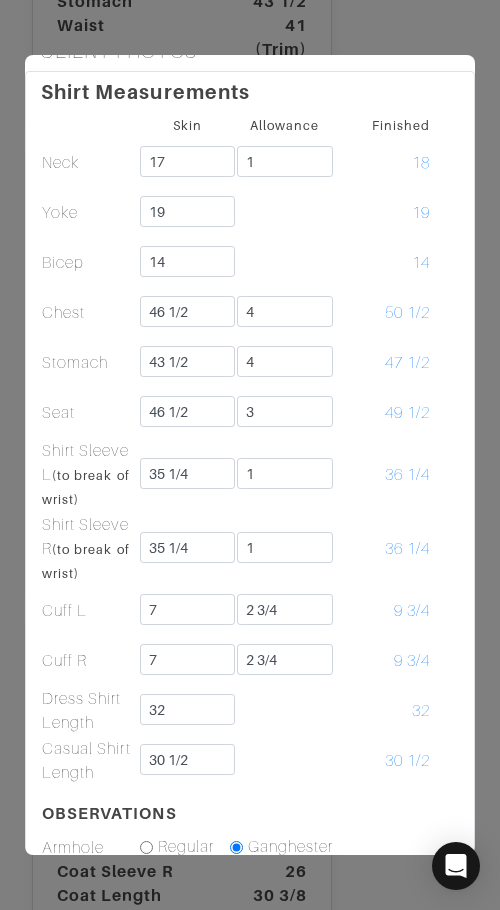 scroll, scrollTop: 386, scrollLeft: 0, axis: vertical 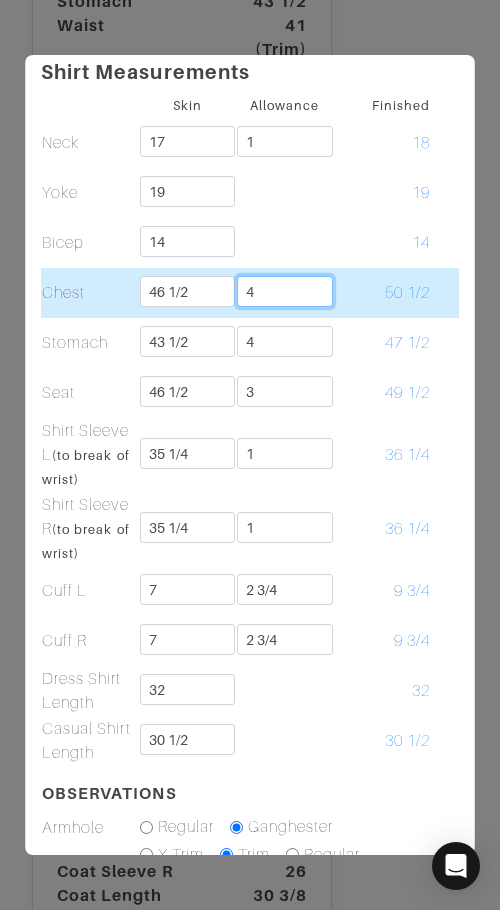 drag, startPoint x: 292, startPoint y: 292, endPoint x: 292, endPoint y: 304, distance: 12 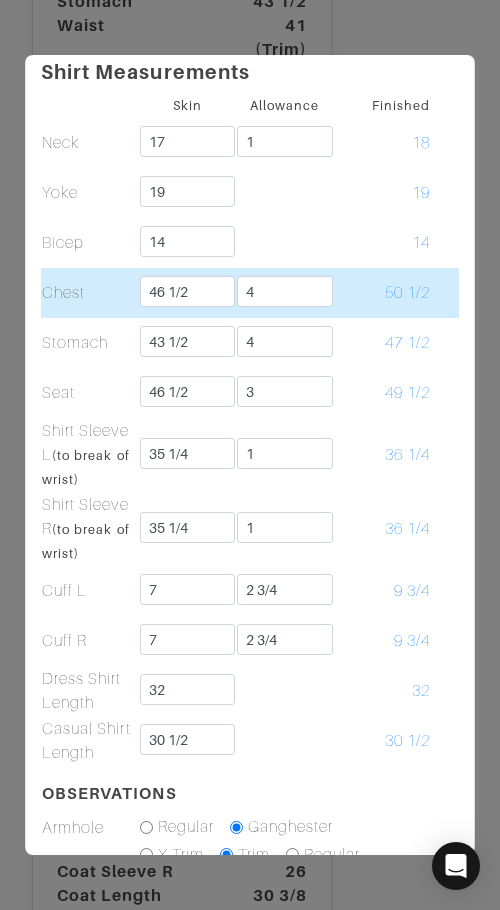 click on "50 1/2" at bounding box center [383, 293] 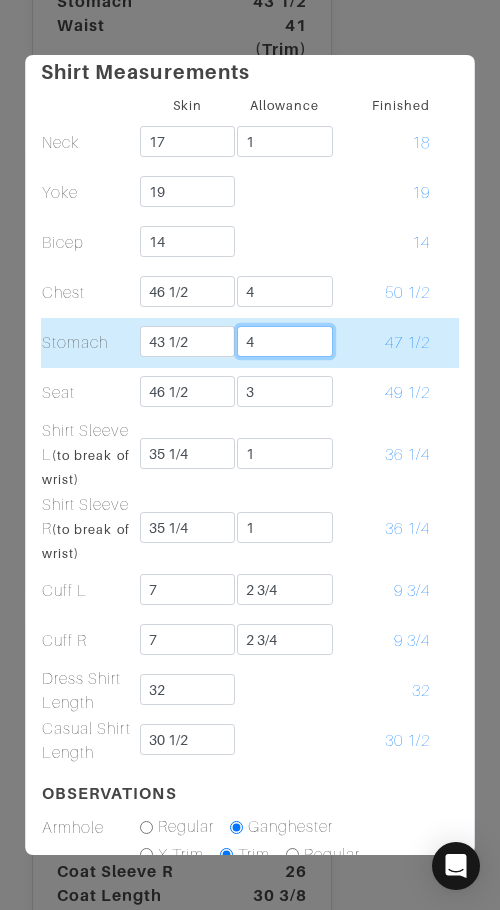 drag, startPoint x: 307, startPoint y: 346, endPoint x: 358, endPoint y: 329, distance: 53.75872 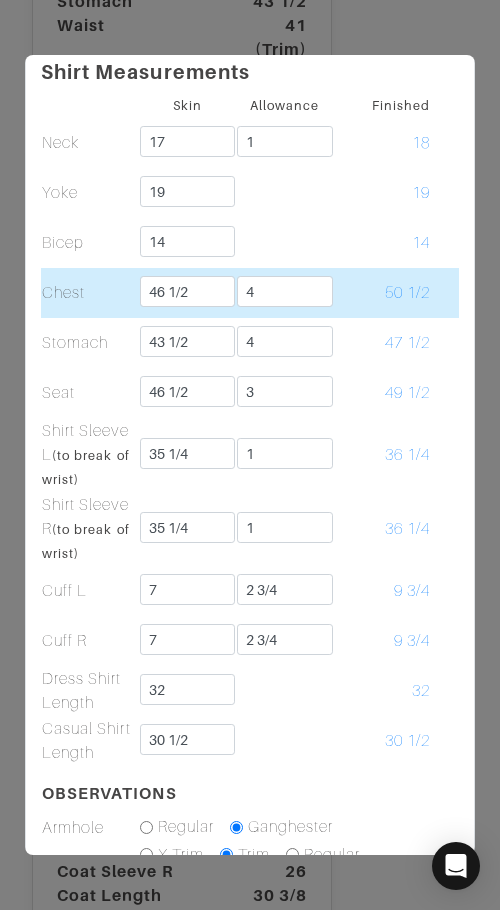 click on "50 1/2" at bounding box center [383, 293] 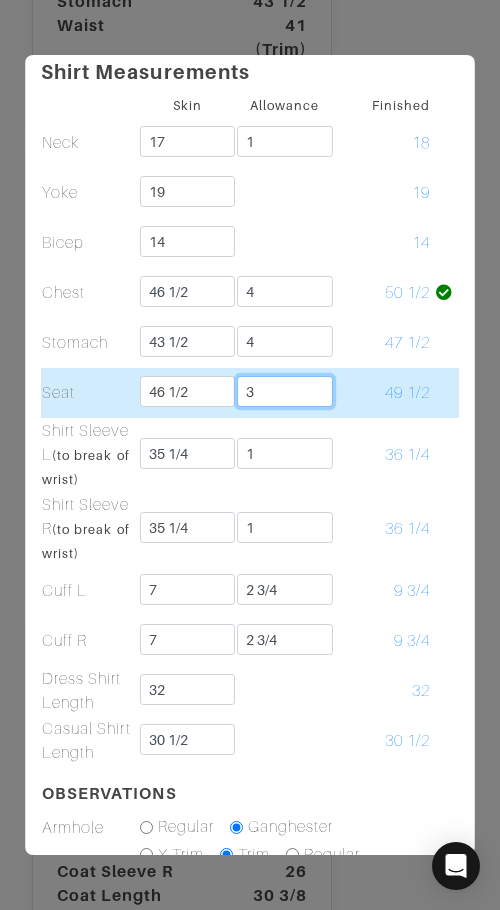 click on "3" at bounding box center (285, 391) 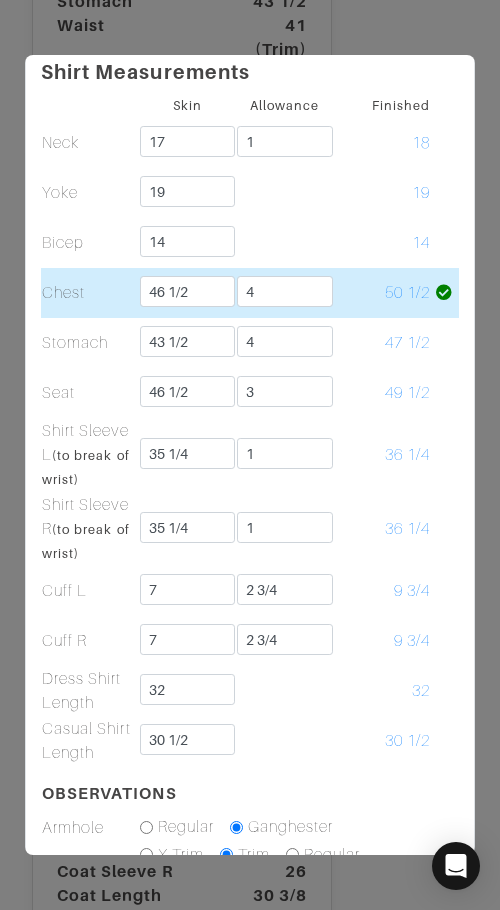 click on "50 1/2" at bounding box center [407, 293] 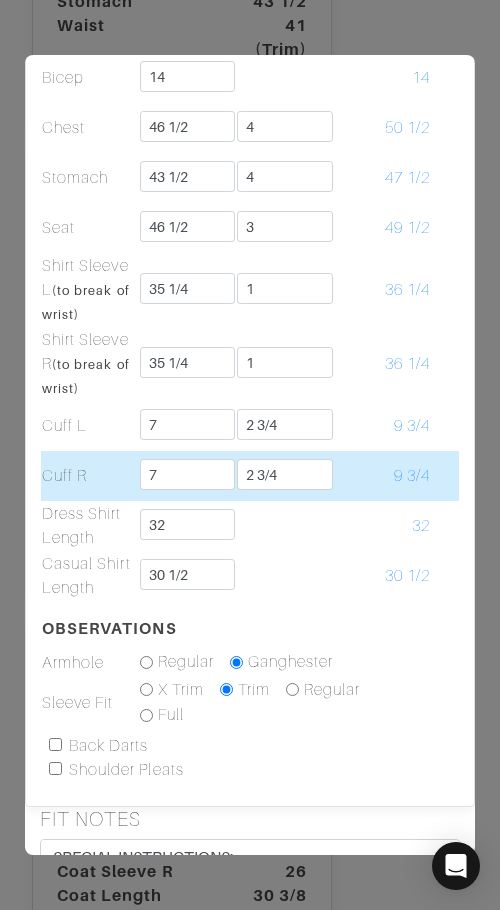 scroll, scrollTop: 574, scrollLeft: 0, axis: vertical 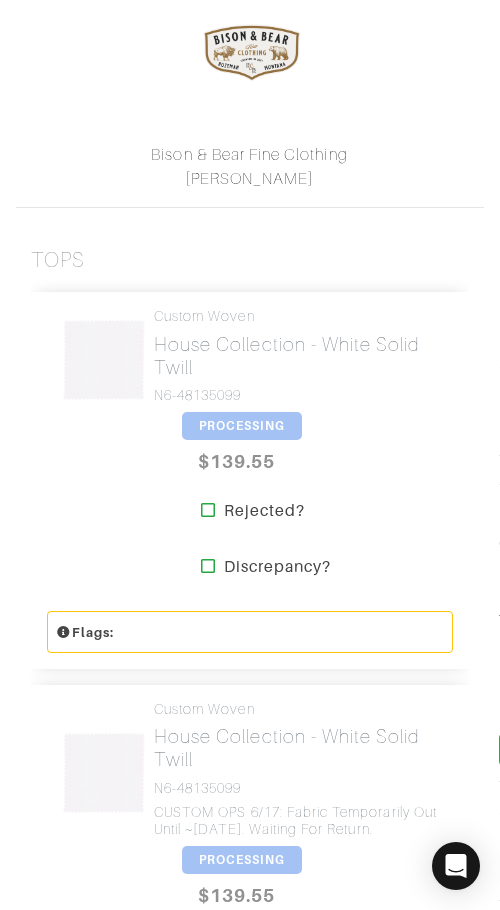 click on "PROCESSING" at bounding box center (242, 426) 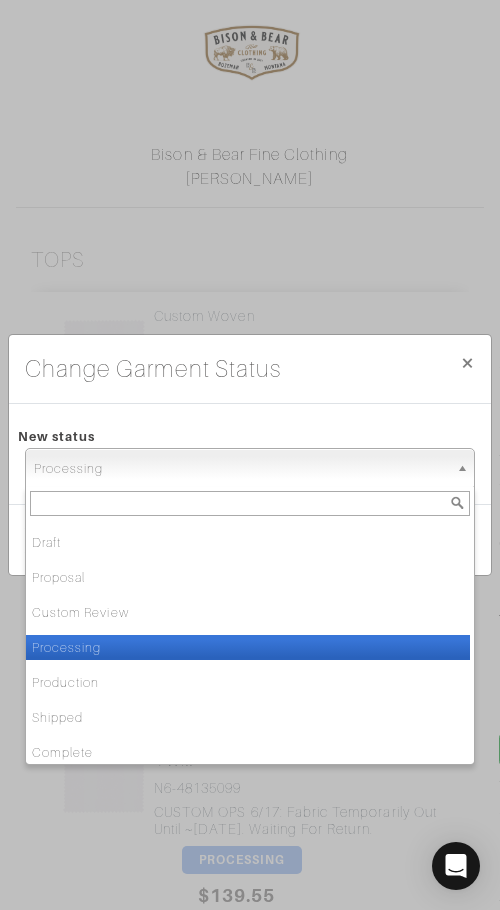 click on "Processing" at bounding box center [241, 469] 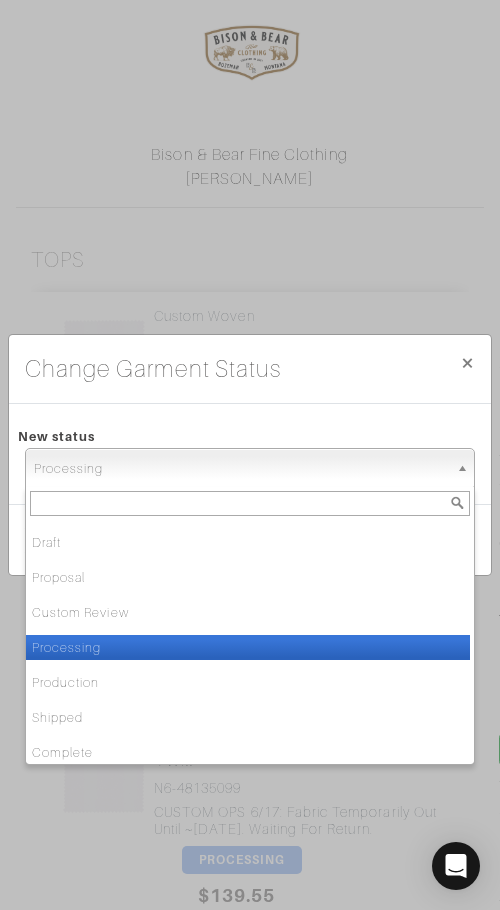 scroll, scrollTop: 433, scrollLeft: 0, axis: vertical 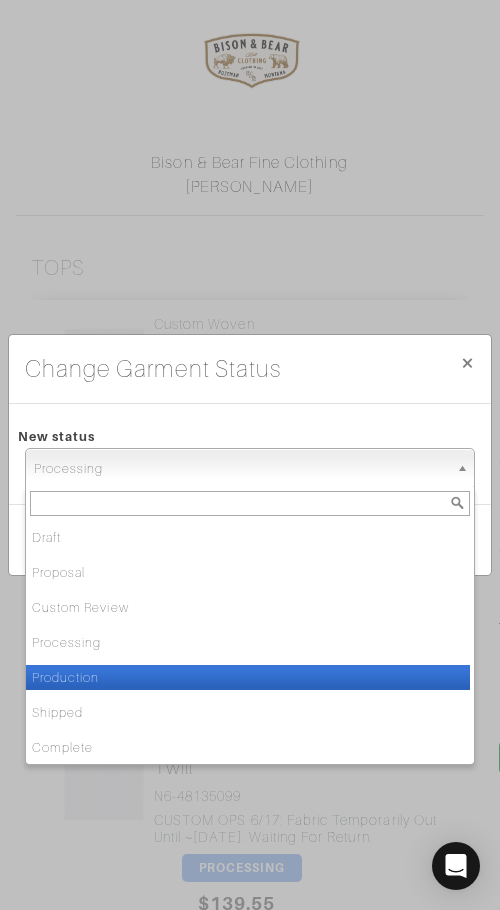 click on "Production" at bounding box center (248, 677) 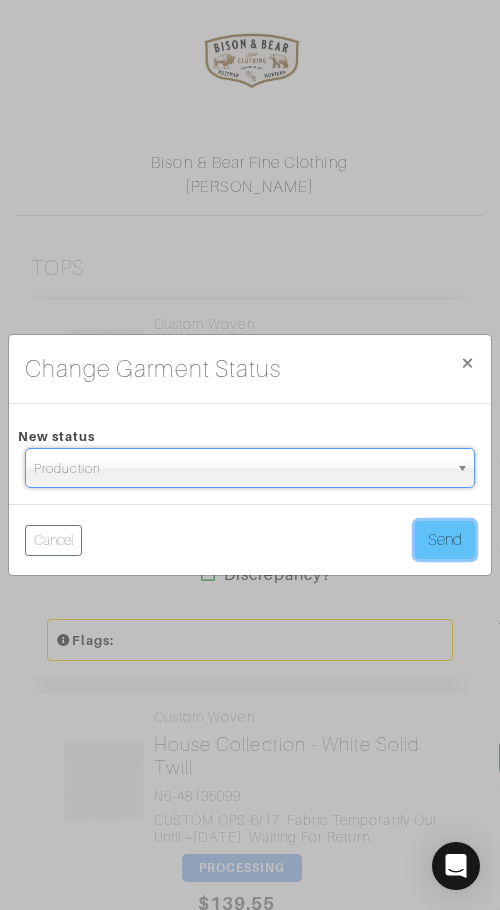 click on "Send" at bounding box center (445, 540) 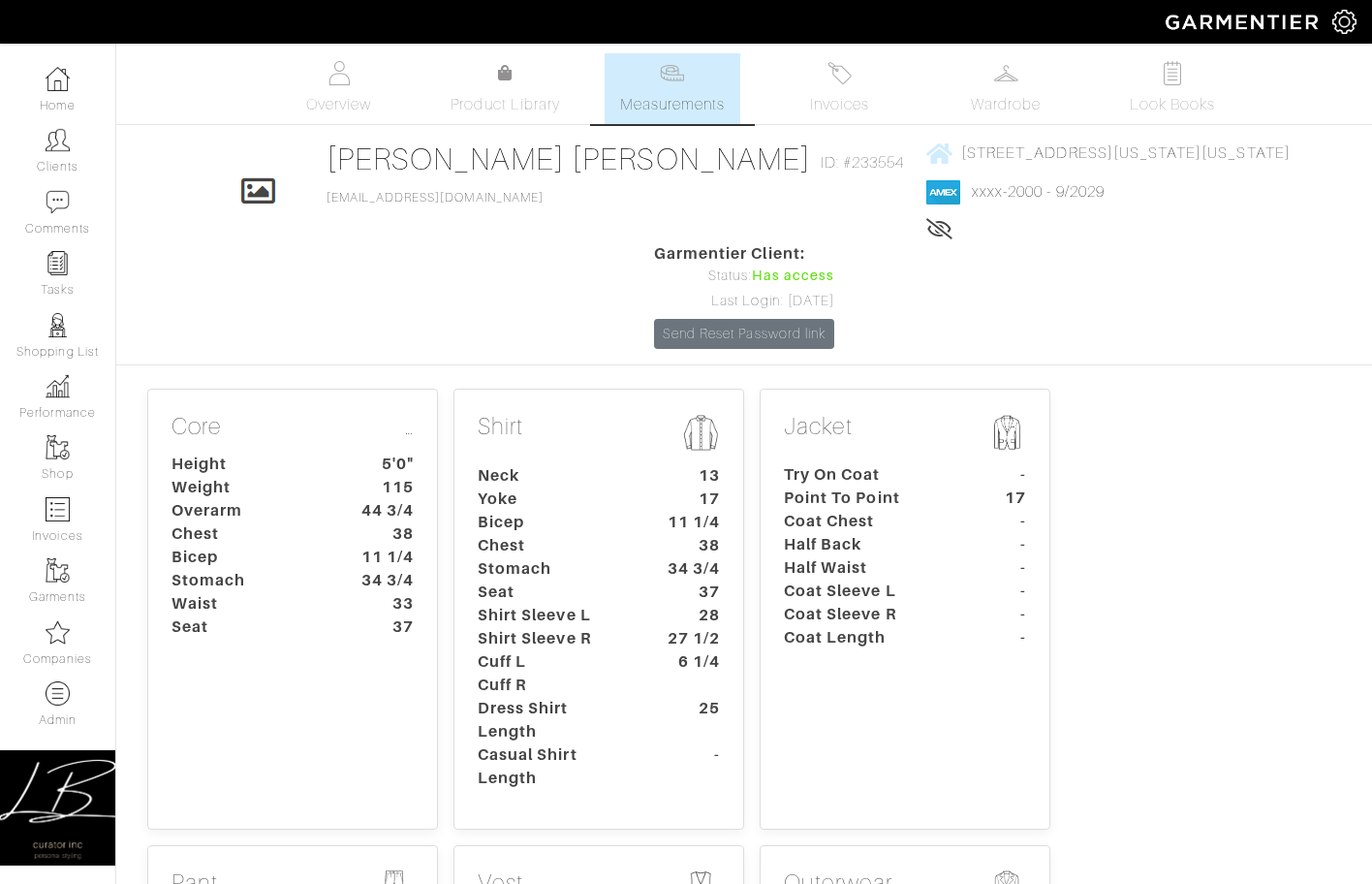 scroll, scrollTop: 0, scrollLeft: 0, axis: both 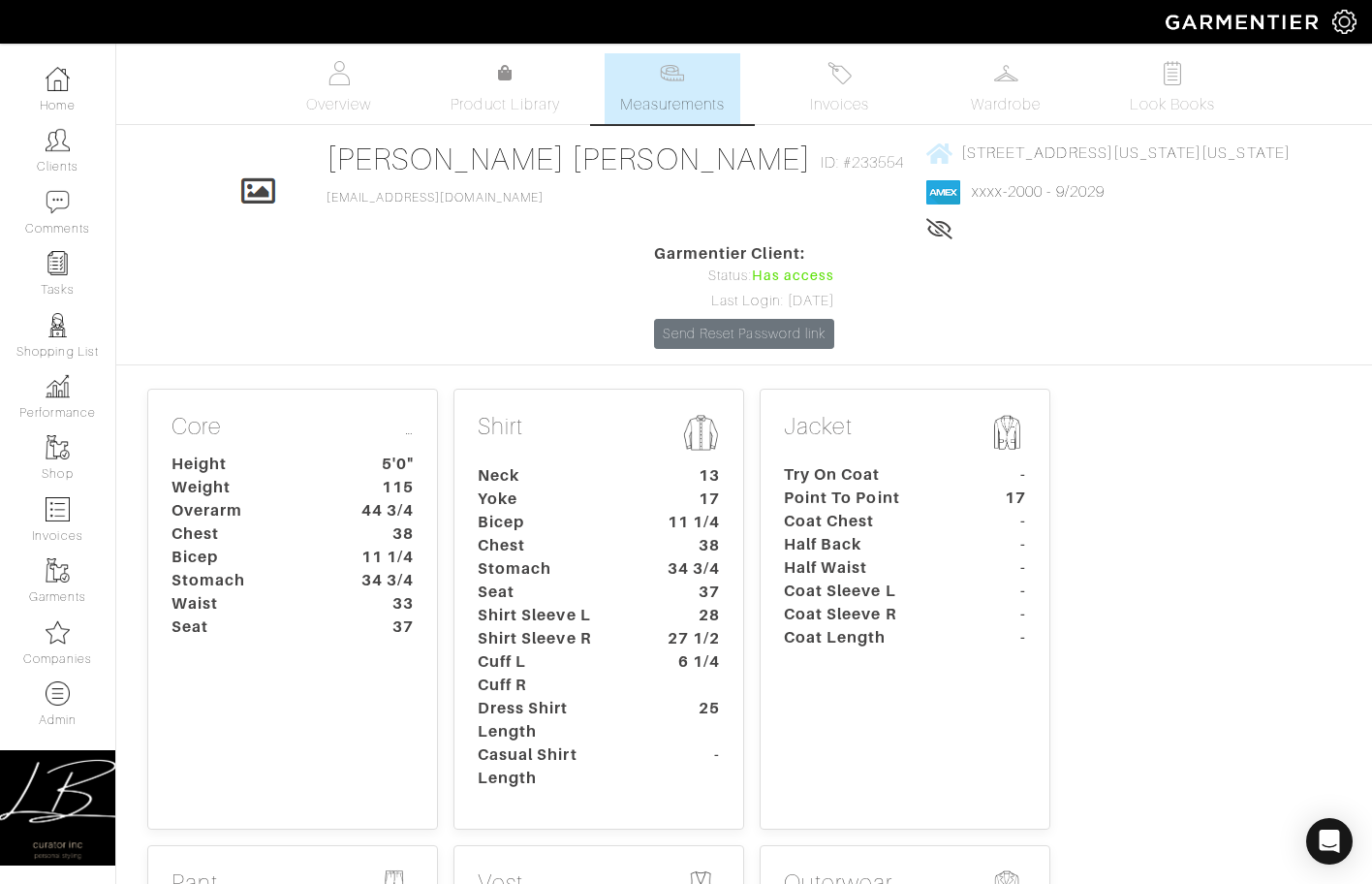 click on "Click To Edit
JASON CHEEKS KAPLAN
ID: #233554
JKAPLAN28991@YAHOO.COM
429 east 52nd  ST
- 10F
new york, New York
- 10022
xxxx-2000 -
9/2029
Lifetime spend: $1,738.27
Garmentier Client:
Status:
Has access
Last Login: 06/09/25
Send Reset Password link" at bounding box center (744, 244) 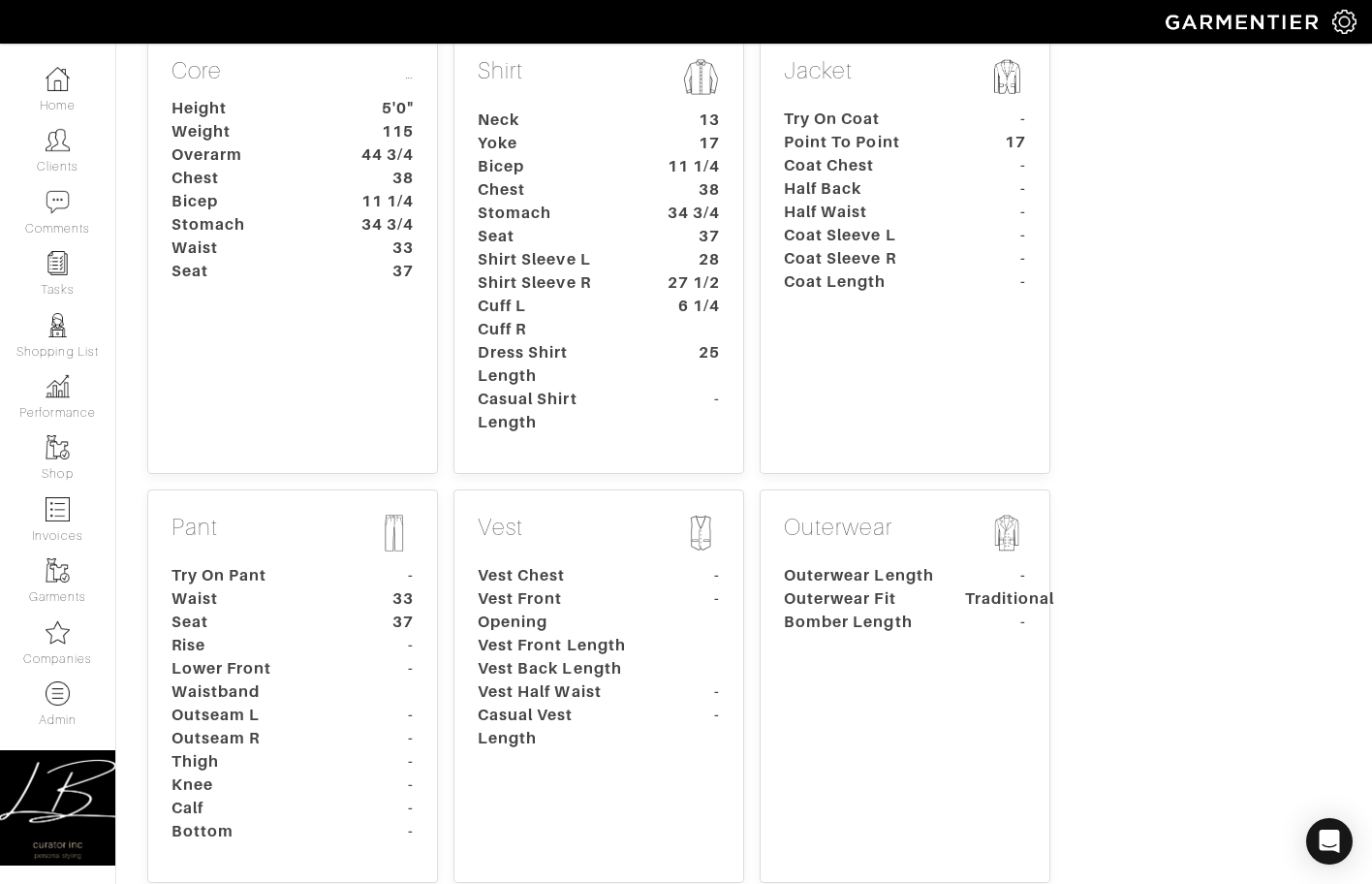 scroll, scrollTop: 0, scrollLeft: 0, axis: both 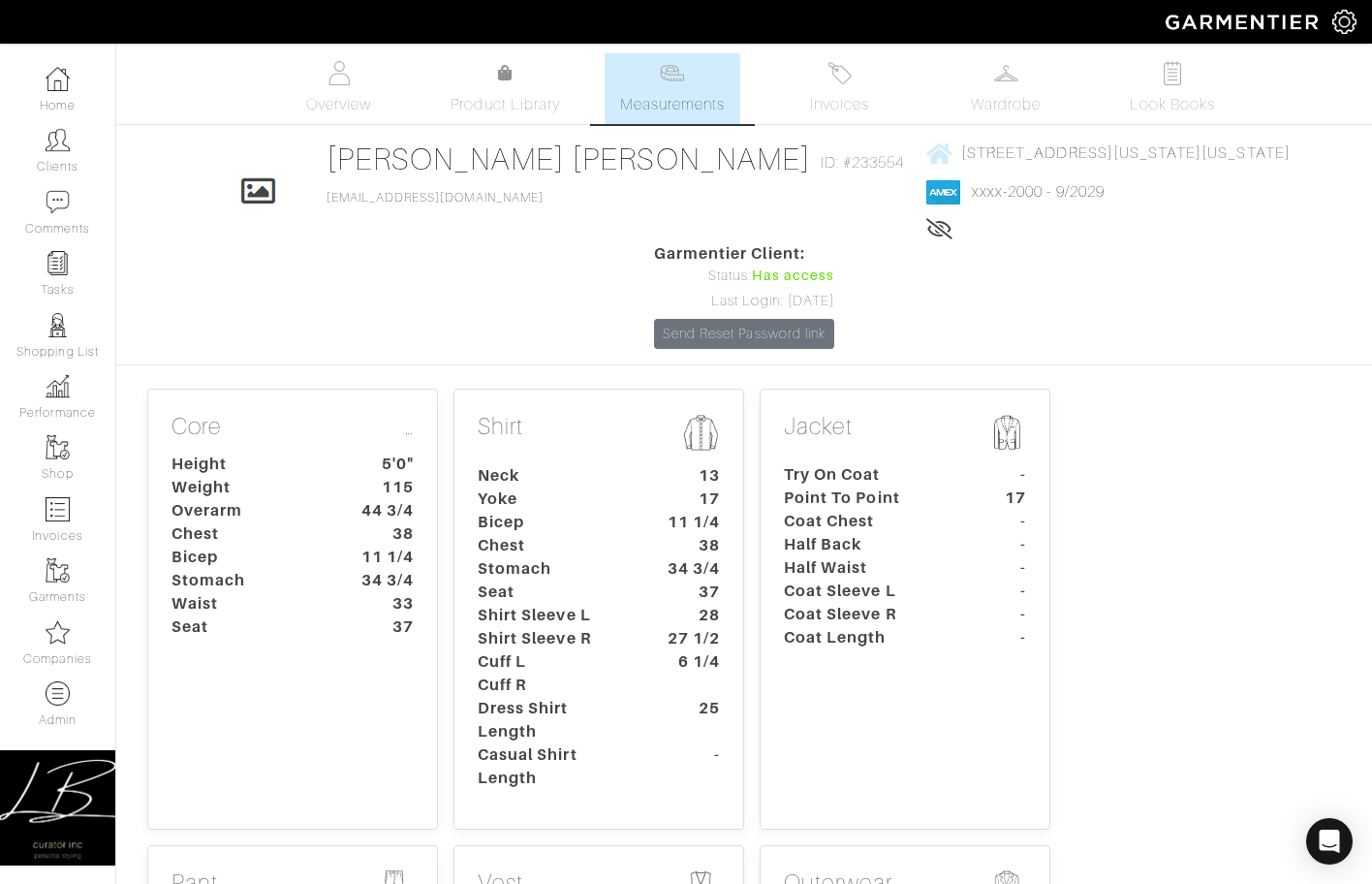 click on "Half Waist" at bounding box center (859, 568) 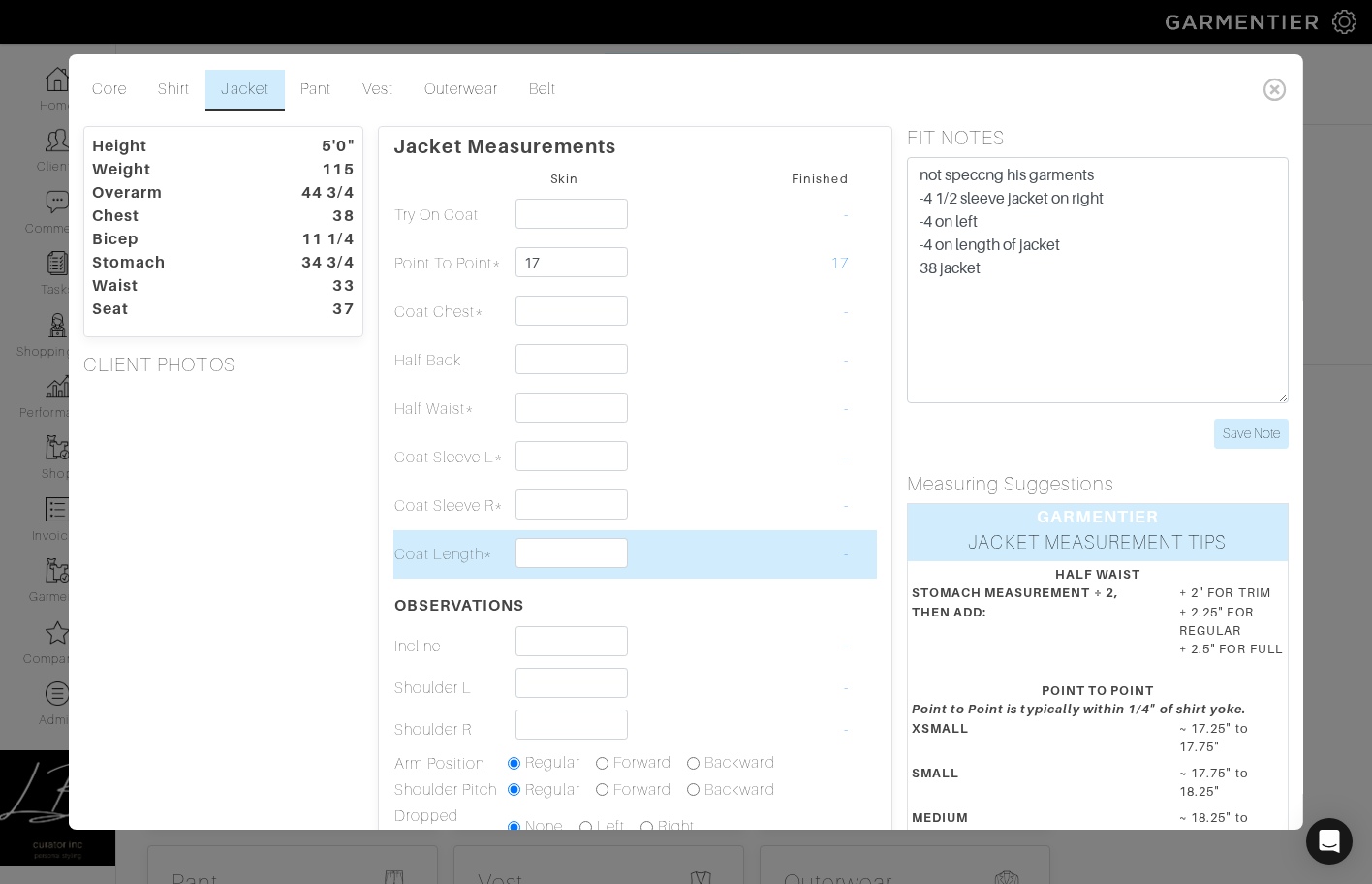 click on "-" at bounding box center [793, 554] 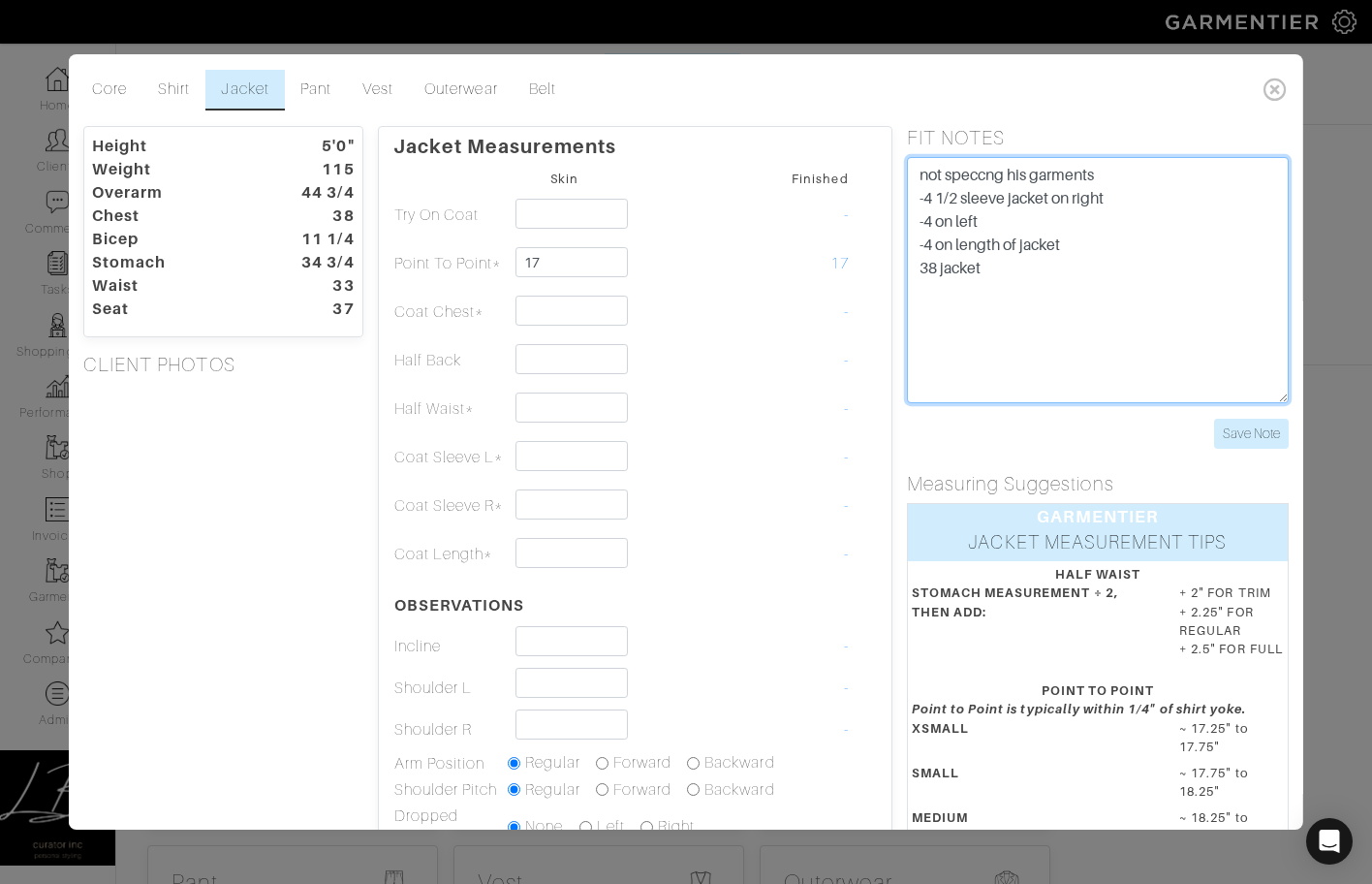 click on "not speccng his garments
-4 1/2 sleeve jacket on right
-4 on left
-4 on length of jacket
38 jacket" at bounding box center (1097, 280) 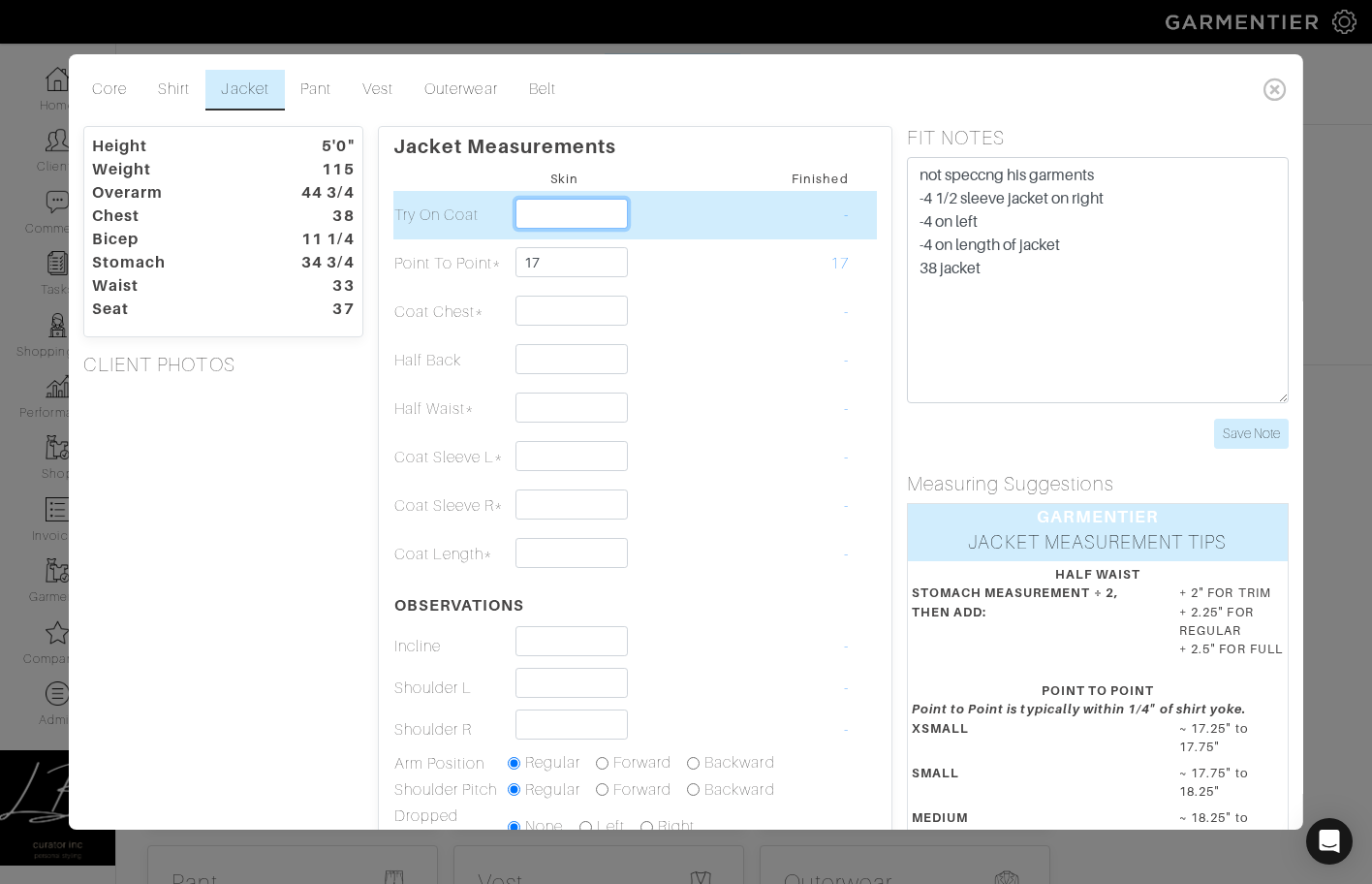 click at bounding box center [572, 213] 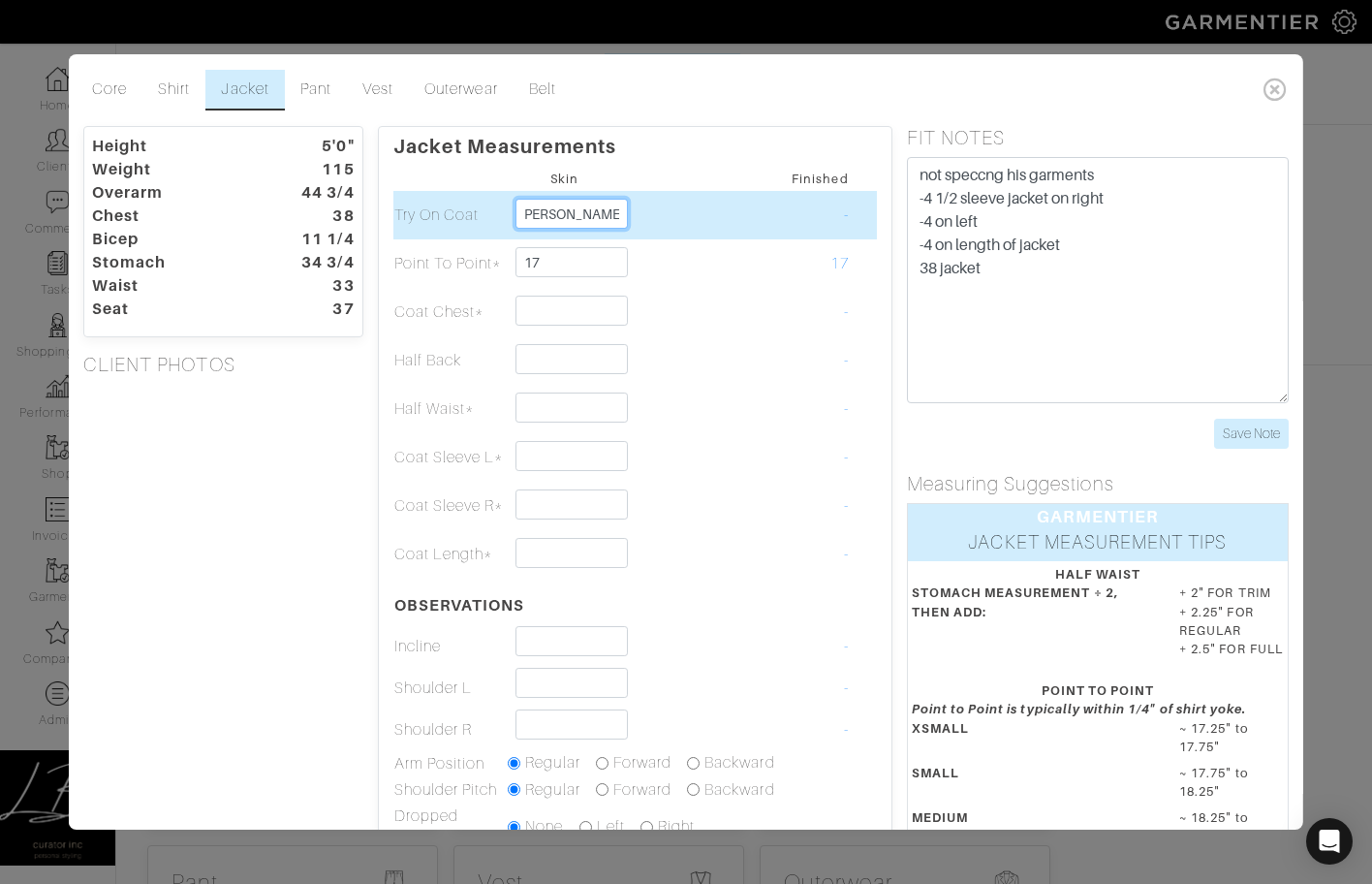 scroll, scrollTop: 0, scrollLeft: 28, axis: horizontal 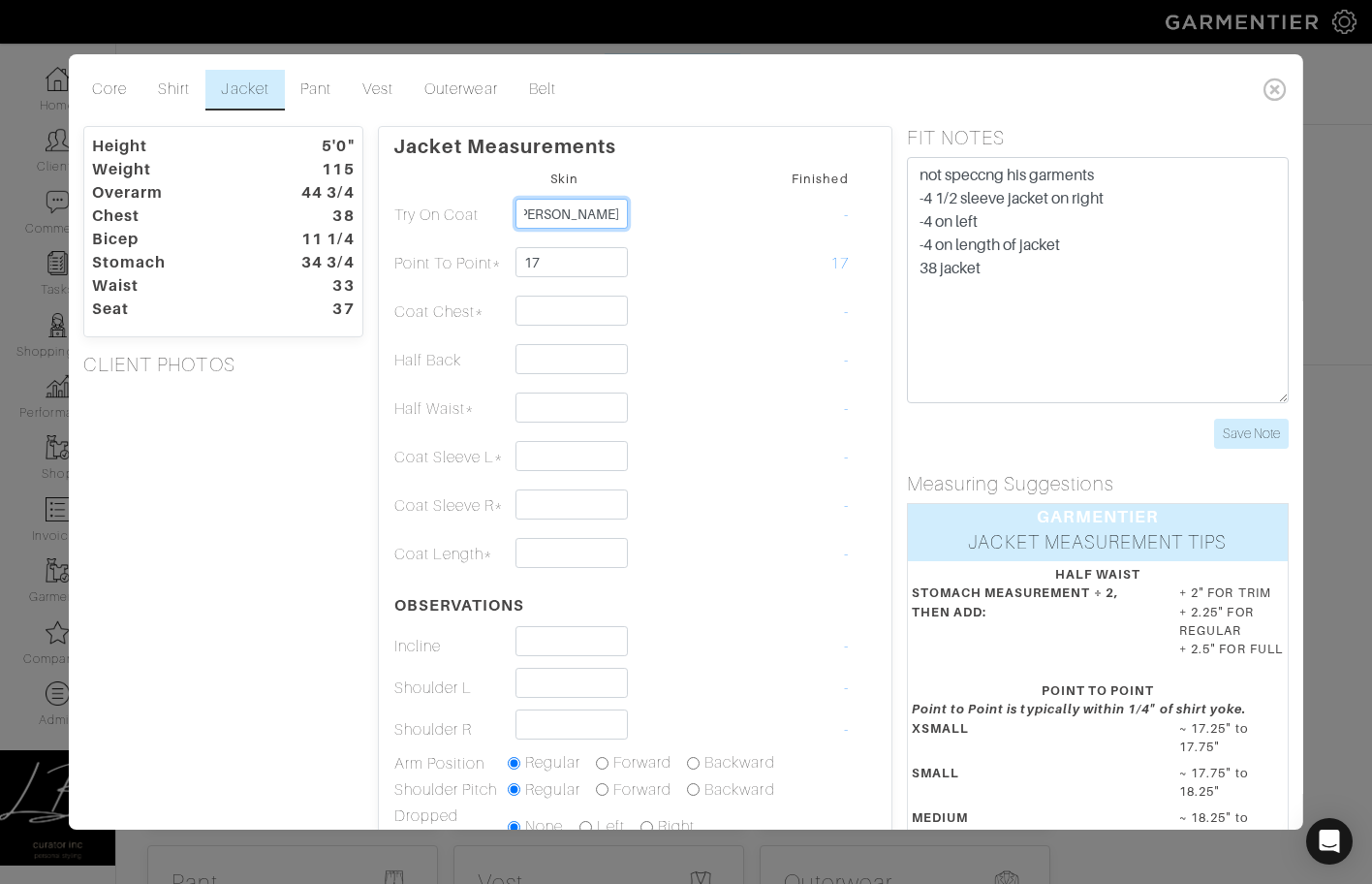 type on "38 Michael Andrews" 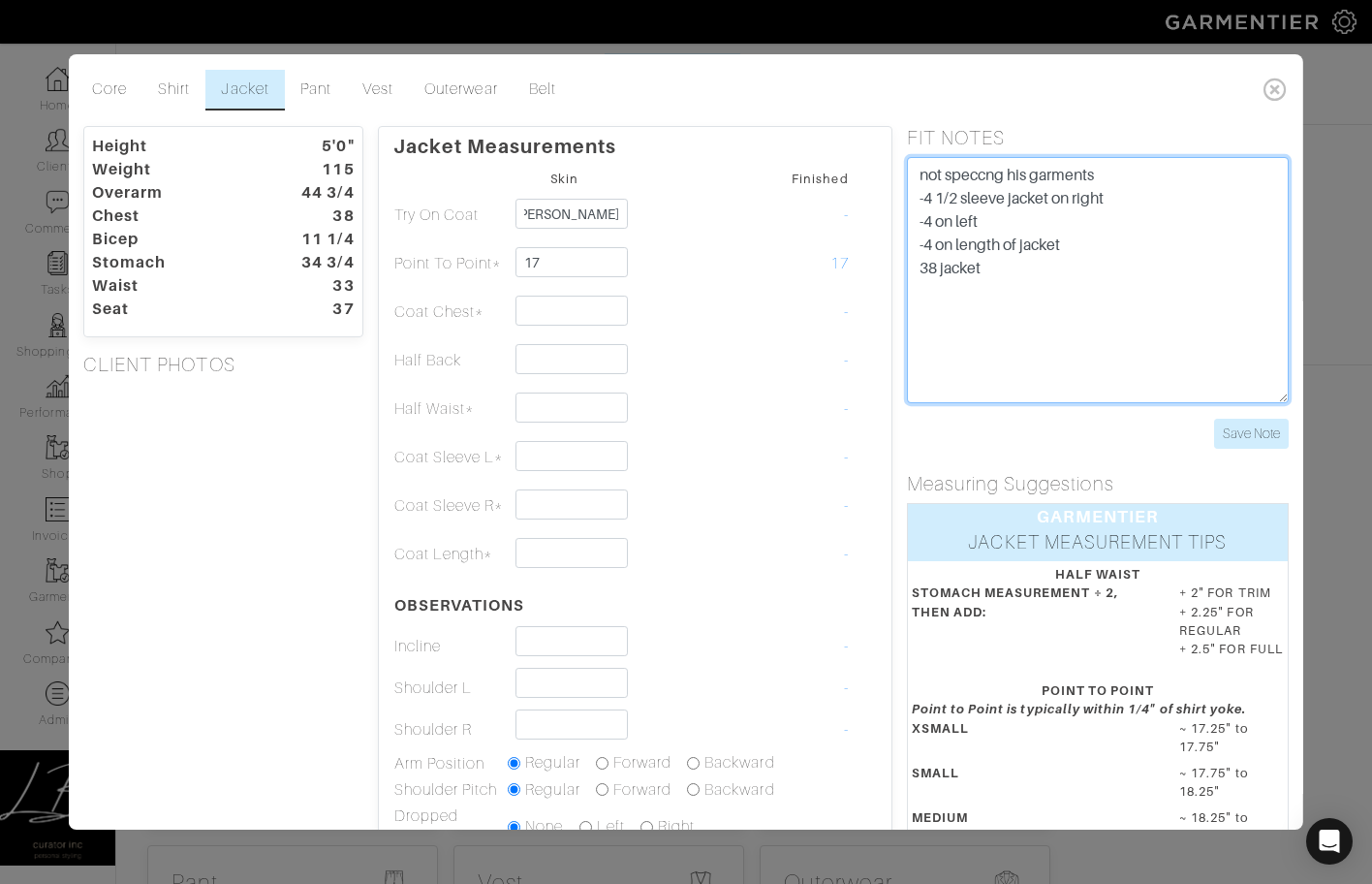 scroll, scrollTop: 0, scrollLeft: 0, axis: both 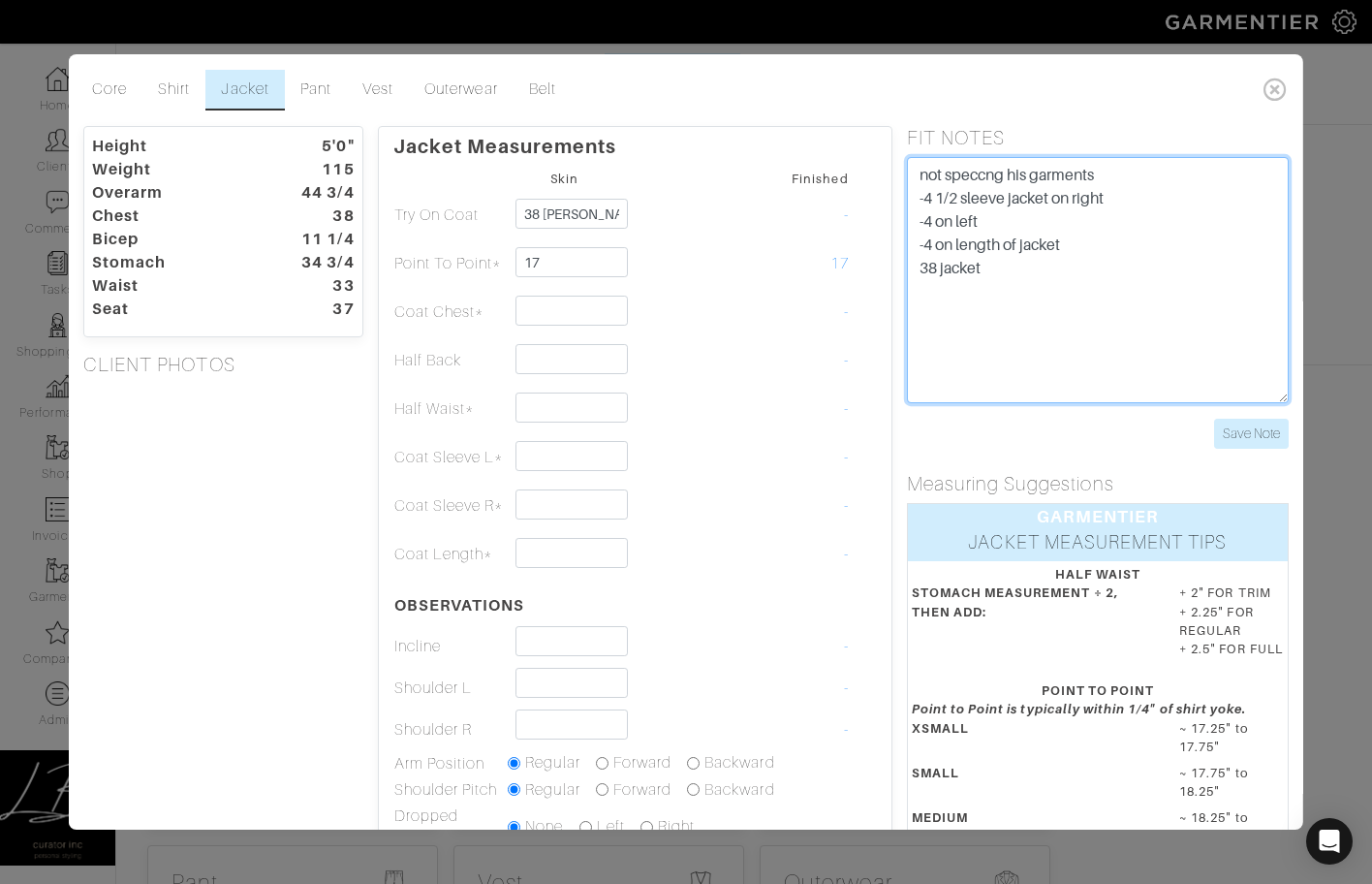 click on "not speccng his garments
-4 1/2 sleeve jacket on right
-4 on left
-4 on length of jacket
38 jacket" at bounding box center [1097, 280] 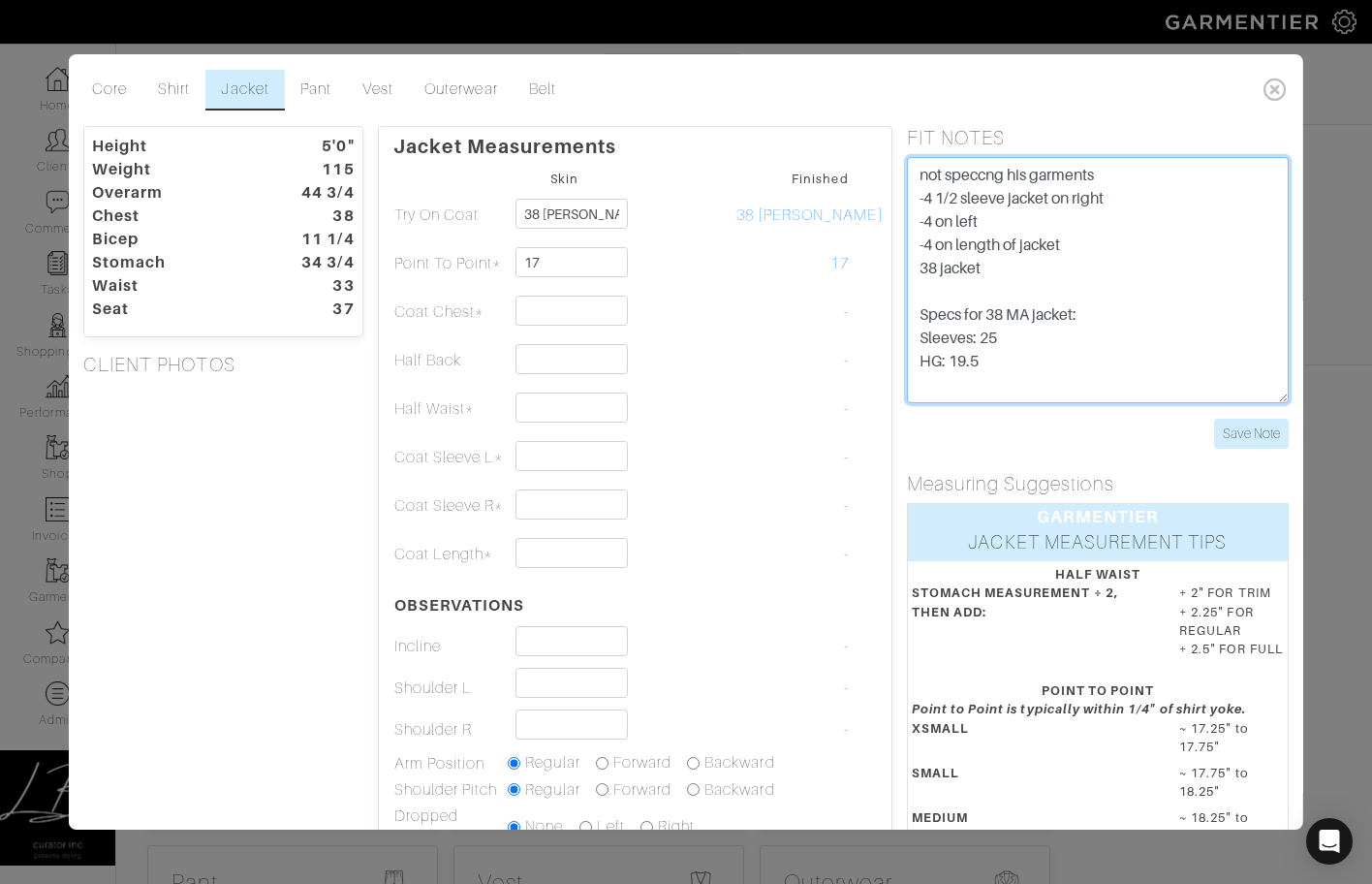 click on "not speccng his garments
-4 1/2 sleeve jacket on right
-4 on left
-4 on length of jacket
38 jacket" at bounding box center [1097, 280] 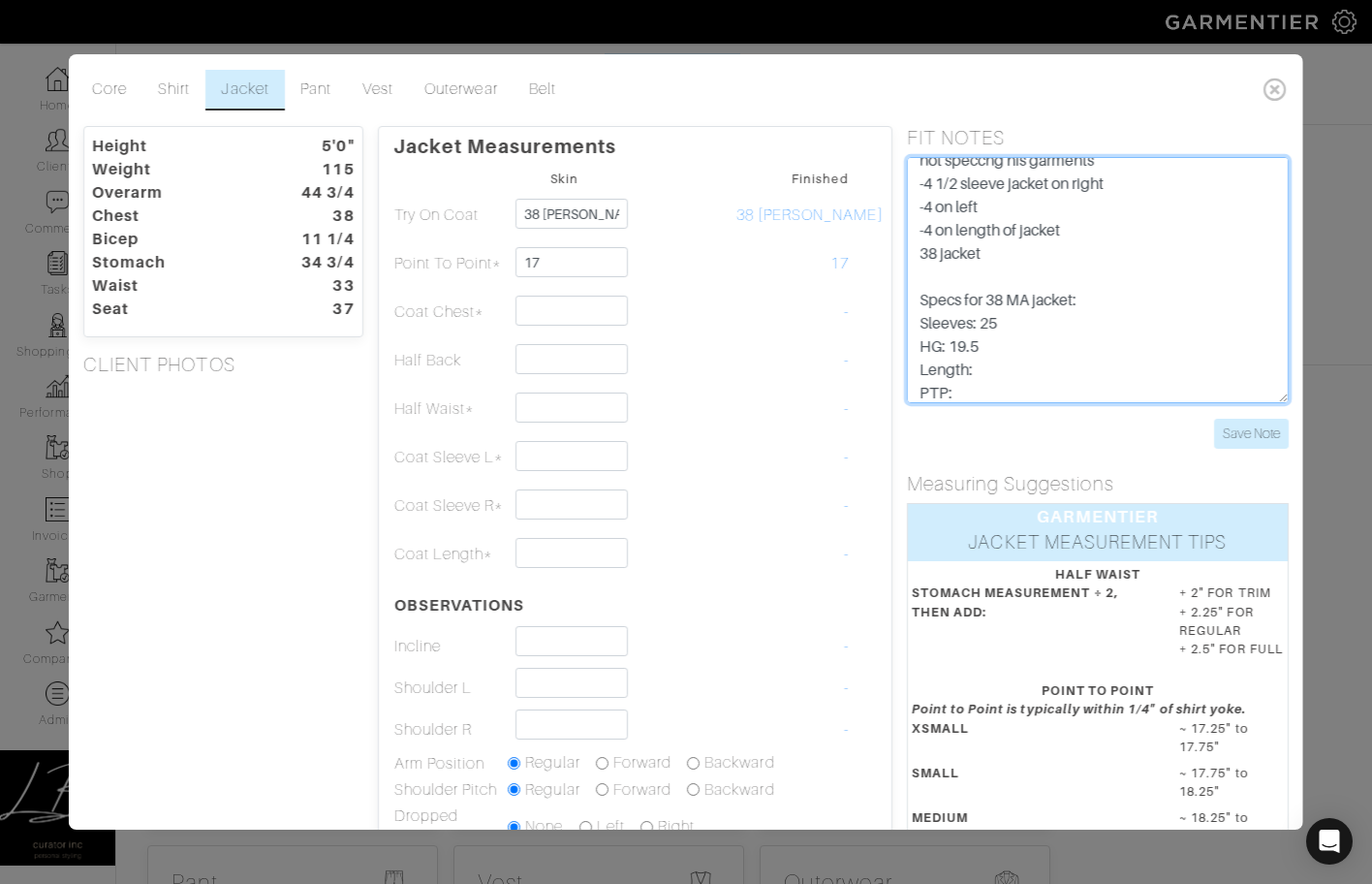 scroll, scrollTop: 38, scrollLeft: 0, axis: vertical 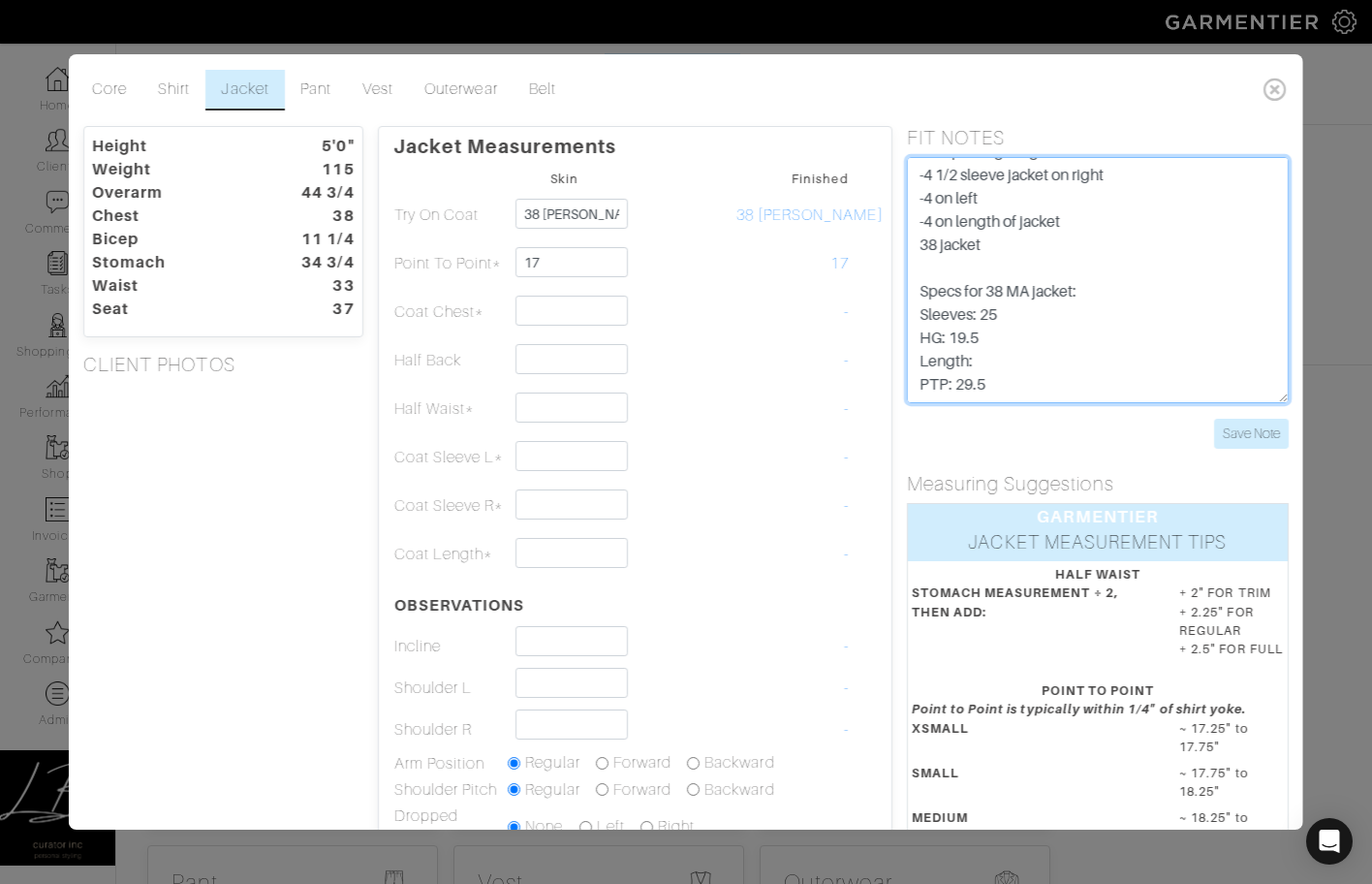 click on "not speccng his garments
-4 1/2 sleeve jacket on right
-4 on left
-4 on length of jacket
38 jacket" at bounding box center (1097, 280) 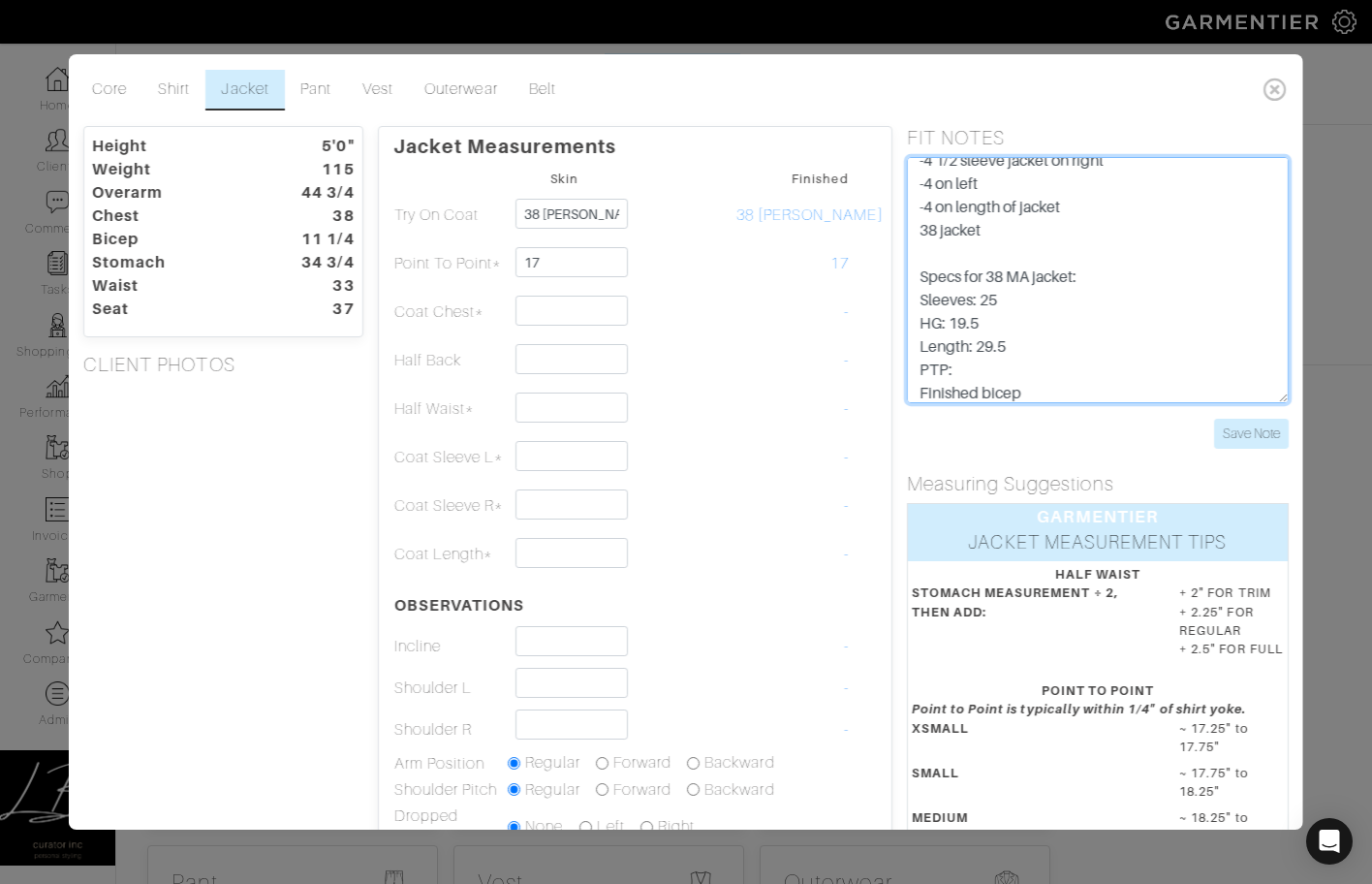 scroll, scrollTop: 61, scrollLeft: 0, axis: vertical 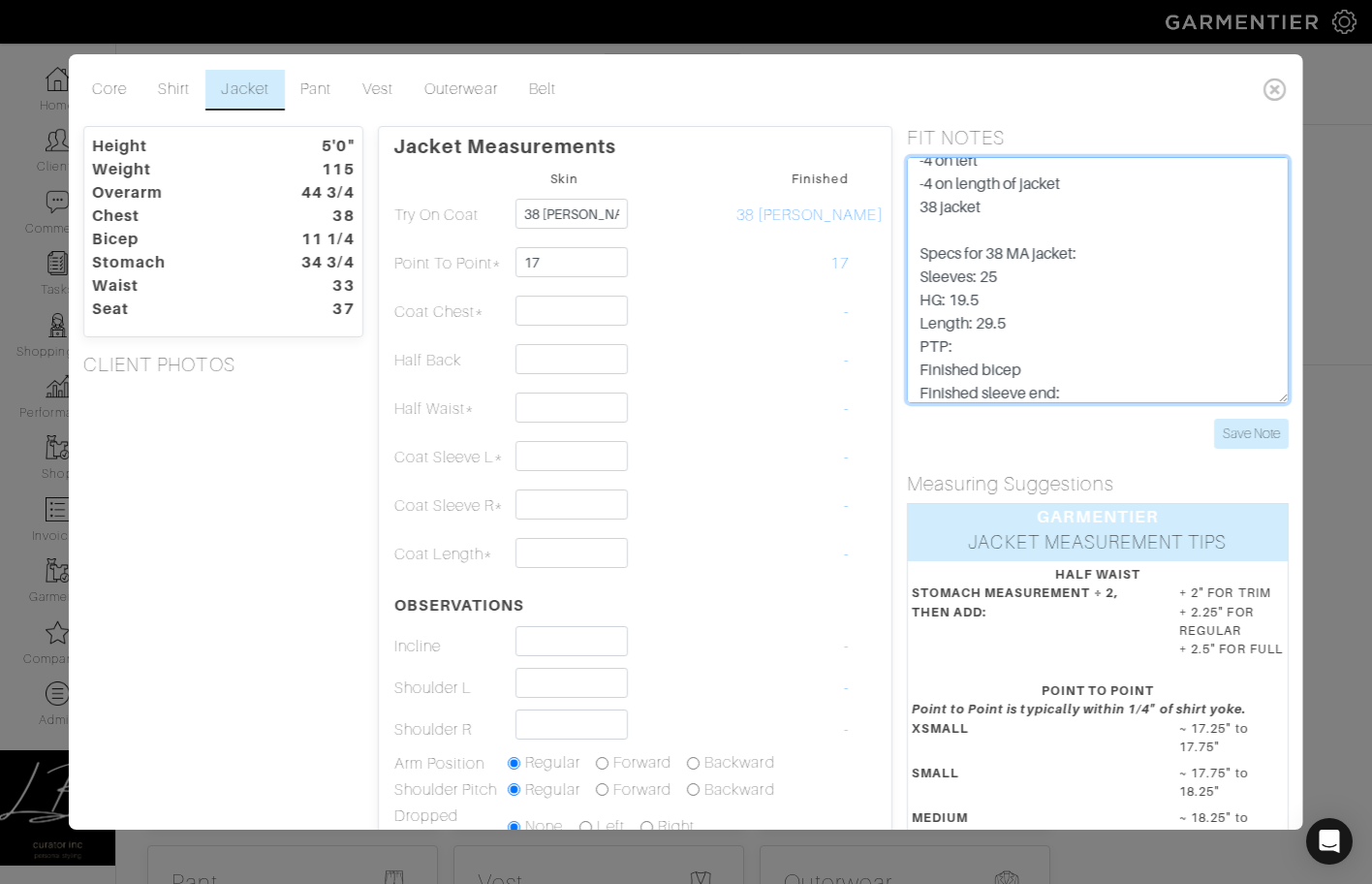 click on "not speccng his garments
-4 1/2 sleeve jacket on right
-4 on left
-4 on length of jacket
38 jacket" at bounding box center (1097, 280) 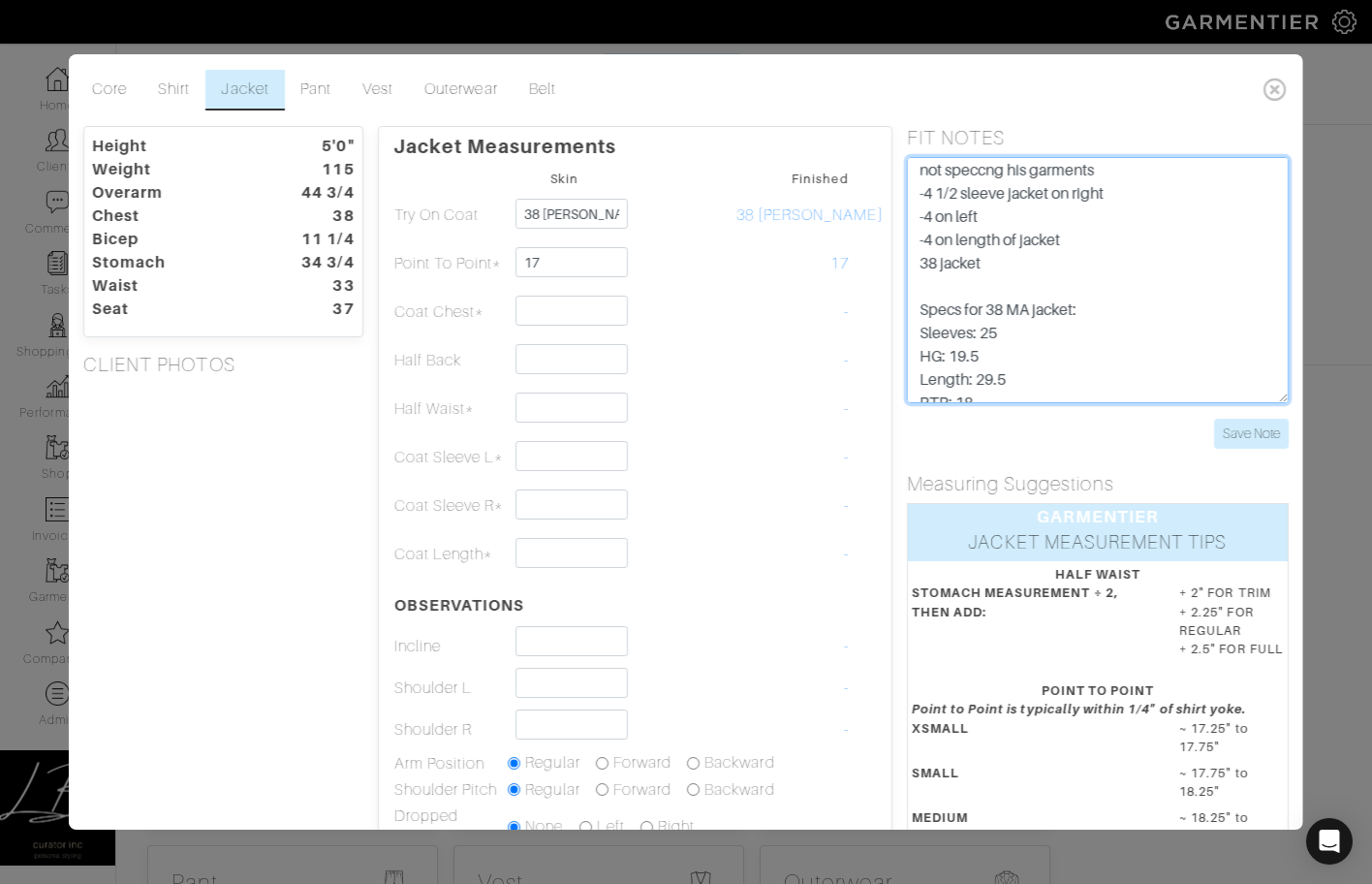 scroll, scrollTop: 0, scrollLeft: 0, axis: both 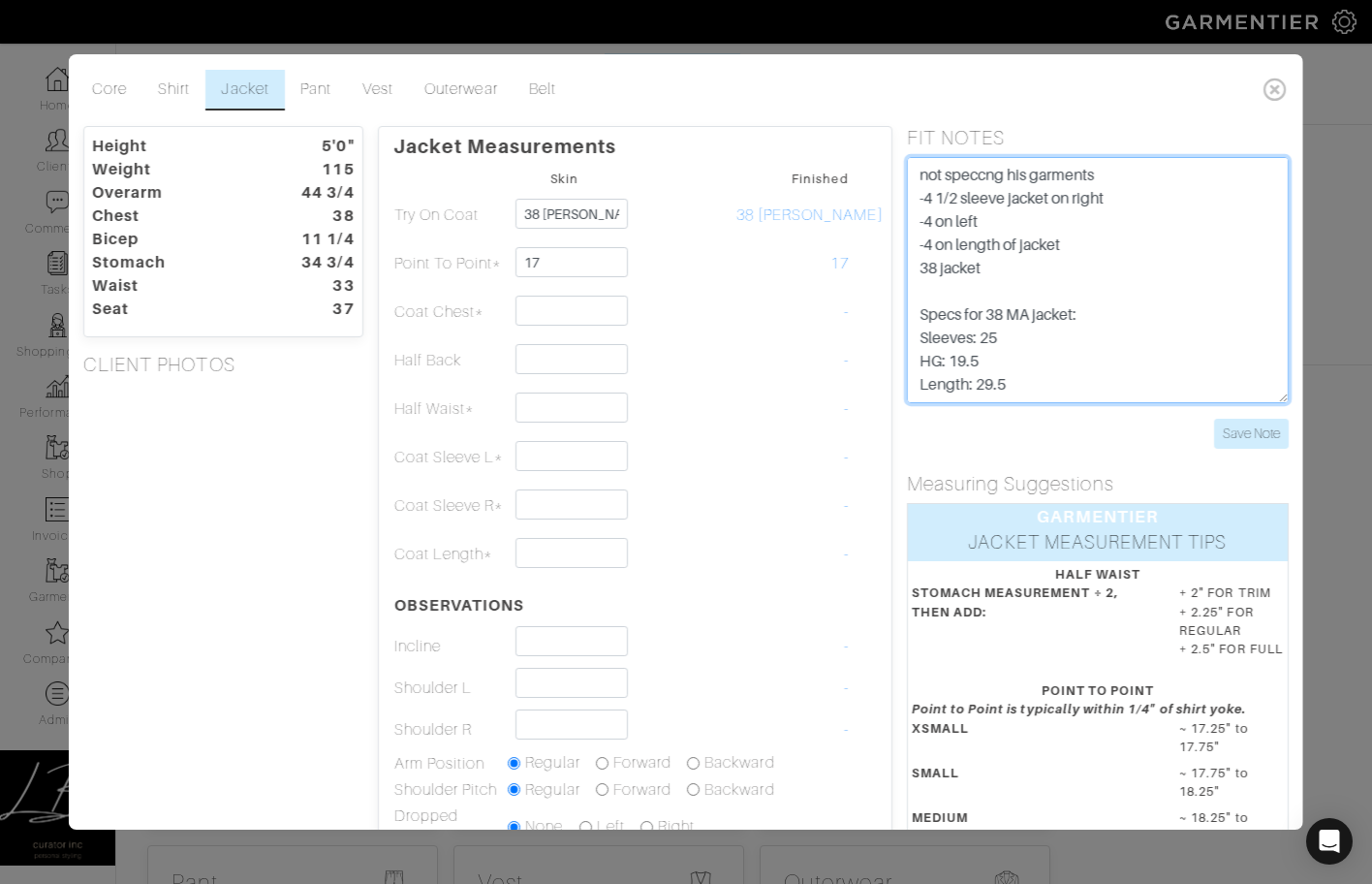 click on "not speccng his garments
-4 1/2 sleeve jacket on right
-4 on left
-4 on length of jacket
38 jacket" at bounding box center [1097, 280] 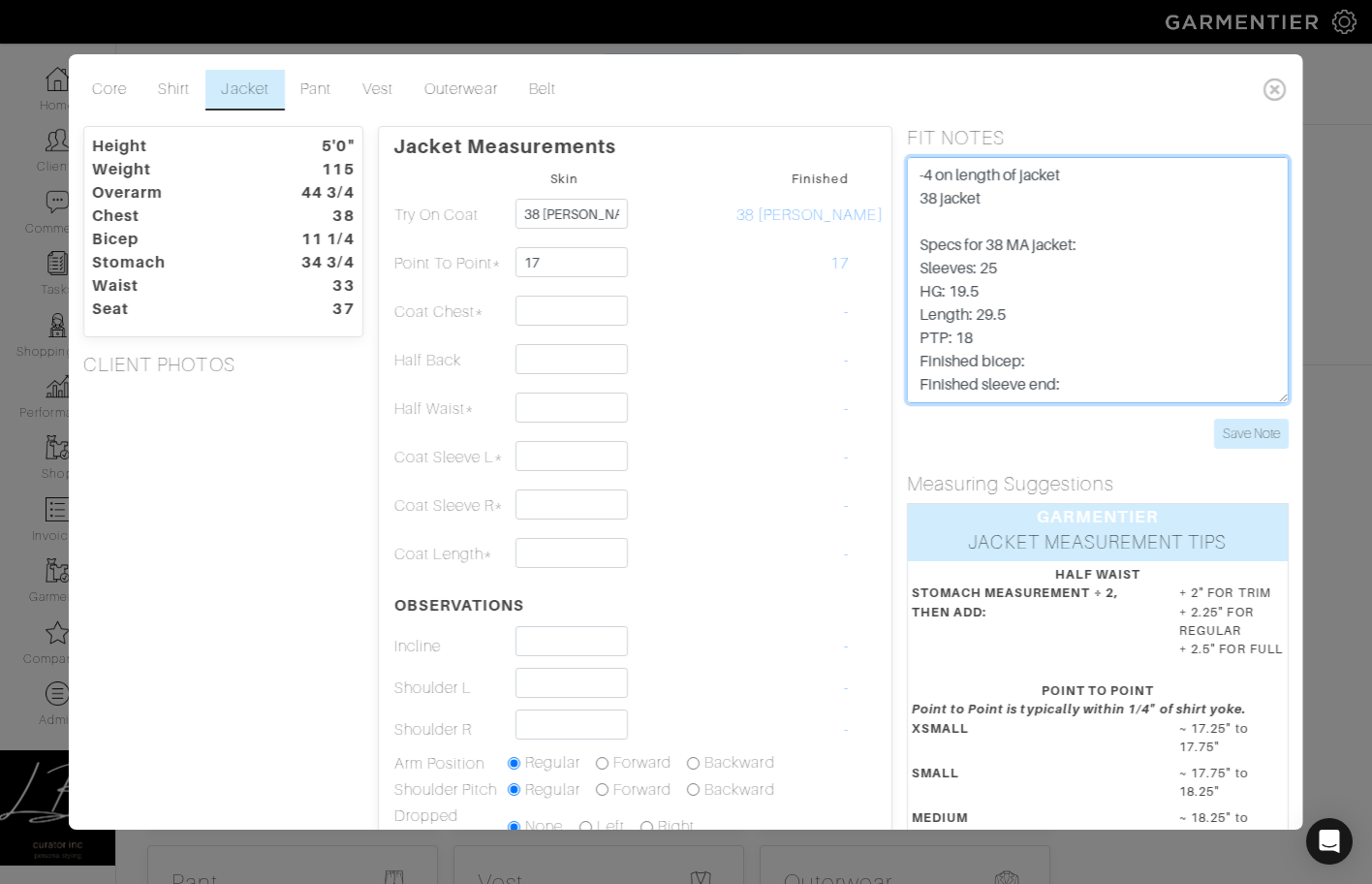 scroll, scrollTop: 89, scrollLeft: 0, axis: vertical 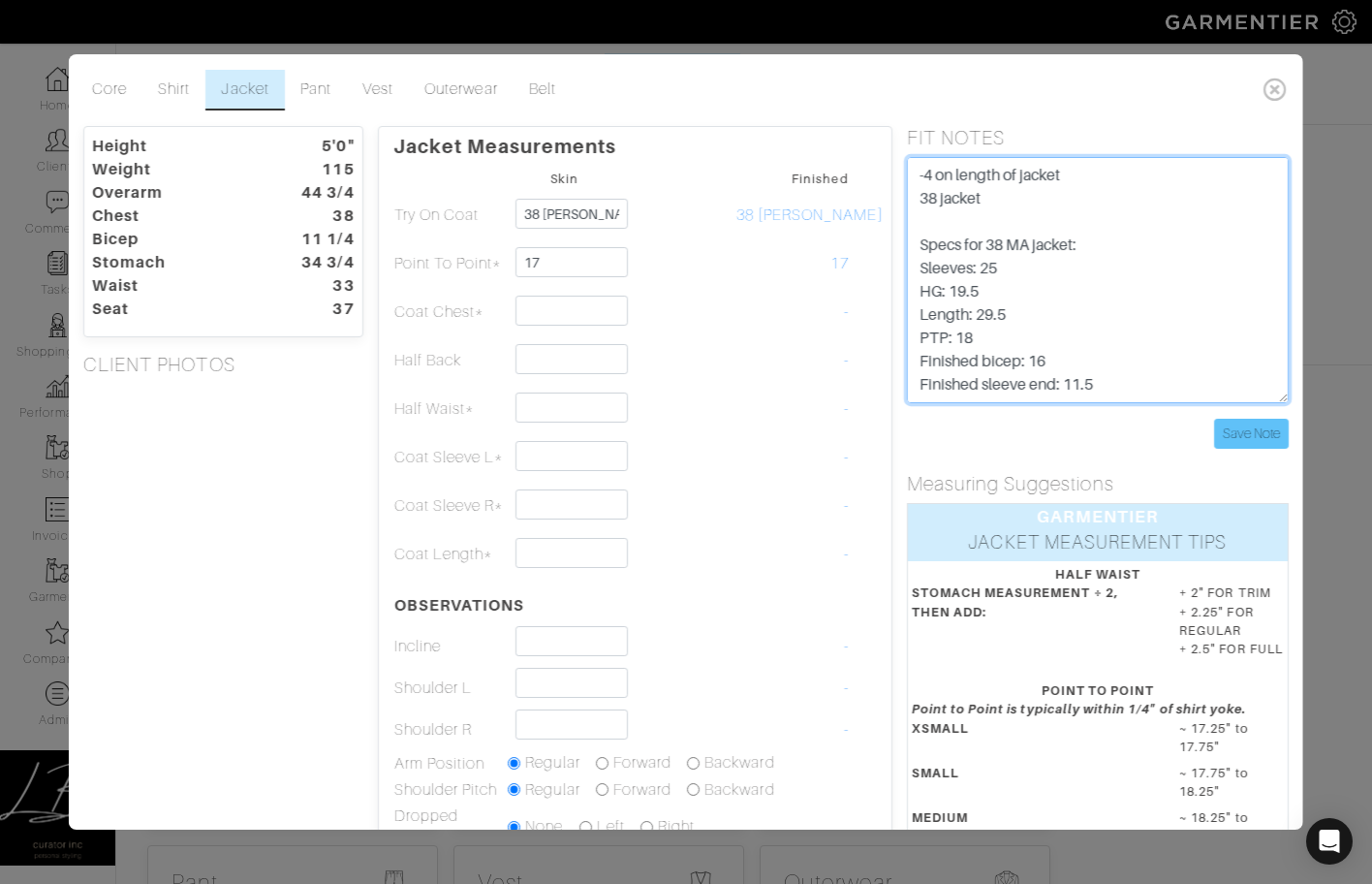 type on "not speccng his garments
-4 1/2 sleeve jacket on right
-4 on left
-4 on length of jacket
38 jacket
Specs for 38 MA jacket:
Sleeves: 25
HG: 19.5
Length: 29.5
PTP: 18
Finished bicep: 16
Finished sleeve end: 11.5" 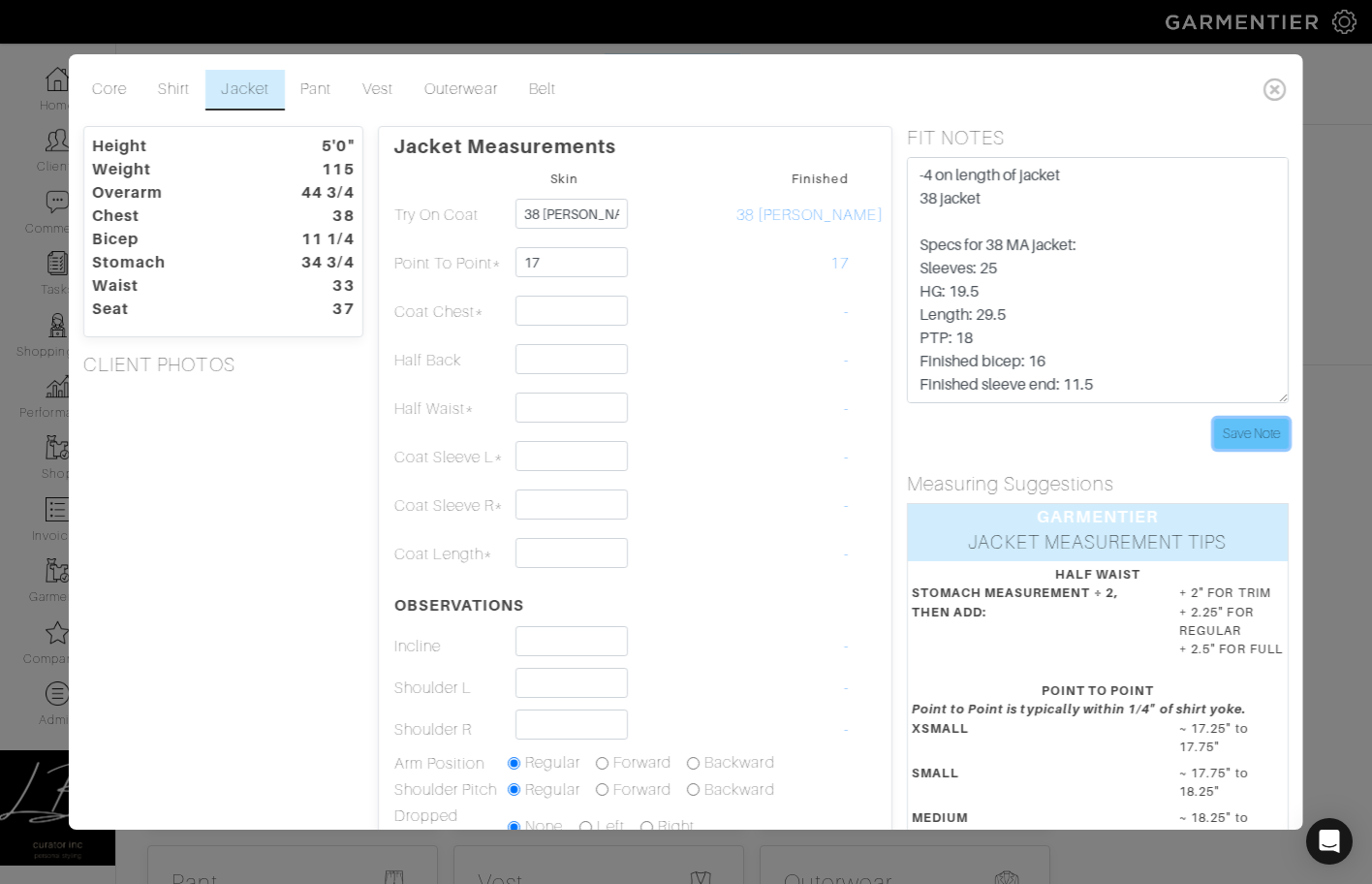 click on "Save Note" at bounding box center [1251, 433] 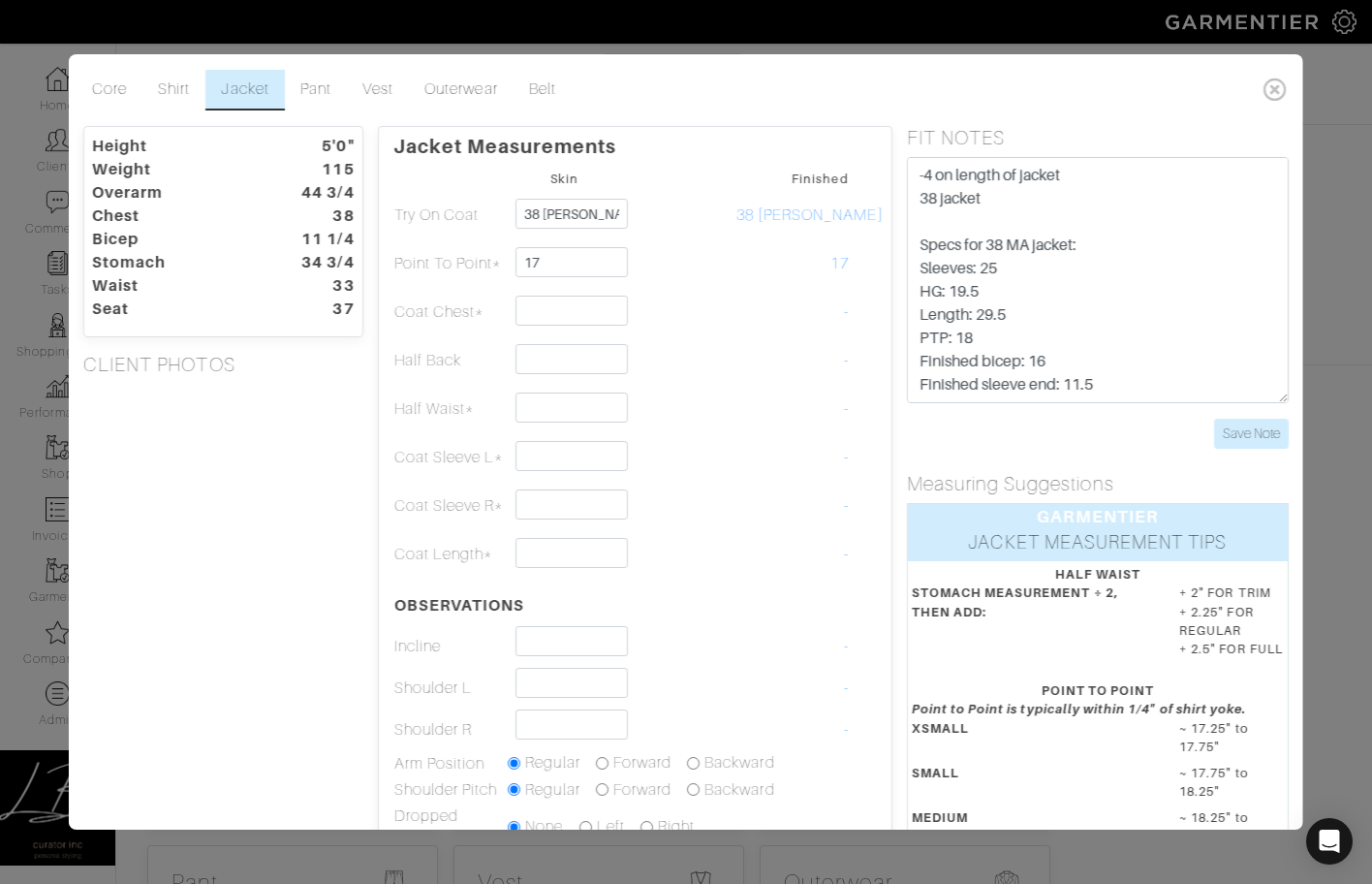 scroll, scrollTop: 428, scrollLeft: 0, axis: vertical 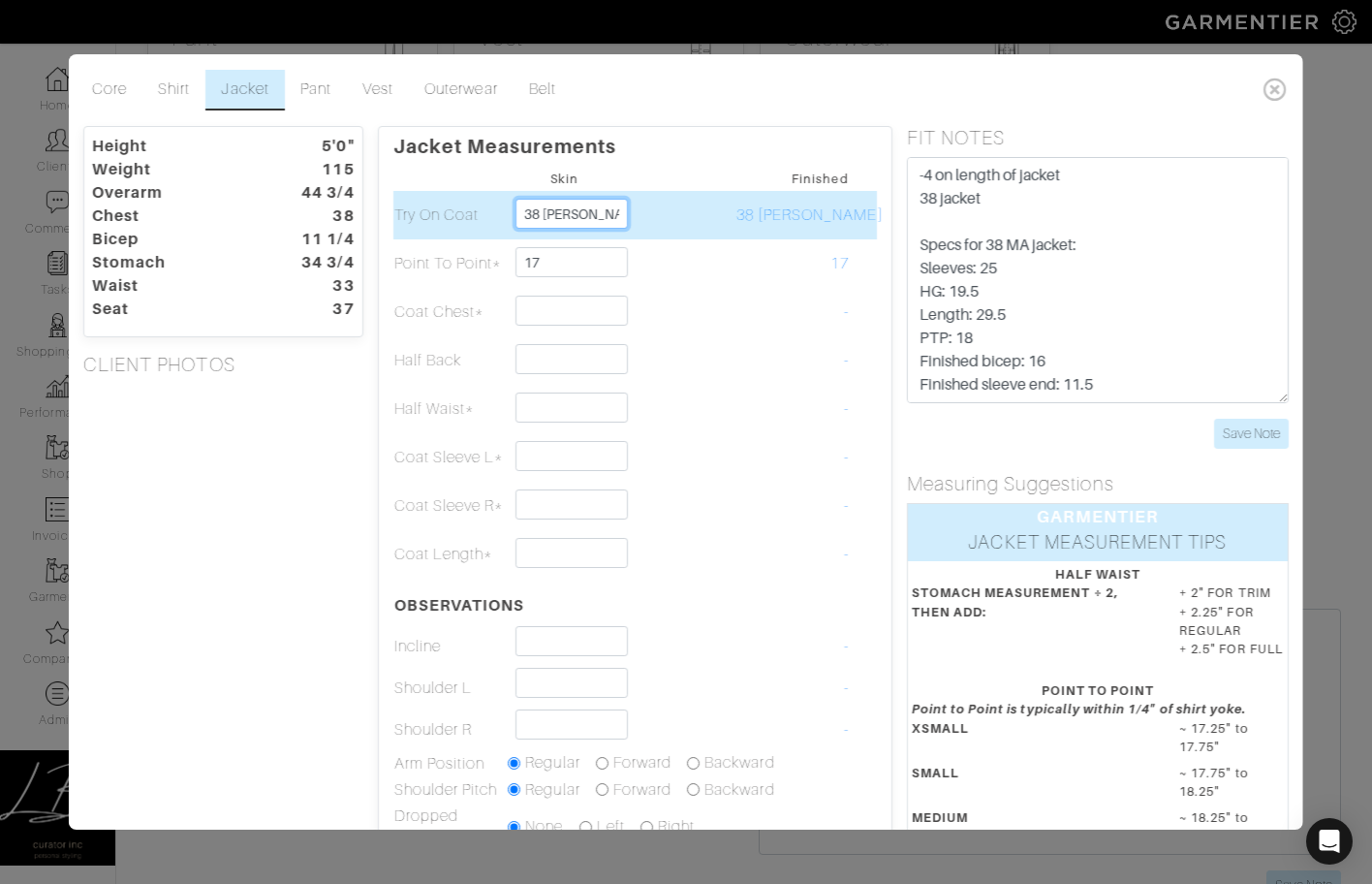 click on "38 Michael Andrews" at bounding box center (572, 213) 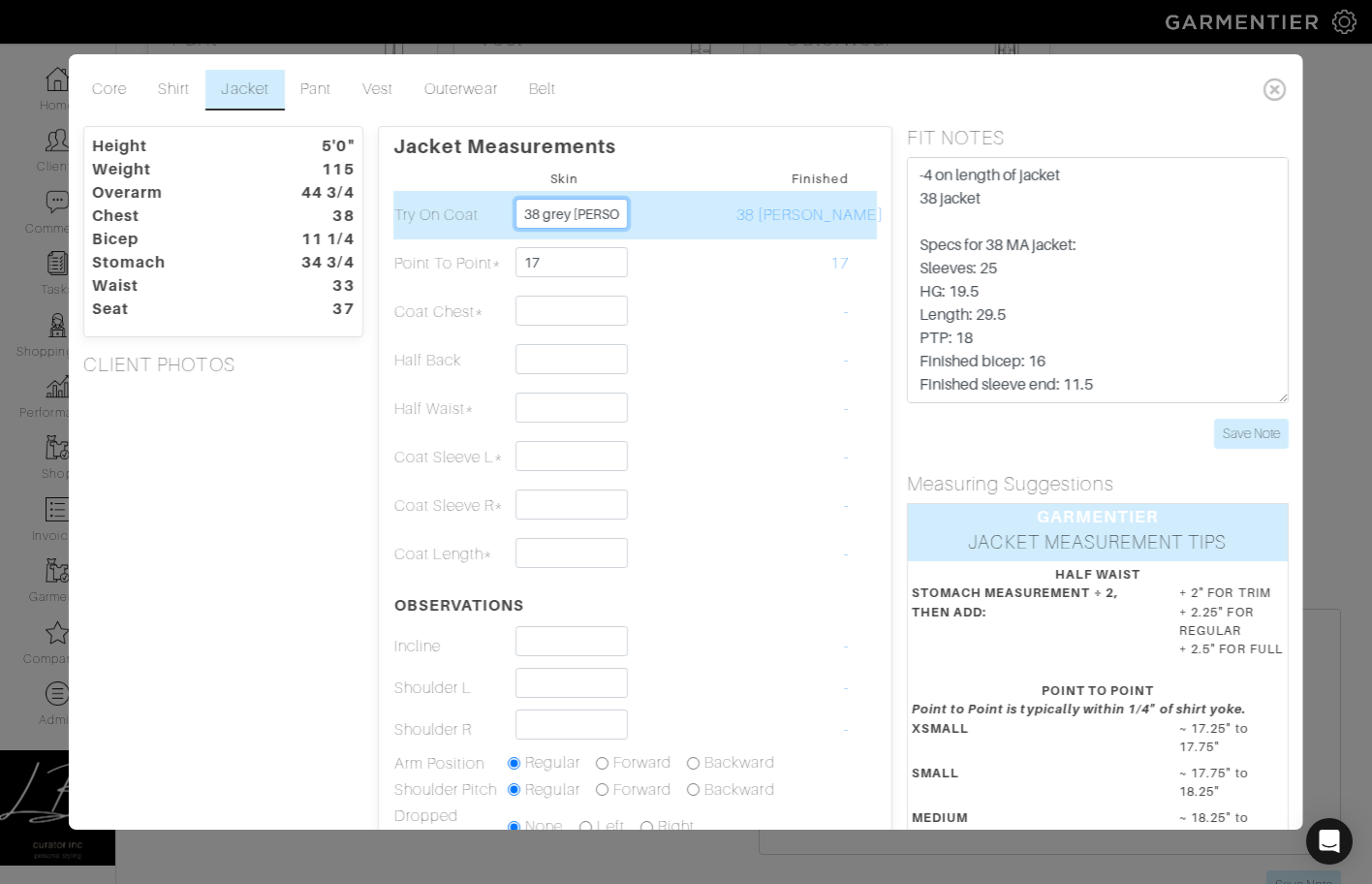scroll, scrollTop: 0, scrollLeft: 58, axis: horizontal 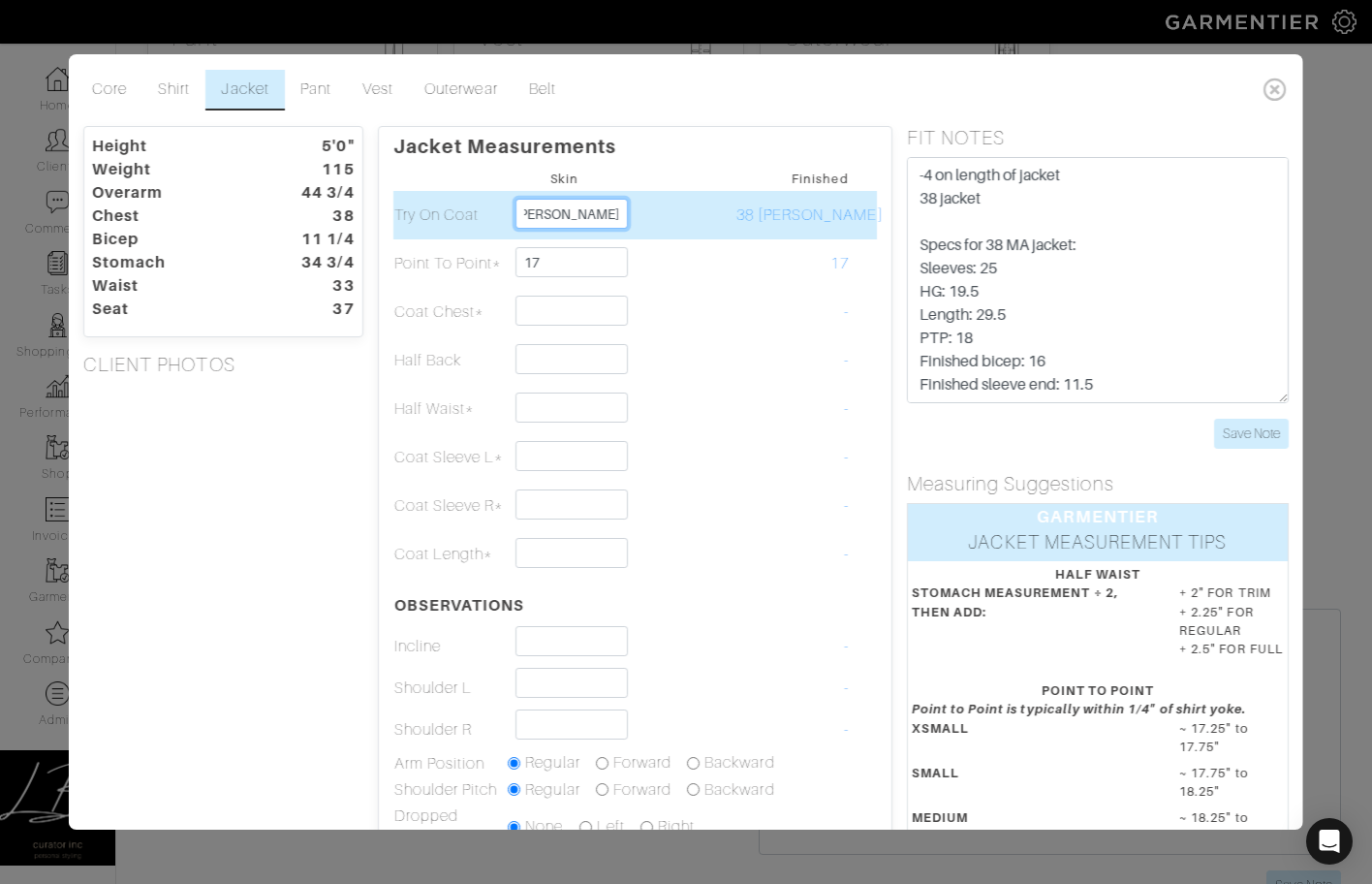 drag, startPoint x: 585, startPoint y: 219, endPoint x: 716, endPoint y: 222, distance: 131.03435 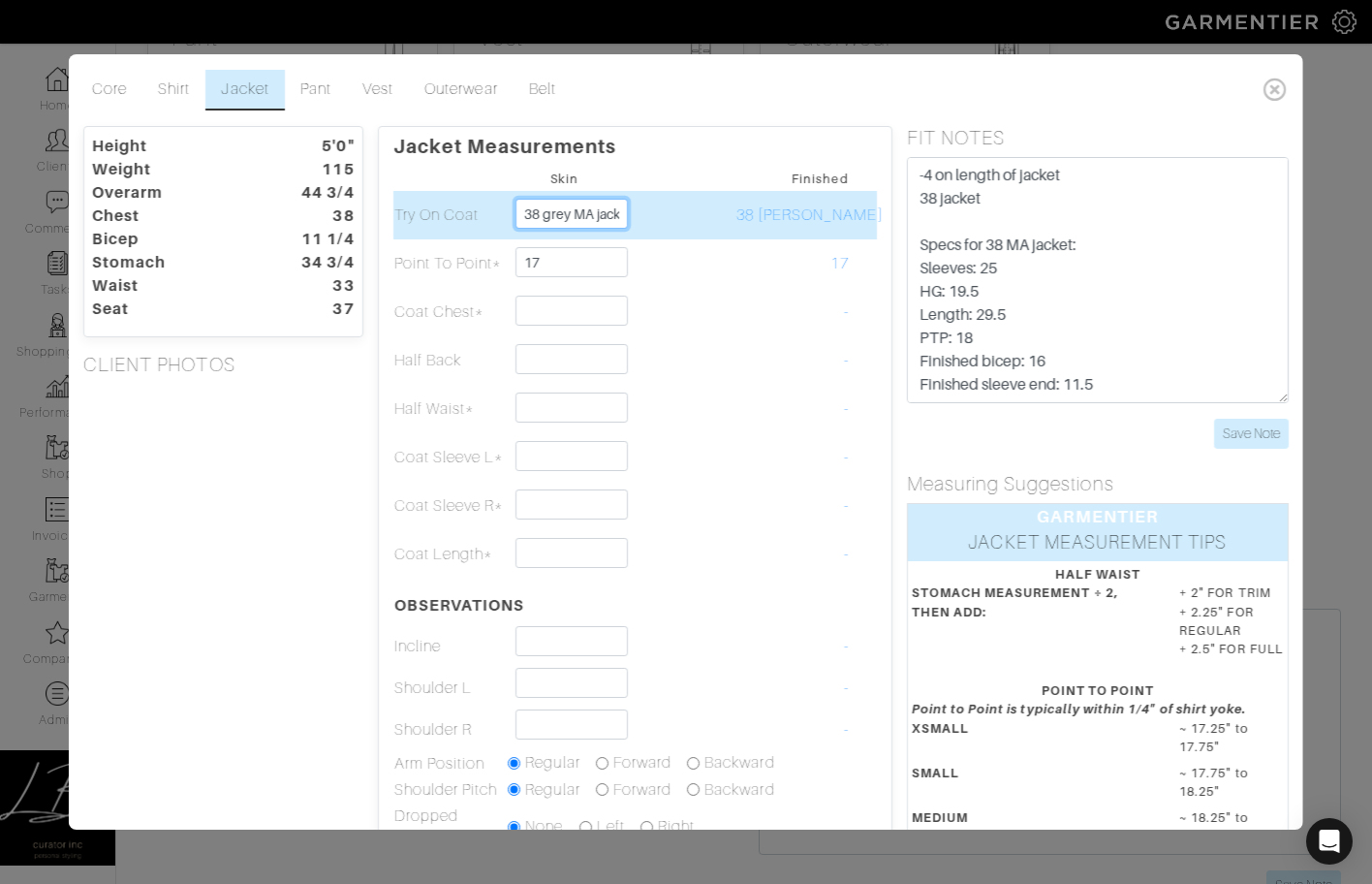 scroll, scrollTop: 0, scrollLeft: 14, axis: horizontal 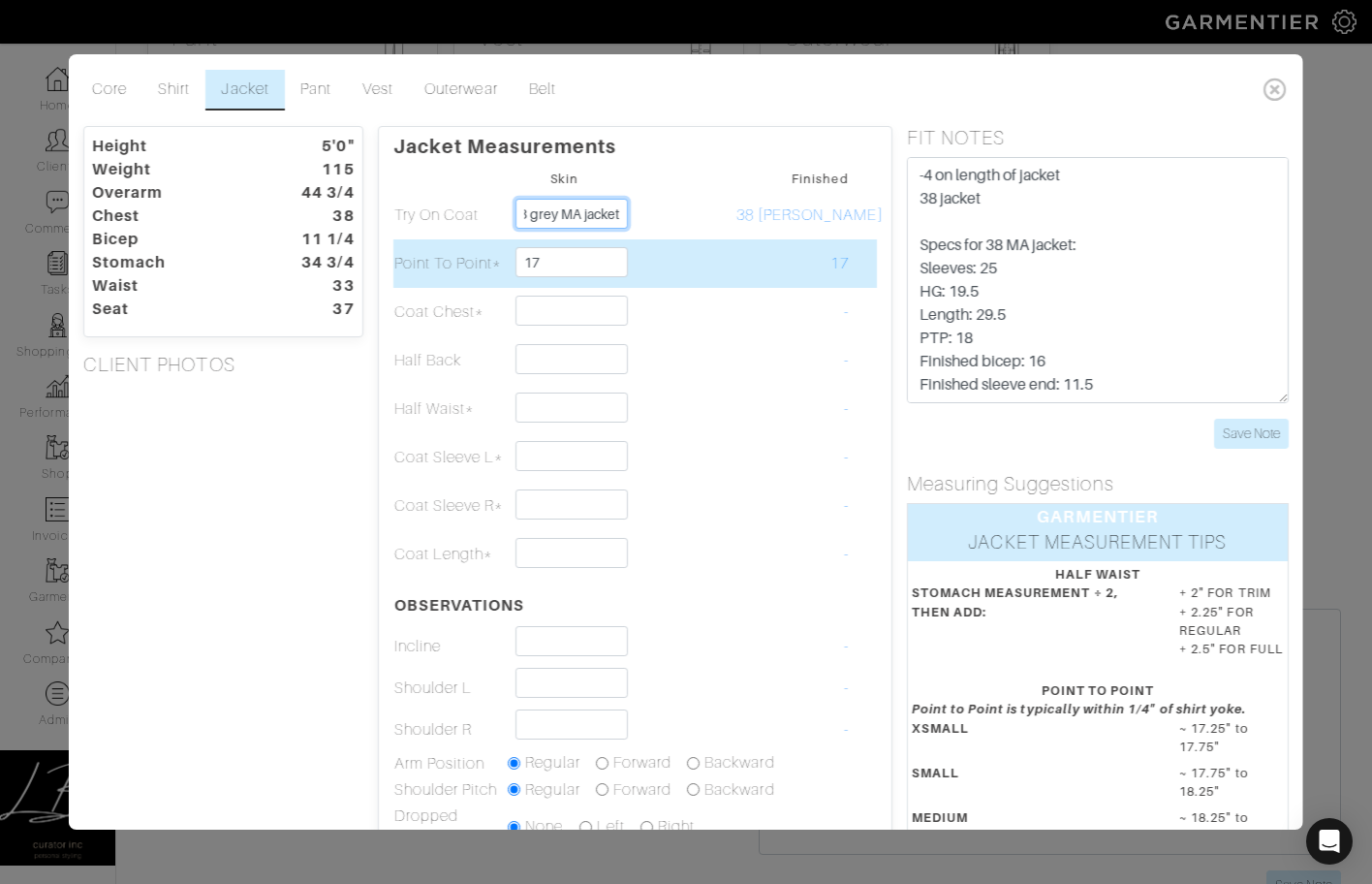 type on "38 grey MA jacket" 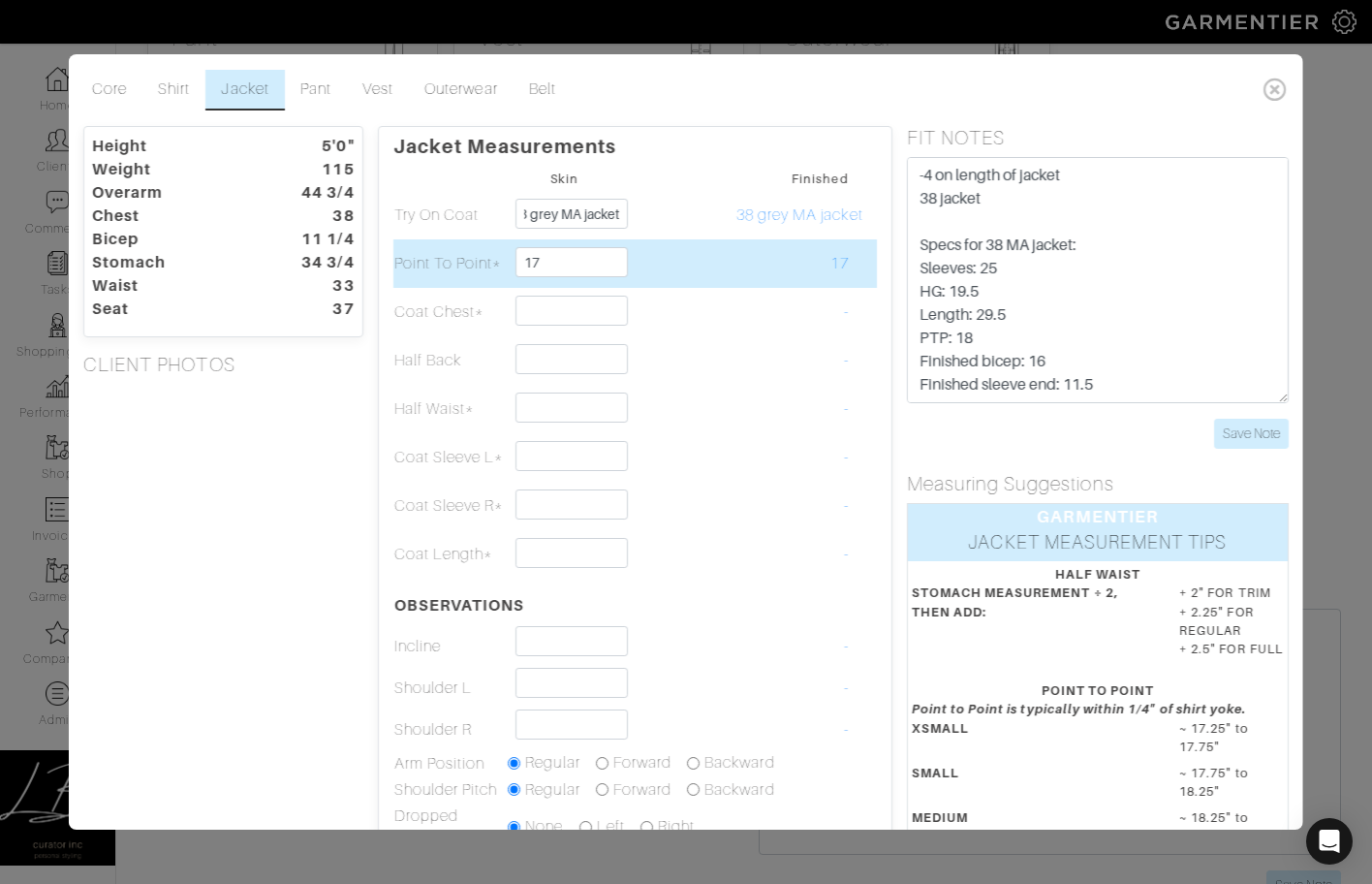 scroll, scrollTop: 0, scrollLeft: 0, axis: both 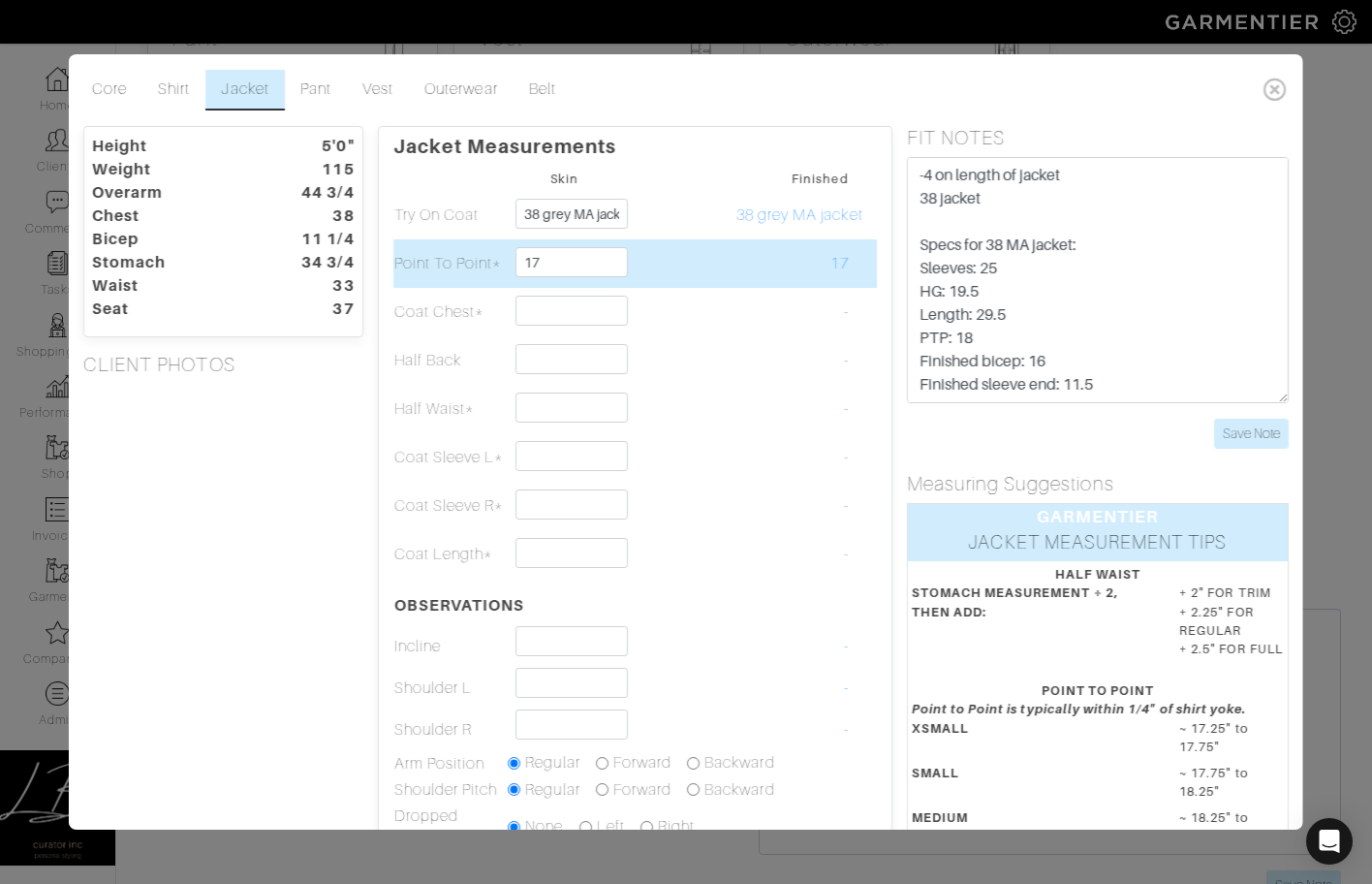 click at bounding box center (678, 264) 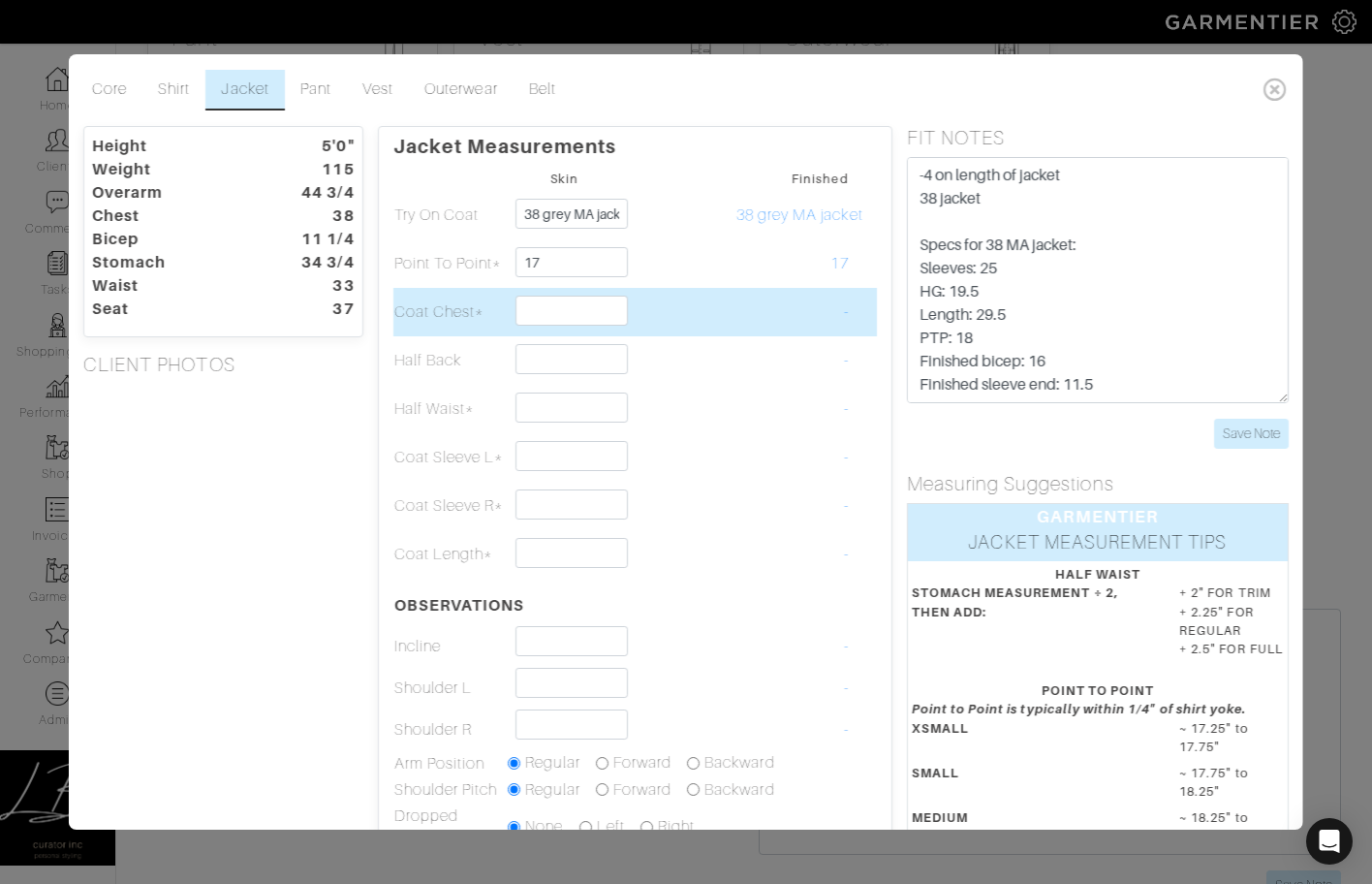 click at bounding box center (678, 312) 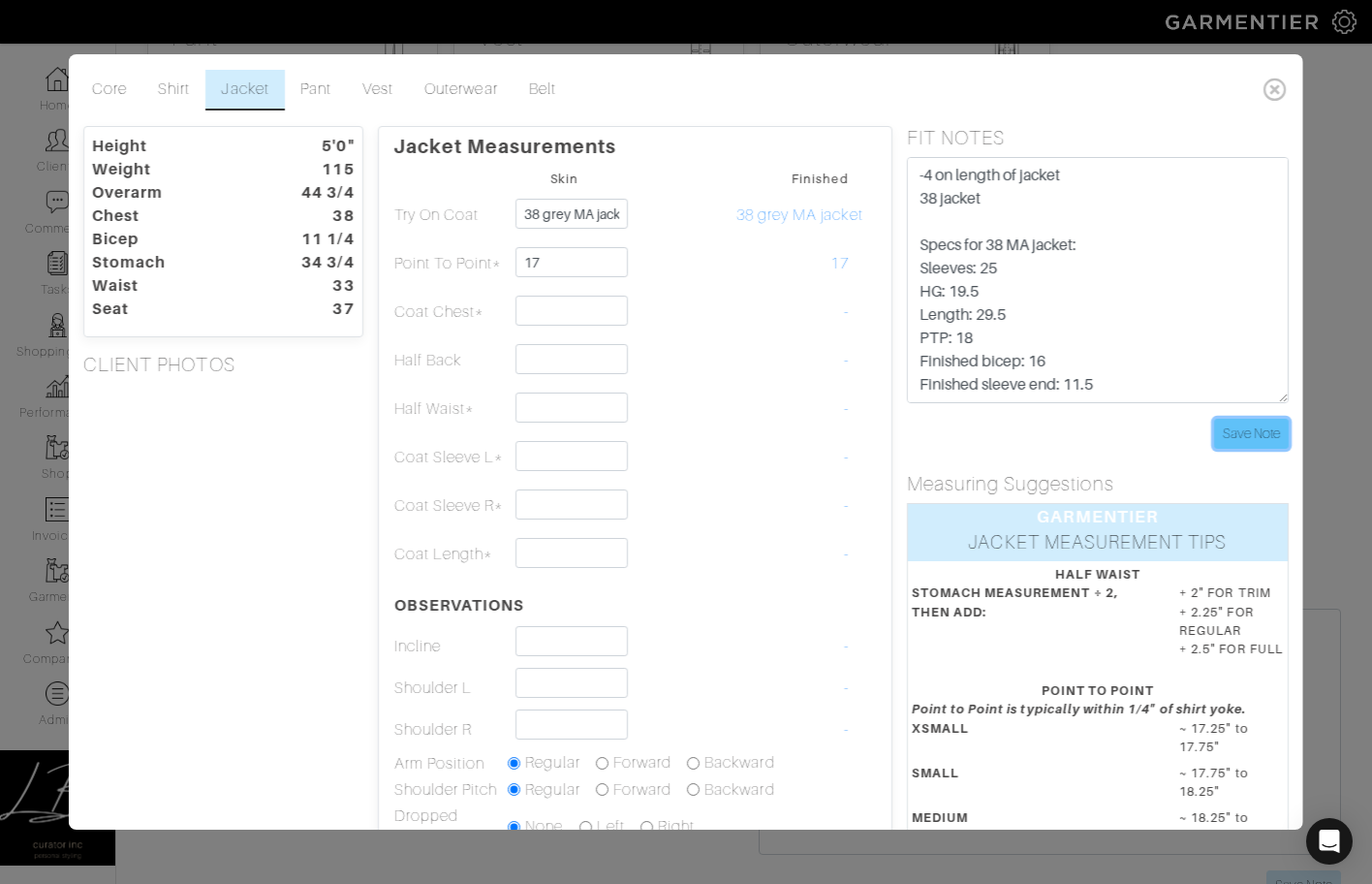 click on "Save Note" at bounding box center (1251, 433) 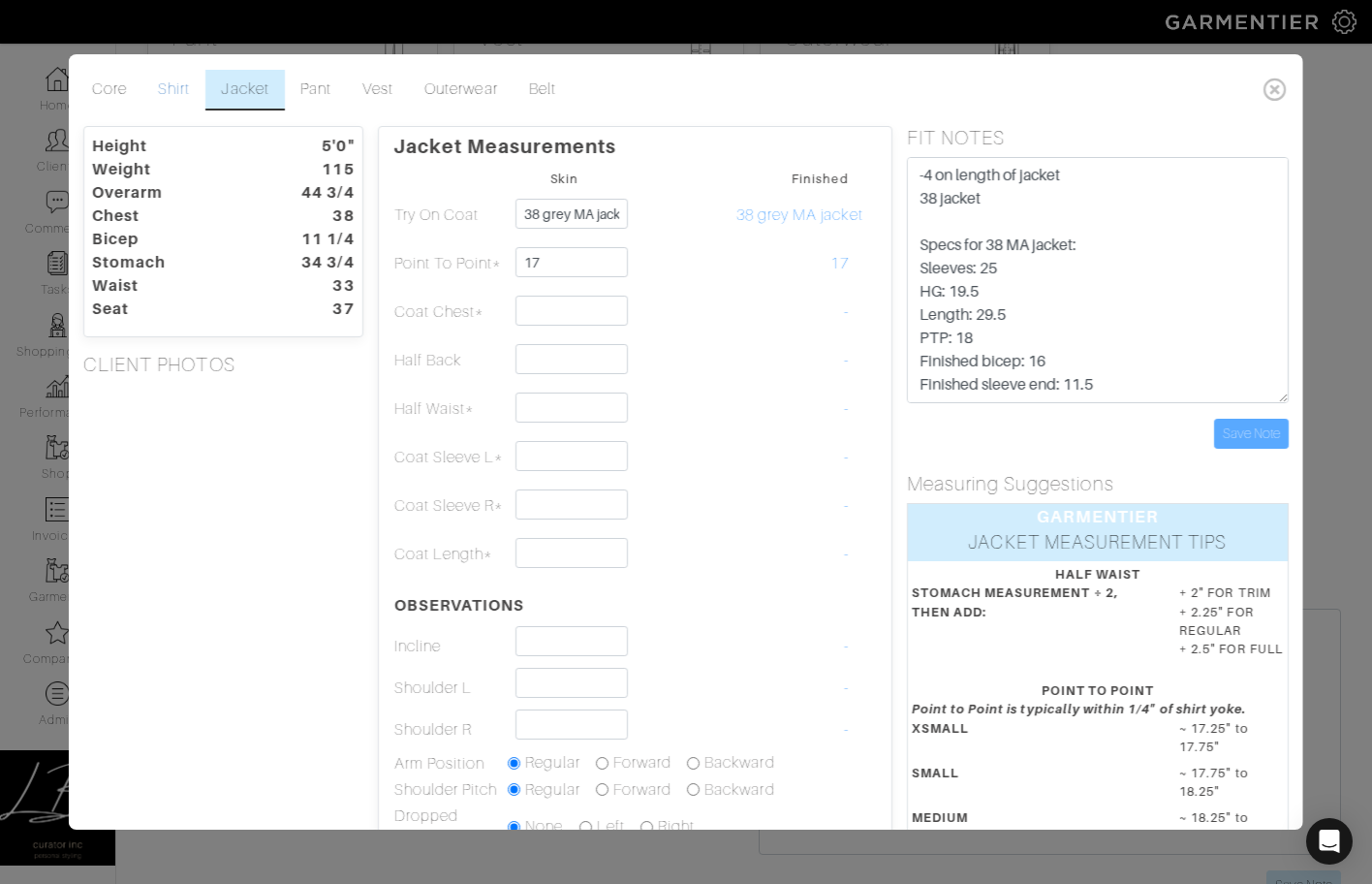click on "Shirt" at bounding box center [173, 90] 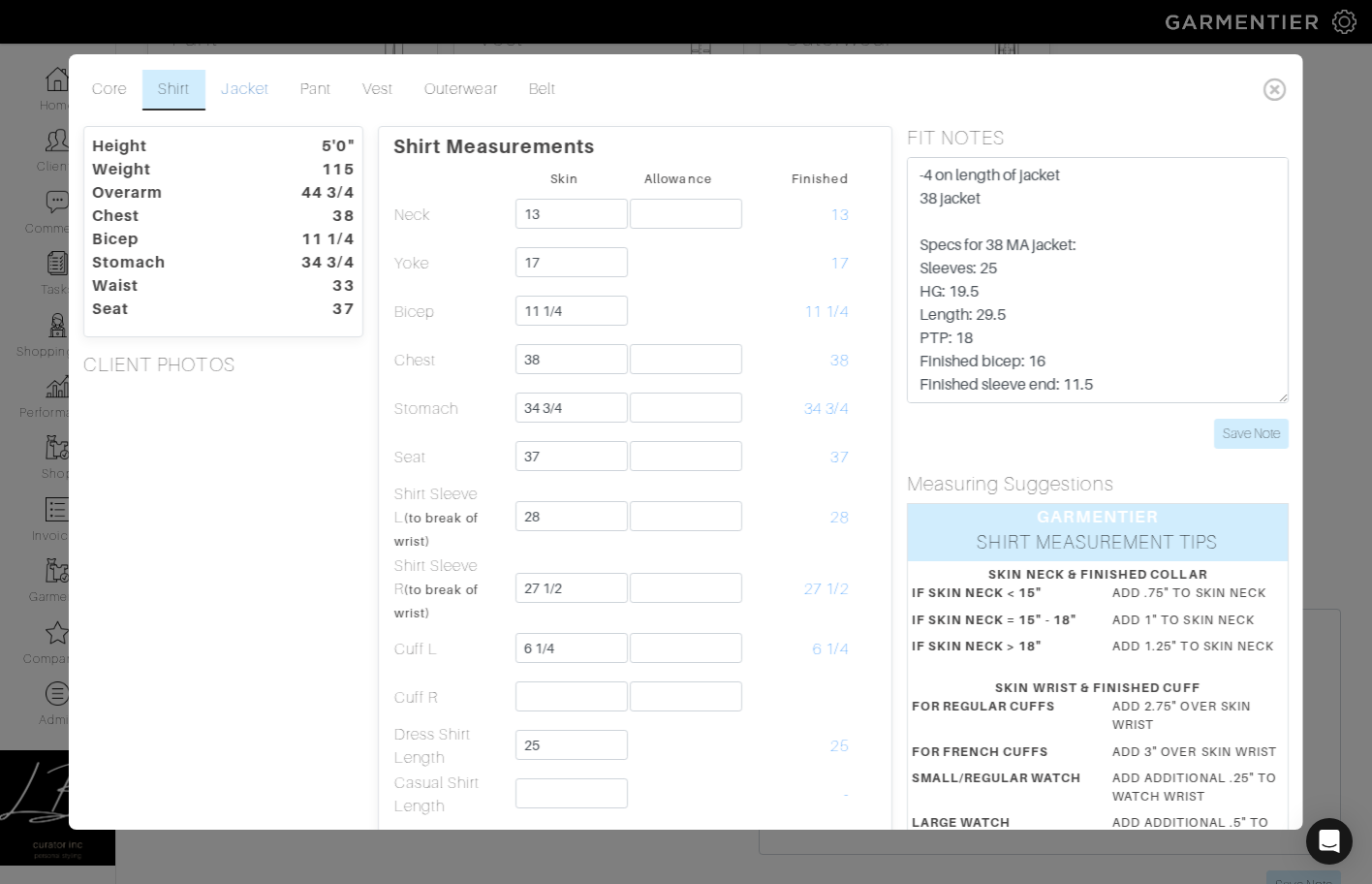 click on "Jacket" at bounding box center (244, 90) 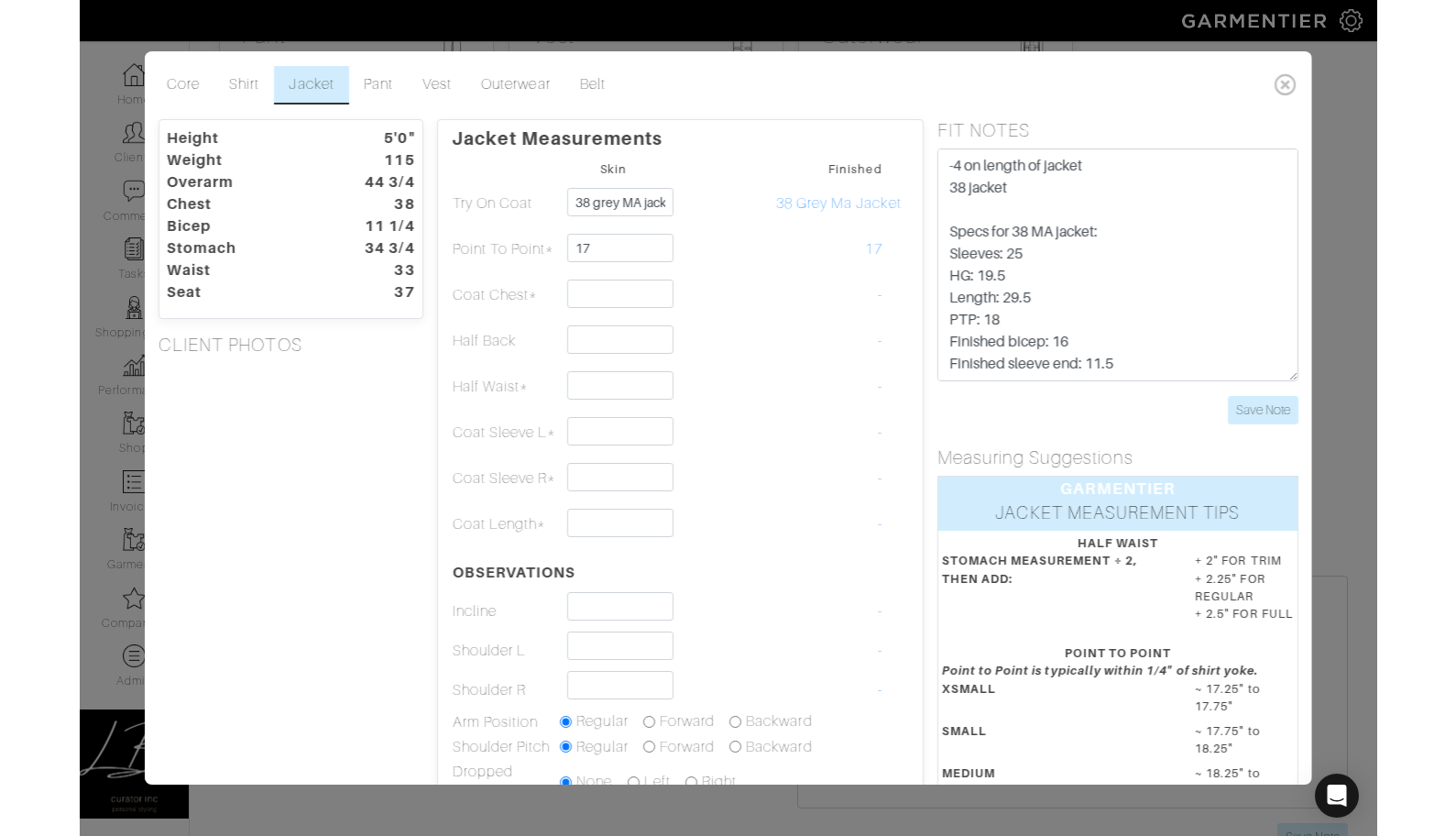scroll, scrollTop: 367, scrollLeft: 0, axis: vertical 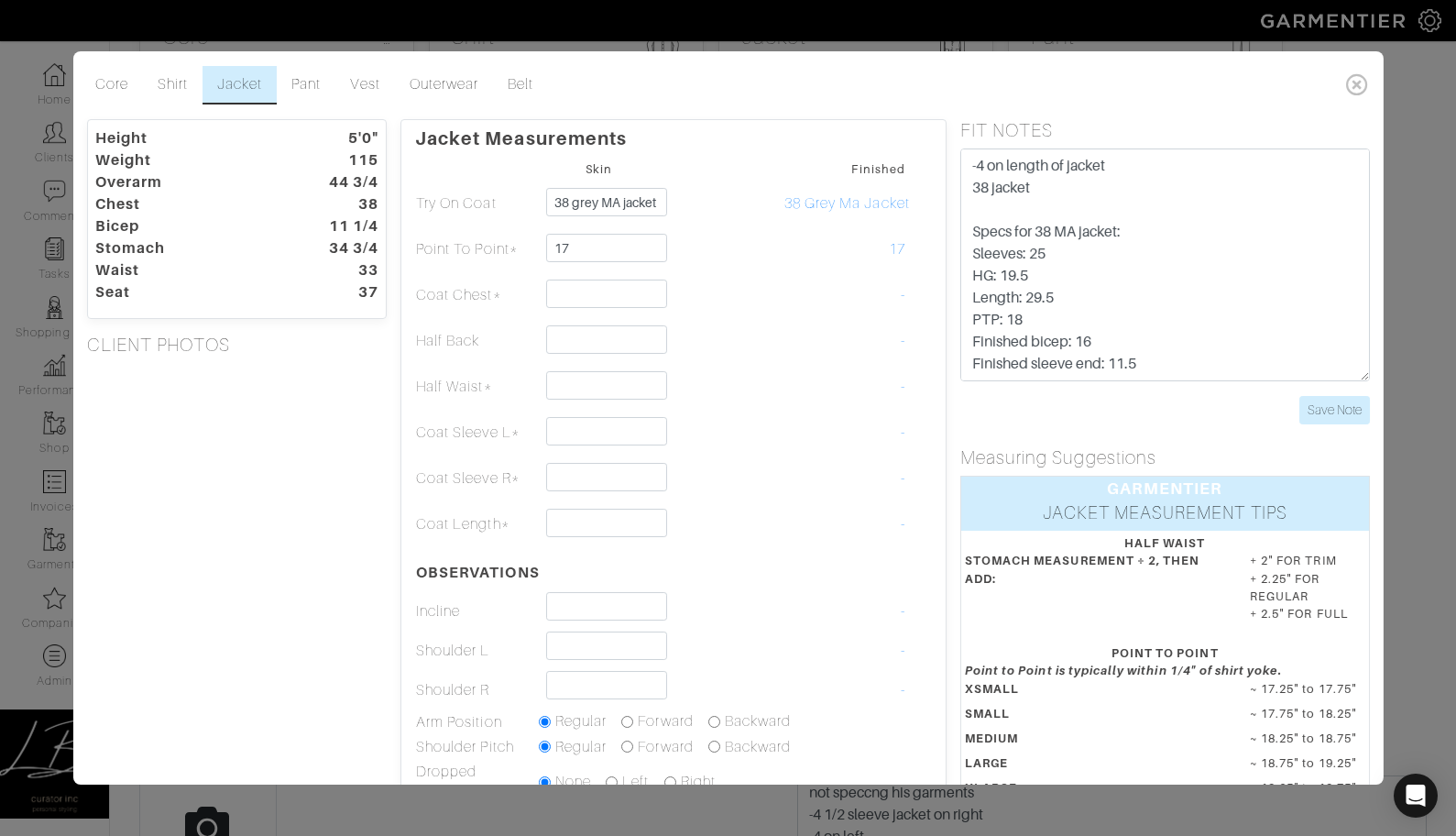 click on "Core
Shirt
Jacket
Pant
Vest
Outerwear
Belt" at bounding box center [728, 85] 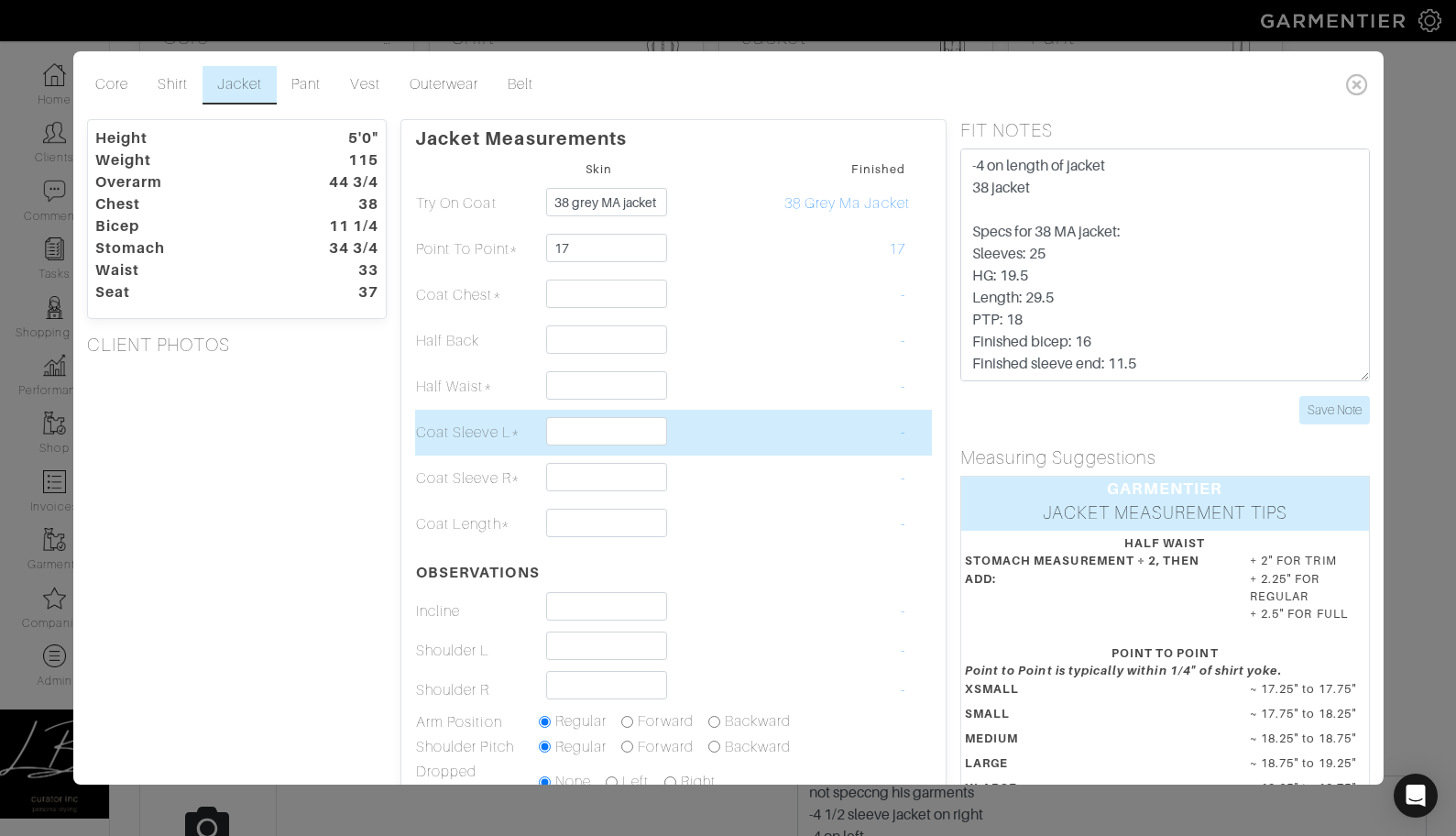 click at bounding box center [722, 433] 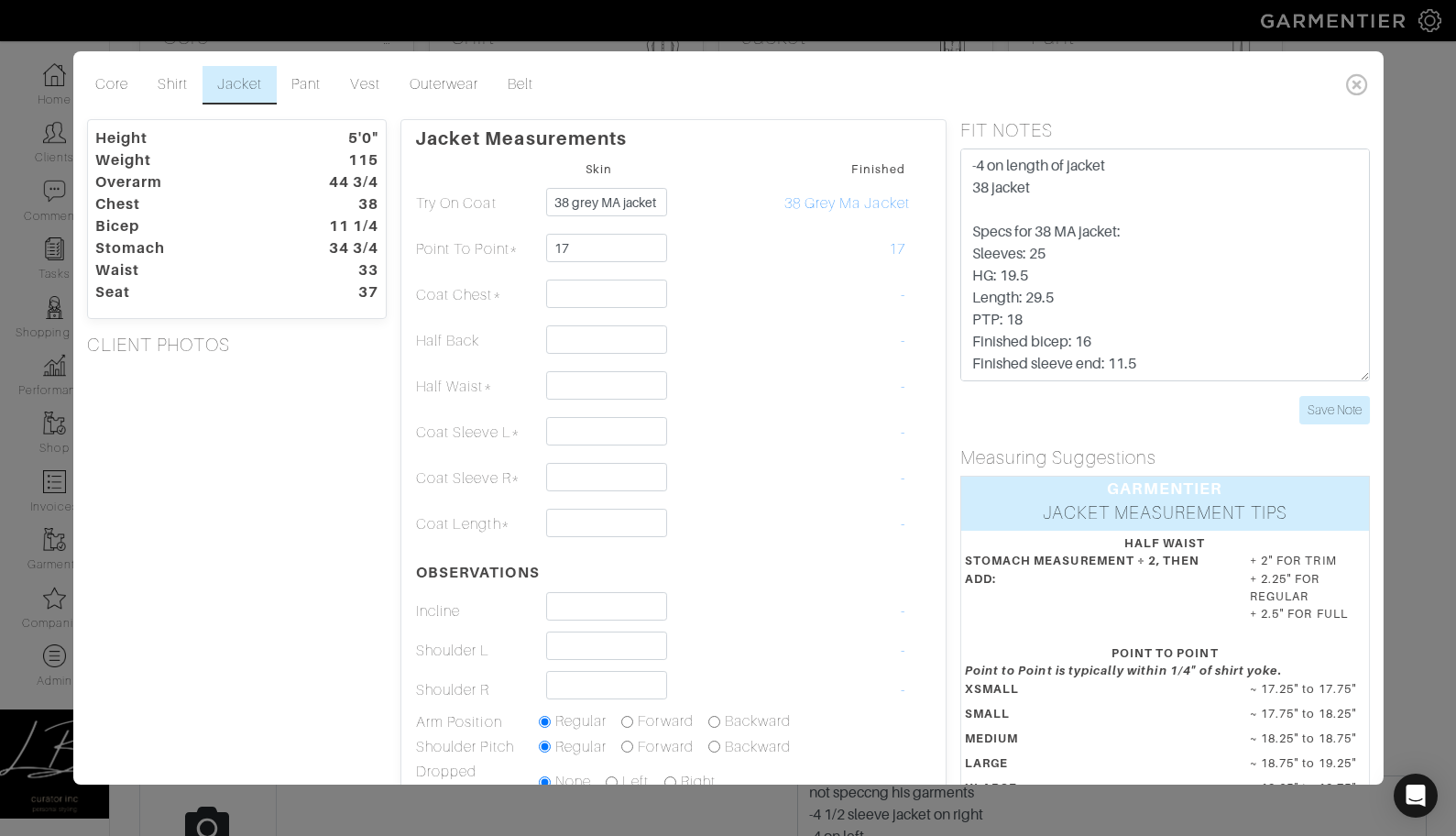 scroll, scrollTop: 0, scrollLeft: 0, axis: both 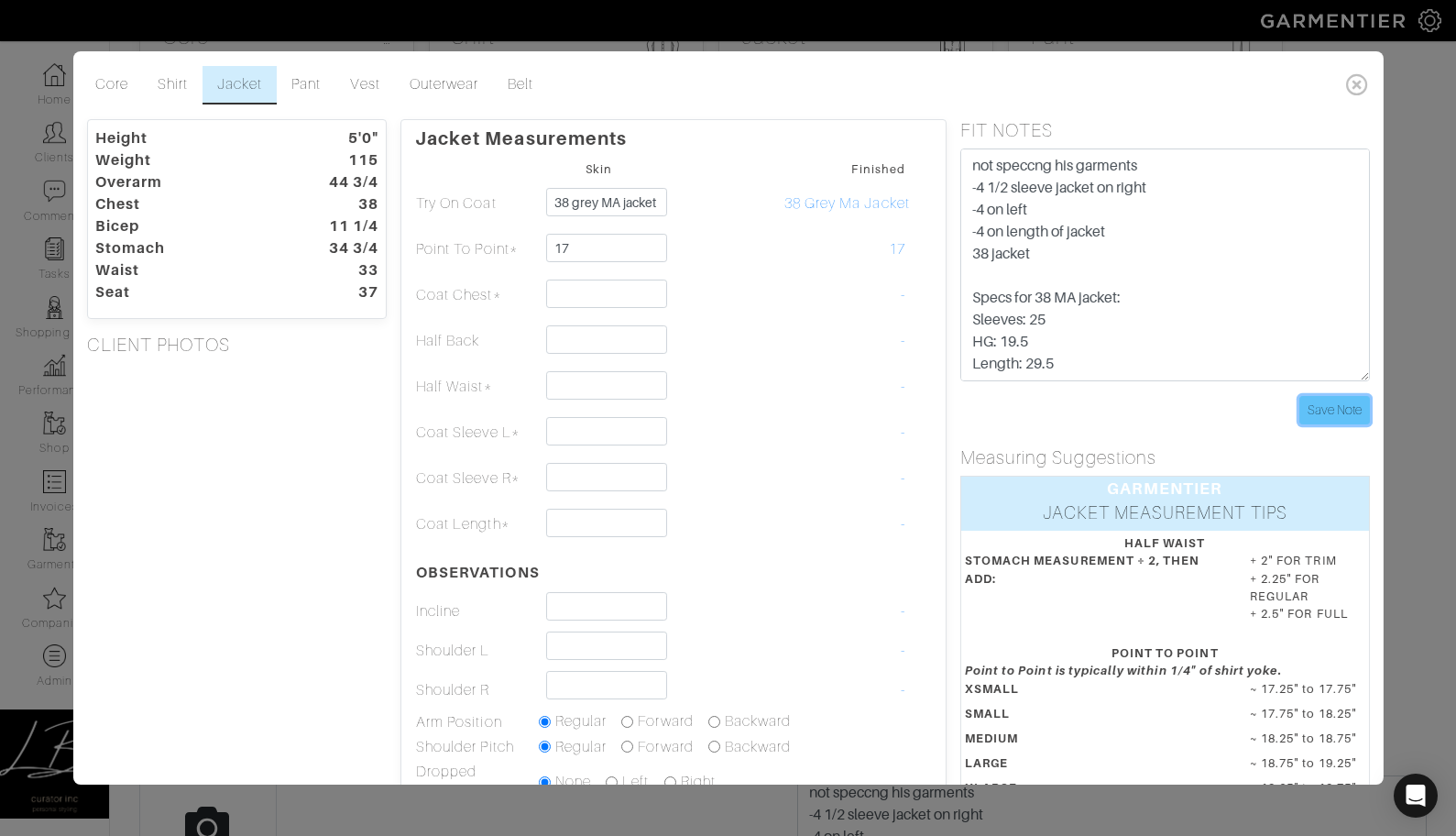 click on "Save Note" at bounding box center [1334, 410] 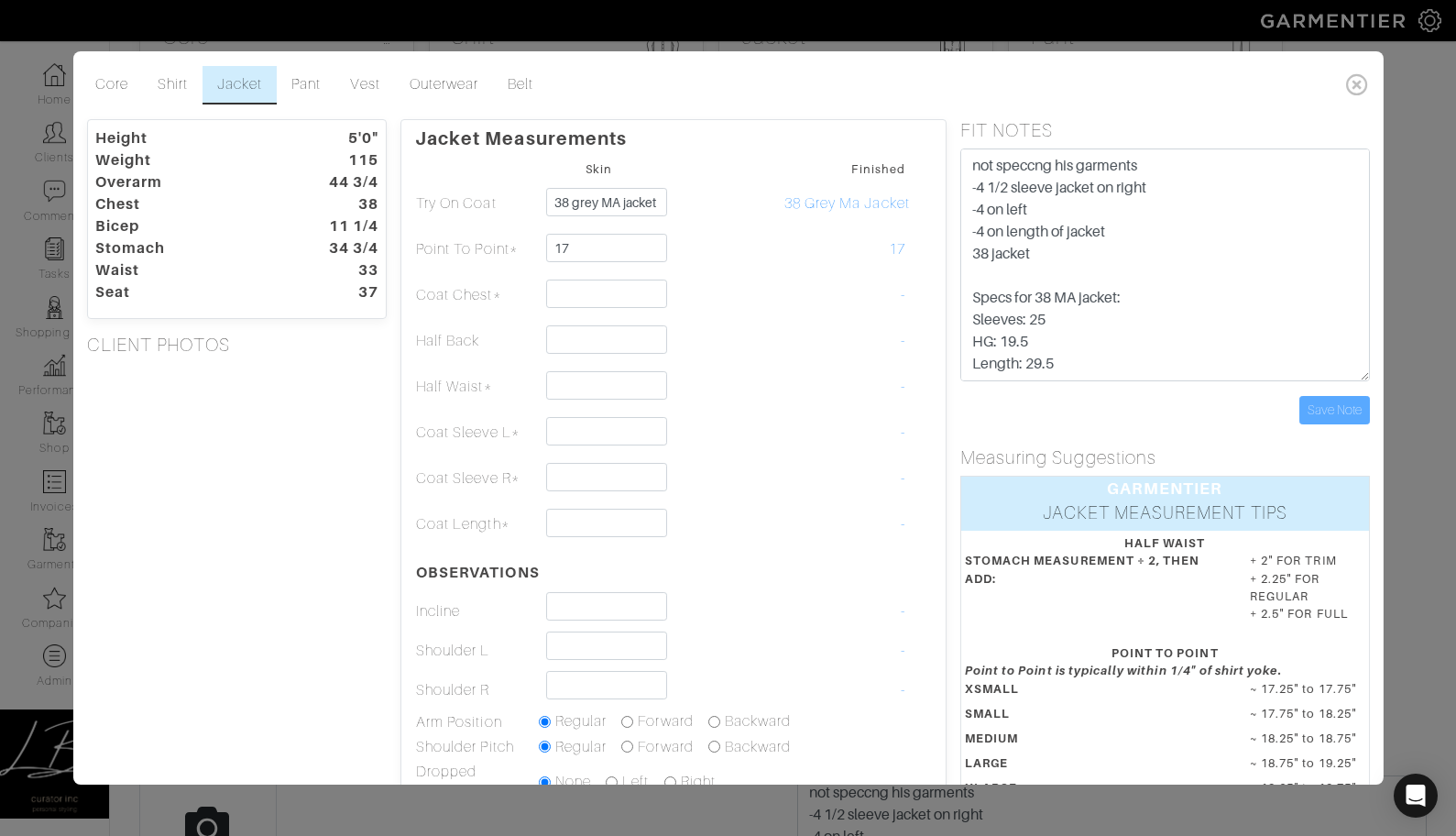 click on "Save Note" at bounding box center (1165, 410) 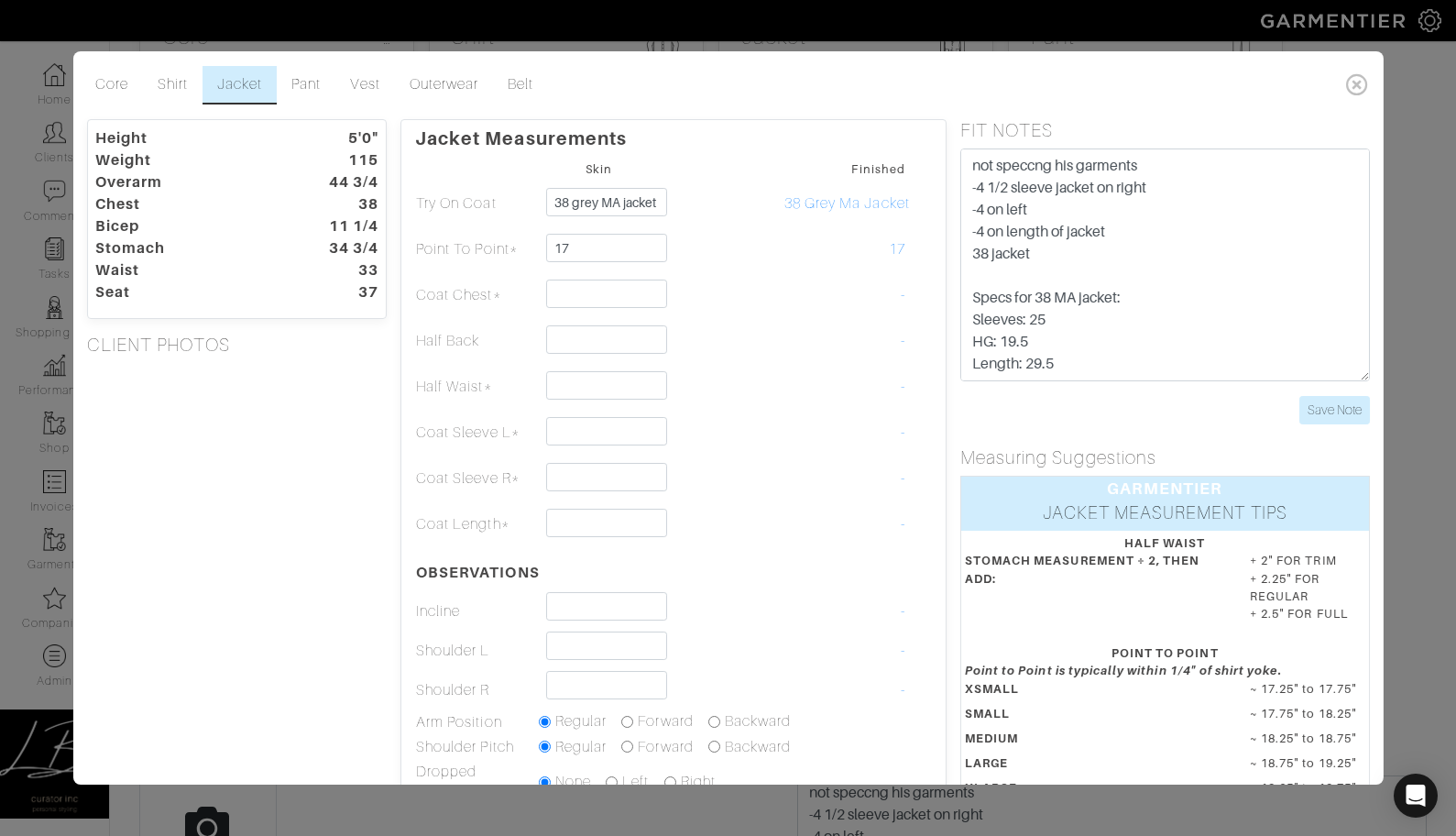 click on "Save Note" at bounding box center [1165, 410] 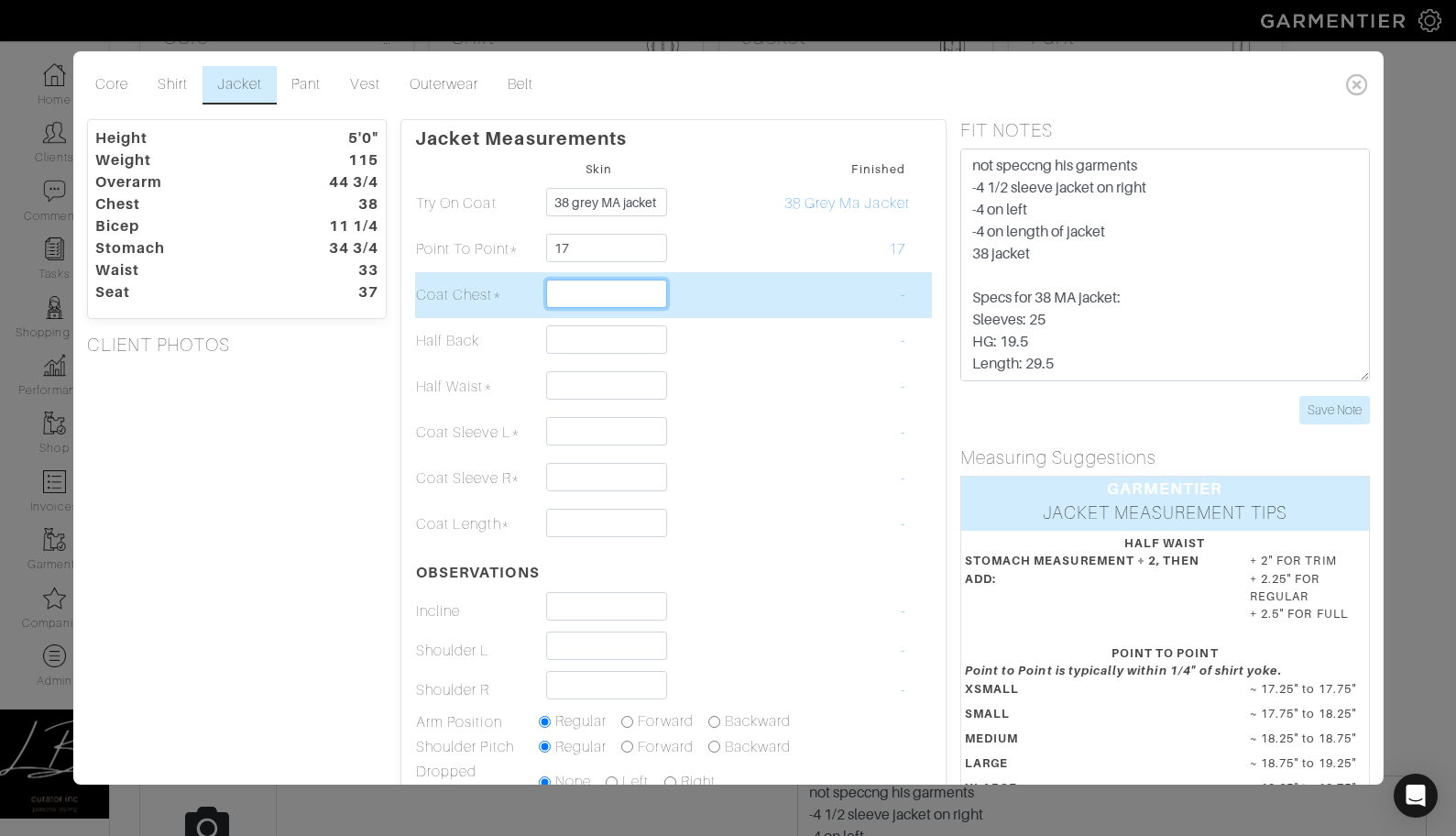 click at bounding box center (607, 293) 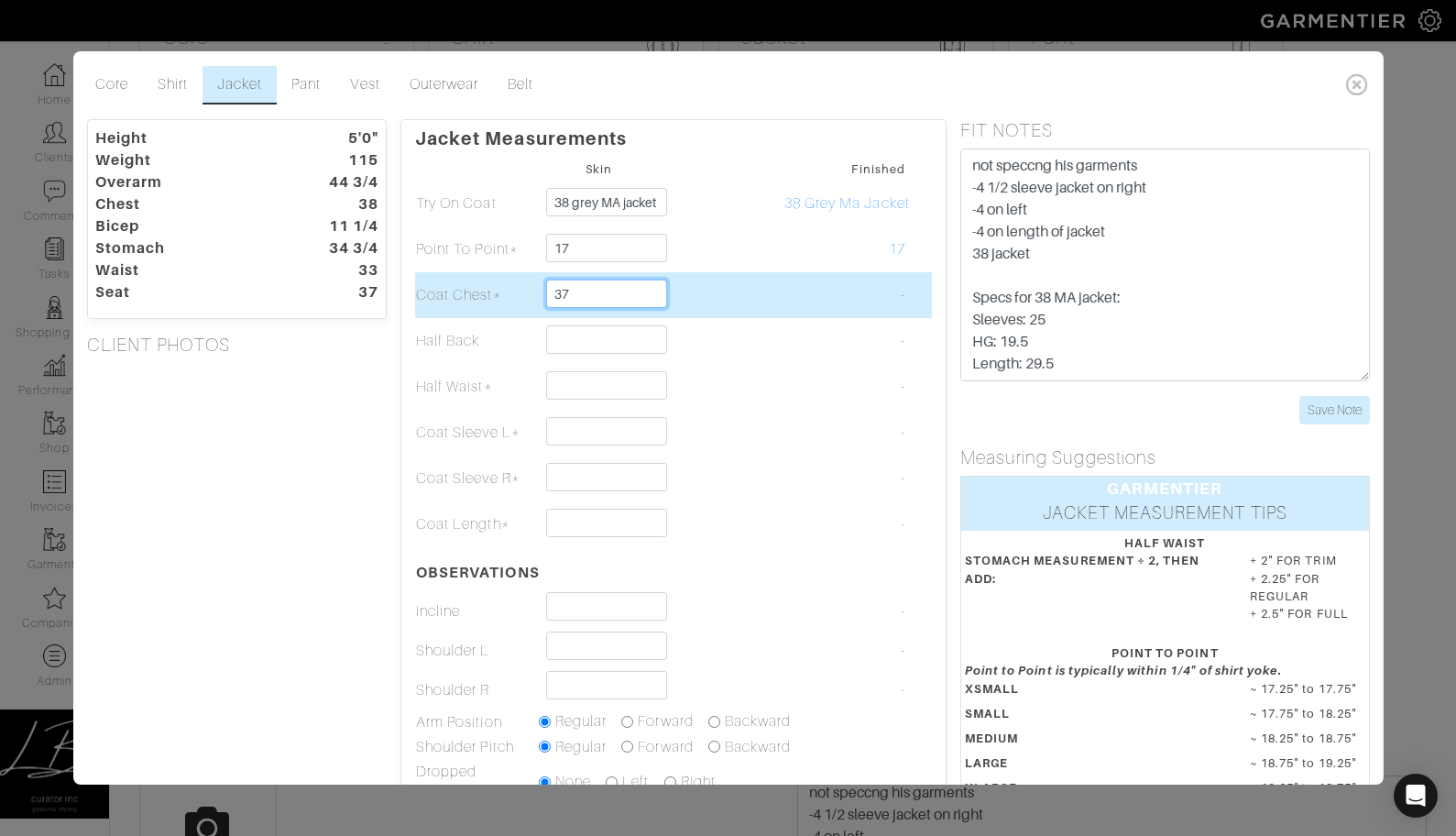 type on "37" 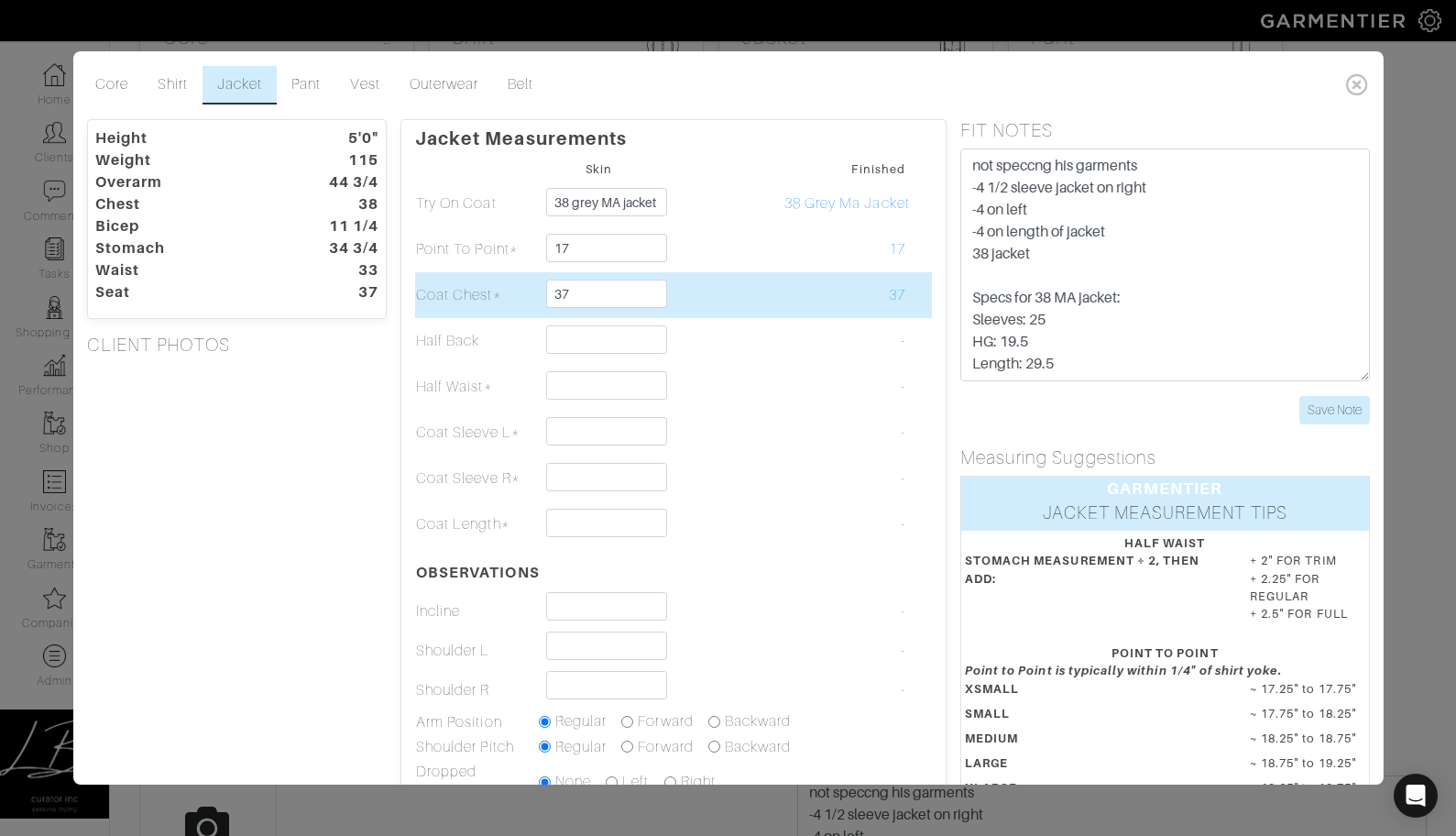 click at bounding box center (722, 295) 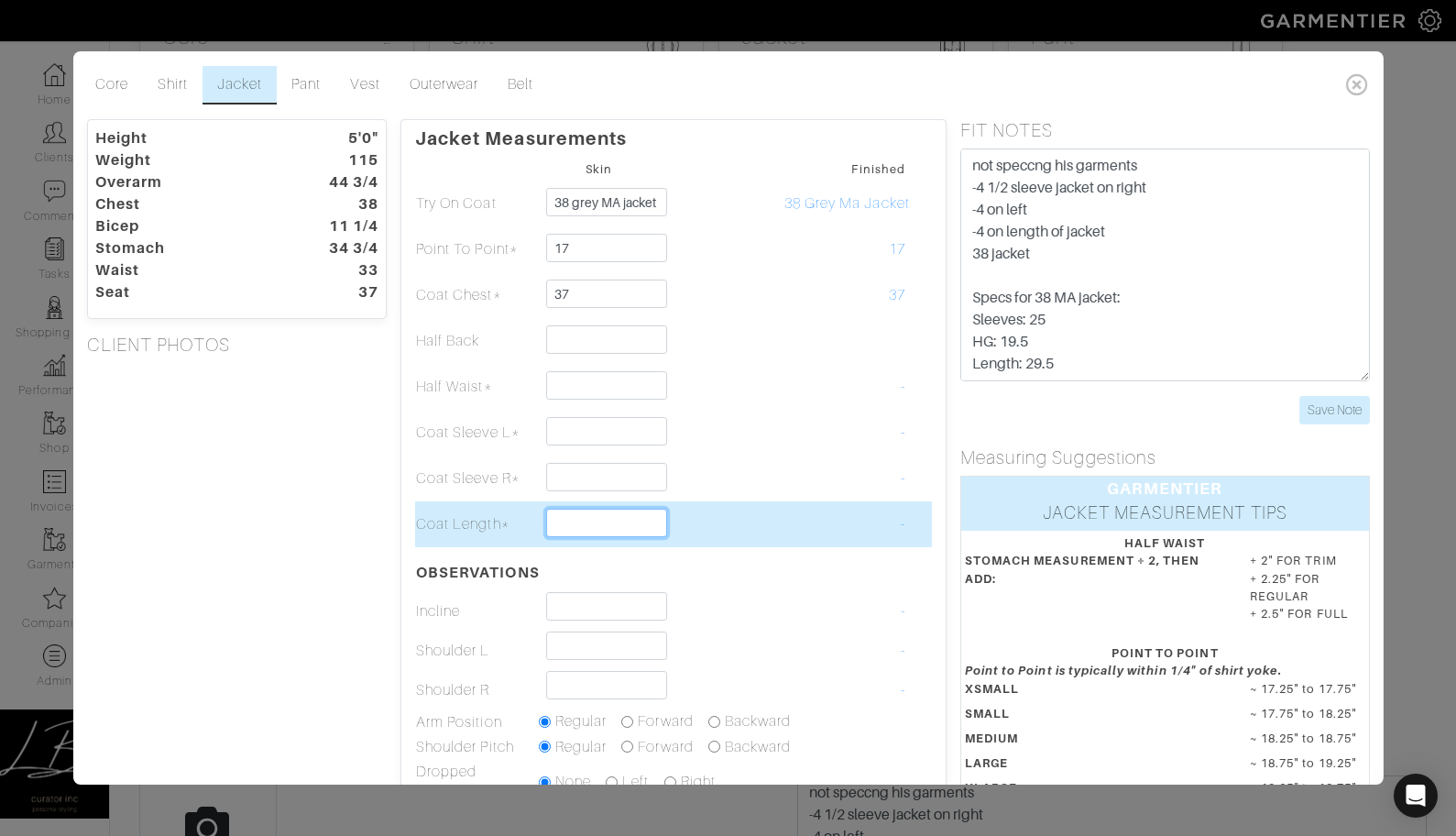 click at bounding box center [607, 522] 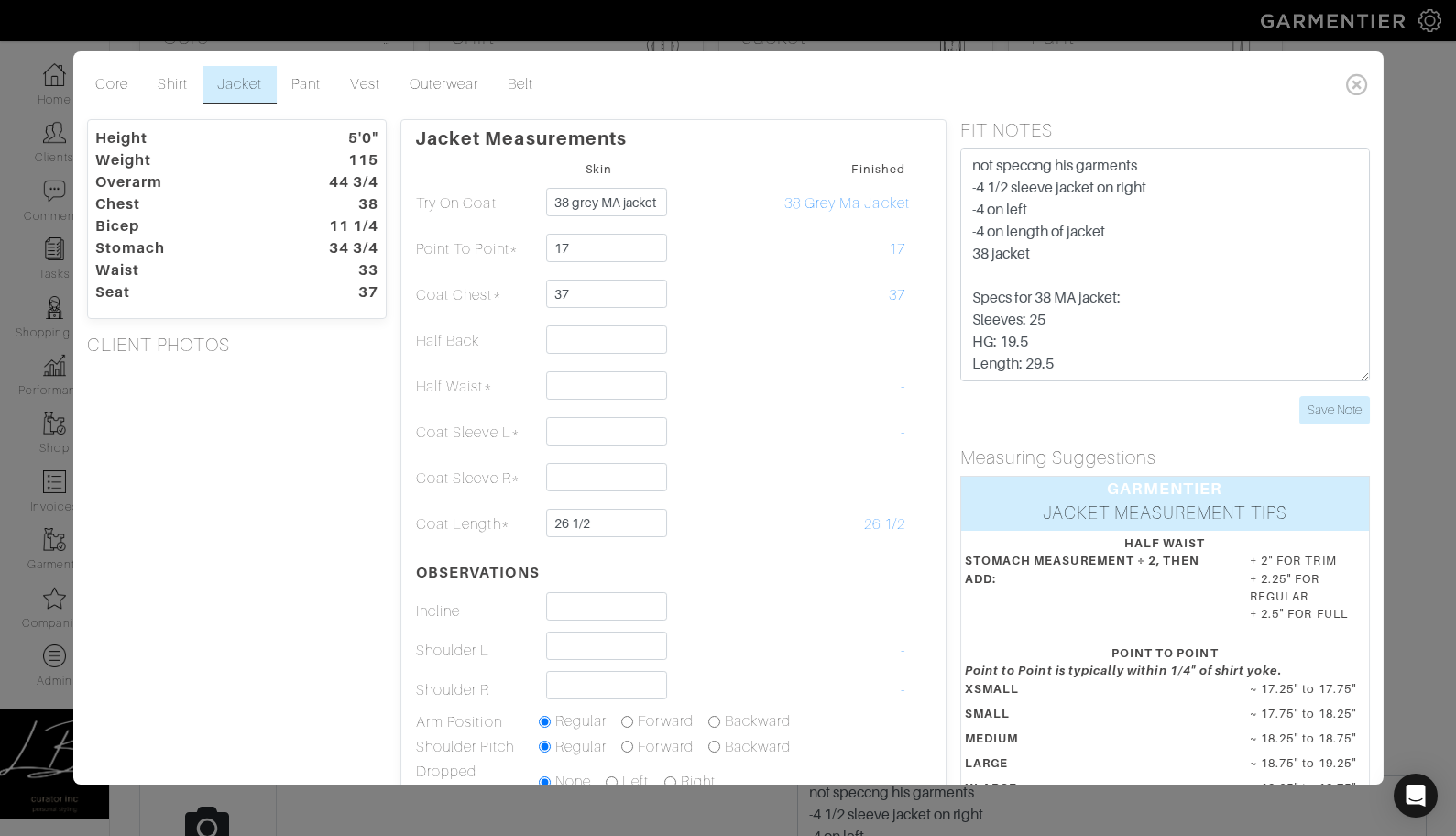click on "Height
5'0"
Weight
115
Overarm
44 3/4
Chest
38
Bicep
11 1/4
Stomach
34 3/4
Waist
33
Seat
37
CLIENT PHOTOS" at bounding box center (236, 590) 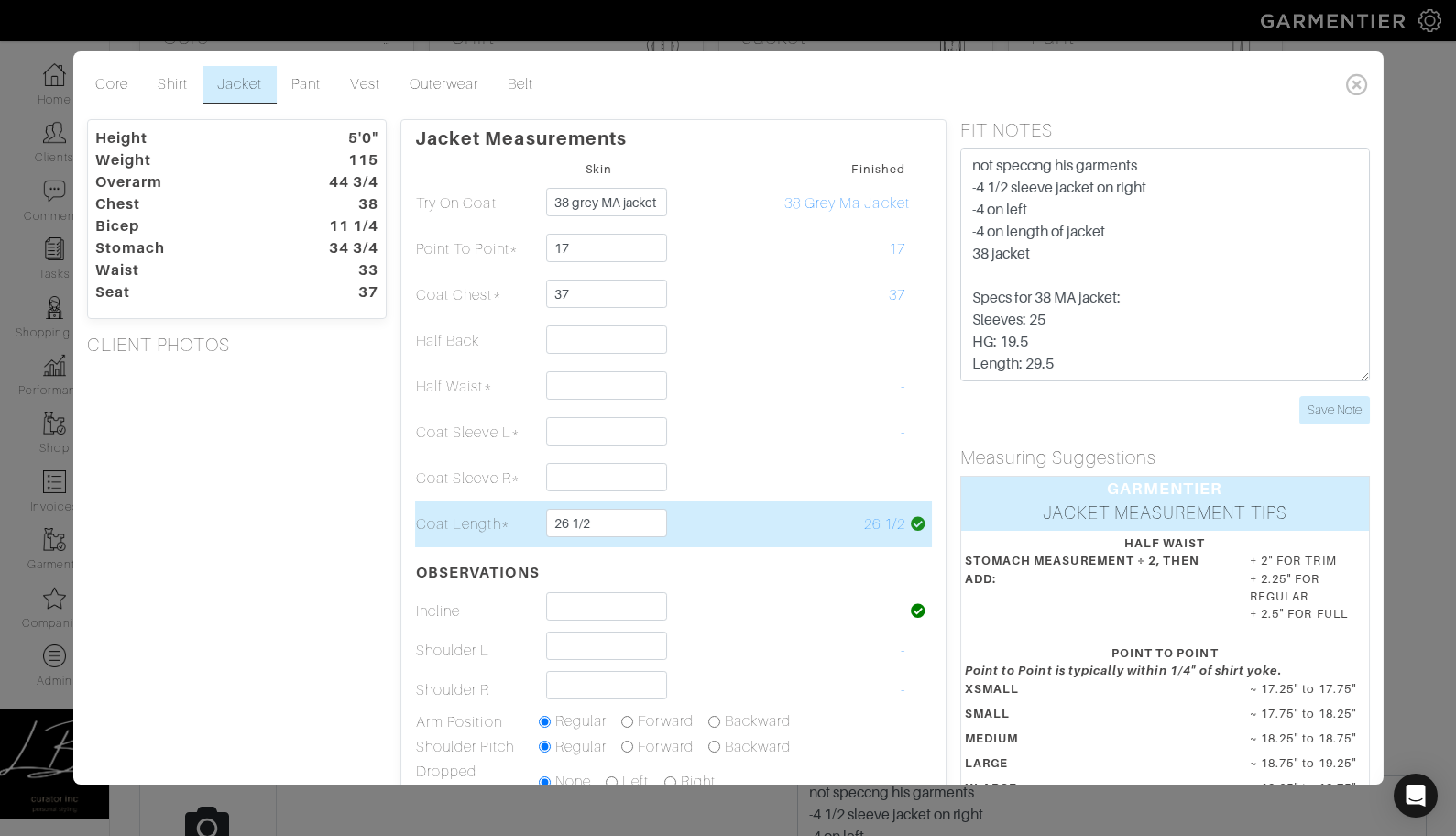 click at bounding box center (722, 524) 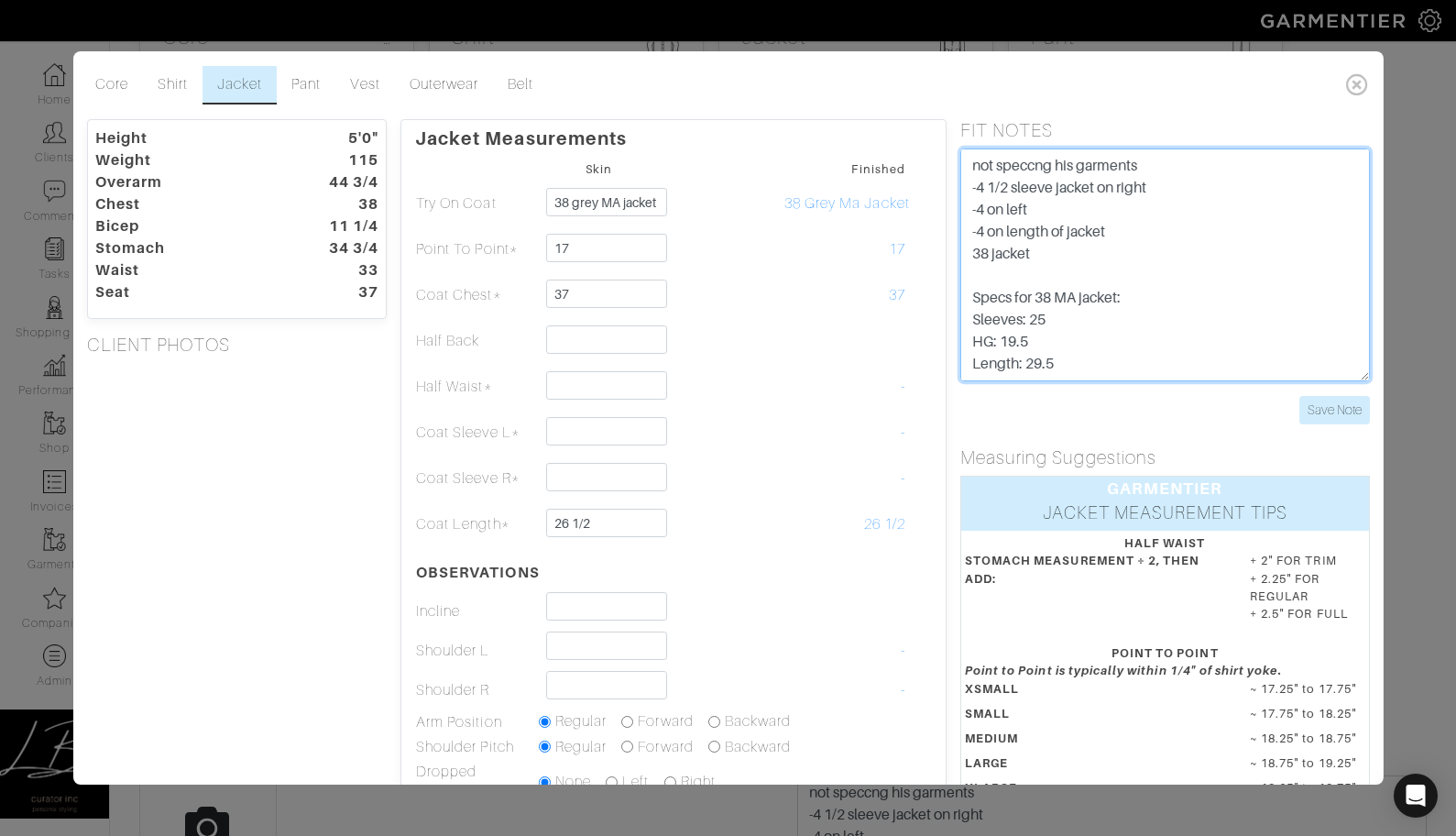 drag, startPoint x: 1144, startPoint y: 231, endPoint x: 952, endPoint y: 226, distance: 192.06509 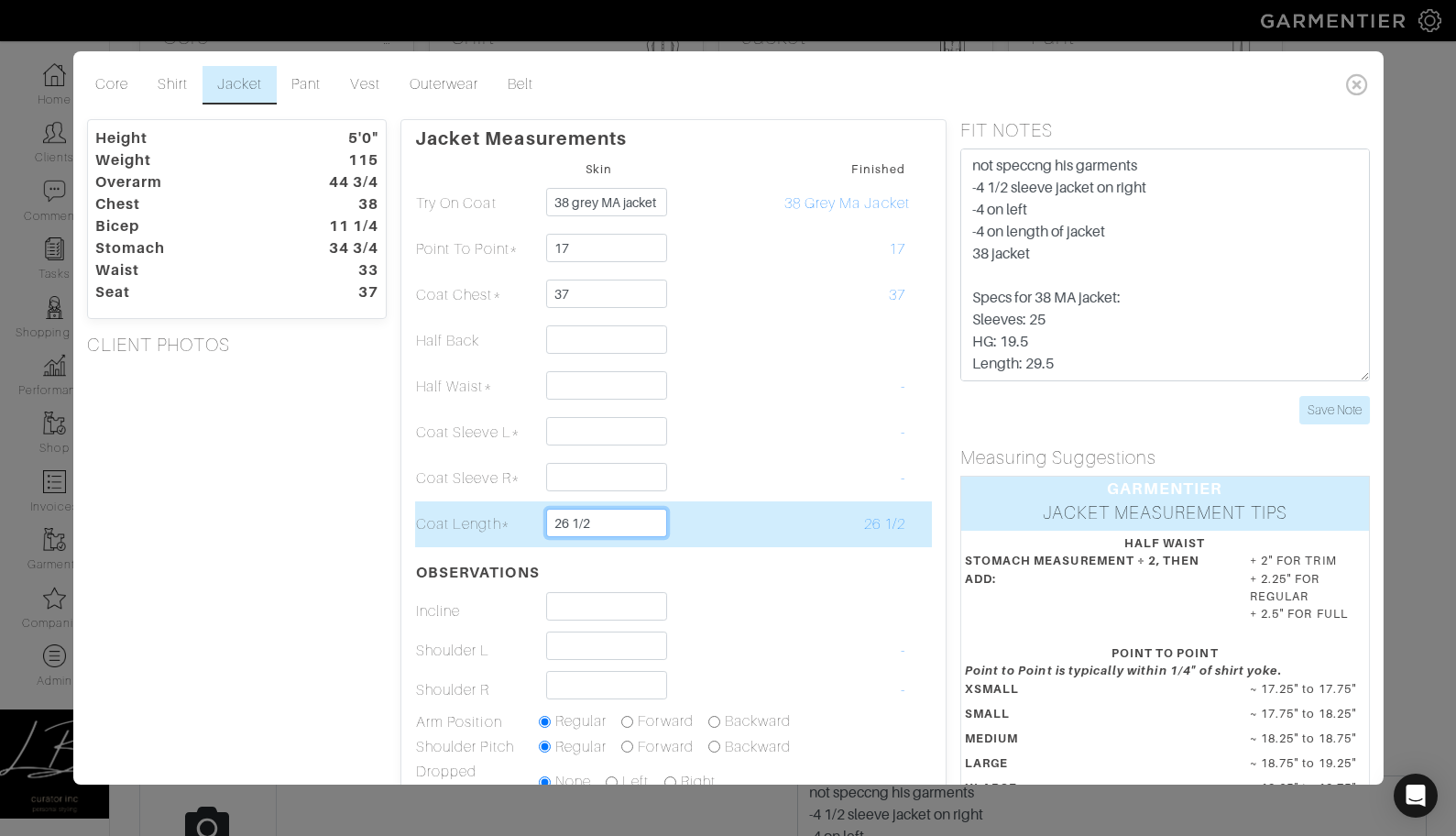 drag, startPoint x: 611, startPoint y: 524, endPoint x: 544, endPoint y: 524, distance: 67 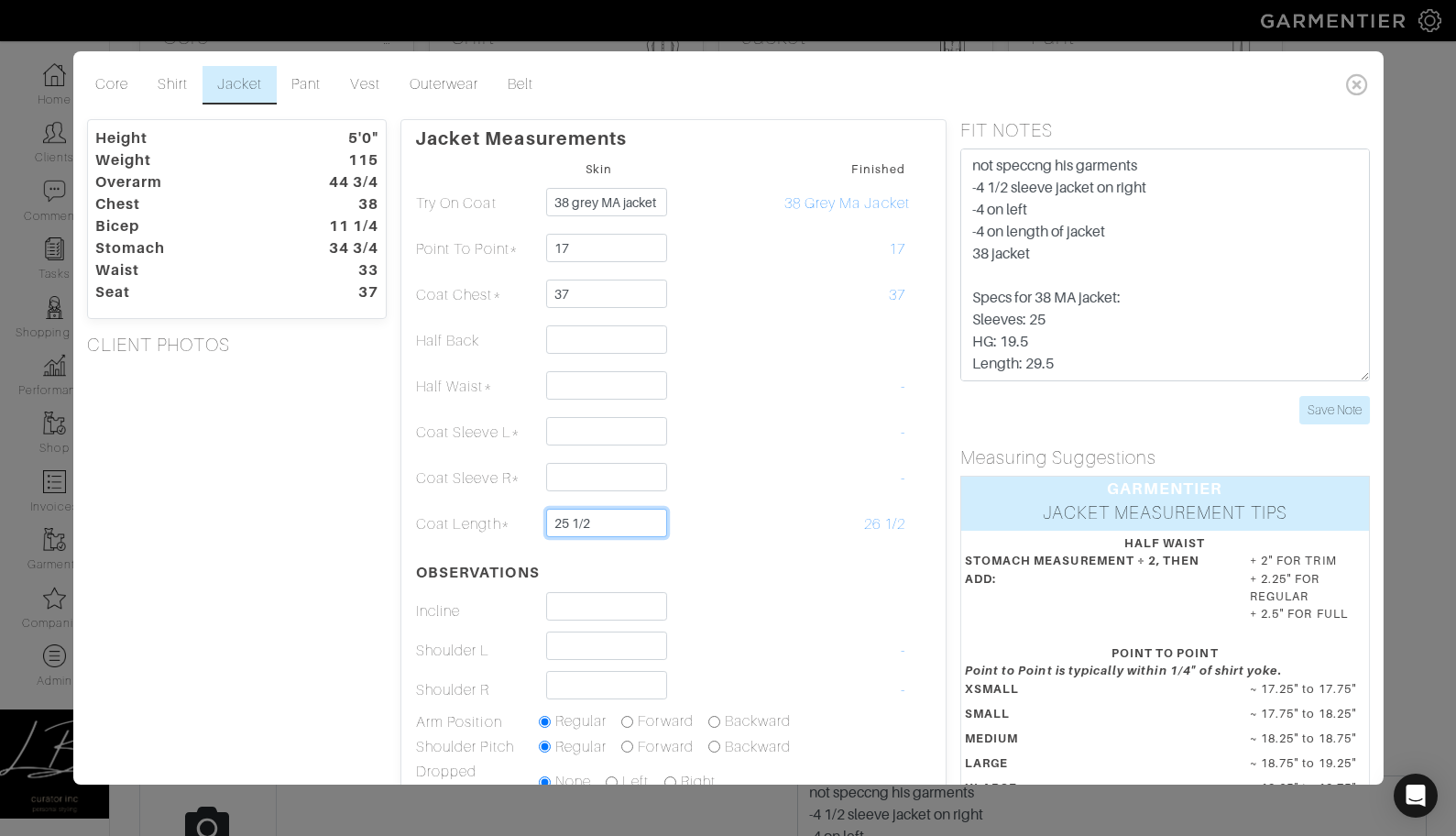 type on "25 1/2" 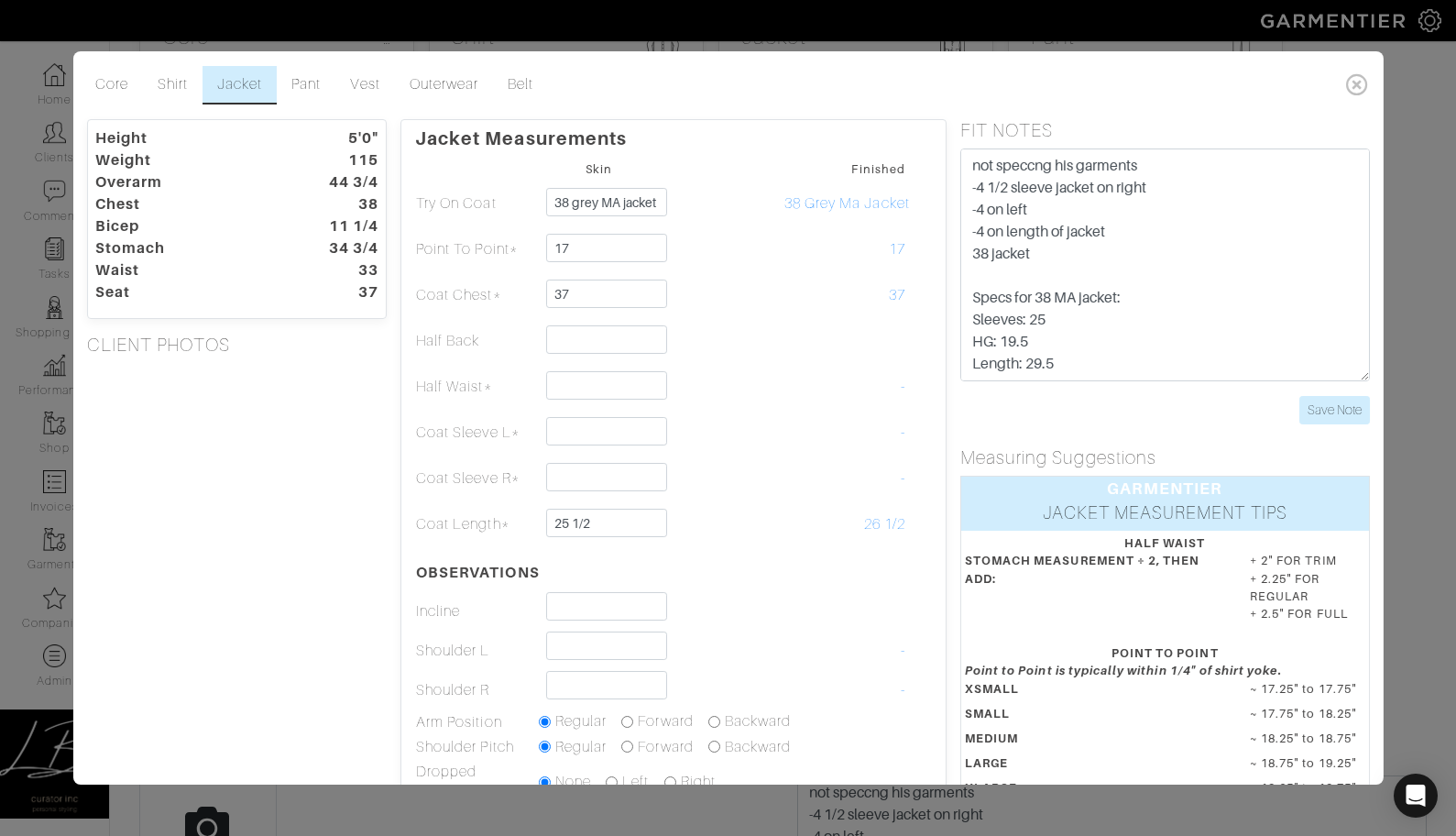 click on "Height
5'0"
Weight
115
Overarm
44 3/4
Chest
38
Bicep
11 1/4
Stomach
34 3/4
Waist
33
Seat
37
CLIENT PHOTOS" at bounding box center [236, 590] 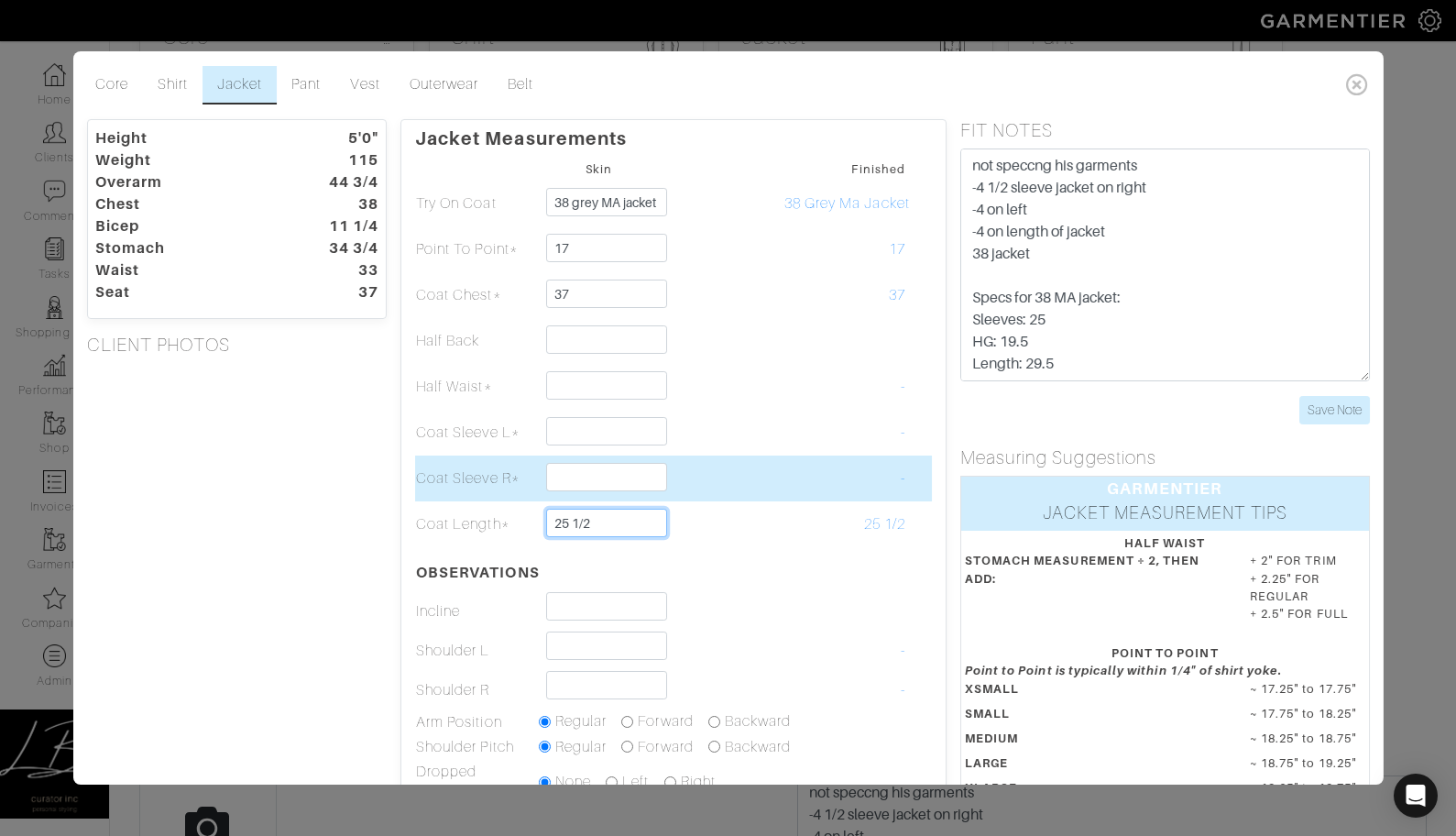 drag, startPoint x: 630, startPoint y: 522, endPoint x: 671, endPoint y: 483, distance: 56.586217 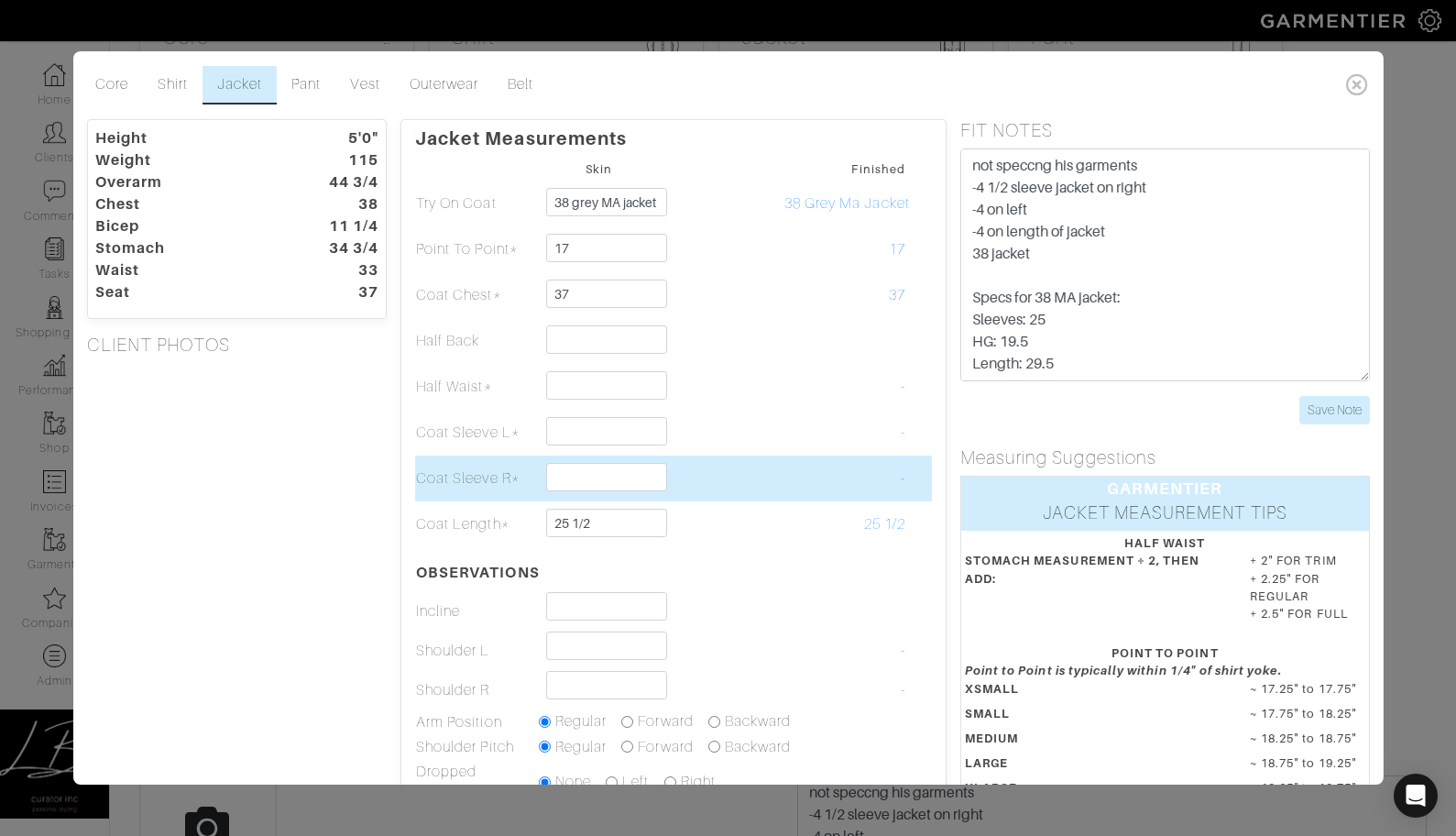 click at bounding box center [722, 478] 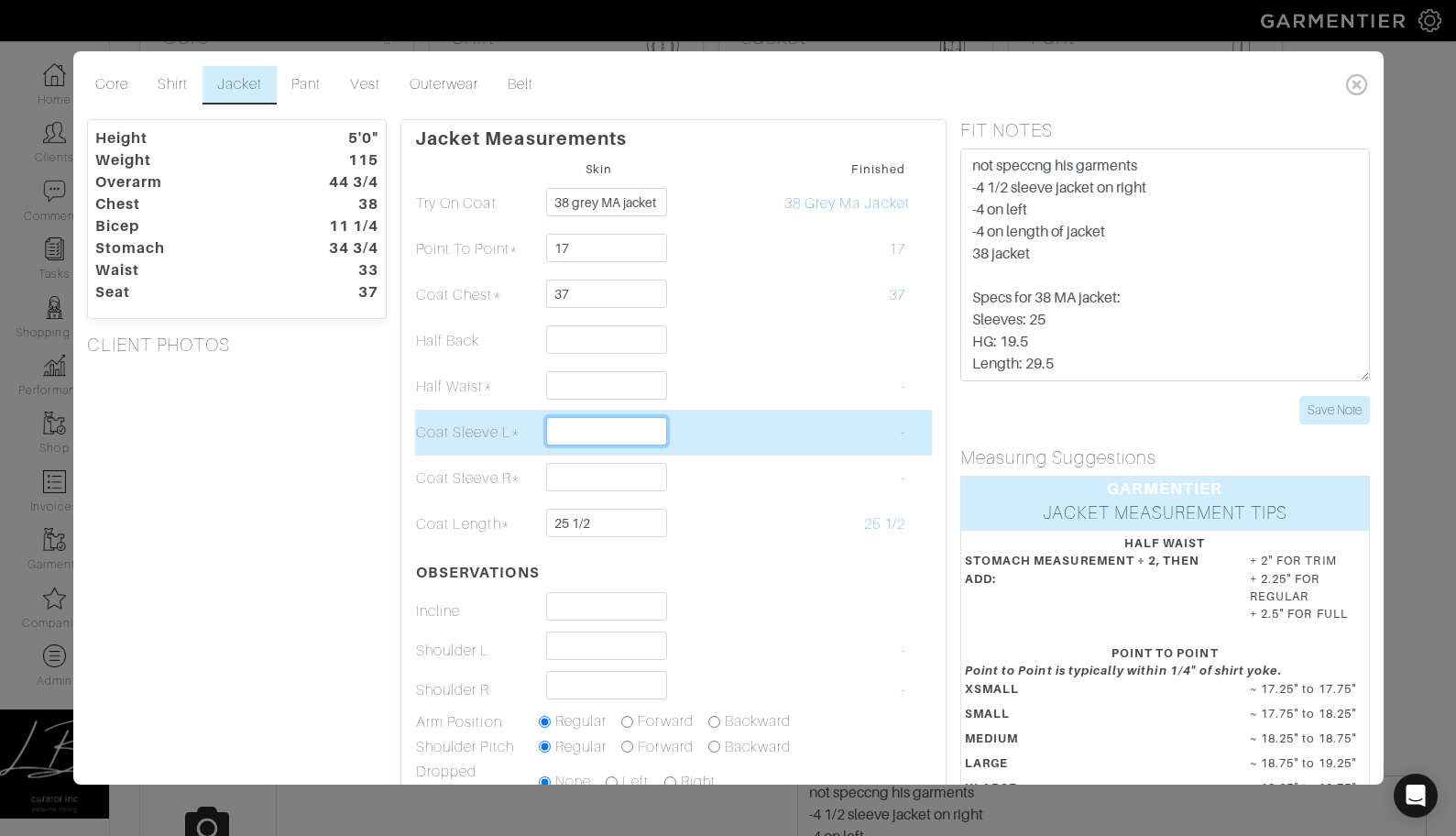 click at bounding box center (607, 431) 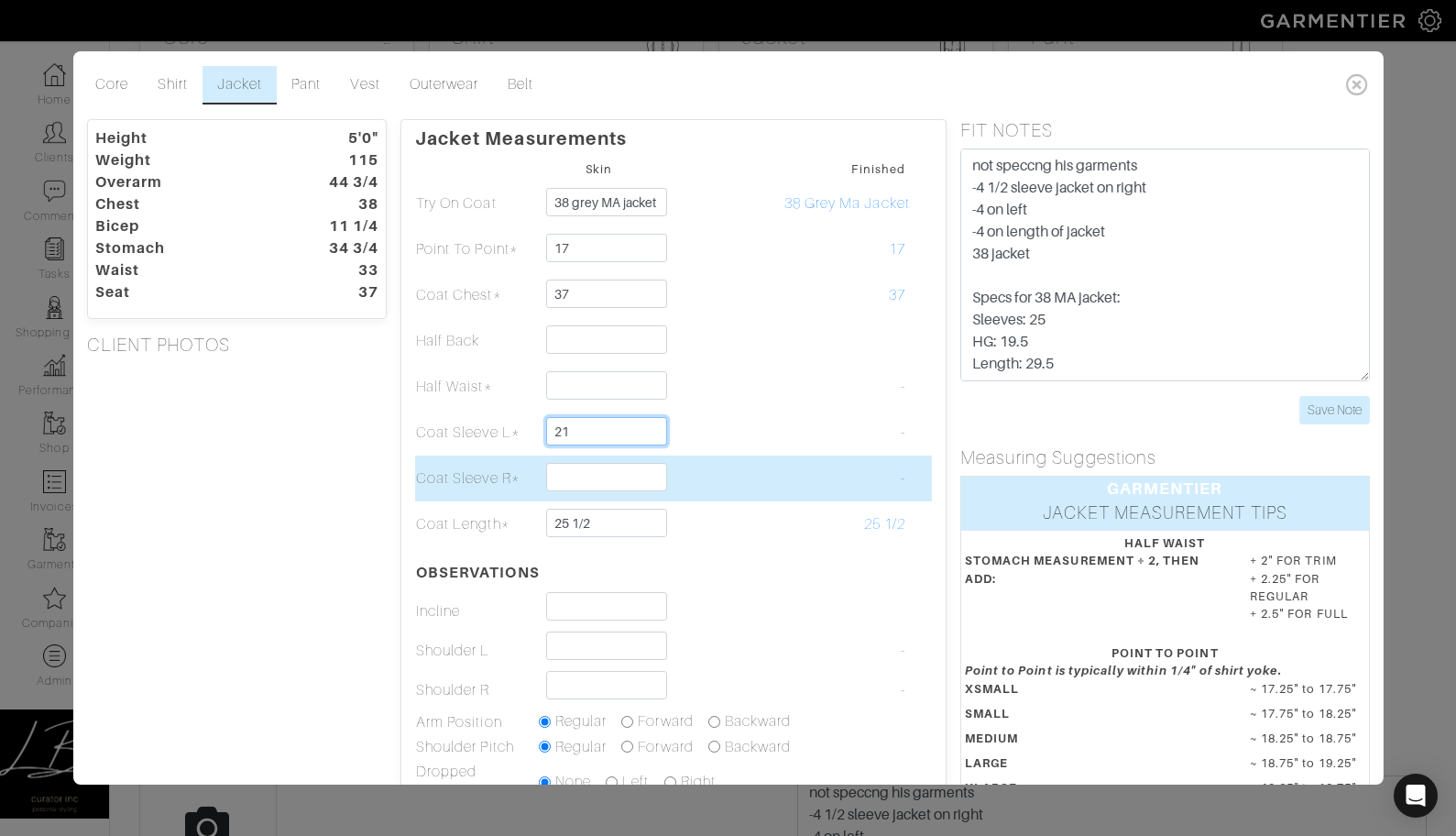 type on "21" 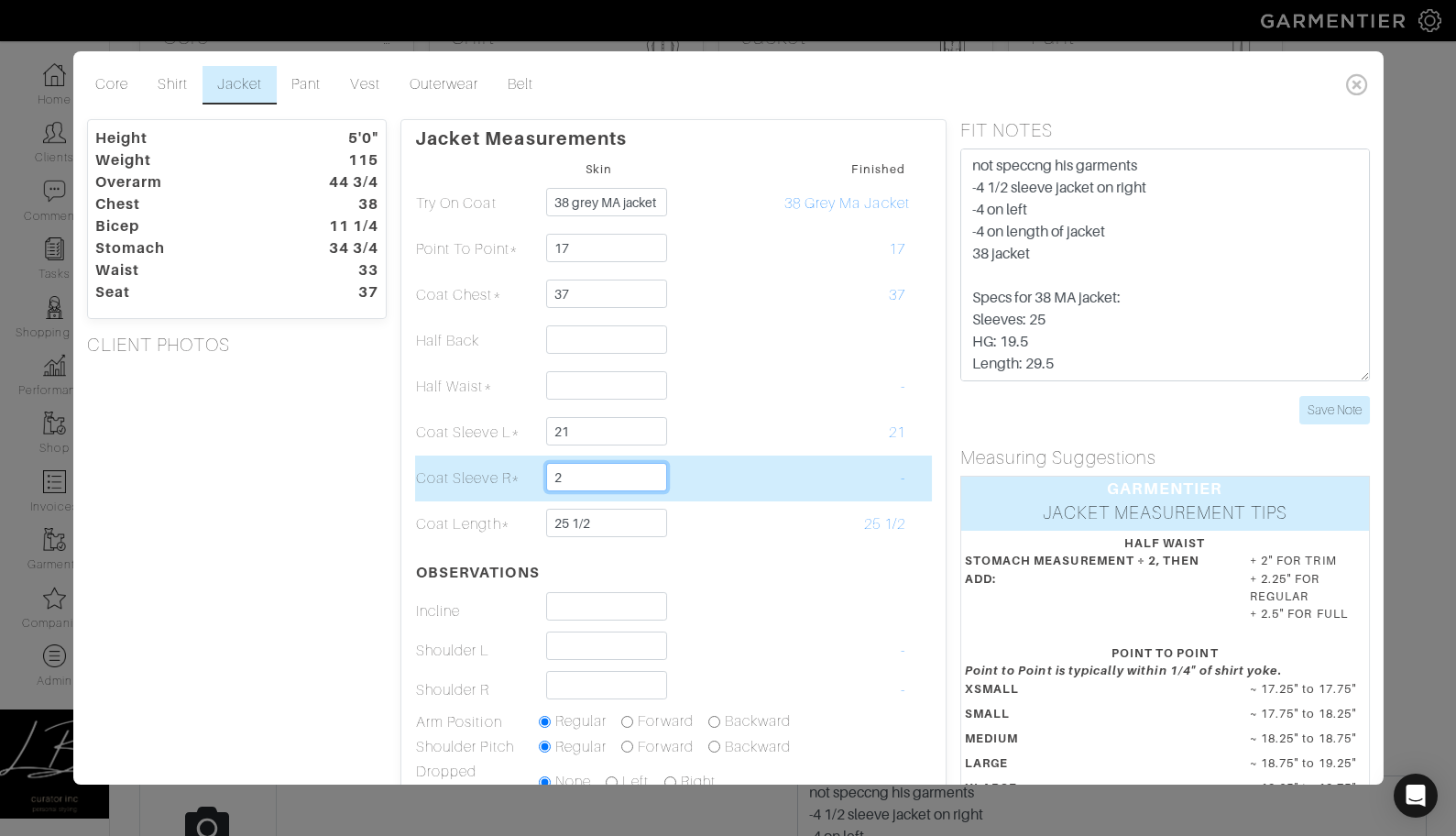 click on "2" at bounding box center [607, 477] 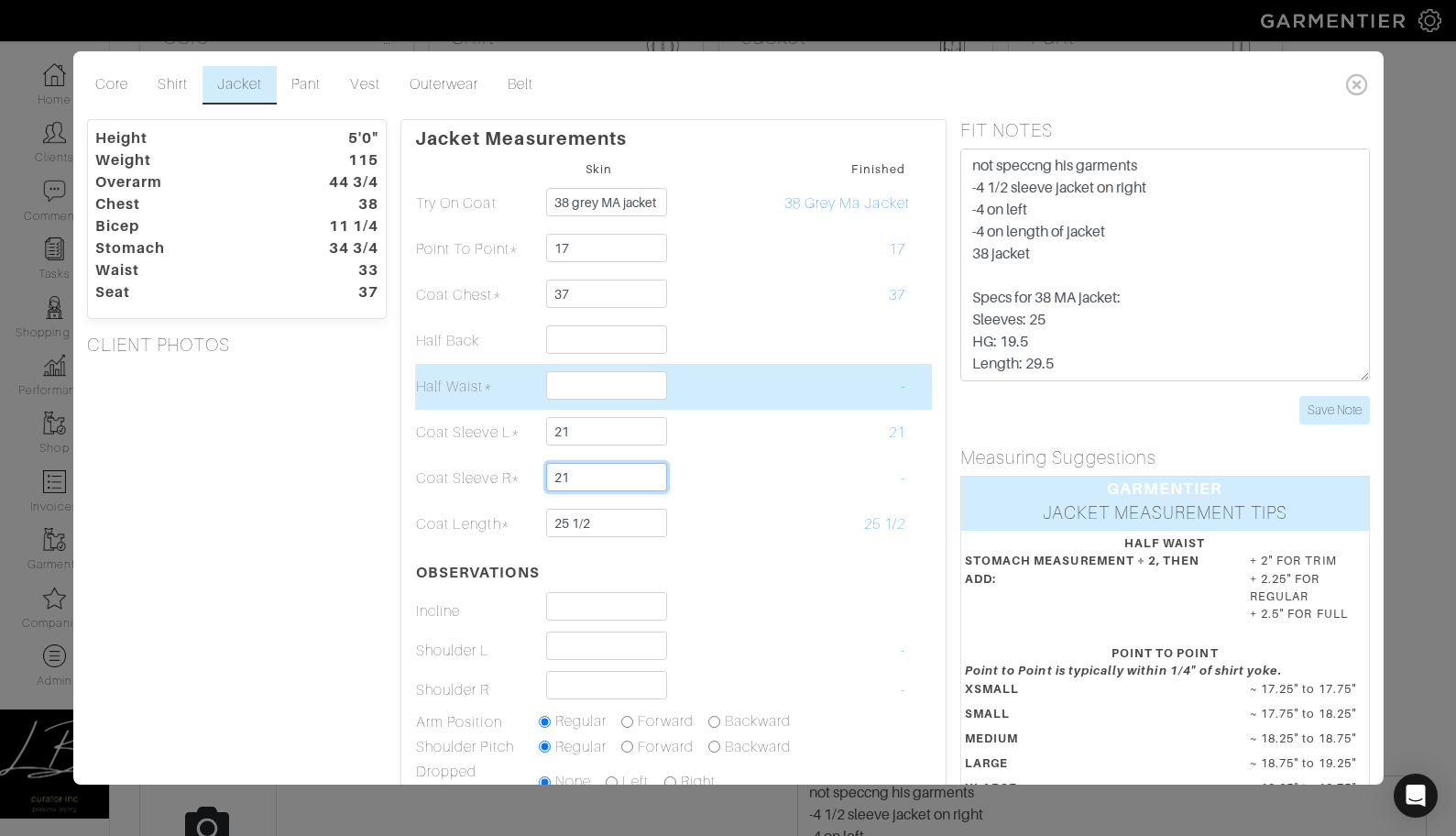 type on "21" 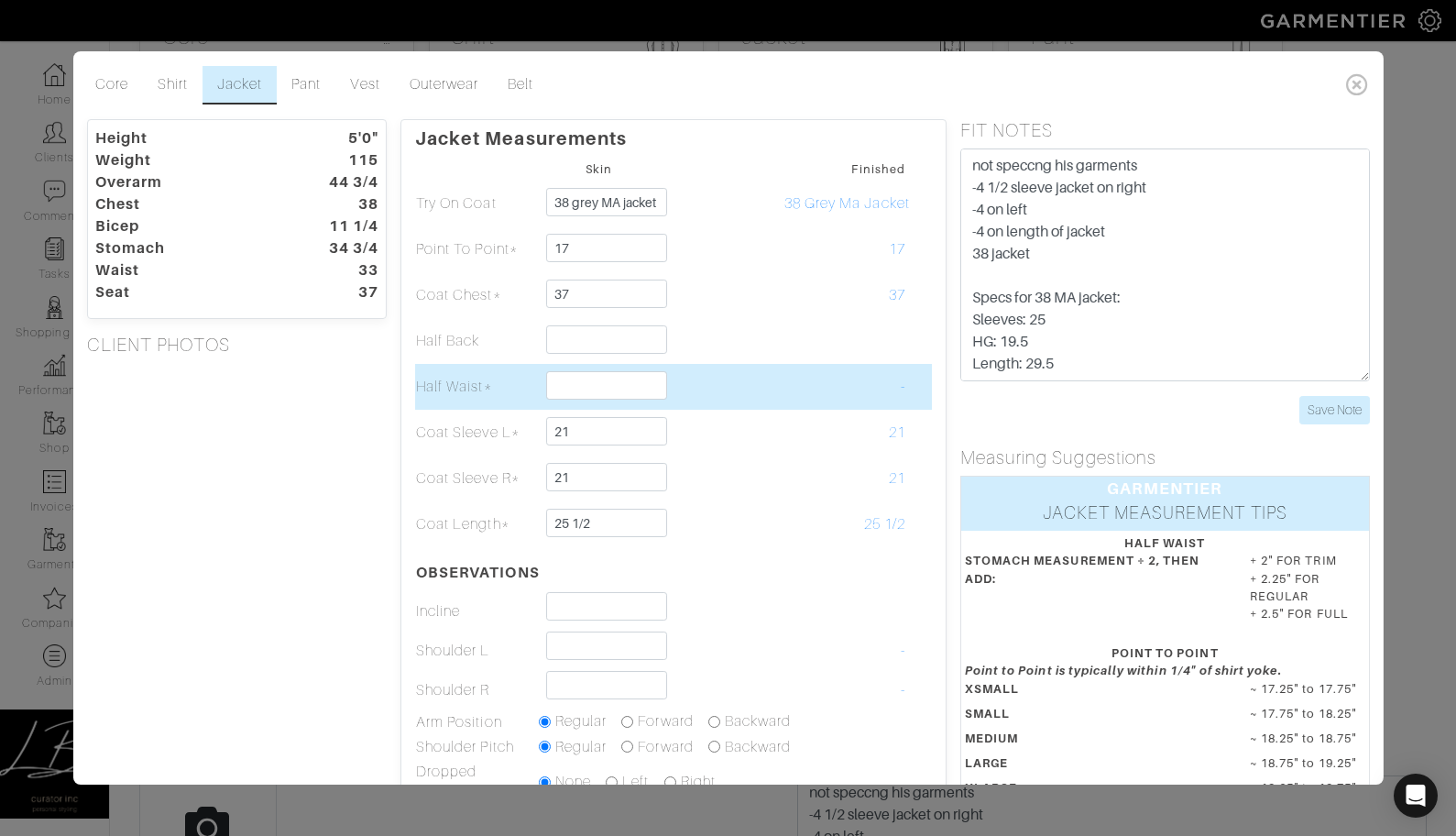 click at bounding box center (722, 387) 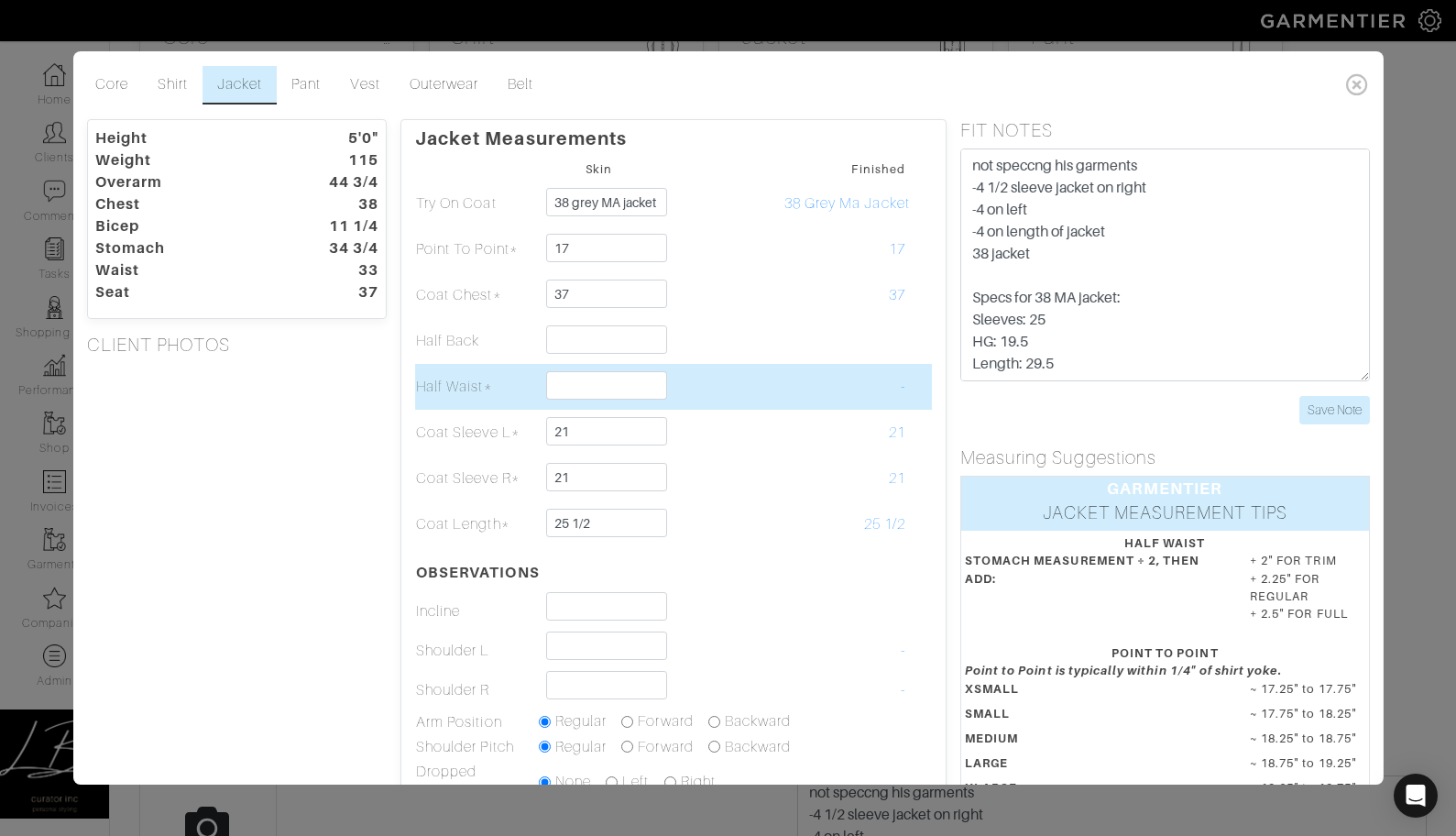 click at bounding box center (722, 387) 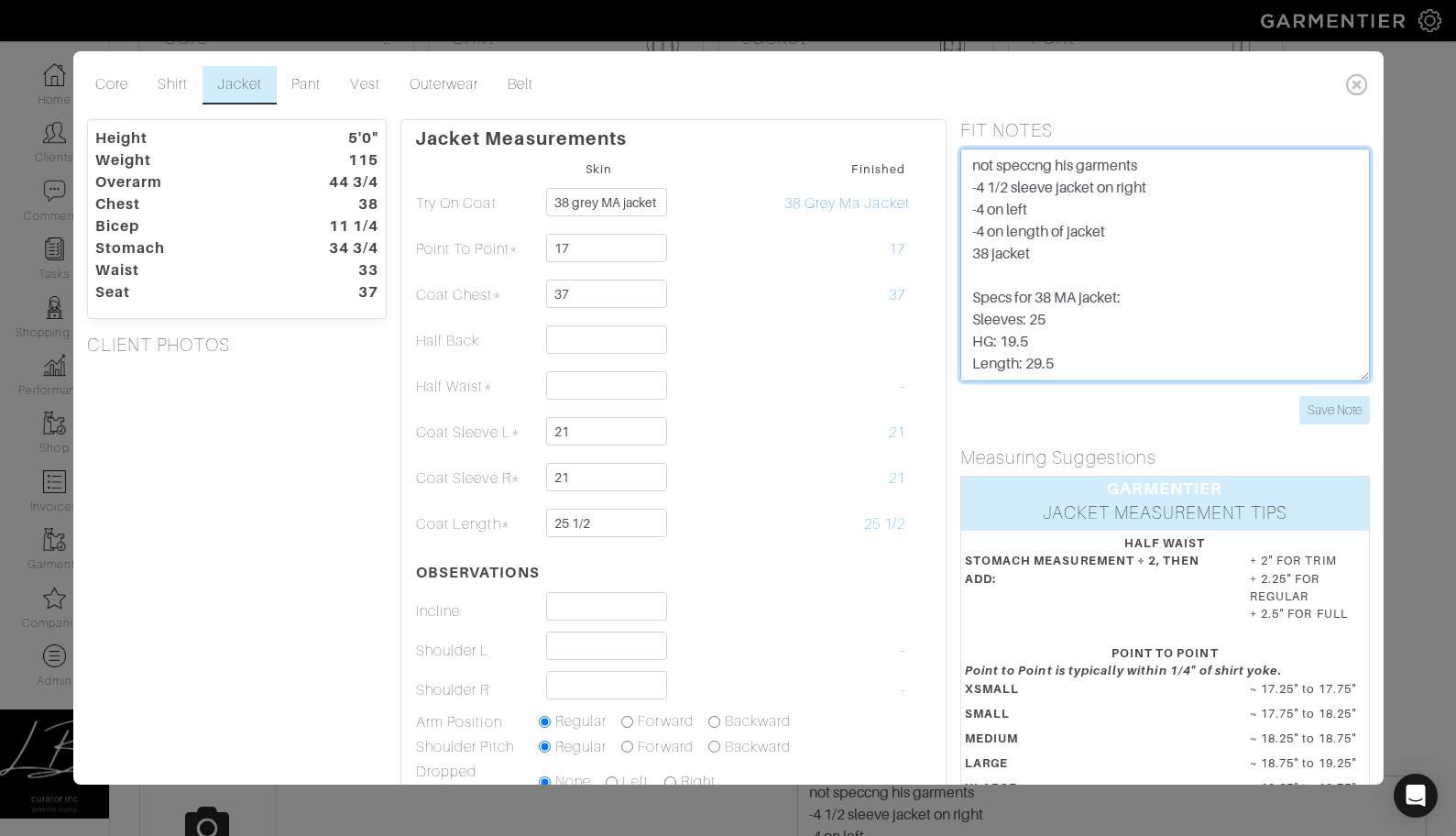 click on "not speccng his garments
-4 1/2 sleeve jacket on right
-4 on left
-4 on length of jacket
38 jacket" at bounding box center [1165, 265] 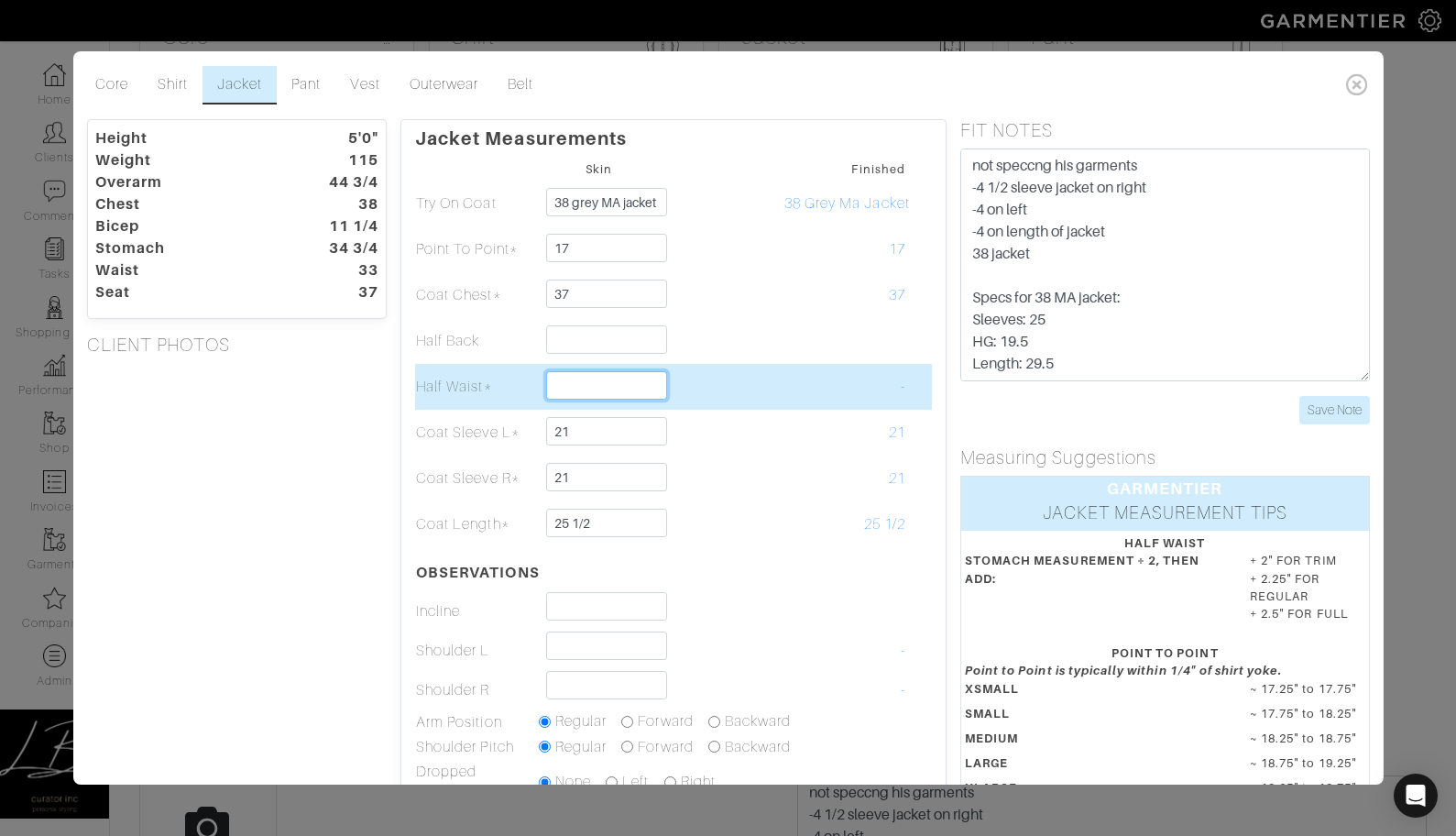 click at bounding box center [607, 385] 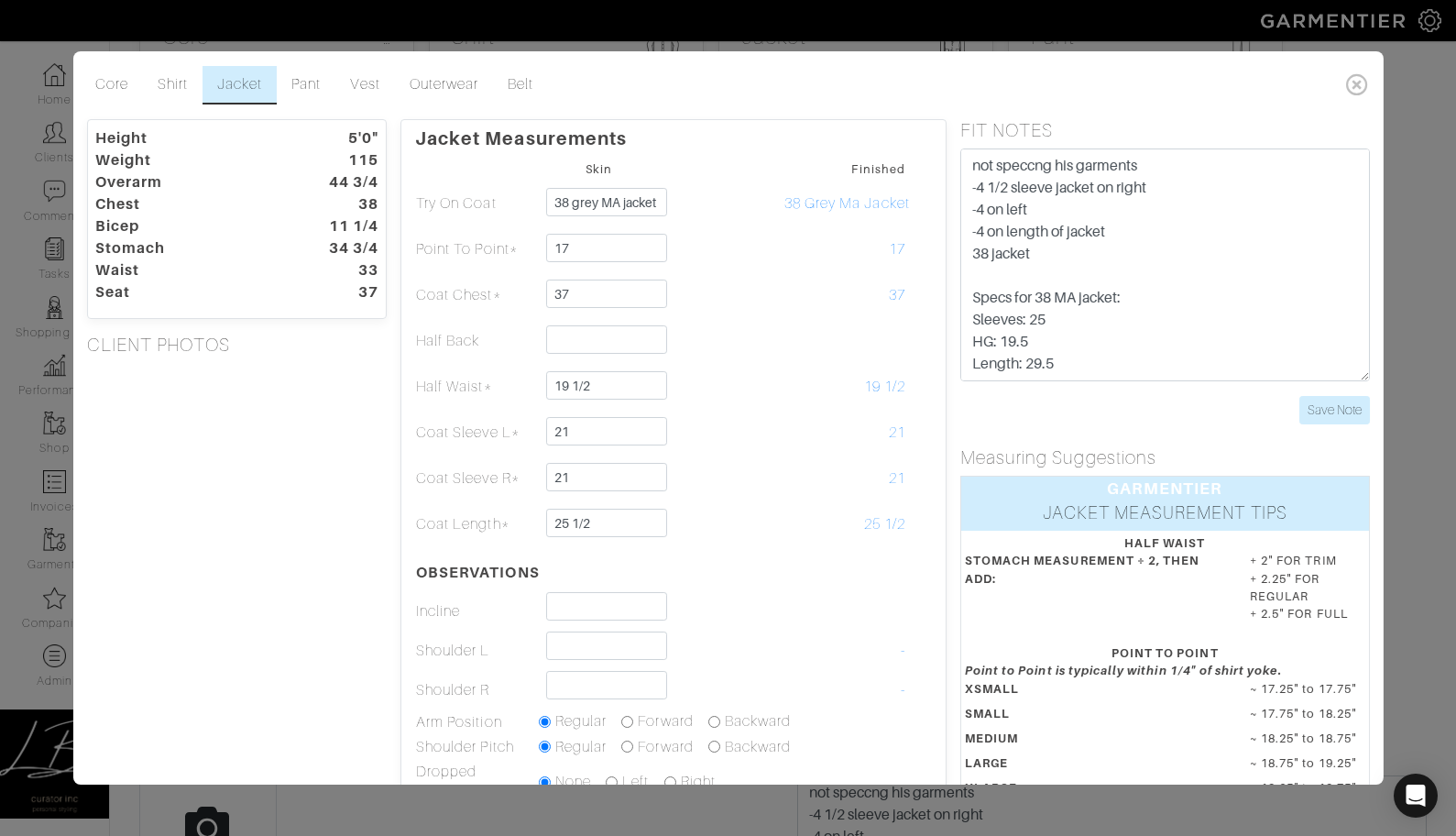 click on "Height
5'0"
Weight
115
Overarm
44 3/4
Chest
38
Bicep
11 1/4
Stomach
34 3/4
Waist
33
Seat
37
CLIENT PHOTOS" at bounding box center (236, 590) 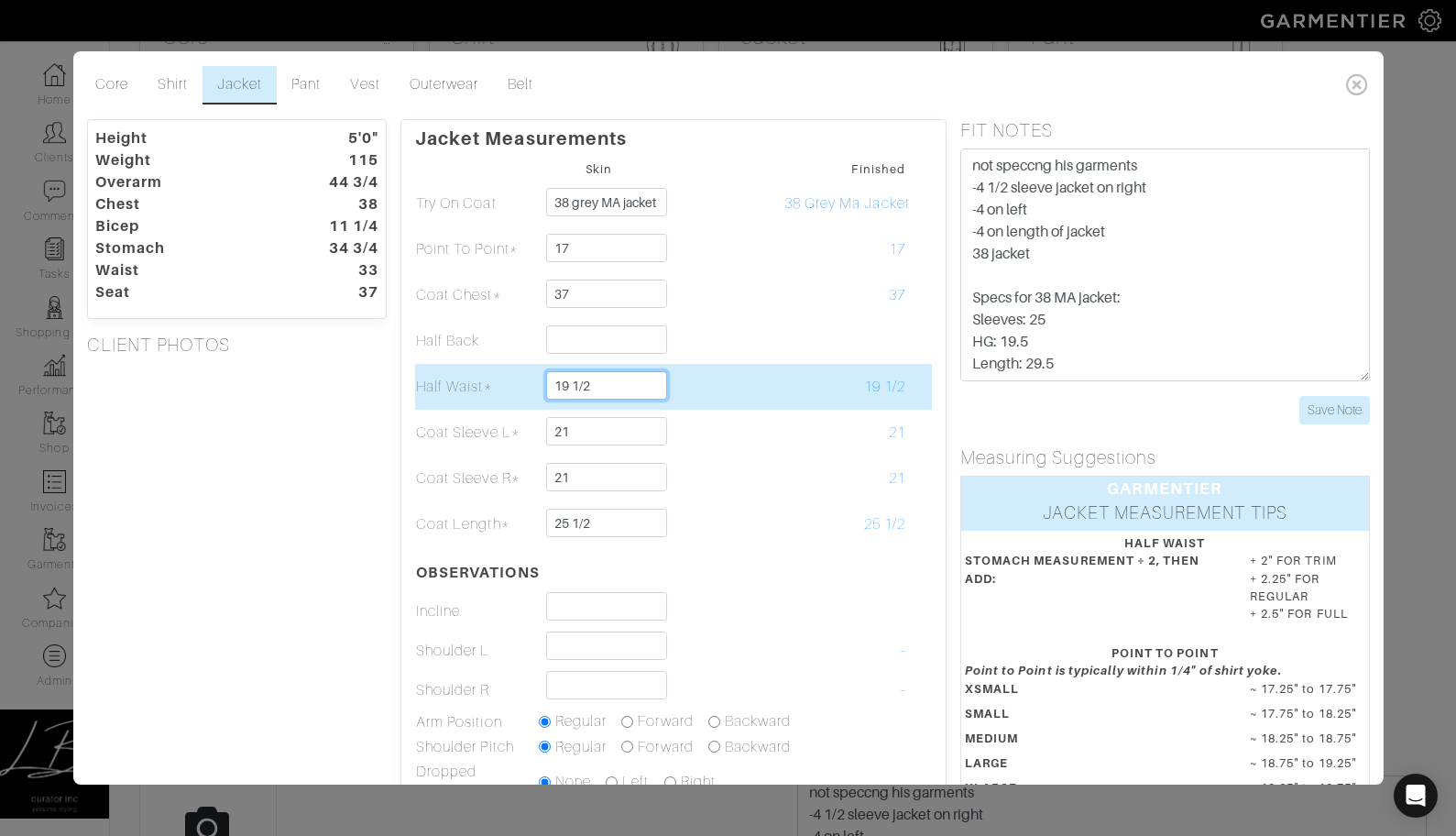 drag, startPoint x: 574, startPoint y: 384, endPoint x: 608, endPoint y: 388, distance: 34.234486 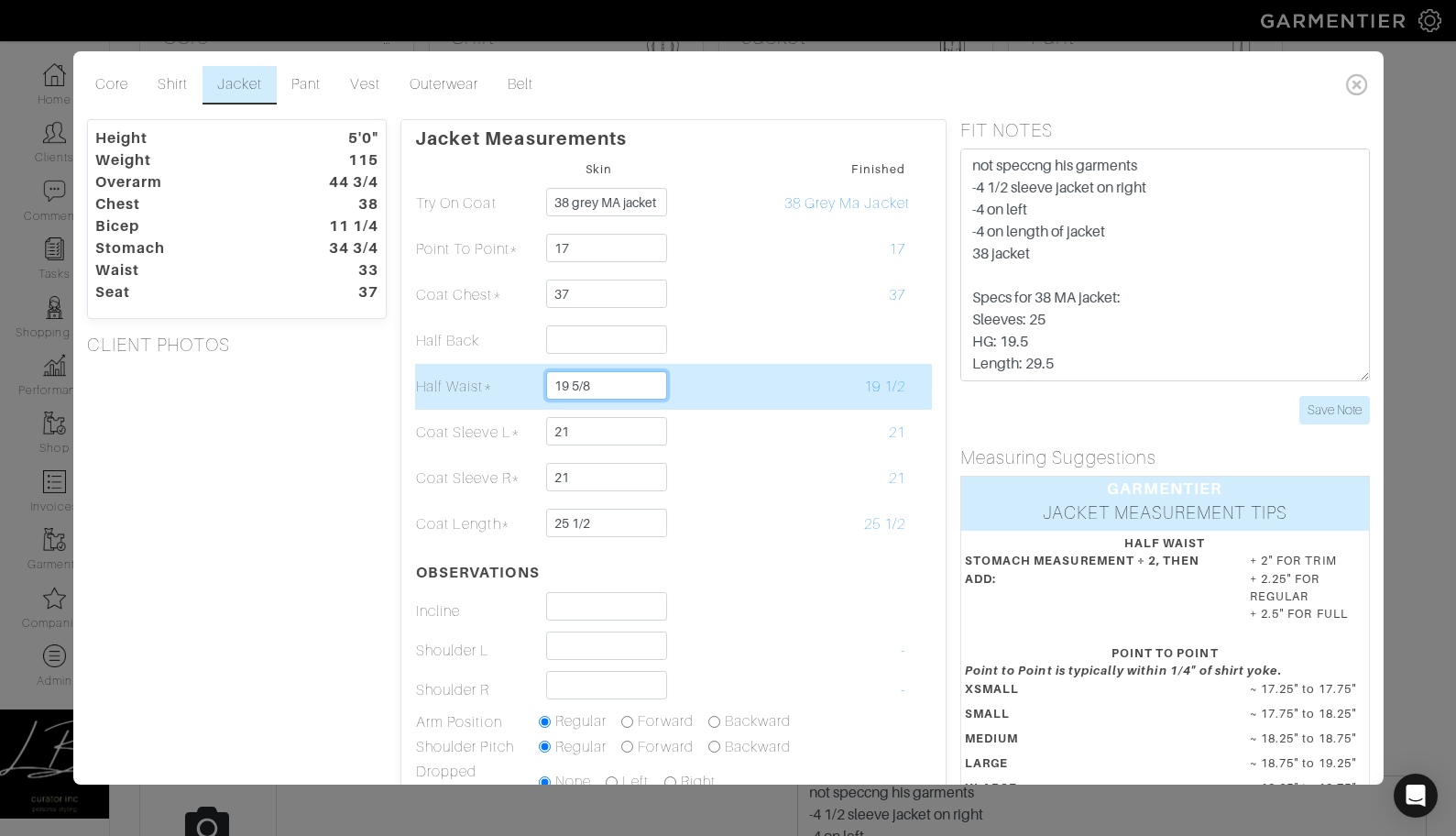 type on "19 5/8" 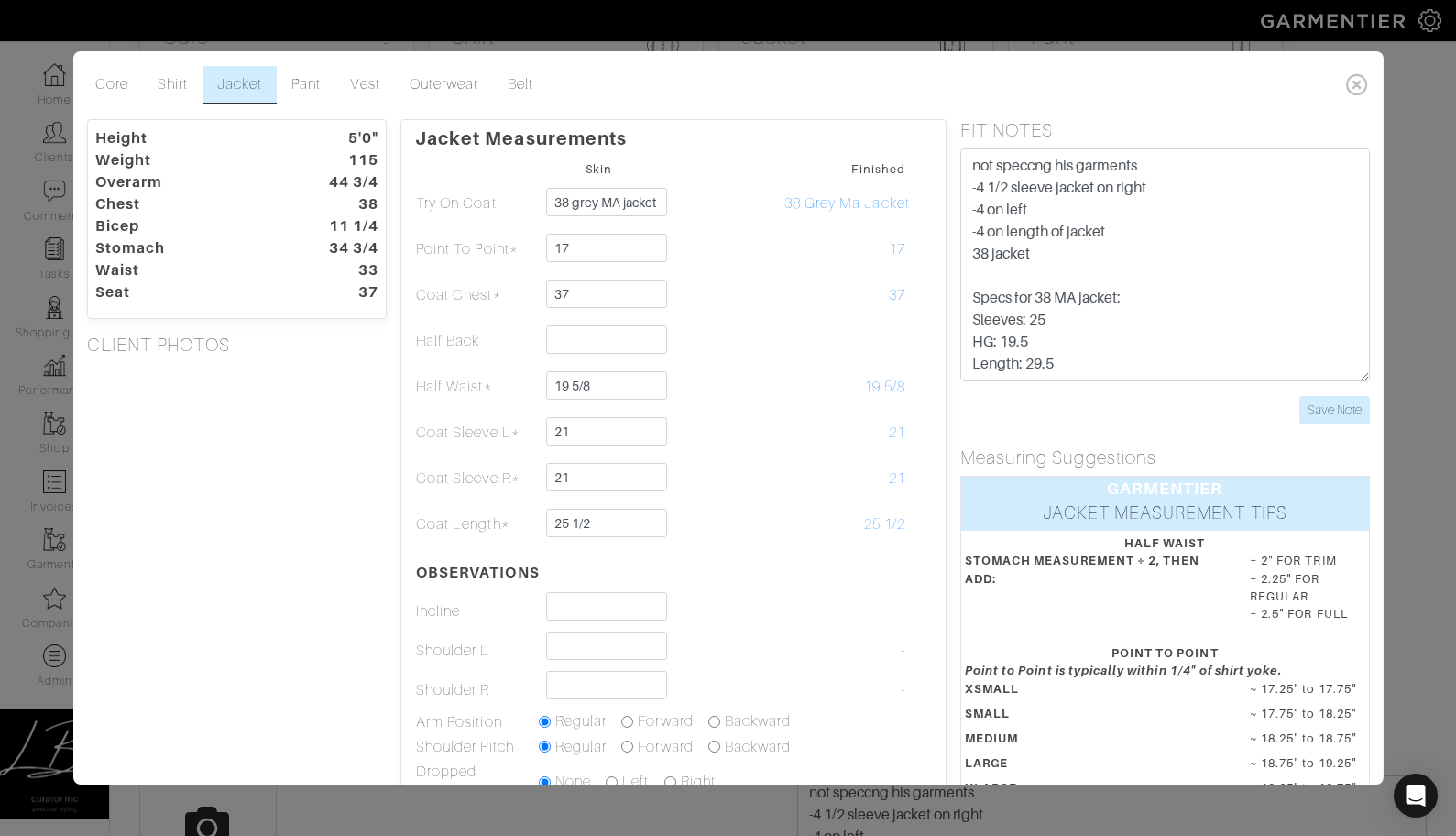 click on "Height
5'0"
Weight
115
Overarm
44 3/4
Chest
38
Bicep
11 1/4
Stomach
34 3/4
Waist
33
Seat
37
CLIENT PHOTOS" at bounding box center (236, 590) 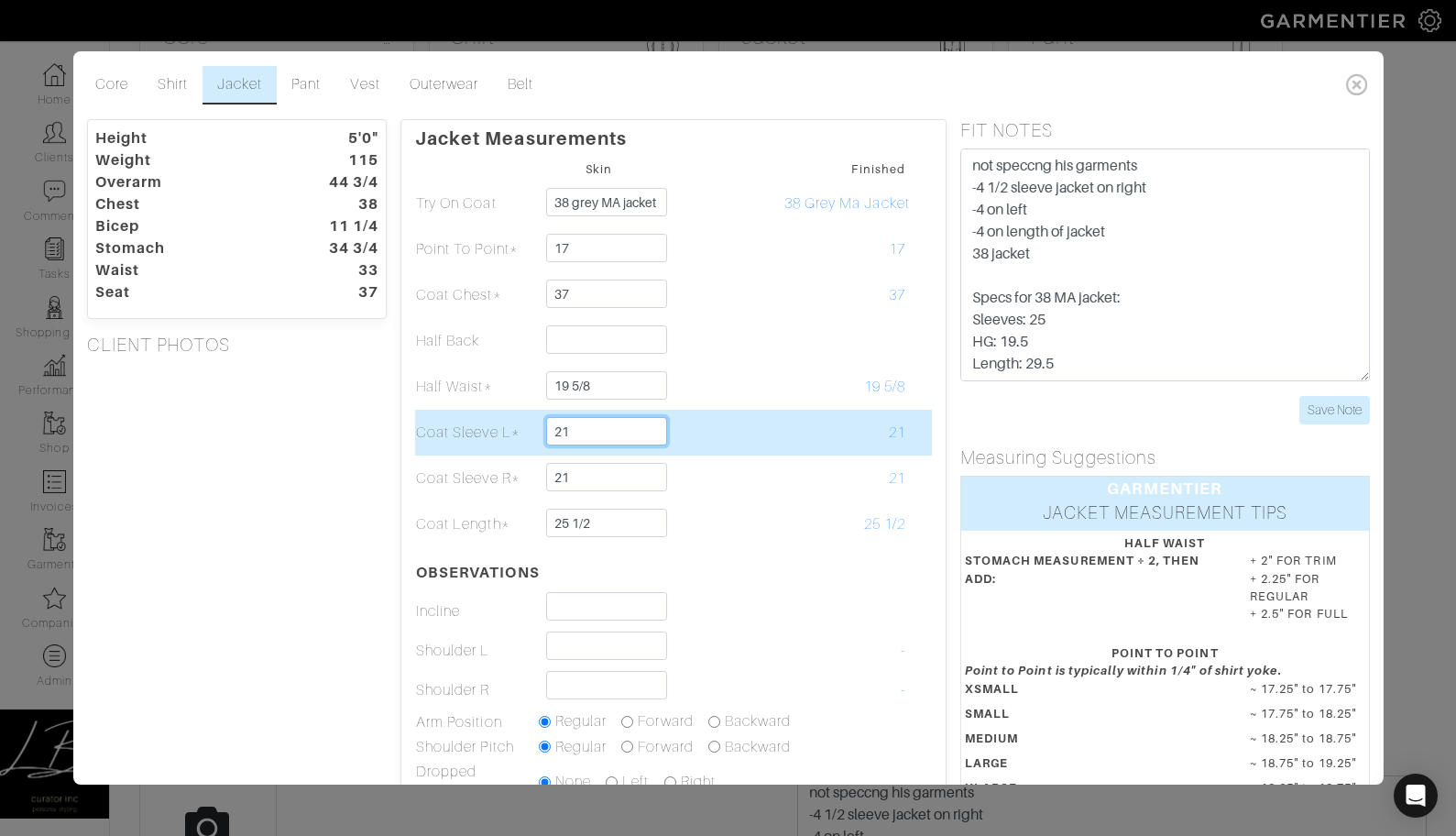 click on "21" at bounding box center (607, 431) 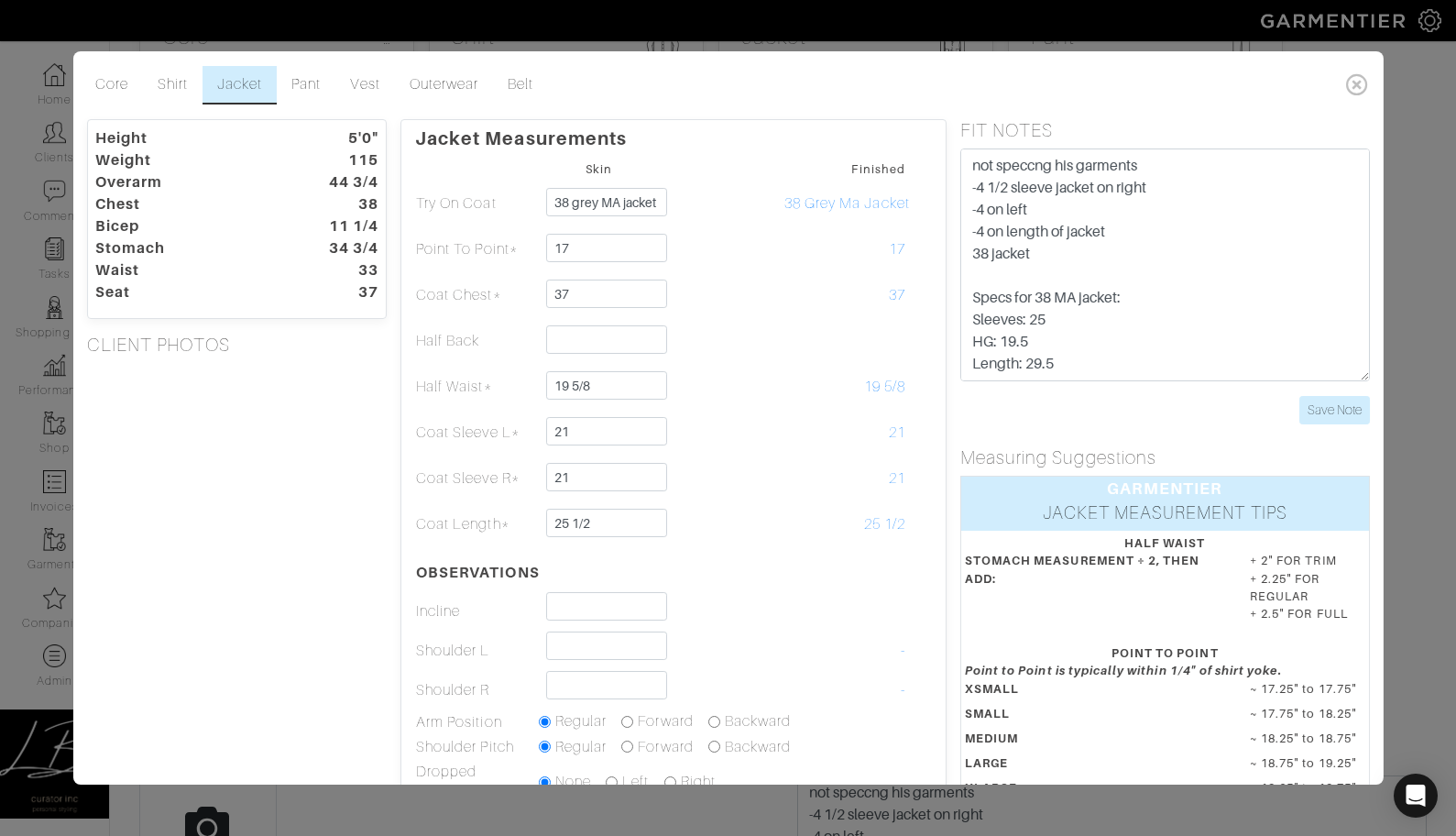 click on "Height
5'0"
Weight
115
Overarm
44 3/4
Chest
38
Bicep
11 1/4
Stomach
34 3/4
Waist
33
Seat
37
CLIENT PHOTOS" at bounding box center (236, 590) 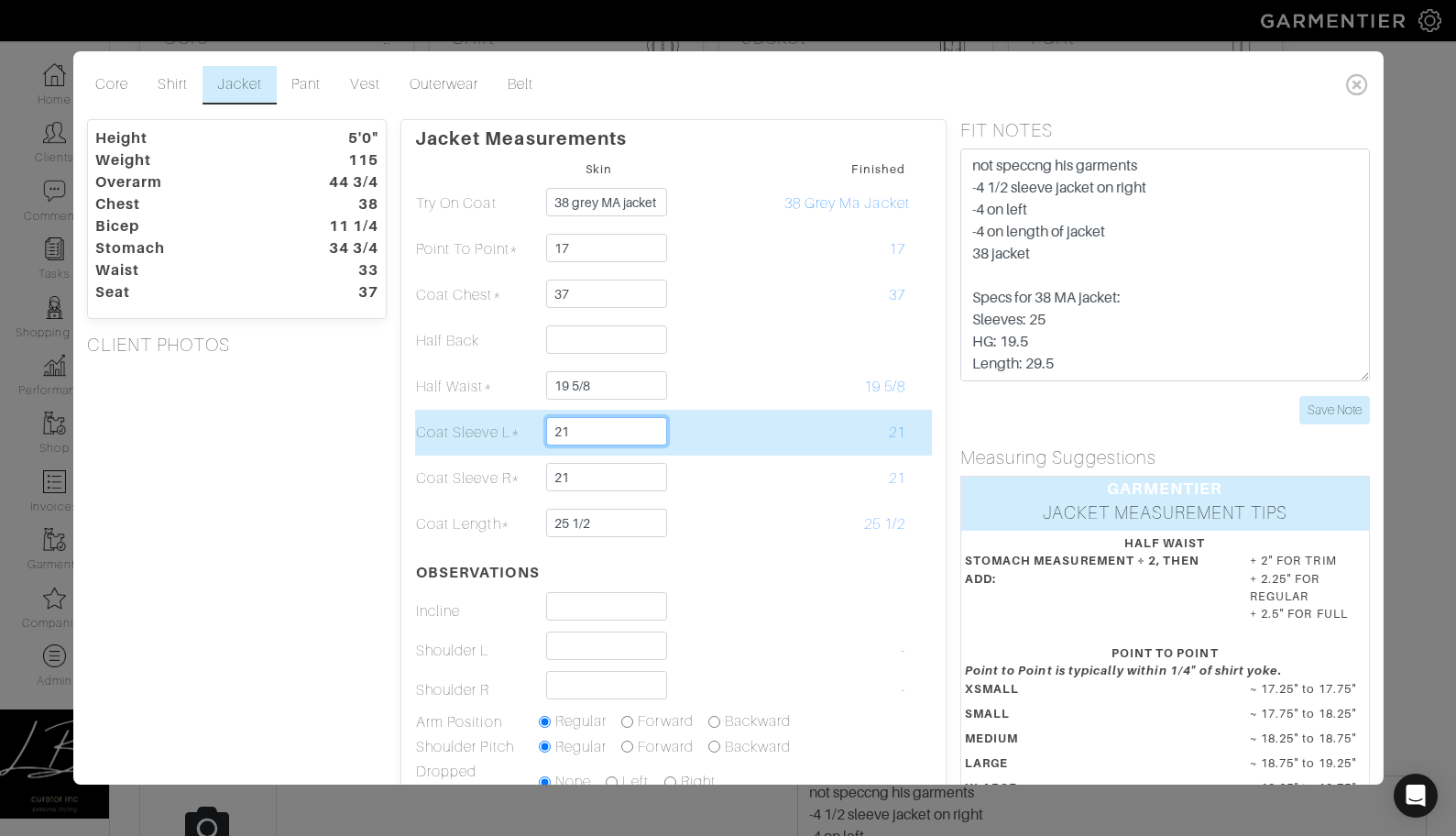 click on "21" at bounding box center [607, 431] 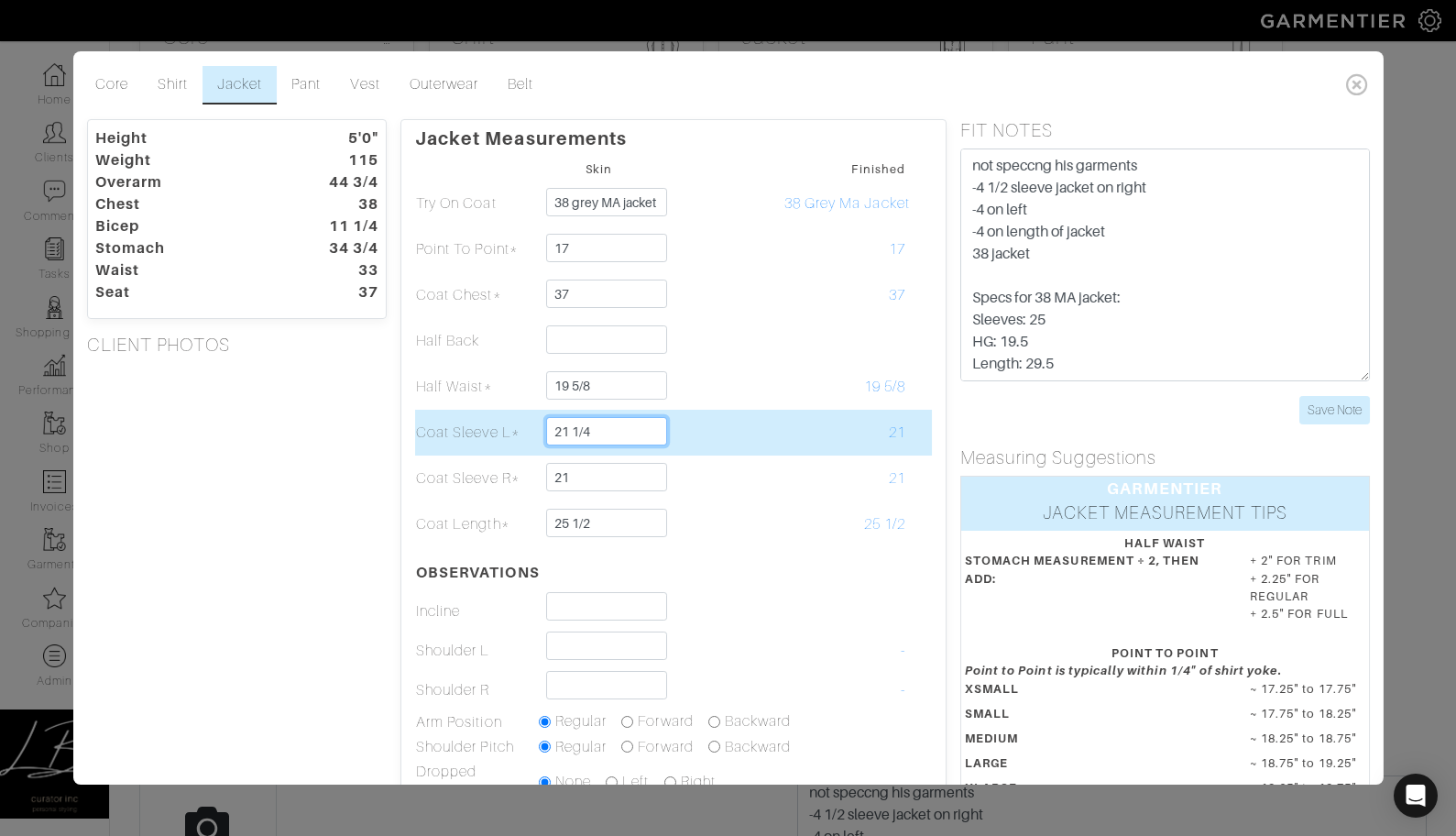 type on "21 1/4" 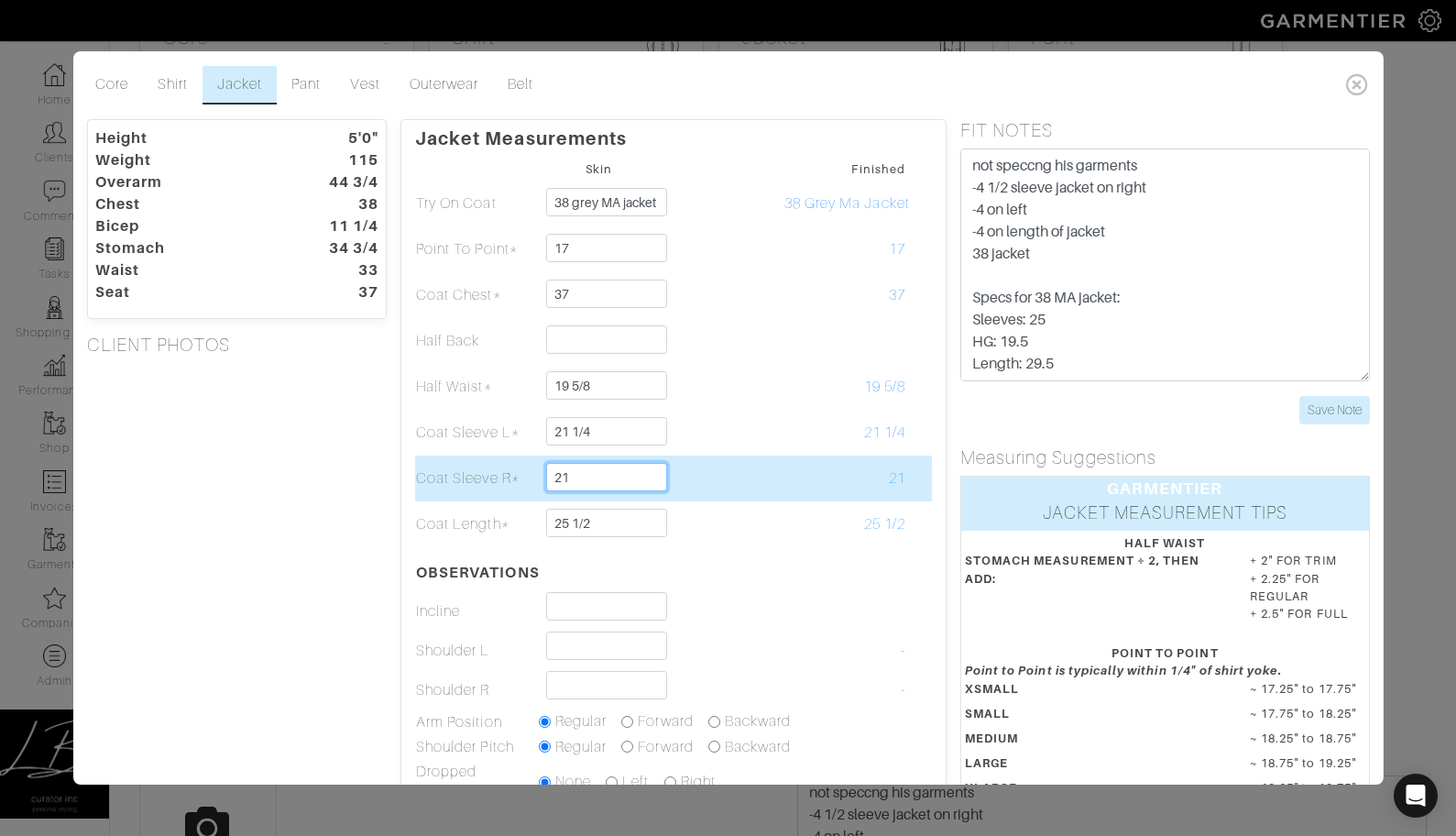 click on "21" at bounding box center (607, 477) 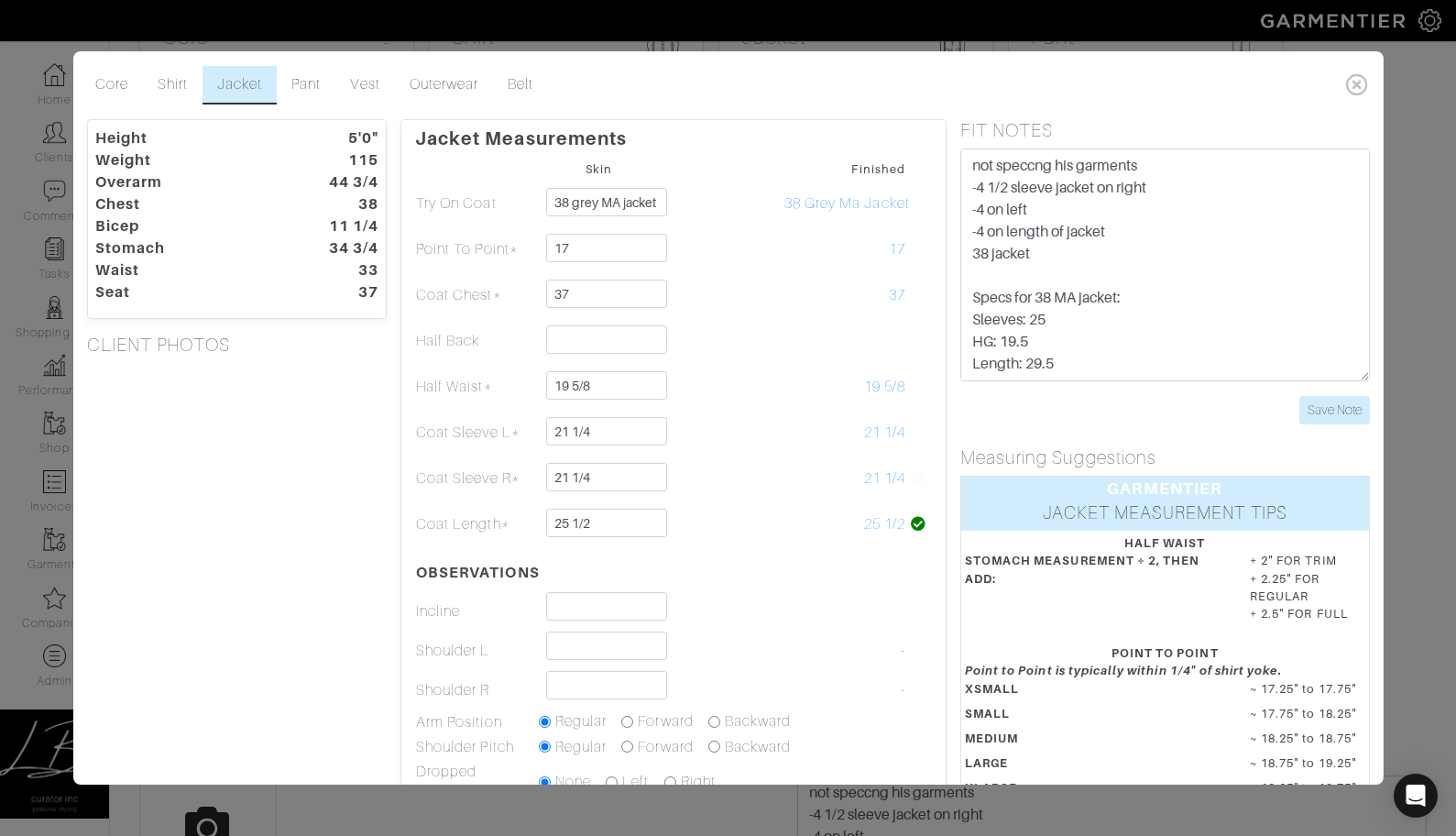 click on "Height
5'0"
Weight
115
Overarm
44 3/4
Chest
38
Bicep
11 1/4
Stomach
34 3/4
Waist
33
Seat
37
CLIENT PHOTOS" at bounding box center (236, 590) 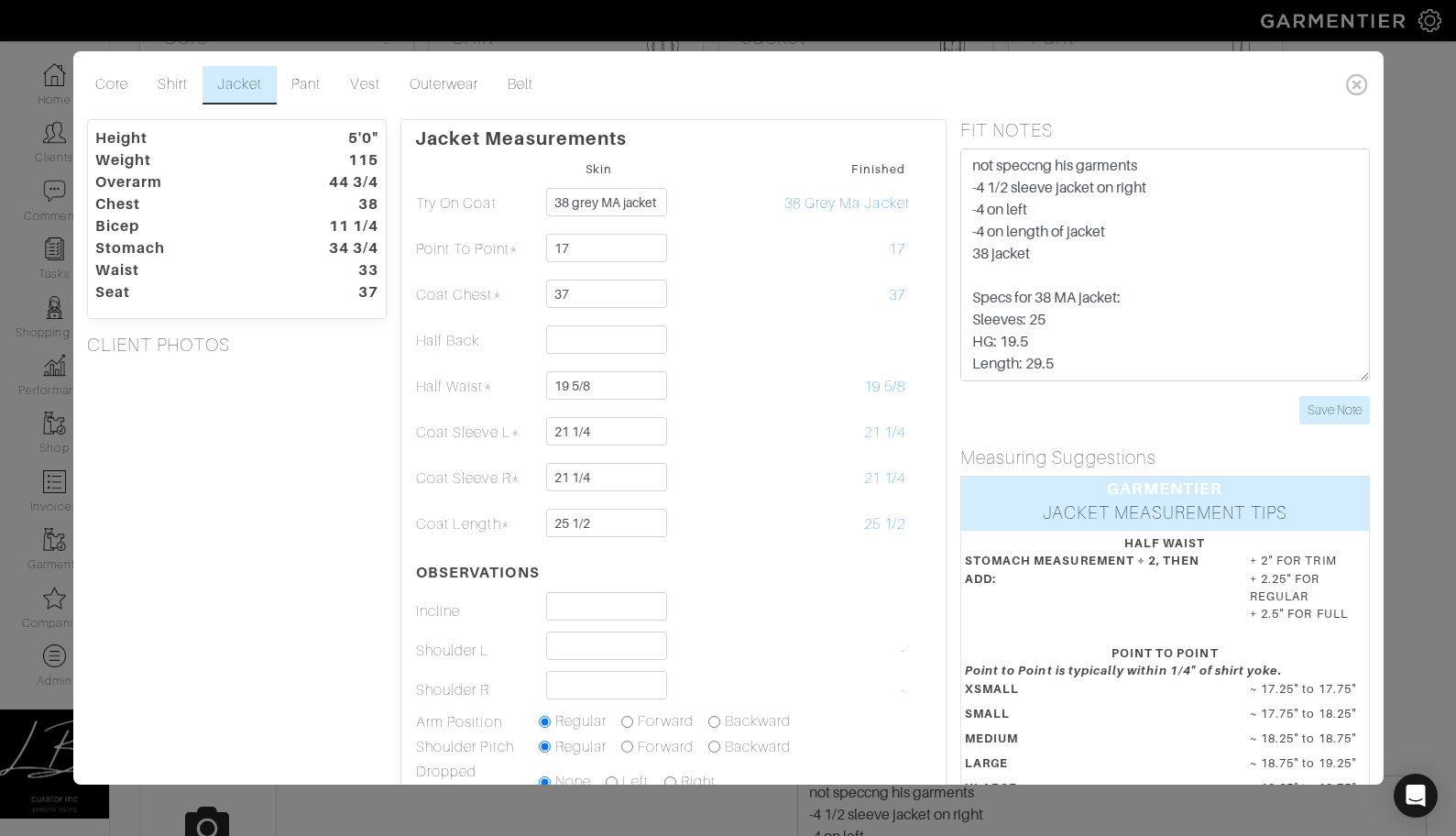 click on "Height
5'0"
Weight
115
Overarm
44 3/4
Chest
38
Bicep
11 1/4
Stomach
34 3/4
Waist
33
Seat
37
CLIENT PHOTOS" at bounding box center [236, 590] 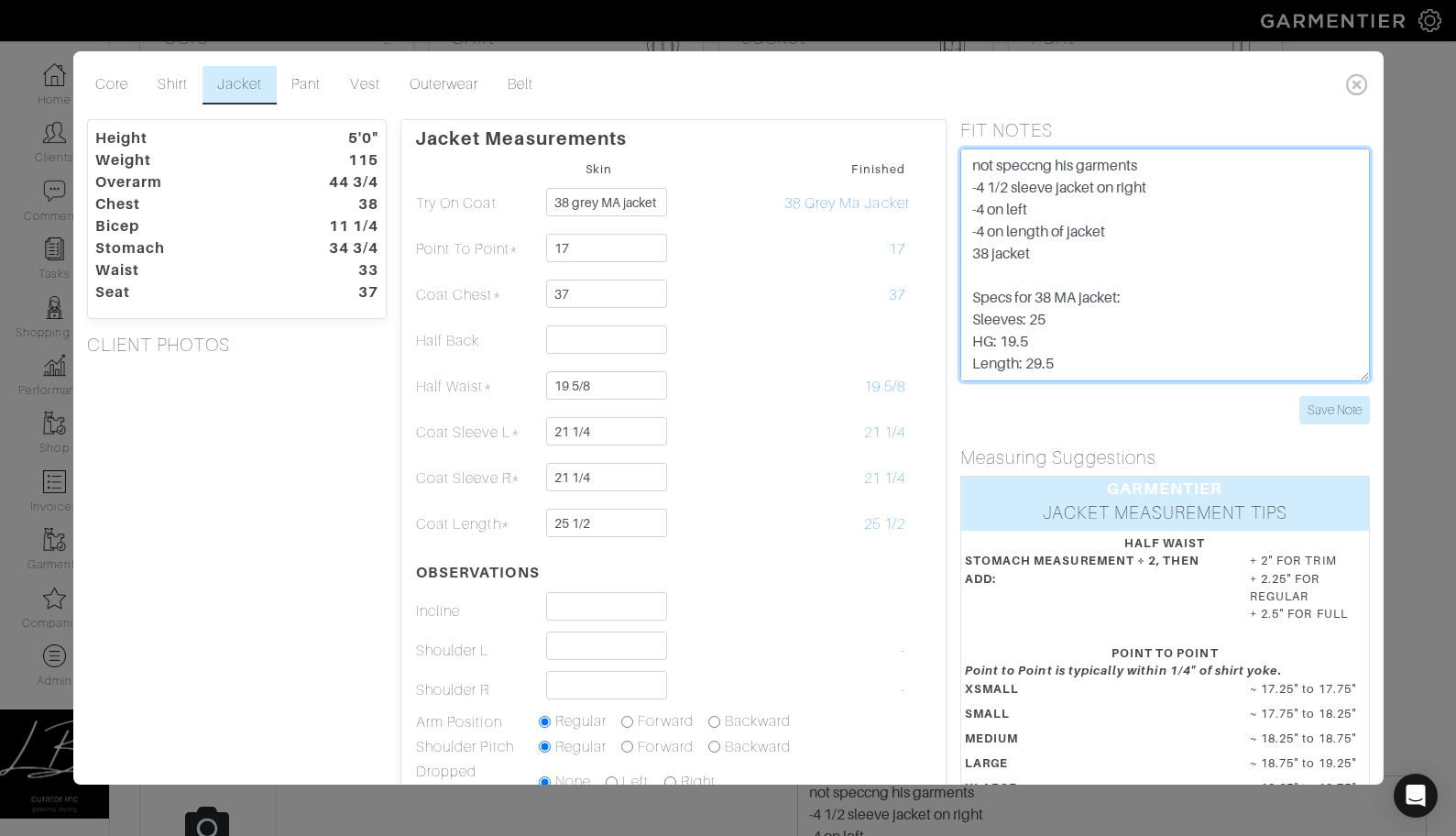 drag, startPoint x: 1132, startPoint y: 211, endPoint x: 965, endPoint y: 188, distance: 168.57639 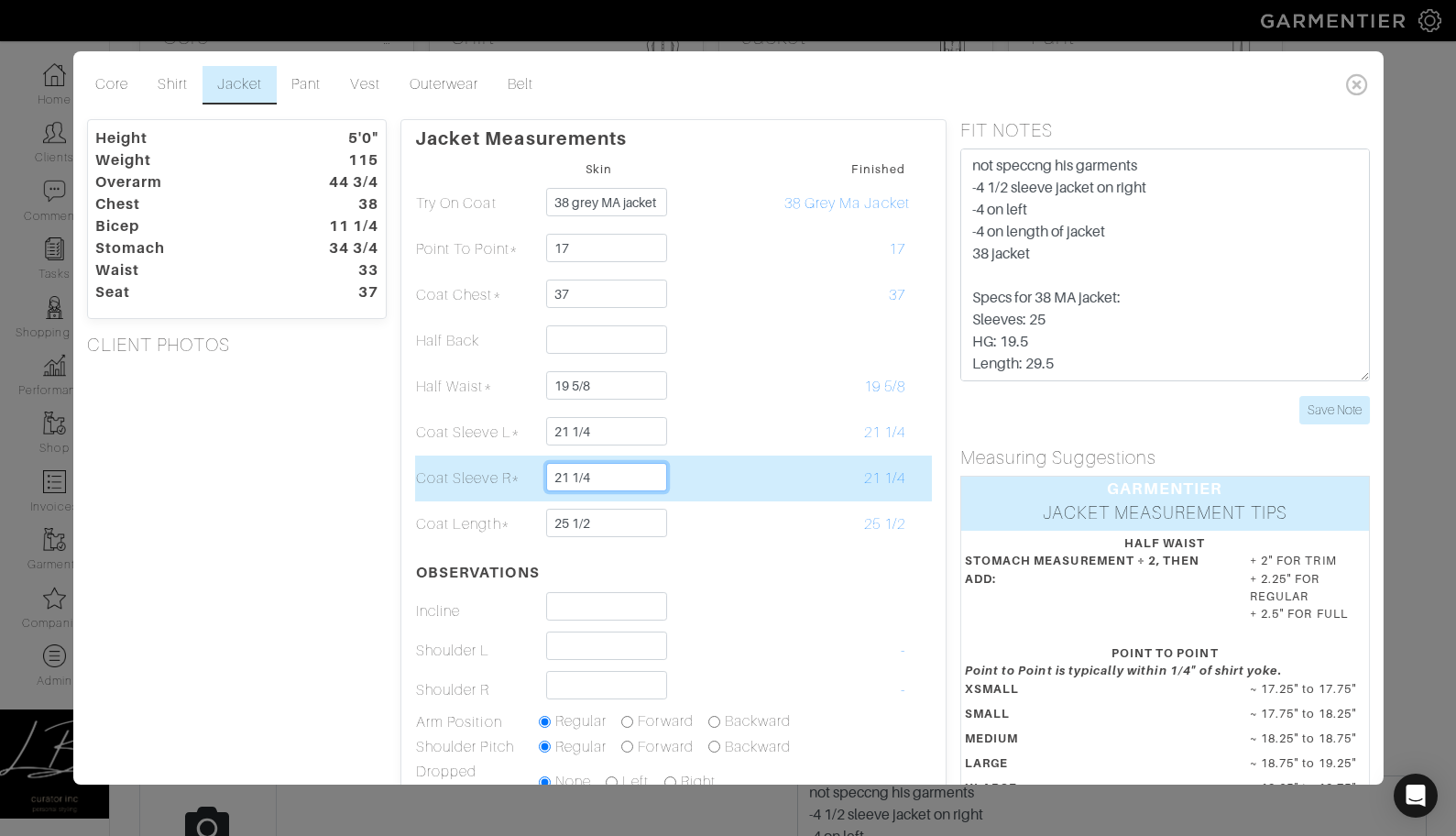 drag, startPoint x: 622, startPoint y: 477, endPoint x: 625, endPoint y: 463, distance: 14.317821 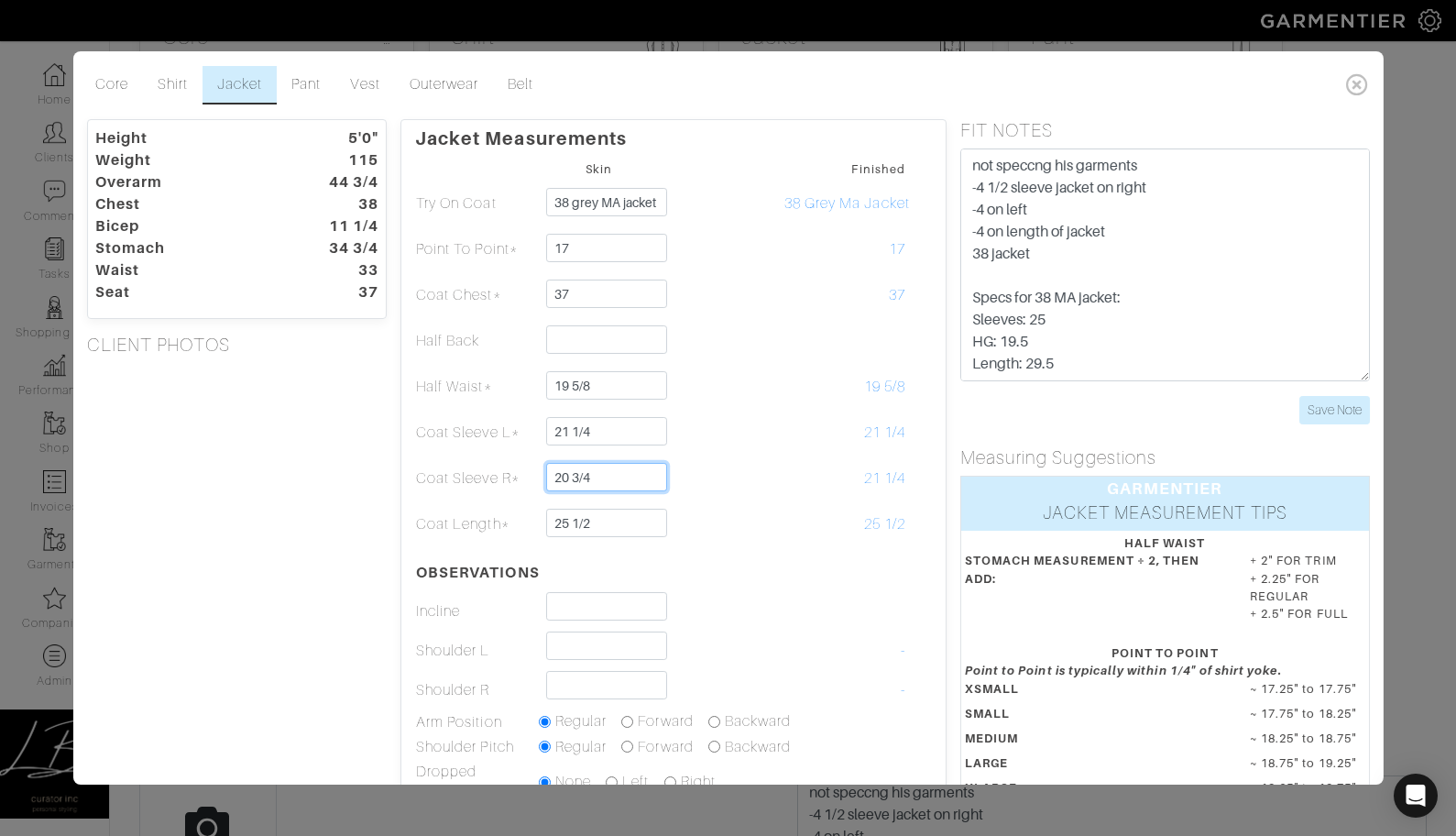 type on "20 3/4" 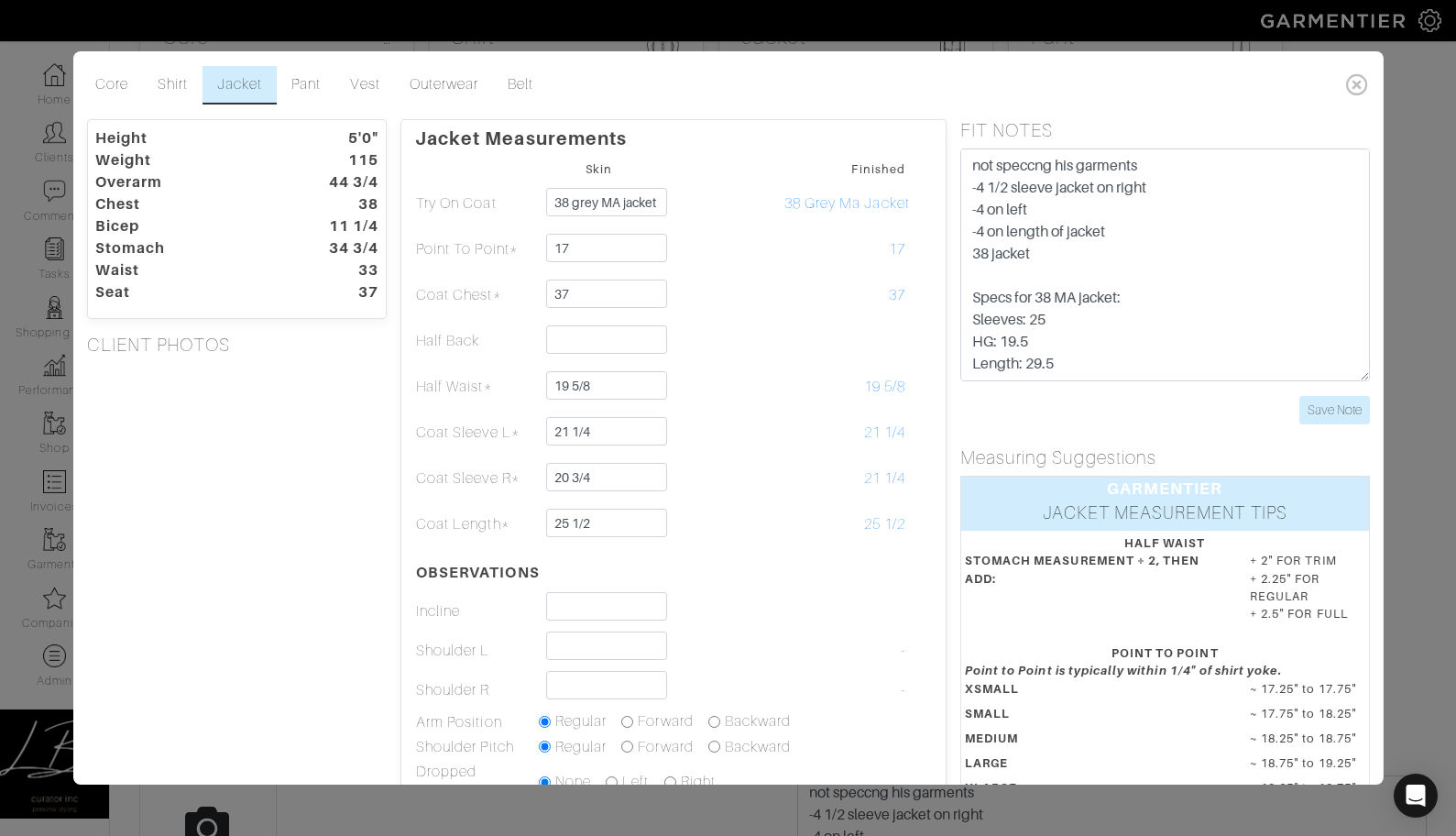 click on "Height
5'0"
Weight
115
Overarm
44 3/4
Chest
38
Bicep
11 1/4
Stomach
34 3/4
Waist
33
Seat
37
CLIENT PHOTOS" at bounding box center [236, 590] 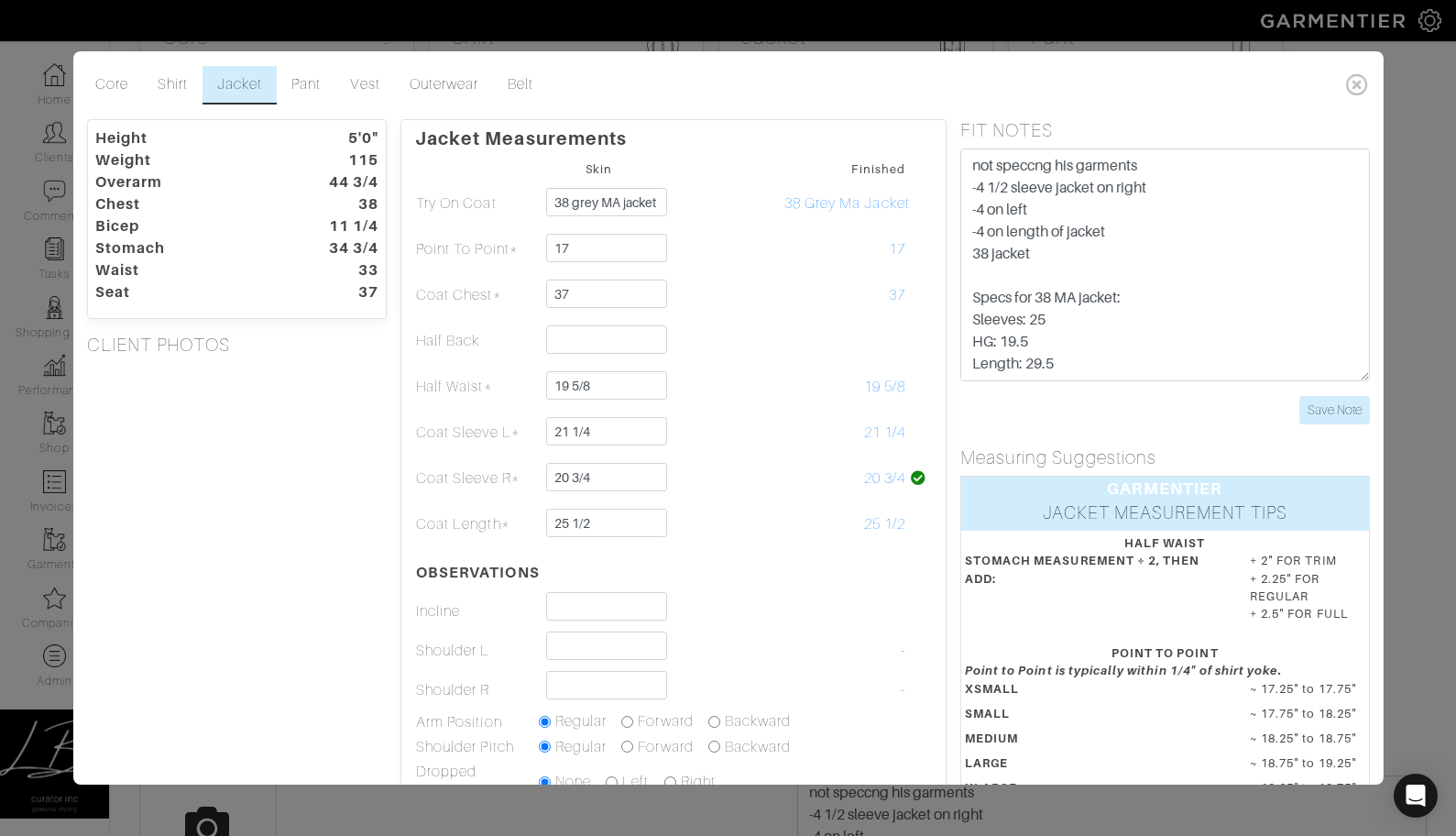 click on "Height
5'0"
Weight
115
Overarm
44 3/4
Chest
38
Bicep
11 1/4
Stomach
34 3/4
Waist
33
Seat
37
CLIENT PHOTOS" at bounding box center [236, 590] 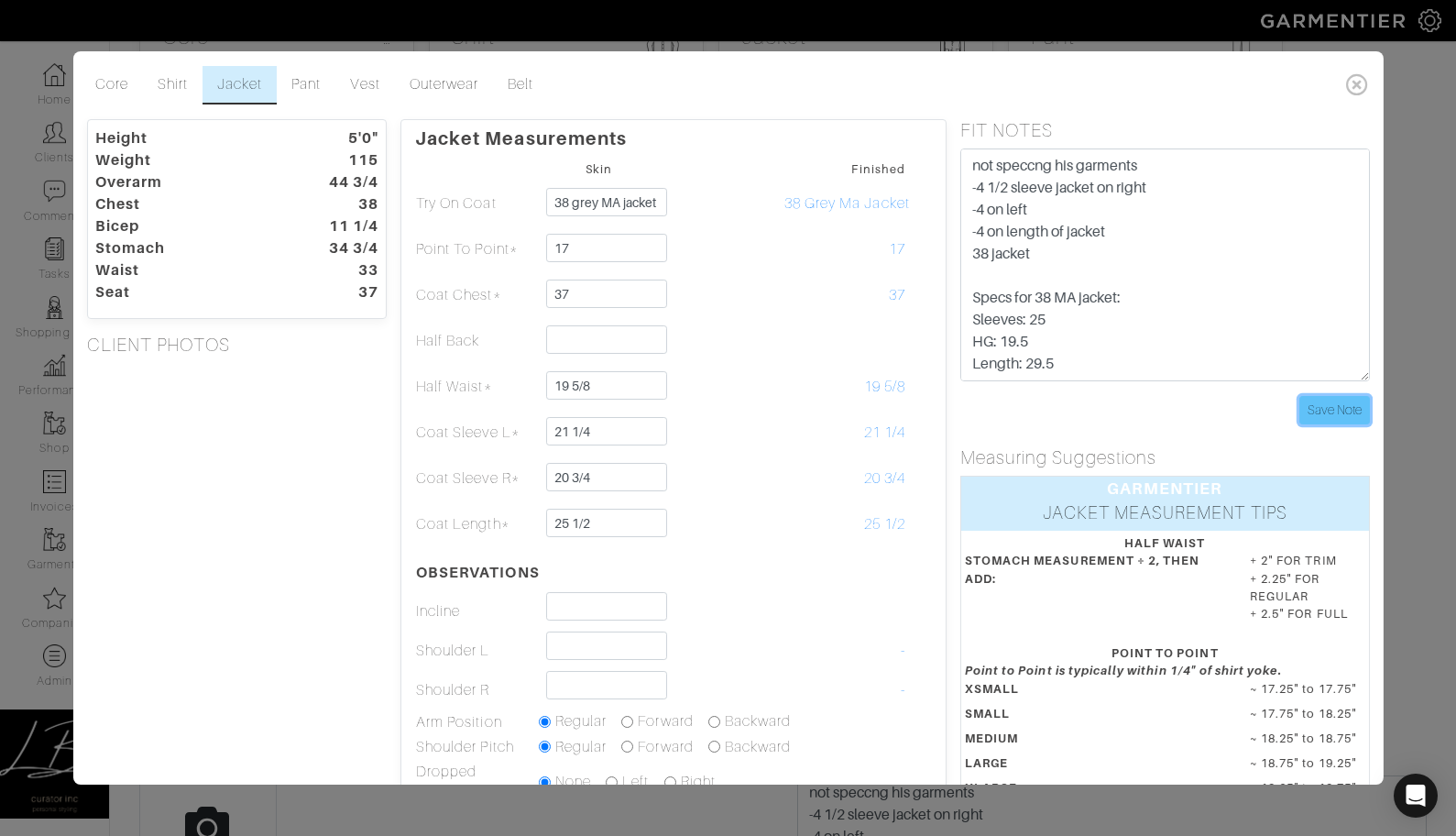 click on "Save Note" at bounding box center (1334, 410) 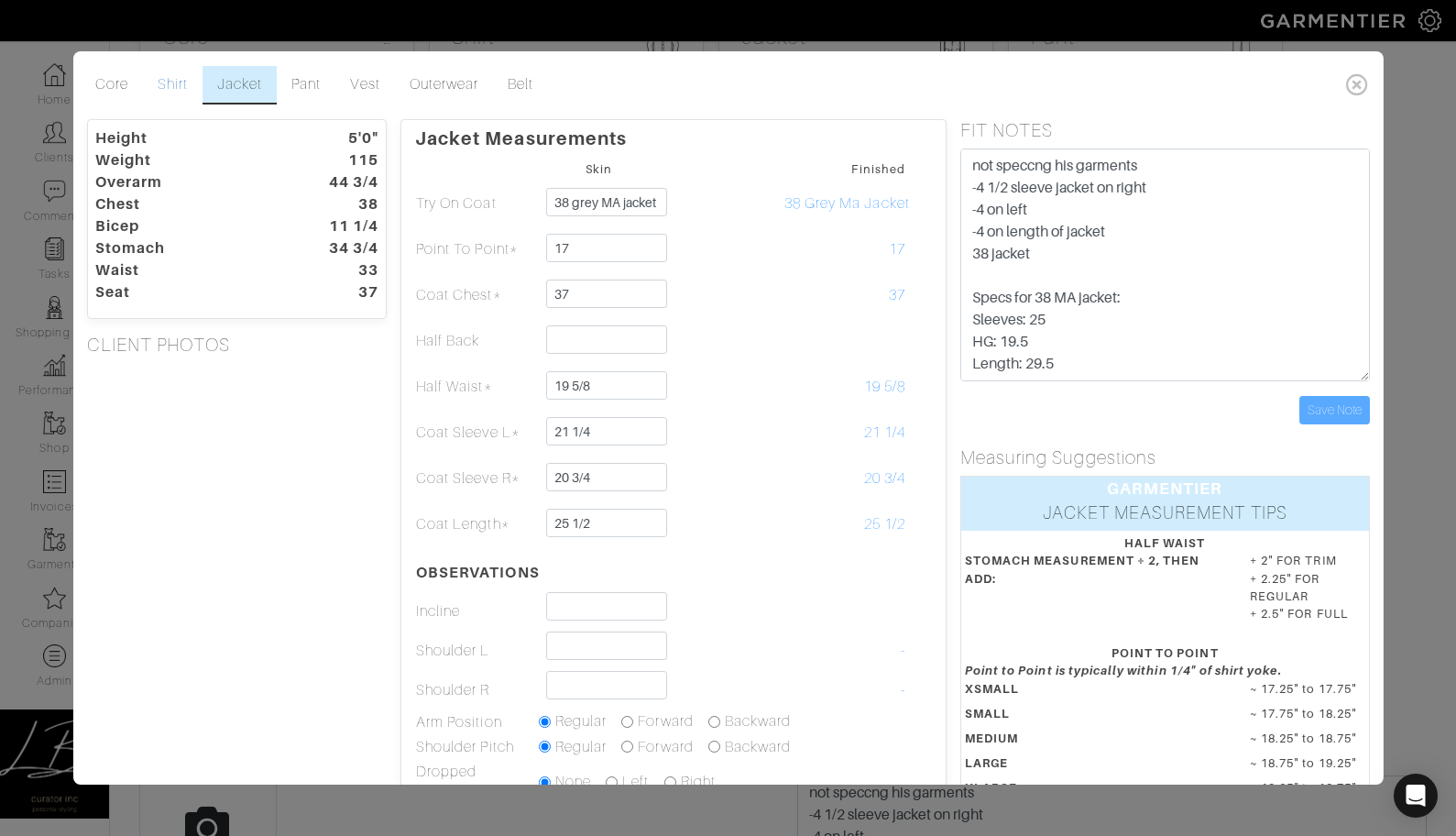 click on "Shirt" at bounding box center [172, 85] 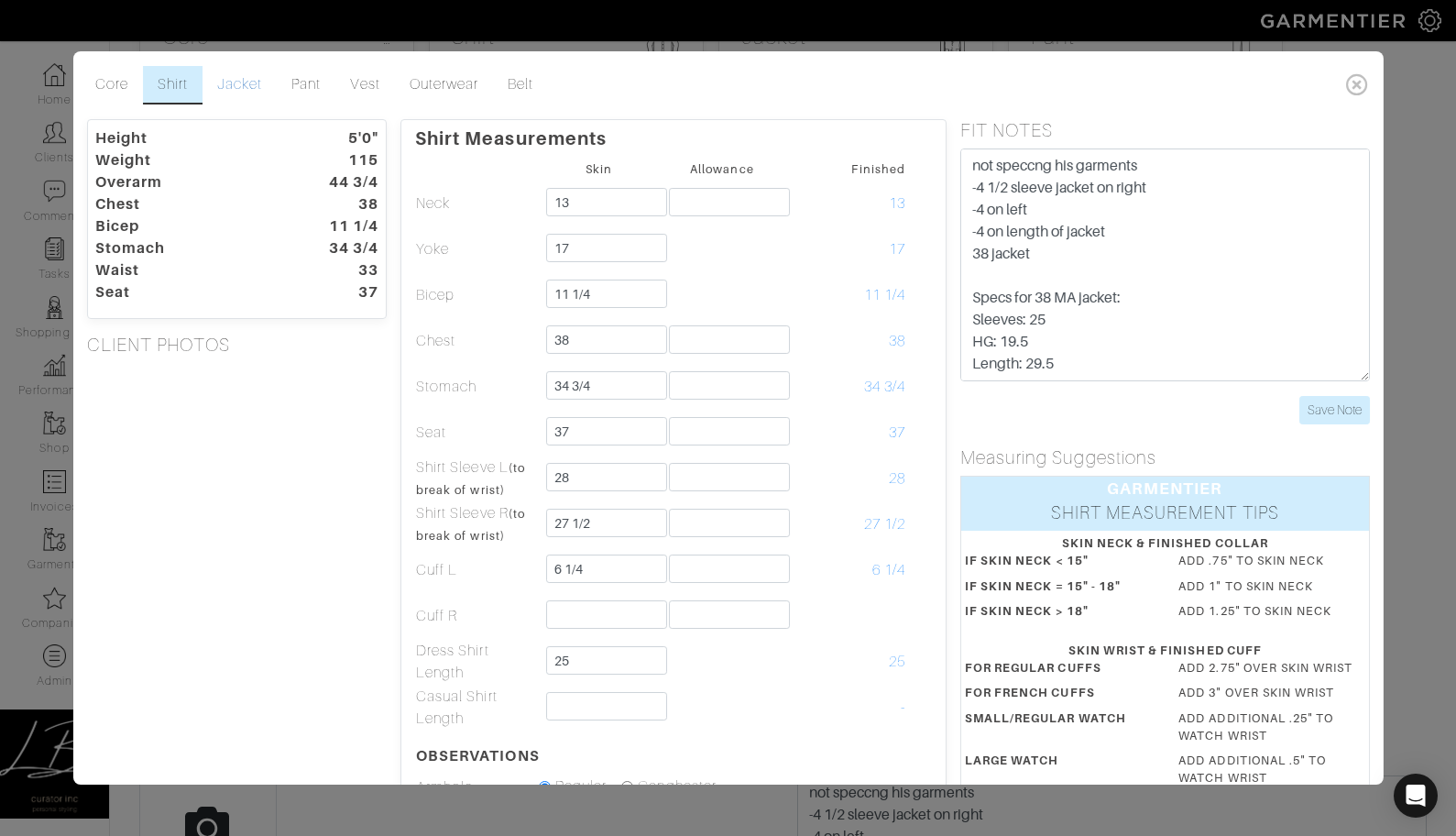 click on "Jacket" at bounding box center (239, 85) 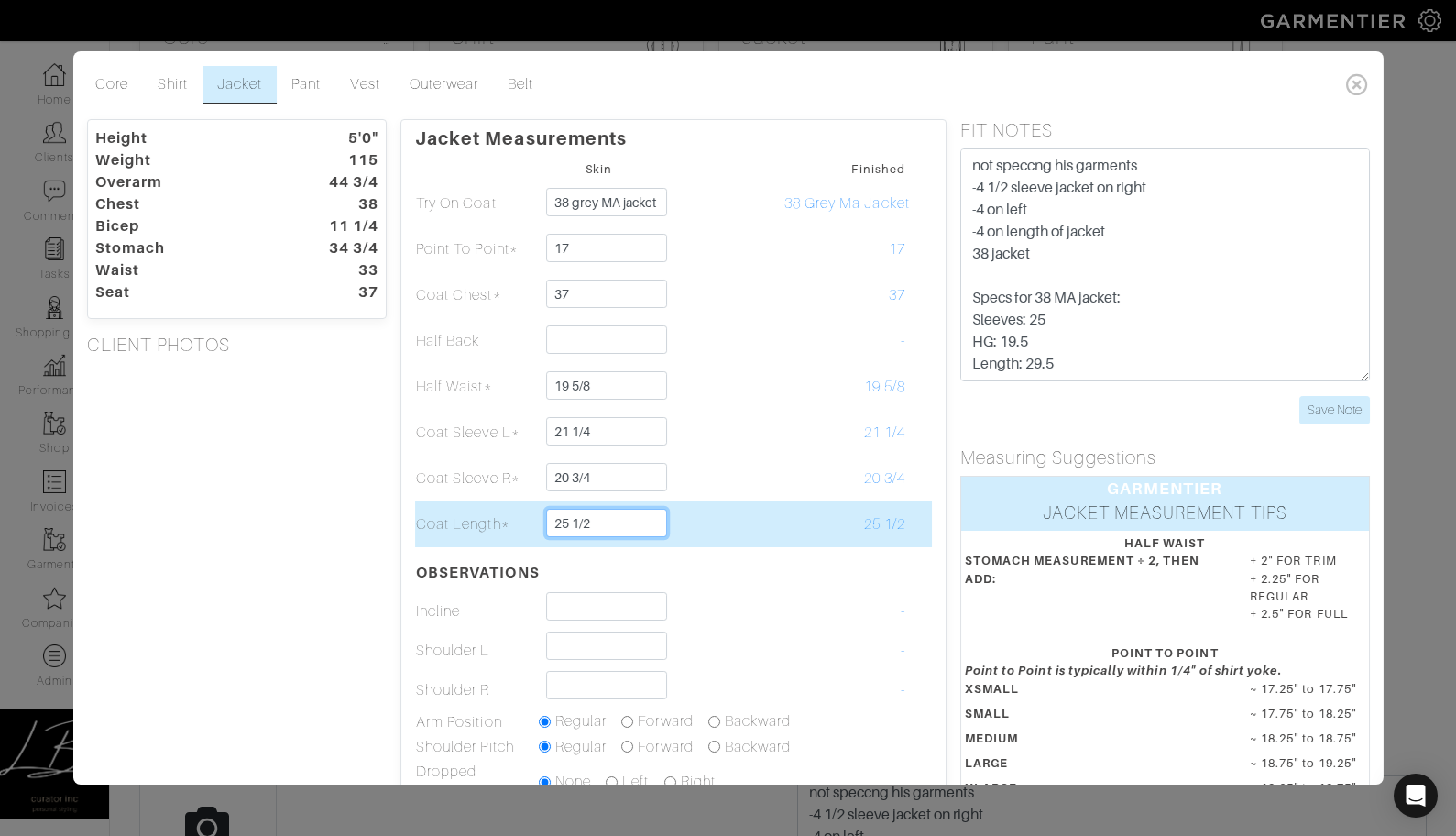 click on "25 1/2" at bounding box center [607, 522] 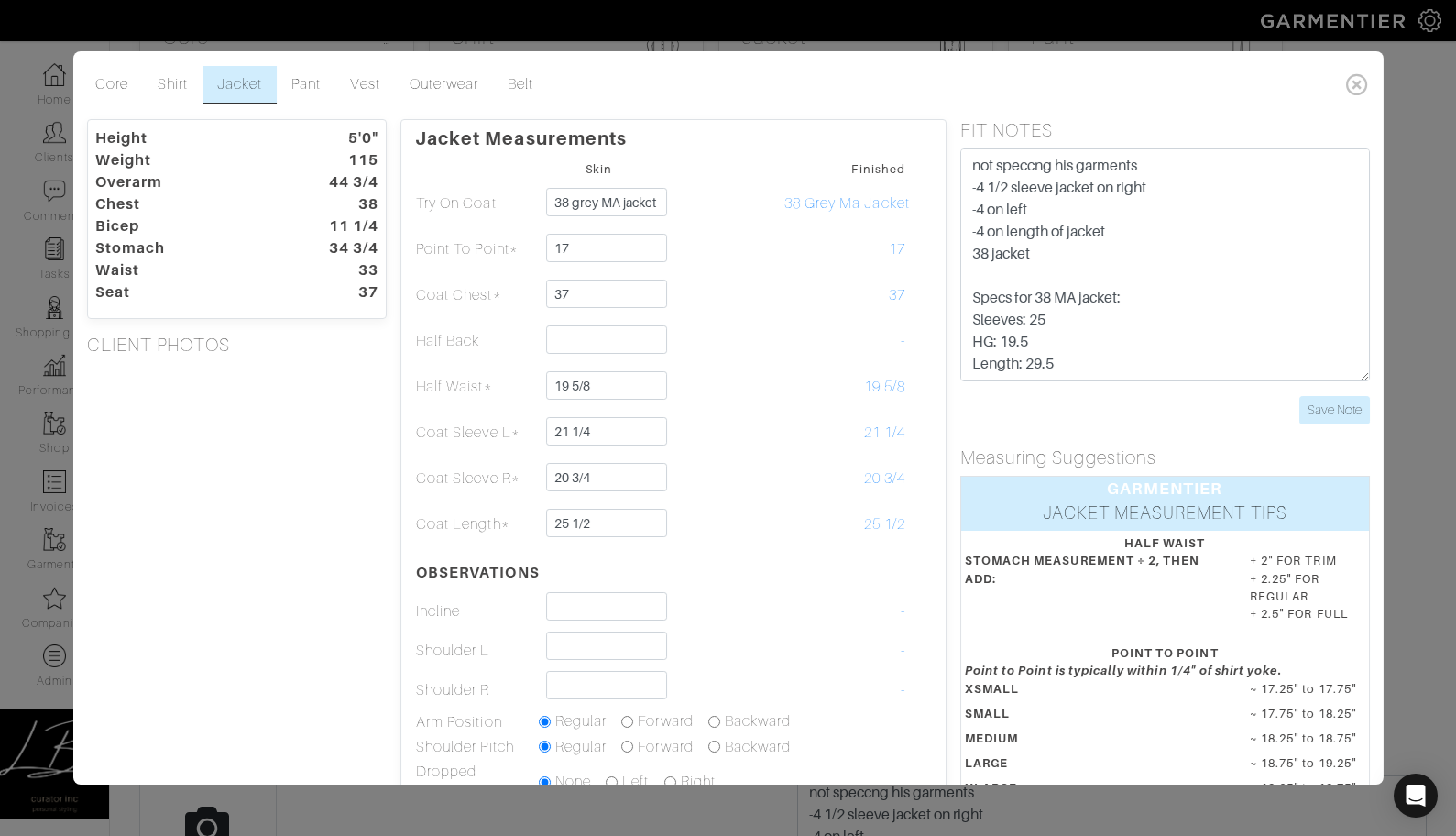 click on "Height
5'0"
Weight
115
Overarm
44 3/4
Chest
38
Bicep
11 1/4
Stomach
34 3/4
Waist
33
Seat
37
CLIENT PHOTOS" at bounding box center [236, 590] 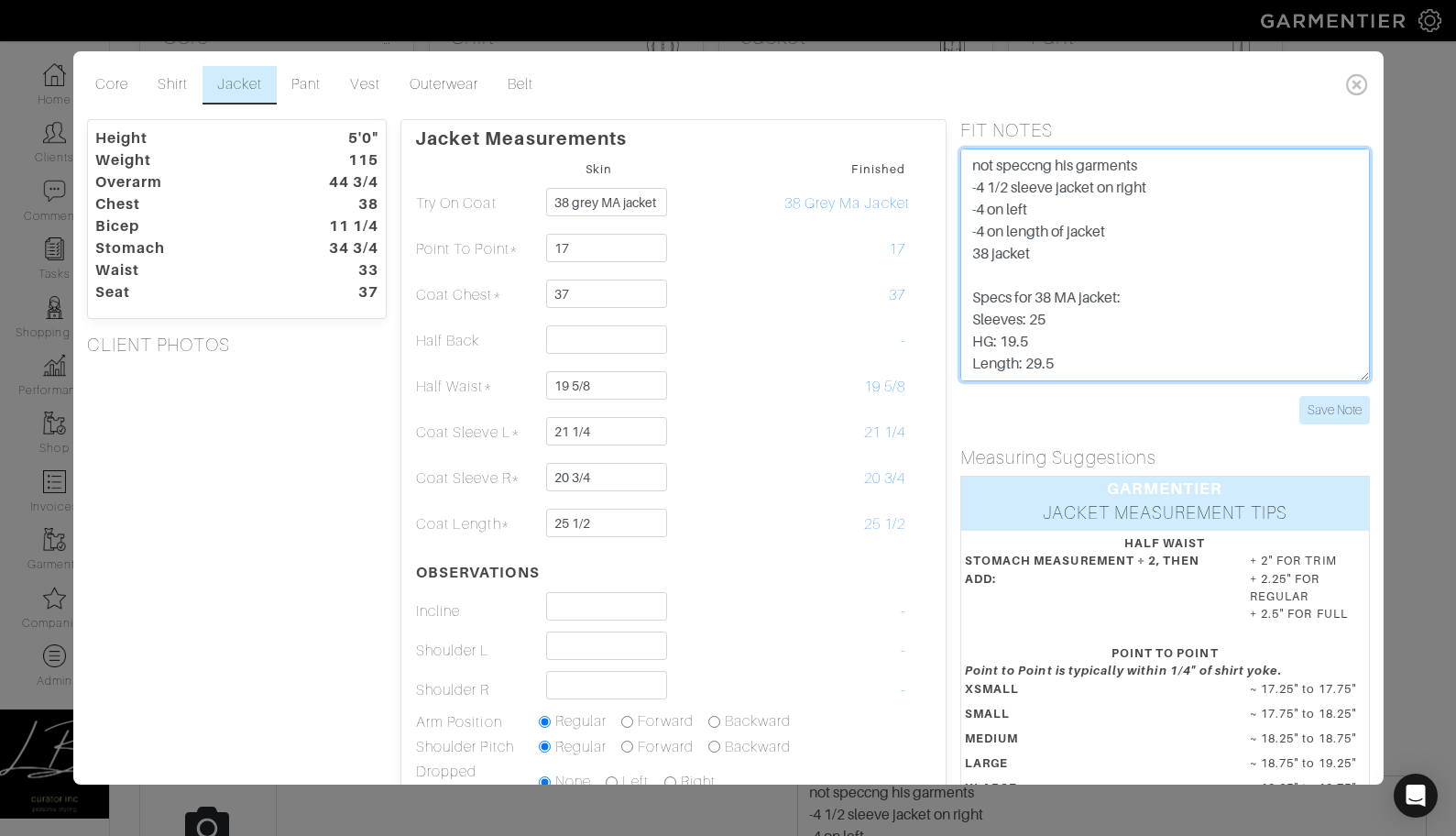 drag, startPoint x: 1132, startPoint y: 236, endPoint x: 960, endPoint y: 233, distance: 172.02616 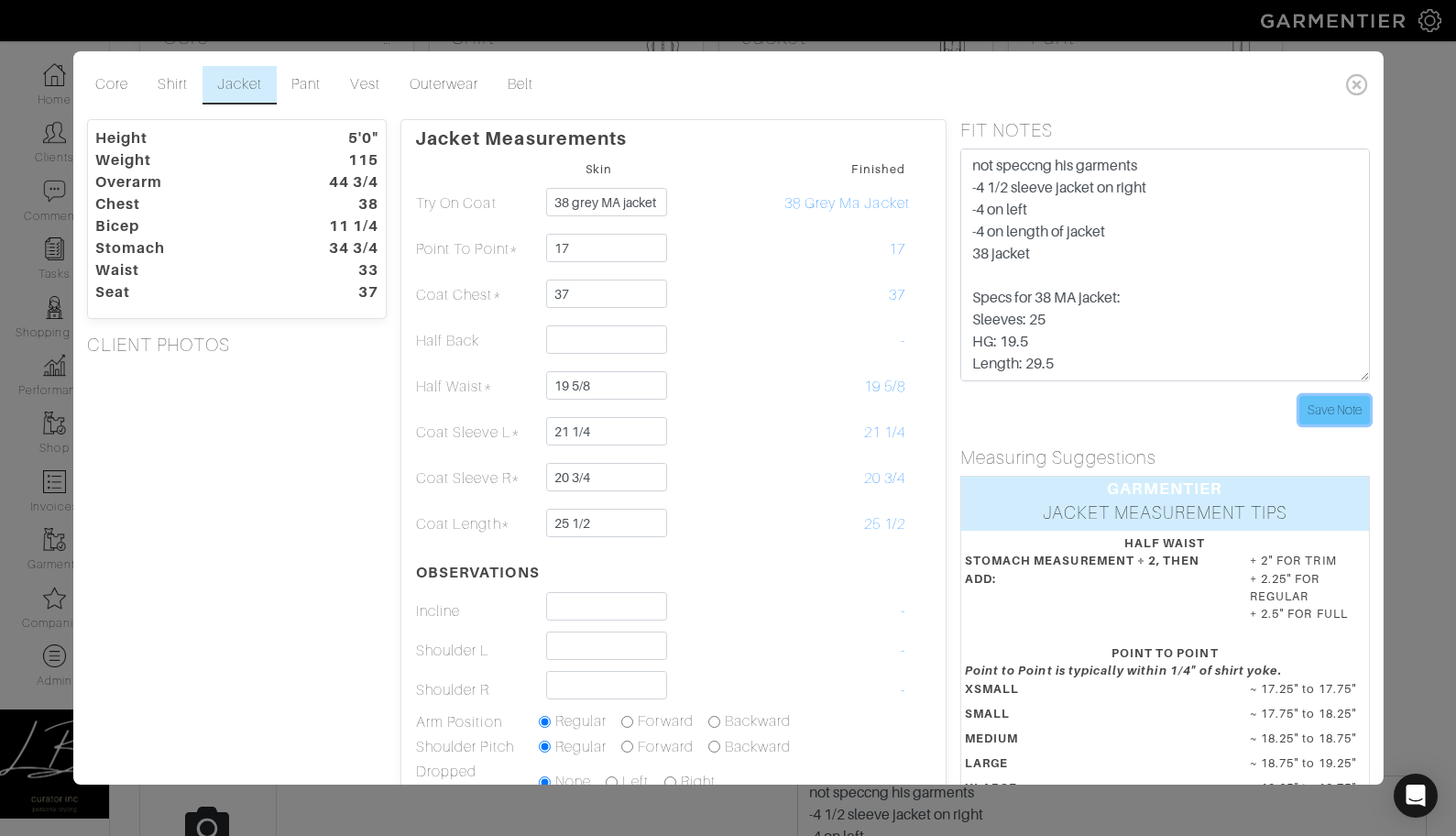 click on "Save Note" at bounding box center [1334, 410] 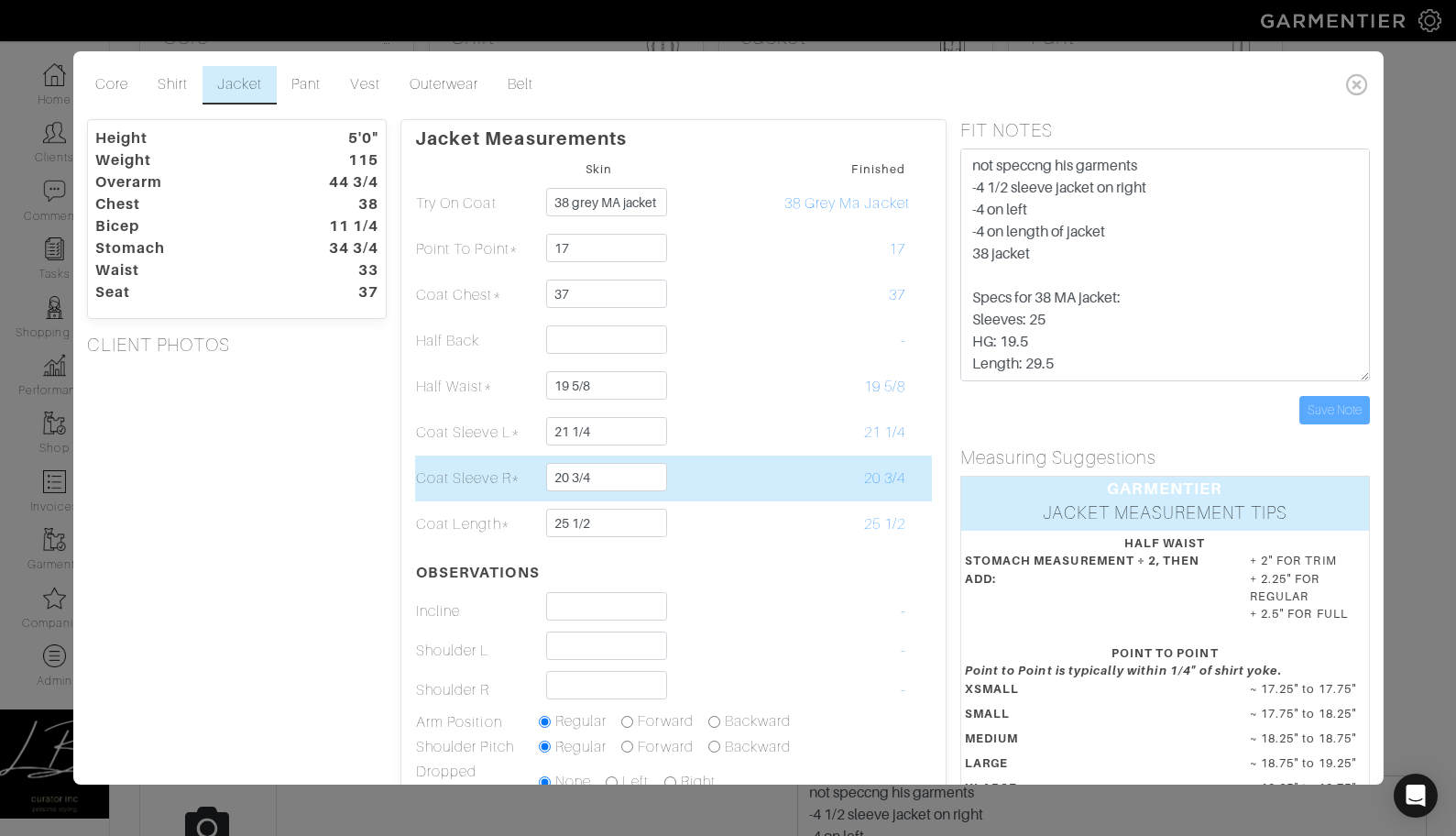 click on "20 3/4" at bounding box center (884, 478) 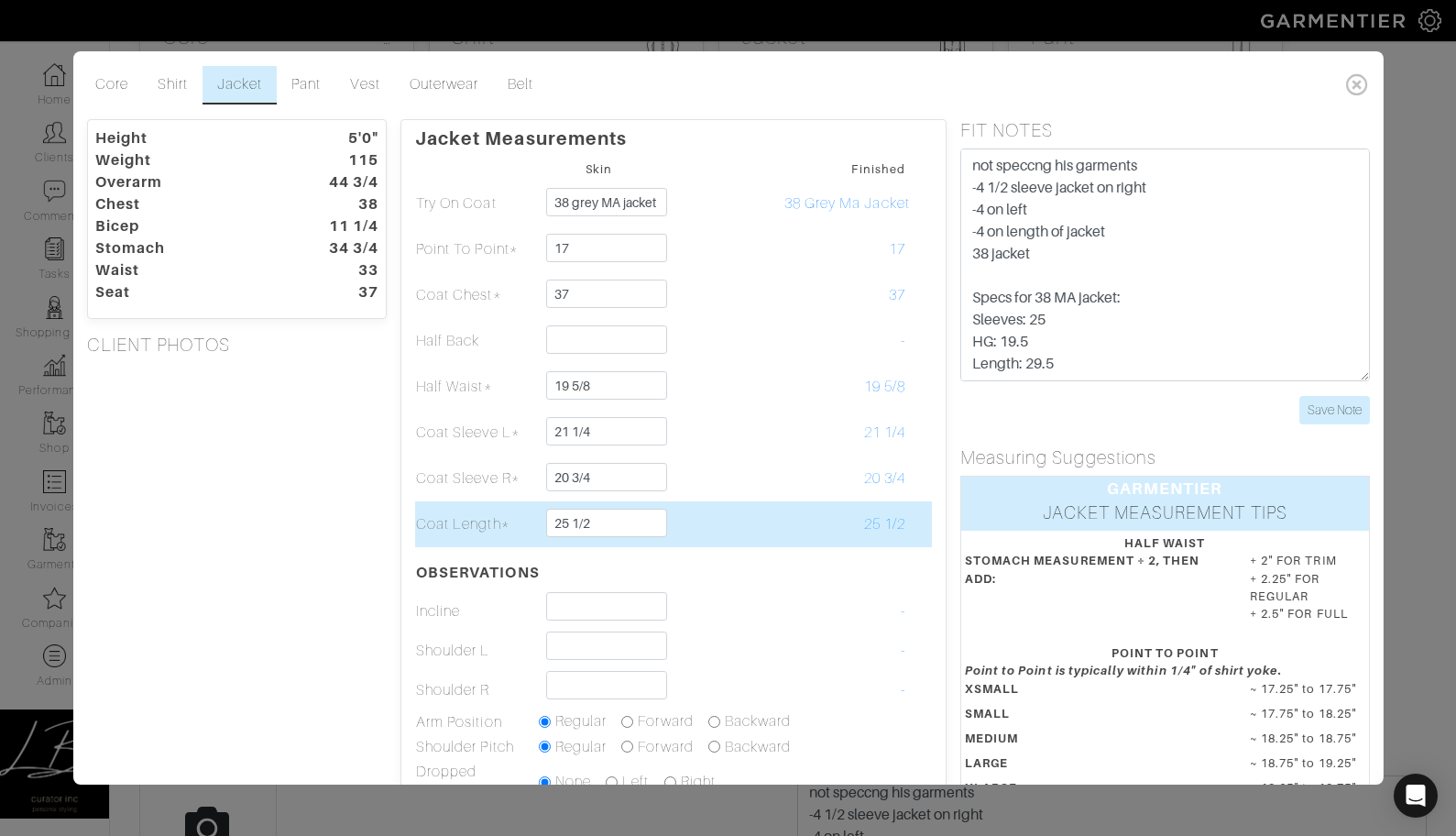 click at bounding box center [722, 524] 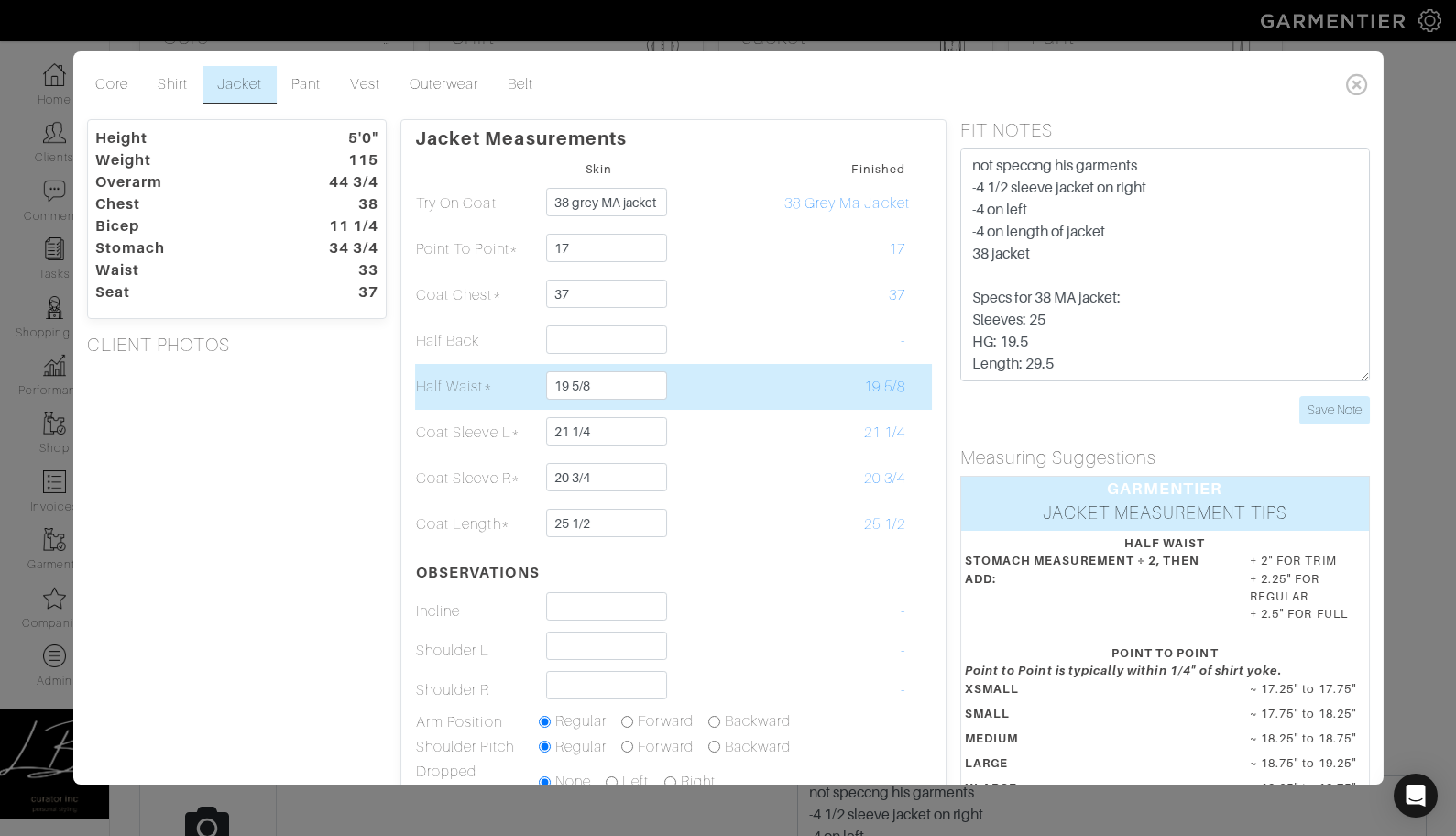 drag, startPoint x: 809, startPoint y: 381, endPoint x: 805, endPoint y: 390, distance: 9.848858 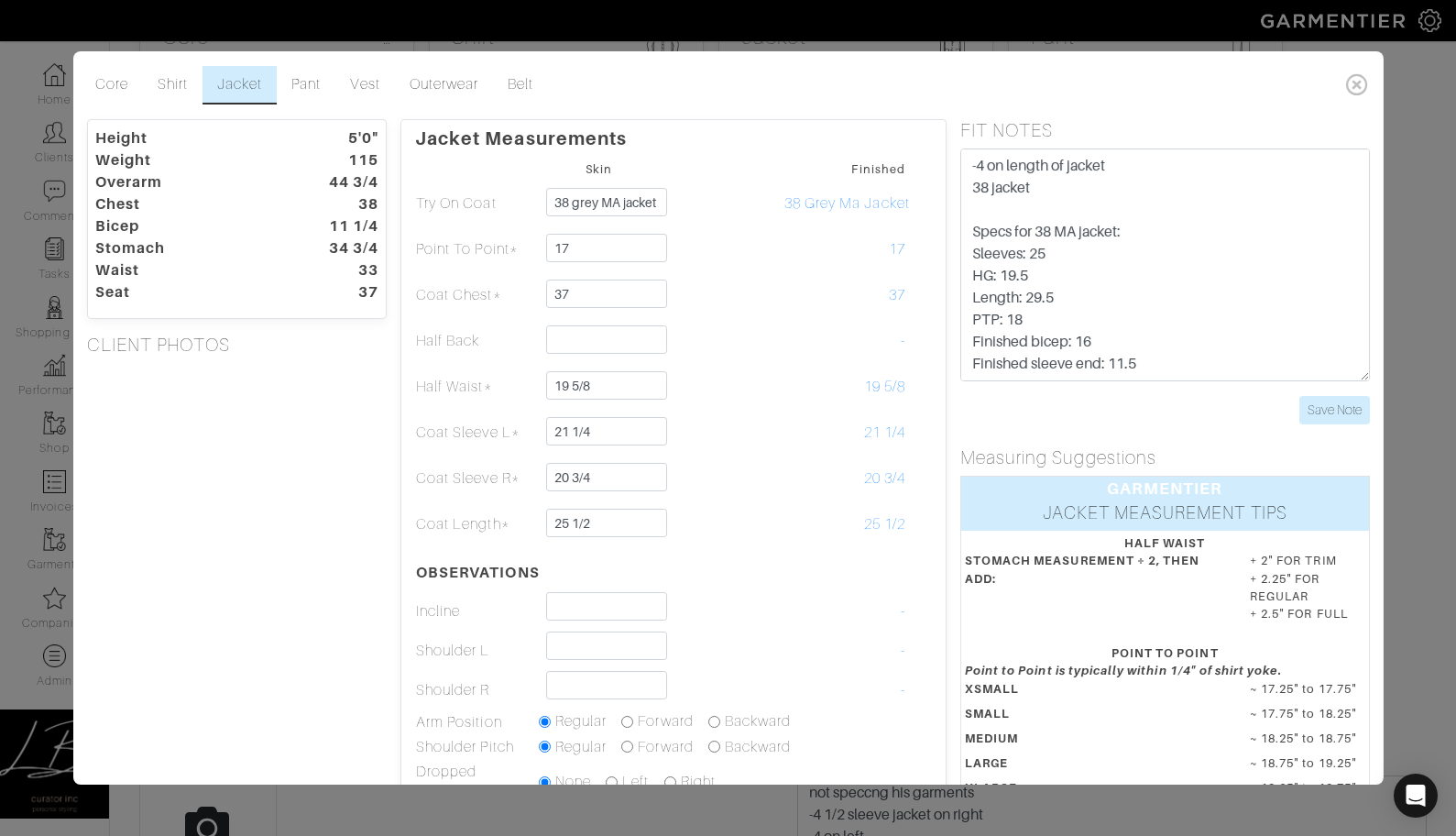 scroll, scrollTop: 110, scrollLeft: 0, axis: vertical 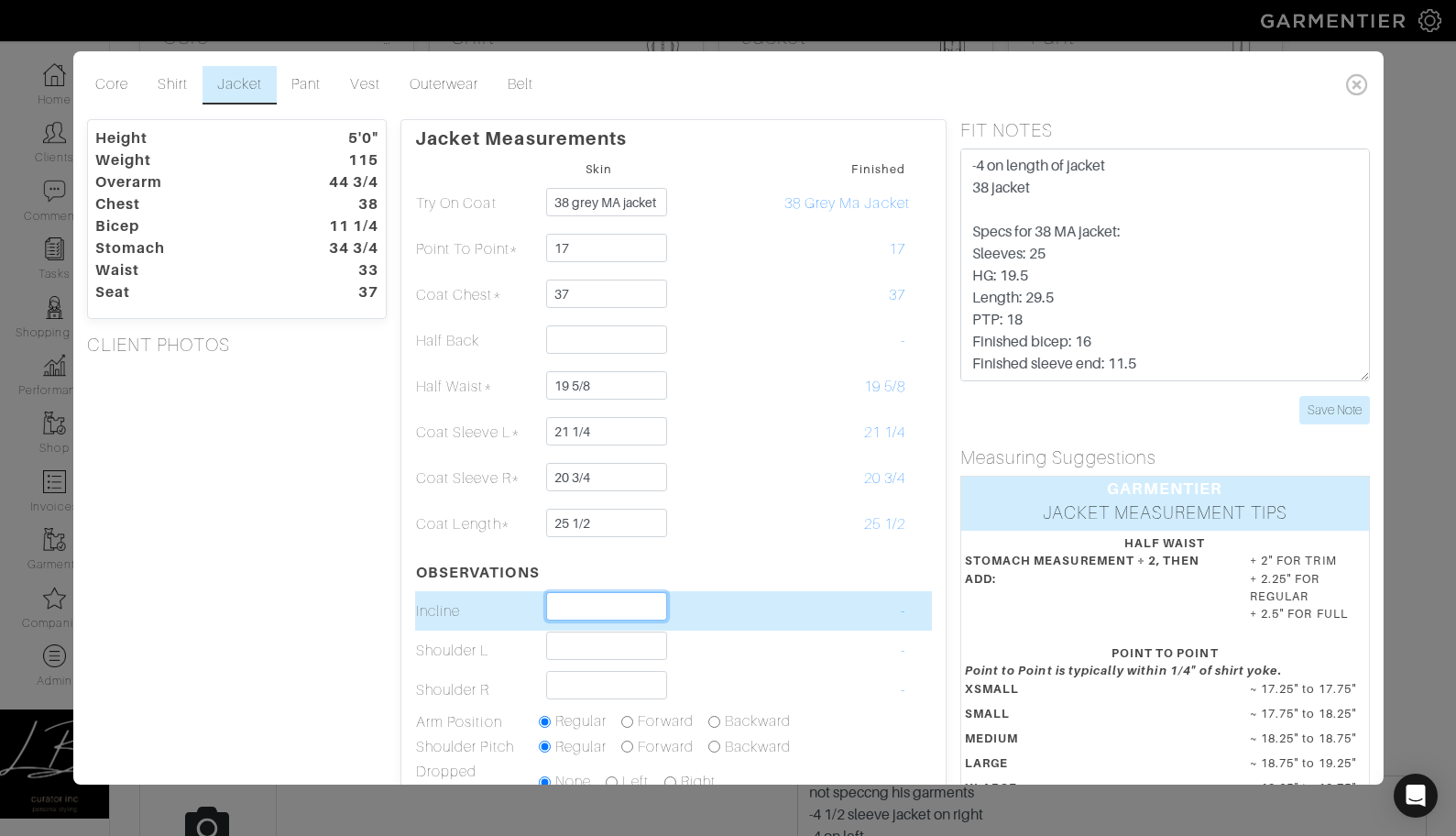 click at bounding box center [607, 606] 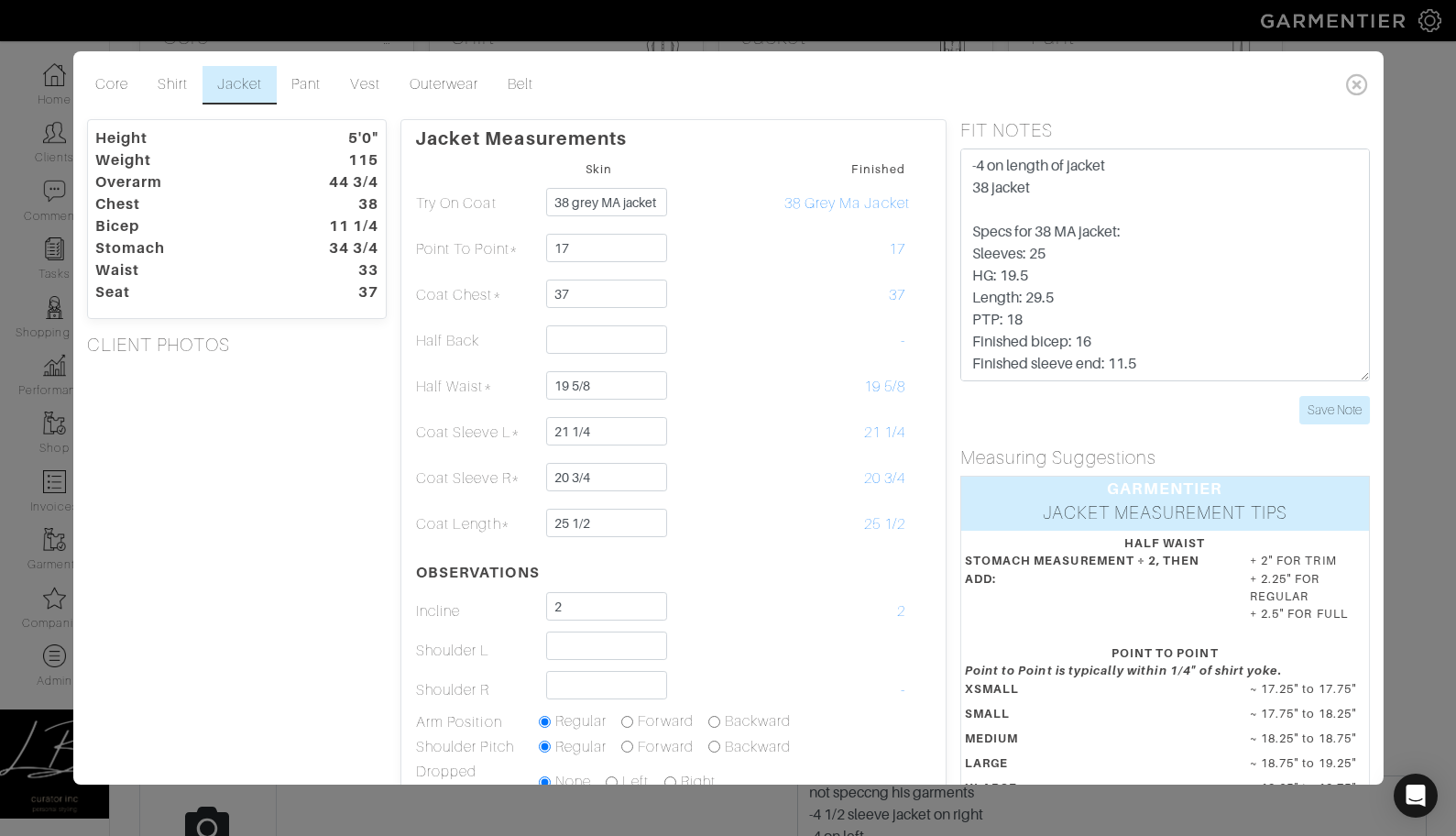click on "Height
5'0"
Weight
115
Overarm
44 3/4
Chest
38
Bicep
11 1/4
Stomach
34 3/4
Waist
33
Seat
37
CLIENT PHOTOS" at bounding box center [236, 590] 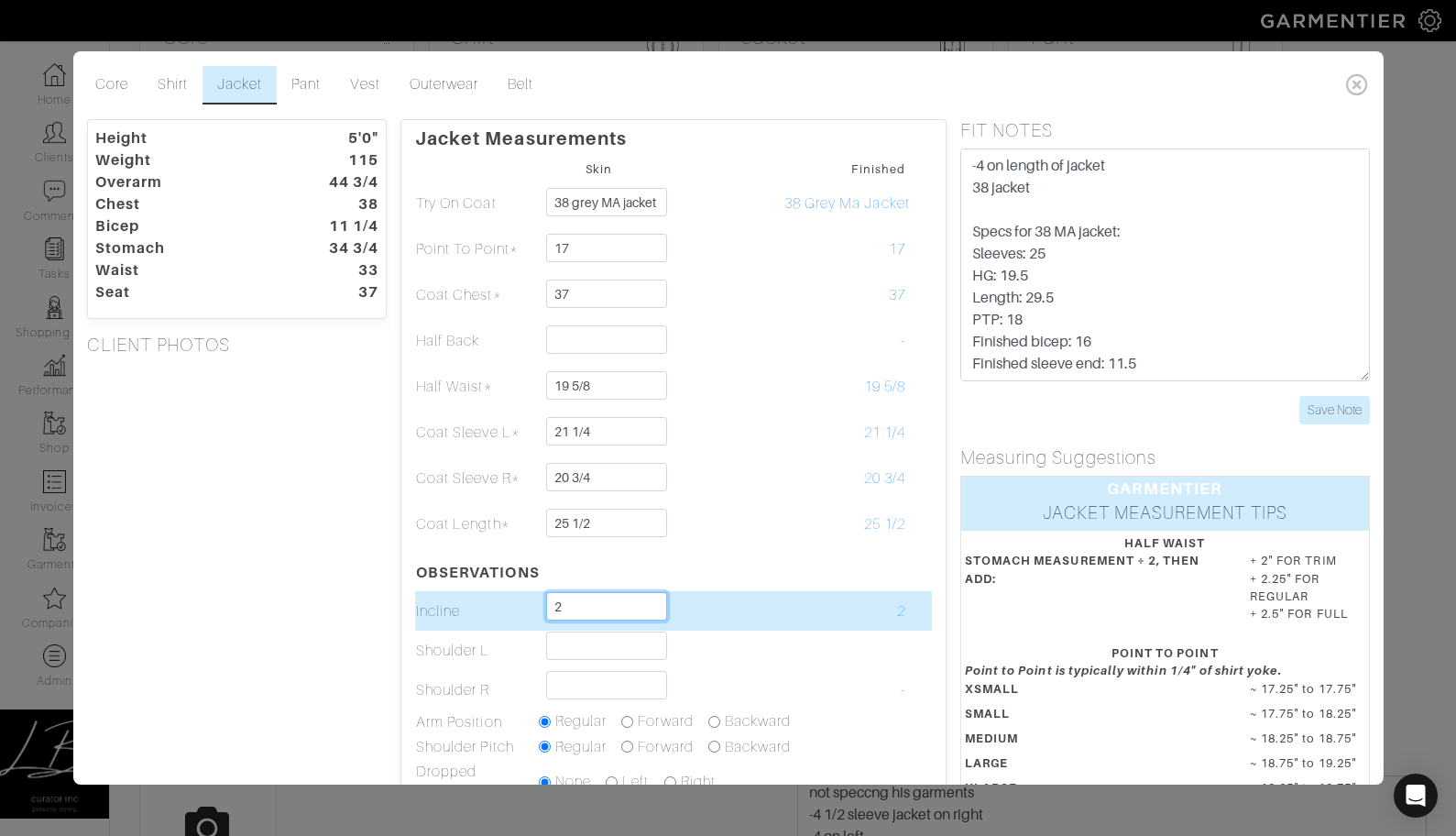 click on "2" at bounding box center (607, 606) 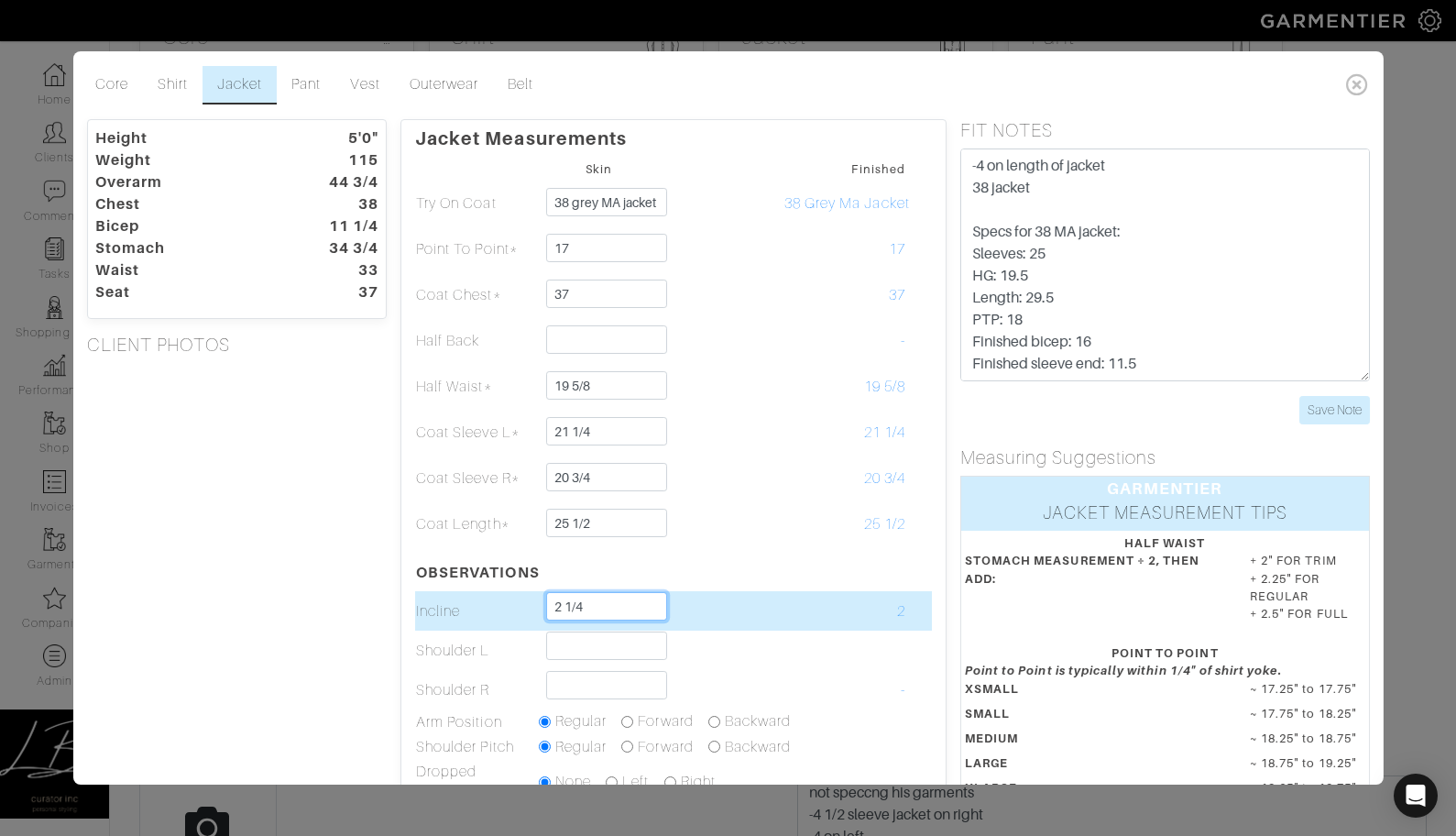 type on "2 1/4" 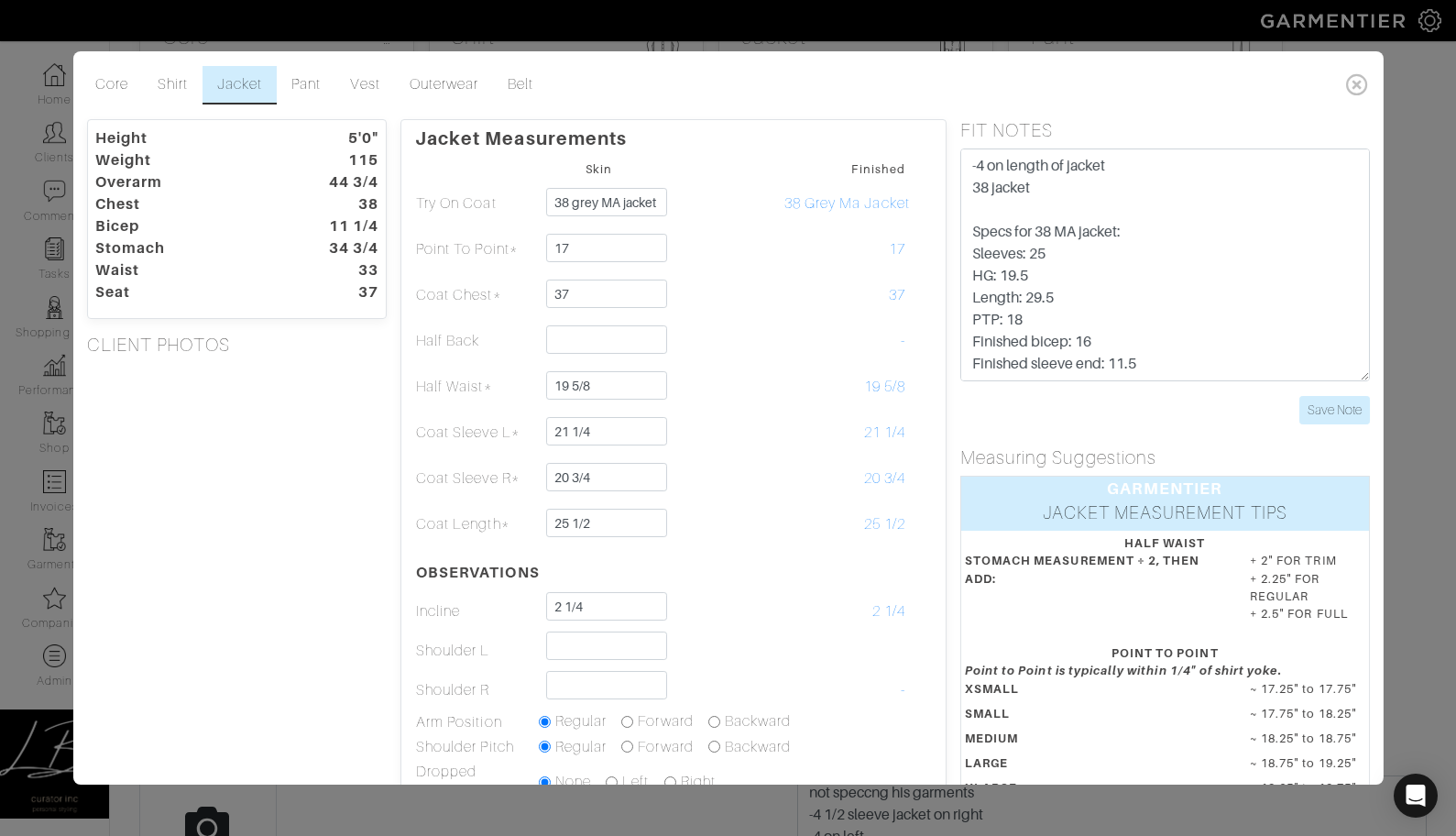 click on "Height
5'0"
Weight
115
Overarm
44 3/4
Chest
38
Bicep
11 1/4
Stomach
34 3/4
Waist
33
Seat
37
CLIENT PHOTOS" at bounding box center [236, 590] 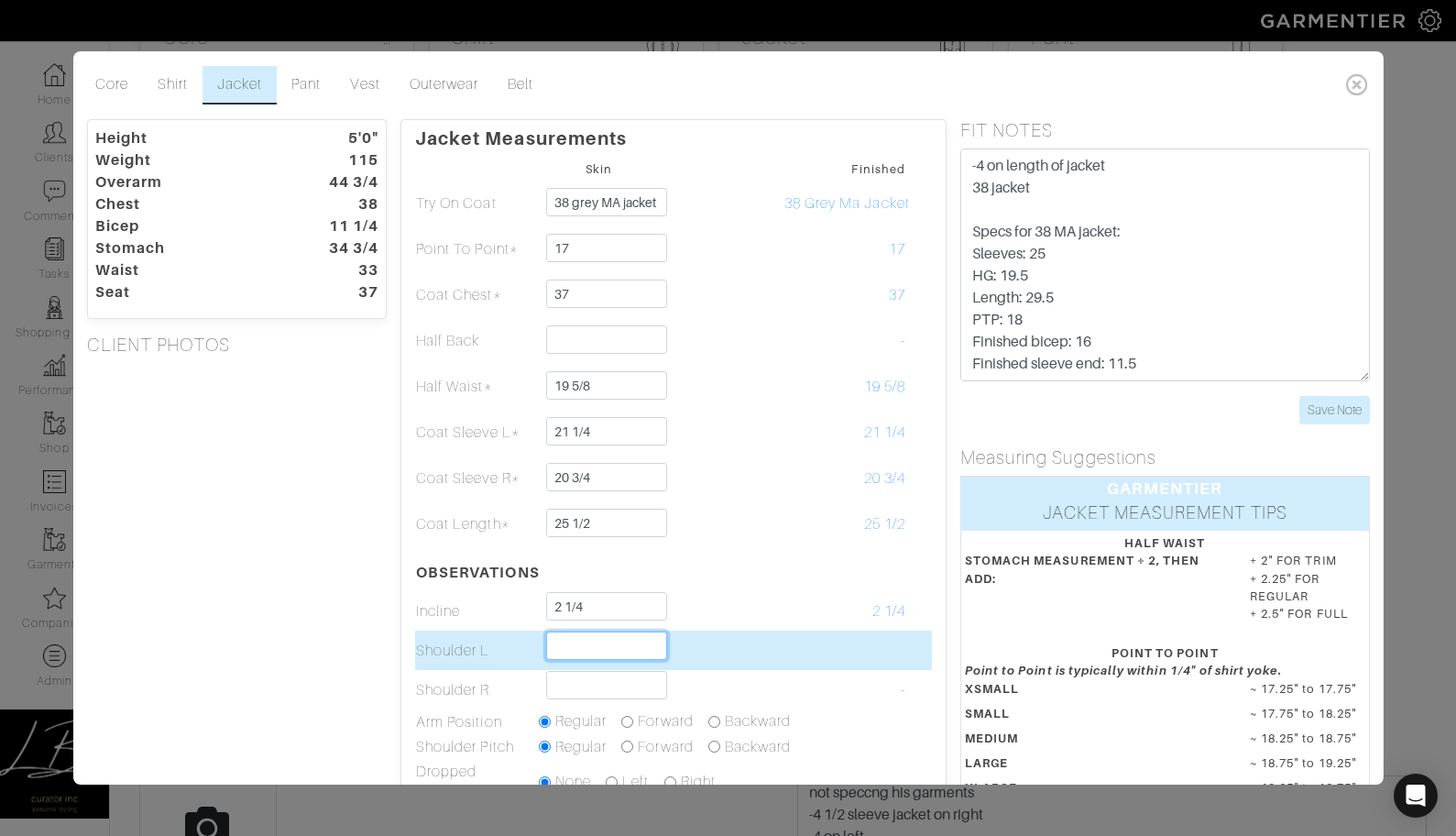 click on "Regular" at bounding box center (607, 645) 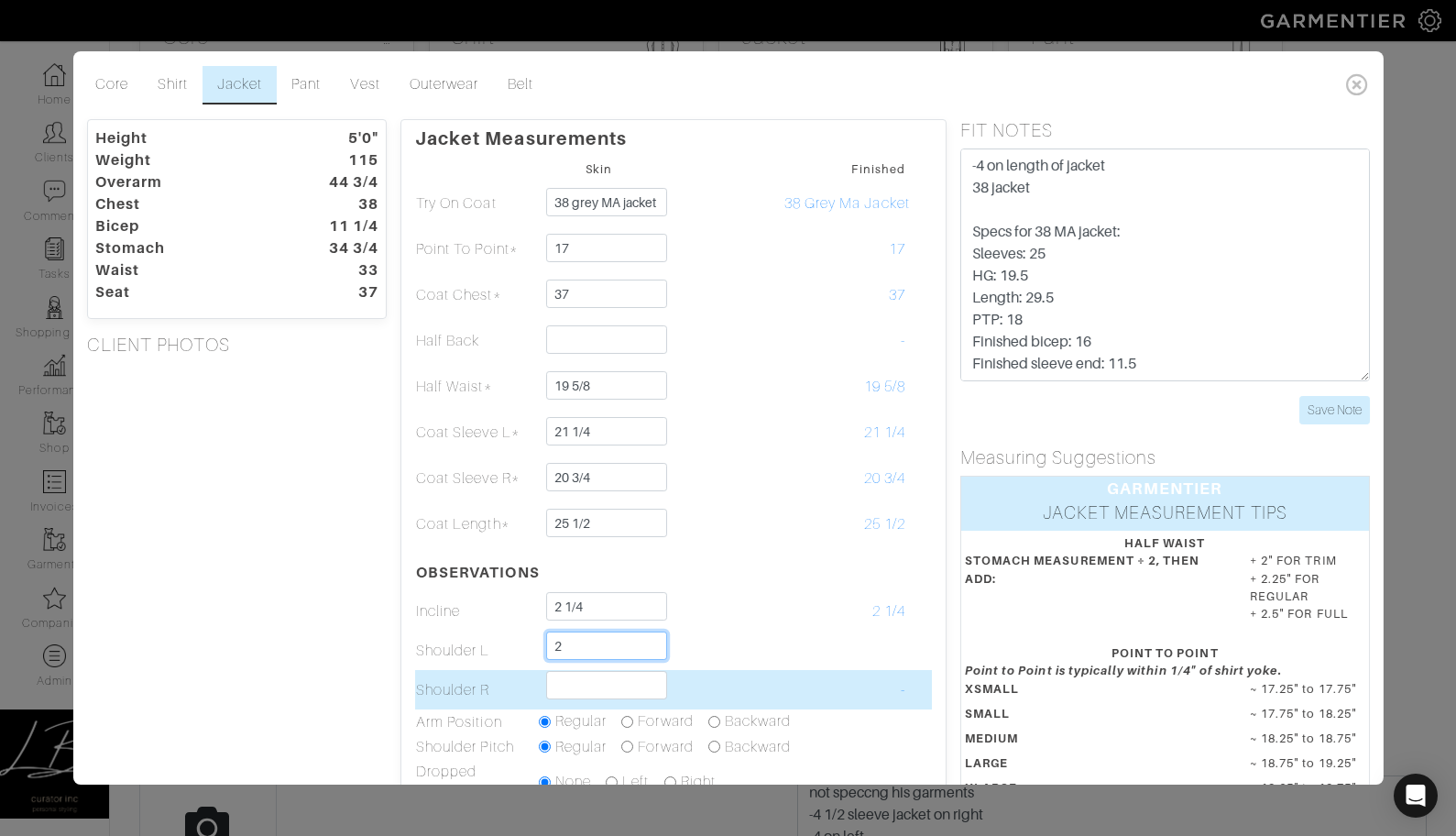 type on "2" 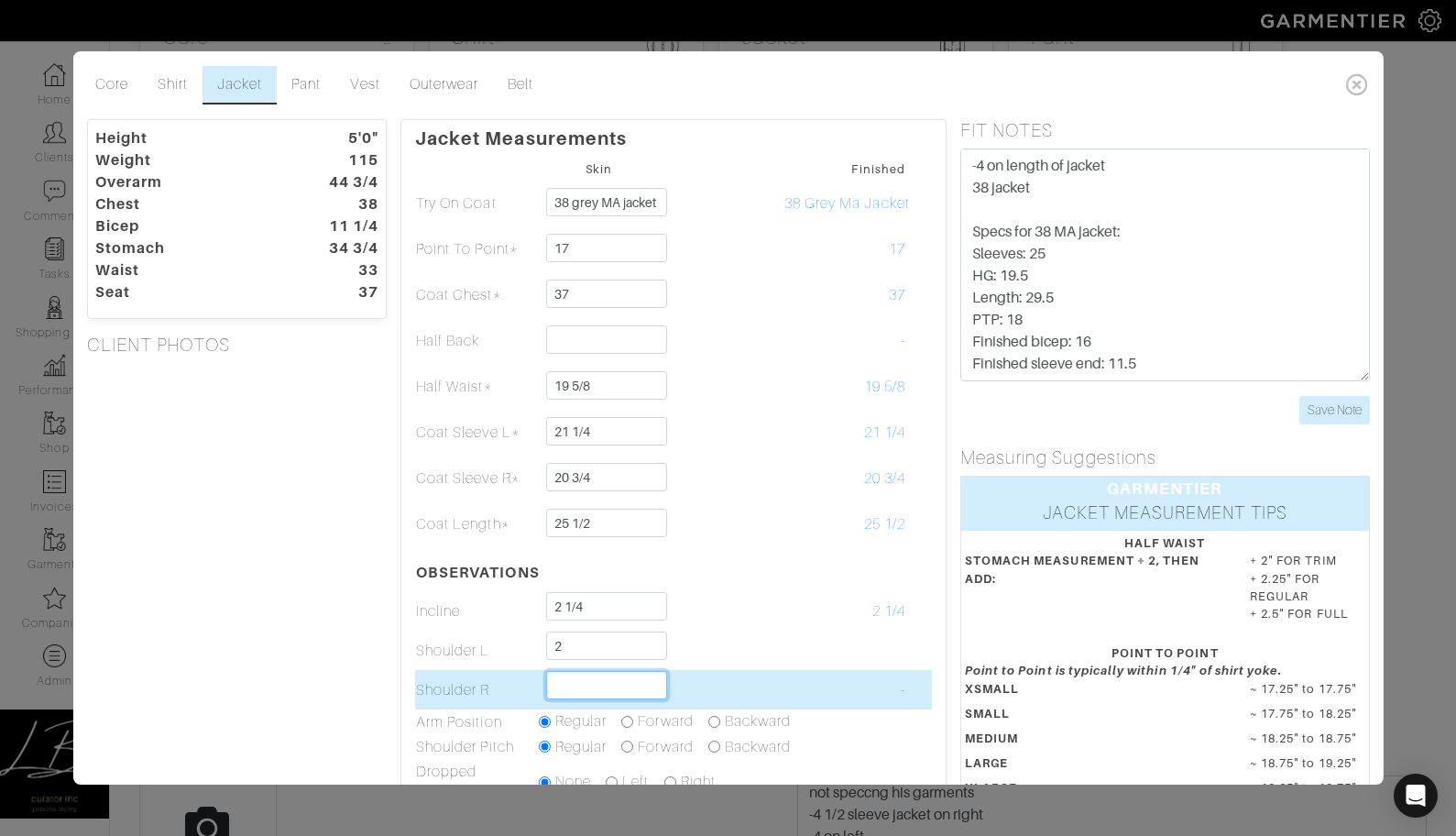 click at bounding box center (607, 685) 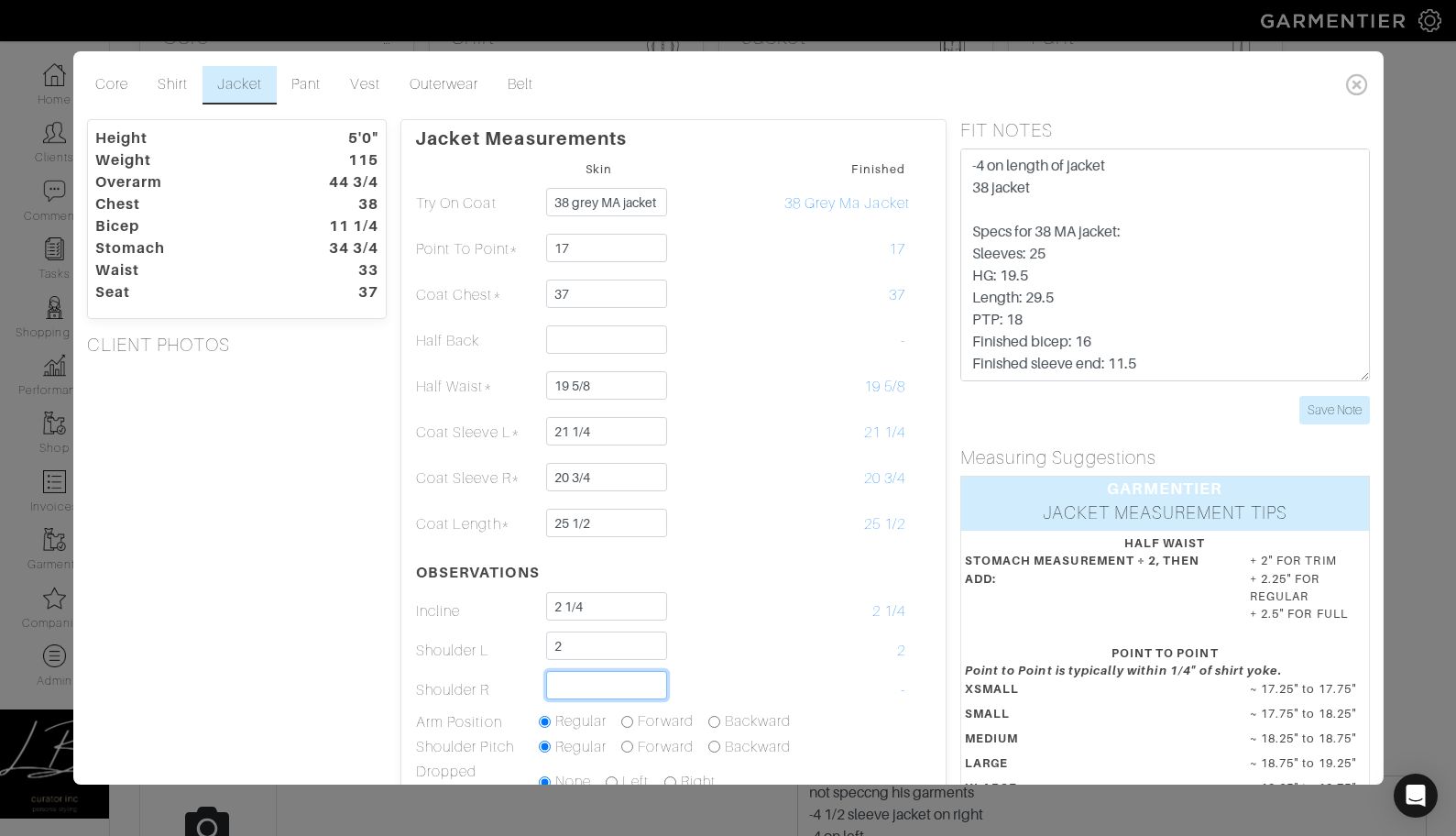 scroll, scrollTop: 0, scrollLeft: 0, axis: both 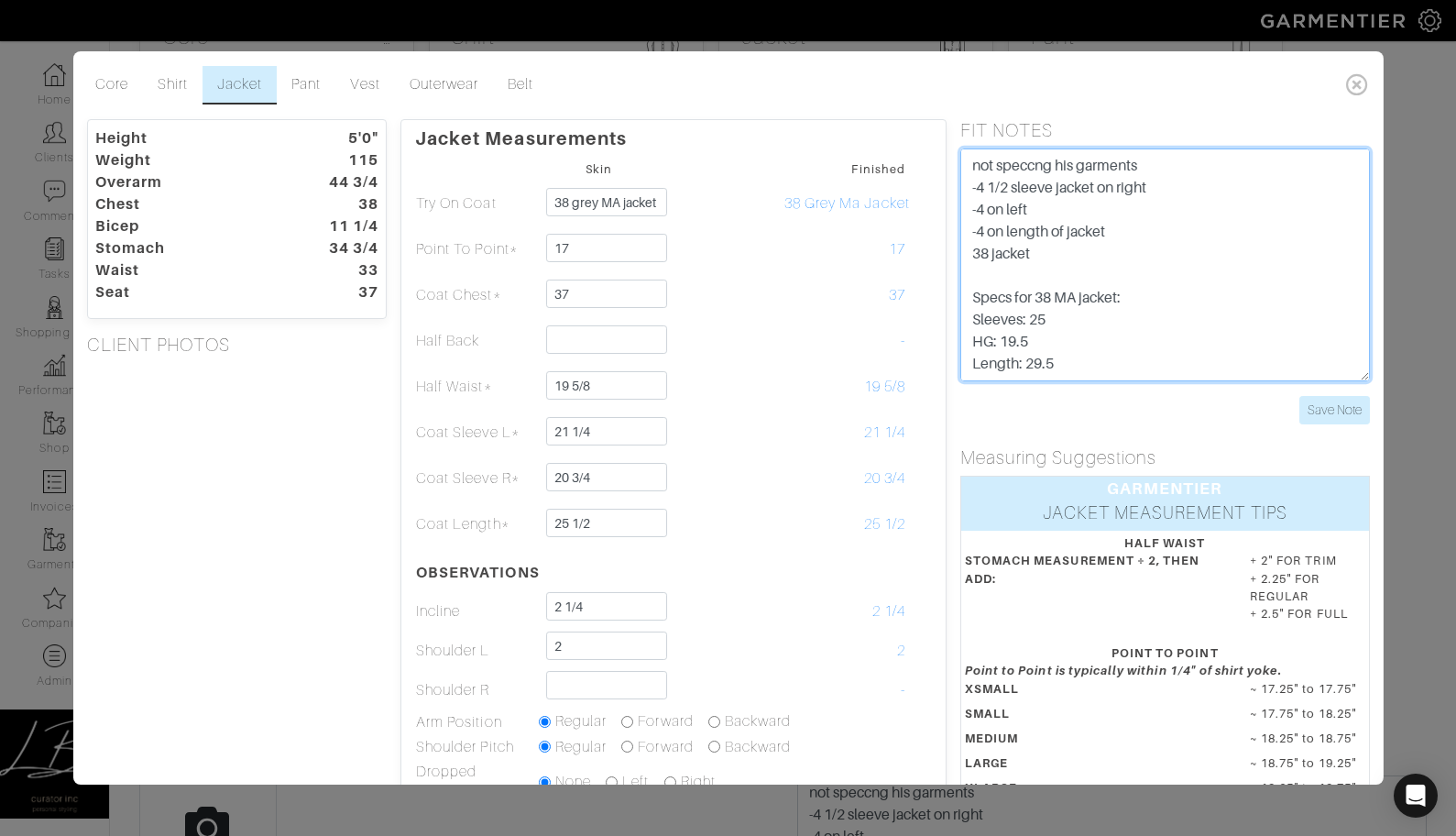 click on "not speccng his garments
-4 1/2 sleeve jacket on right
-4 on left
-4 on length of jacket
38 jacket" at bounding box center (1165, 265) 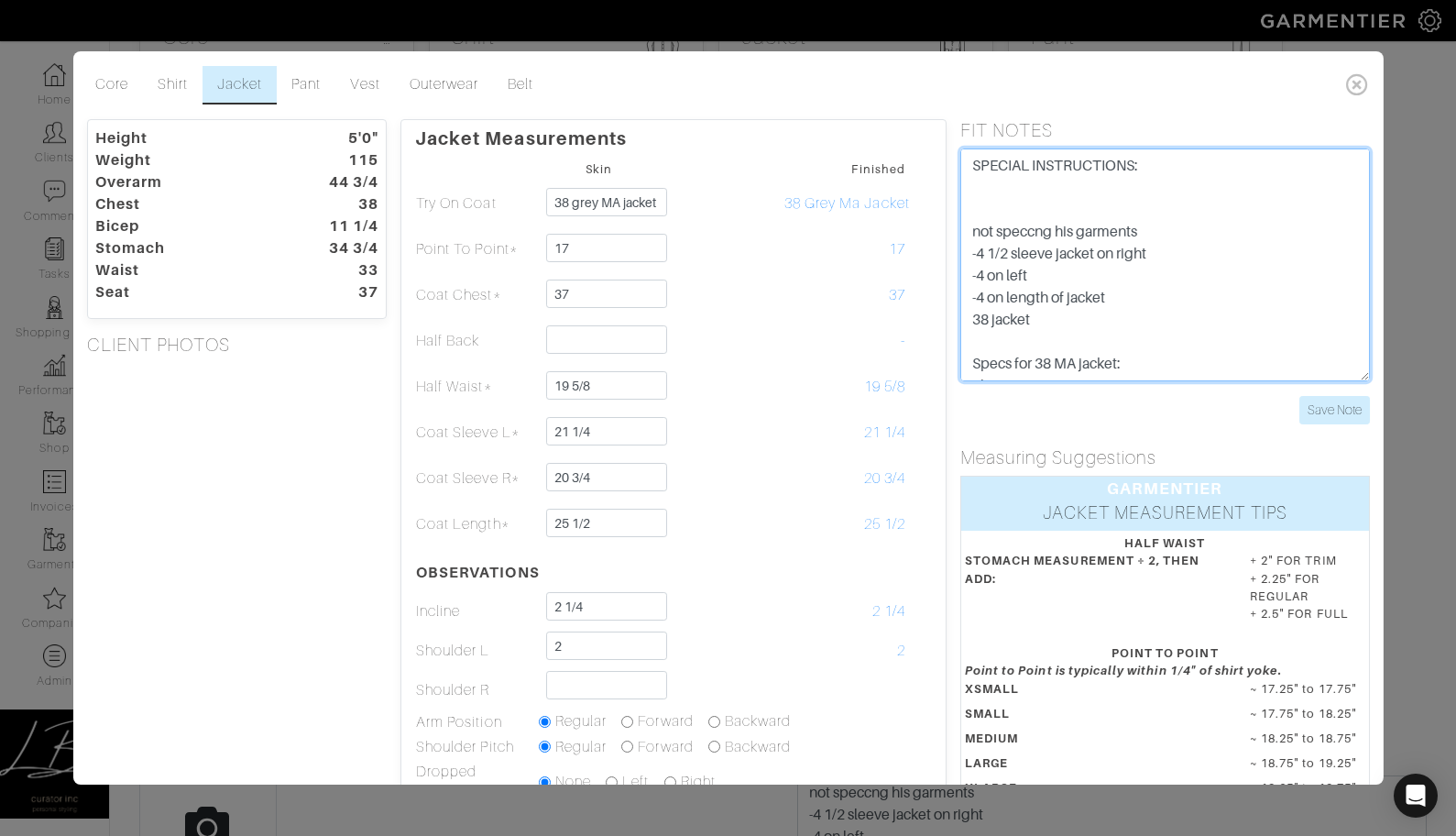 click on "not speccng his garments
-4 1/2 sleeve jacket on right
-4 on left
-4 on length of jacket
38 jacket" at bounding box center (1165, 265) 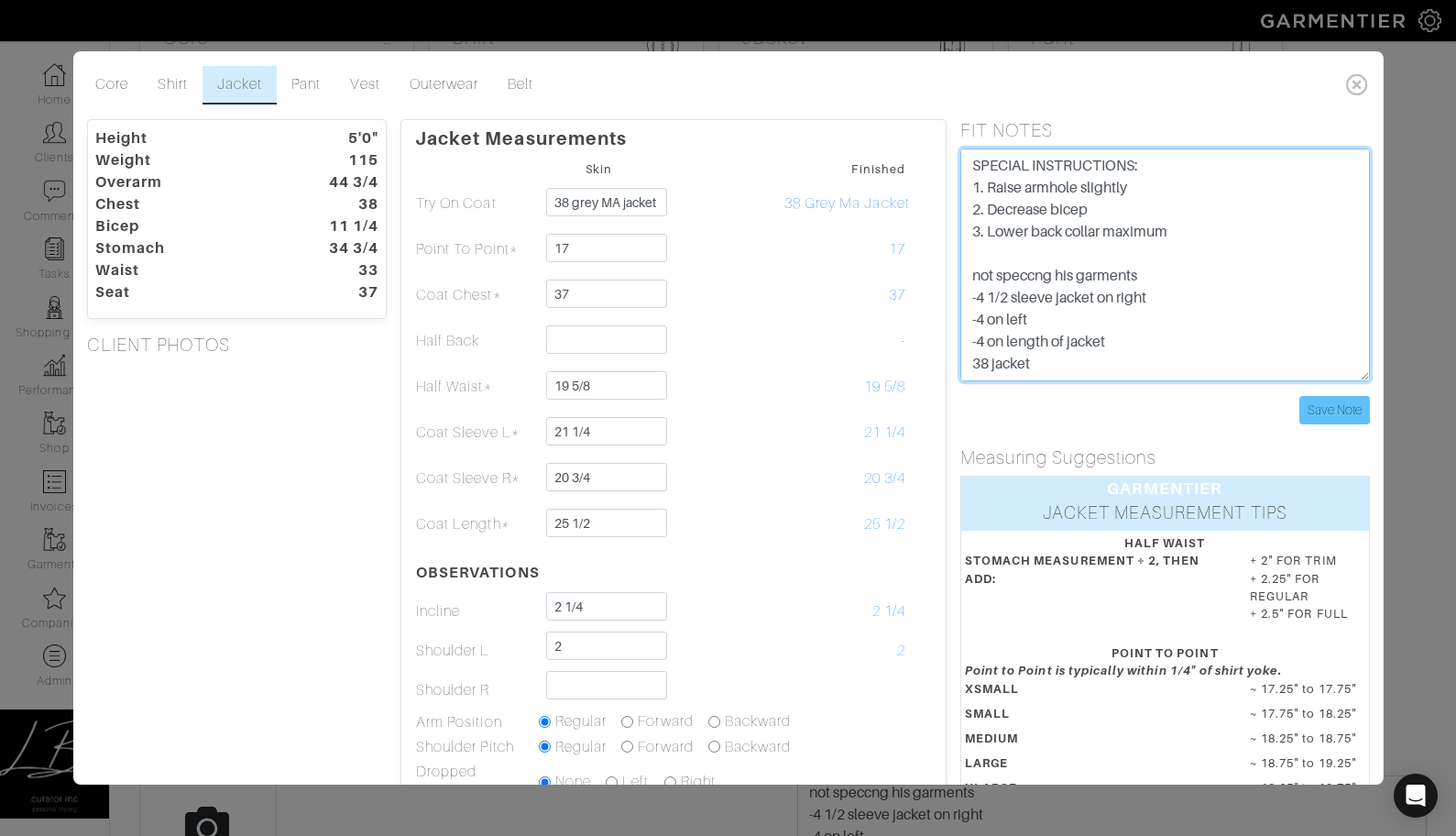type on "SPECIAL INSTRUCTIONS:
1. Raise armhole slightly
2. Decrease bicep
3. Lower back collar maximum
not speccng his garments
-4 1/2 sleeve jacket on right
-4 on left
-4 on length of jacket
38 jacket
Specs for 38 MA jacket:
Sleeves: 25
HG: 19.5
Length: 29.5
PTP: 18
Finished bicep: 16
Finished sleeve end: 11.5" 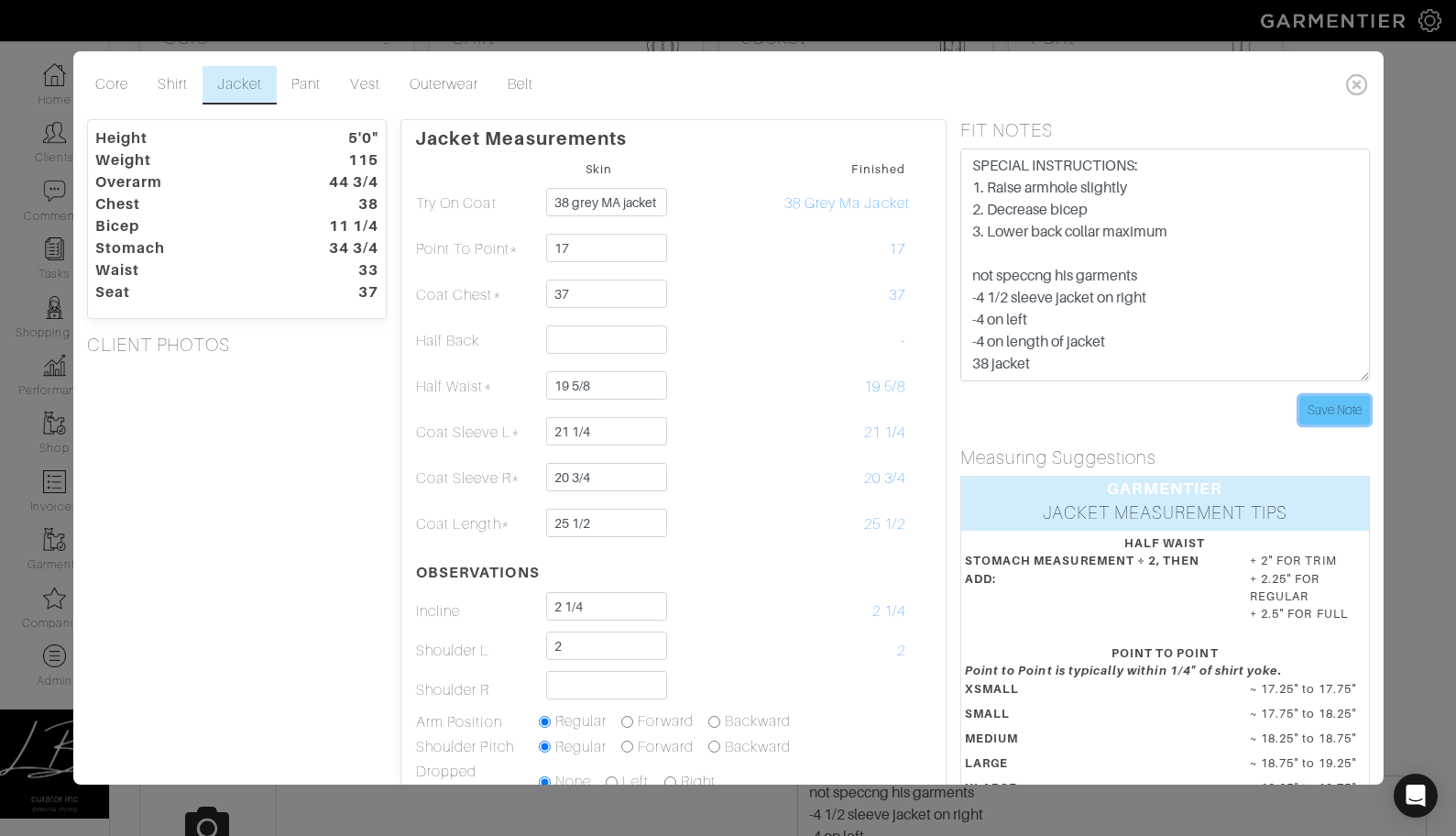 click on "Save Note" at bounding box center [1334, 410] 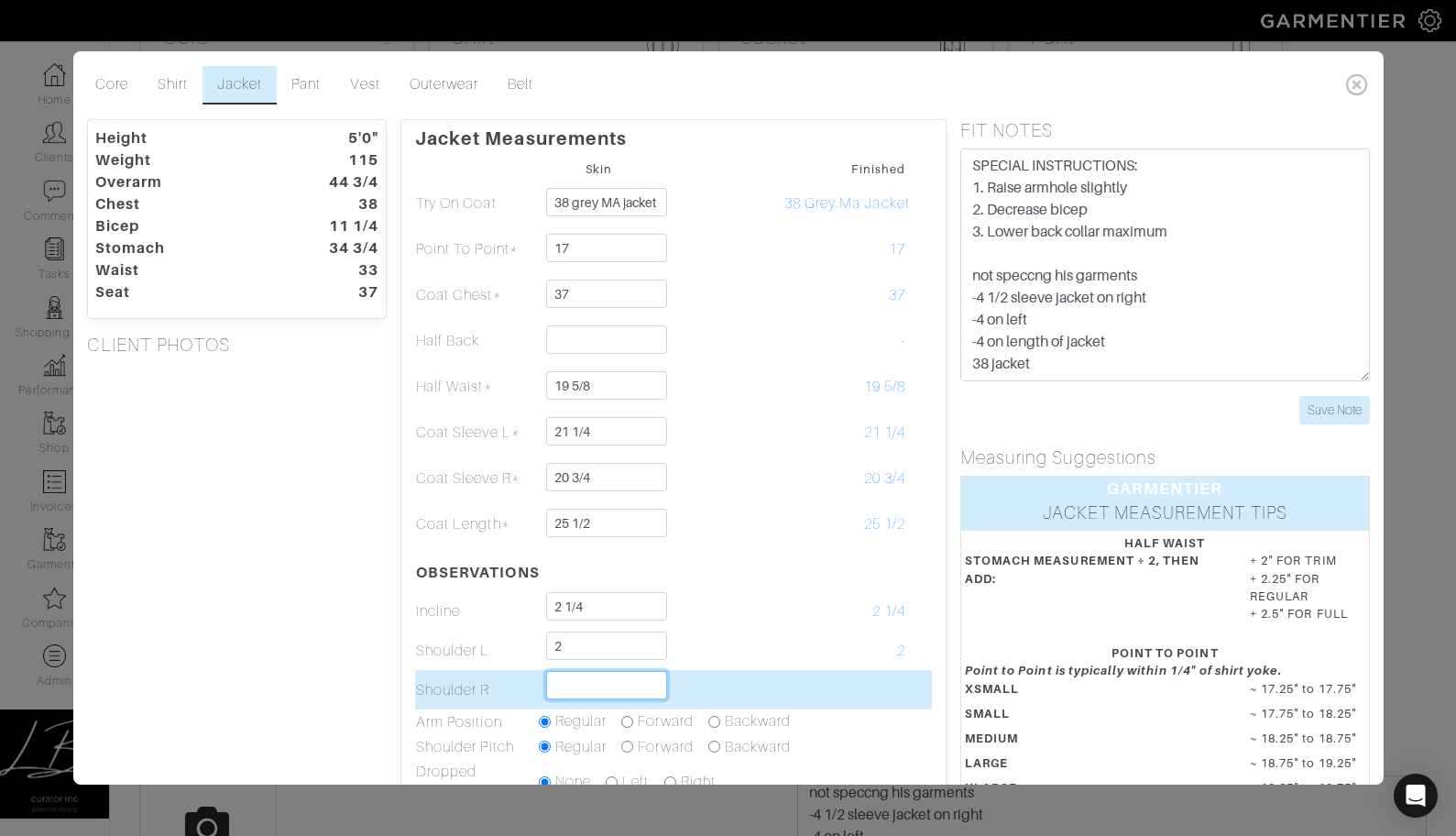 click on "Regular" at bounding box center [607, 685] 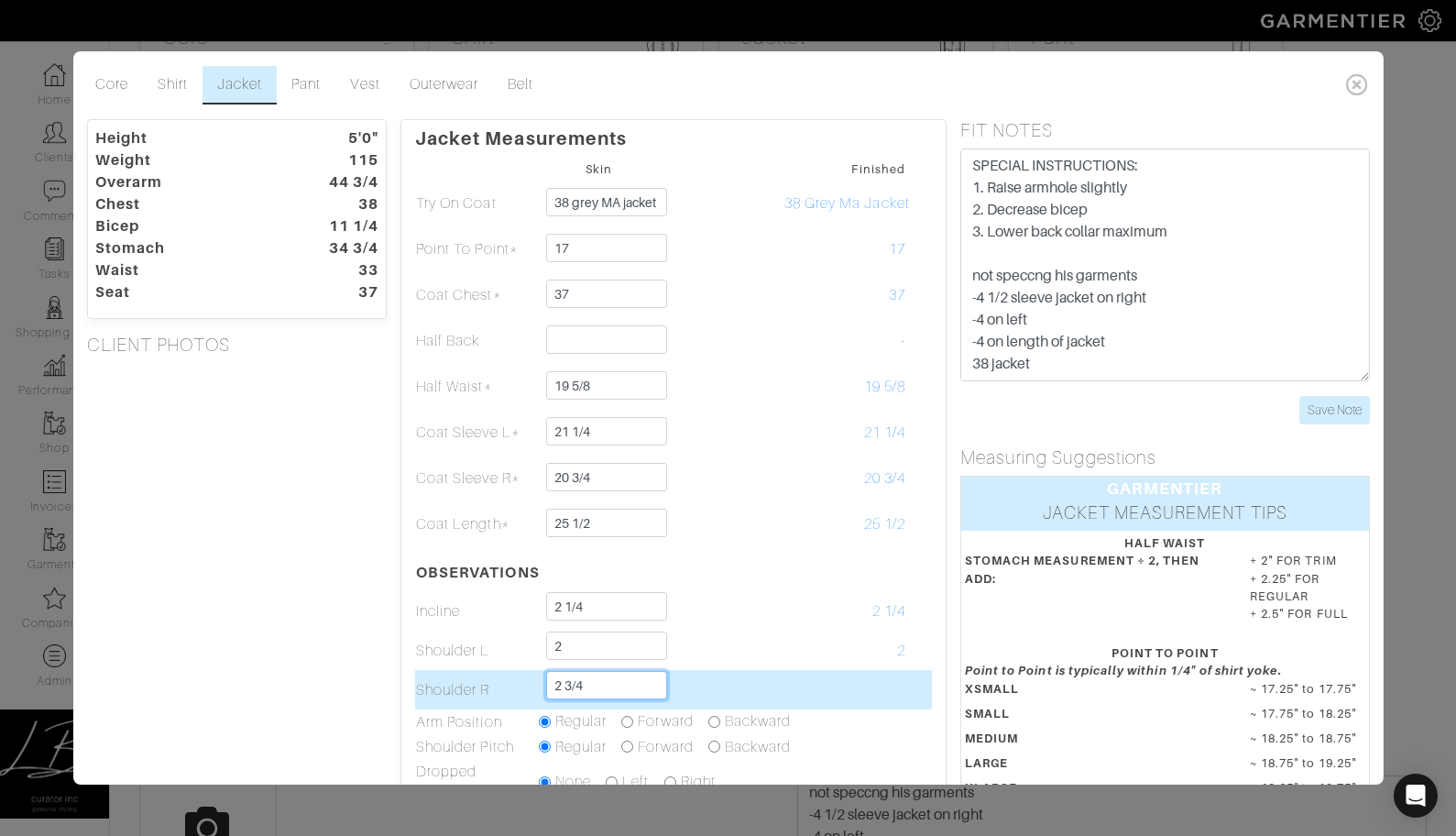 type on "2 3/4" 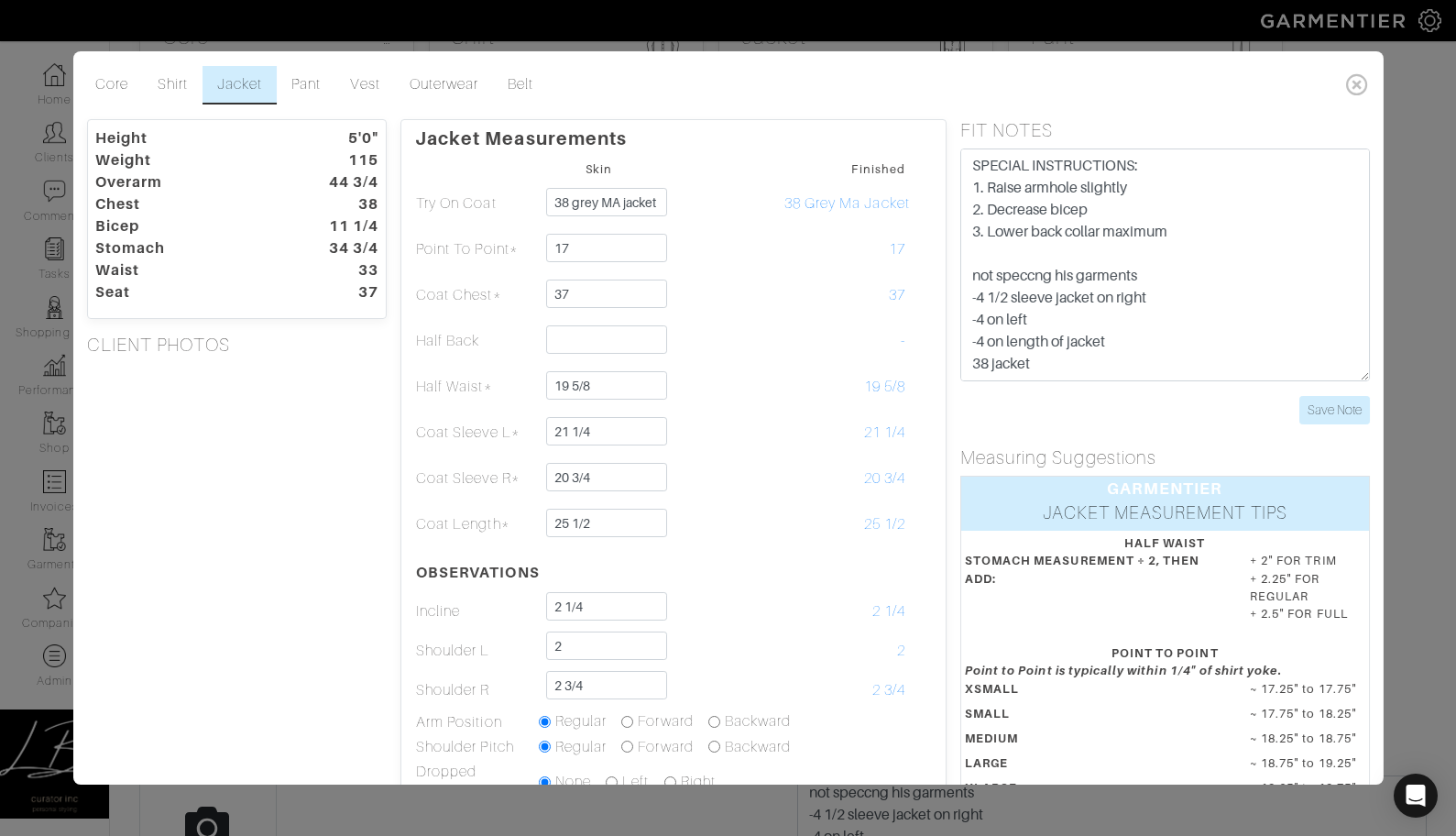 click on "Height
5'0"
Weight
115
Overarm
44 3/4
Chest
38
Bicep
11 1/4
Stomach
34 3/4
Waist
33
Seat
37
CLIENT PHOTOS" at bounding box center [236, 590] 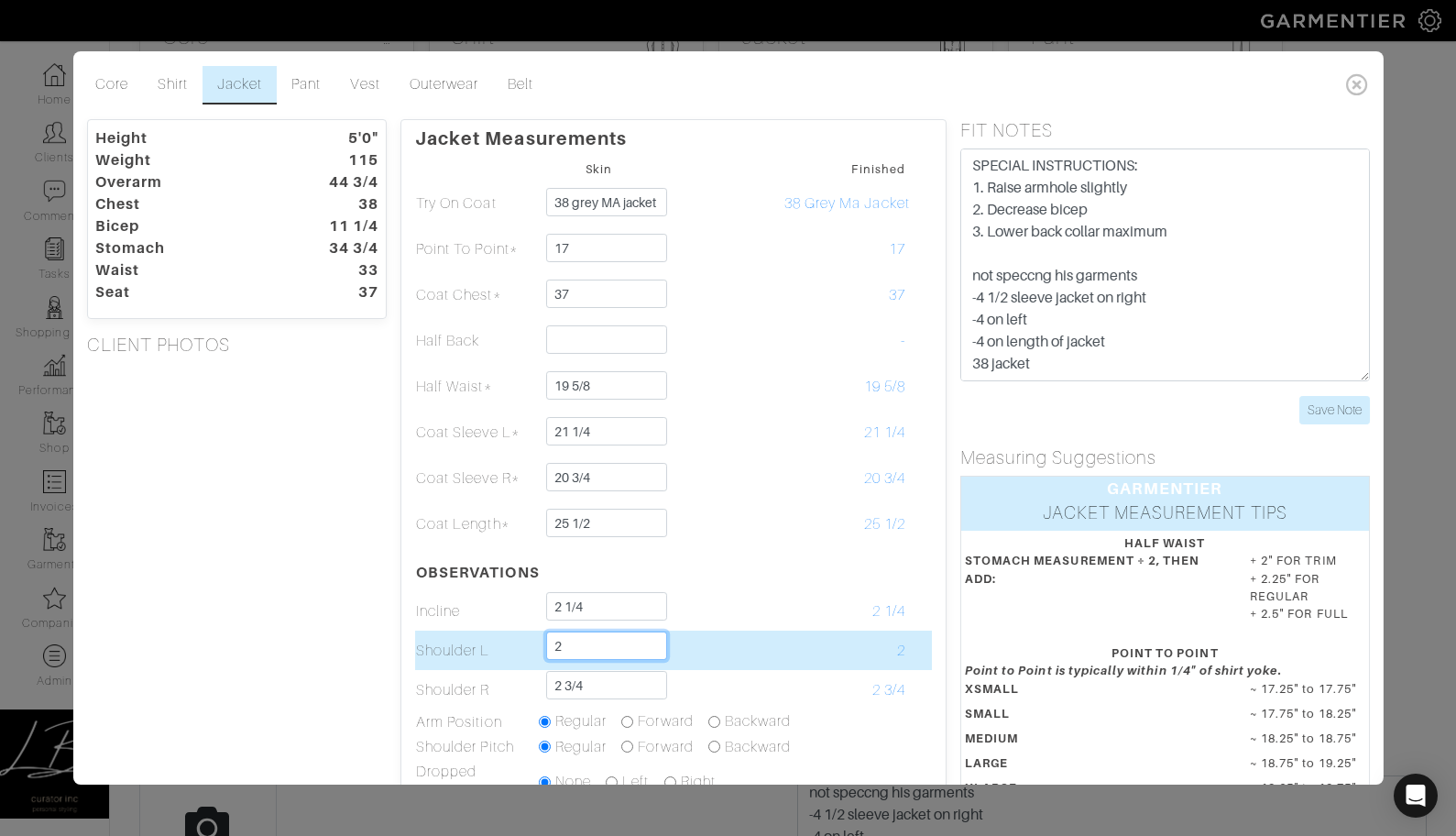 drag, startPoint x: 577, startPoint y: 651, endPoint x: 581, endPoint y: 637, distance: 14.56022 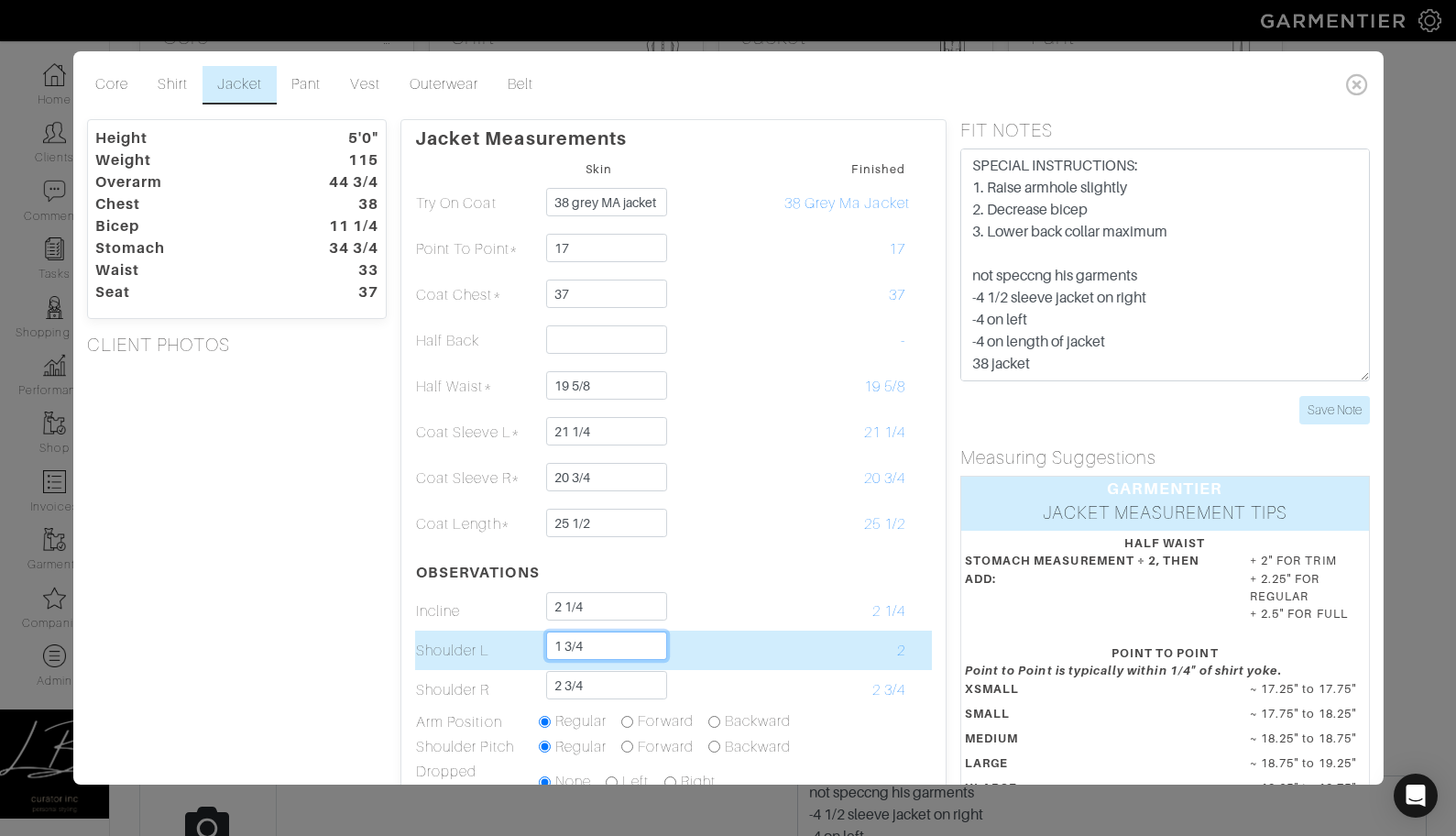 type on "1 3/4" 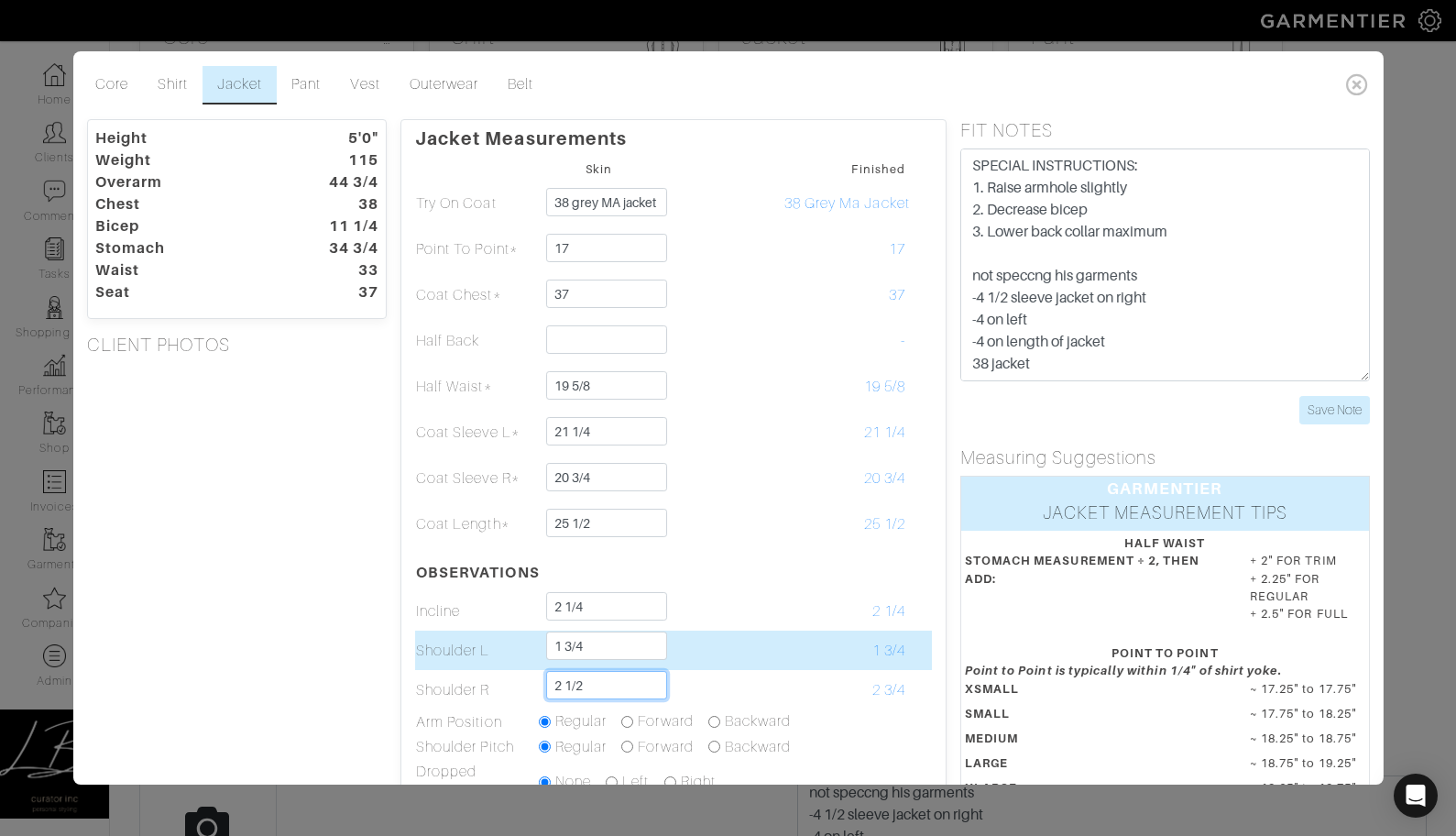 type on "2 1/2" 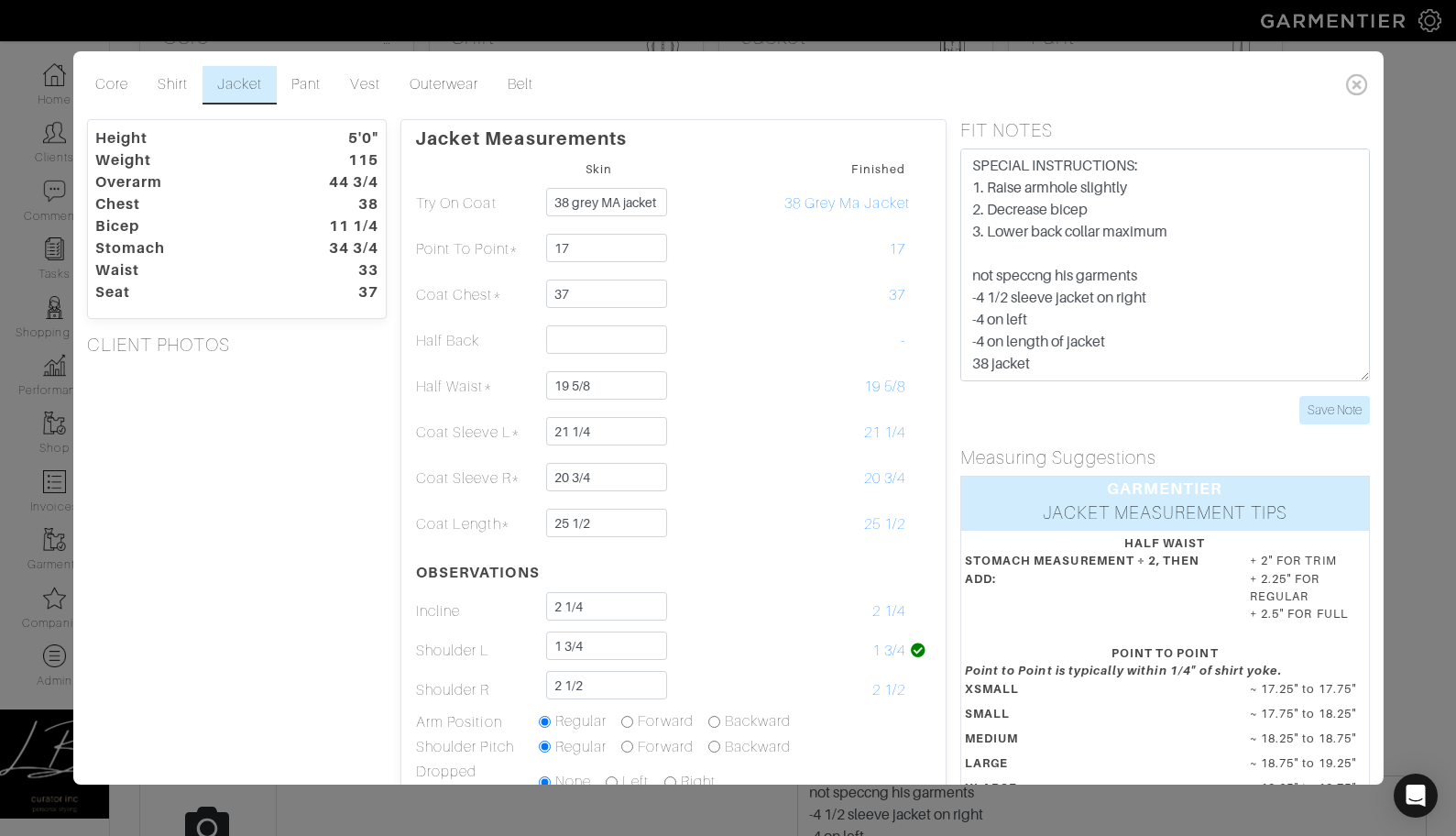 click on "Height
5'0"
Weight
115
Overarm
44 3/4
Chest
38
Bicep
11 1/4
Stomach
34 3/4
Waist
33
Seat
37
CLIENT PHOTOS" at bounding box center (236, 590) 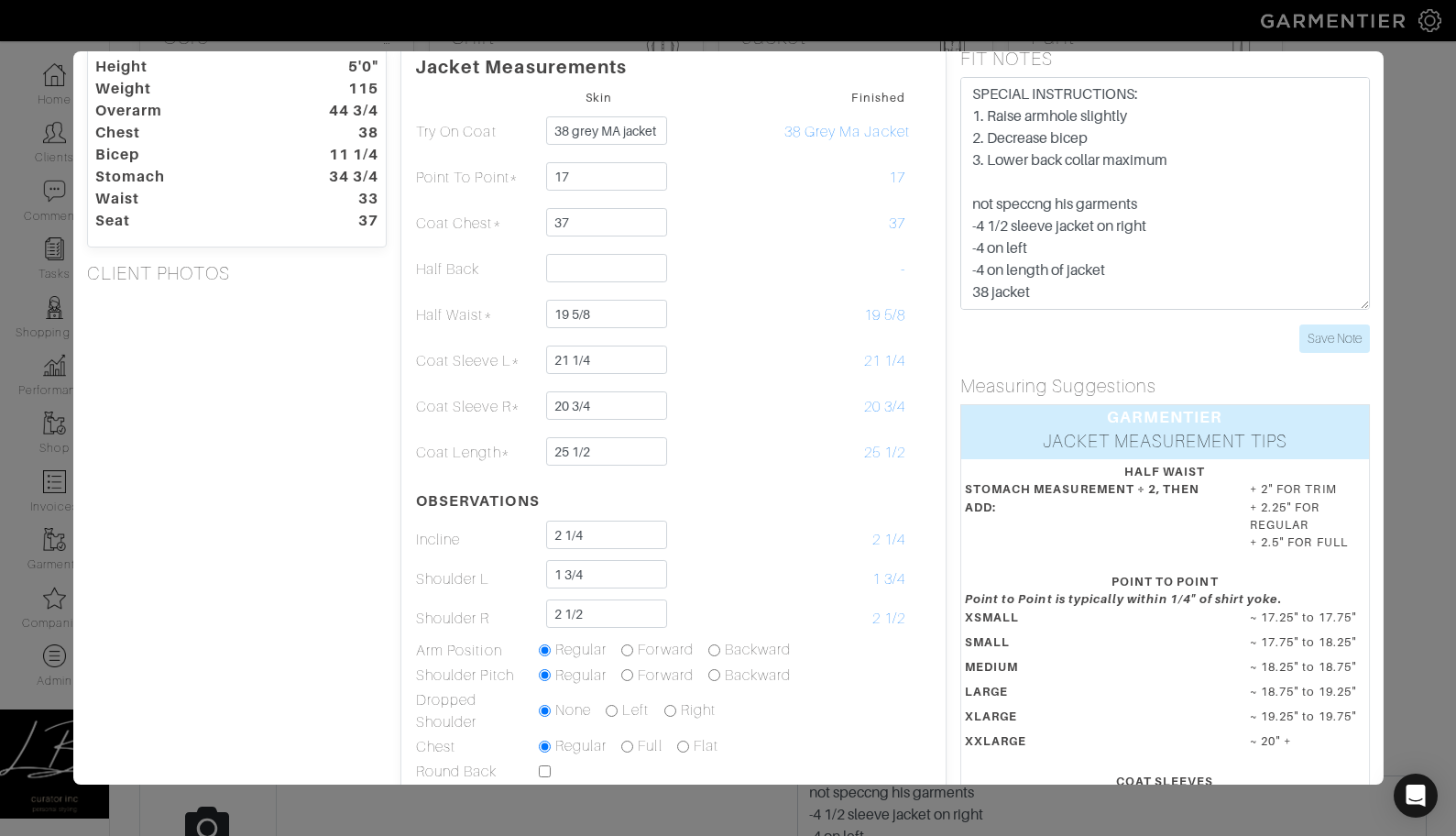 scroll, scrollTop: 118, scrollLeft: 0, axis: vertical 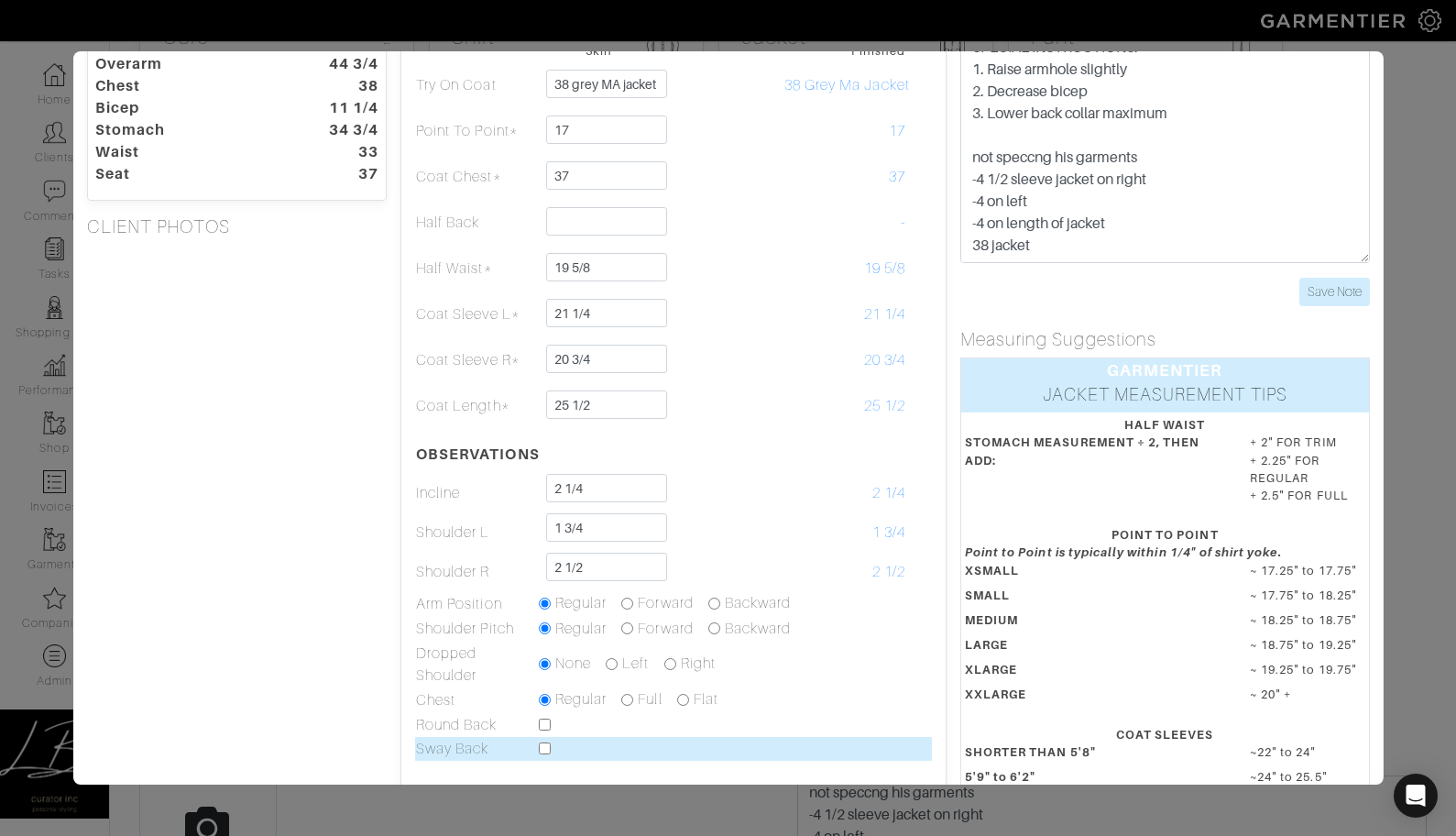click at bounding box center [544, 748] 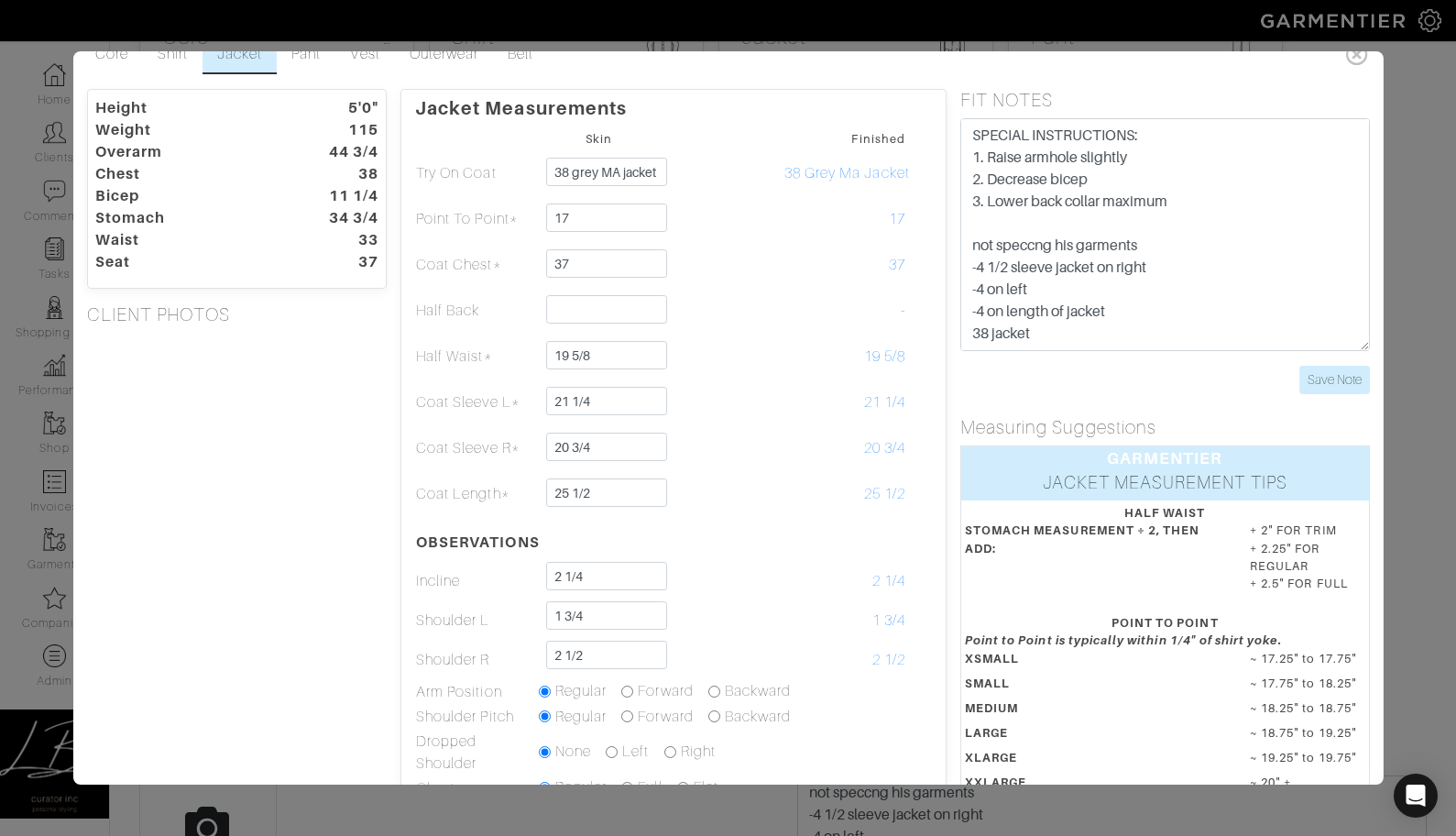 scroll, scrollTop: 0, scrollLeft: 0, axis: both 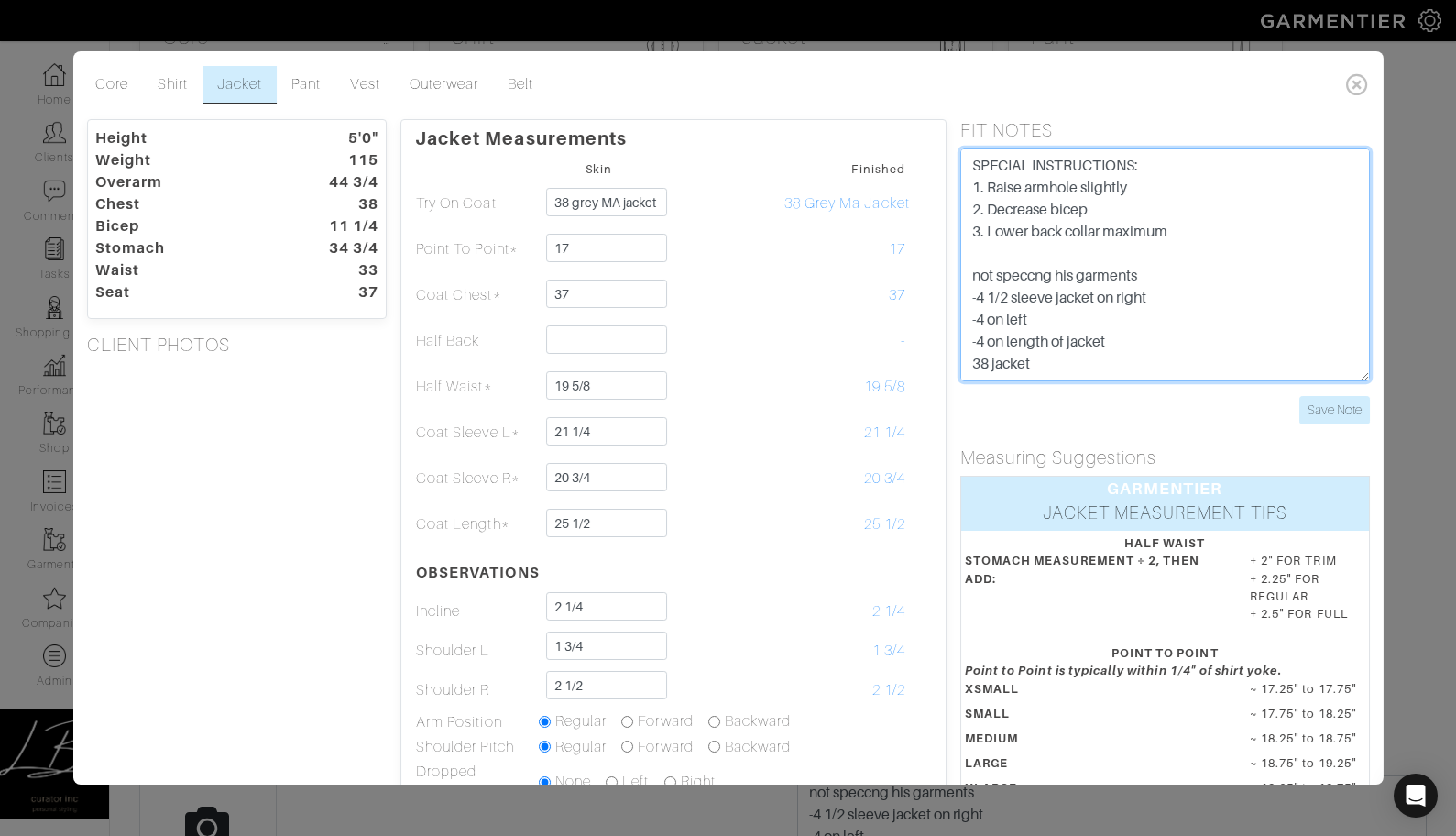 click on "not speccng his garments
-4 1/2 sleeve jacket on right
-4 on left
-4 on length of jacket
38 jacket" at bounding box center (1165, 265) 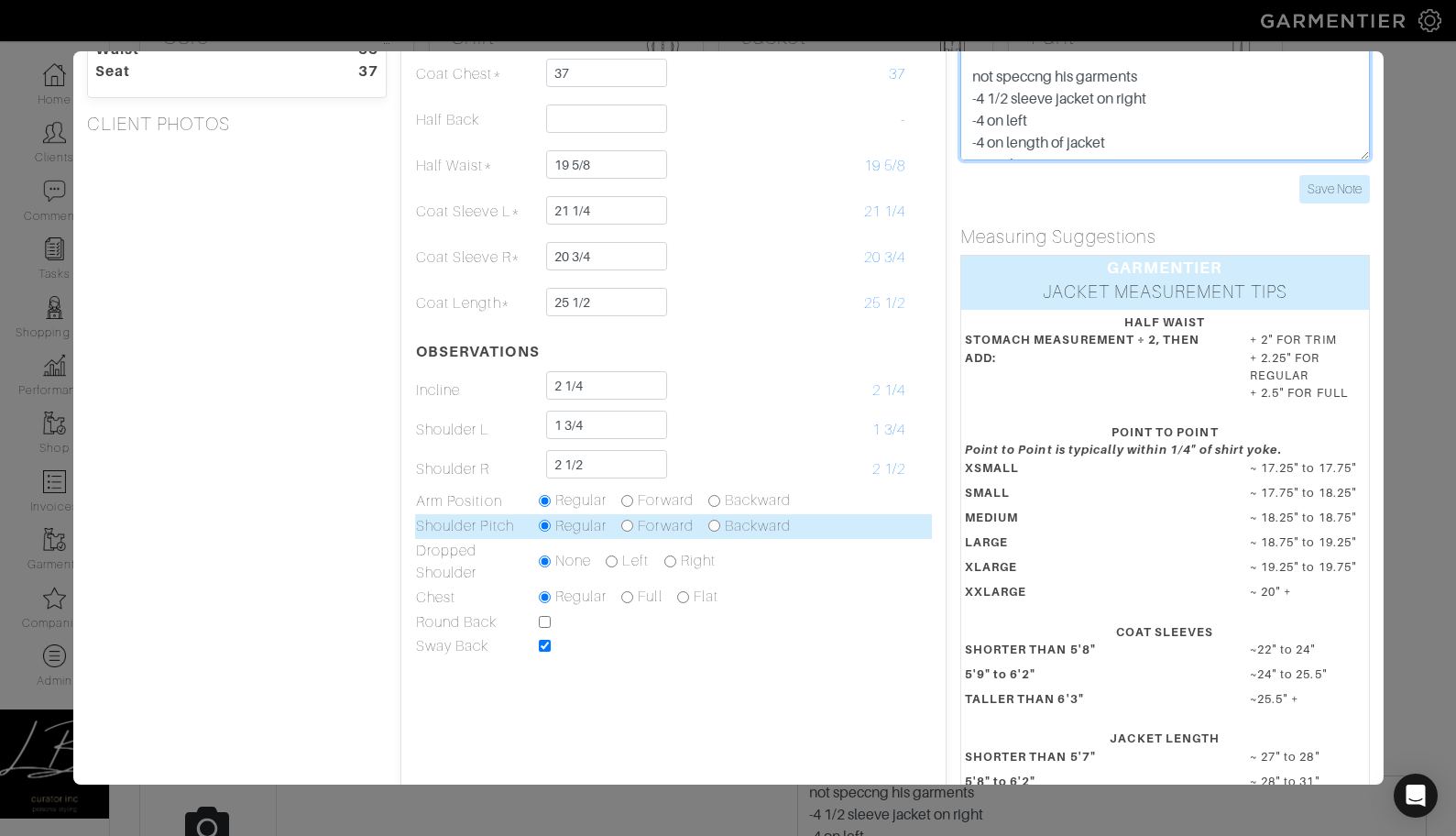 scroll, scrollTop: 226, scrollLeft: 0, axis: vertical 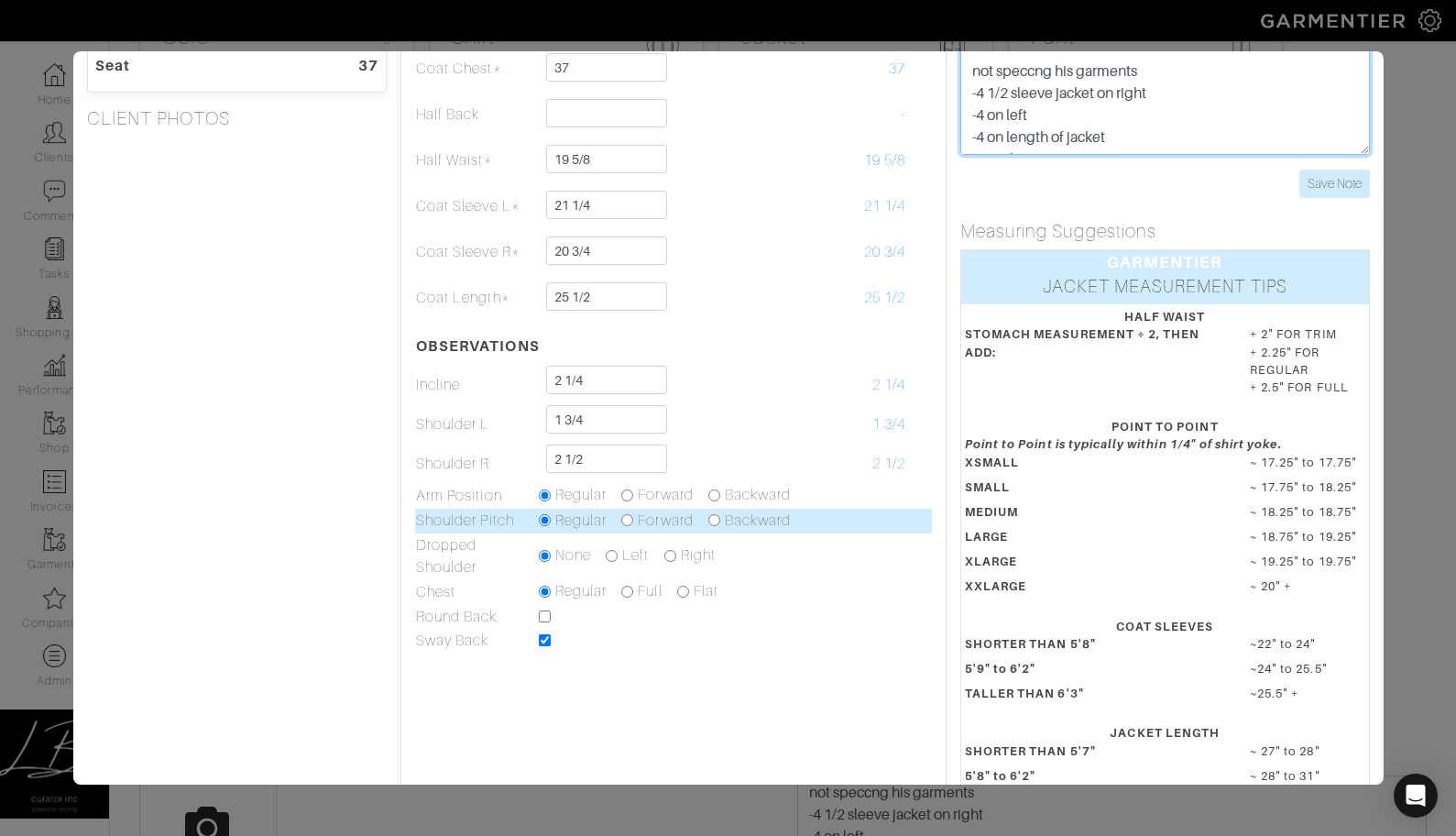 type on "SPECIAL INSTRUCTIONS:
1. Raise armhole slightly
2. Decrease bicep
3. Lower back collar maximum
4. slight sway back
not speccng his garments
-4 1/2 sleeve jacket on right
-4 on left
-4 on length of jacket
38 jacket
Specs for 38 MA jacket:
Sleeves: 25
HG: 19.5
Length: 29.5
PTP: 18
Finished bicep: 16
Finished sleeve end: 11.5" 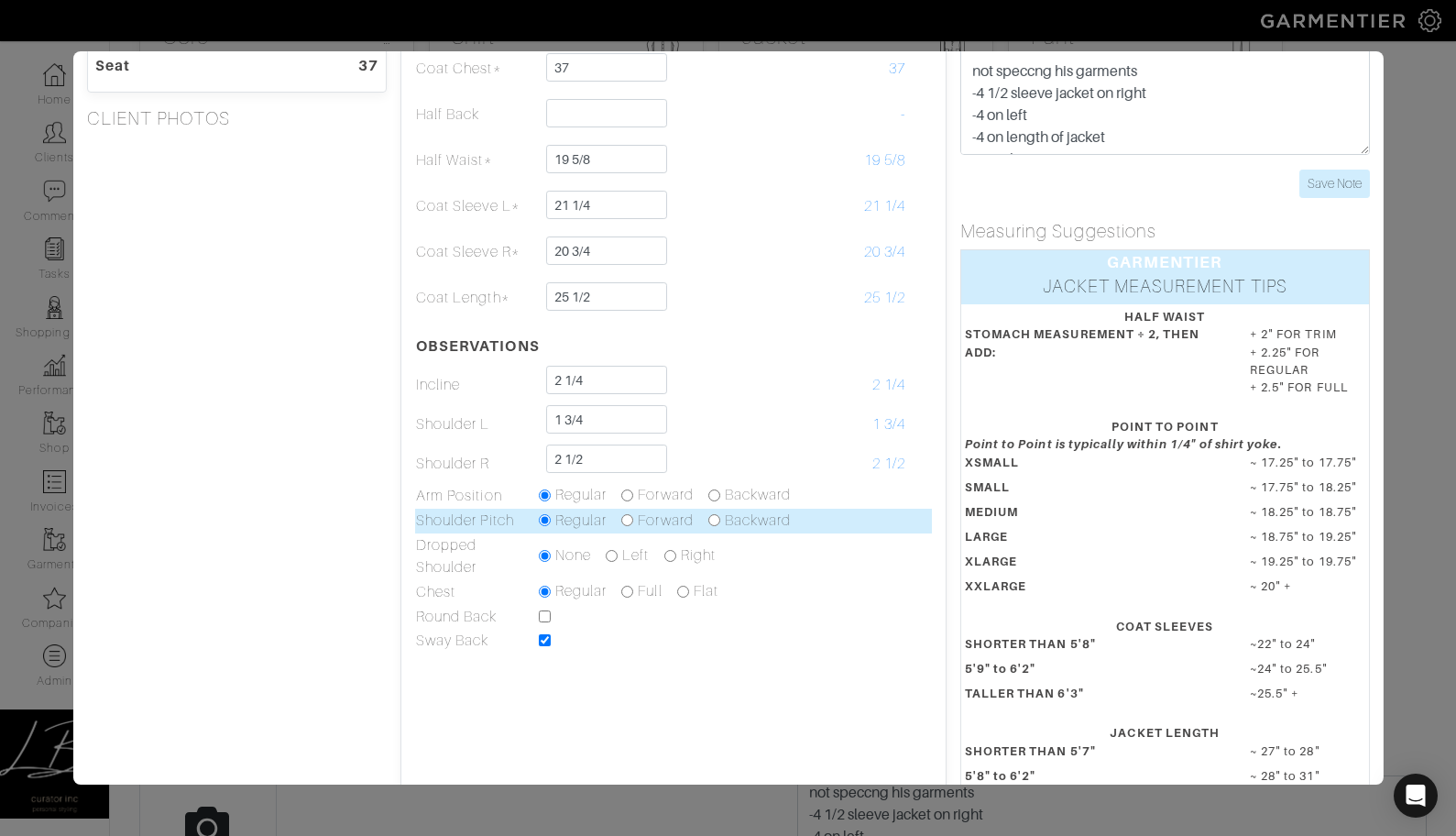 click at bounding box center (627, 520) 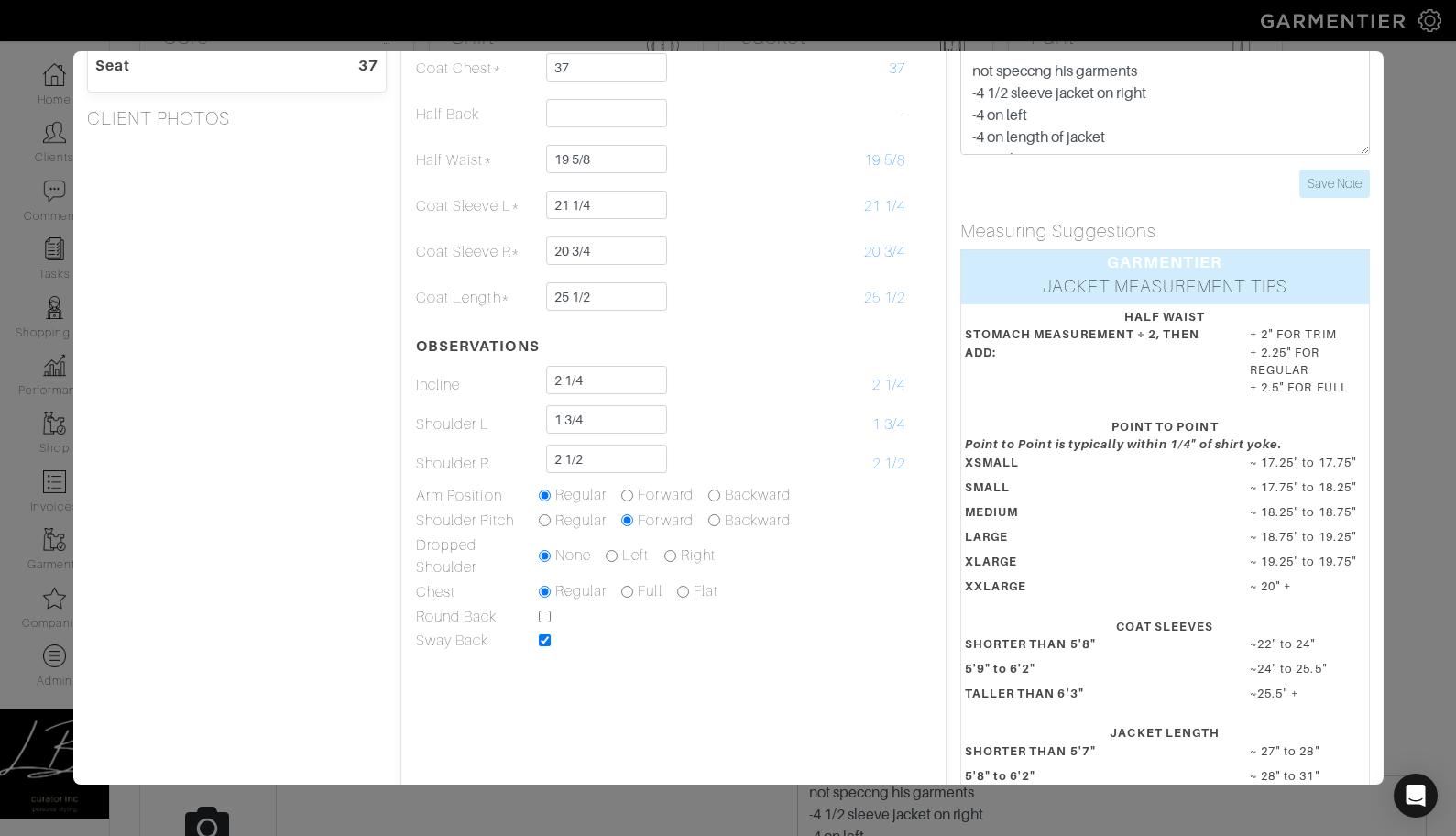 click on "Height
5'0"
Weight
115
Overarm
44 3/4
Chest
38
Bicep
11 1/4
Stomach
34 3/4
Waist
33
Seat
37
CLIENT PHOTOS" at bounding box center [236, 364] 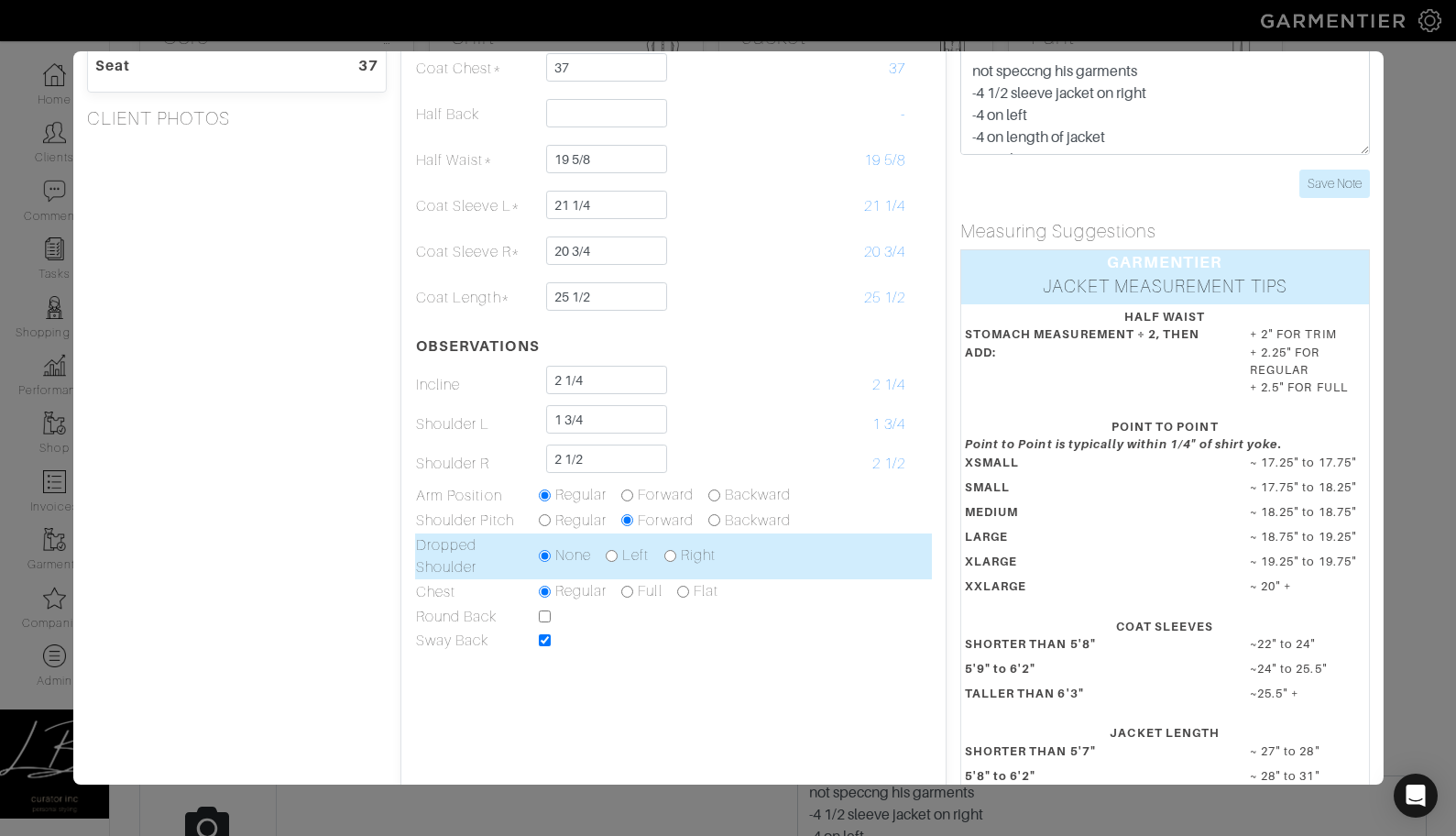 click at bounding box center (669, 556) 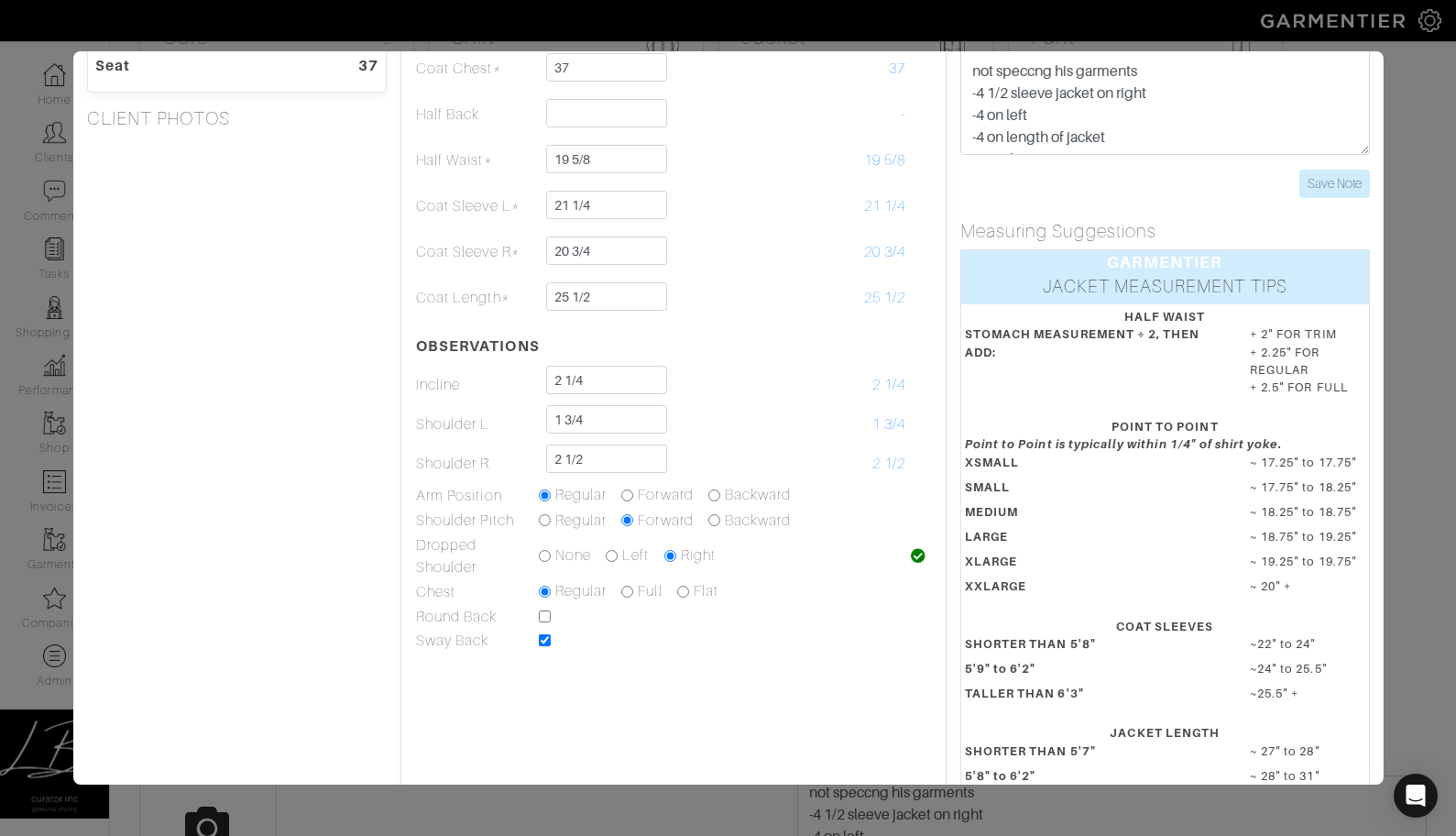 click on "Height
5'0"
Weight
115
Overarm
44 3/4
Chest
38
Bicep
11 1/4
Stomach
34 3/4
Waist
33
Seat
37
CLIENT PHOTOS" at bounding box center (236, 364) 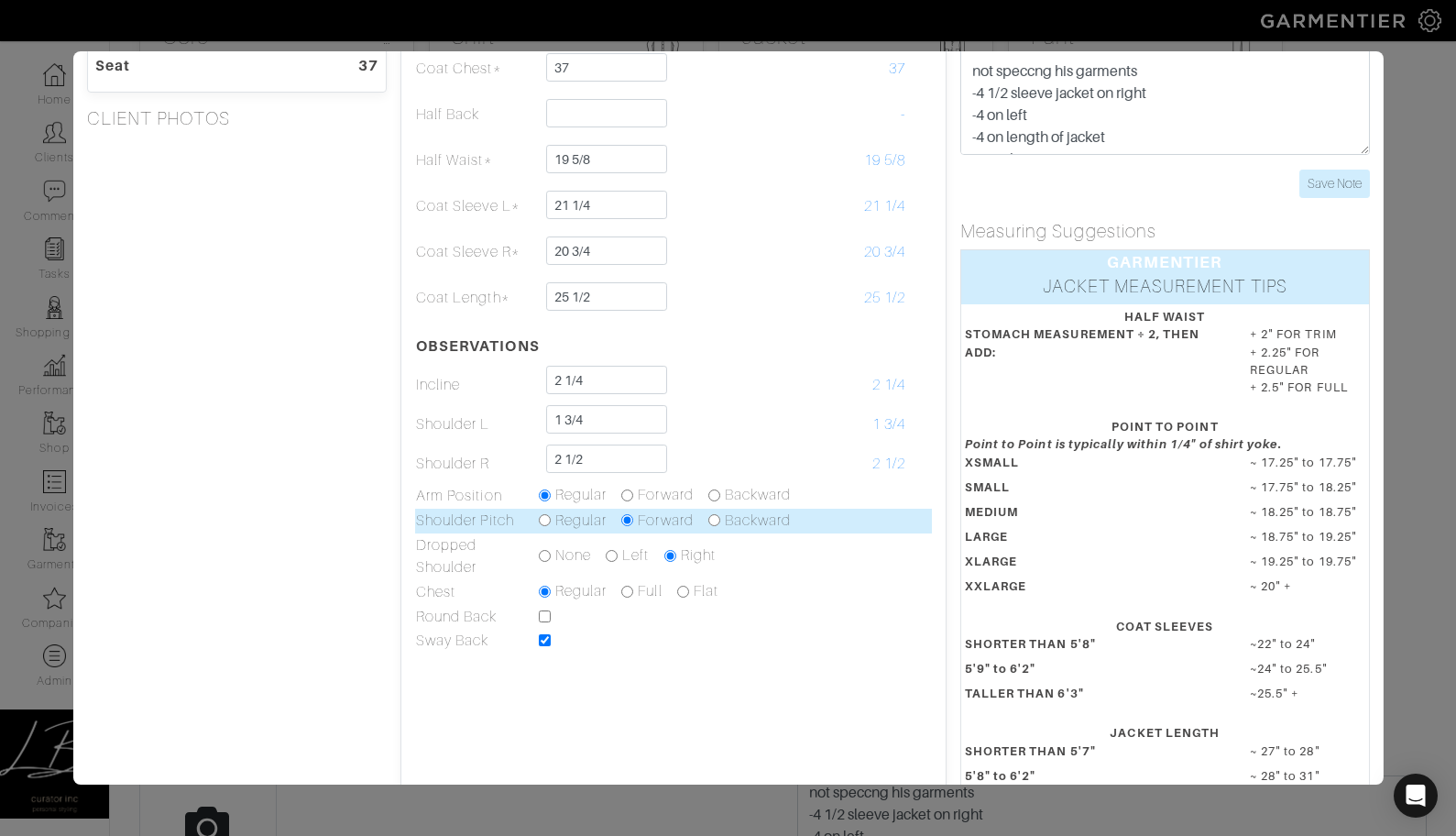scroll, scrollTop: 170, scrollLeft: 0, axis: vertical 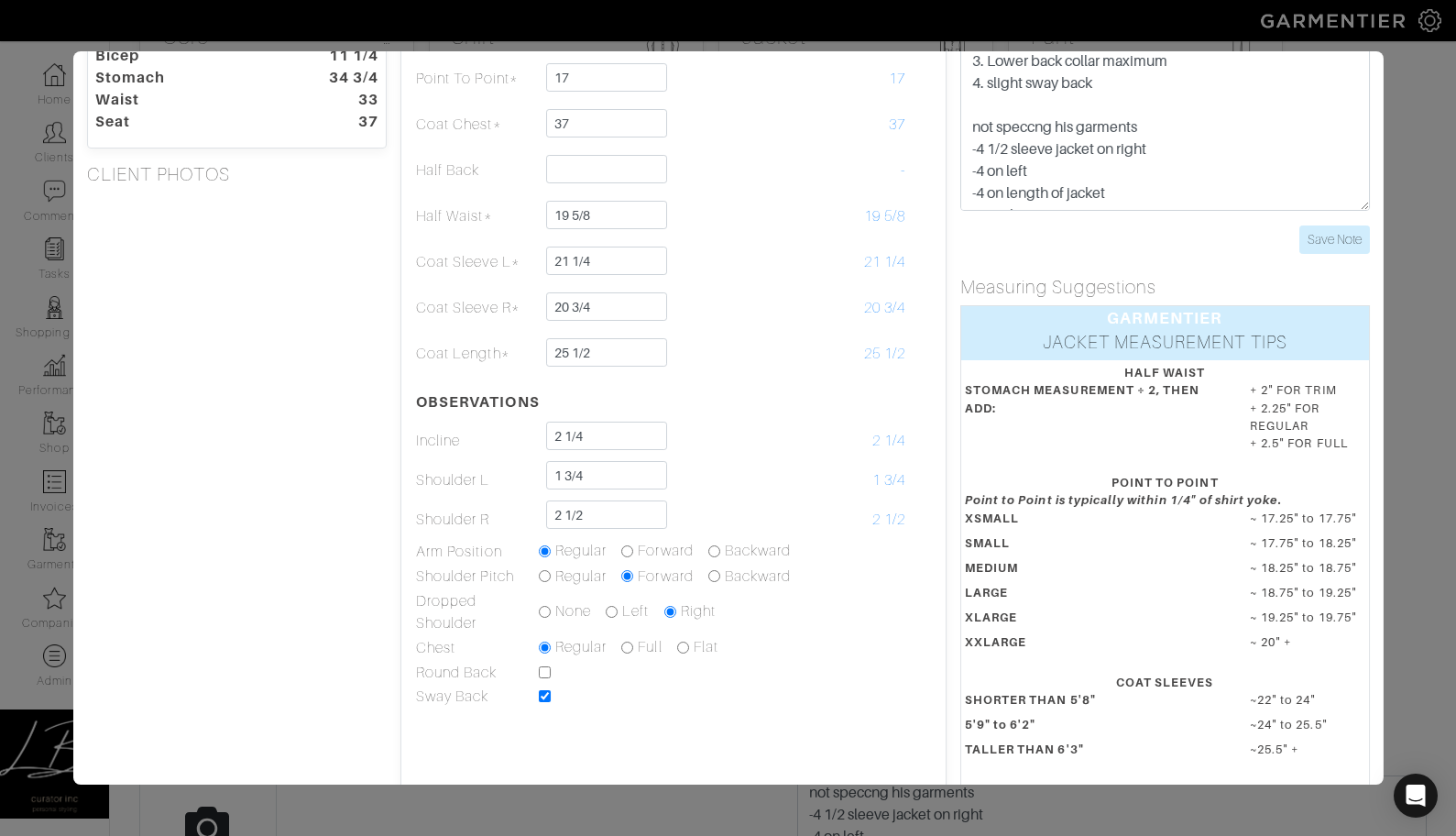 drag, startPoint x: 290, startPoint y: 522, endPoint x: 334, endPoint y: 511, distance: 45.354162 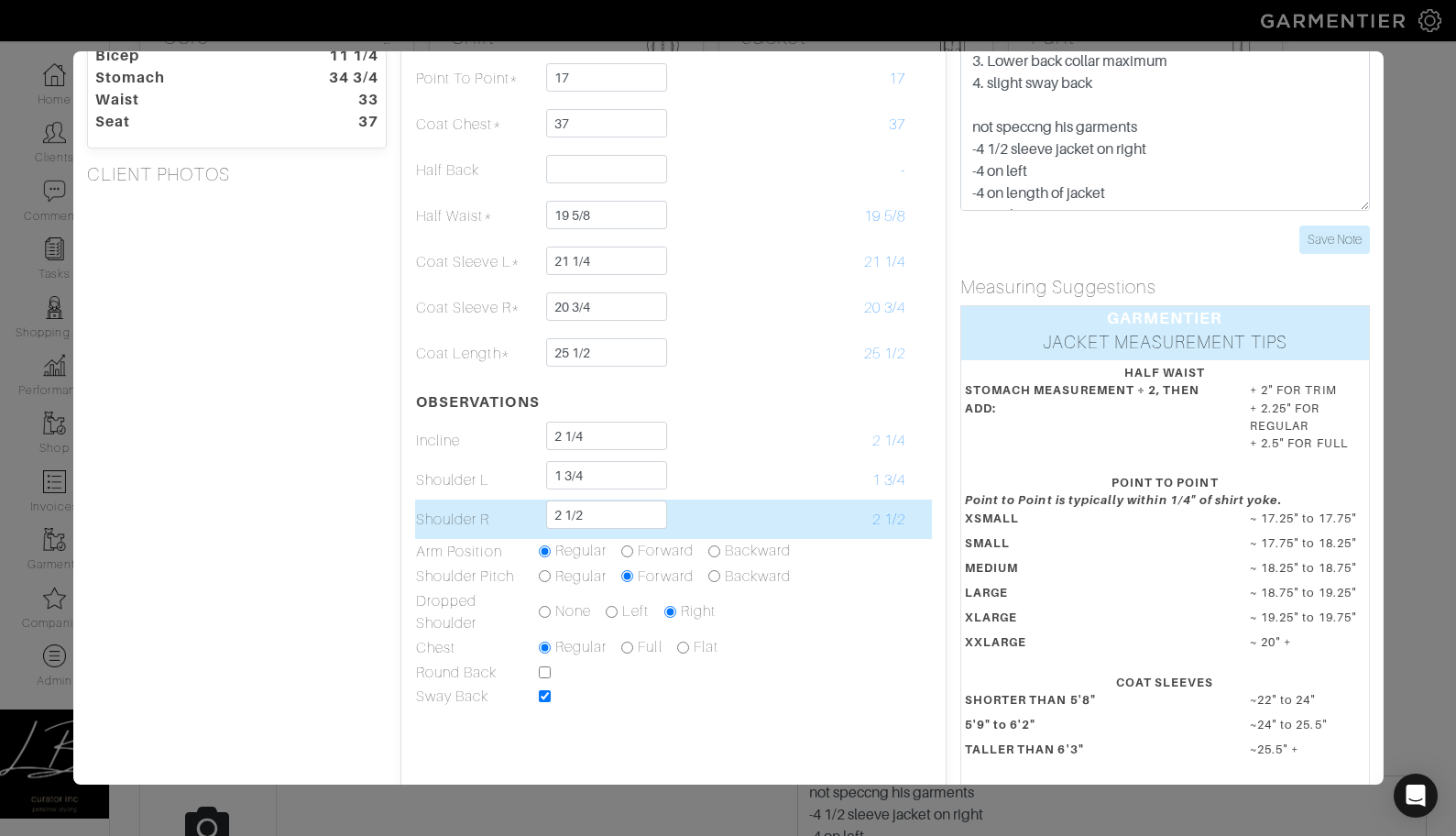 drag, startPoint x: 492, startPoint y: 434, endPoint x: 598, endPoint y: 512, distance: 131.6055 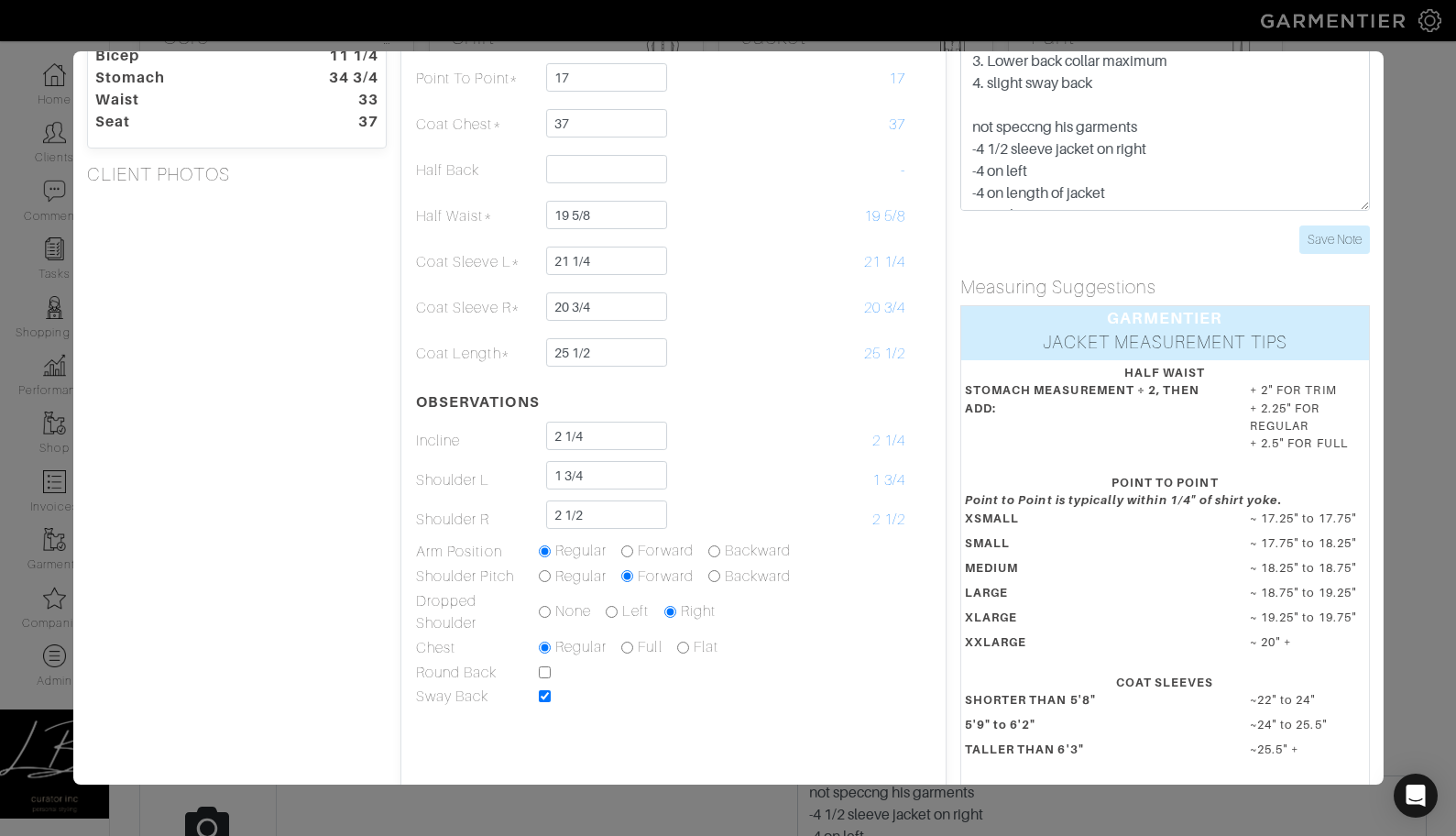 click on "Height
5'0"
Weight
115
Overarm
44 3/4
Chest
38
Bicep
11 1/4
Stomach
34 3/4
Waist
33
Seat
37
CLIENT PHOTOS" at bounding box center (236, 420) 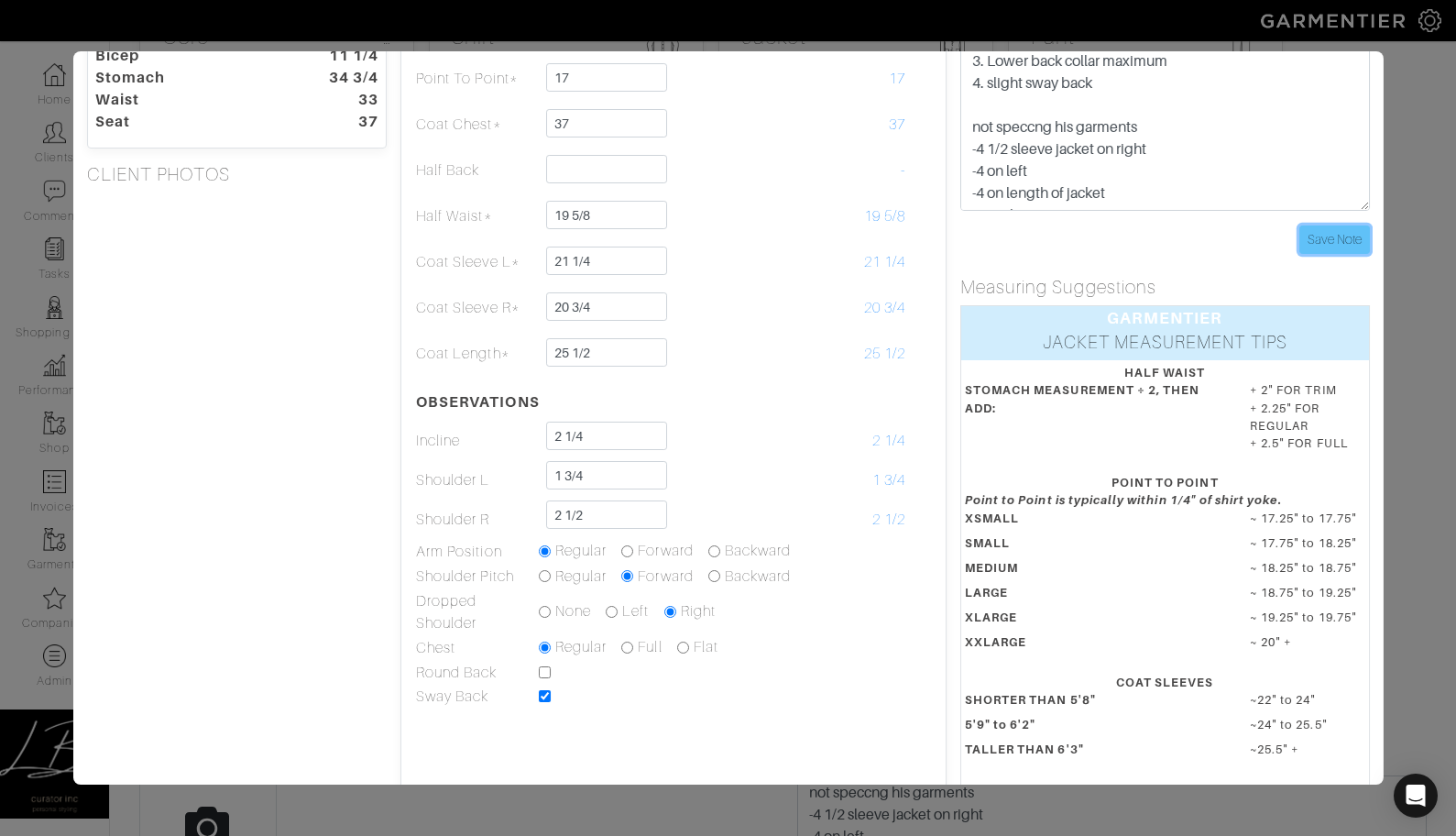 click on "Save Note" at bounding box center (1334, 239) 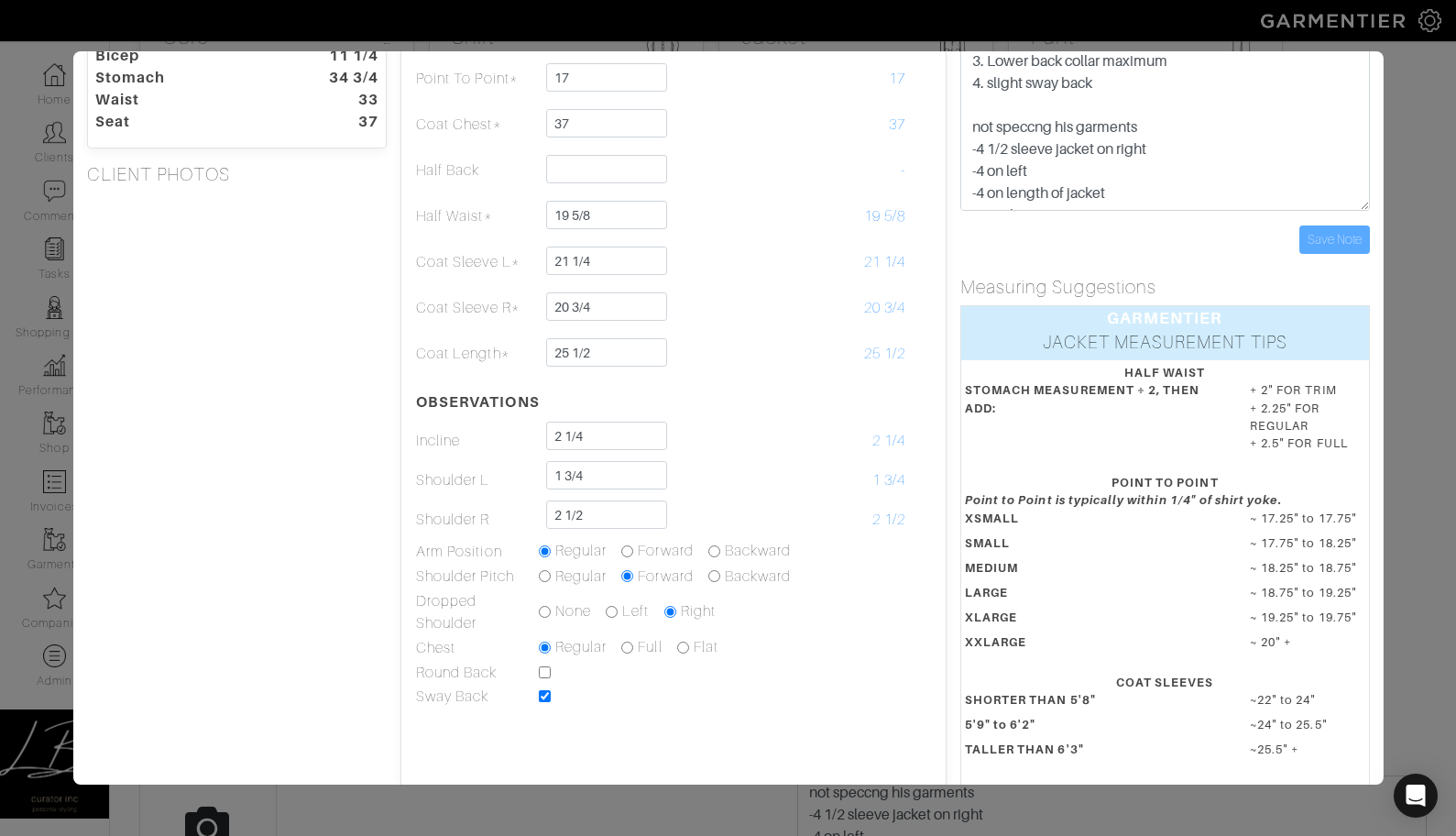 scroll, scrollTop: 0, scrollLeft: 0, axis: both 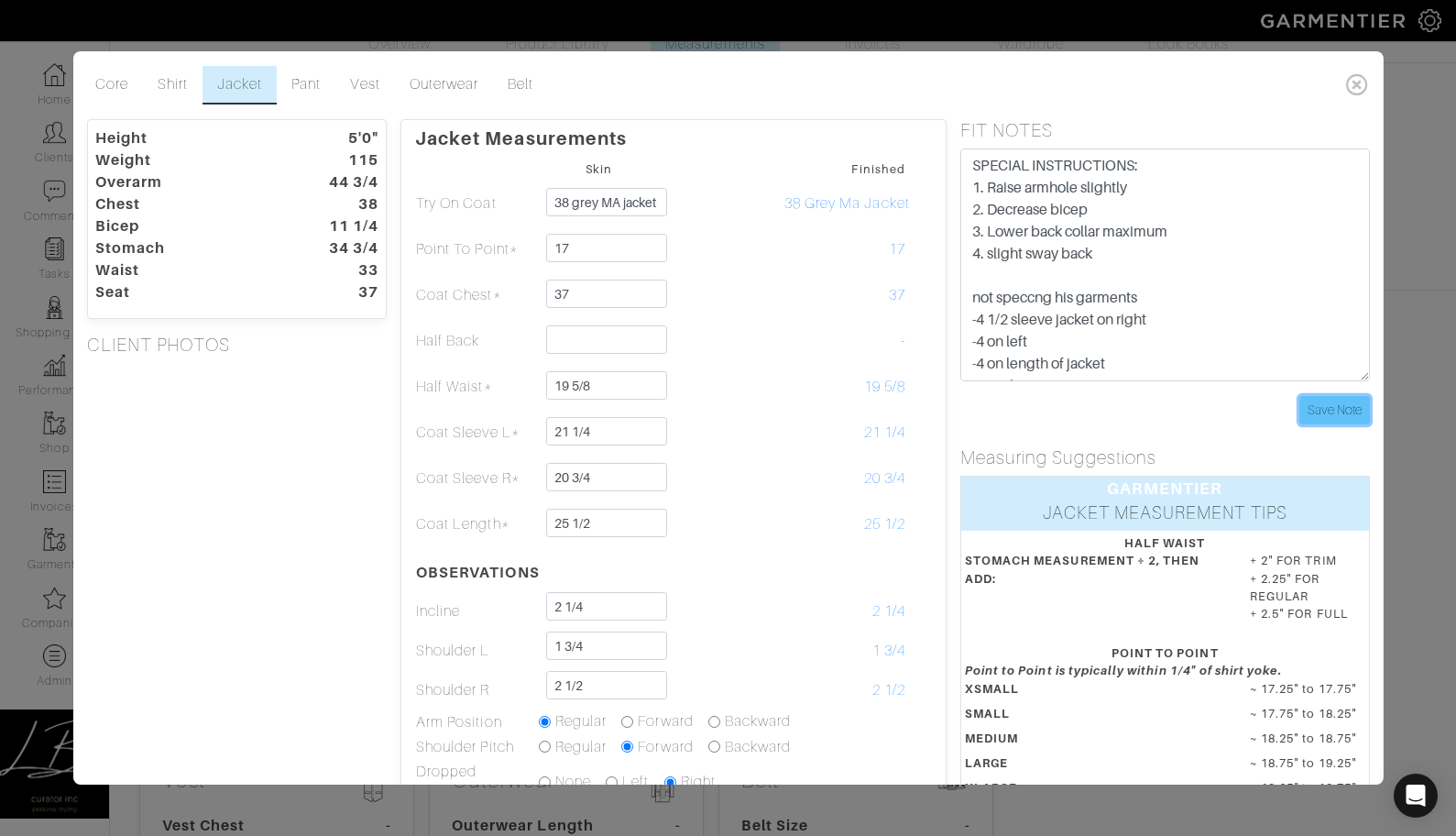 click on "Save Note" at bounding box center (1334, 410) 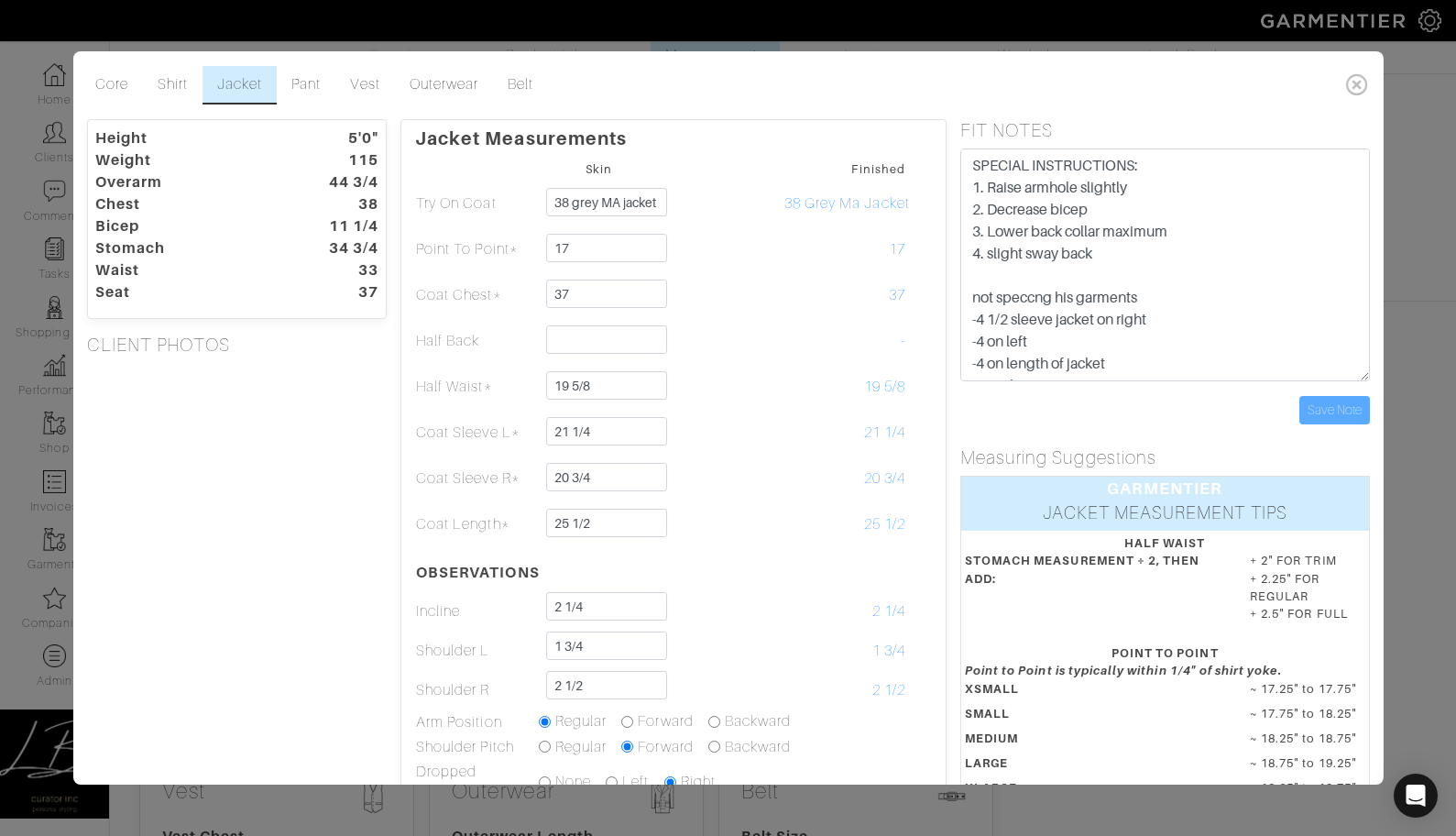 scroll, scrollTop: 0, scrollLeft: 0, axis: both 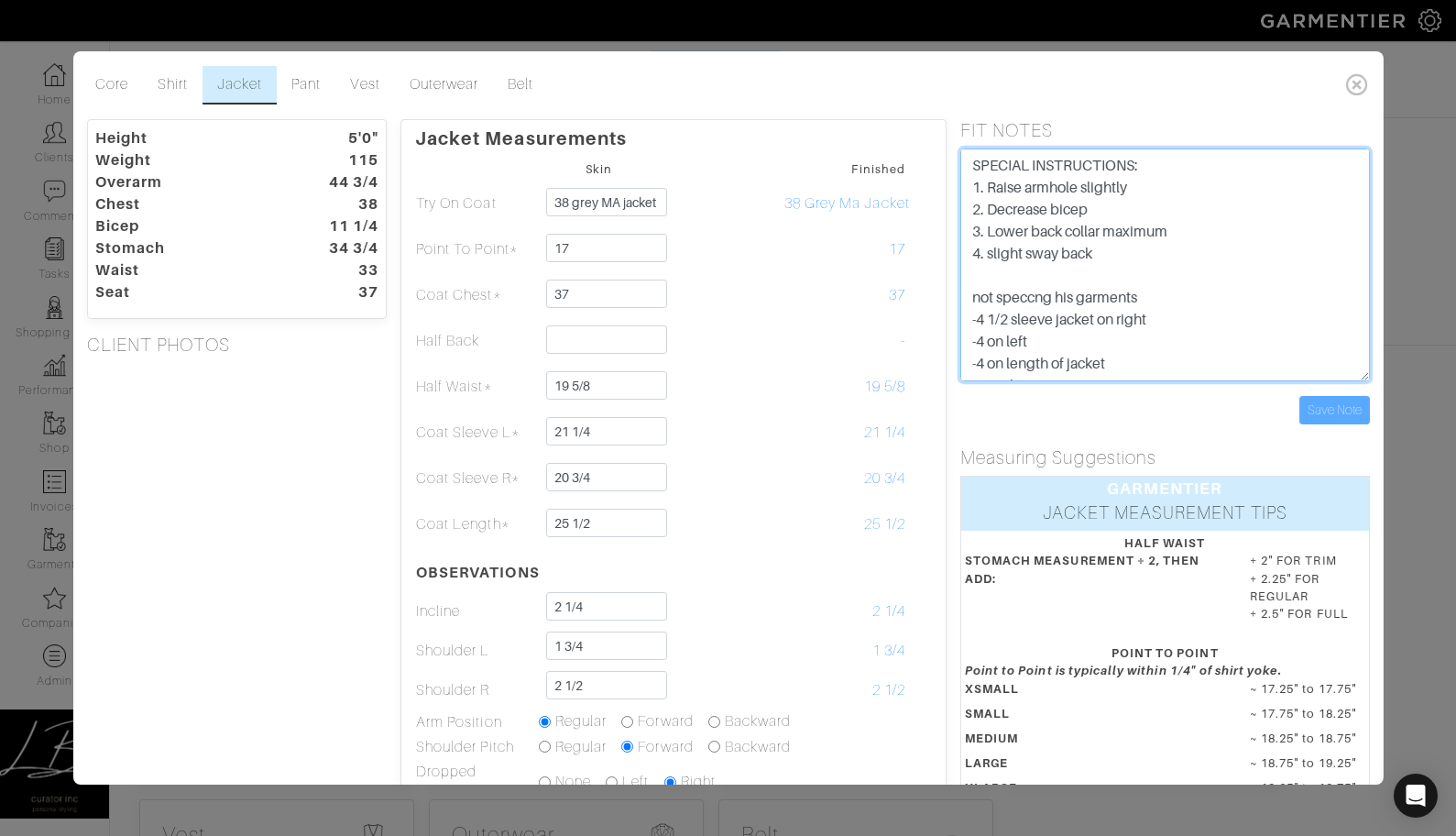 click on "not speccng his garments
-4 1/2 sleeve jacket on right
-4 on left
-4 on length of jacket
38 jacket" at bounding box center (1165, 265) 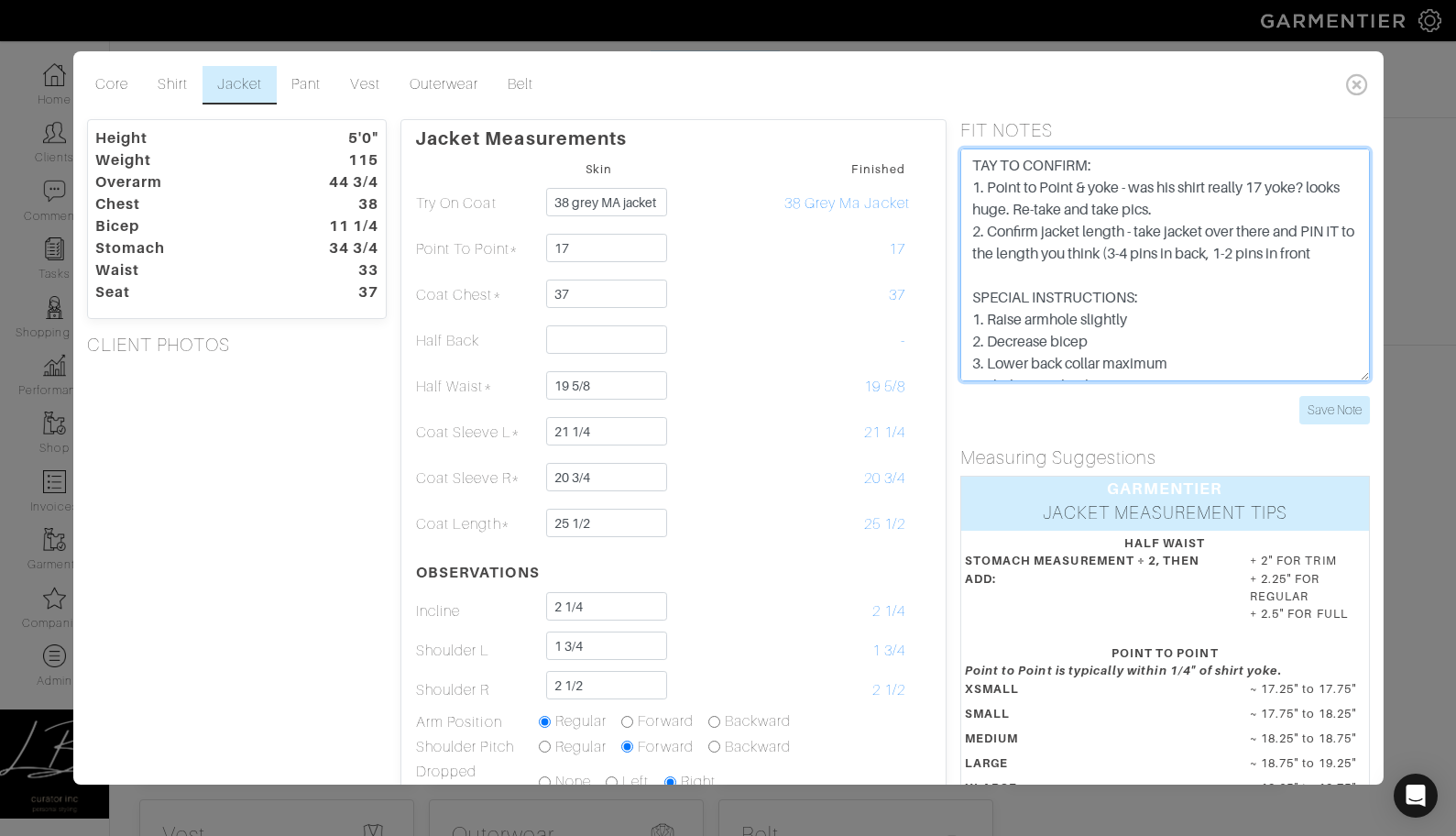 click on "not speccng his garments
-4 1/2 sleeve jacket on right
-4 on left
-4 on length of jacket
38 jacket" at bounding box center (1165, 265) 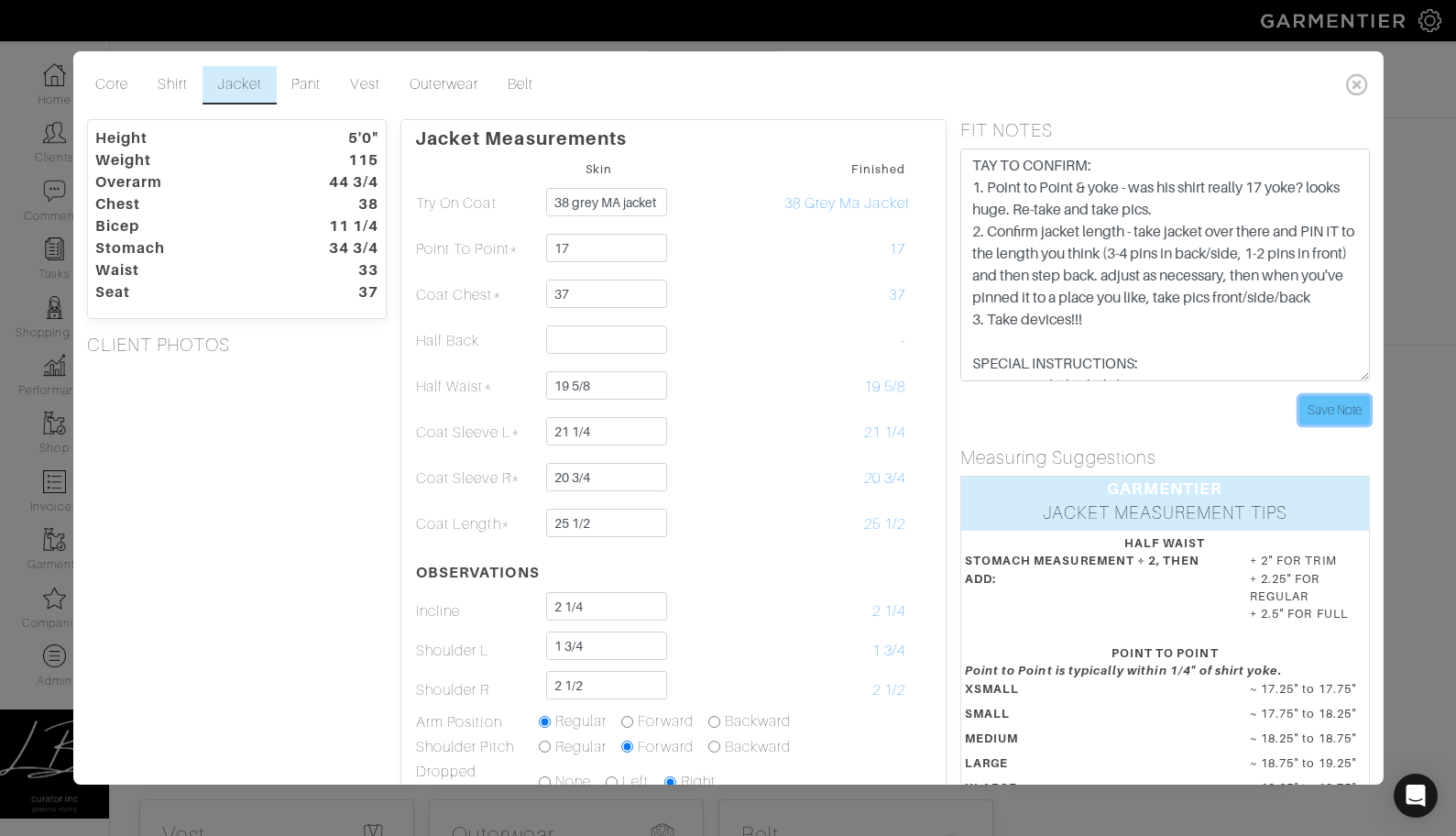 click on "Save Note" at bounding box center [1334, 410] 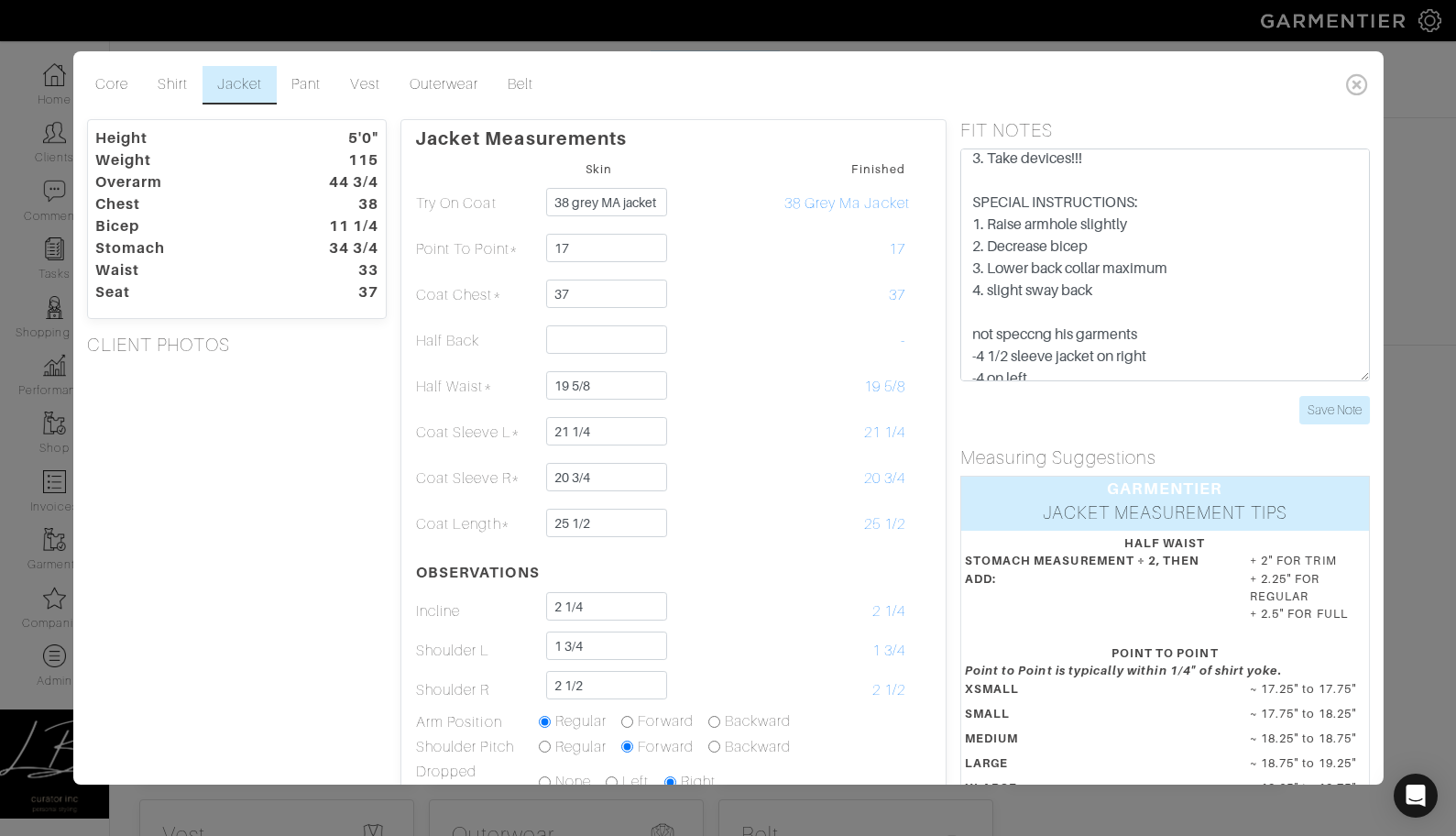 scroll, scrollTop: 173, scrollLeft: 0, axis: vertical 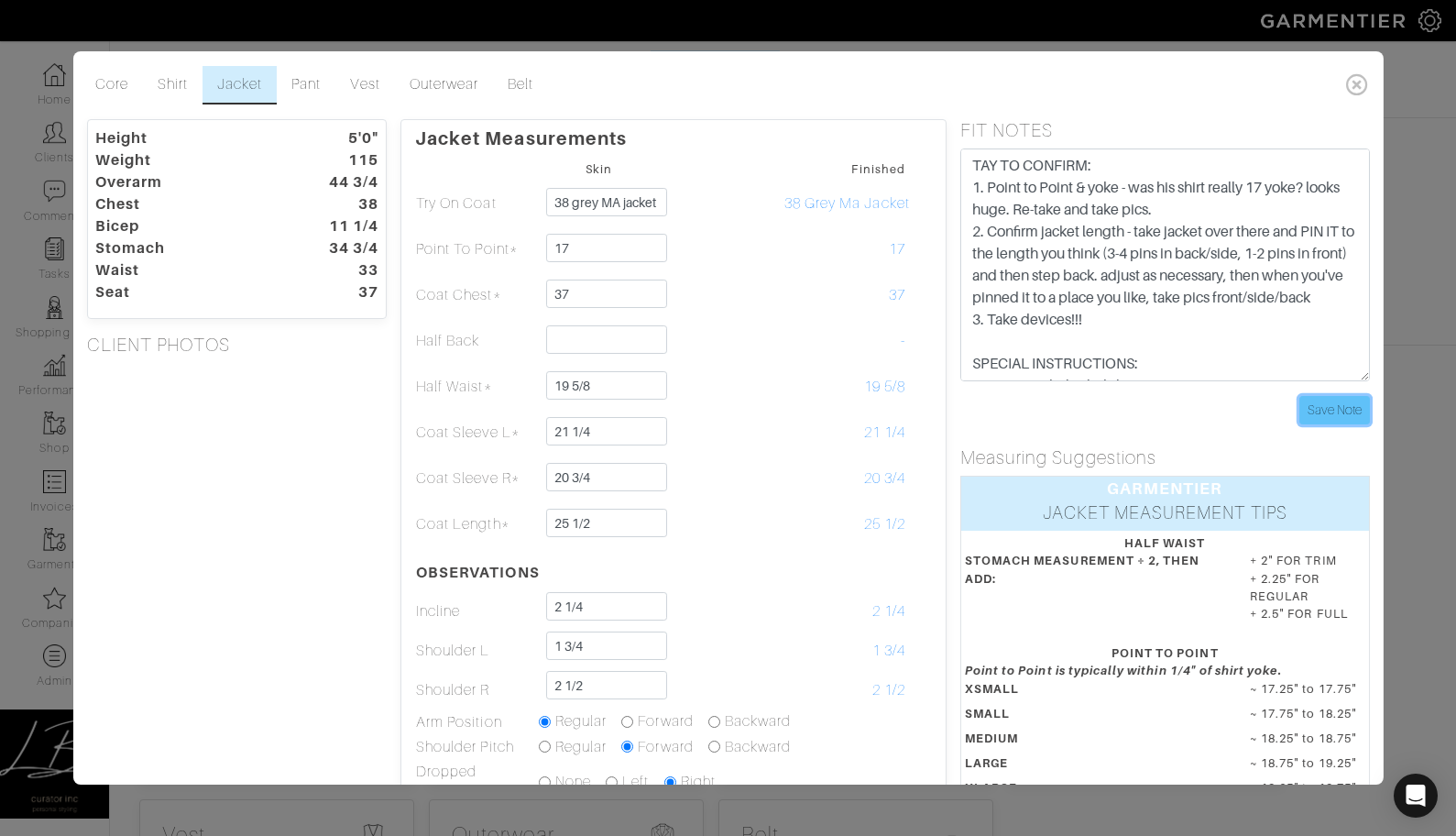 click on "Save Note" at bounding box center [1334, 410] 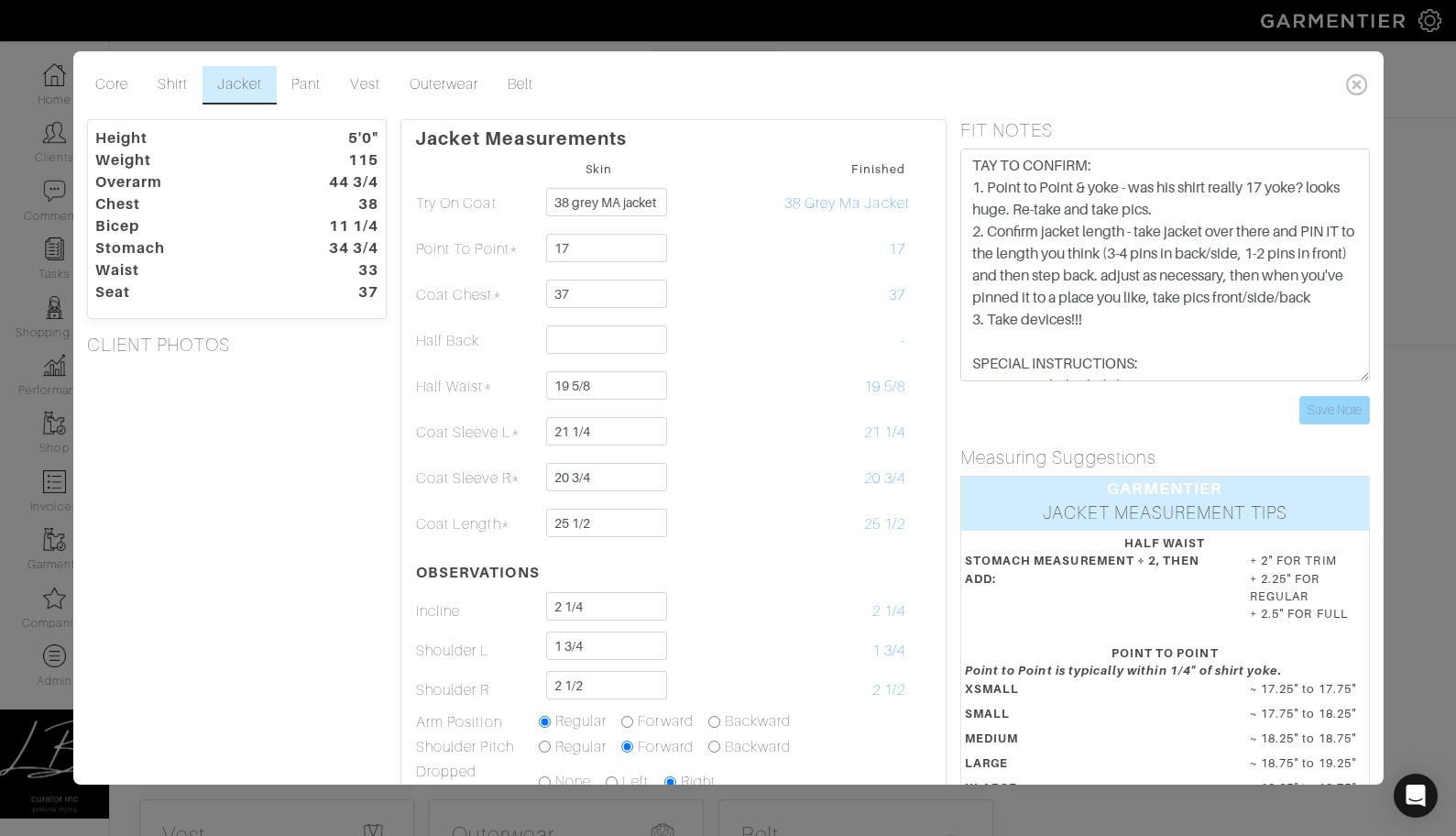 click on "Save Note" at bounding box center [1334, 410] 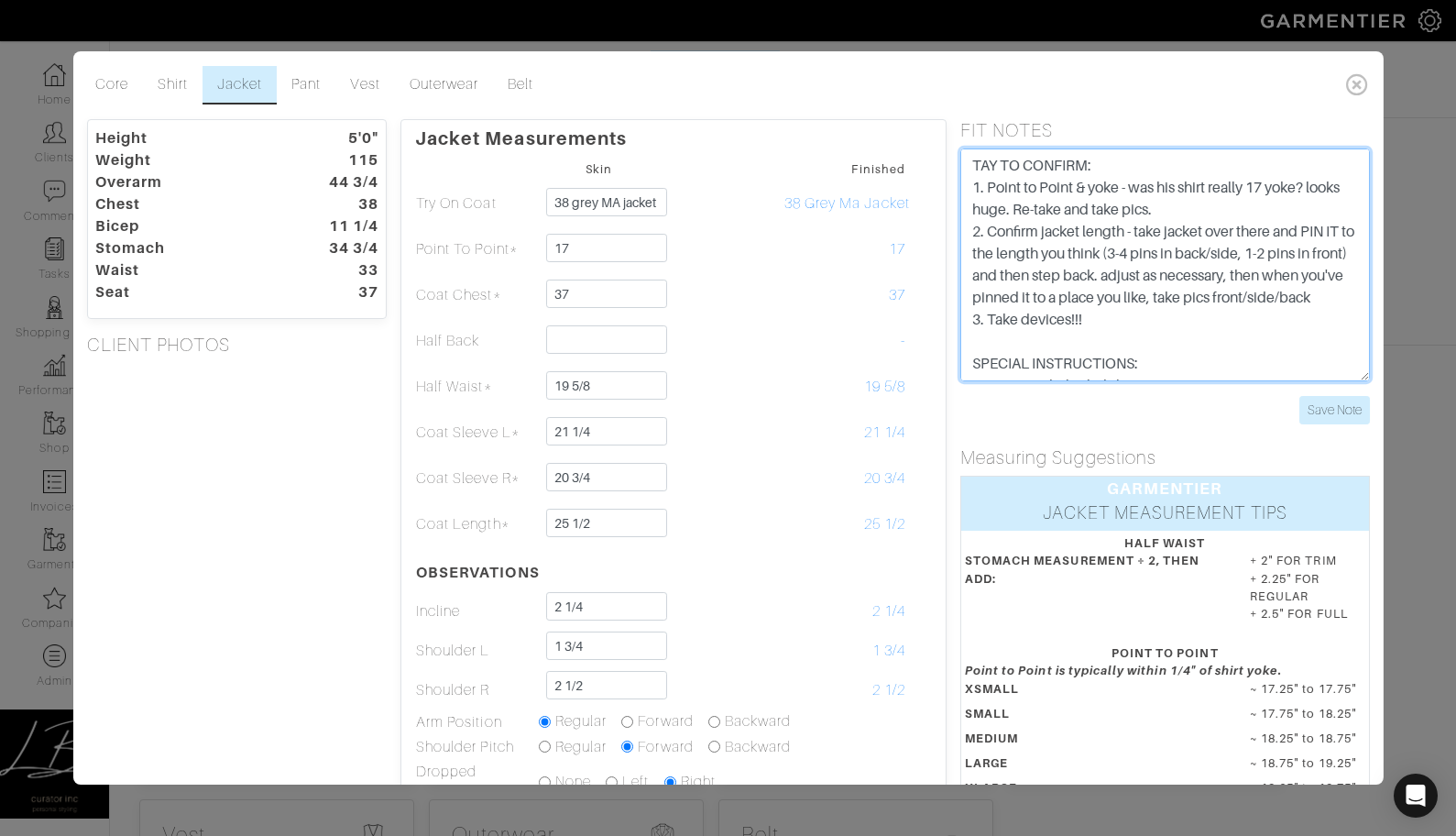 click on "not speccng his garments
-4 1/2 sleeve jacket on right
-4 on left
-4 on length of jacket
38 jacket" at bounding box center (1165, 265) 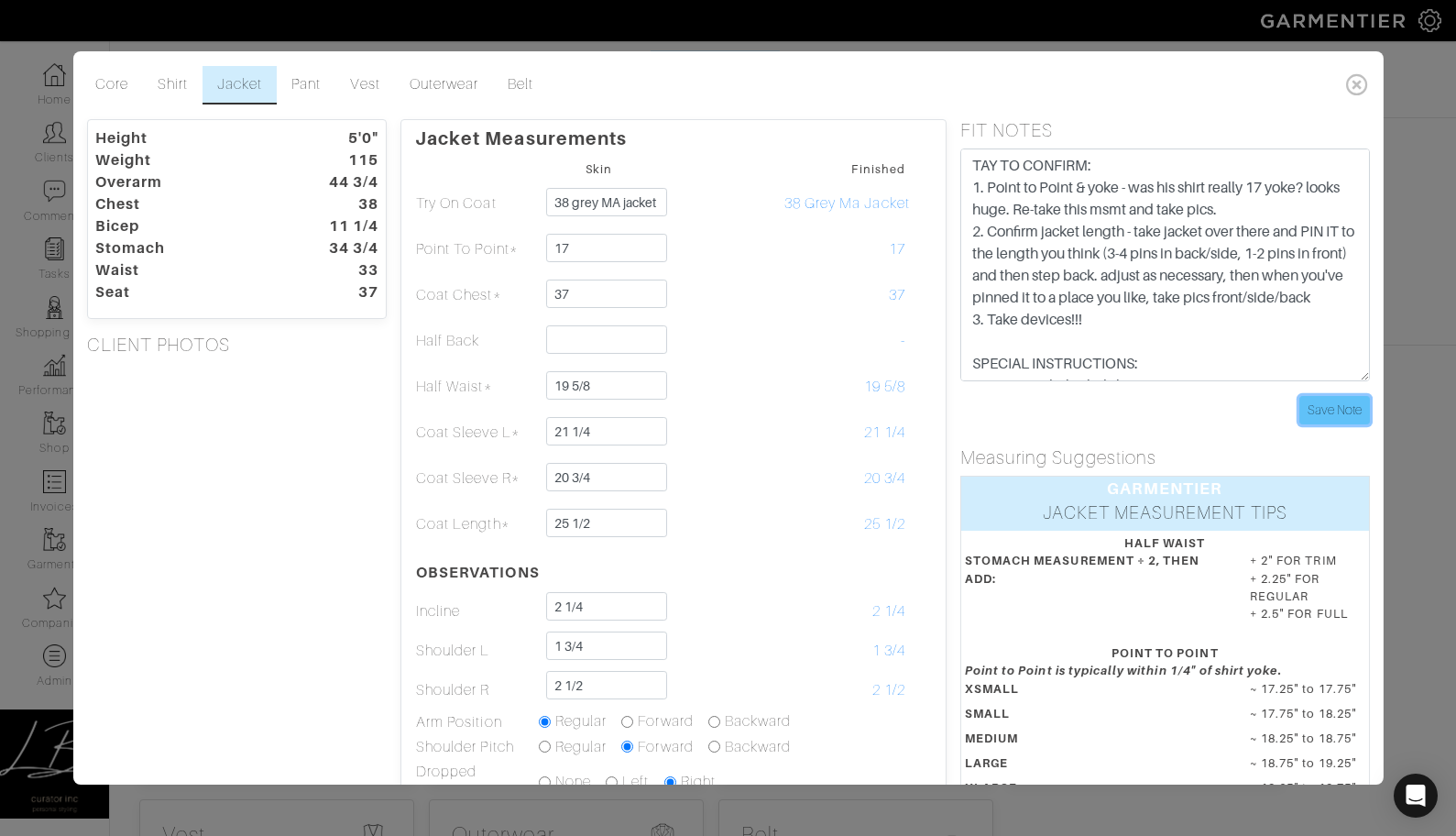 click on "Save Note" at bounding box center [1334, 410] 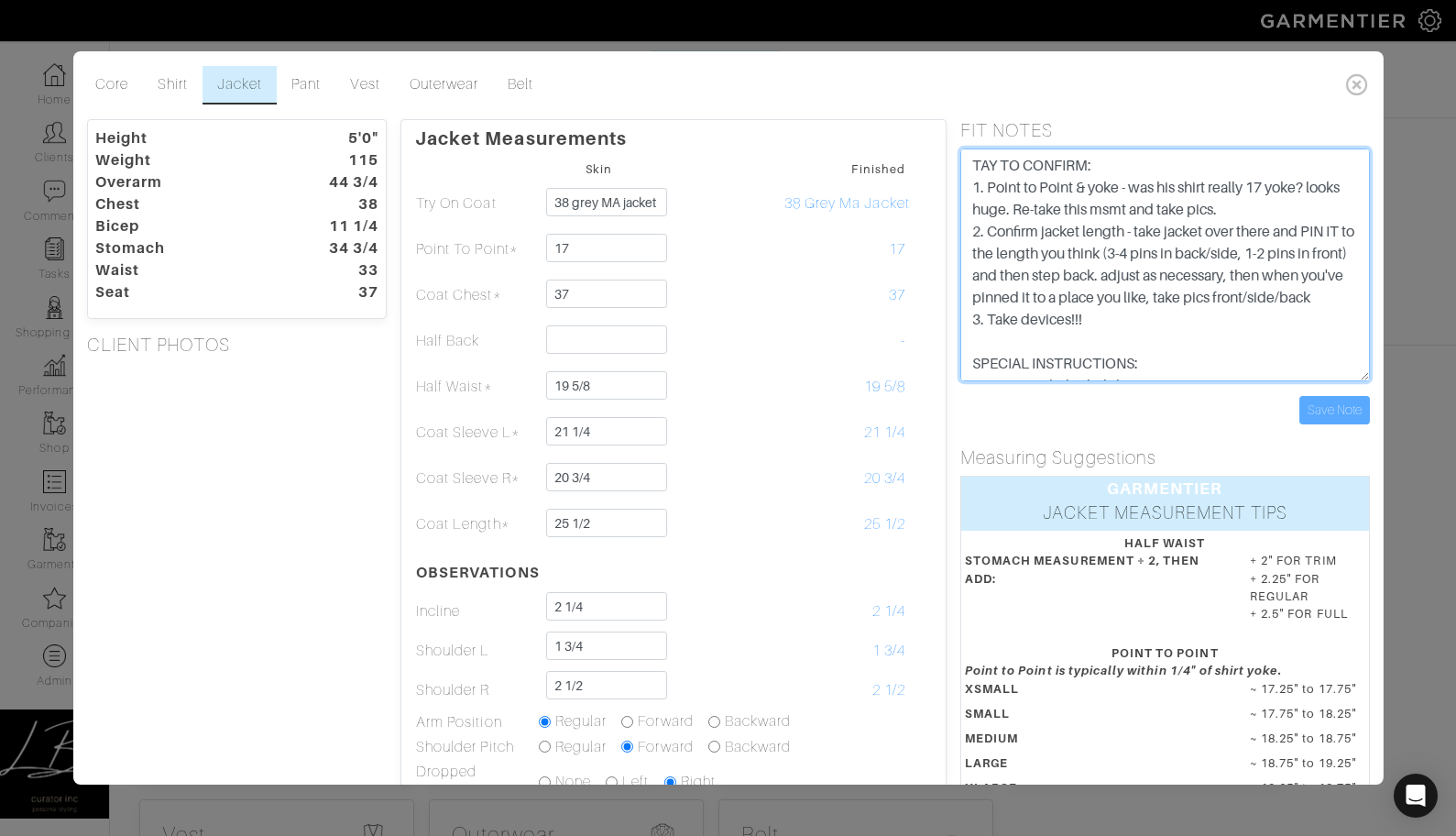 click on "not speccng his garments
-4 1/2 sleeve jacket on right
-4 on left
-4 on length of jacket
38 jacket" at bounding box center (1165, 265) 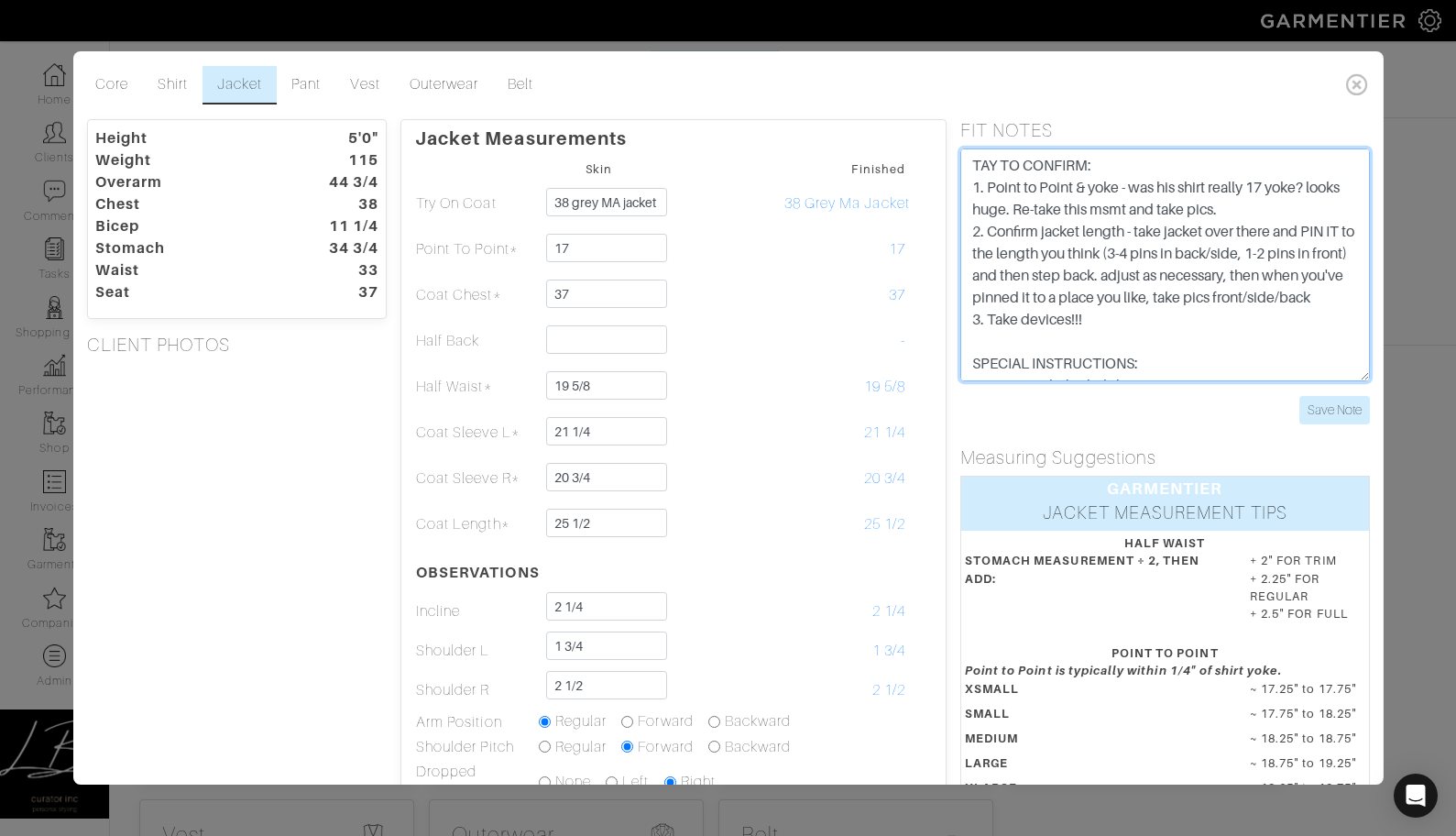 drag, startPoint x: 987, startPoint y: 233, endPoint x: 1223, endPoint y: 240, distance: 236.104 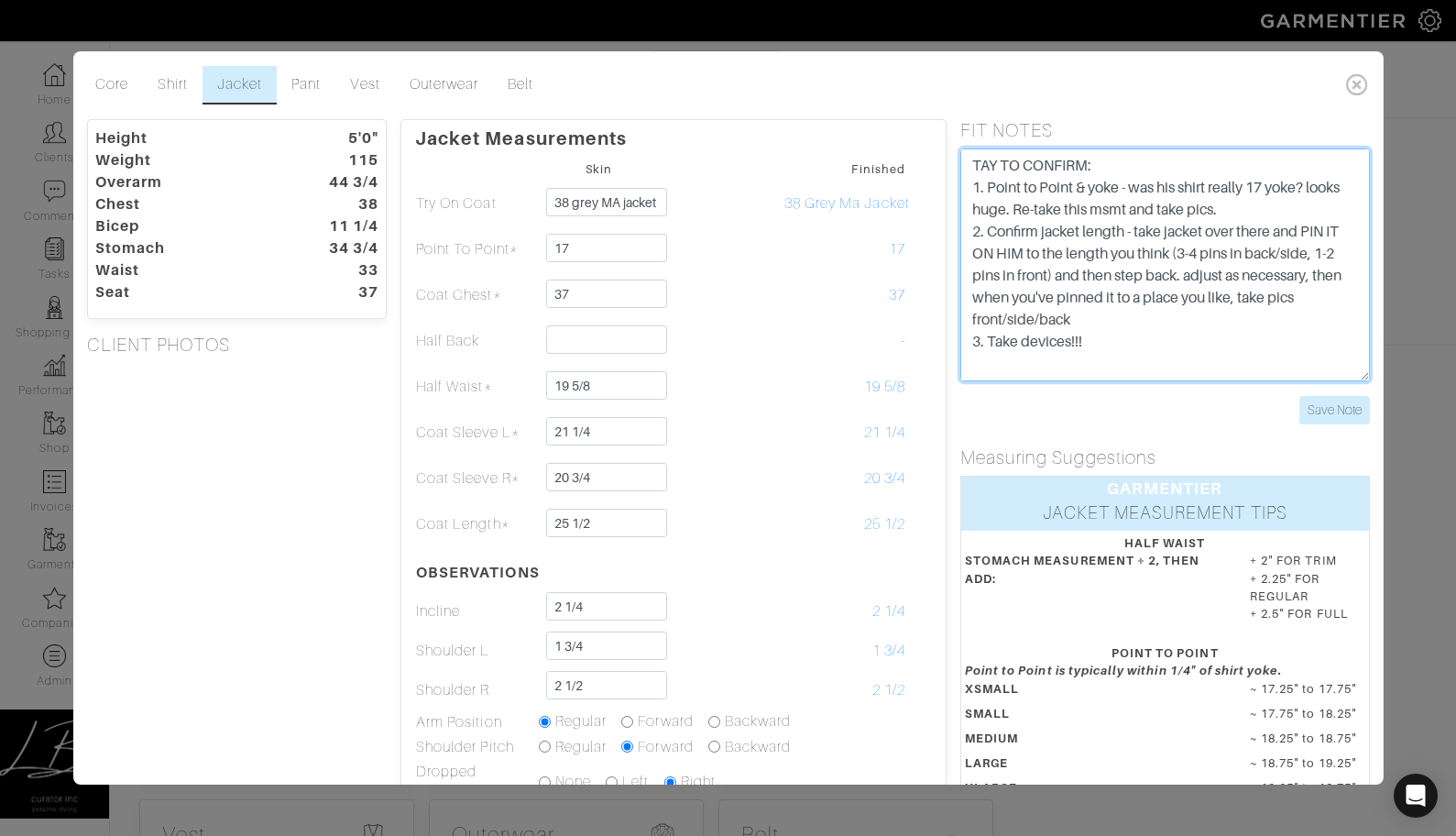 click on "not speccng his garments
-4 1/2 sleeve jacket on right
-4 on left
-4 on length of jacket
38 jacket" at bounding box center (1165, 265) 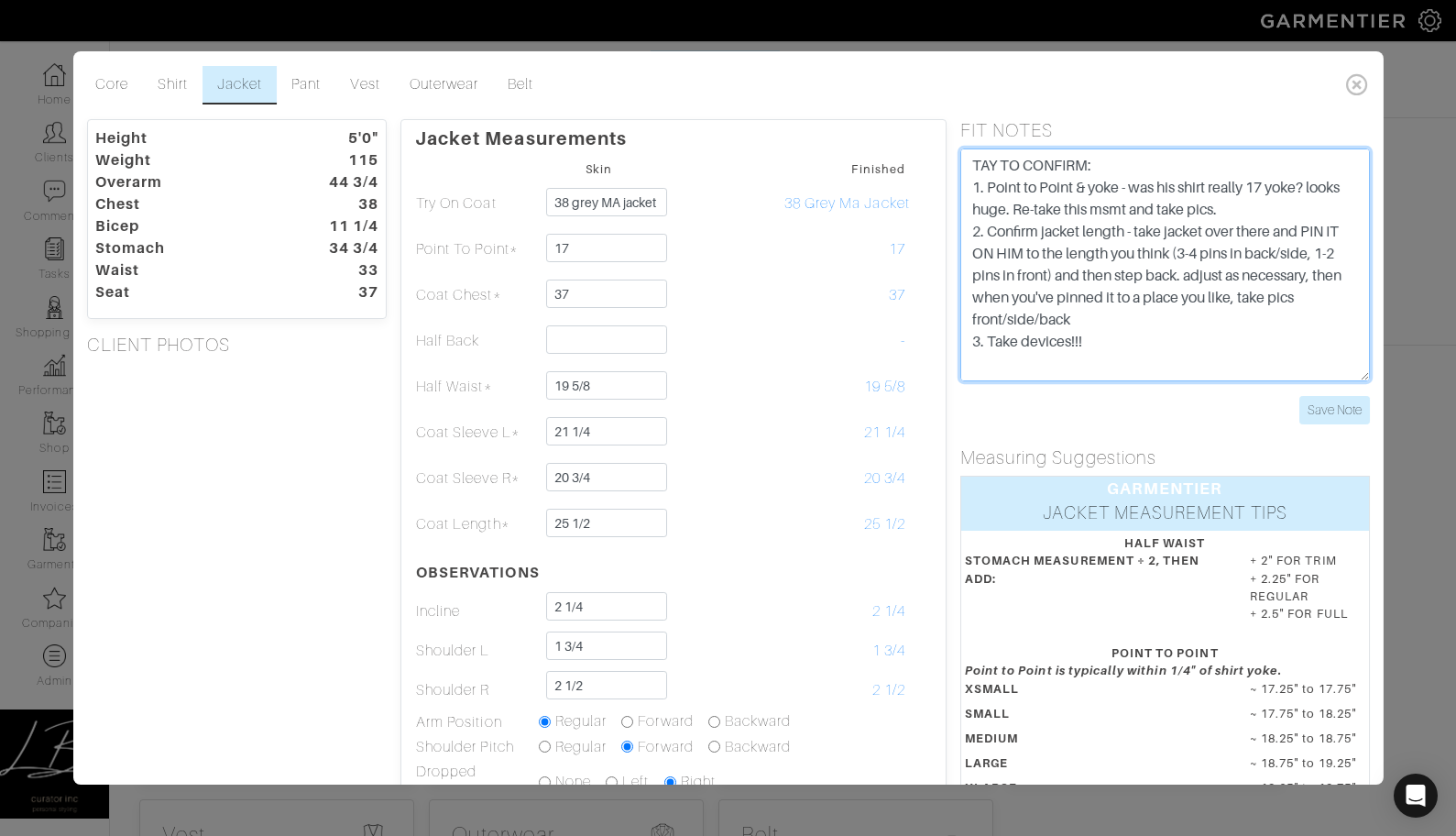 click on "not speccng his garments
-4 1/2 sleeve jacket on right
-4 on left
-4 on length of jacket
38 jacket" at bounding box center [1165, 265] 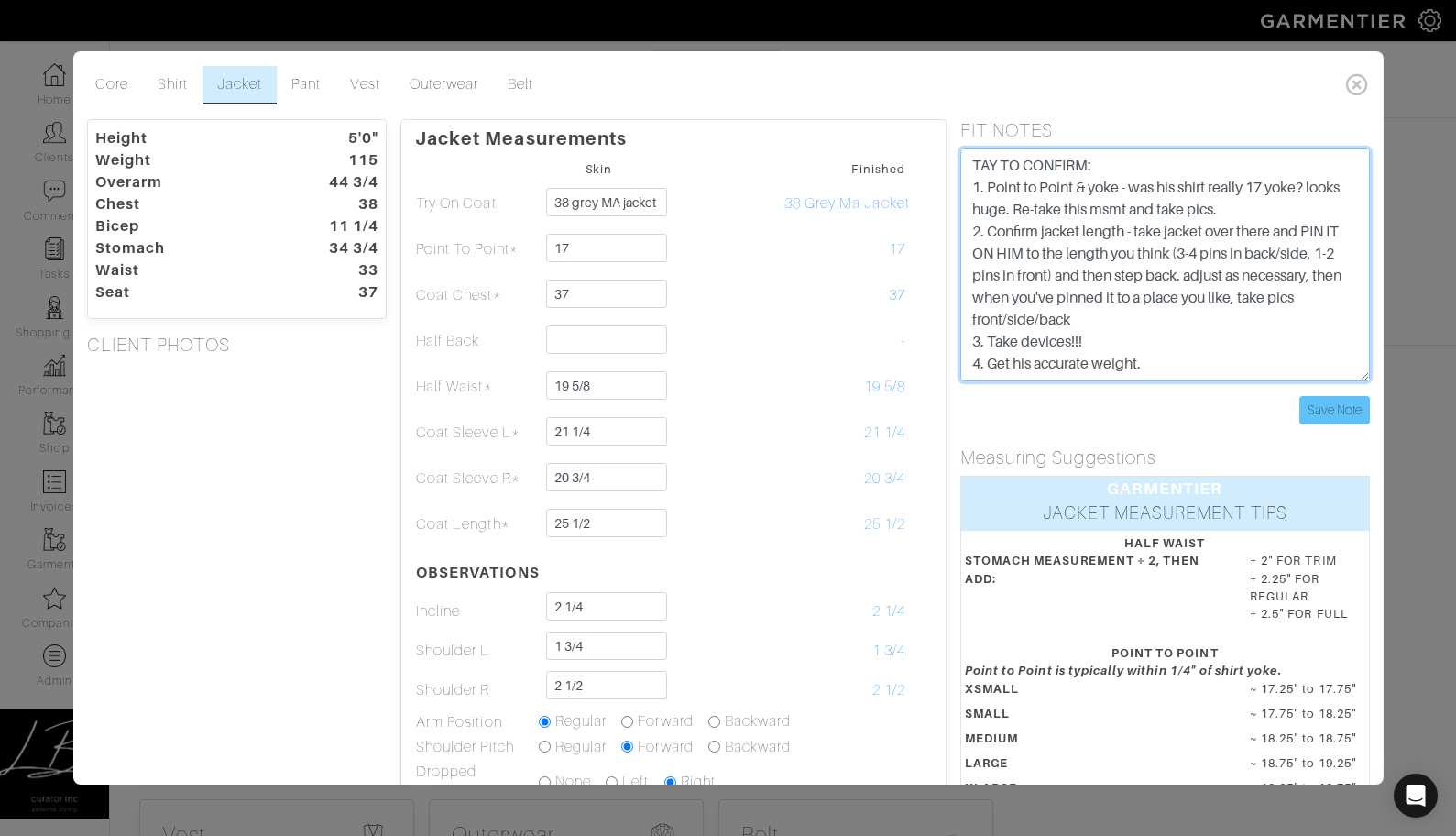 type on "TAY TO CONFIRM:
1. Point to Point & yoke - was his shirt really 17 yoke? looks huge. Re-take this msmt and take pics.
2. Confirm jacket length - take jacket over there and PIN IT ON HIM to the length you think (3-4 pins in back/side, 1-2 pins in front) and then step back. adjust as necessary, then when you've pinned it to a place you like, take pics front/side/back
3. Take devices!!!
4. Get his accurate weight.
SPECIAL INSTRUCTIONS:
1. Raise armhole slightly
2. Decrease bicep
3. Lower back collar maximum
4. slight sway back
not speccng his garments
-4 1/2 sleeve jacket on right
-4 on left
-4 on length of jacket
38 jacket
Specs for 38 MA jacket:
Sleeves: 25
HG: 19.5
Length: 29.5
PTP: 18
Finished bicep: 16
Finished sleeve end: 11.5" 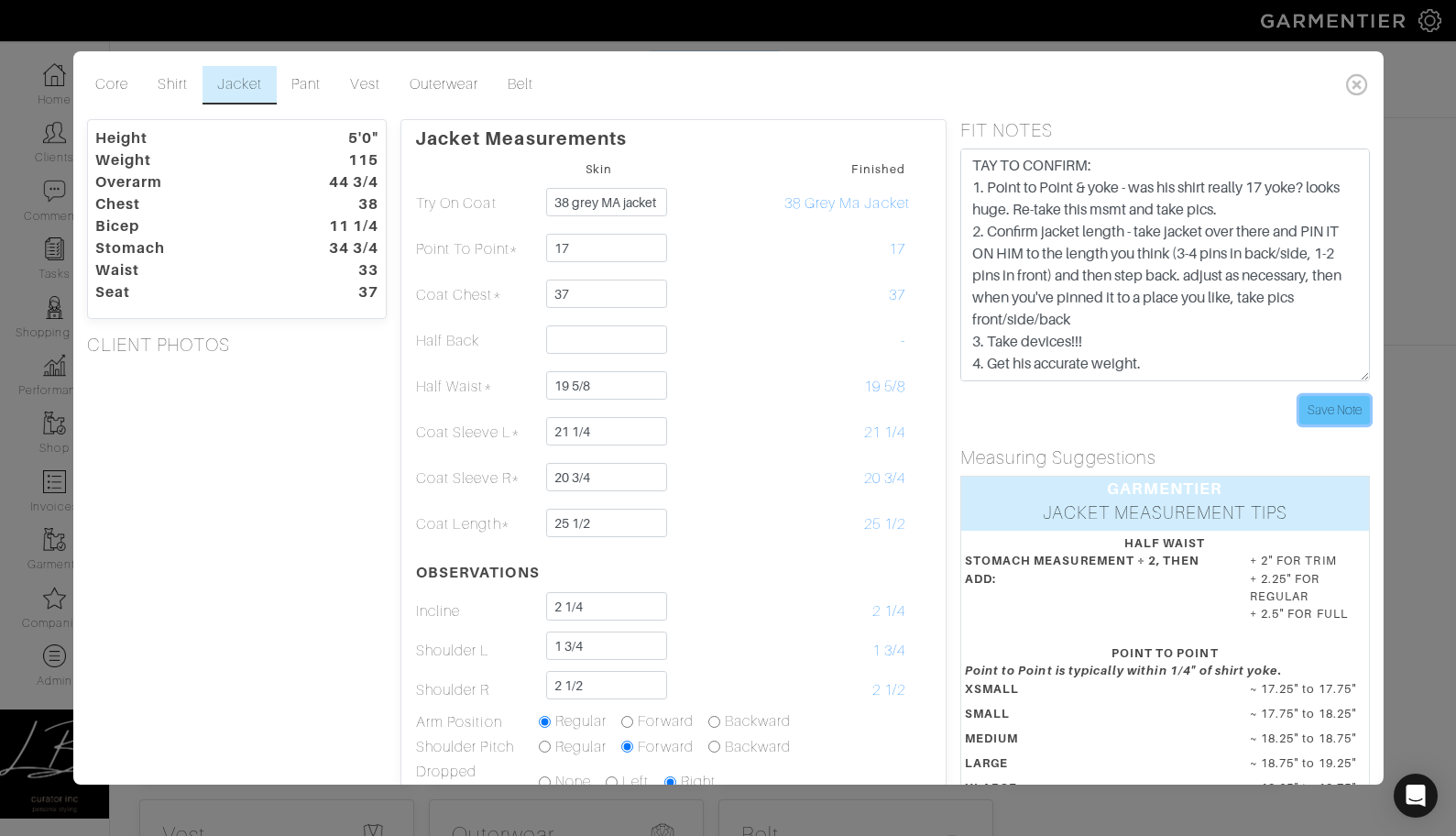 click on "Save Note" at bounding box center (1334, 410) 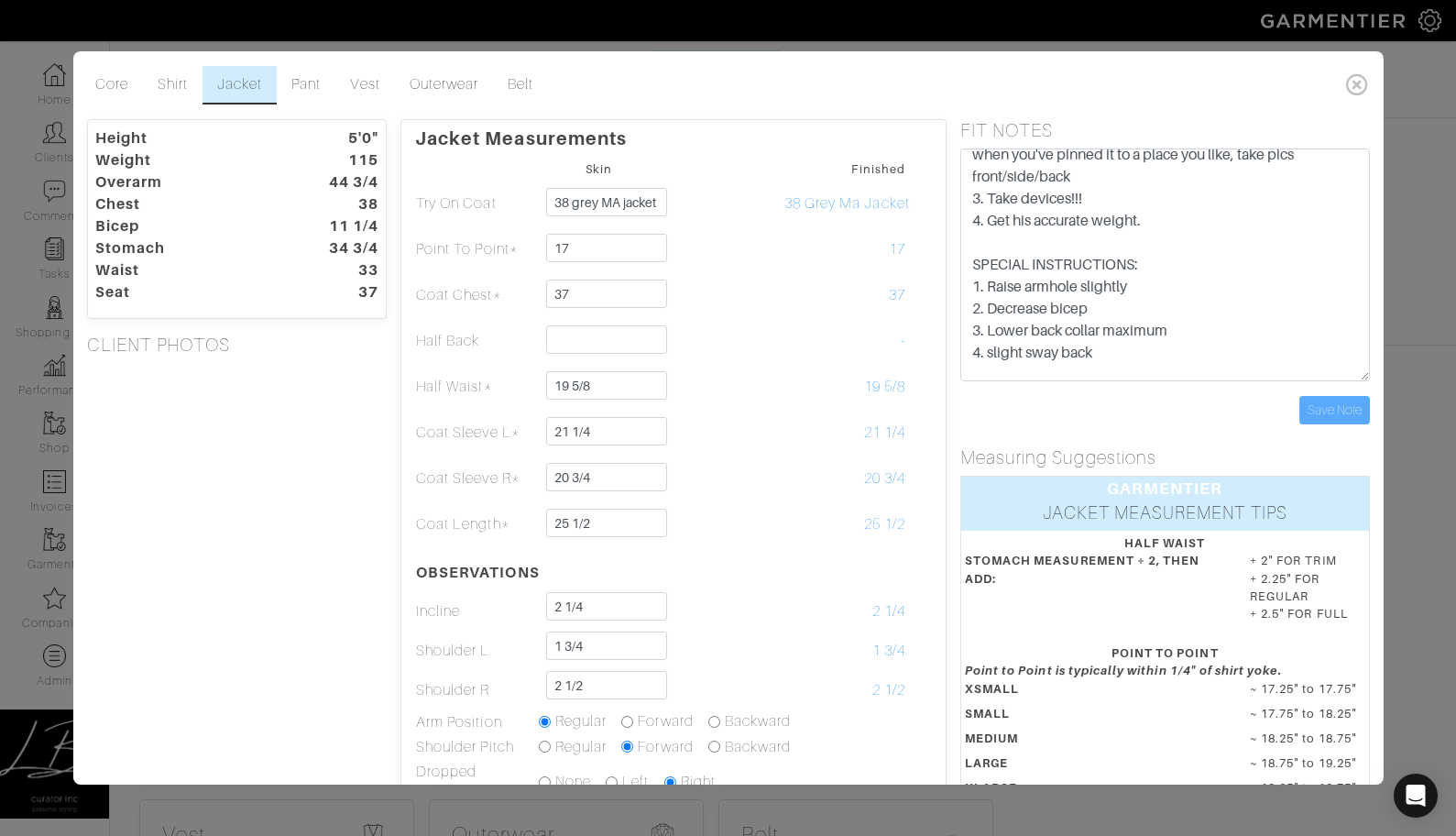 scroll, scrollTop: 167, scrollLeft: 0, axis: vertical 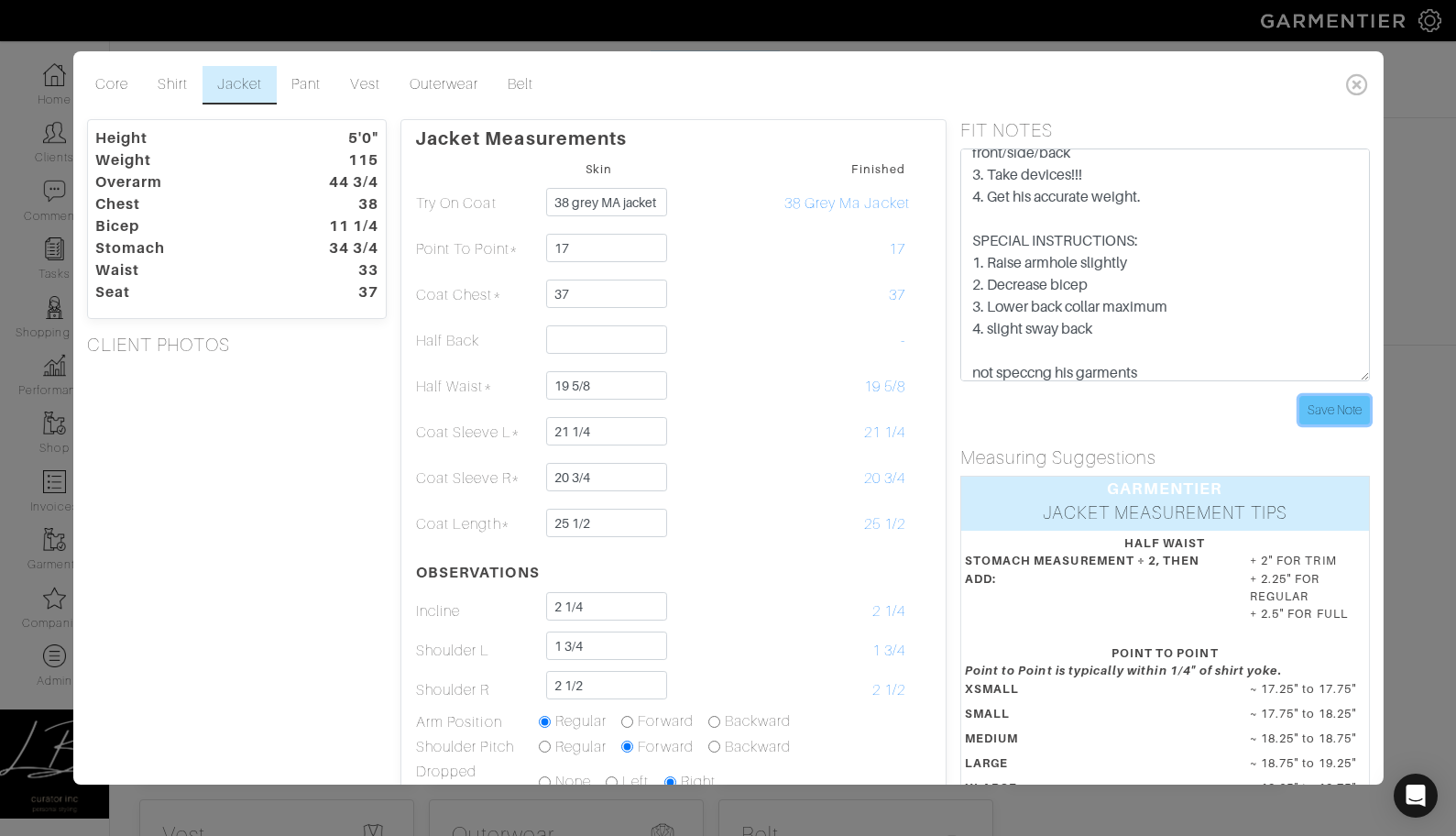 click on "Save Note" at bounding box center (1334, 410) 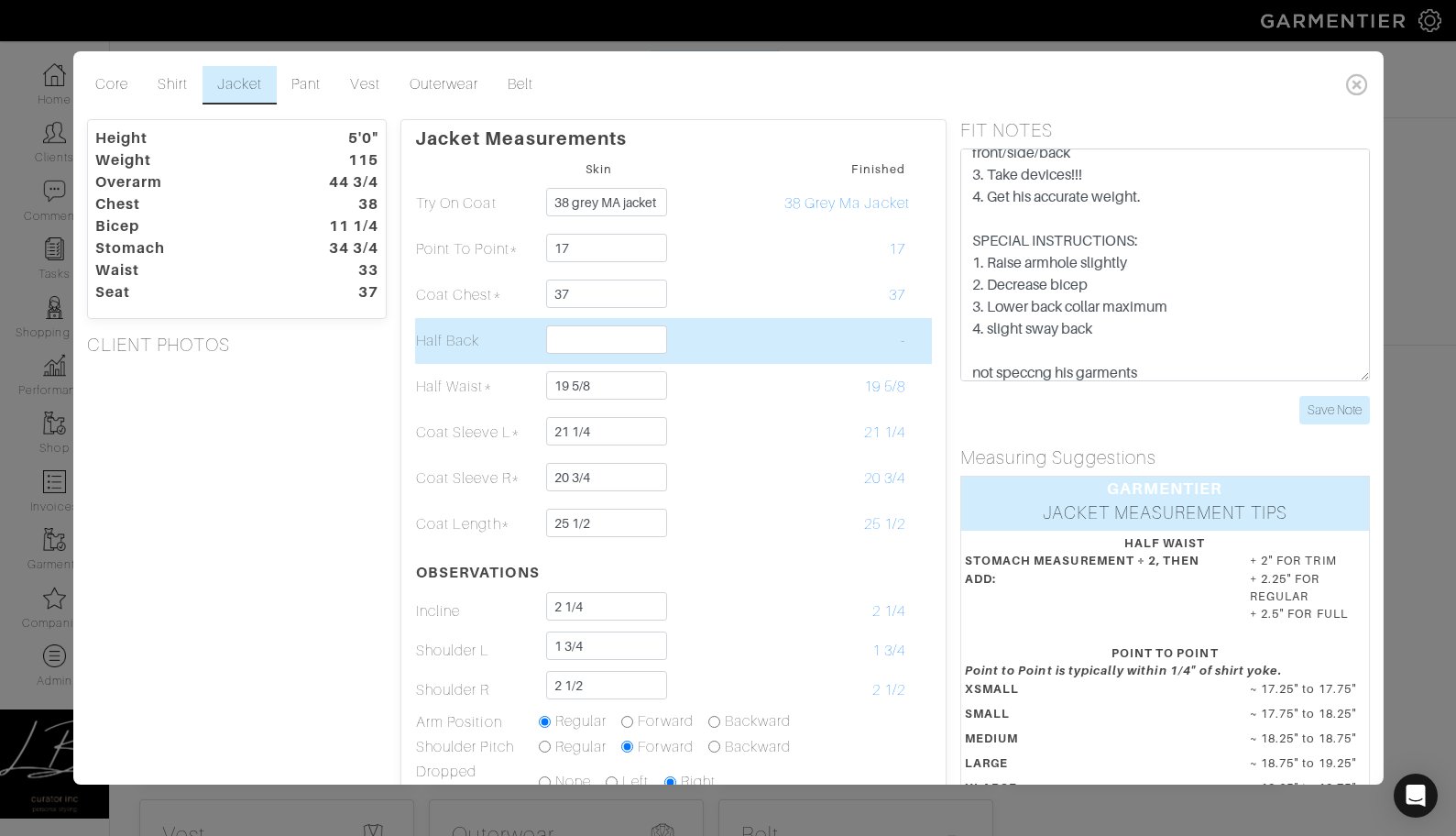 click at bounding box center (722, 341) 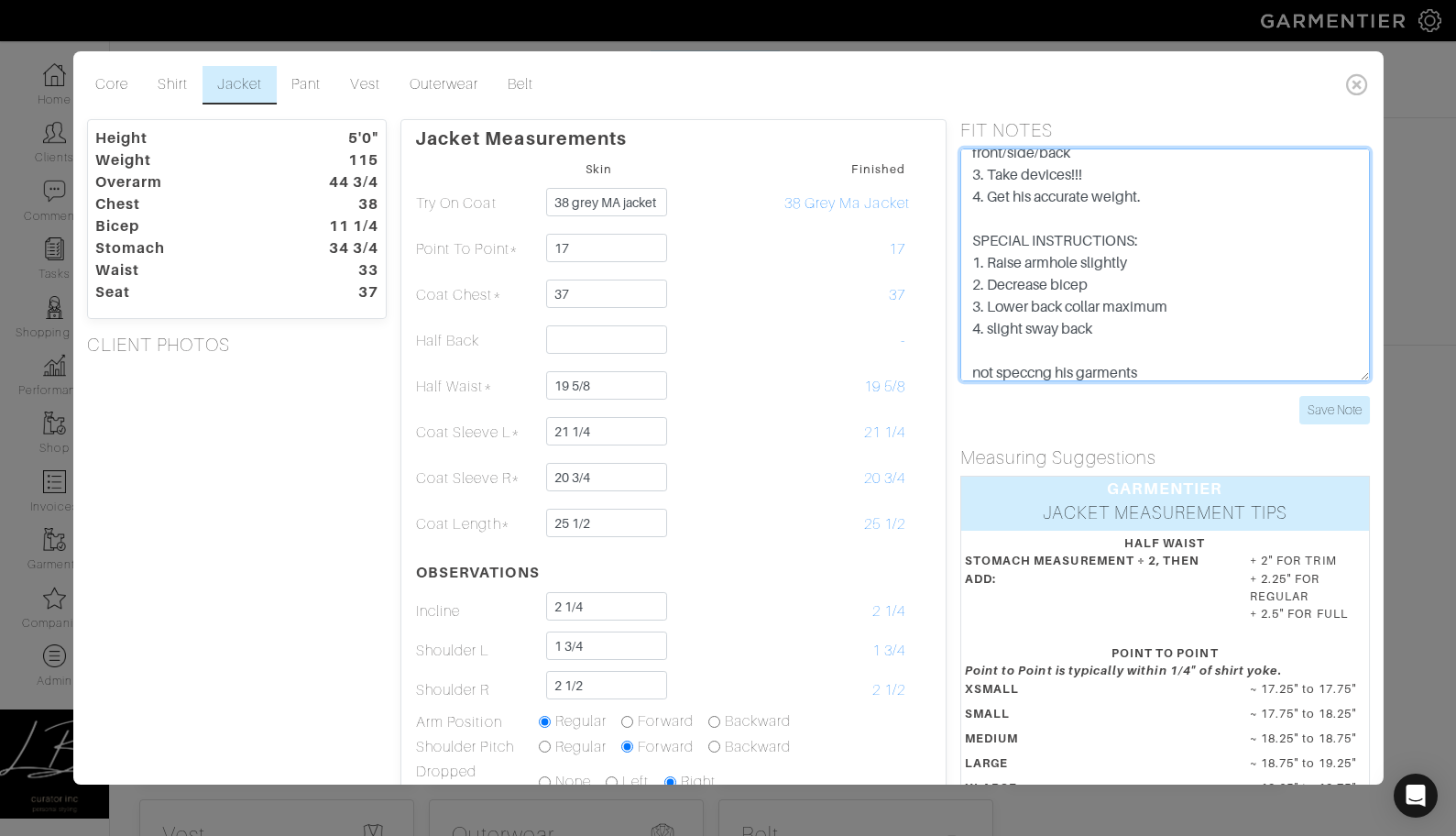 drag, startPoint x: 1151, startPoint y: 332, endPoint x: 962, endPoint y: 270, distance: 198.9095 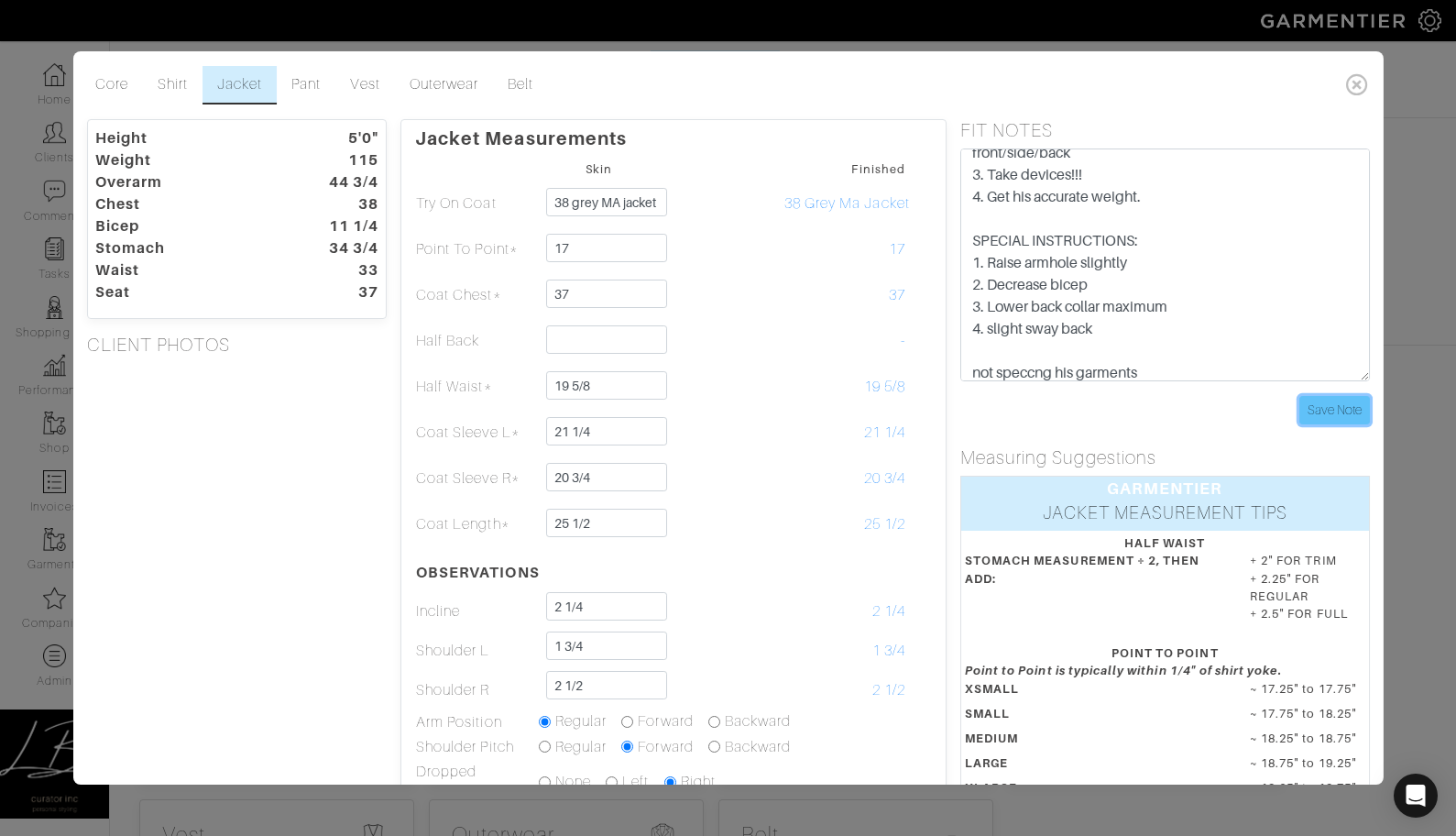 click on "Save Note" at bounding box center (1334, 410) 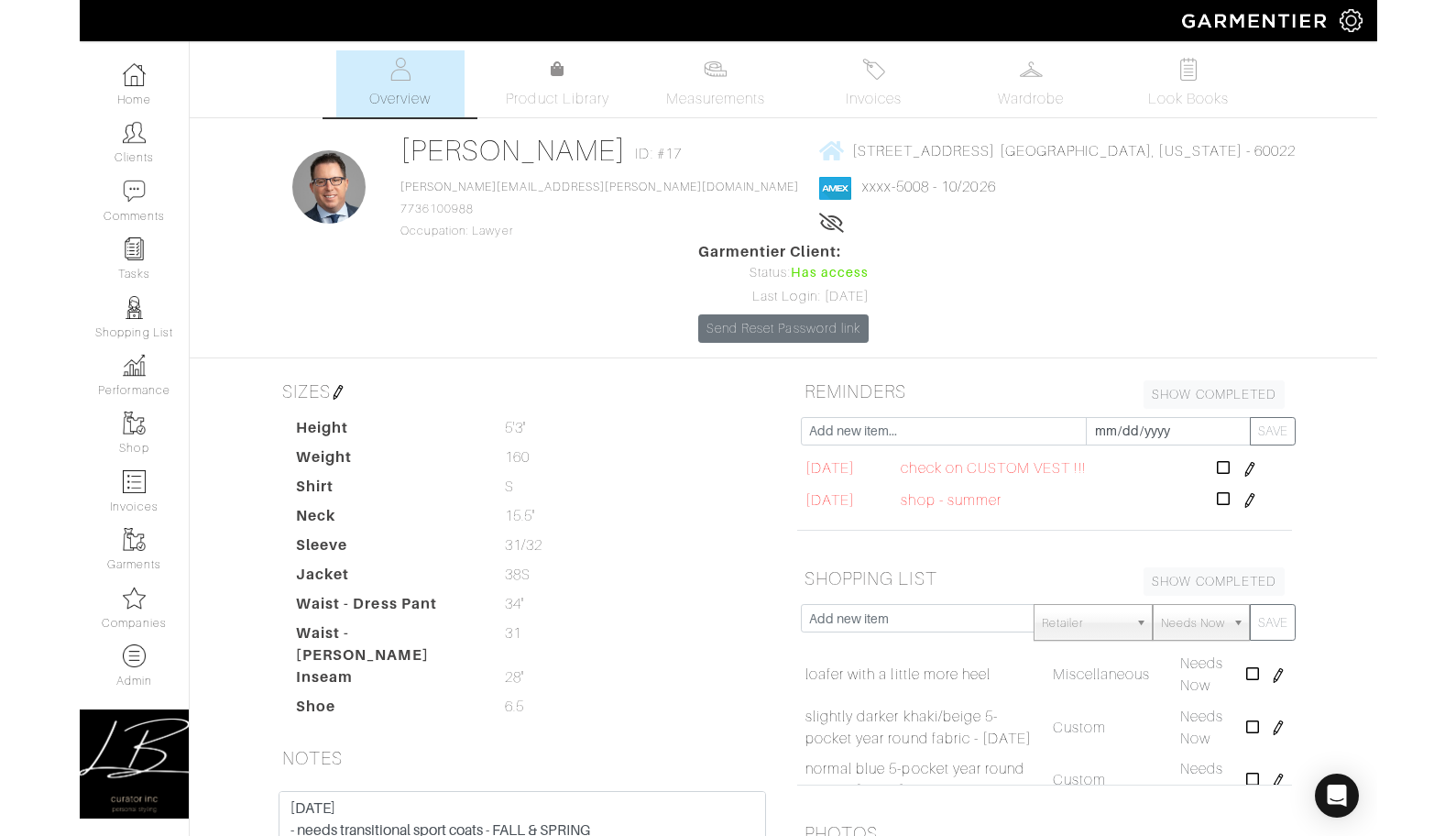 scroll, scrollTop: 0, scrollLeft: 0, axis: both 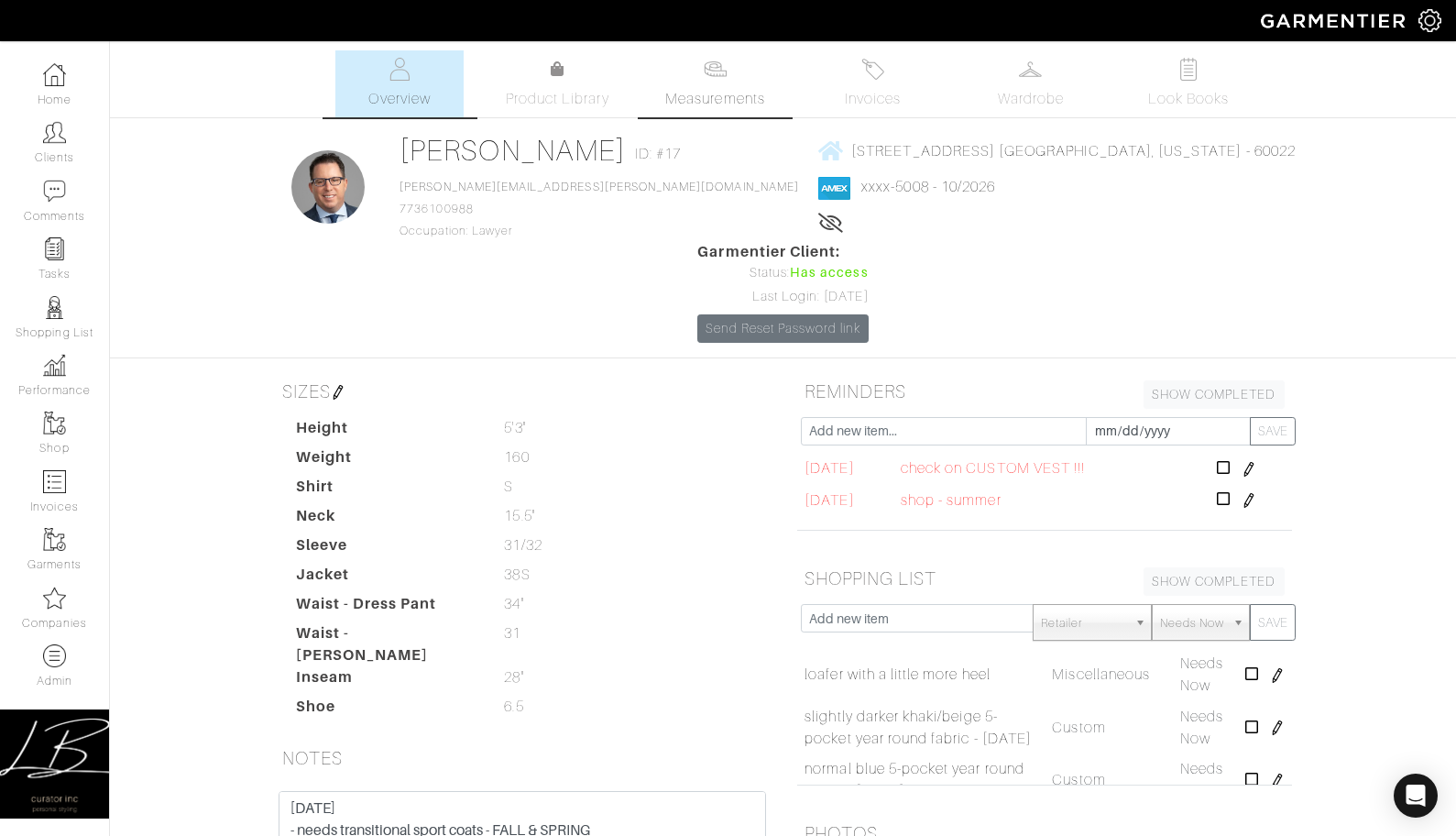 click on "Measurements" at bounding box center (715, 83) 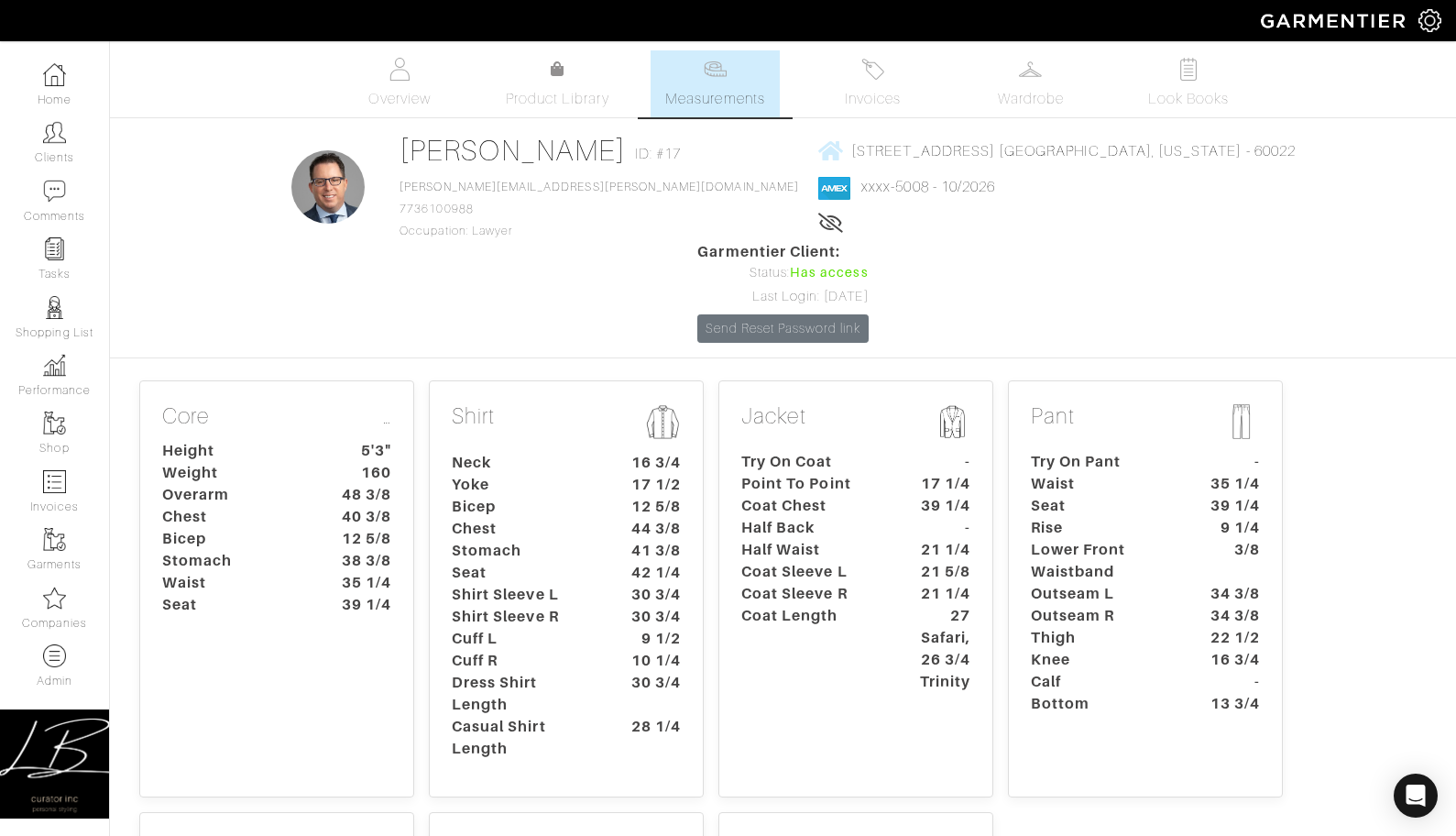 click on "Try On Coat" at bounding box center [813, 462] 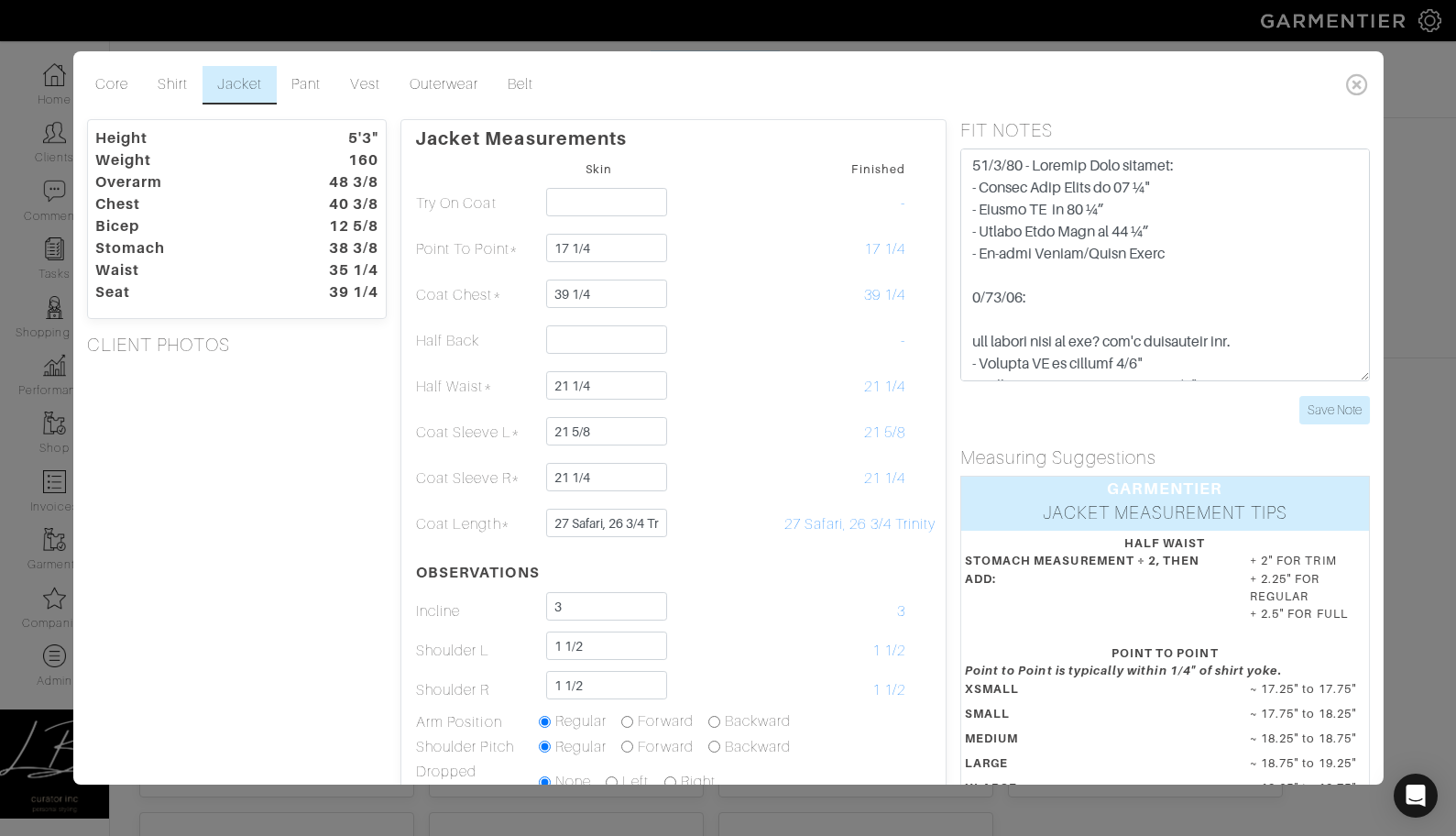 drag, startPoint x: 334, startPoint y: 207, endPoint x: 384, endPoint y: 204, distance: 50.089919 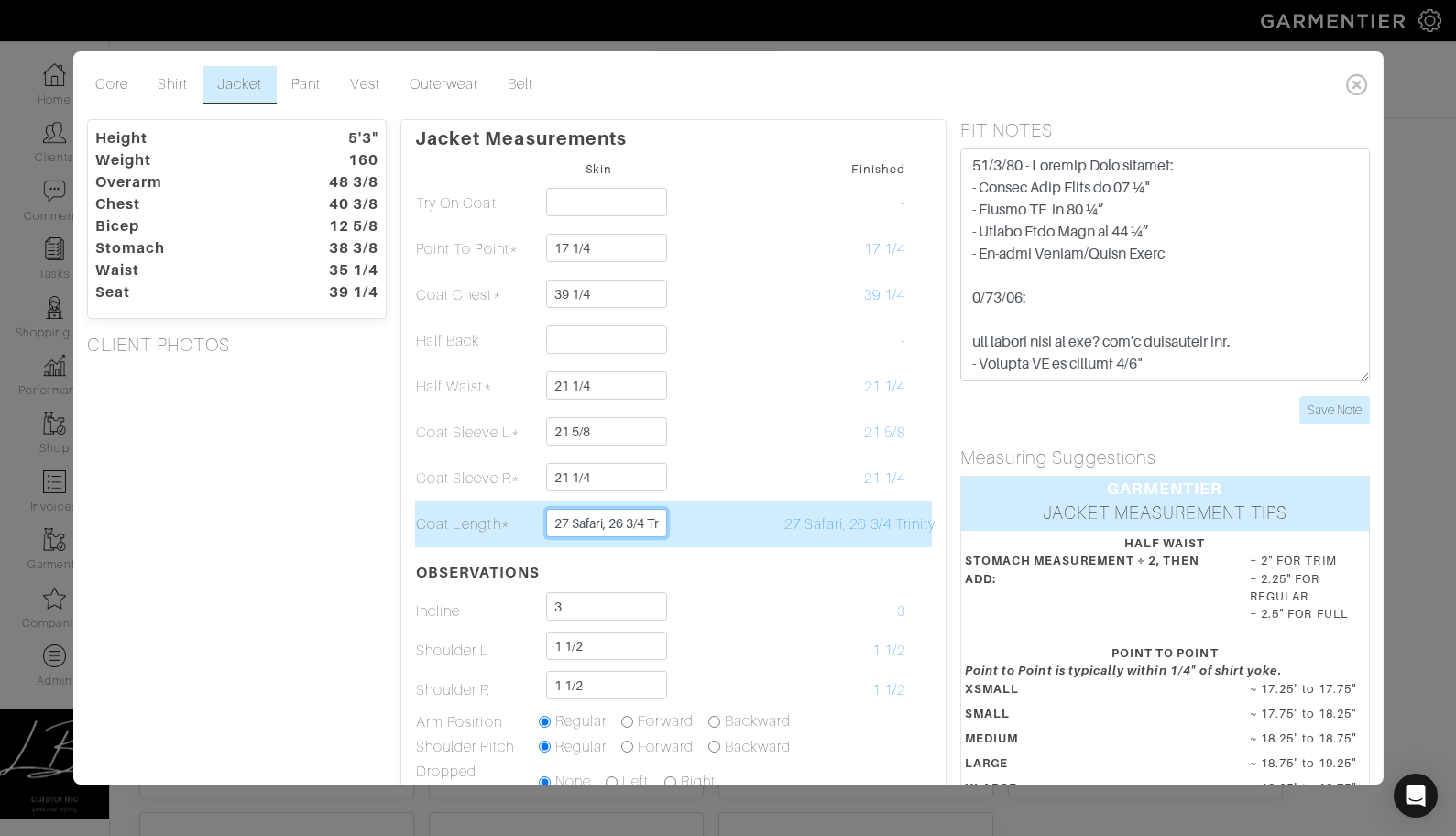 click on "27 Safari, 26 3/4 Trinity" at bounding box center [607, 522] 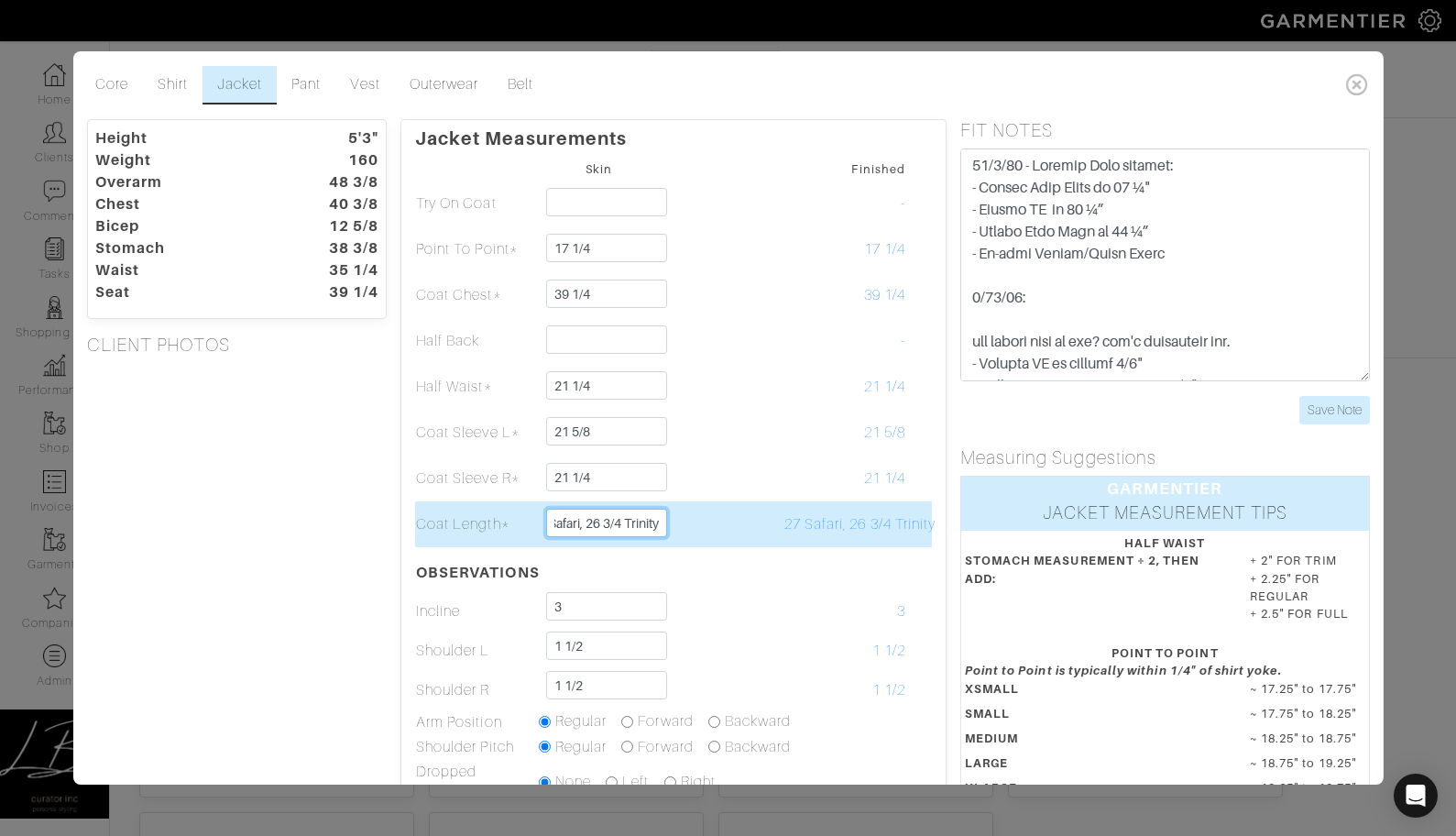 scroll, scrollTop: 0, scrollLeft: 26, axis: horizontal 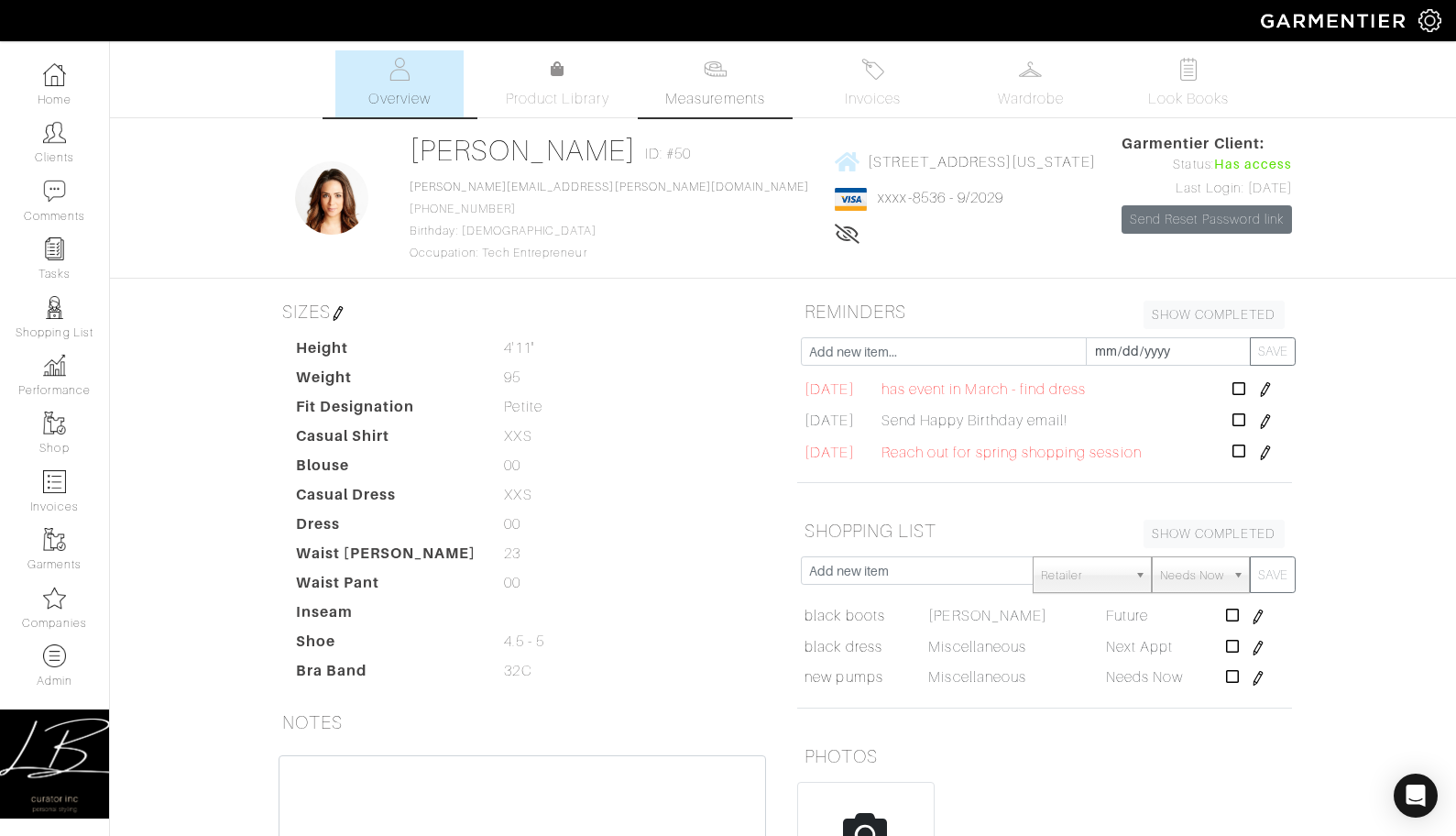 click on "Measurements" at bounding box center (715, 99) 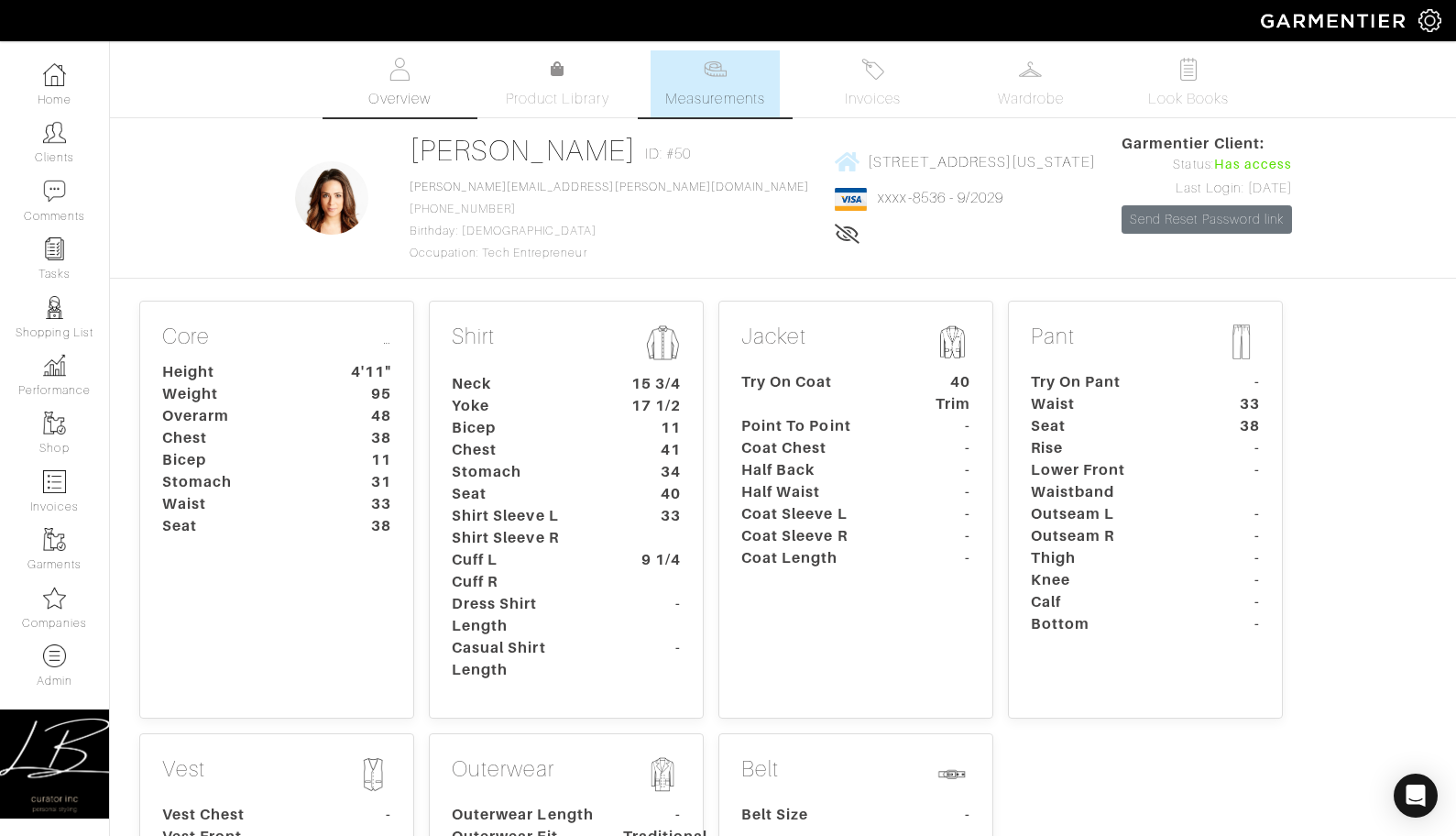 click on "Overview" at bounding box center (400, 83) 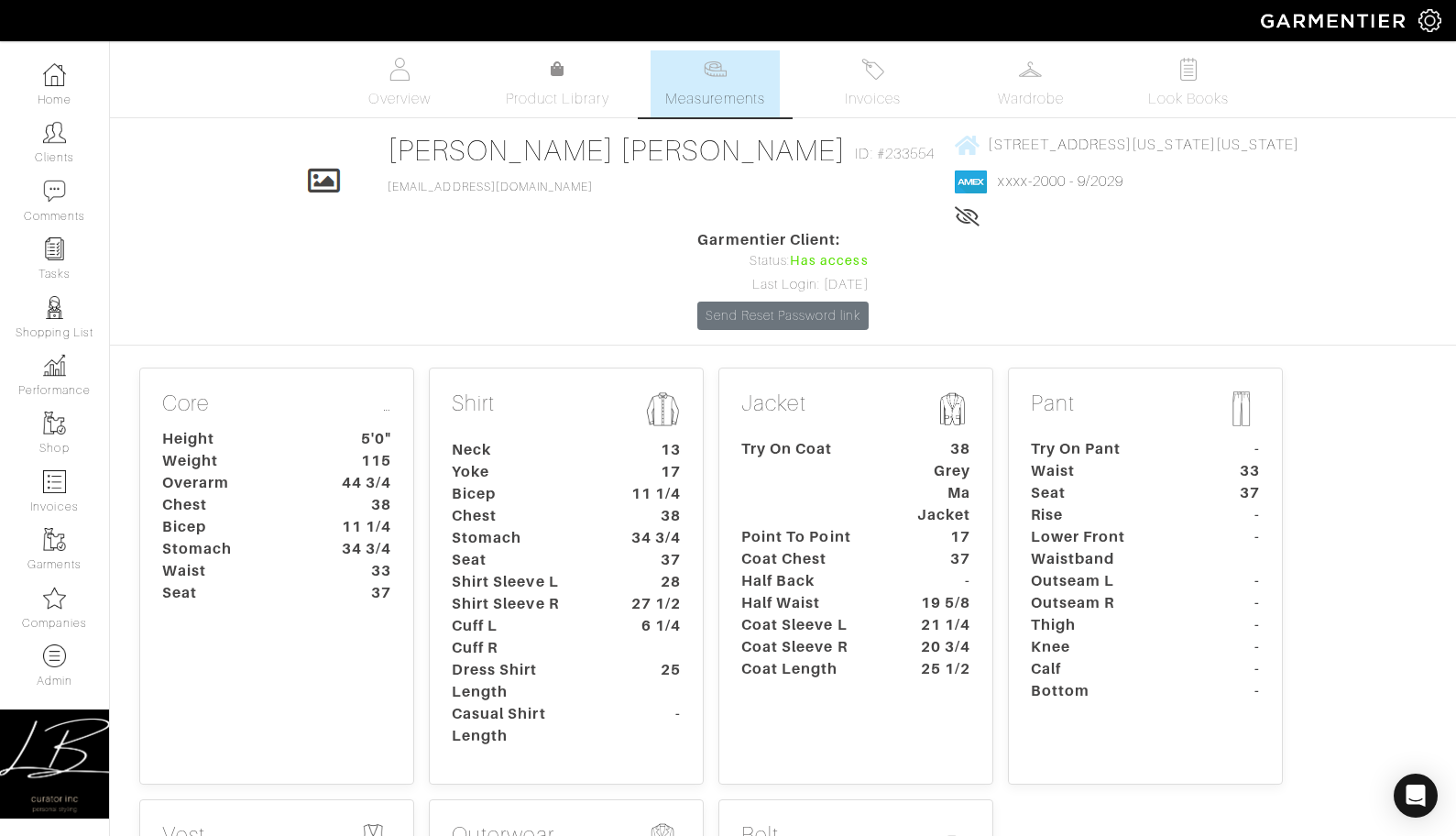 scroll, scrollTop: 0, scrollLeft: 0, axis: both 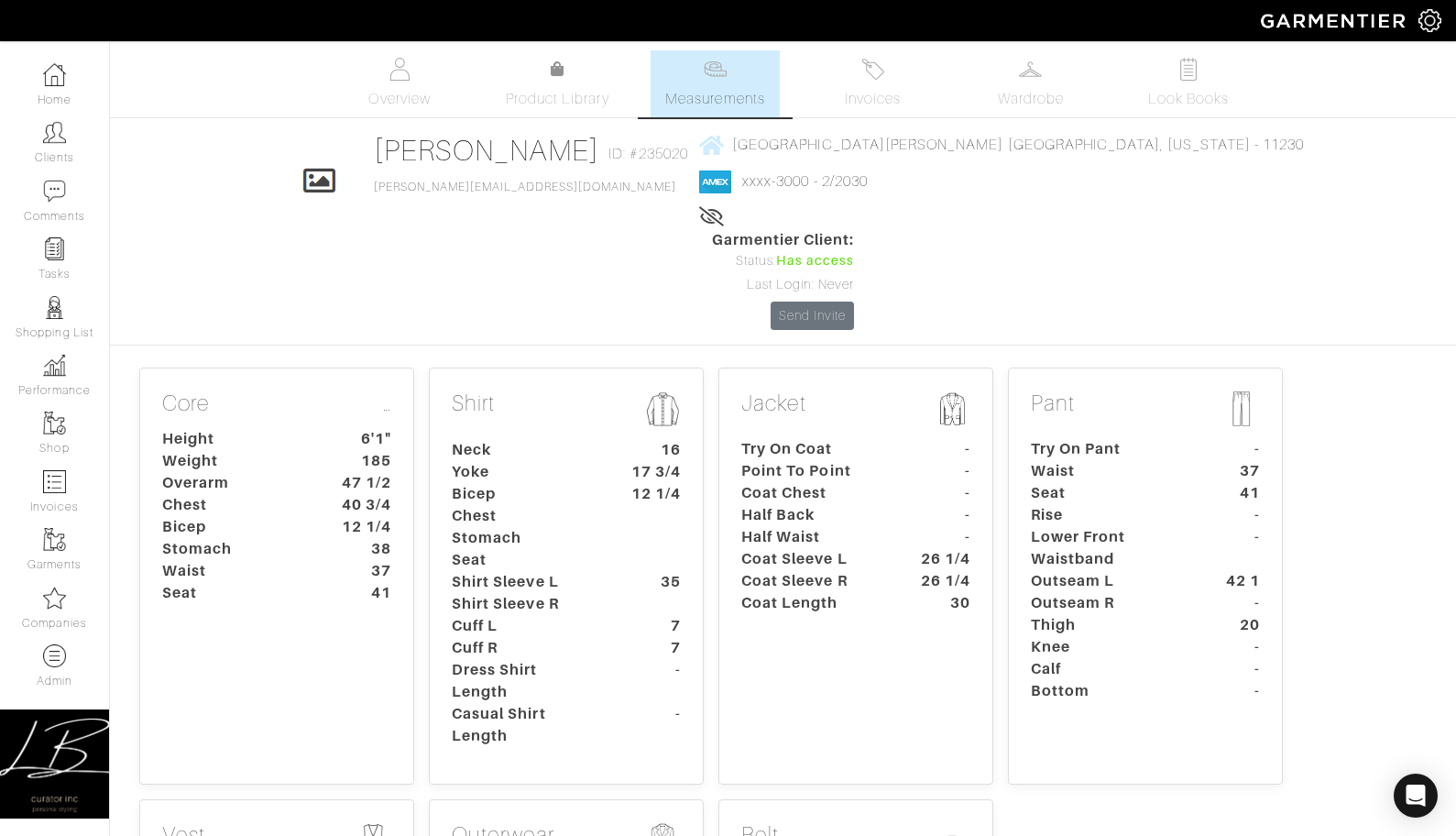 click on "RAYMOND MIZRAHI
ID: #235020
raymond@blackdiamondcaviarnyc.com" at bounding box center (535, 181) 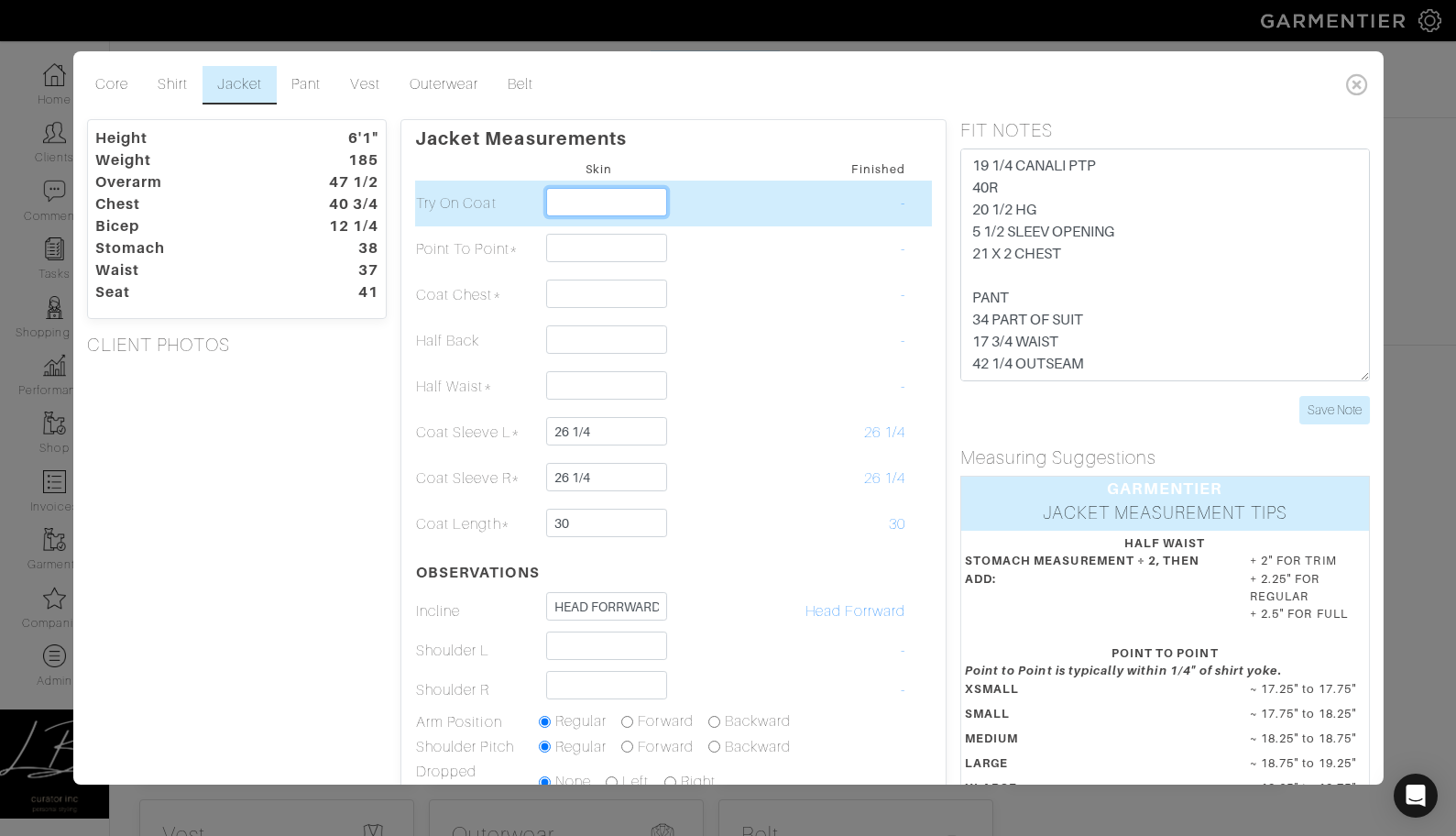 click at bounding box center (607, 202) 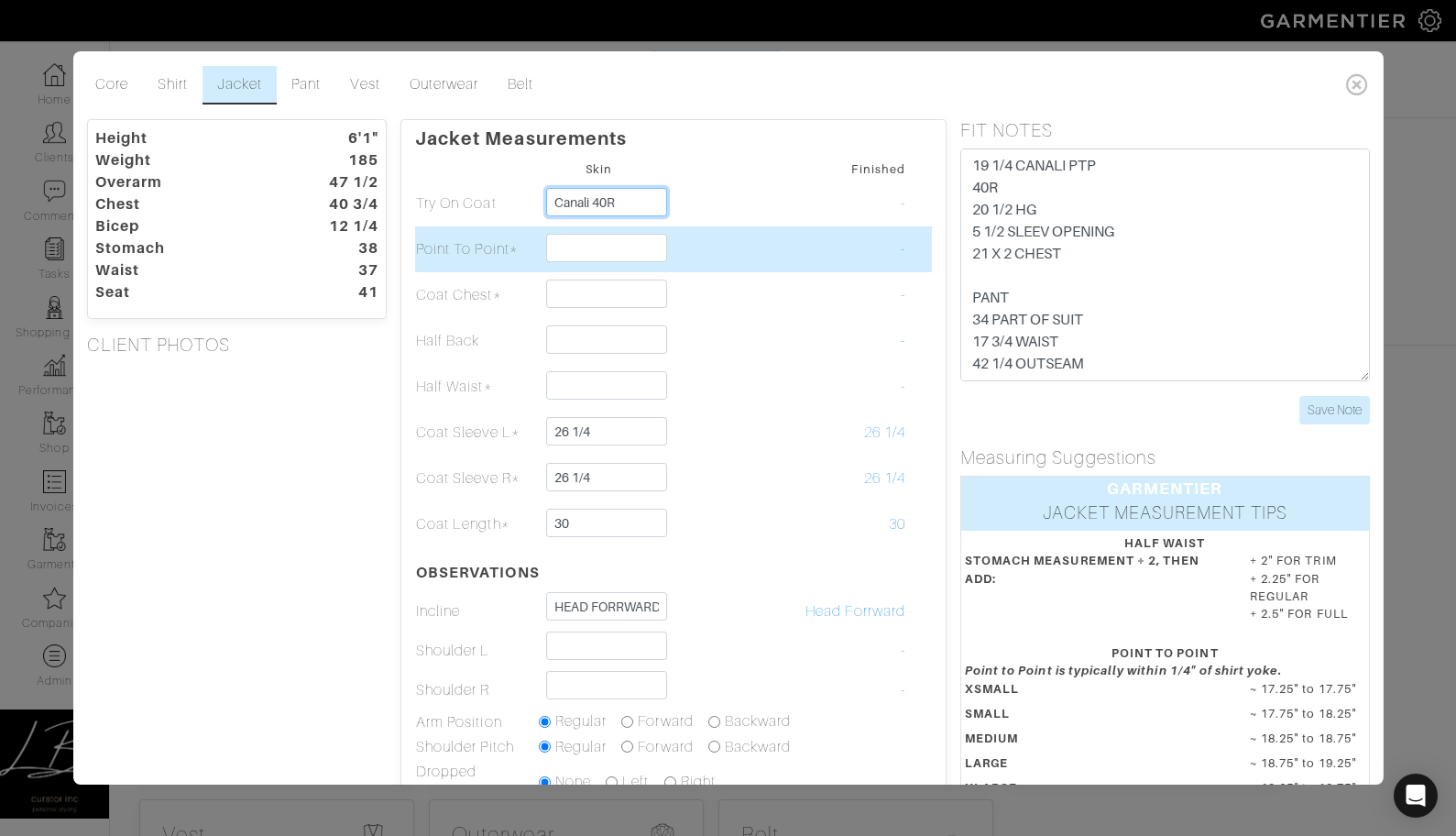 type on "Canali 40R" 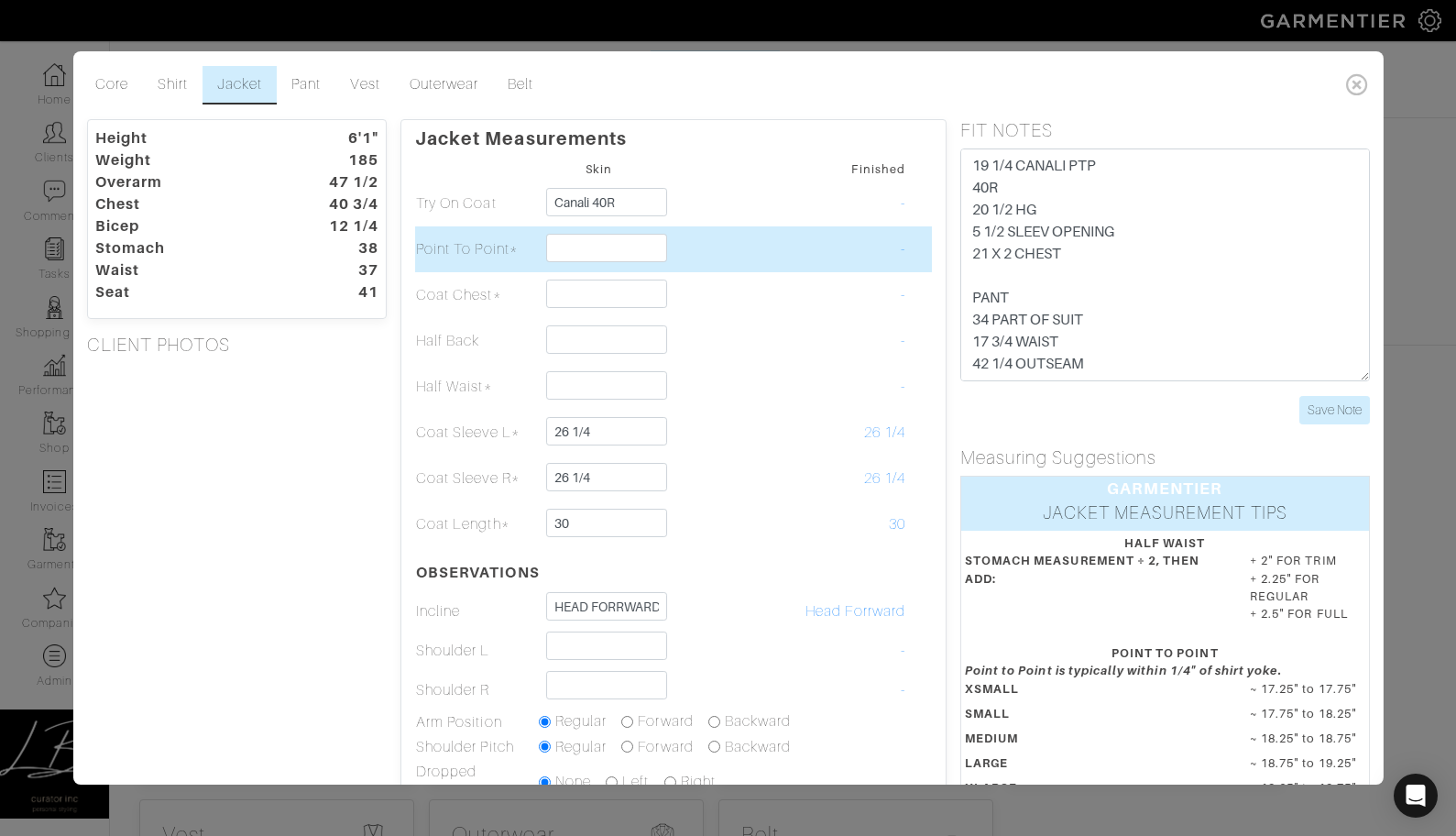 click at bounding box center [722, 249] 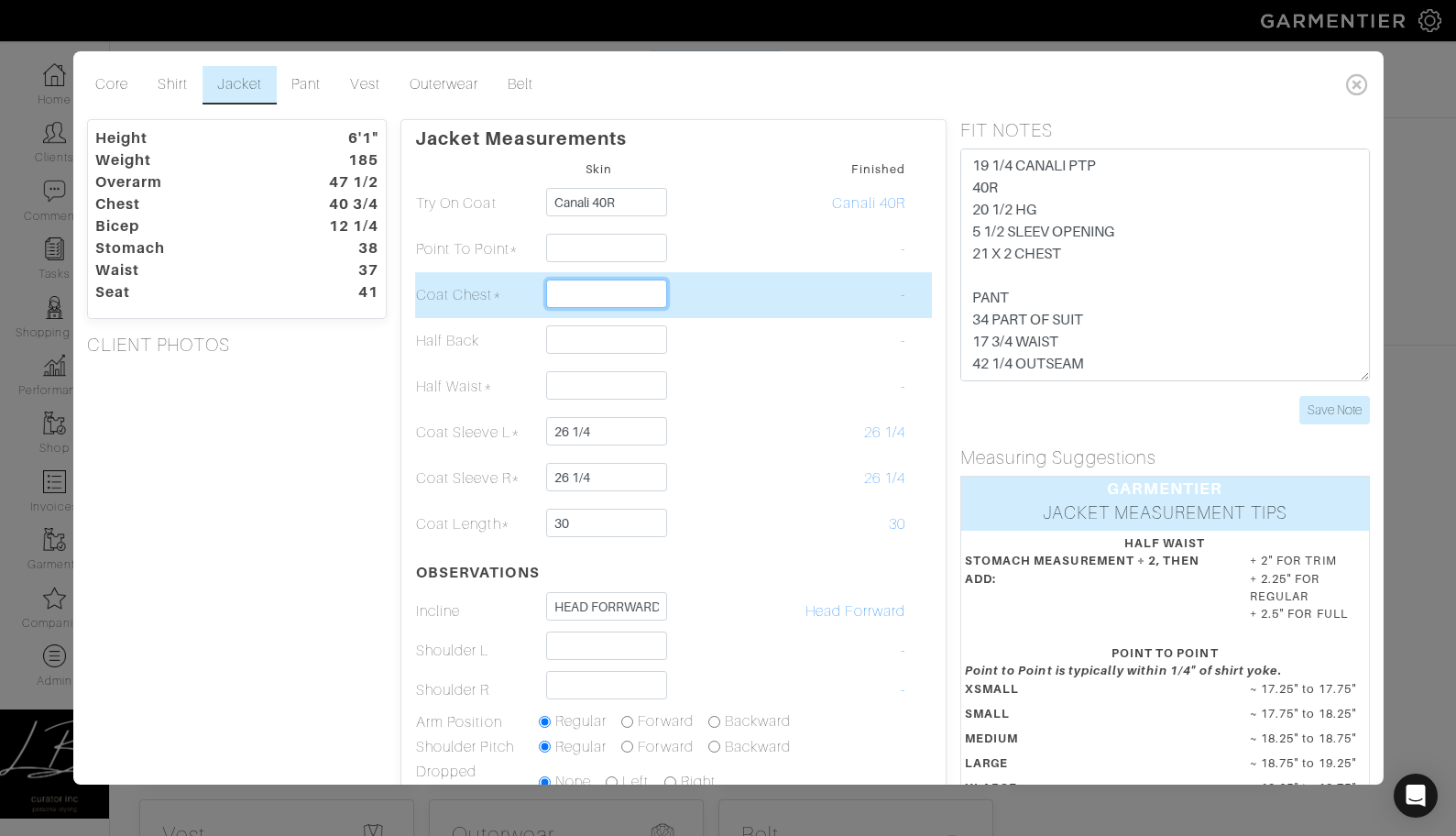 click at bounding box center (607, 293) 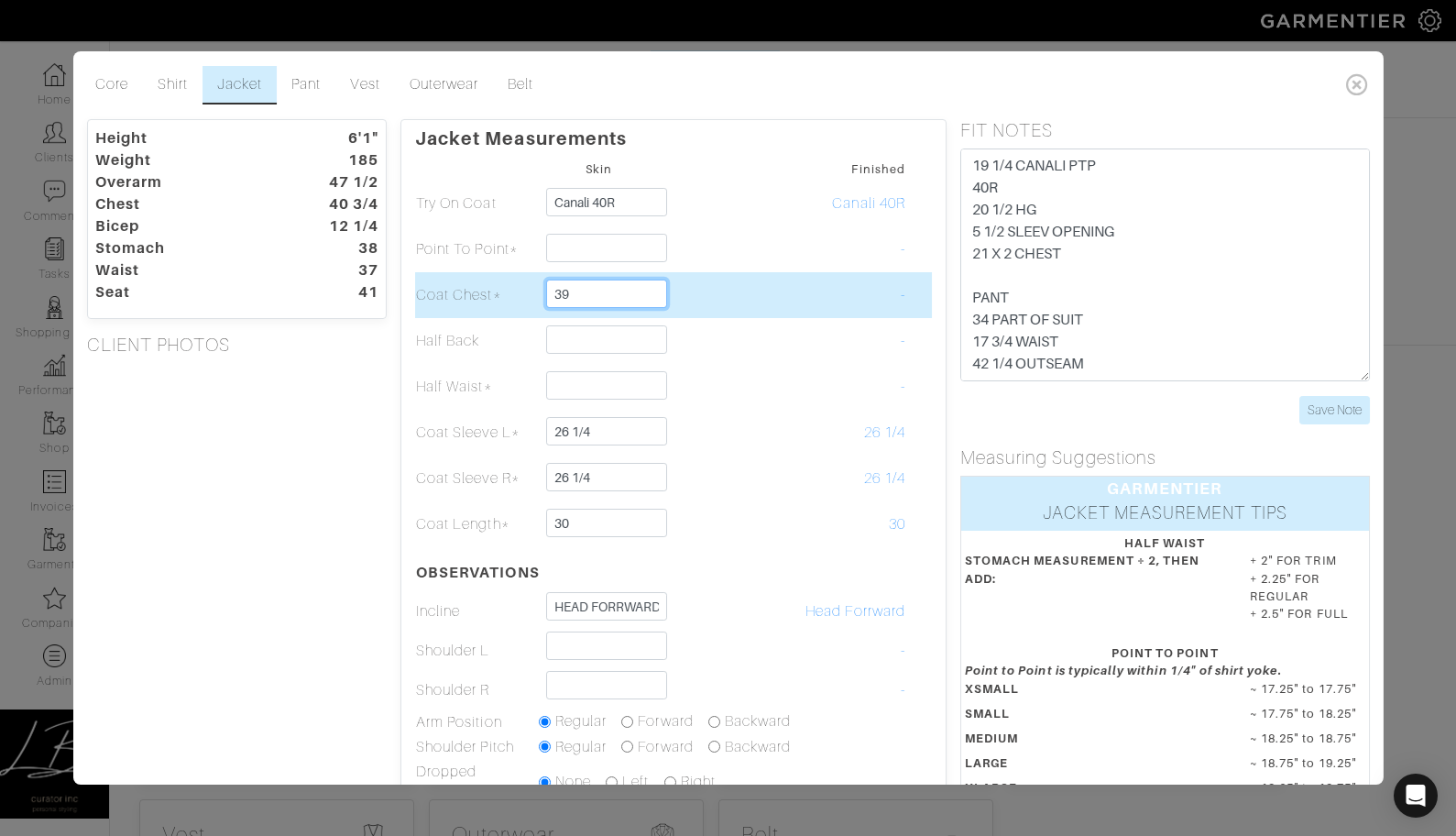 type on "39" 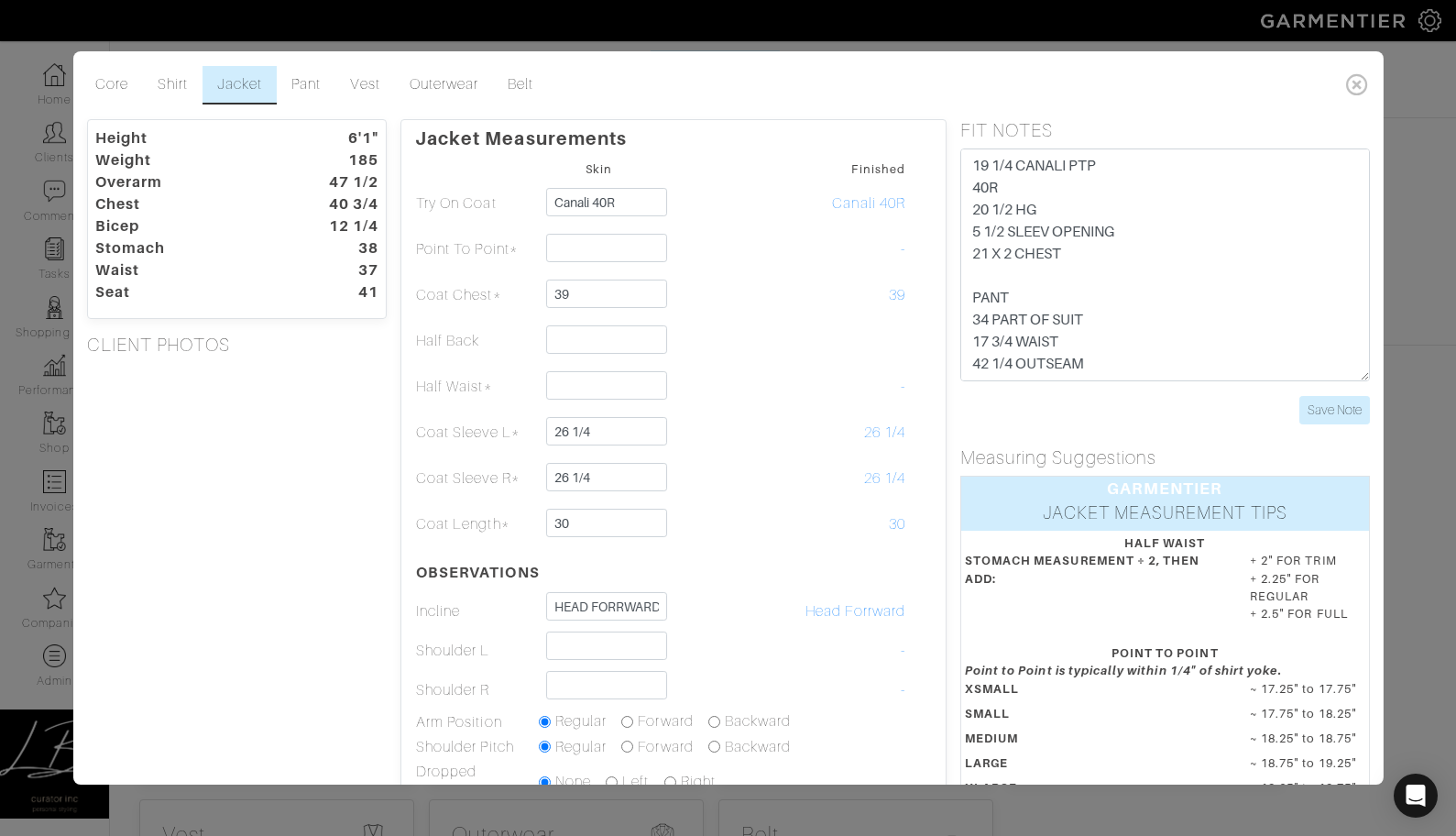 click on "Height
6'1"
Weight
185
Overarm
47 1/2
Chest
40 3/4
Bicep
12 1/4
Stomach
38
Waist
37
Seat
41
CLIENT PHOTOS" at bounding box center (236, 590) 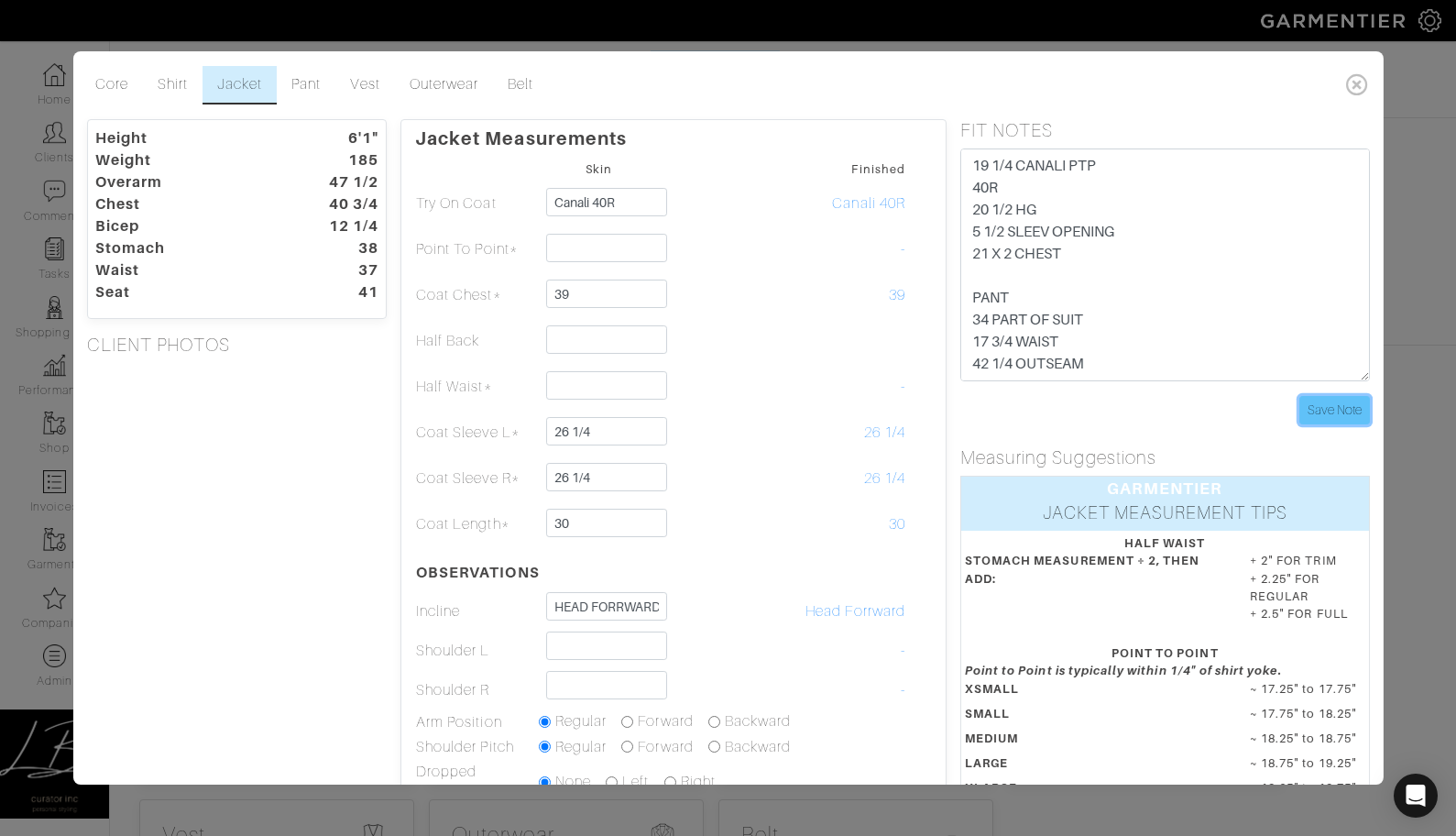 click on "Save Note" at bounding box center (1334, 410) 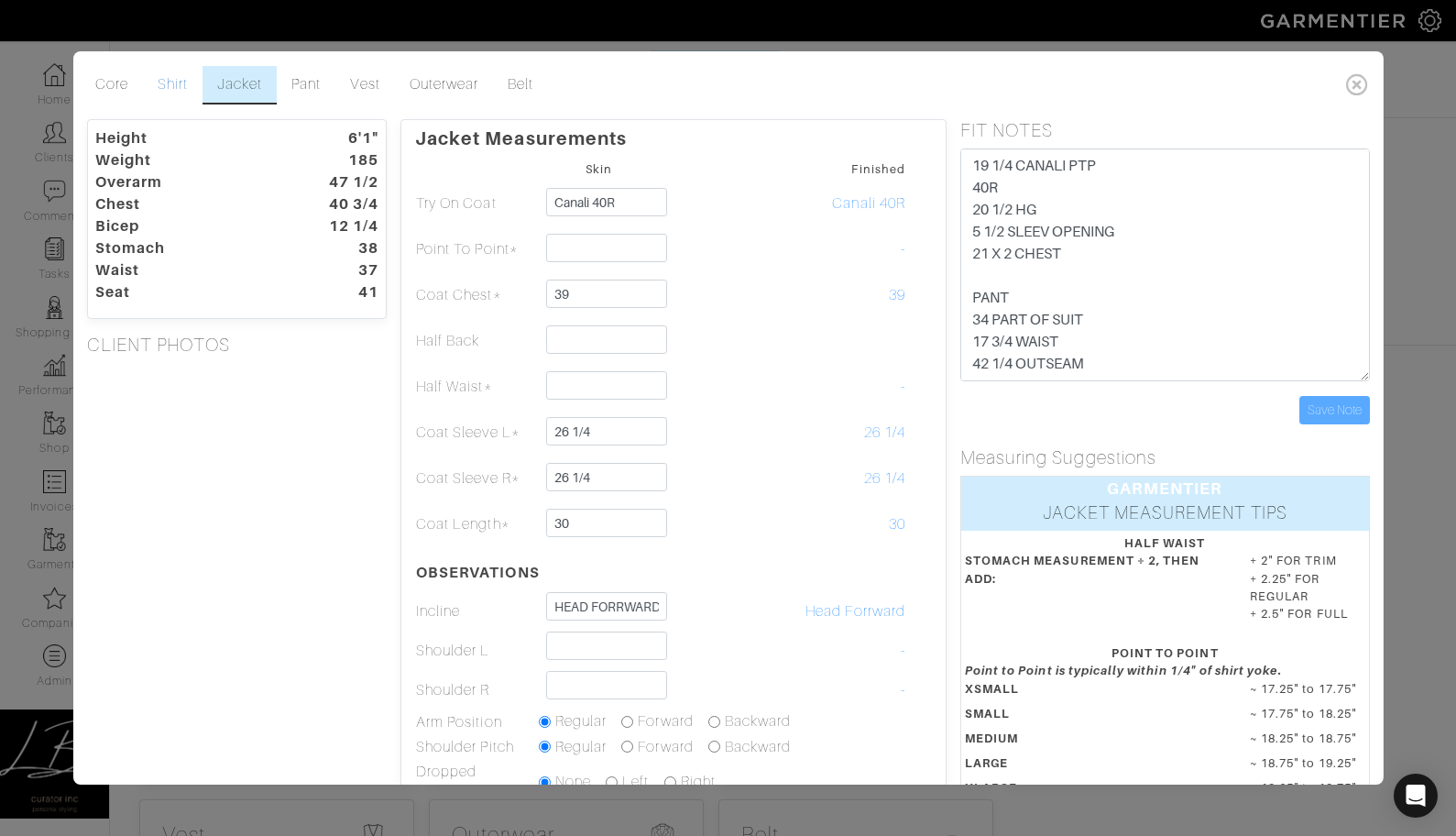 click on "Shirt" at bounding box center [172, 85] 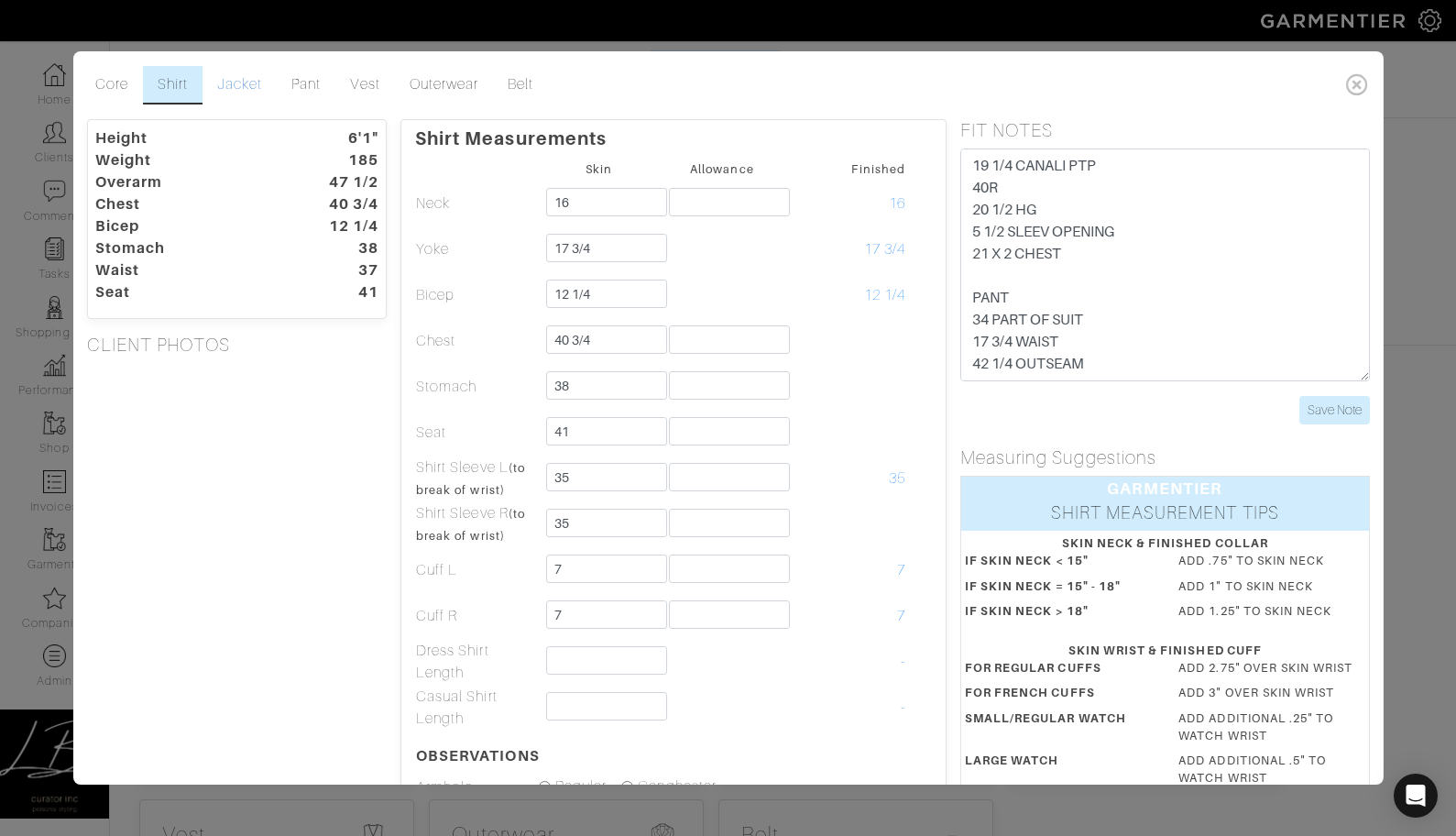 click on "Jacket" at bounding box center [239, 85] 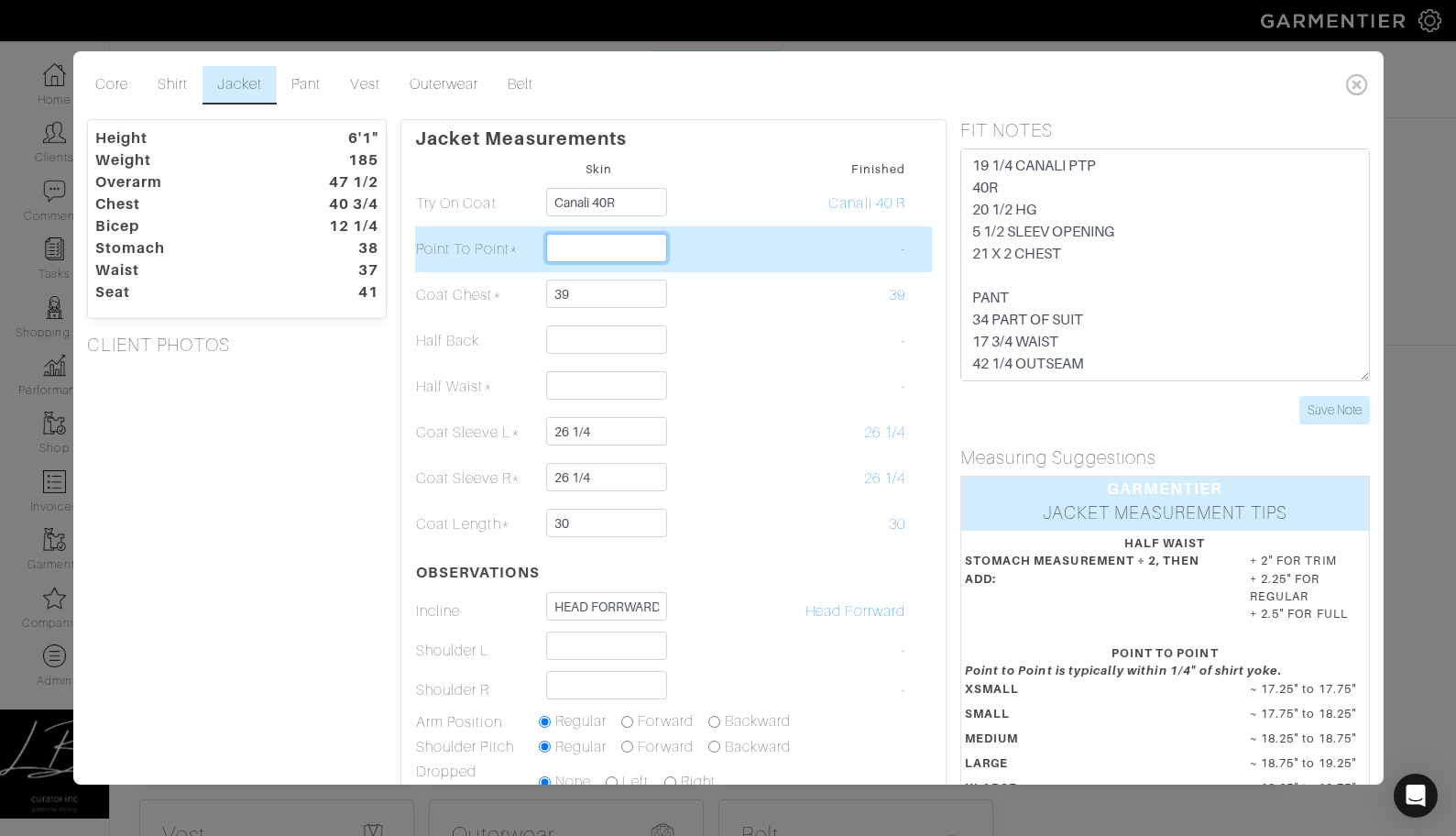 click at bounding box center [607, 248] 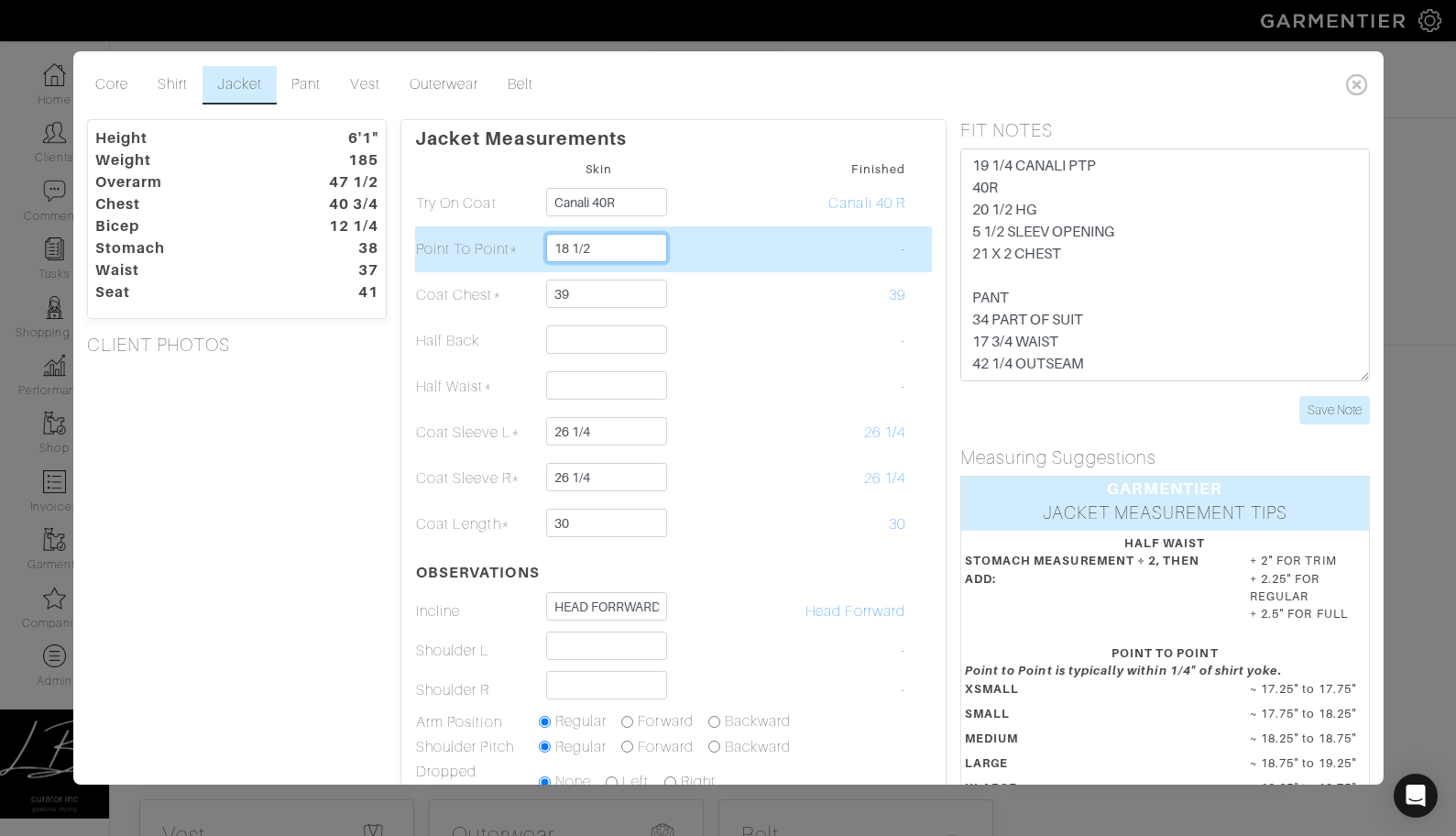 type on "18 1/2" 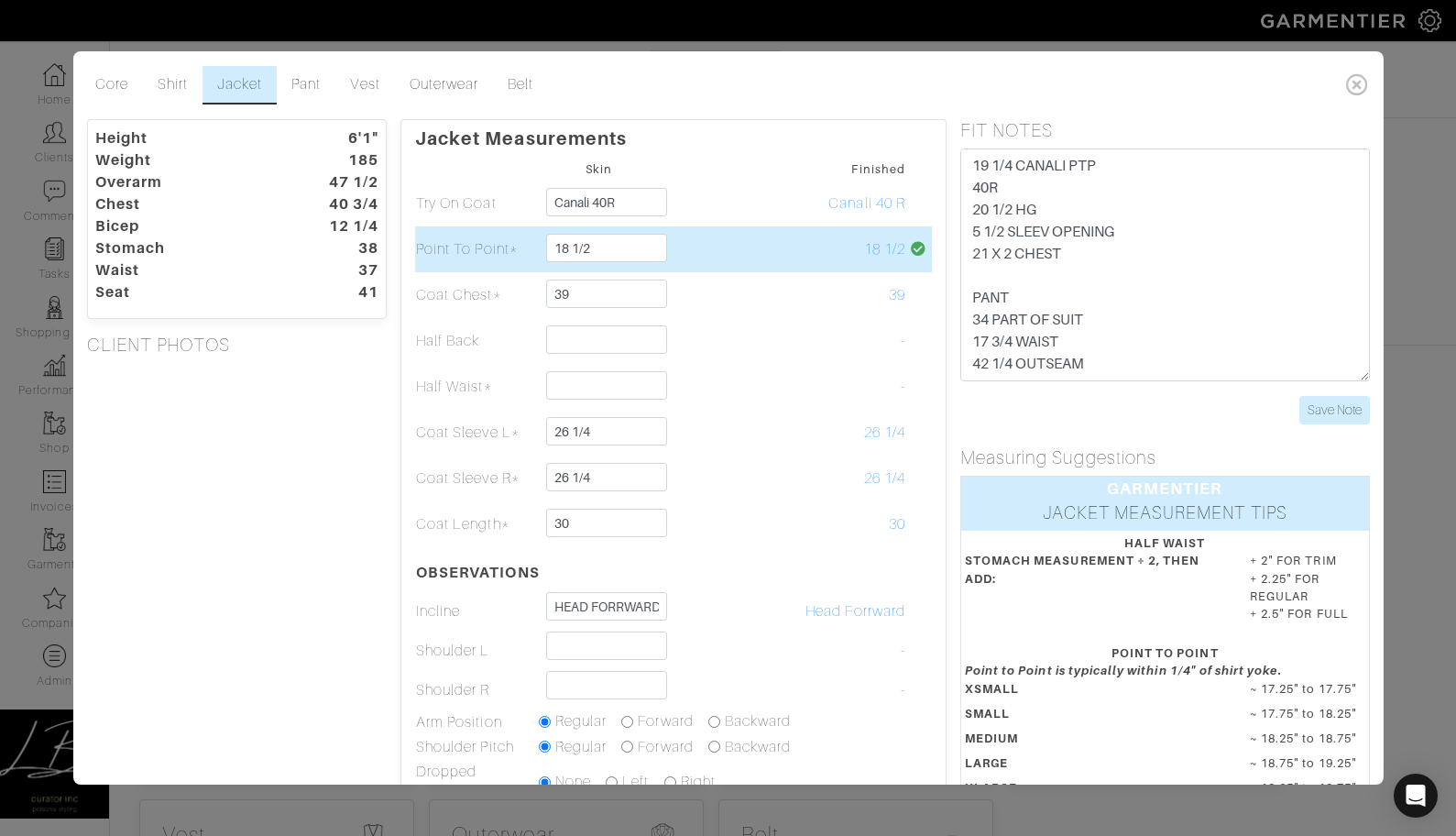 click on "18 1/2" at bounding box center (845, 249) 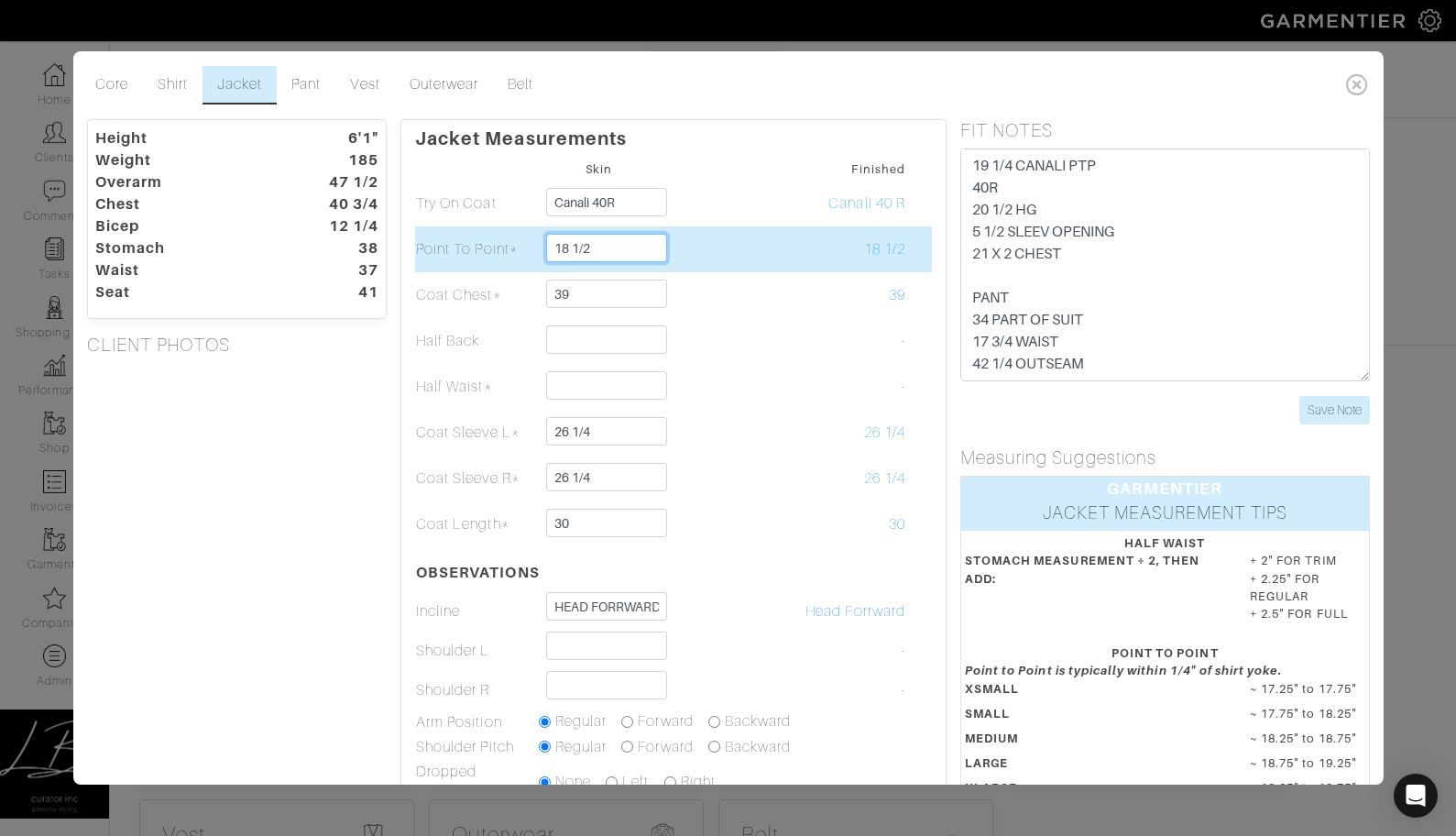 drag, startPoint x: 575, startPoint y: 250, endPoint x: 611, endPoint y: 248, distance: 36.05551 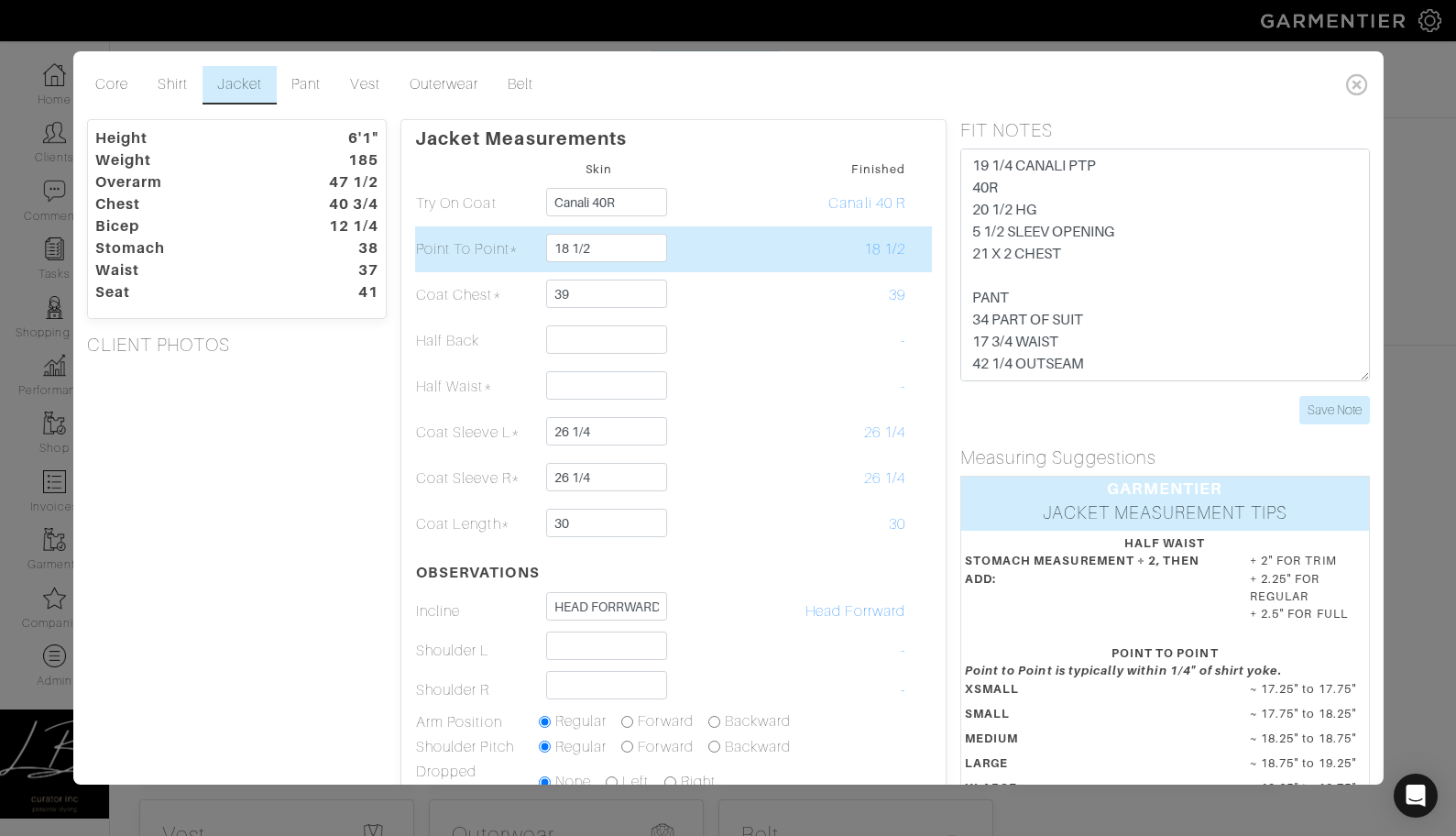 click at bounding box center (722, 249) 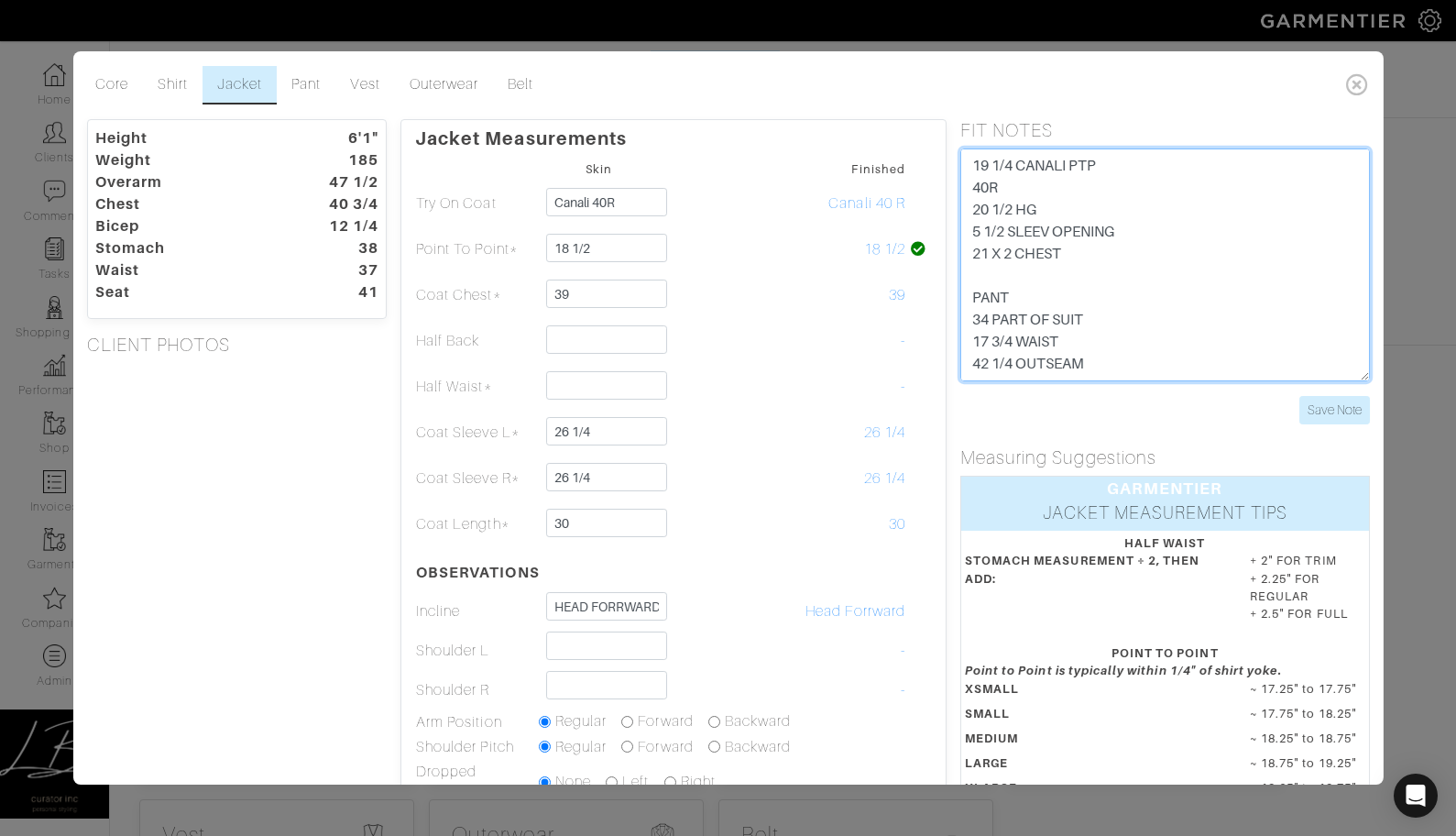 drag, startPoint x: 1015, startPoint y: 169, endPoint x: 961, endPoint y: 169, distance: 54 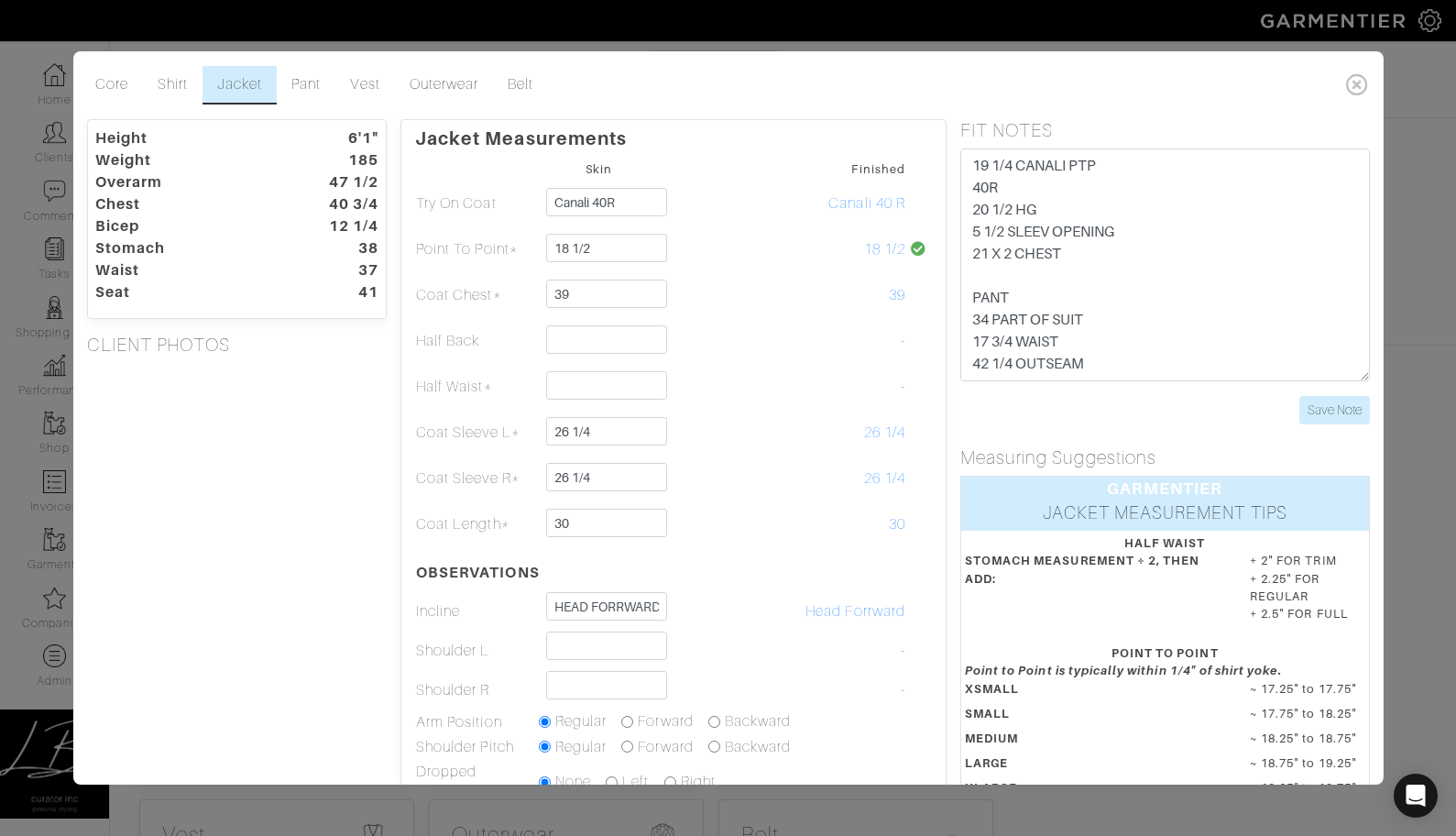 drag, startPoint x: 995, startPoint y: 108, endPoint x: 986, endPoint y: 114, distance: 10.816654 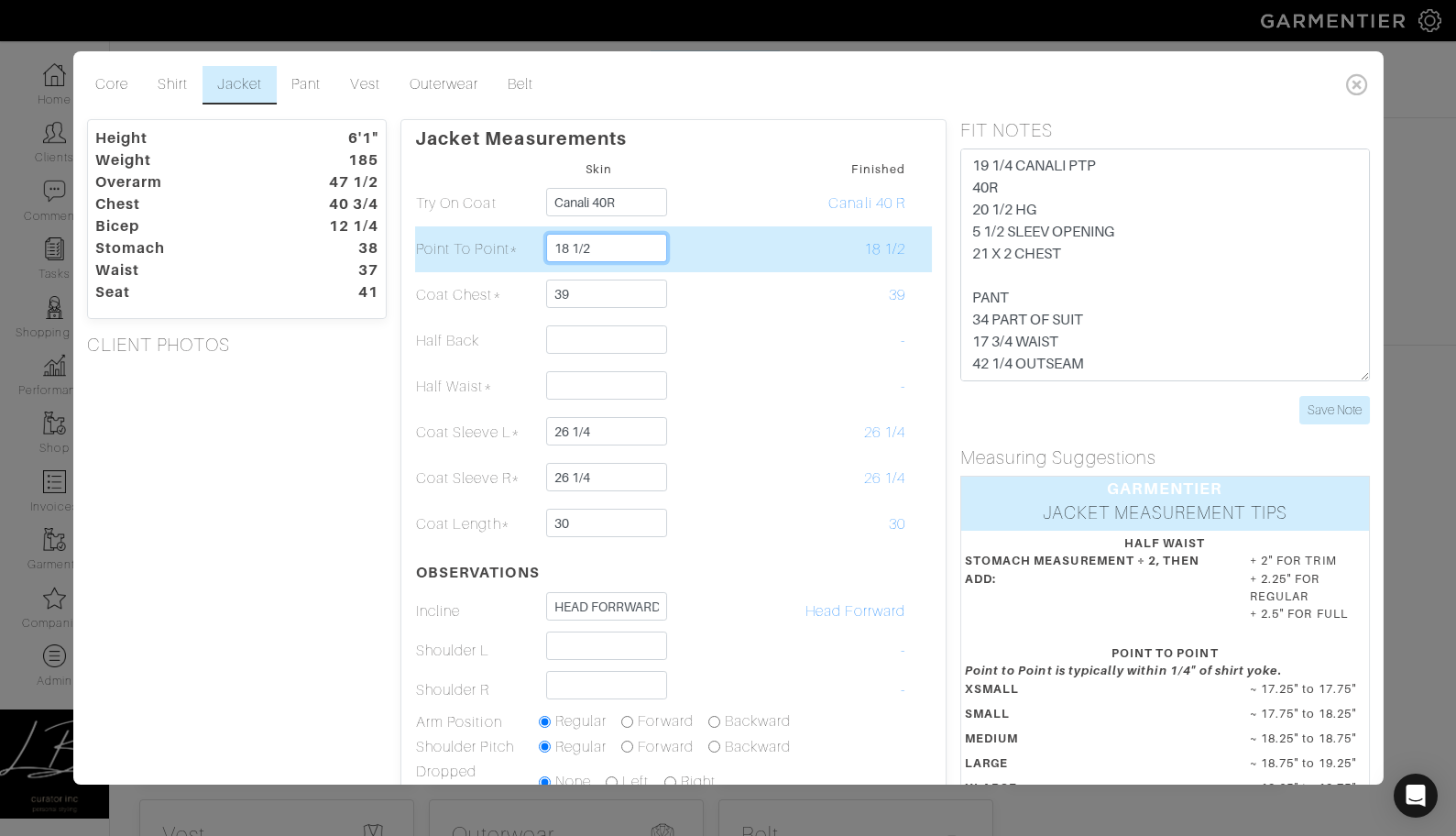 click on "18 1/2" at bounding box center (607, 248) 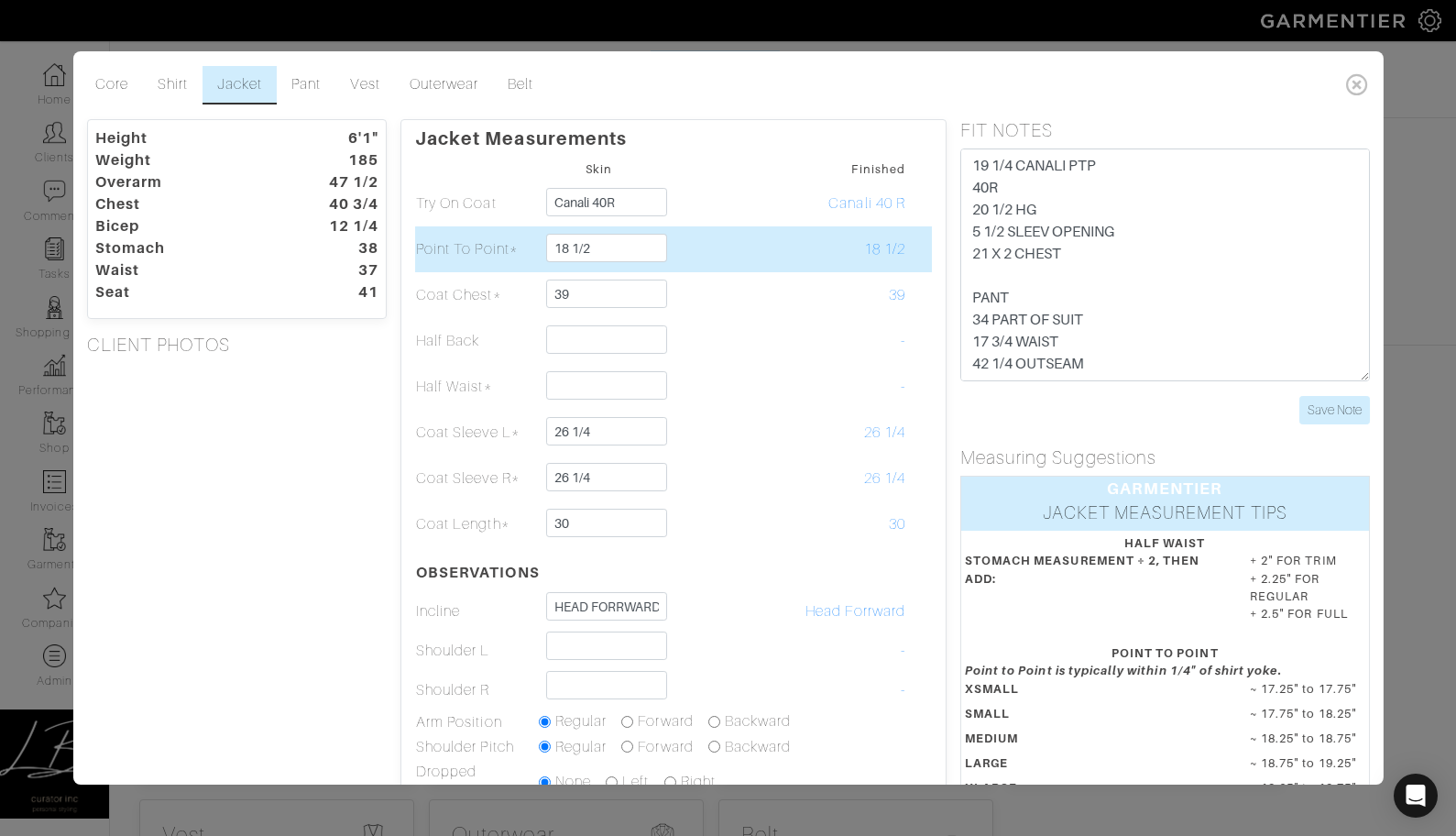 click at bounding box center (722, 249) 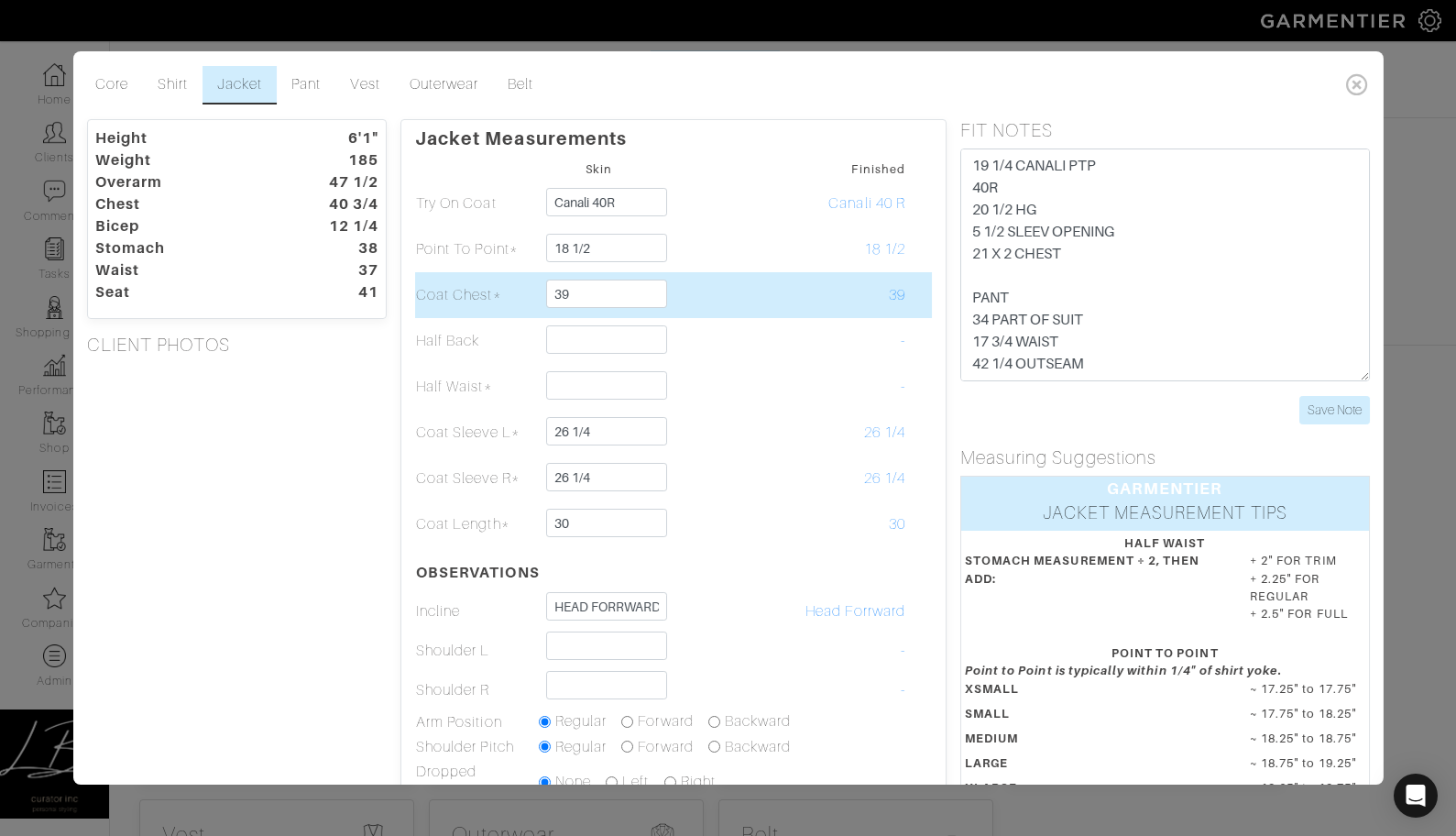 click at bounding box center [722, 295] 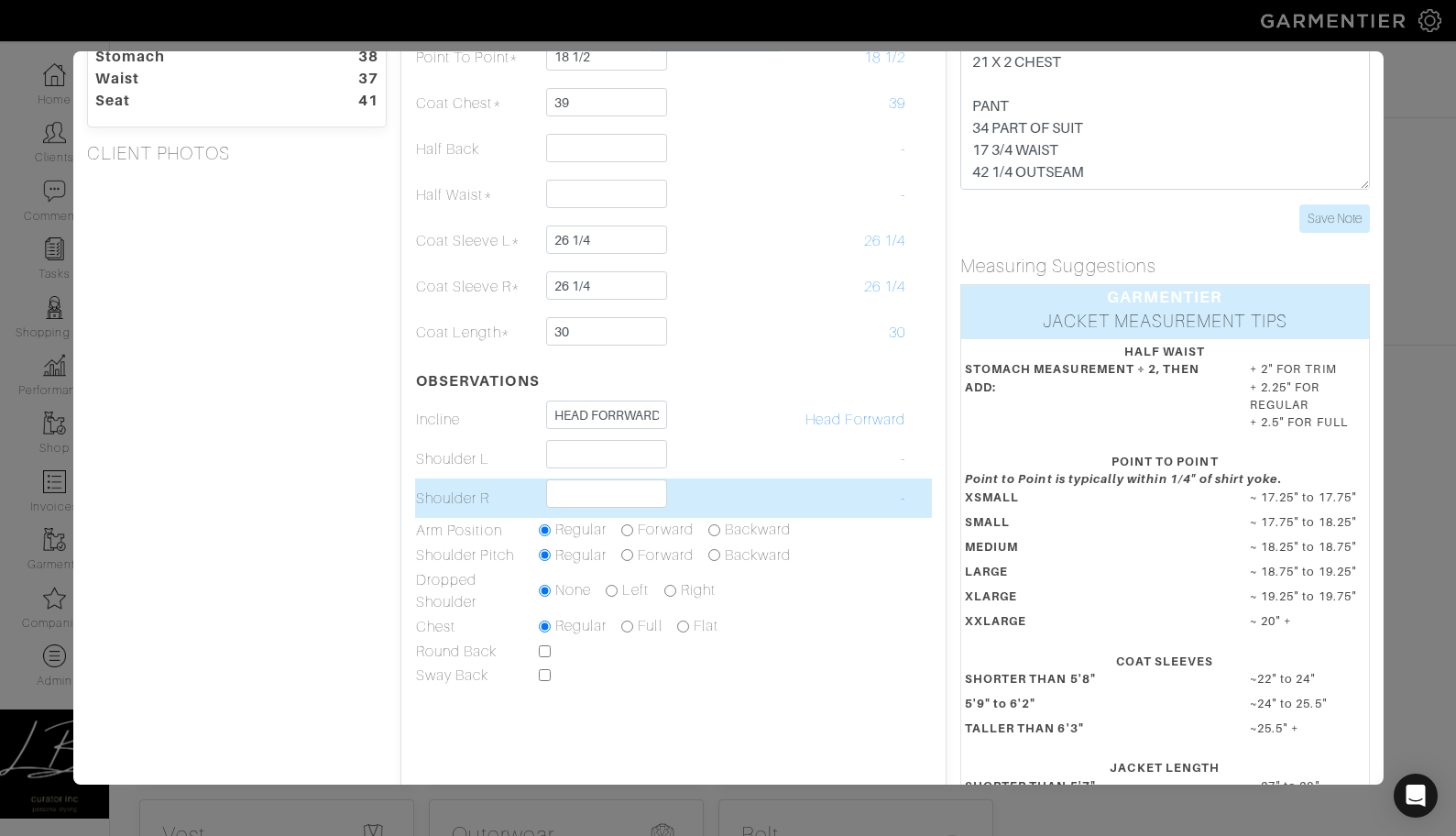 scroll, scrollTop: 204, scrollLeft: 0, axis: vertical 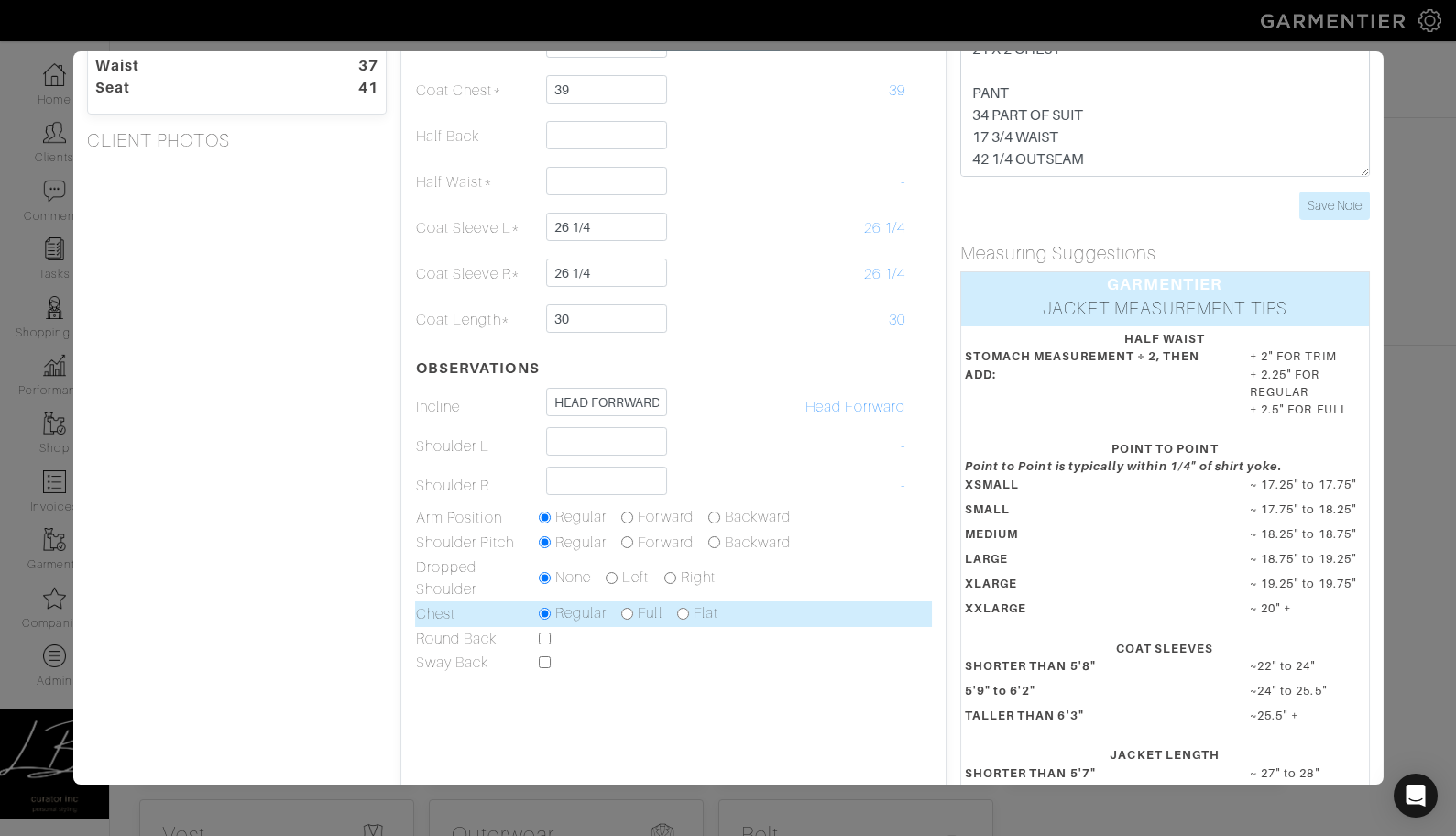 click at bounding box center (627, 613) 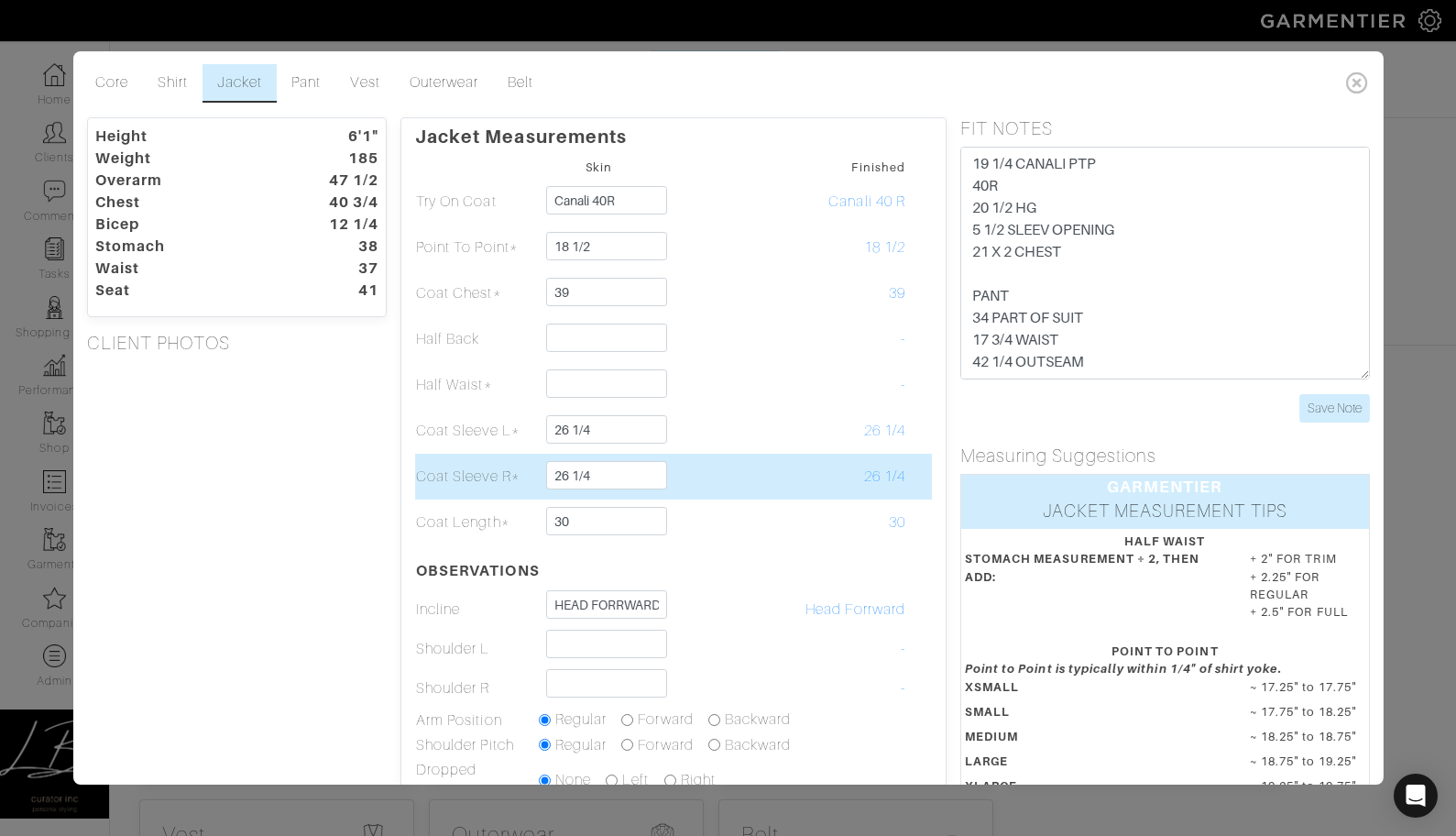 scroll, scrollTop: 0, scrollLeft: 0, axis: both 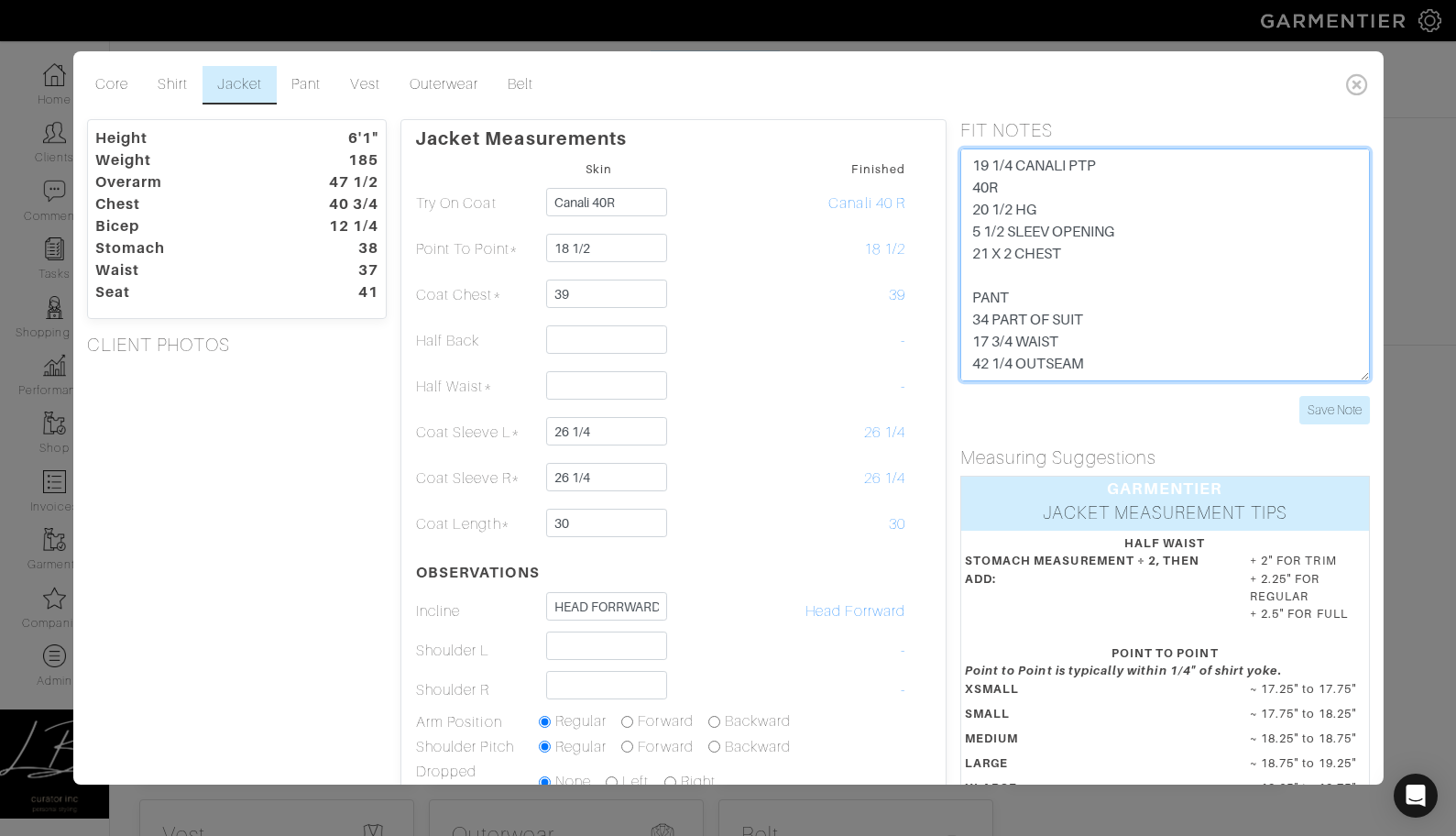 drag, startPoint x: 1040, startPoint y: 208, endPoint x: 969, endPoint y: 209, distance: 71.00704 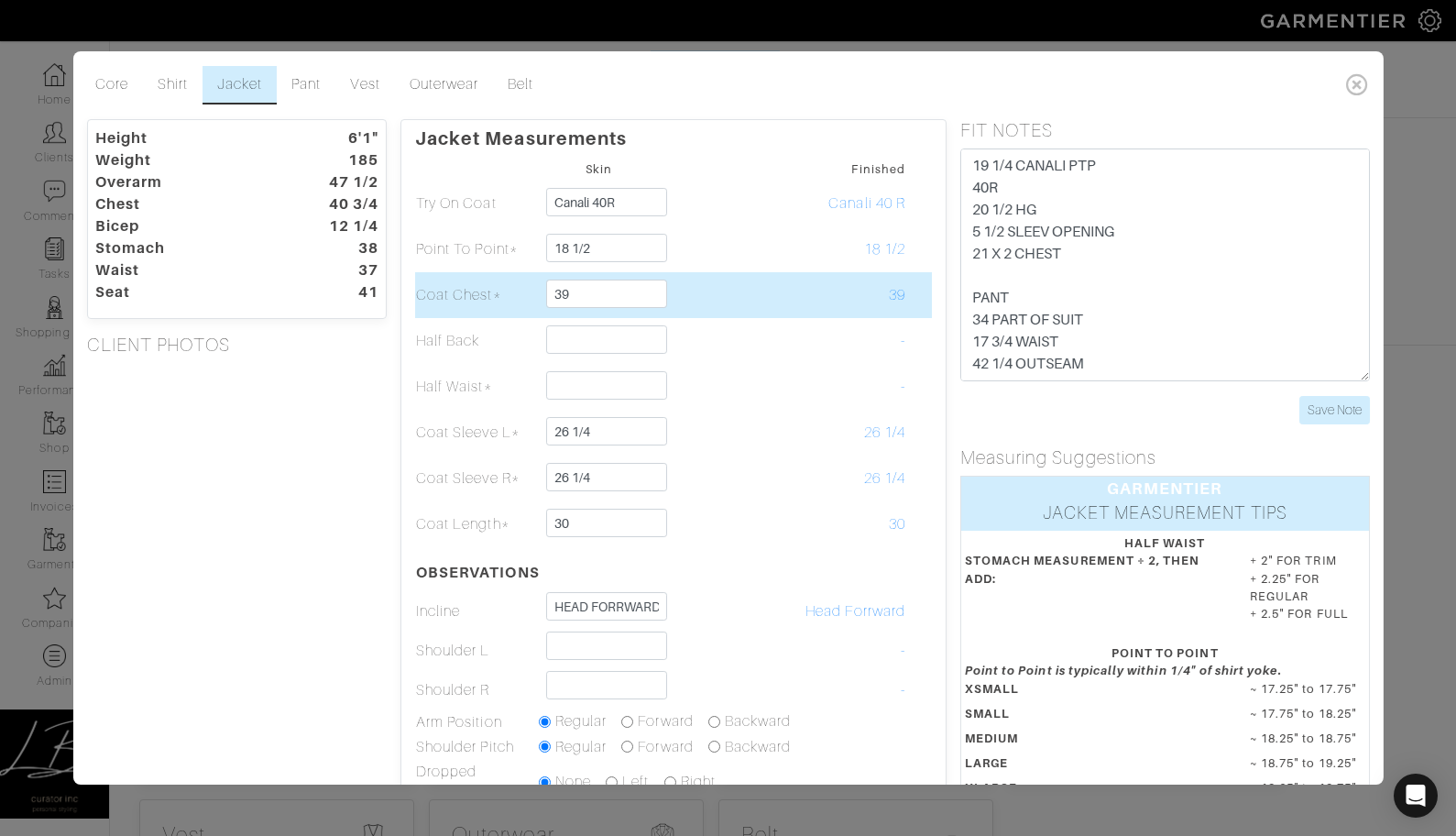 click on "39" at bounding box center [845, 295] 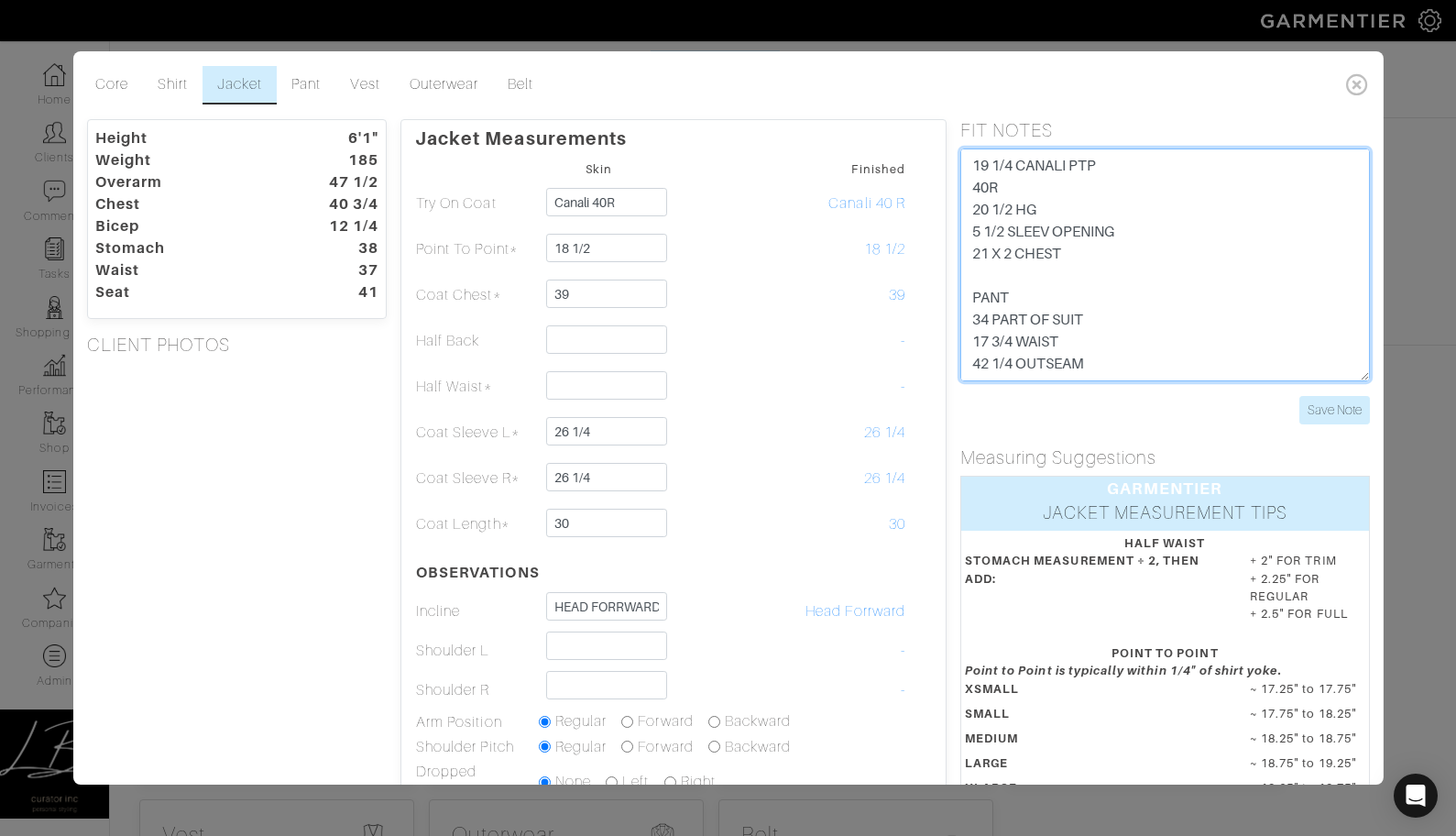 click on "19 1/4 CANALI PTP
40R
20 1/2 HG
5 1/2 SLEEV OPENING
21 X 2 CHEST
PANT
34 PART OF SUIT
17 3/4 WAIST
42 1/4 OUTSEAM
32 INSEAM
21 1/2 SEAT
8 BOTTOM
9 1/8 KNEE" at bounding box center [1165, 265] 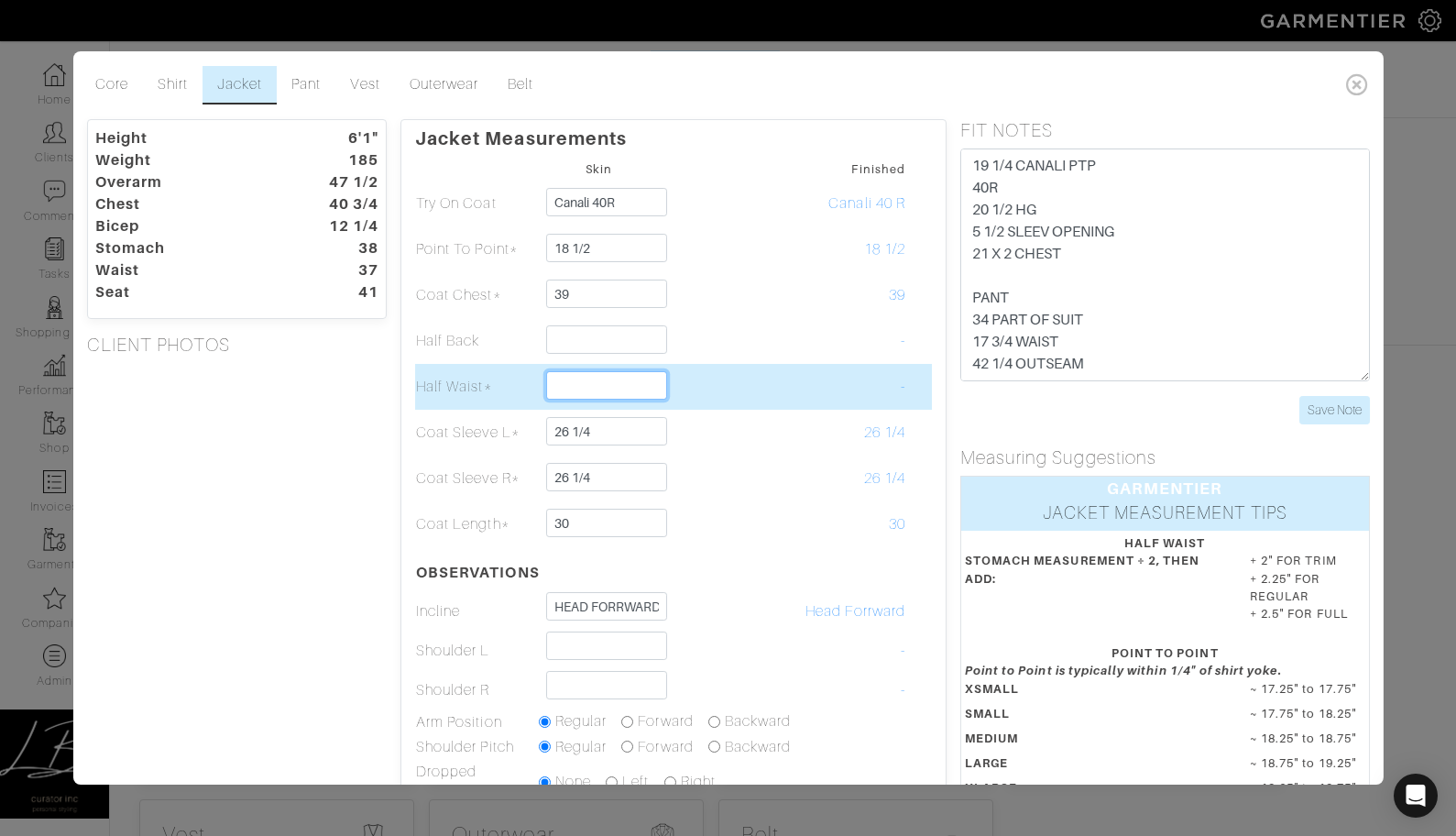 click at bounding box center [607, 385] 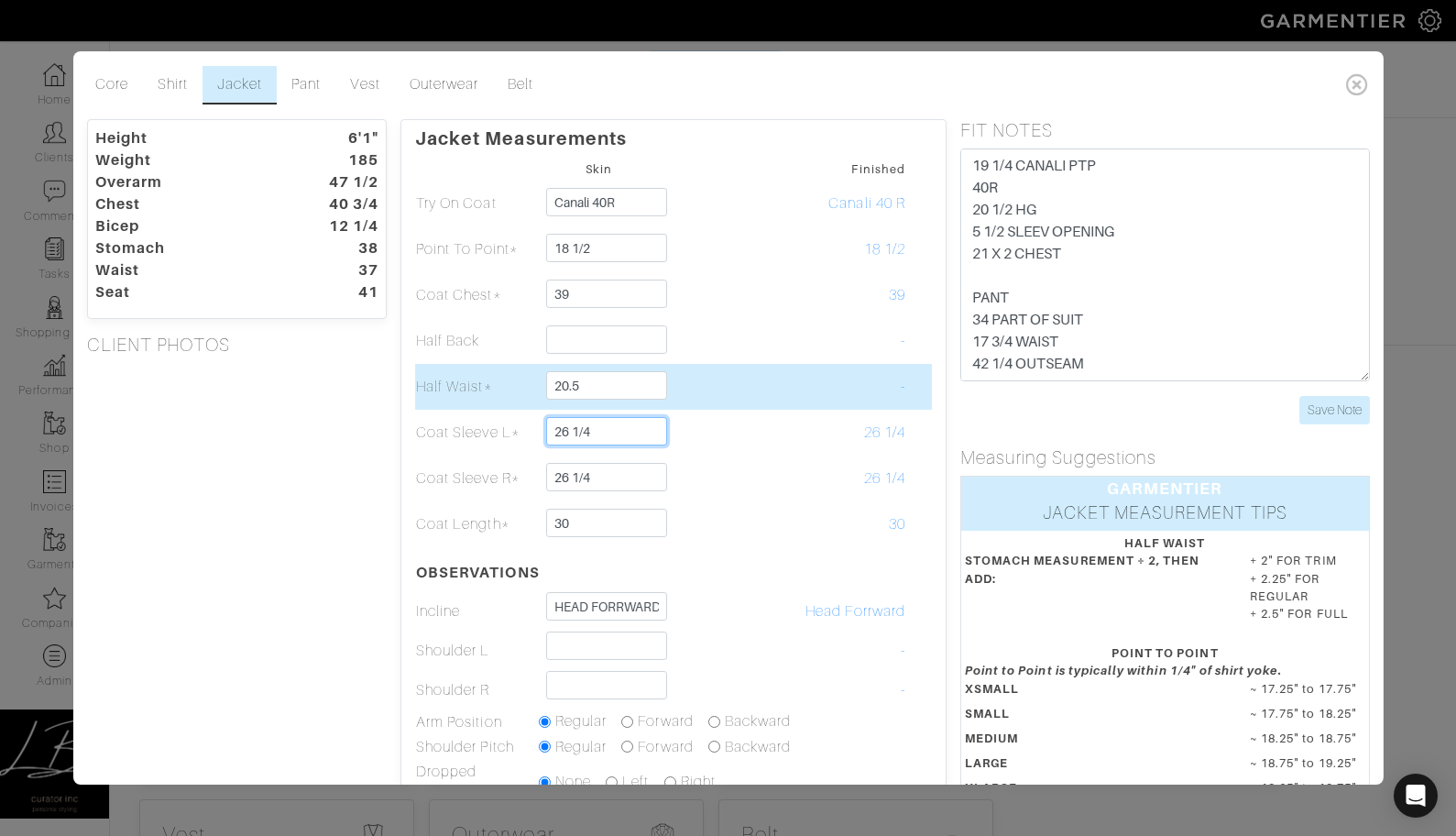 type on "20 1/2" 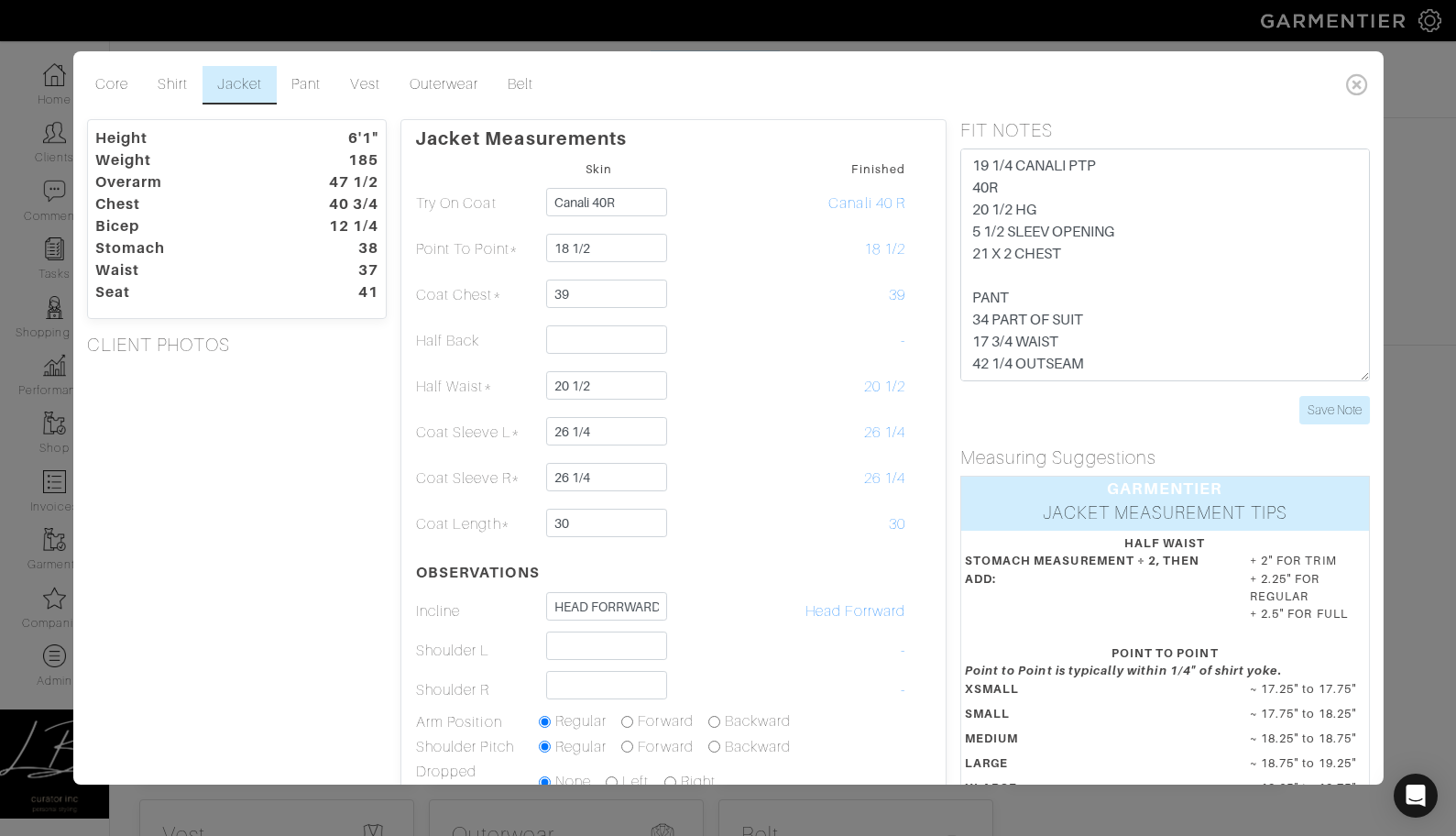 click on "Height
6'1"
Weight
185
Overarm
47 1/2
Chest
40 3/4
Bicep
12 1/4
Stomach
38
Waist
37
Seat
41
CLIENT PHOTOS" at bounding box center (236, 590) 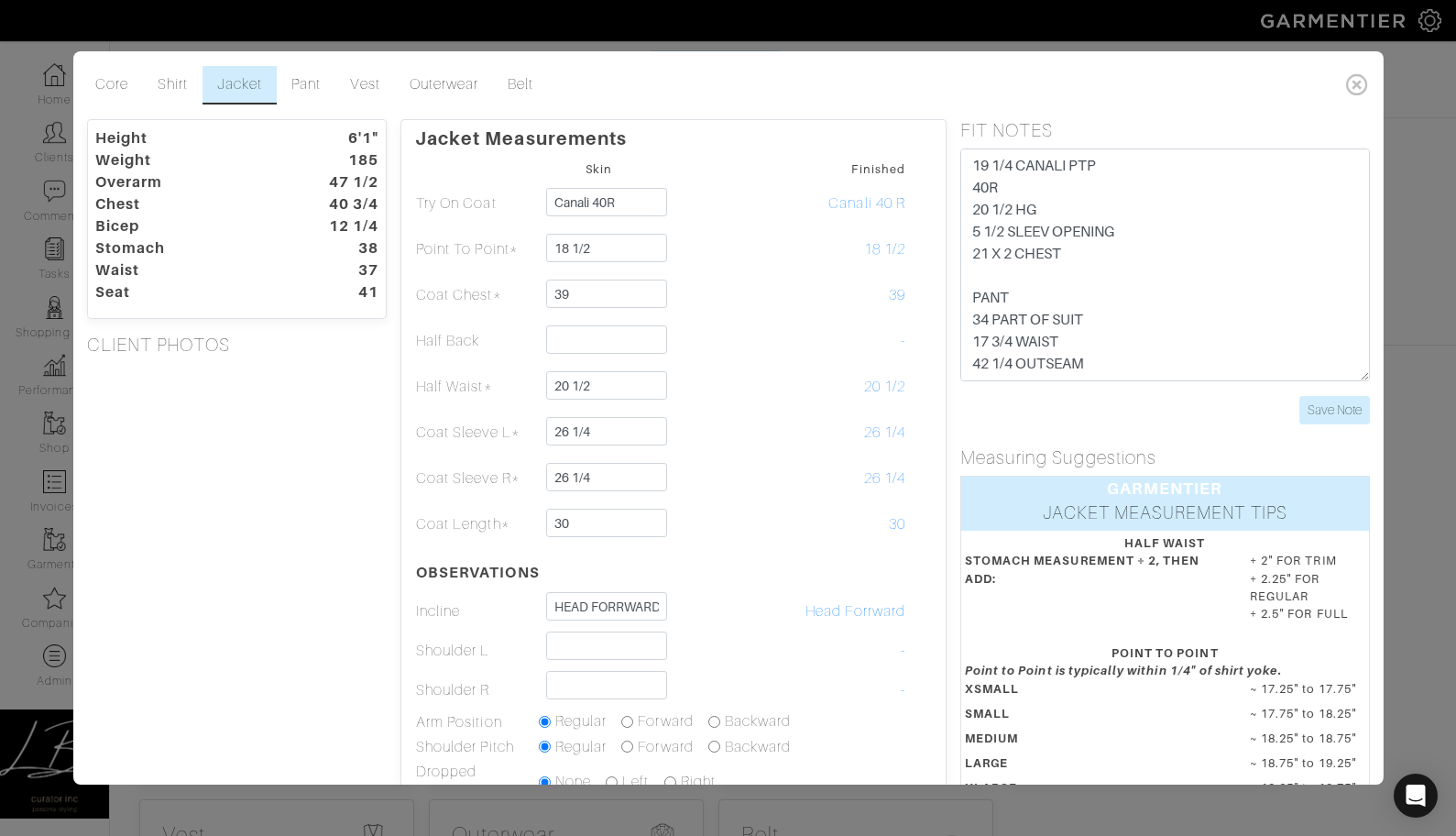 click on "Height
6'1"
Weight
185
Overarm
47 1/2
Chest
40 3/4
Bicep
12 1/4
Stomach
38
Waist
37
Seat
41
CLIENT PHOTOS" at bounding box center (236, 590) 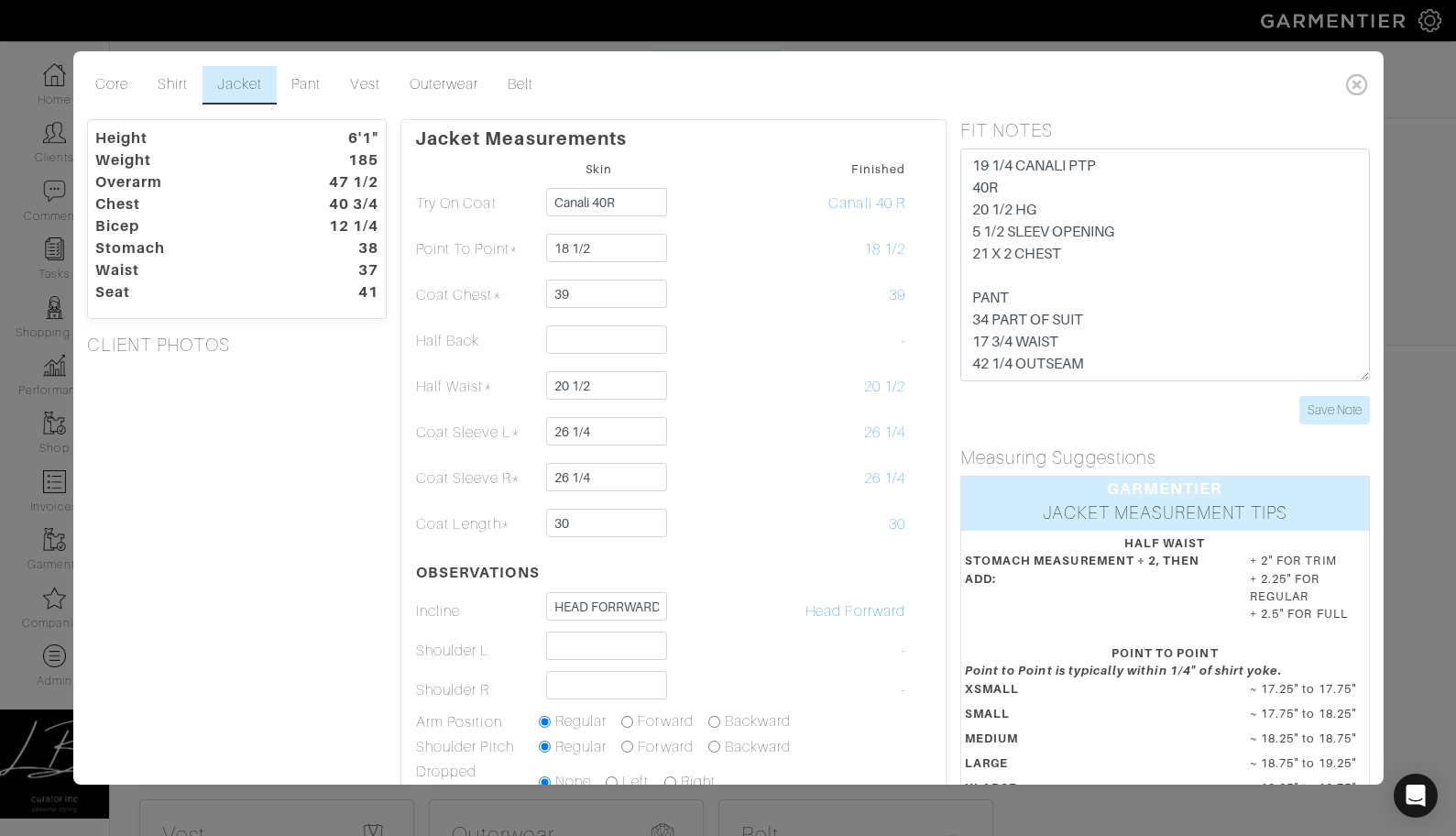 click on "Height
6'1"
Weight
185
Overarm
47 1/2
Chest
40 3/4
Bicep
12 1/4
Stomach
38
Waist
37
Seat
41
CLIENT PHOTOS" at bounding box center [236, 590] 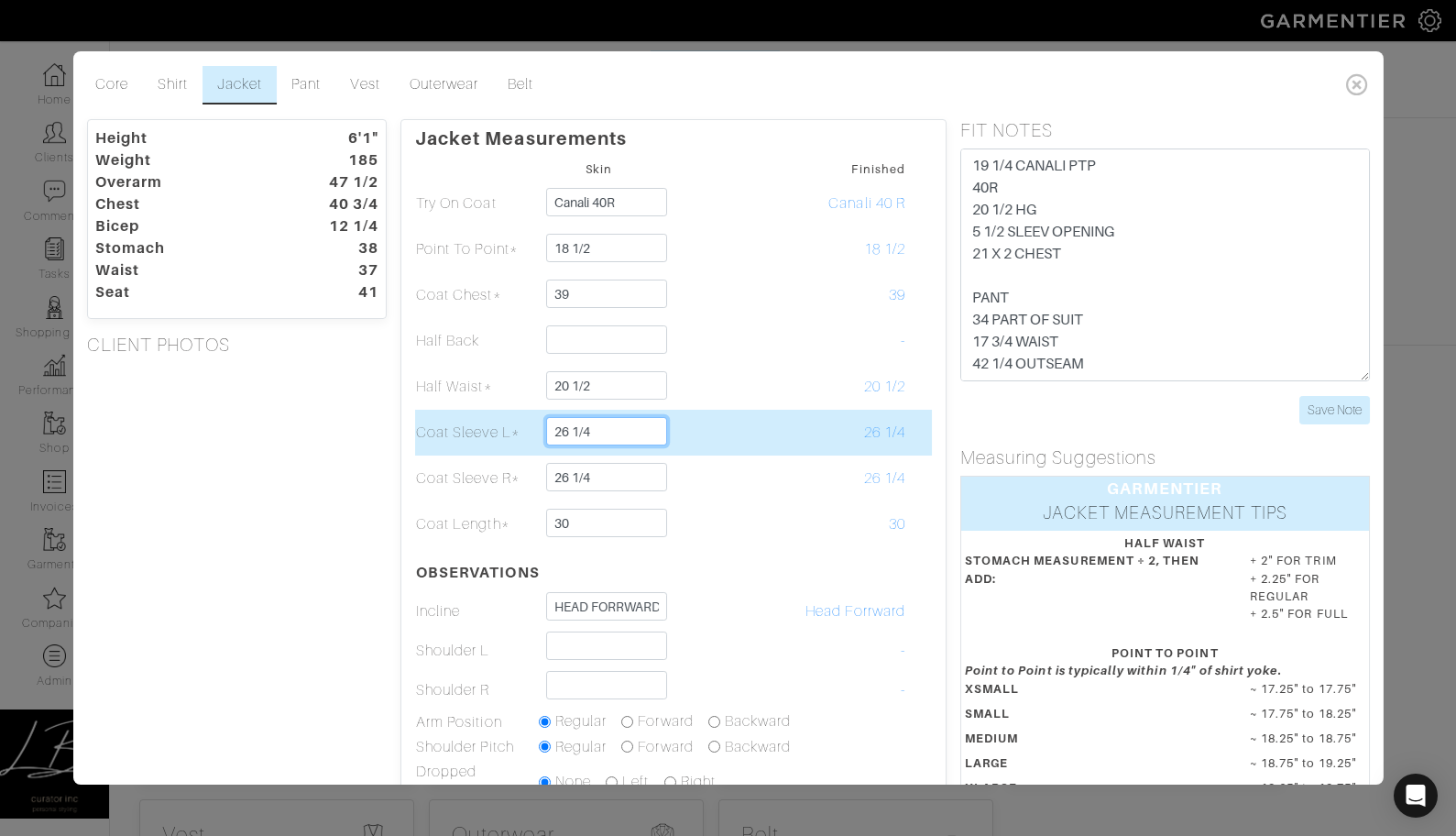 click on "26 1/4" at bounding box center [607, 431] 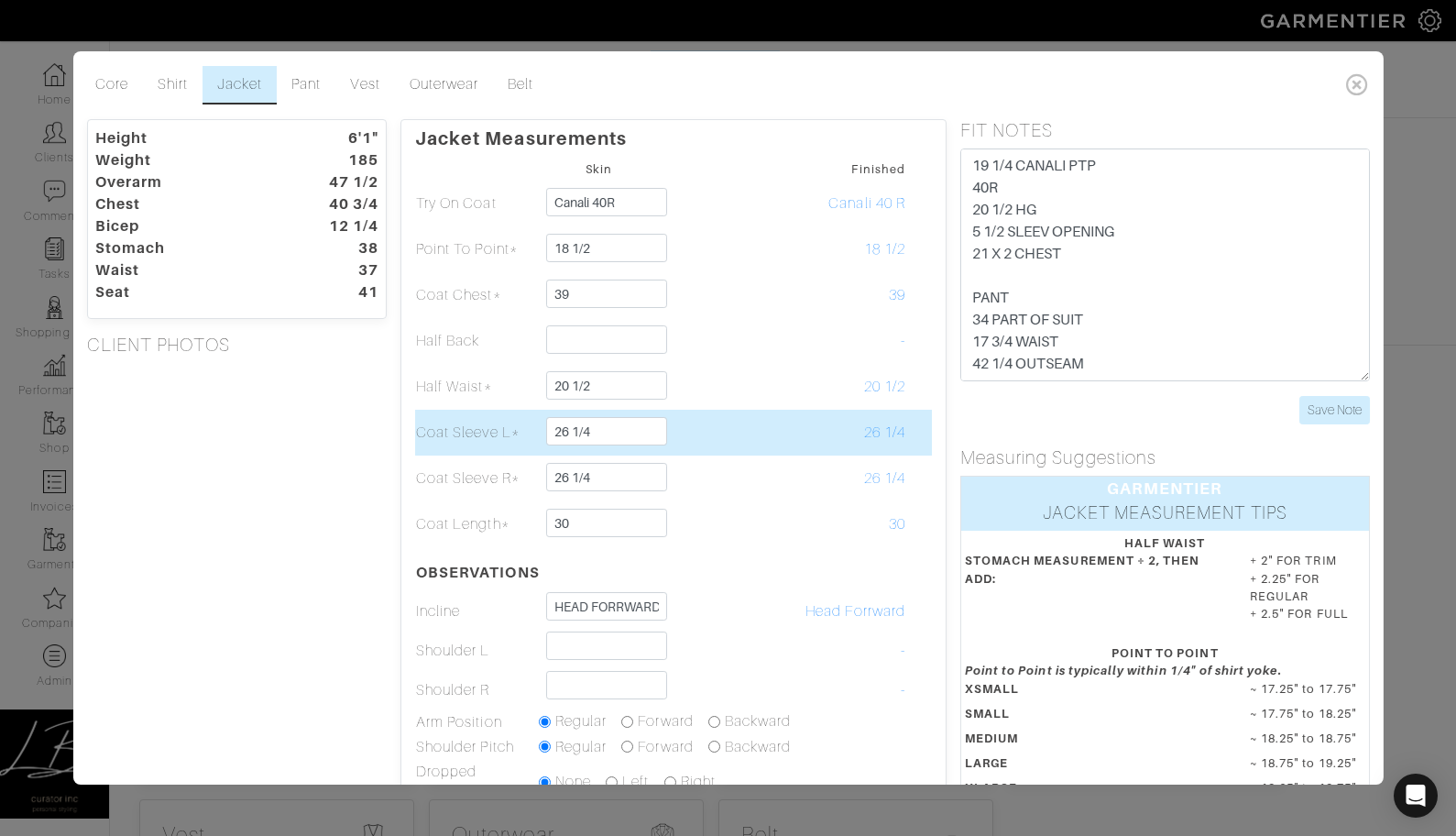 click at bounding box center [722, 433] 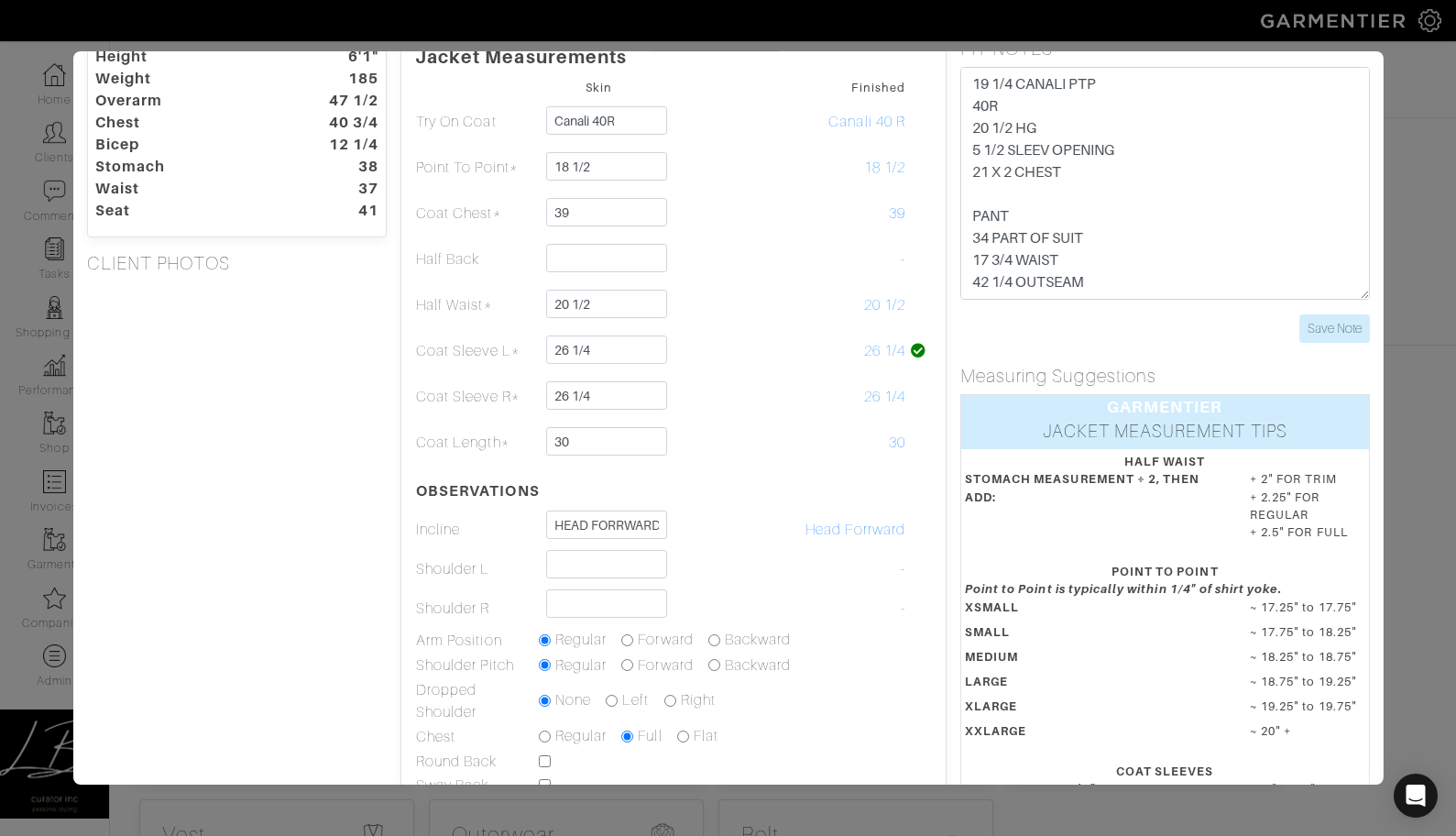 scroll, scrollTop: 0, scrollLeft: 0, axis: both 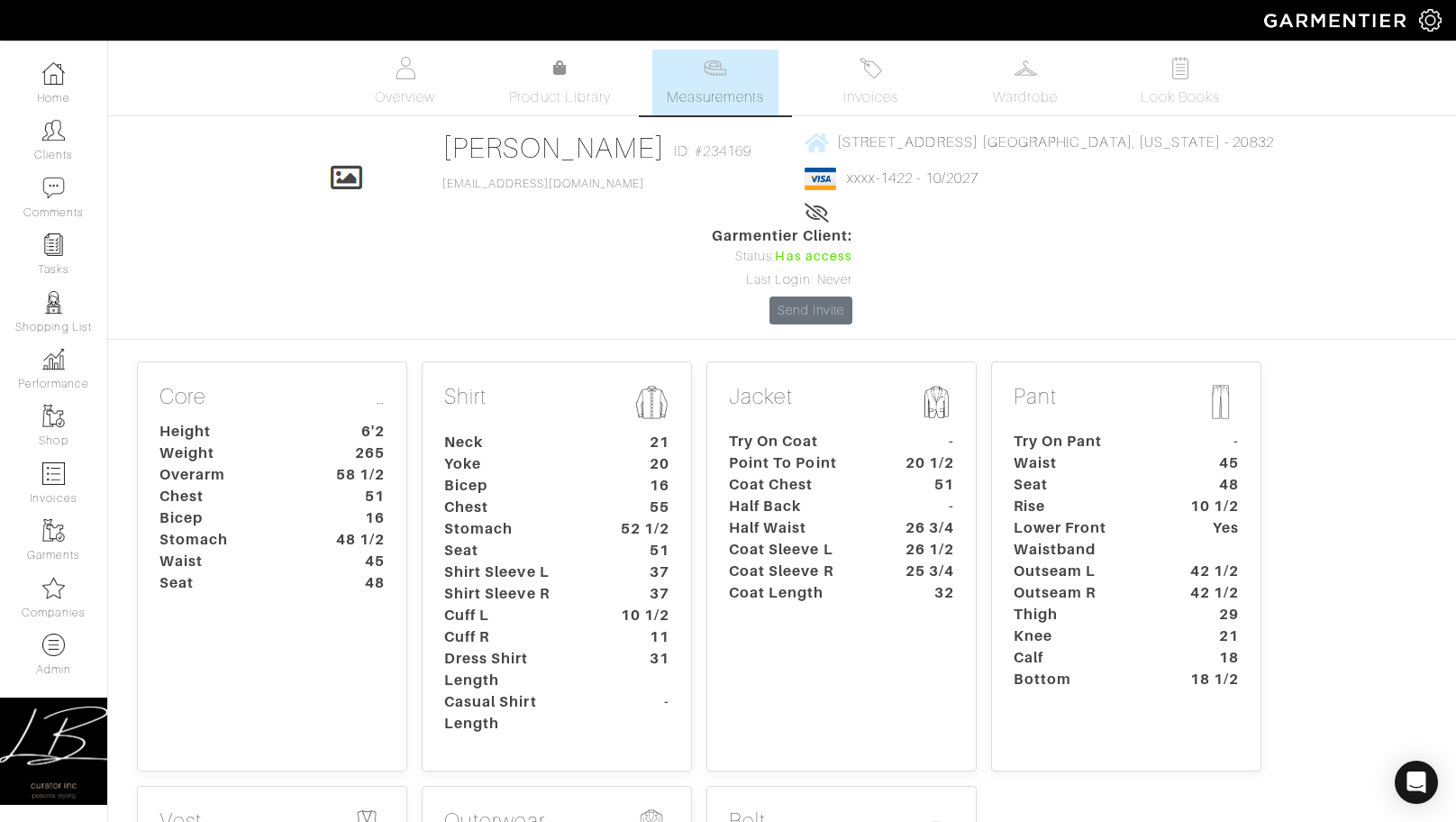click on "Half Waist" at bounding box center (799, 528) 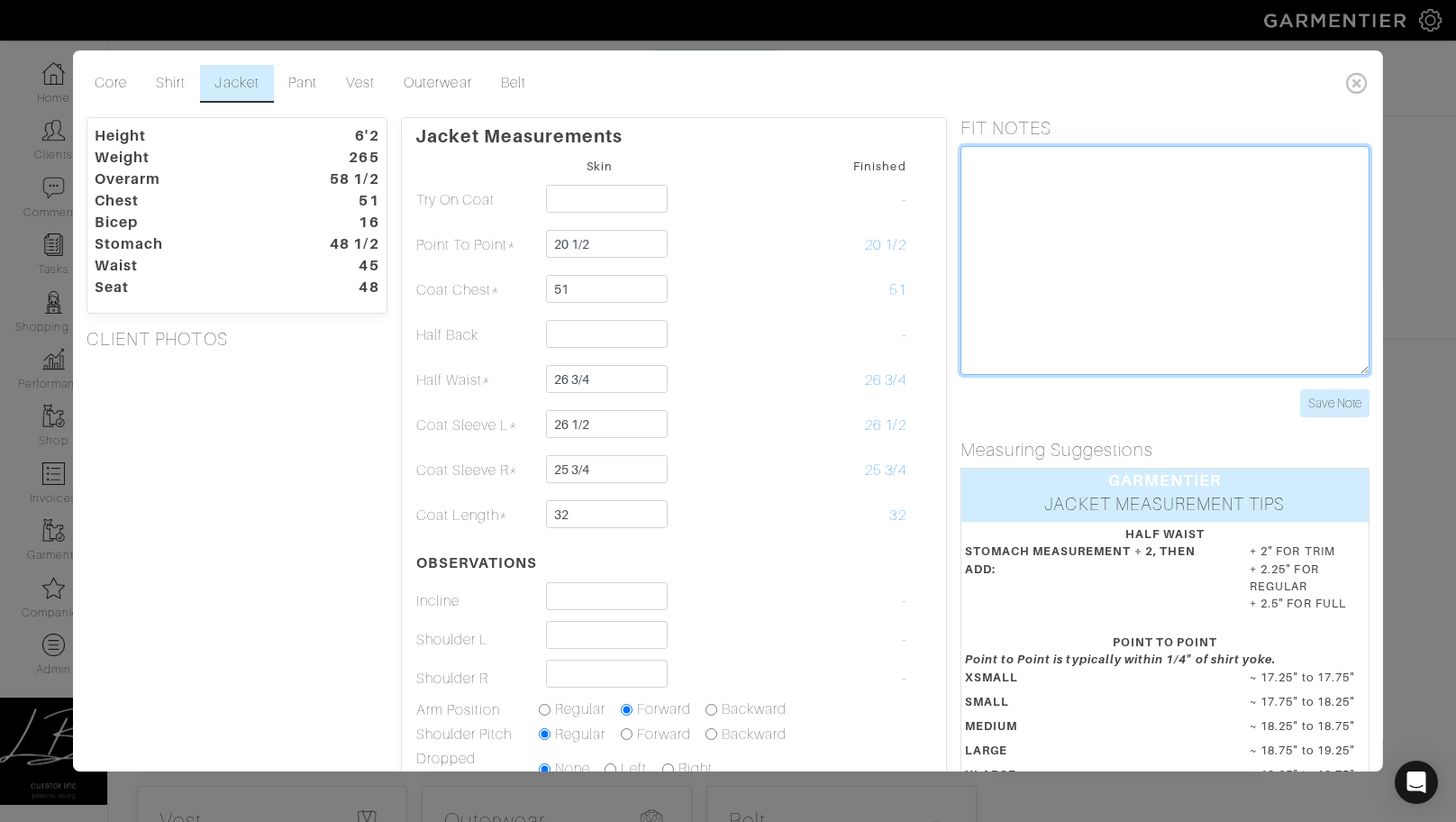 click at bounding box center (1164, 260) 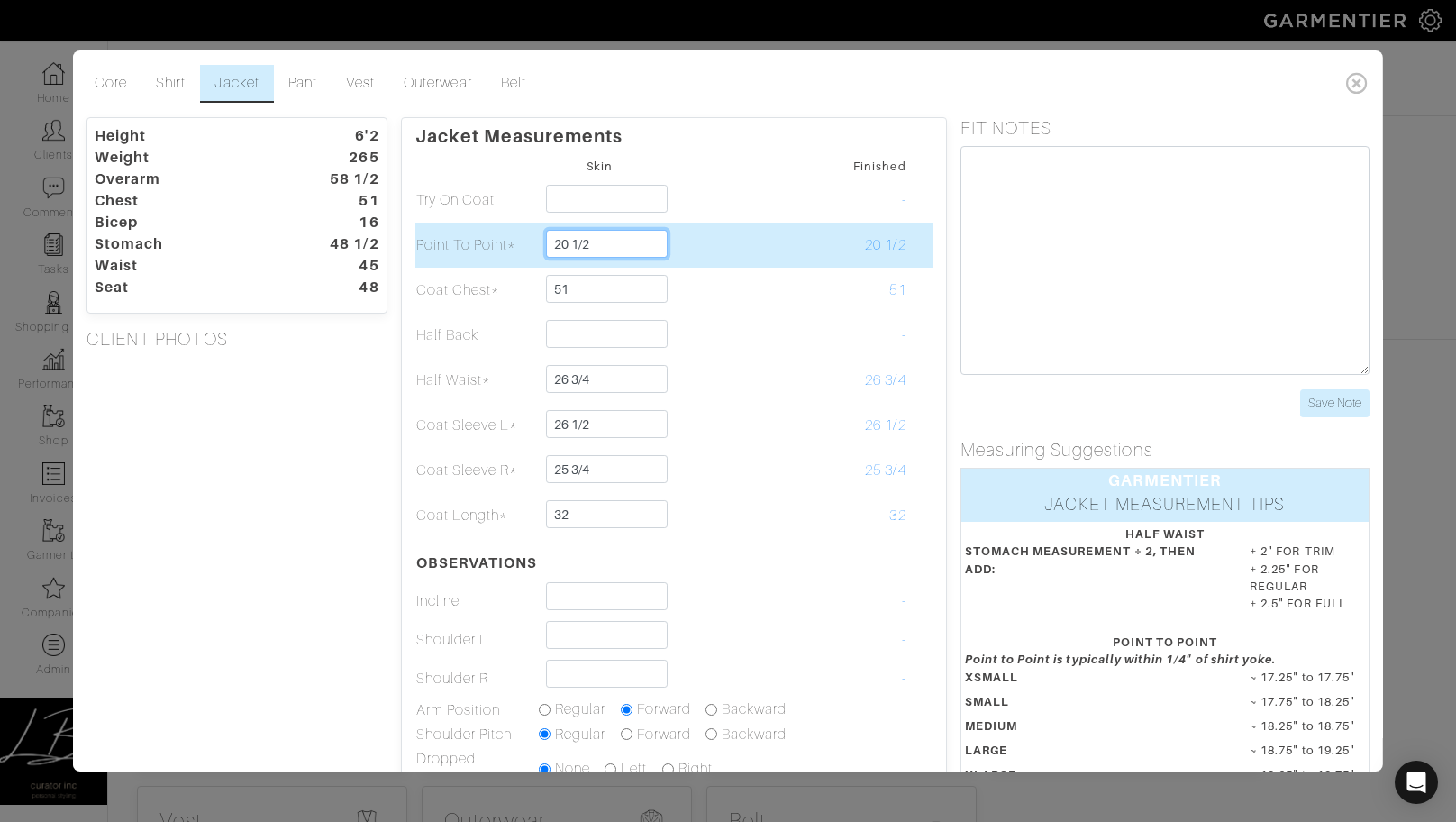 drag, startPoint x: 620, startPoint y: 245, endPoint x: 621, endPoint y: 233, distance: 12.041595 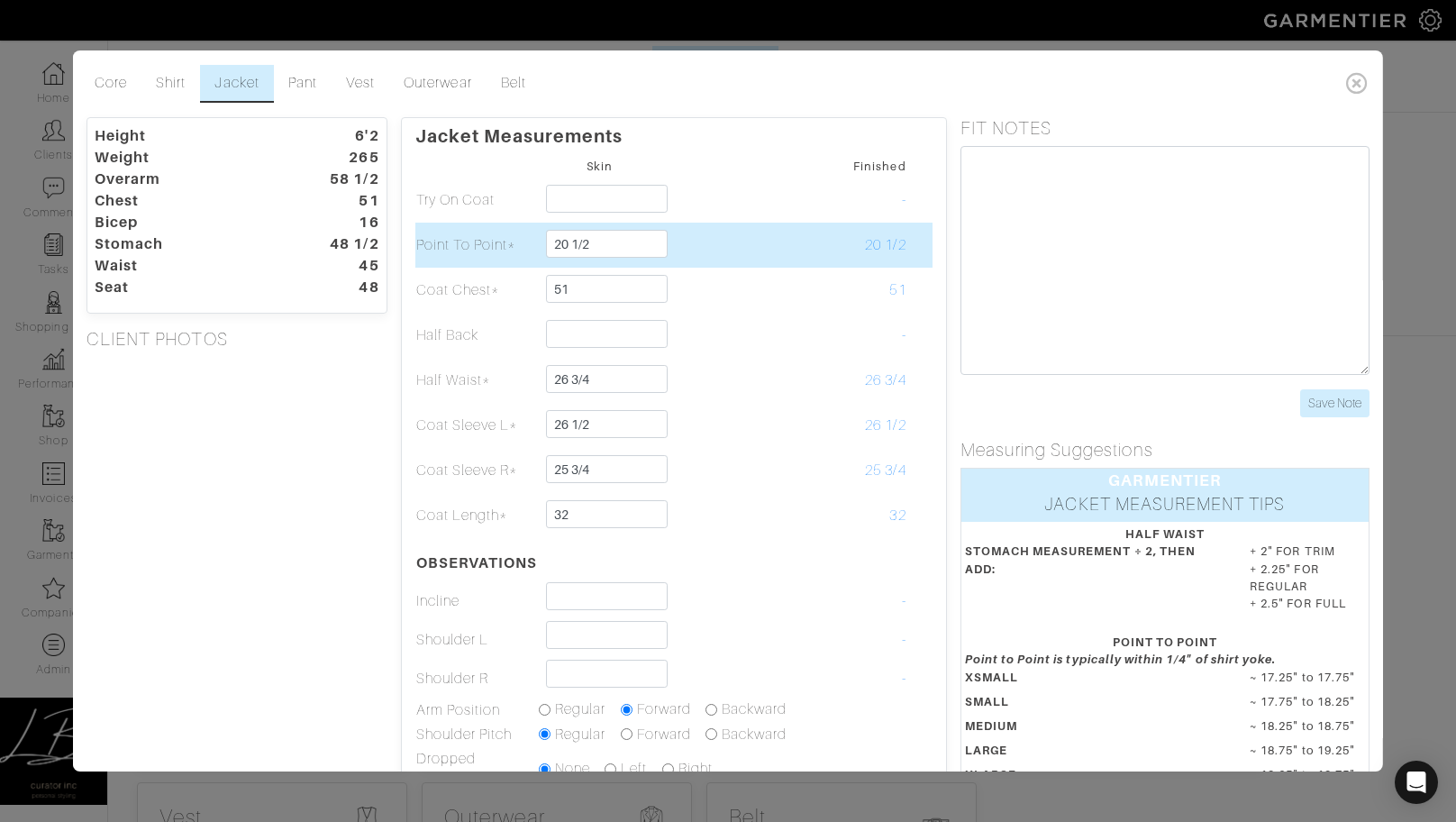 click at bounding box center (722, 245) 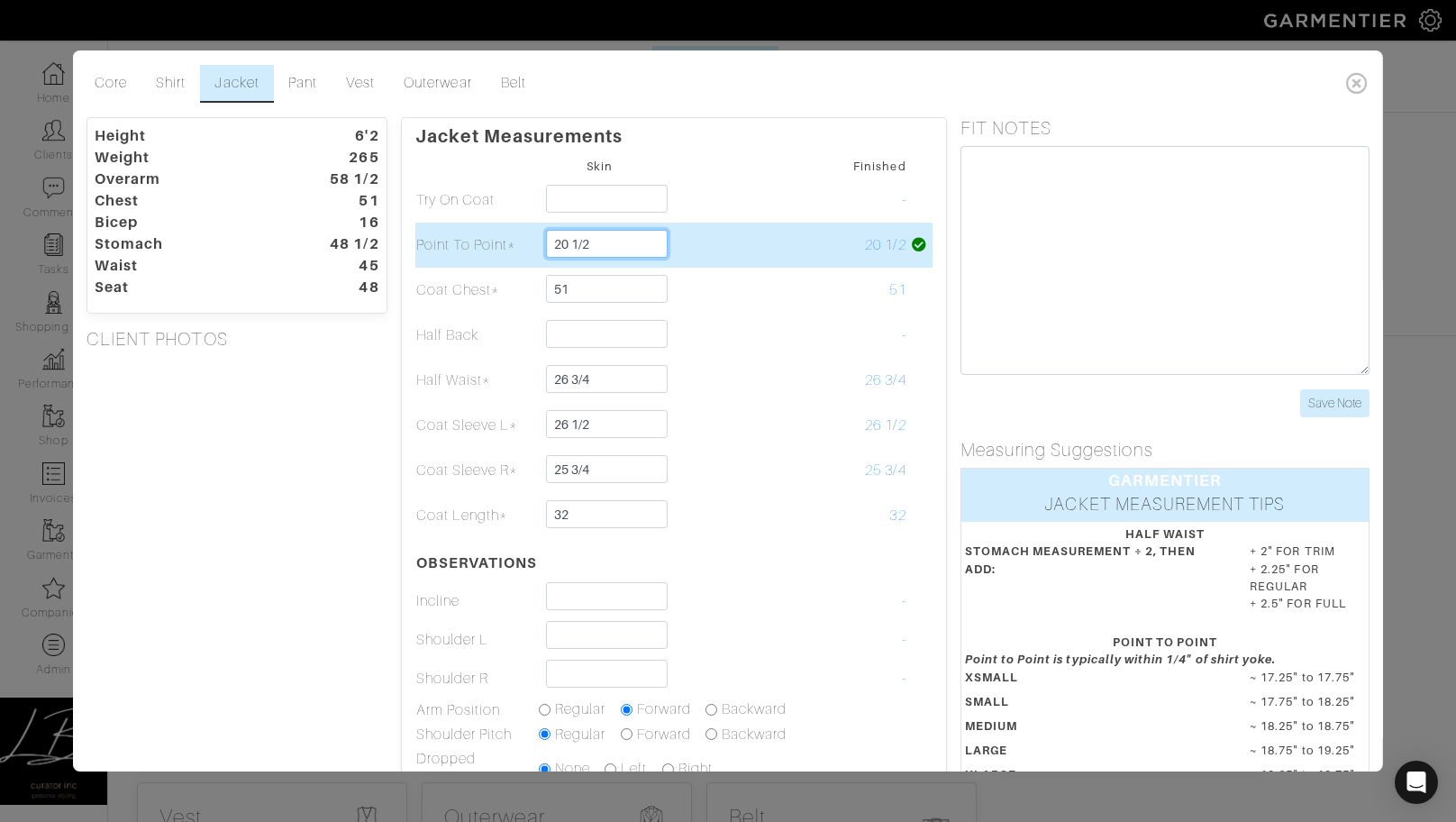 click on "20 1/2" at bounding box center (606, 243) 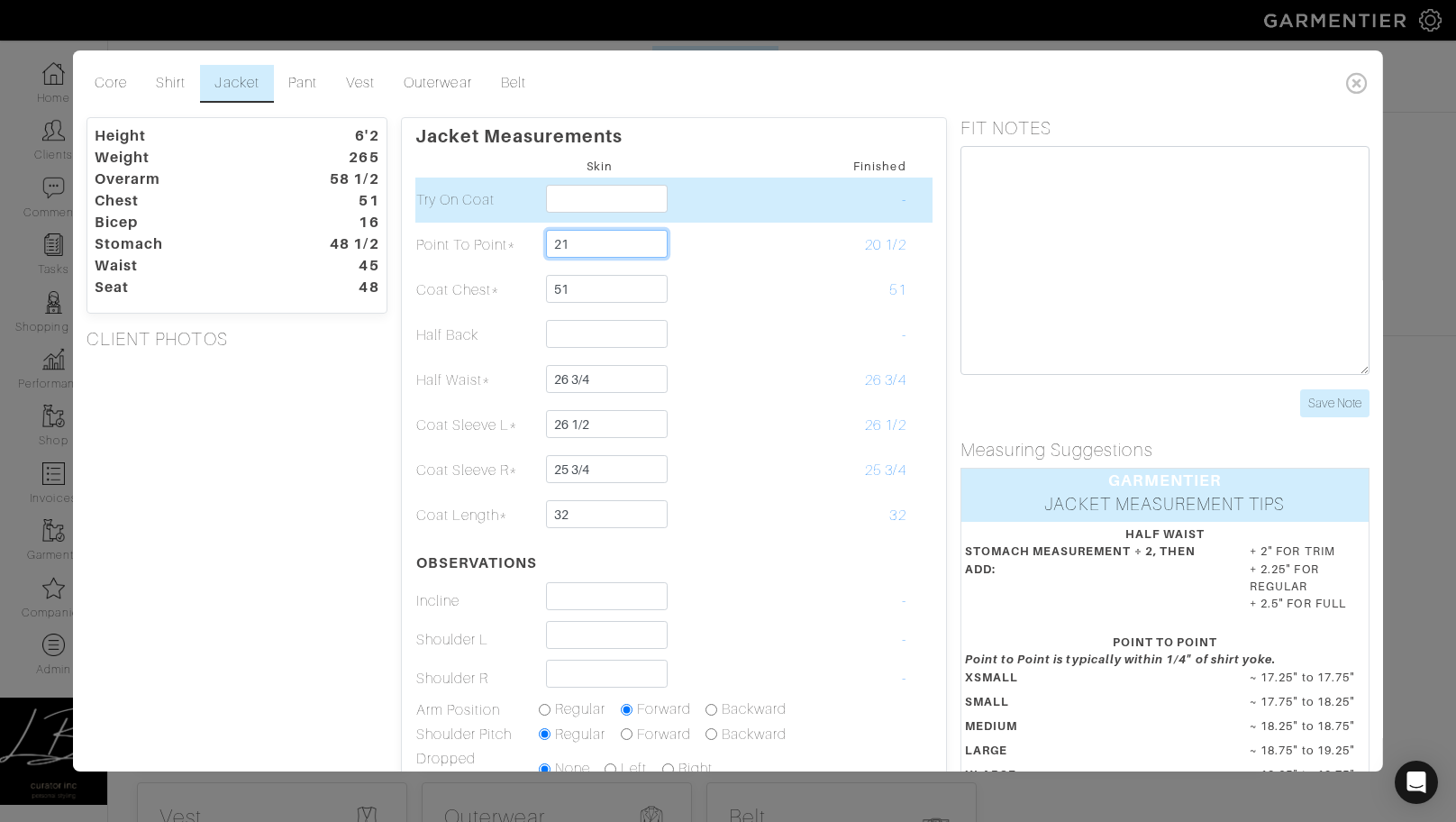 type on "21" 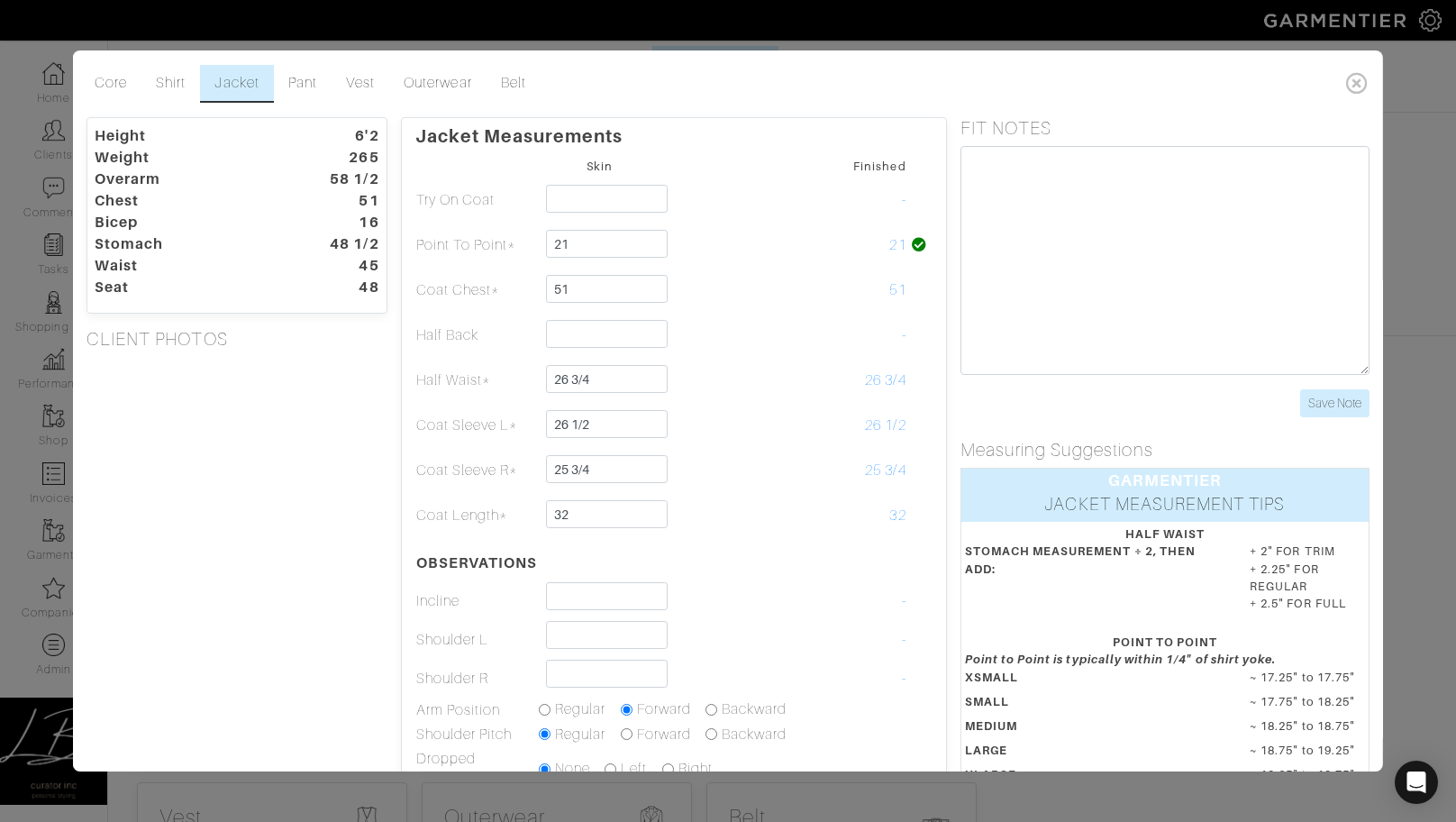 drag, startPoint x: 1353, startPoint y: 80, endPoint x: 1309, endPoint y: 83, distance: 44.10215 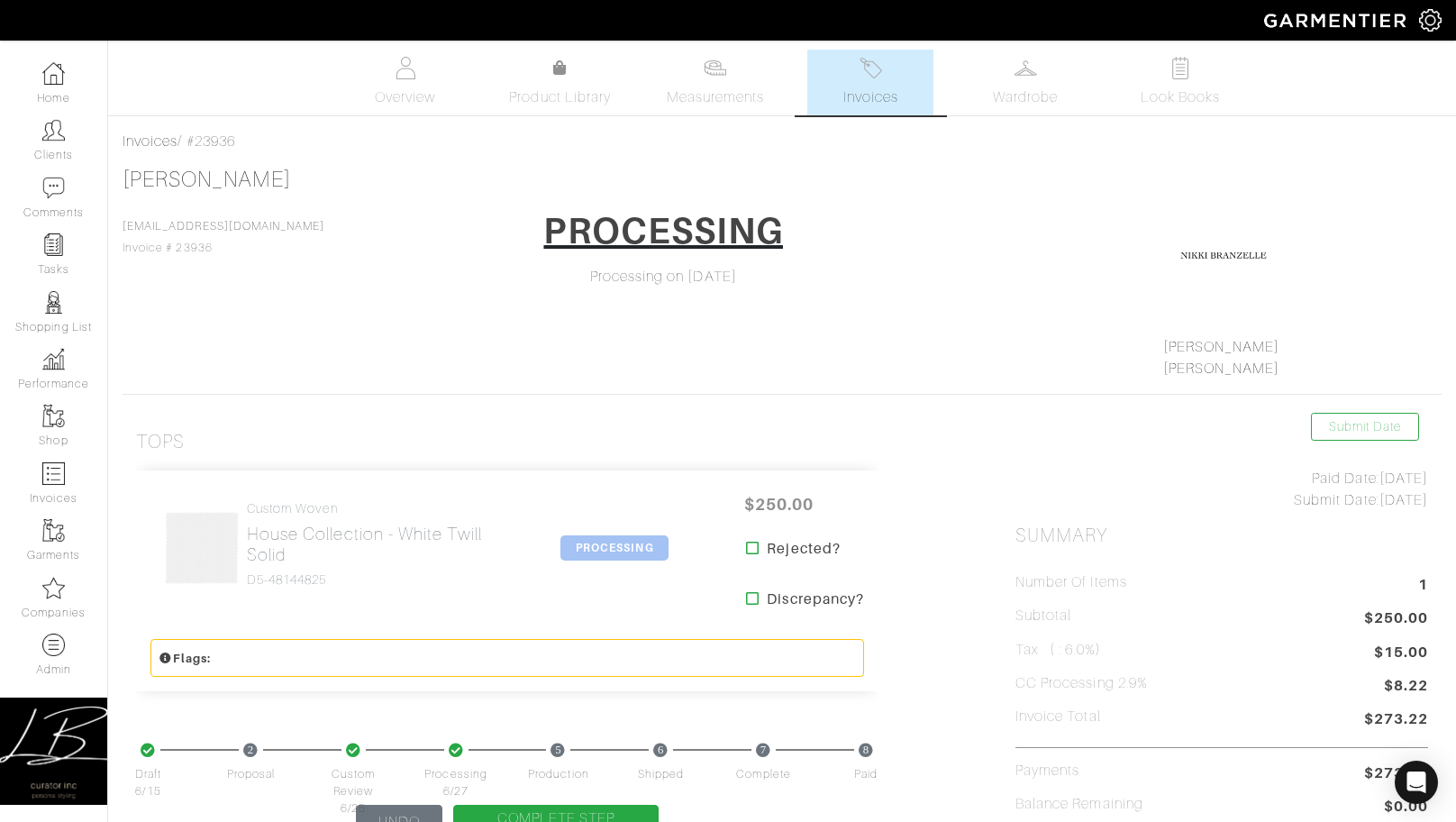 scroll, scrollTop: 0, scrollLeft: 0, axis: both 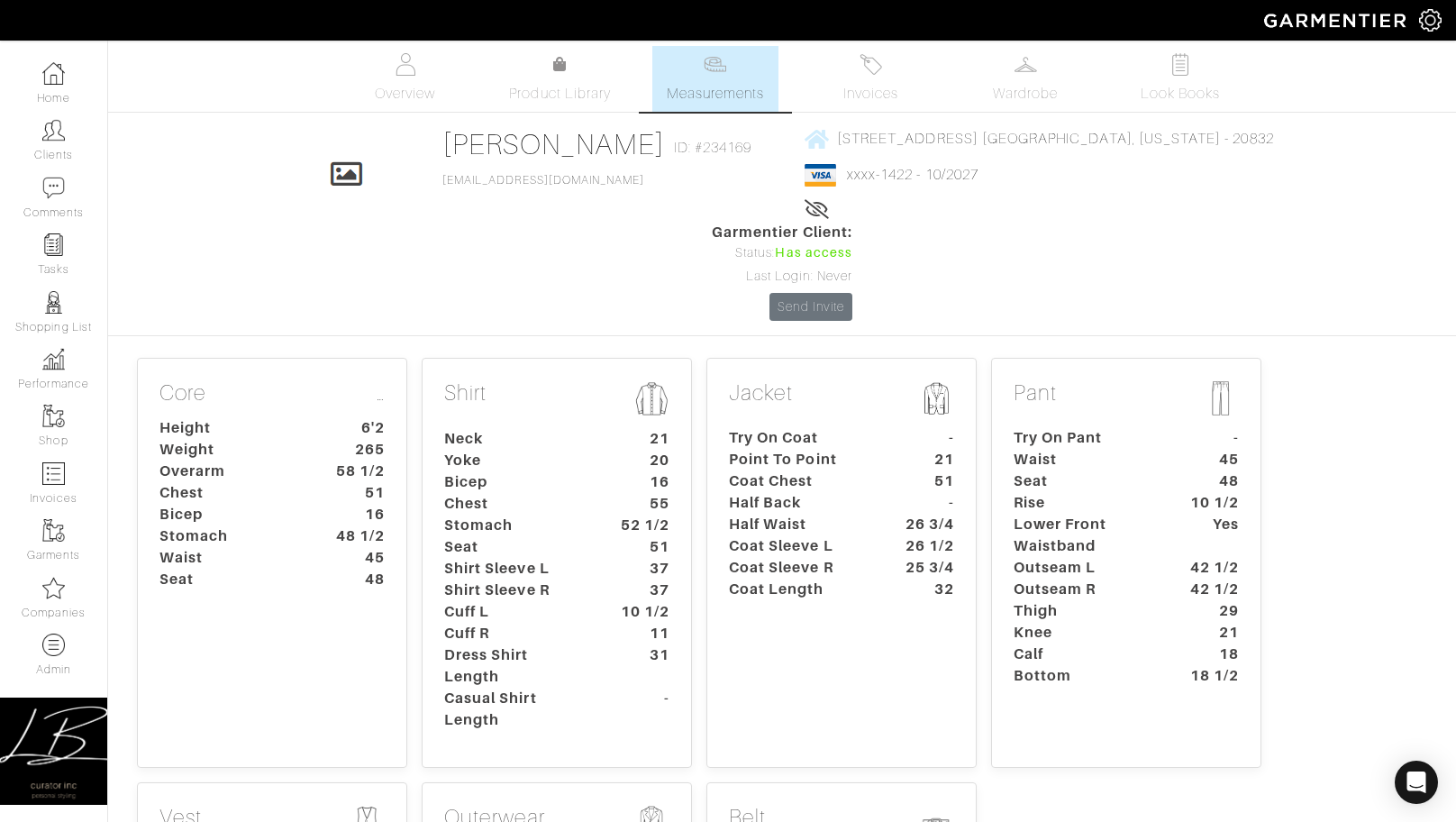 click on "Half Back" at bounding box center [799, 503] 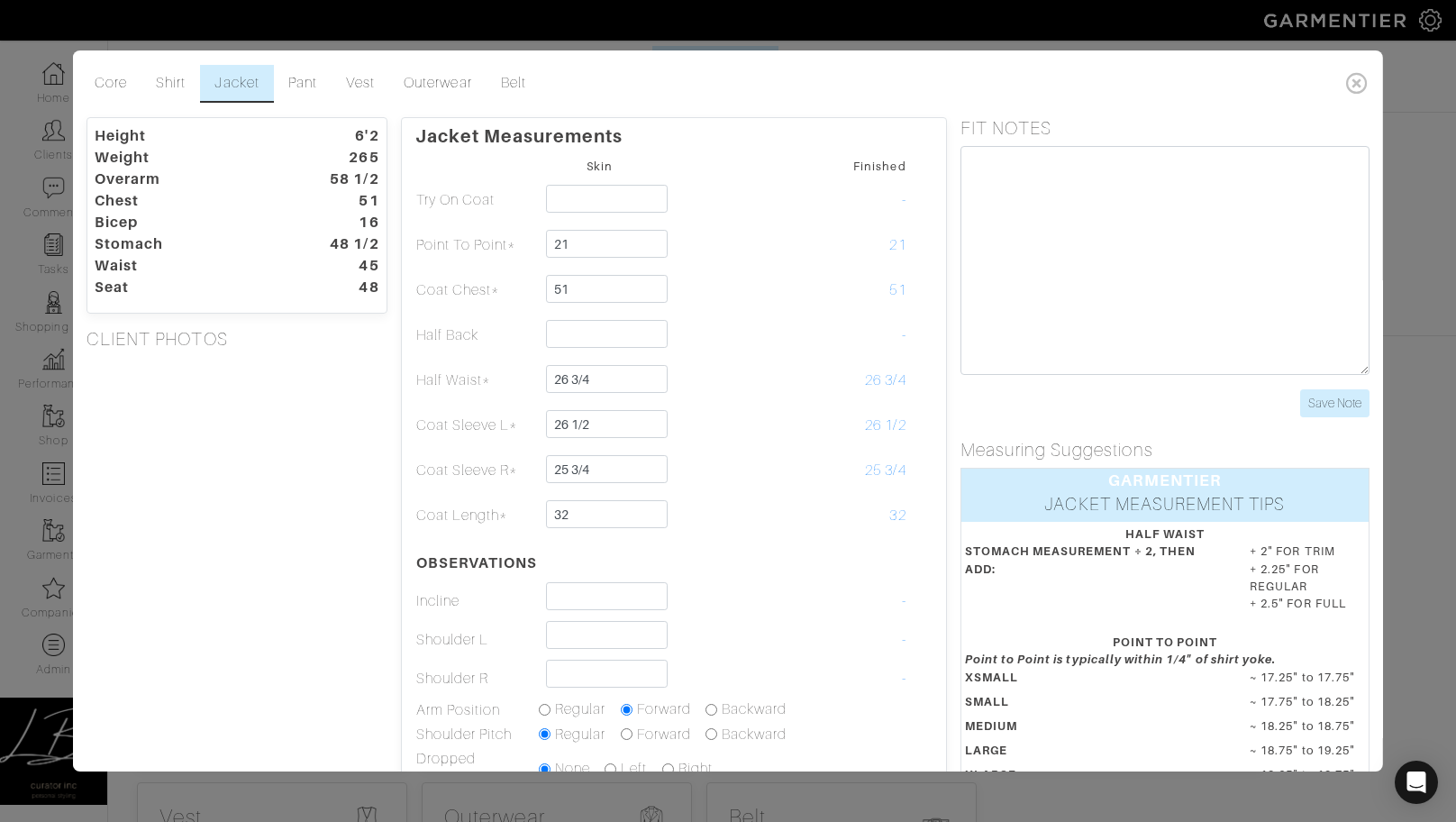 click on "Height
6'2
Weight
265
Overarm
58 1/2
Chest
51
Bicep
16
Stomach
48 1/2
Waist
45
Seat
48
CLIENT PHOTOS" at bounding box center (237, 580) 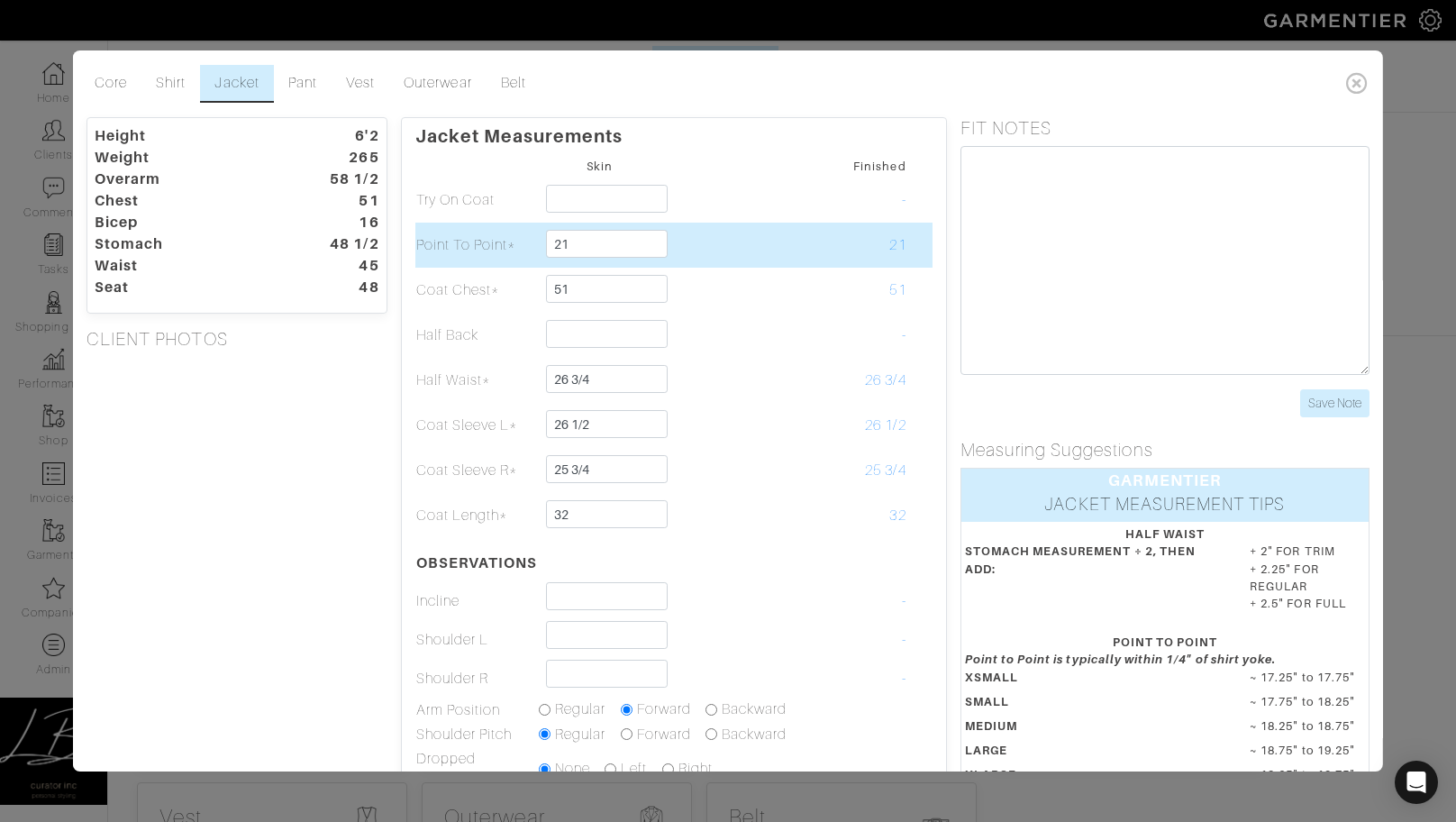 click at bounding box center (722, 245) 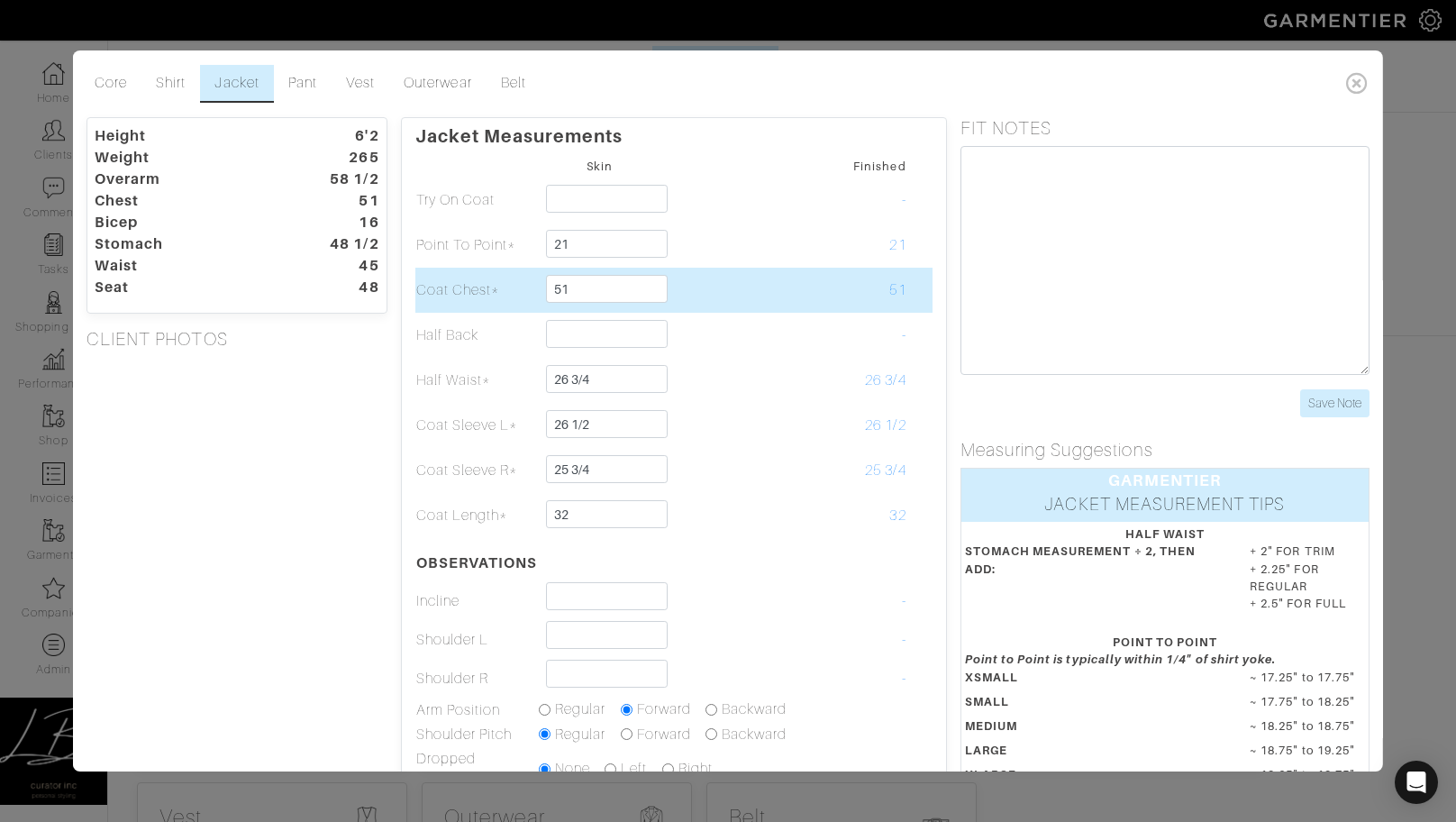 click at bounding box center (722, 290) 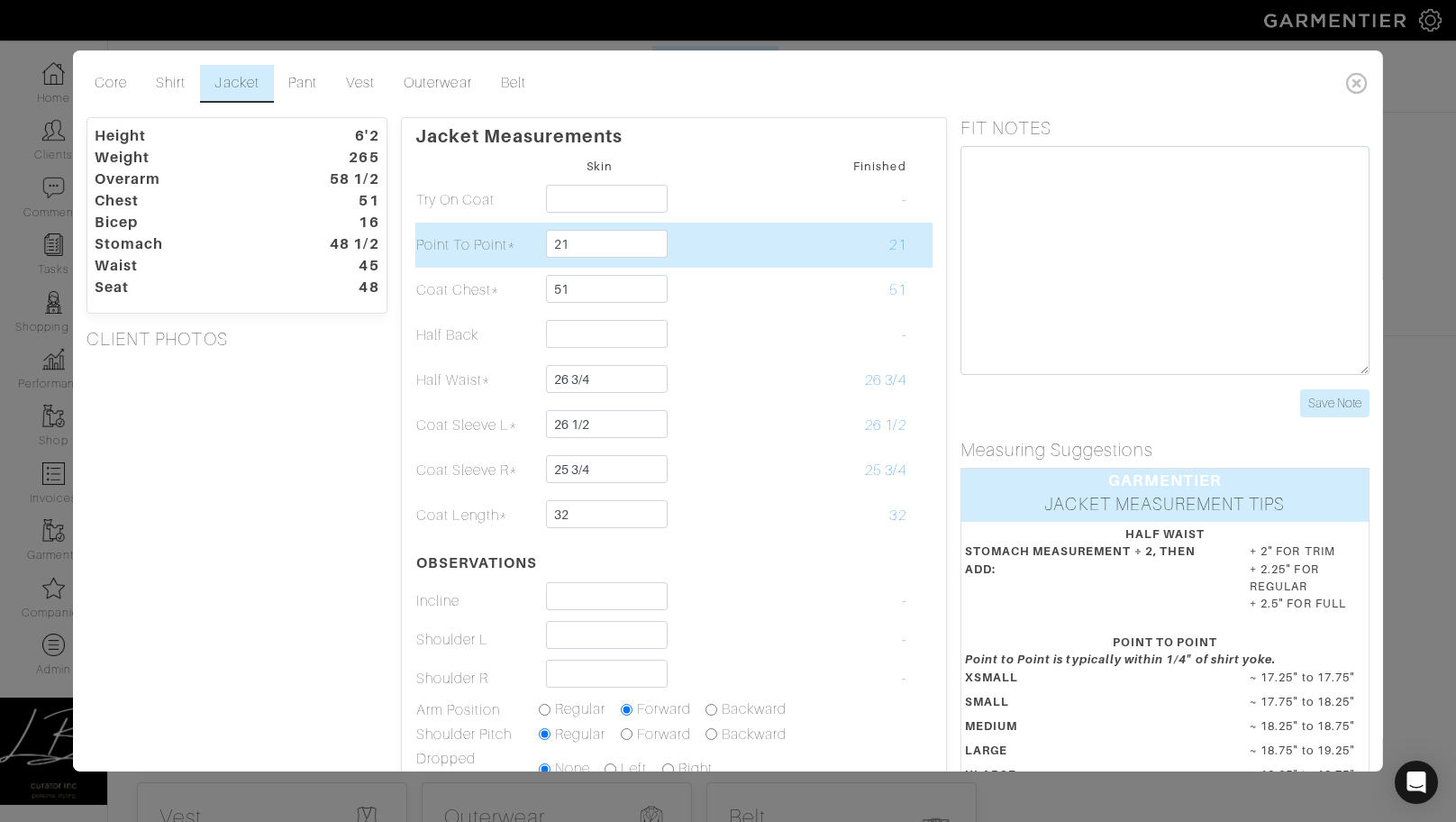 click at bounding box center (722, 245) 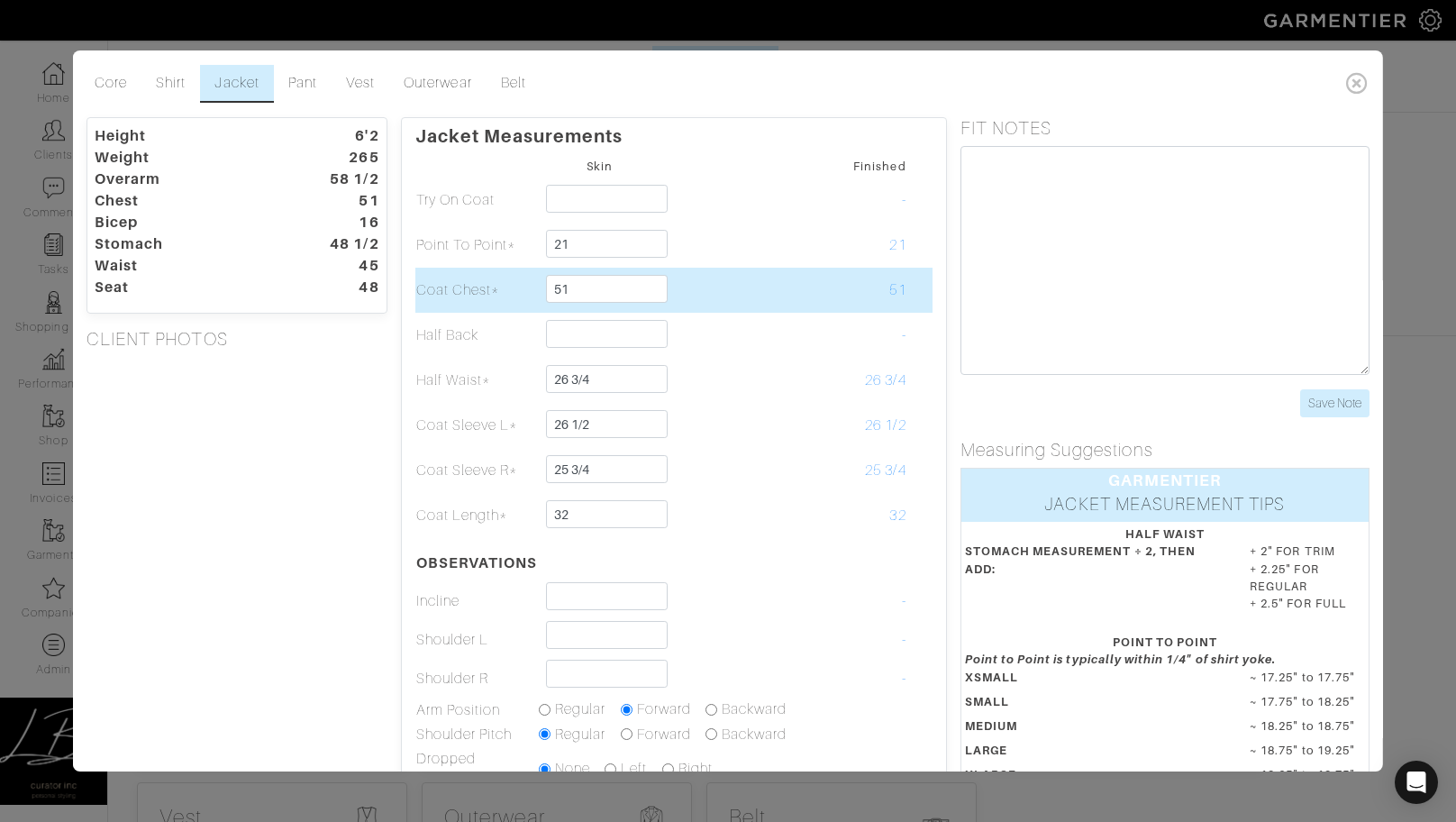 click at bounding box center (722, 290) 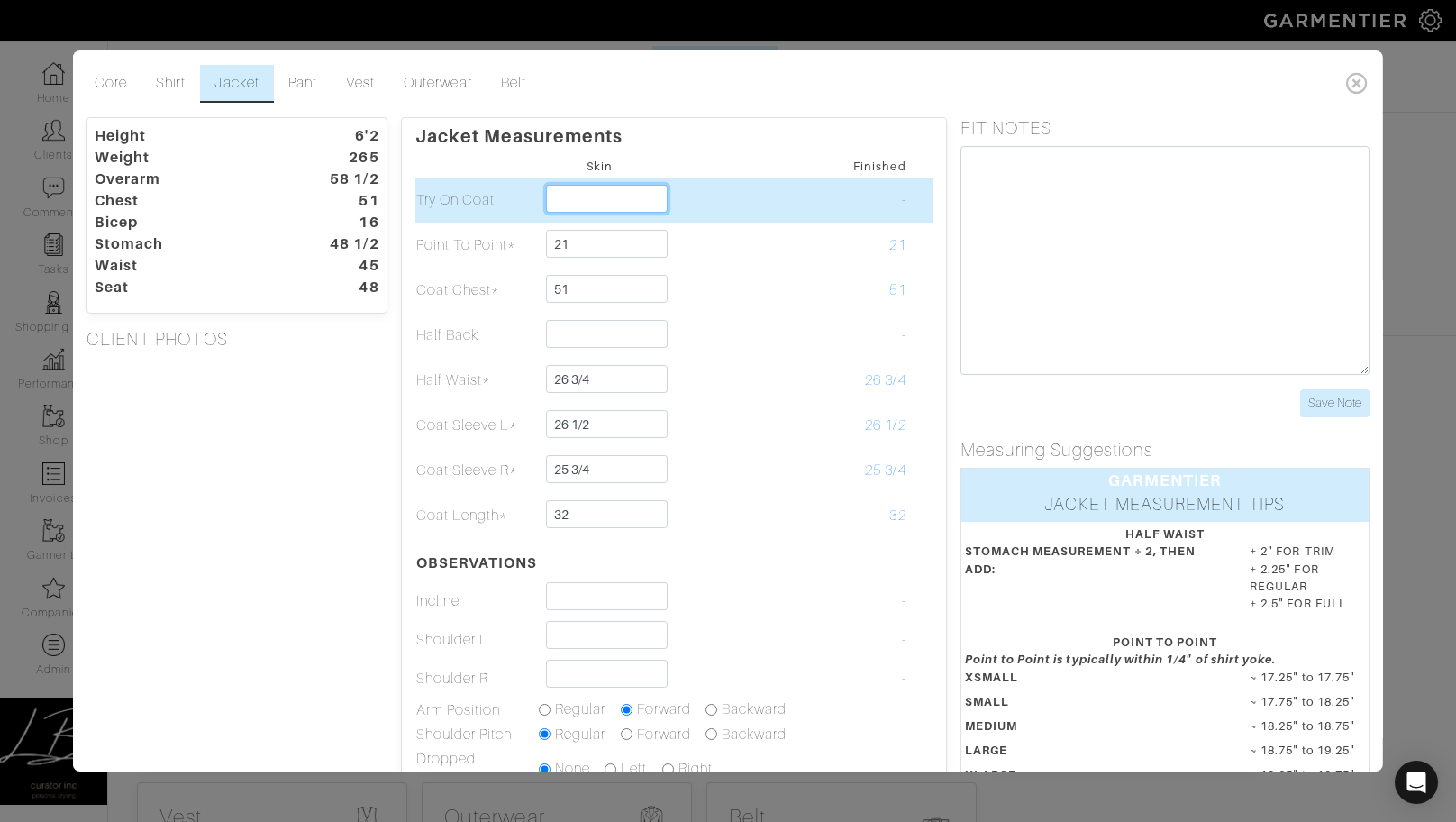 click at bounding box center (606, 198) 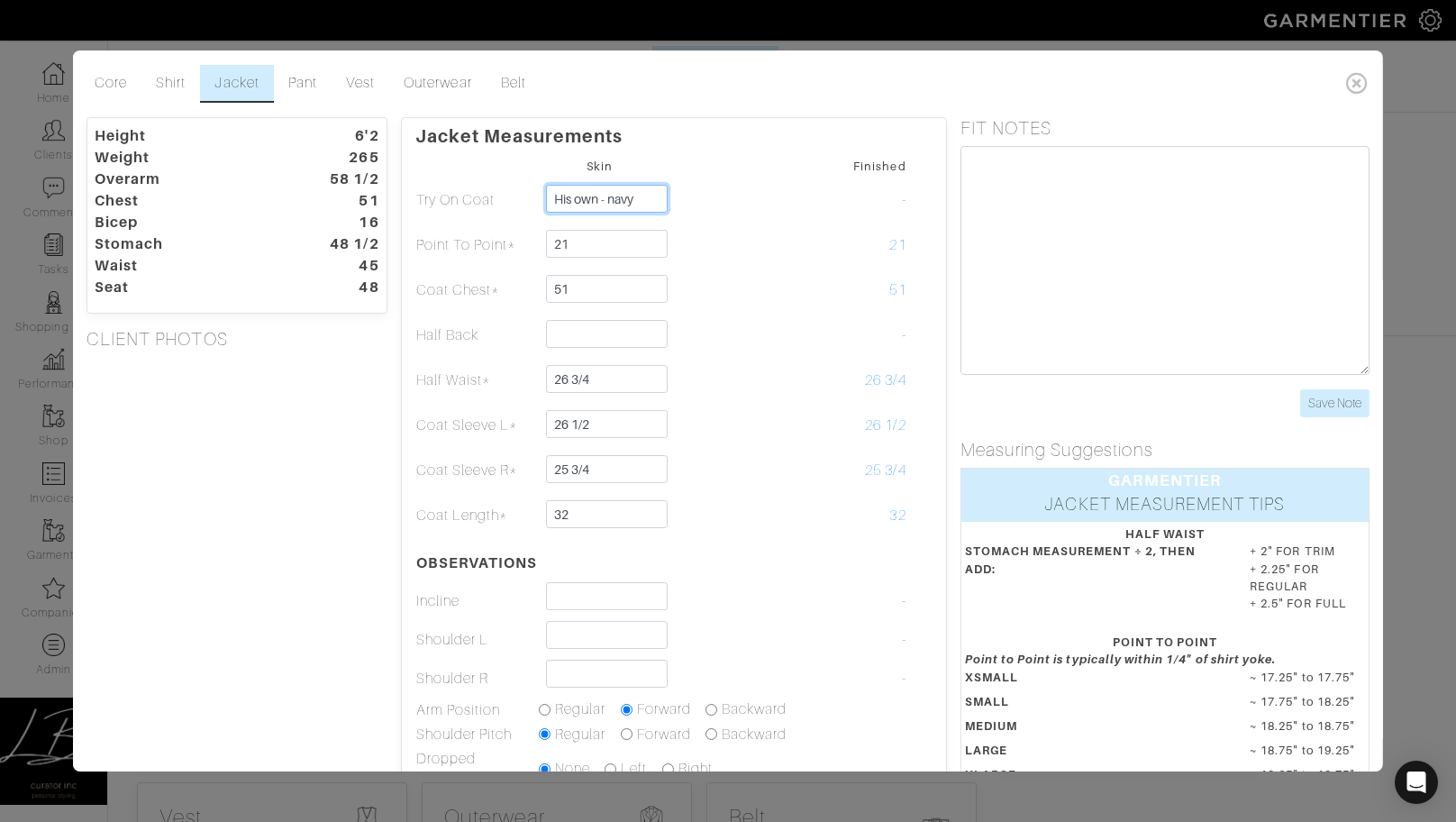 type on "His own - navy" 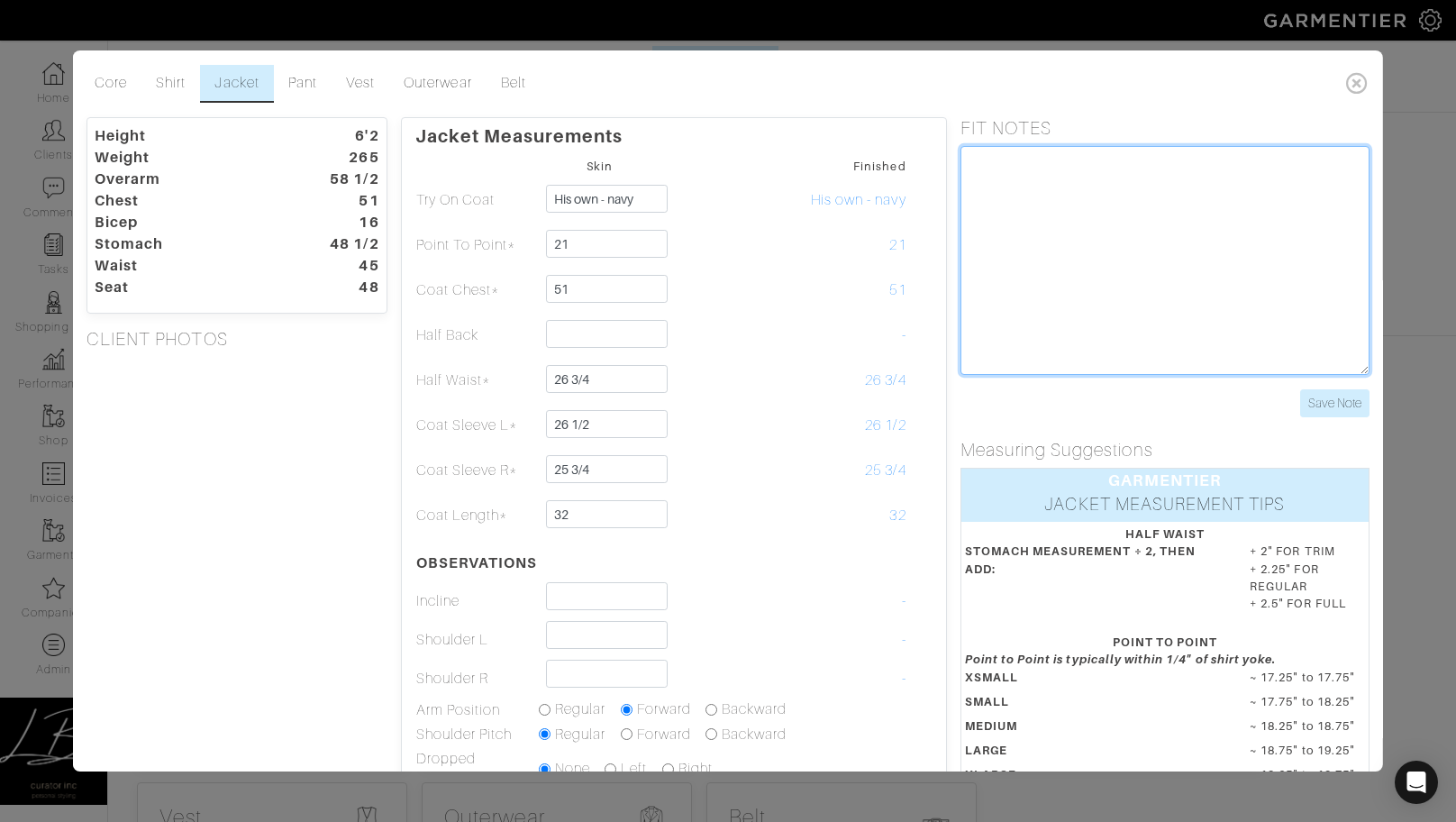 click at bounding box center [1164, 260] 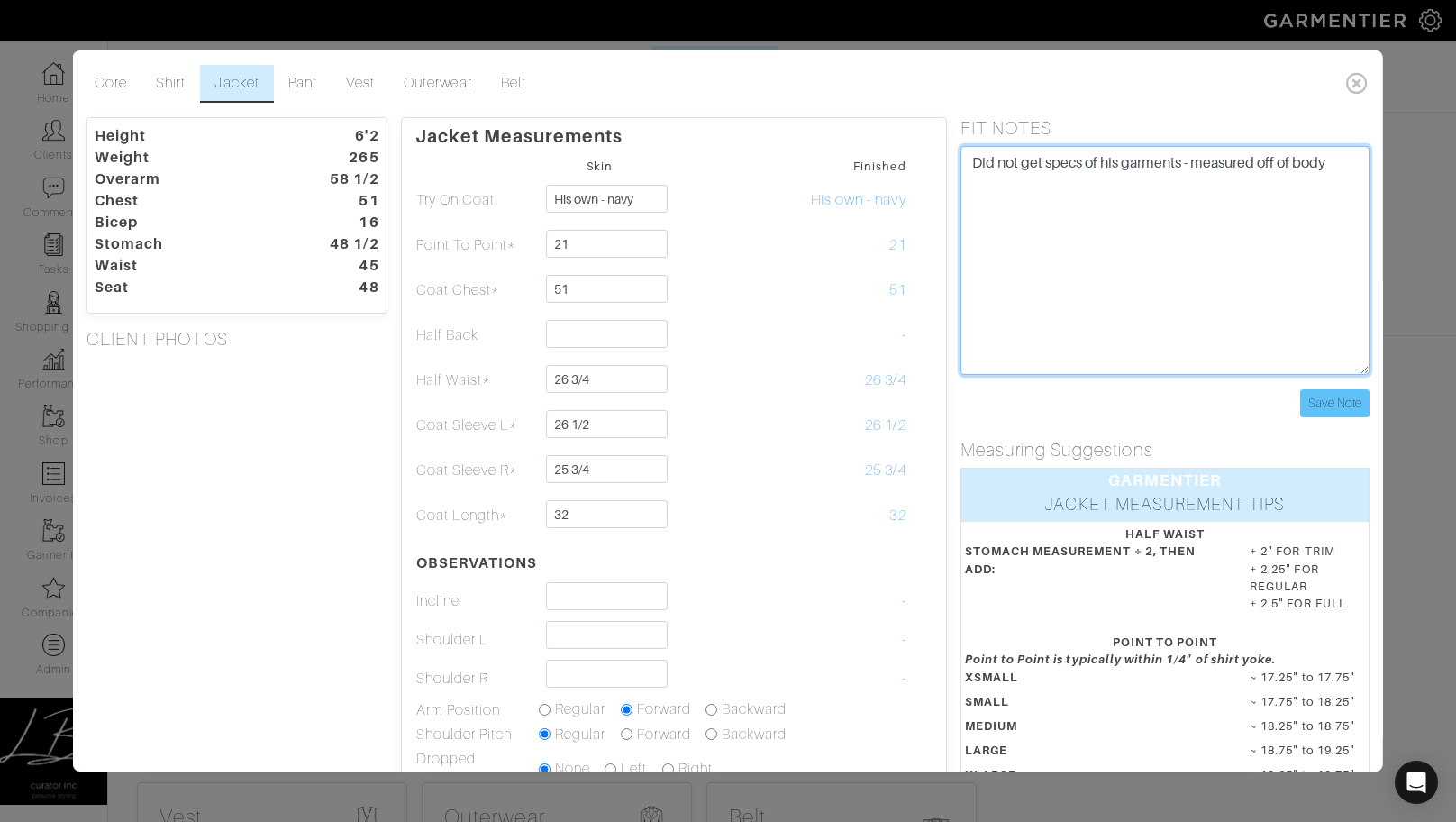 type on "Did not get specs of his garments - measured off of body" 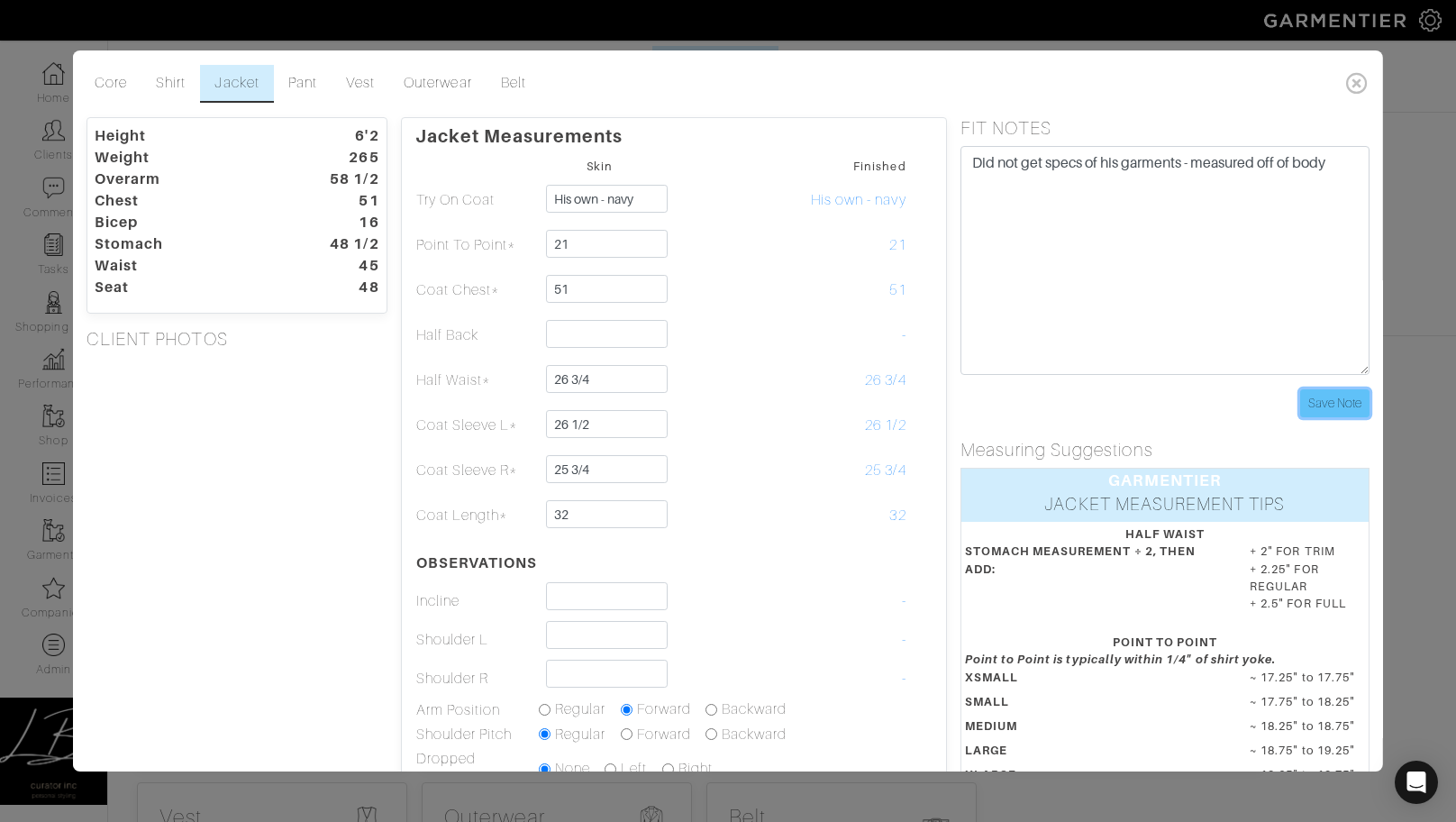 click on "Save Note" at bounding box center [1334, 403] 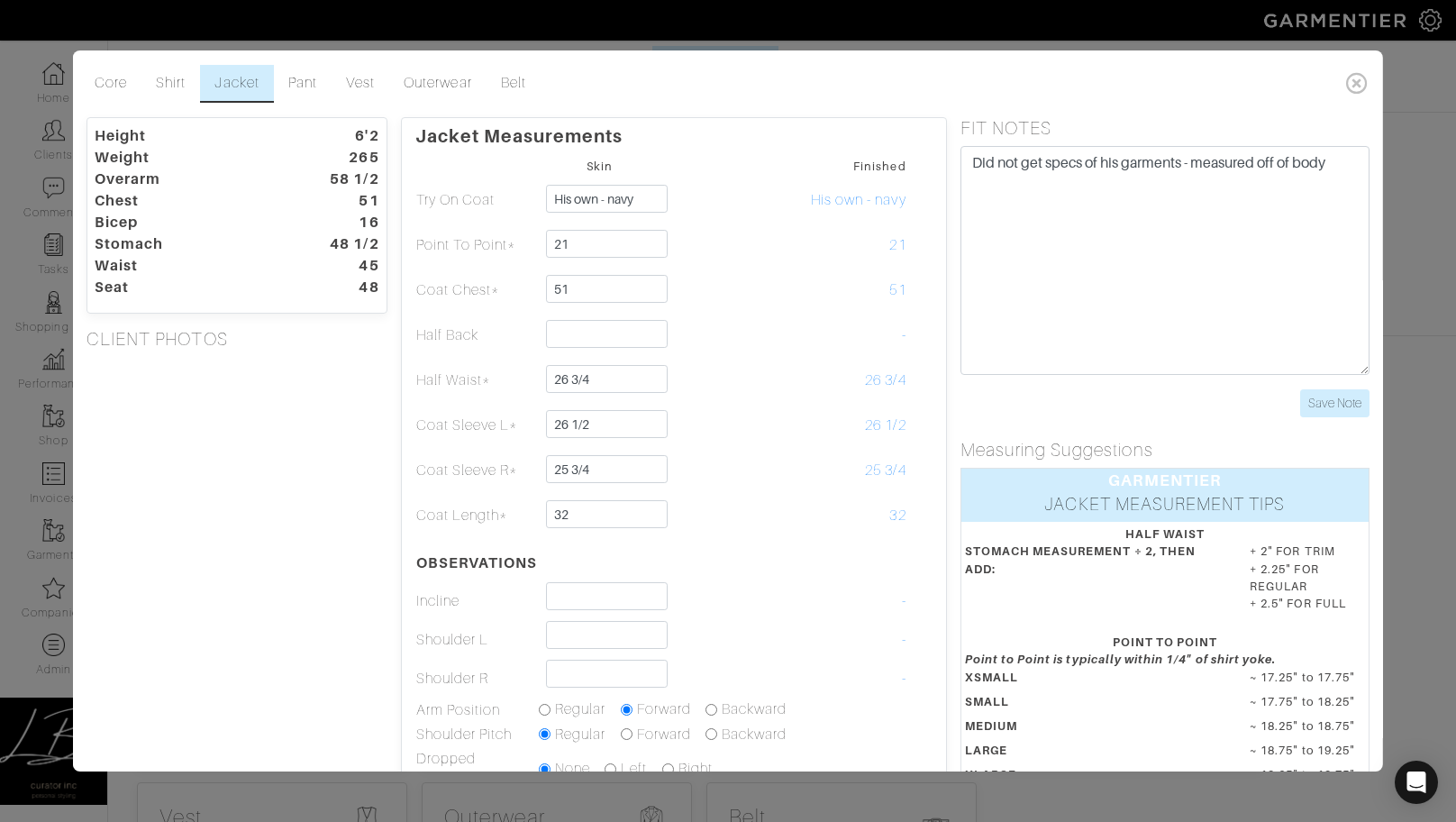 click on "Core
Shirt
Jacket
Pant
Vest
Outerwear
Belt" at bounding box center [709, 84] 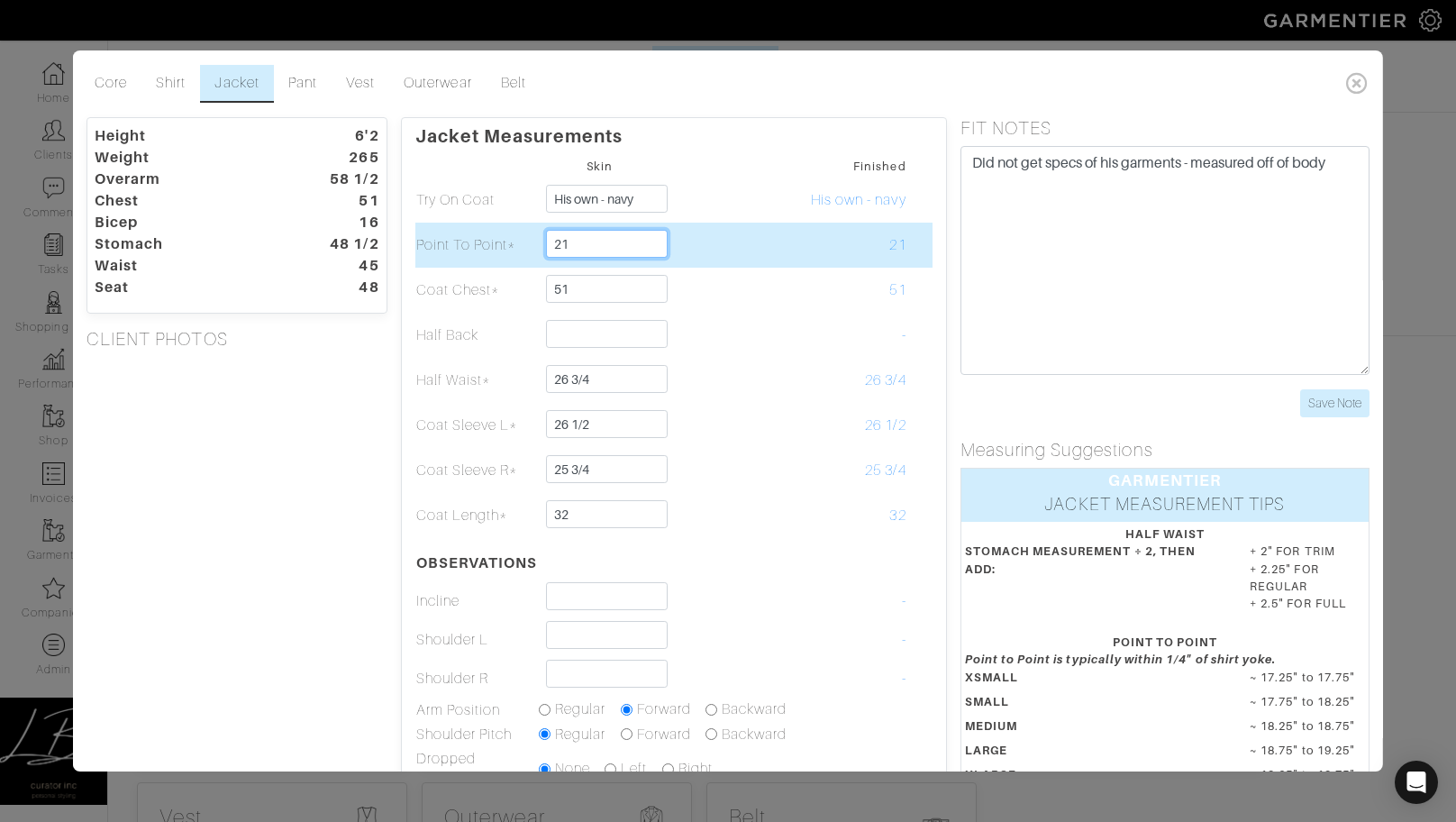 click on "21" at bounding box center (606, 243) 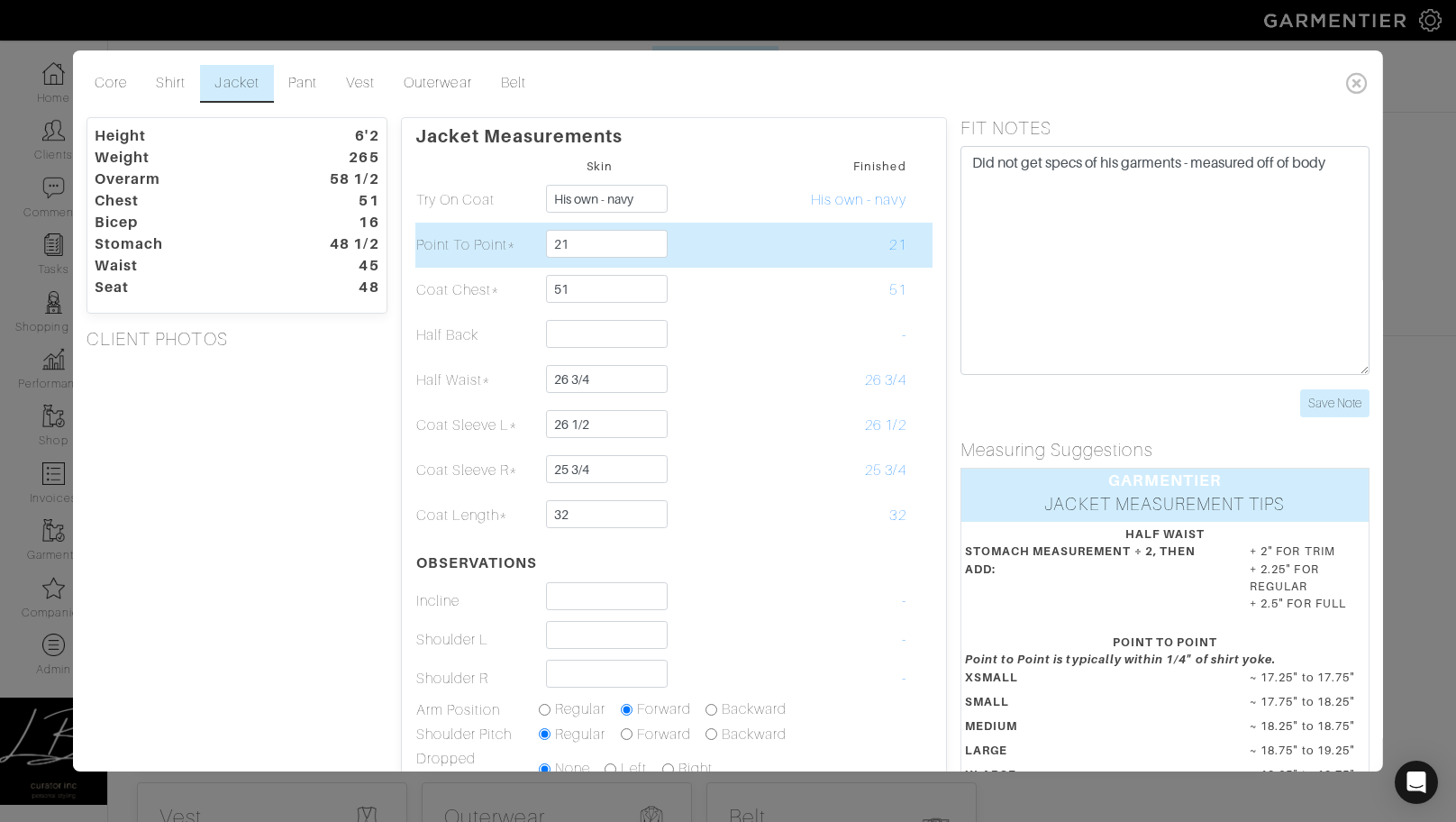 click at bounding box center [722, 245] 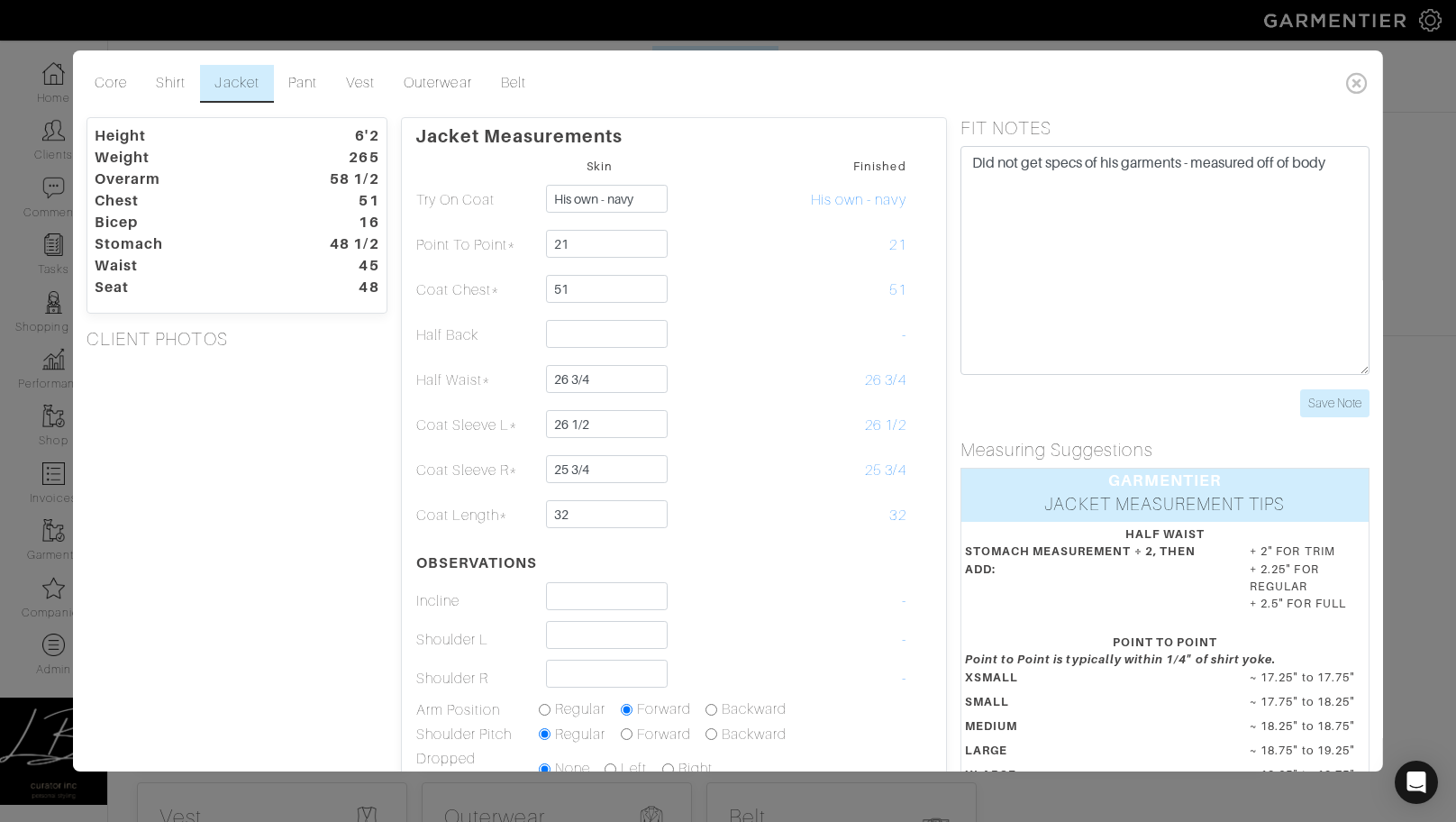 click on "Height
6'2
Weight
265
Overarm
58 1/2
Chest
51
Bicep
16
Stomach
48 1/2
Waist
45
Seat
48
CLIENT PHOTOS" at bounding box center [237, 580] 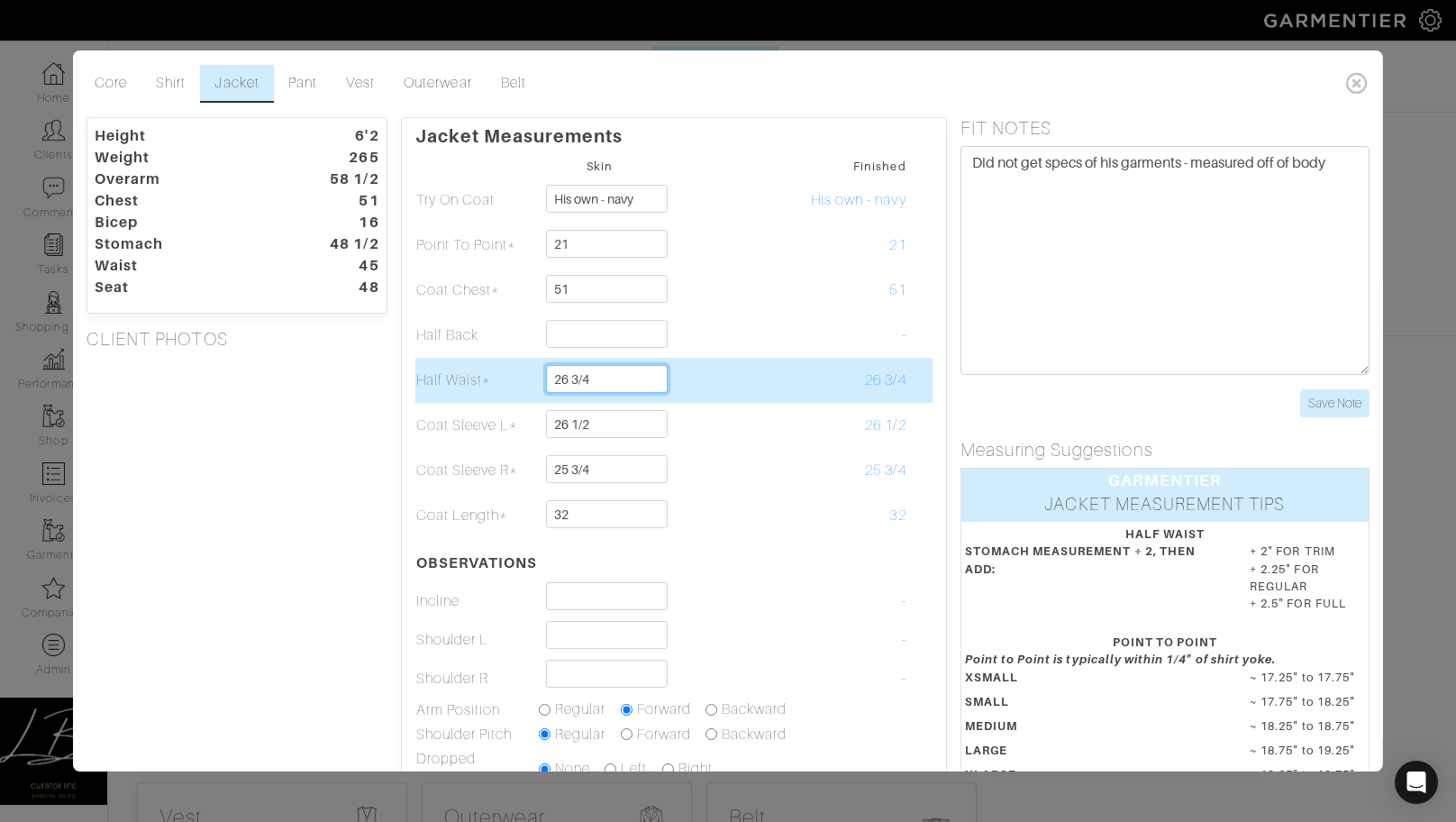 drag, startPoint x: 574, startPoint y: 378, endPoint x: 608, endPoint y: 377, distance: 34.014703 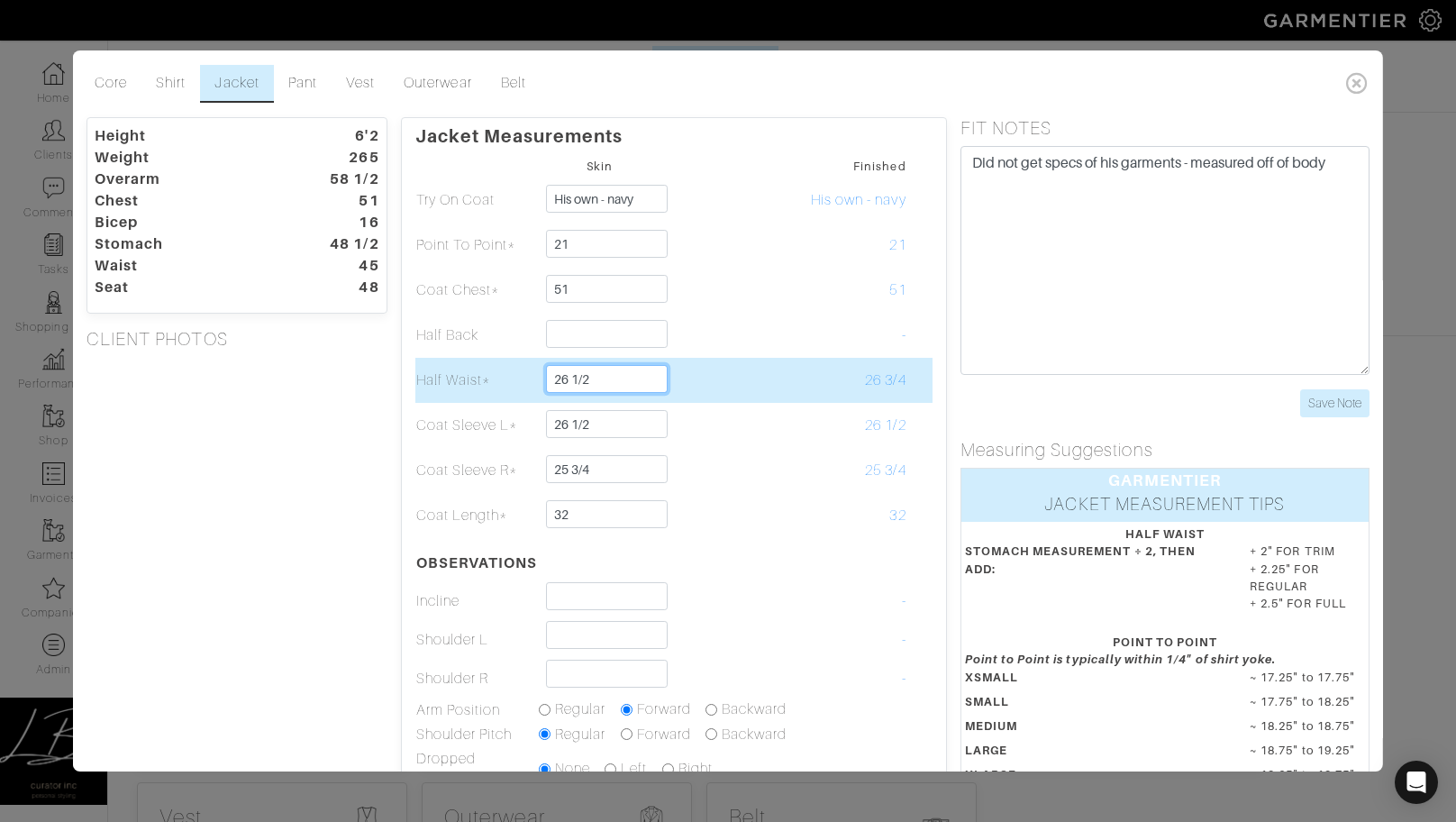 type on "26 1/2" 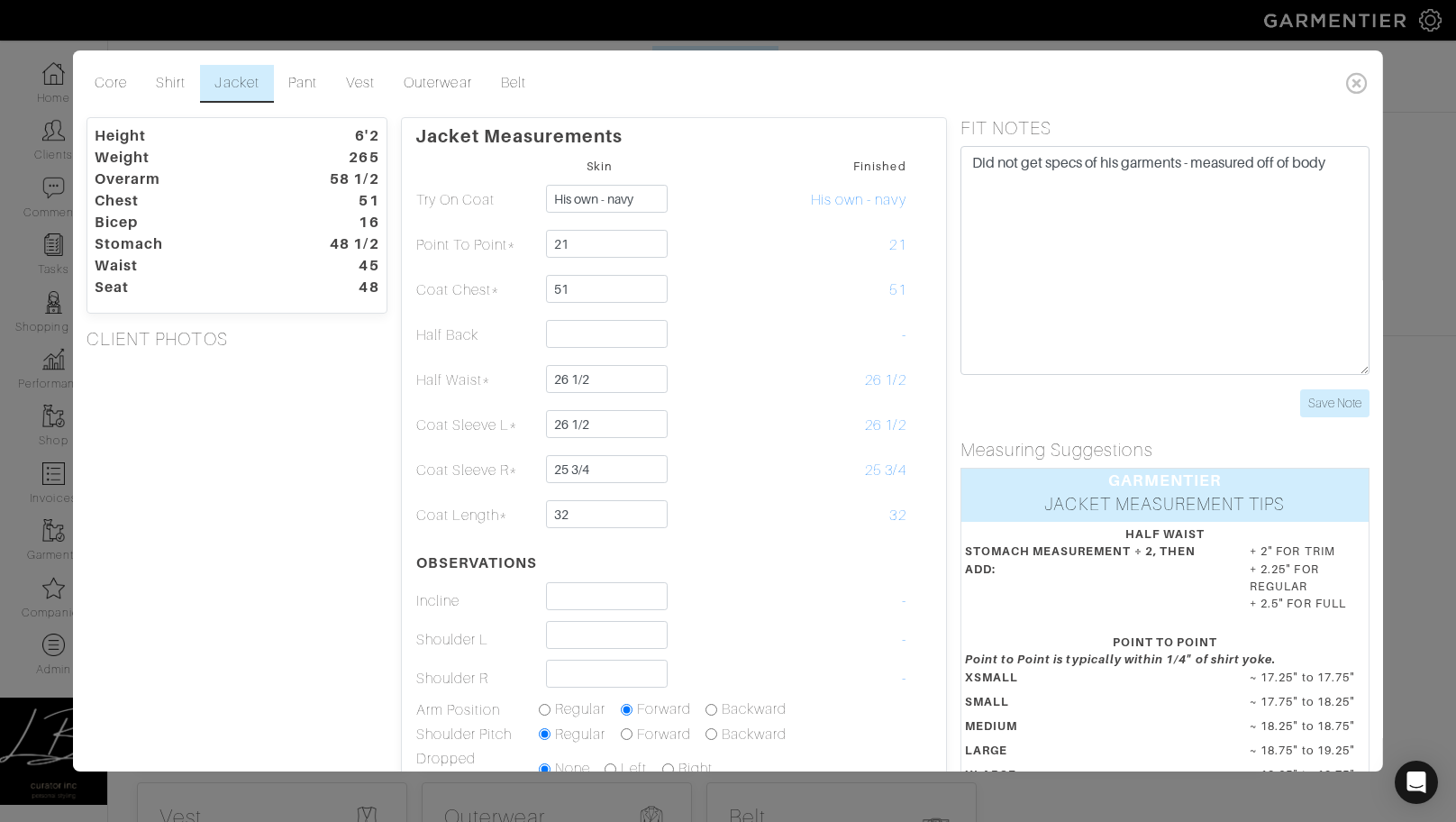 click on "Height
6'2
Weight
265
Overarm
58 1/2
Chest
51
Bicep
16
Stomach
48 1/2
Waist
45
Seat
48
CLIENT PHOTOS" at bounding box center [237, 580] 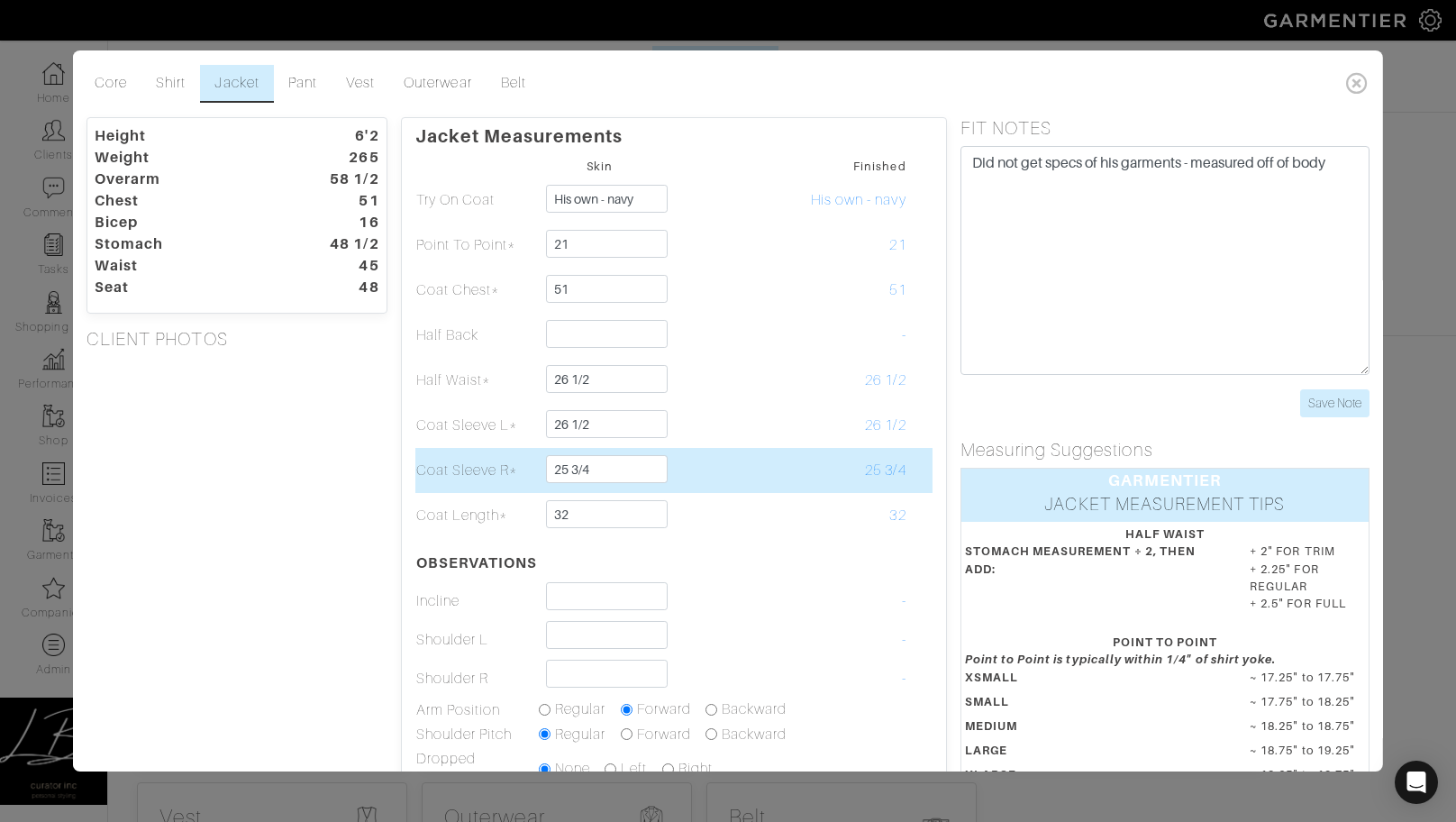 click at bounding box center [722, 470] 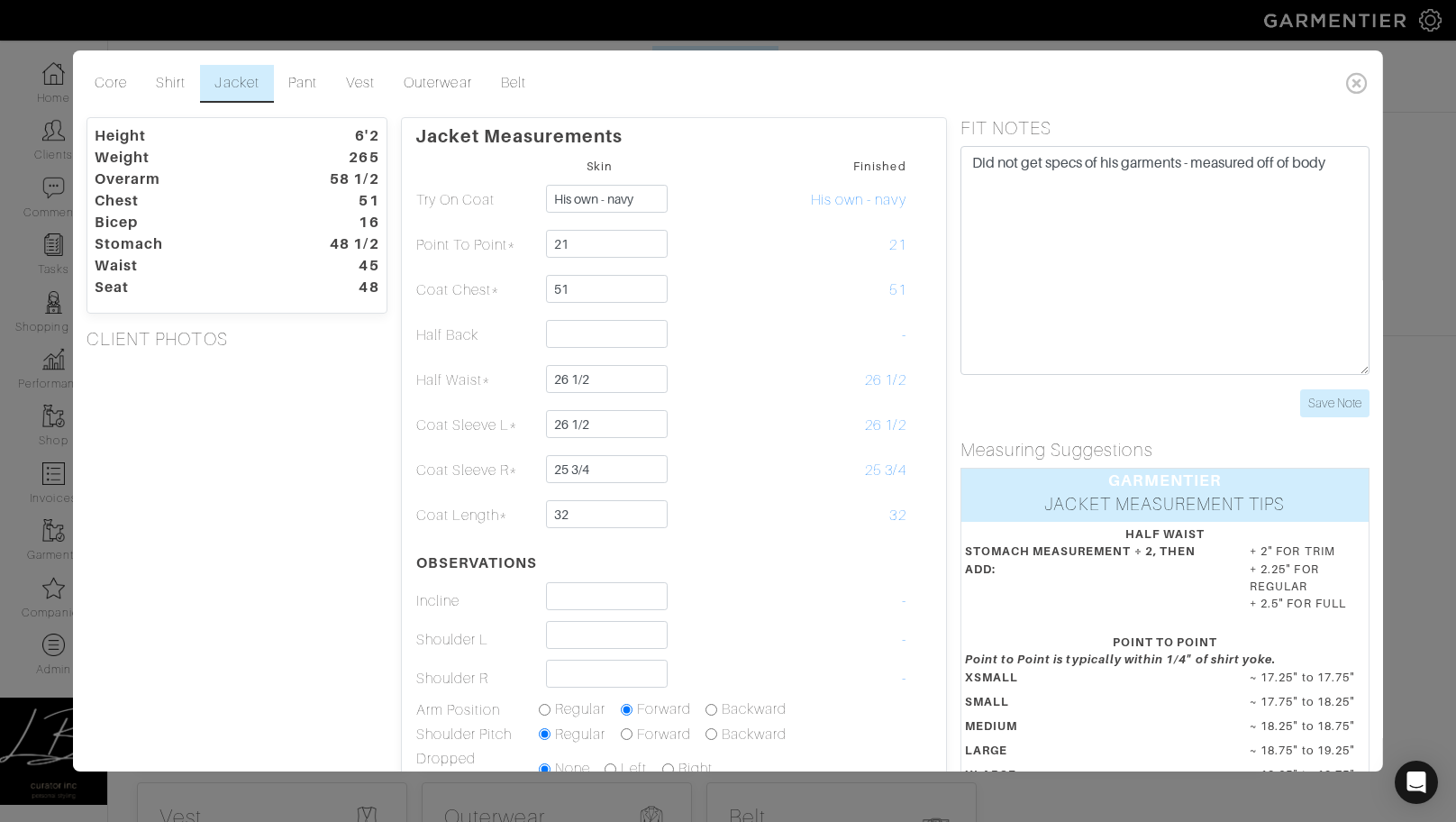 click on "Height
6'2
Weight
265
Overarm
58 1/2
Chest
51
Bicep
16
Stomach
48 1/2
Waist
45
Seat
48
CLIENT PHOTOS" at bounding box center [237, 580] 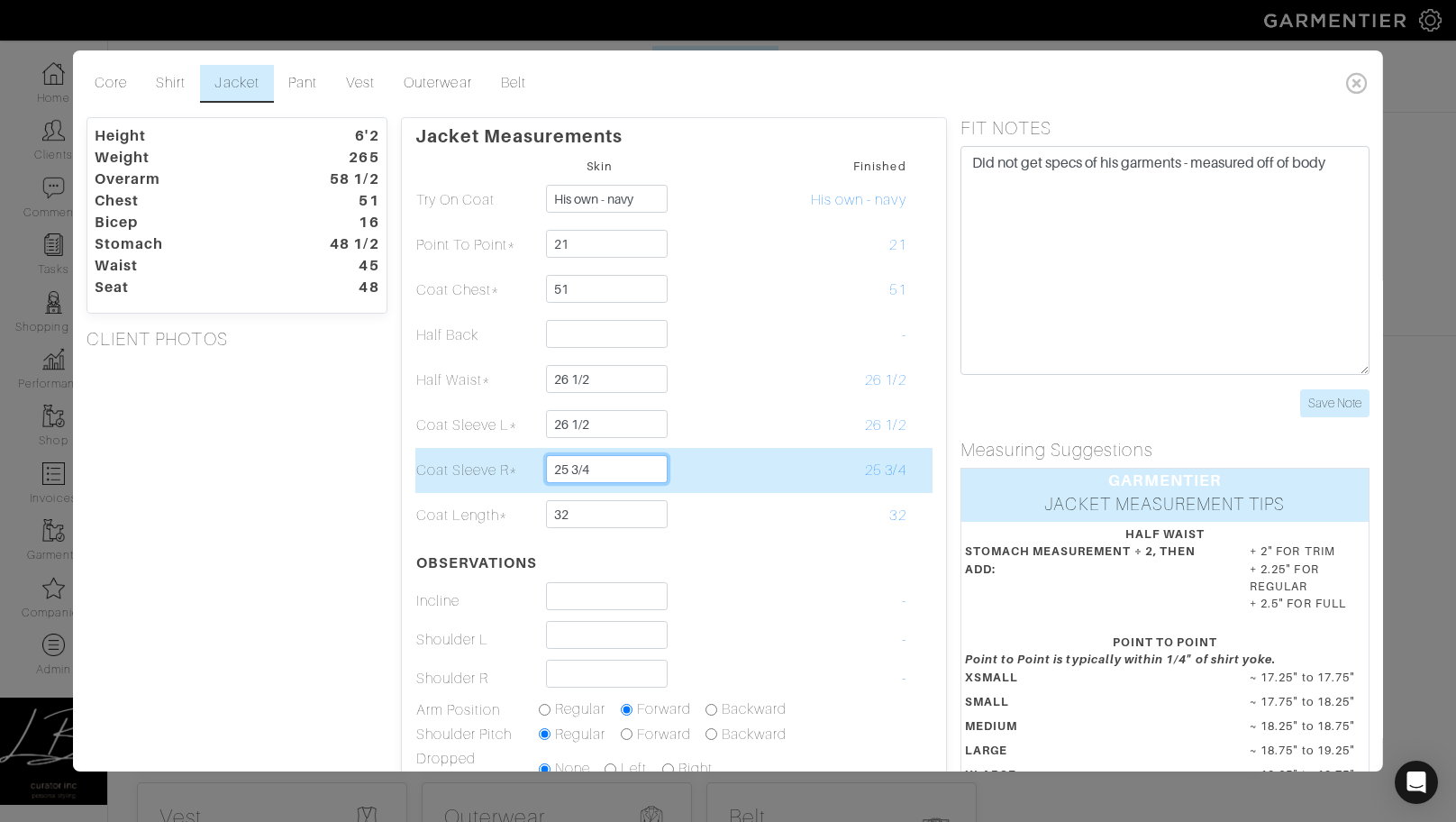 drag, startPoint x: 619, startPoint y: 469, endPoint x: 620, endPoint y: 458, distance: 11.045361 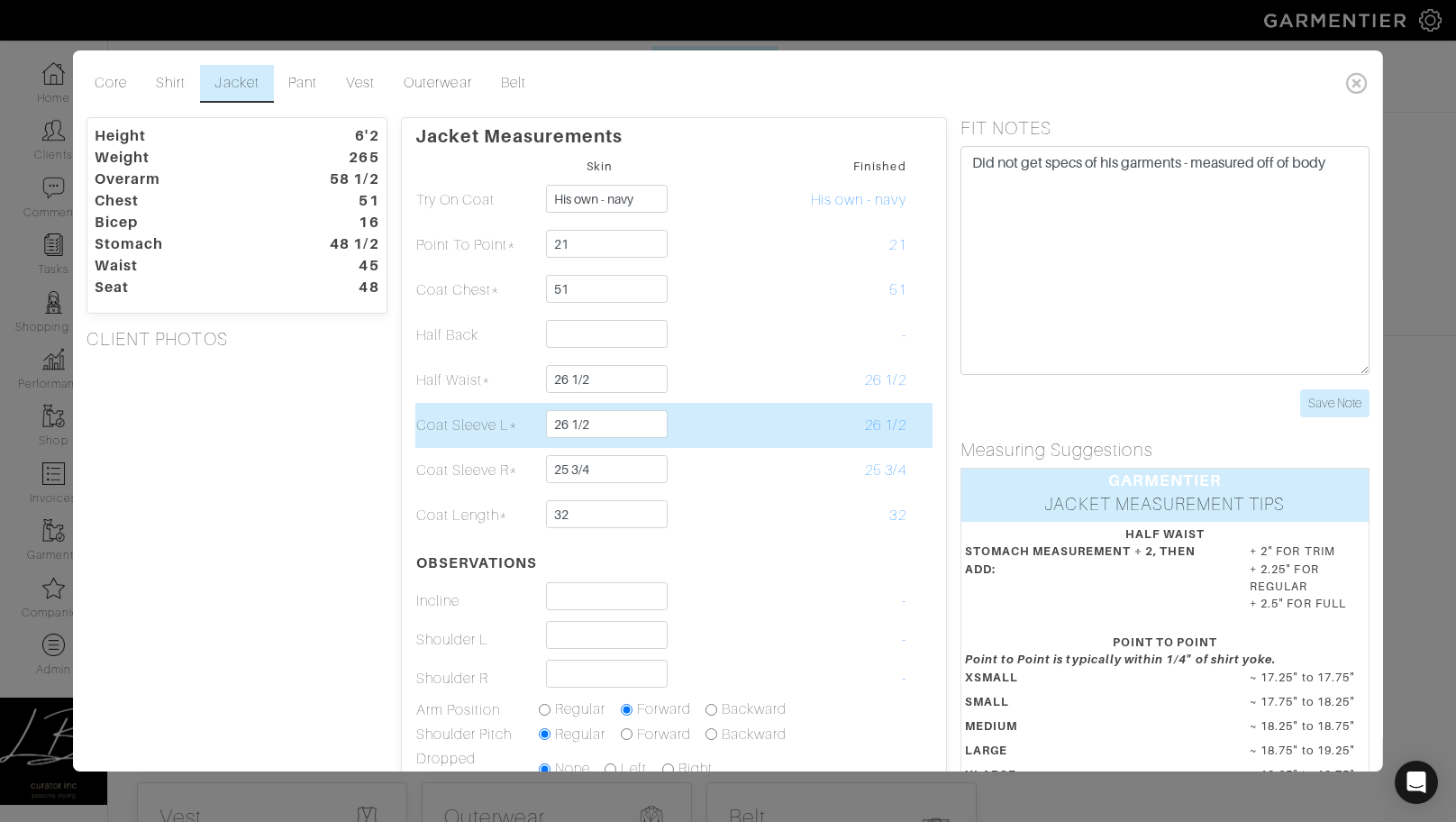 click at bounding box center [722, 425] 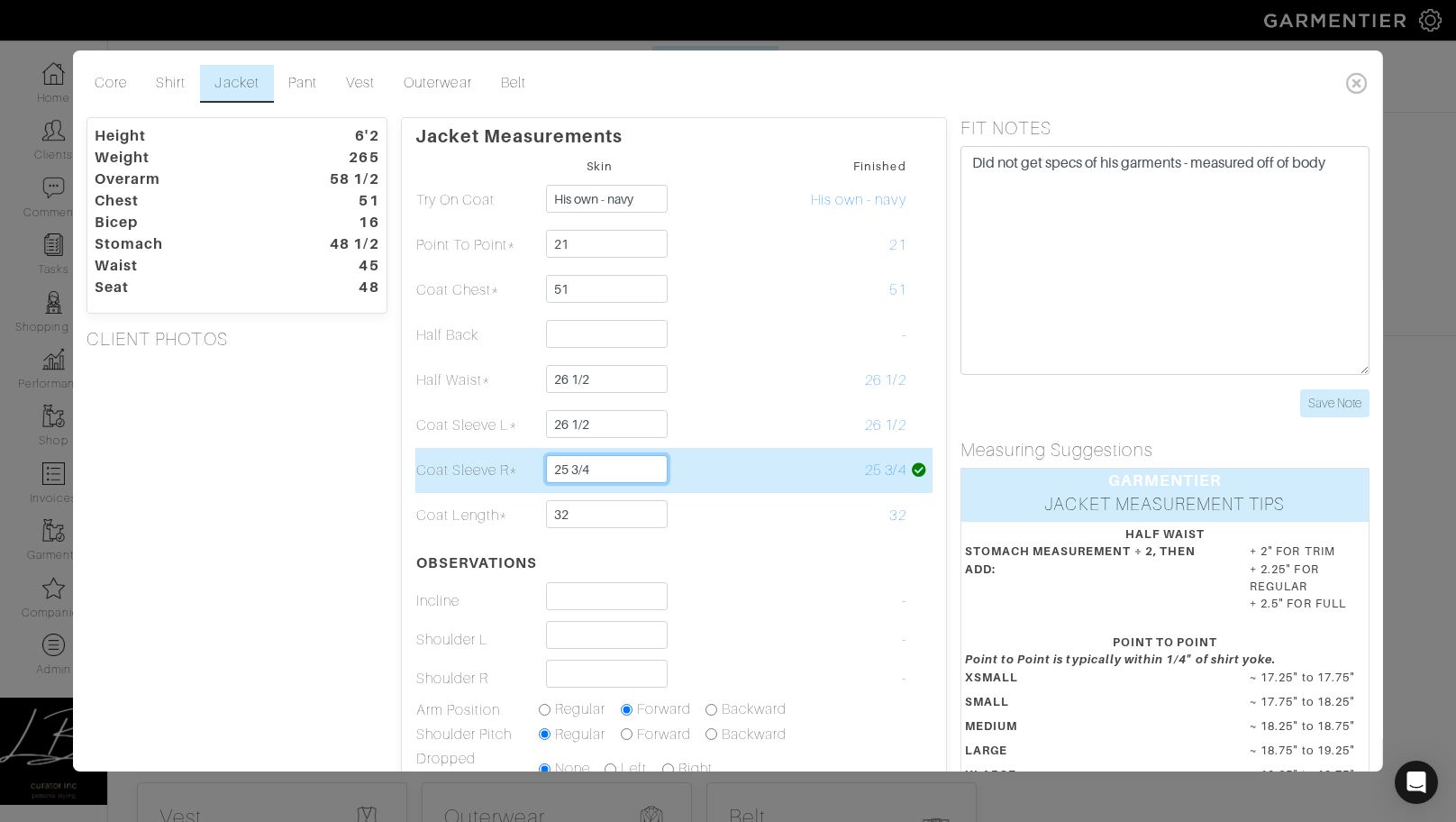 drag, startPoint x: 612, startPoint y: 470, endPoint x: 609, endPoint y: 453, distance: 17.262677 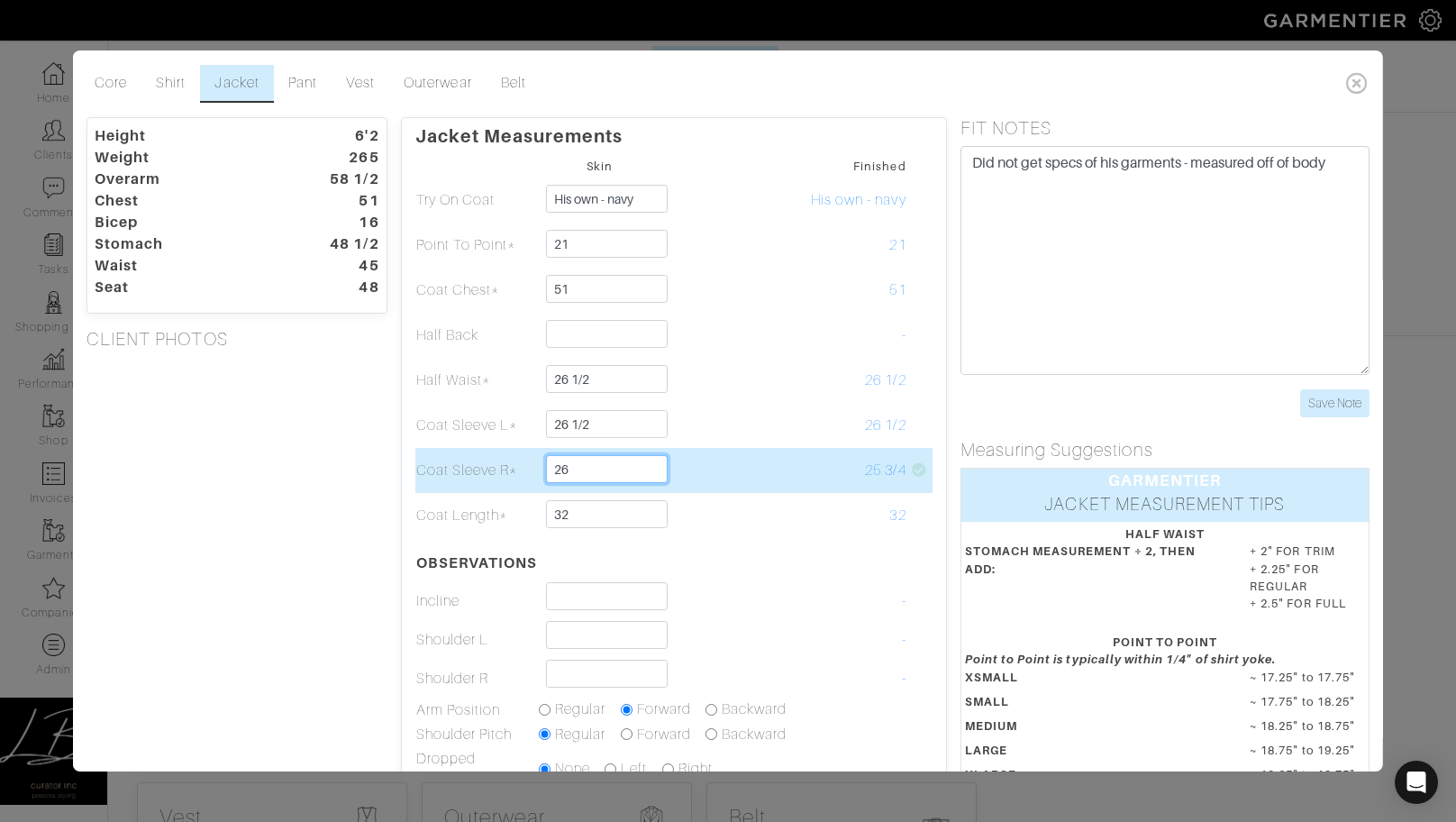 type on "26" 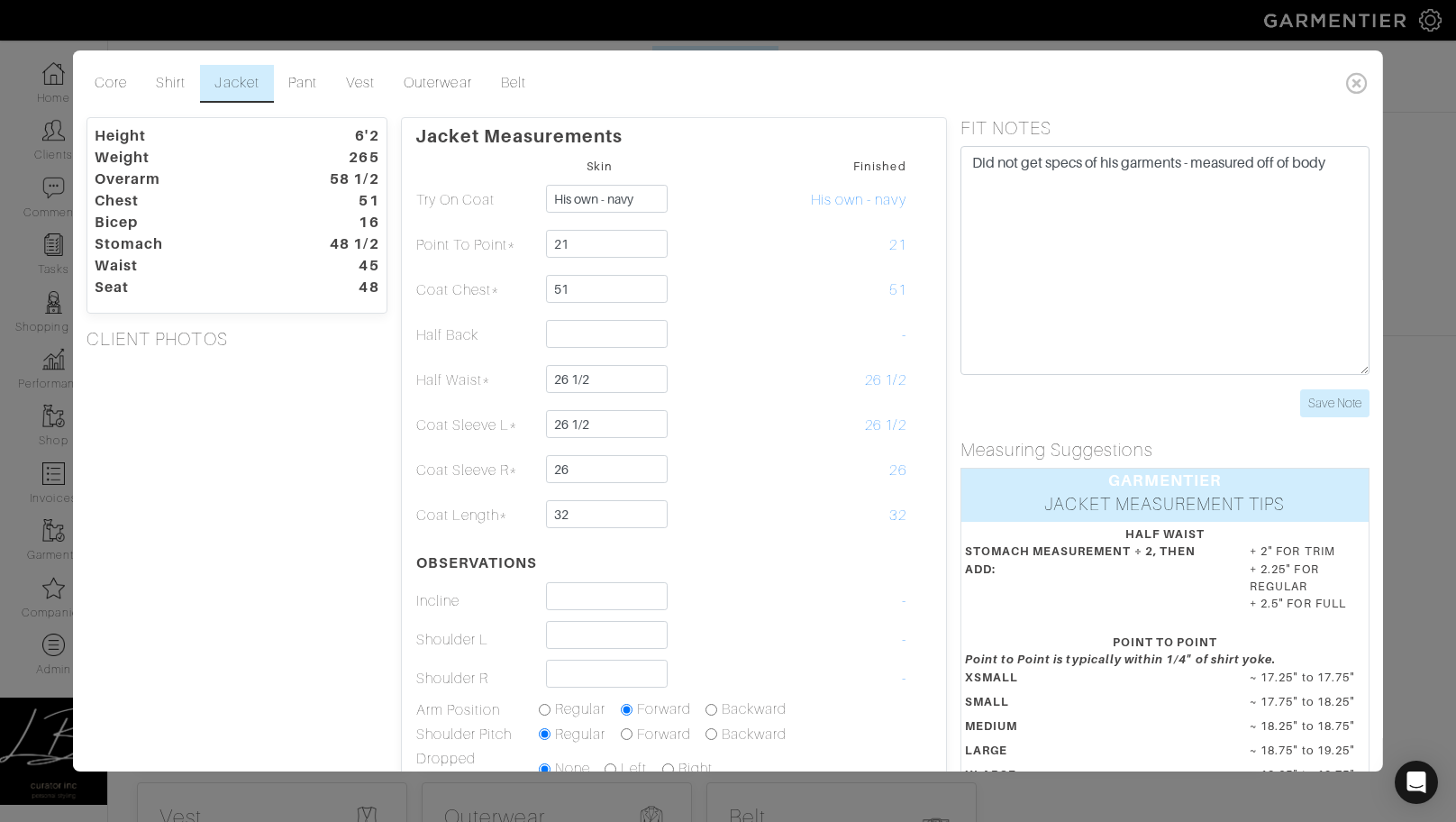 click on "Height
6'2
Weight
265
Overarm
58 1/2
Chest
51
Bicep
16
Stomach
48 1/2
Waist
45
Seat
48
CLIENT PHOTOS" at bounding box center [237, 580] 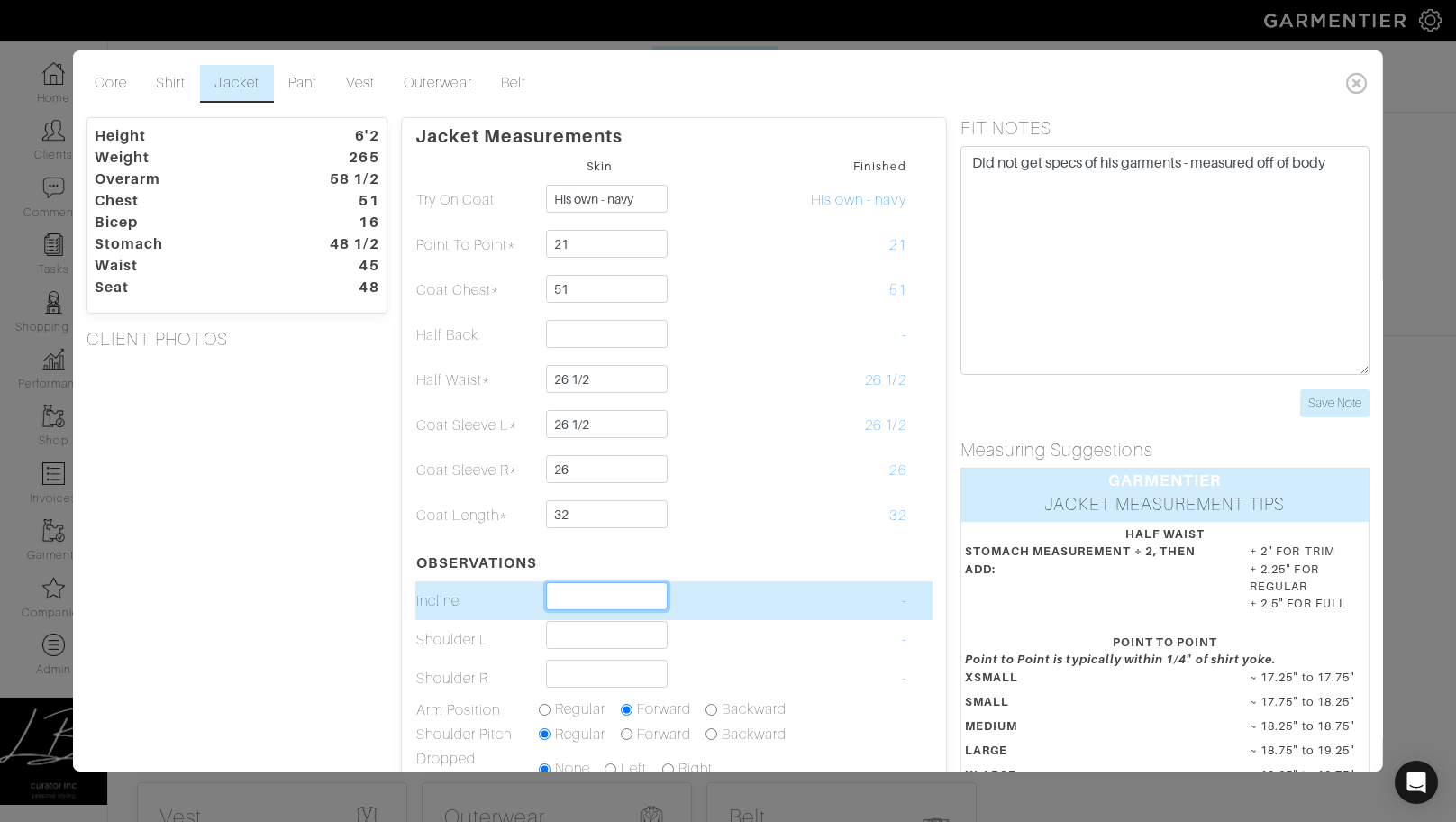 click on "Regular" at bounding box center (606, 596) 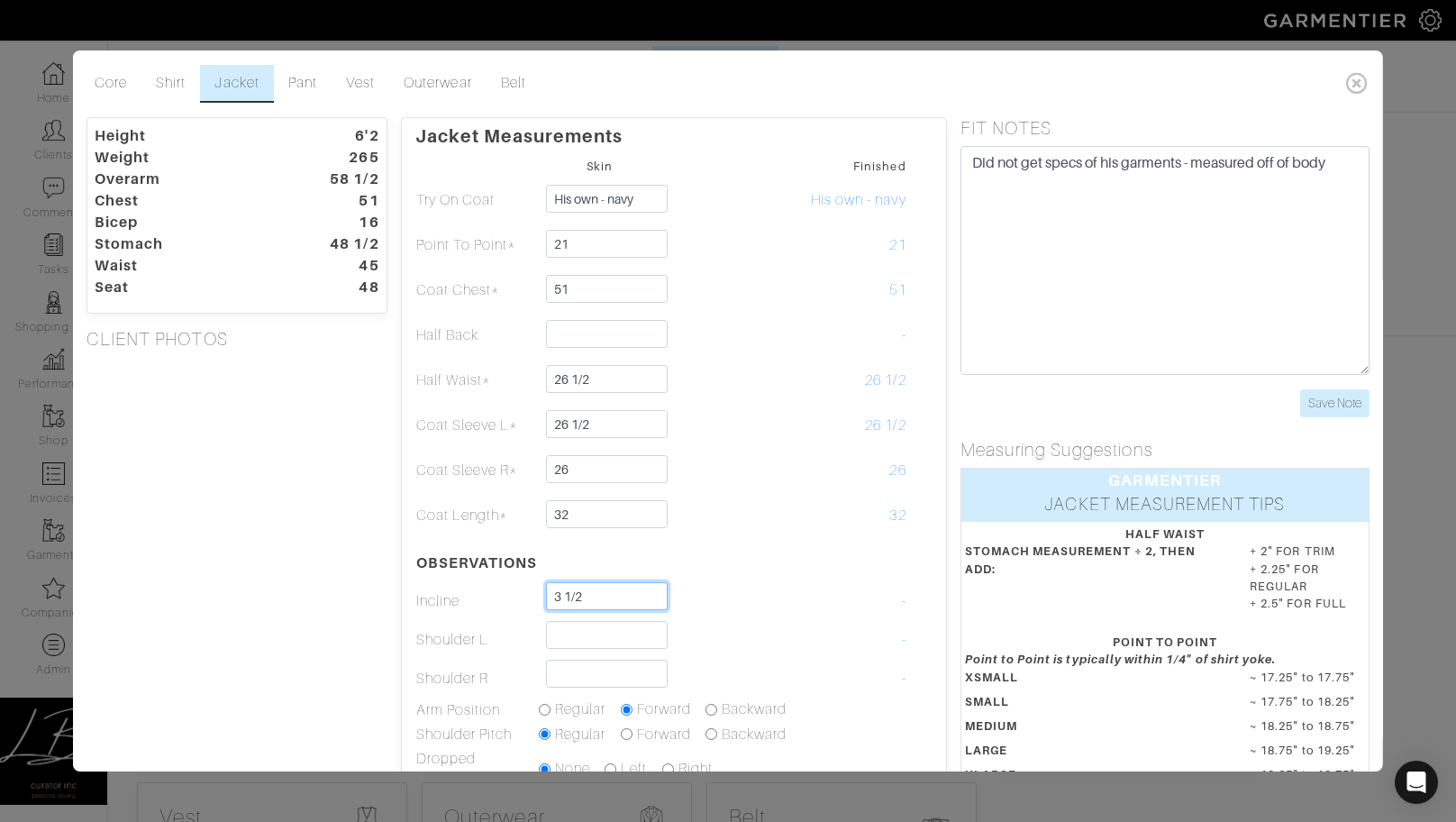 type on "3 1/2" 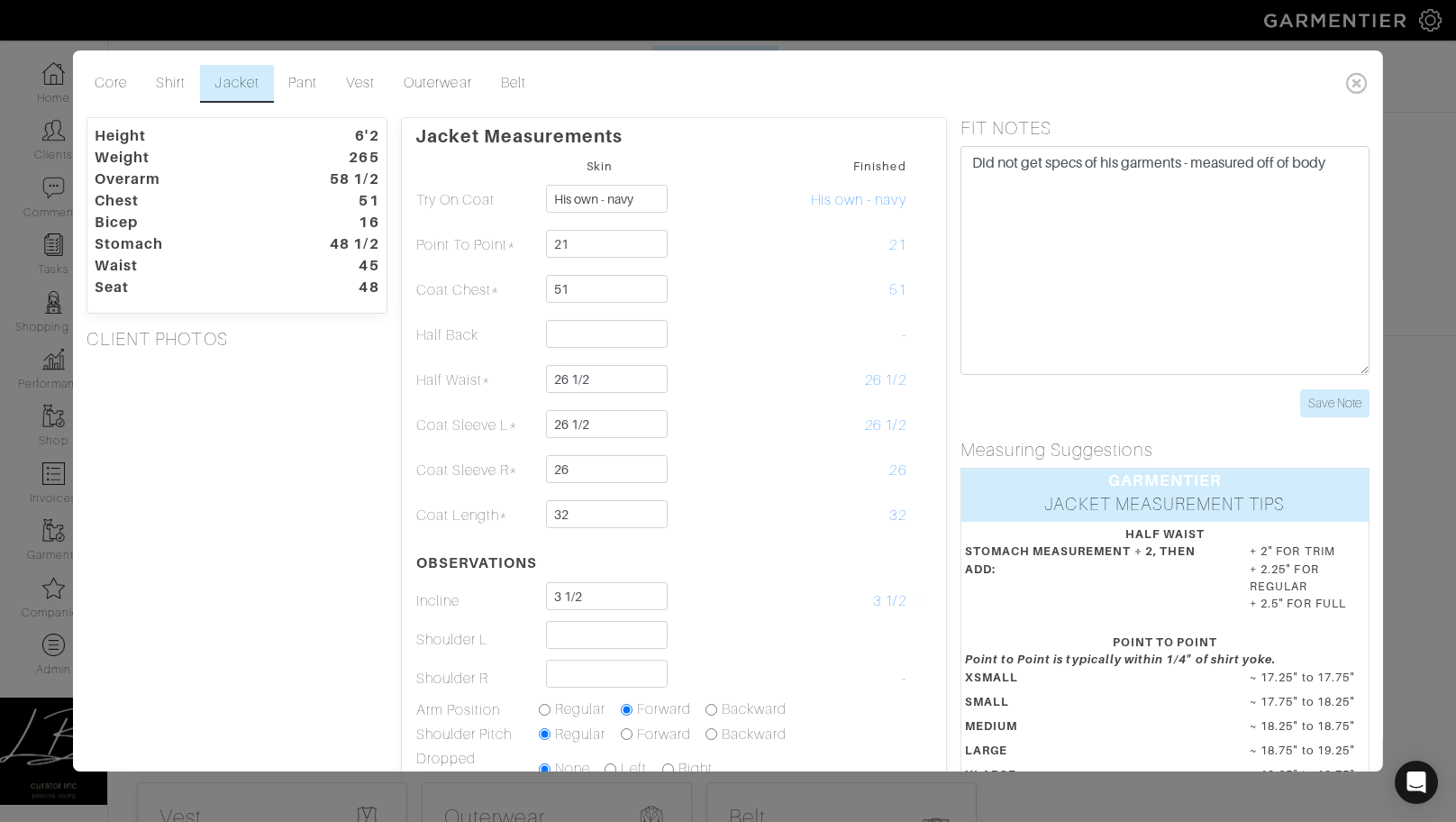 click on "Skin
Finished
Try On Coat
His own - navy
His own - navy
Point To Point*
21
21
Coat Chest*
51
51
- 26" at bounding box center (673, 509) 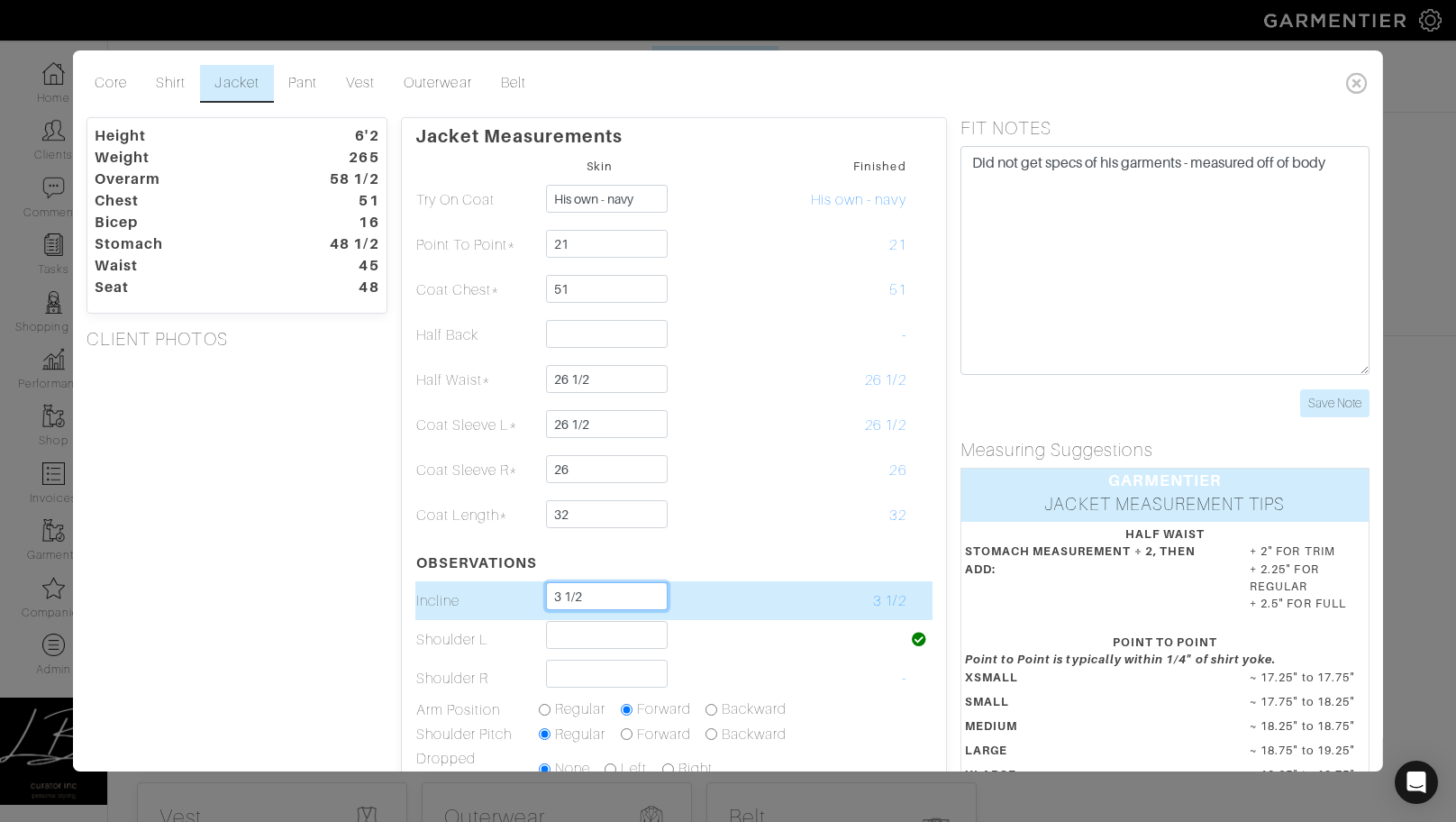 drag, startPoint x: 565, startPoint y: 597, endPoint x: 614, endPoint y: 592, distance: 49.254441 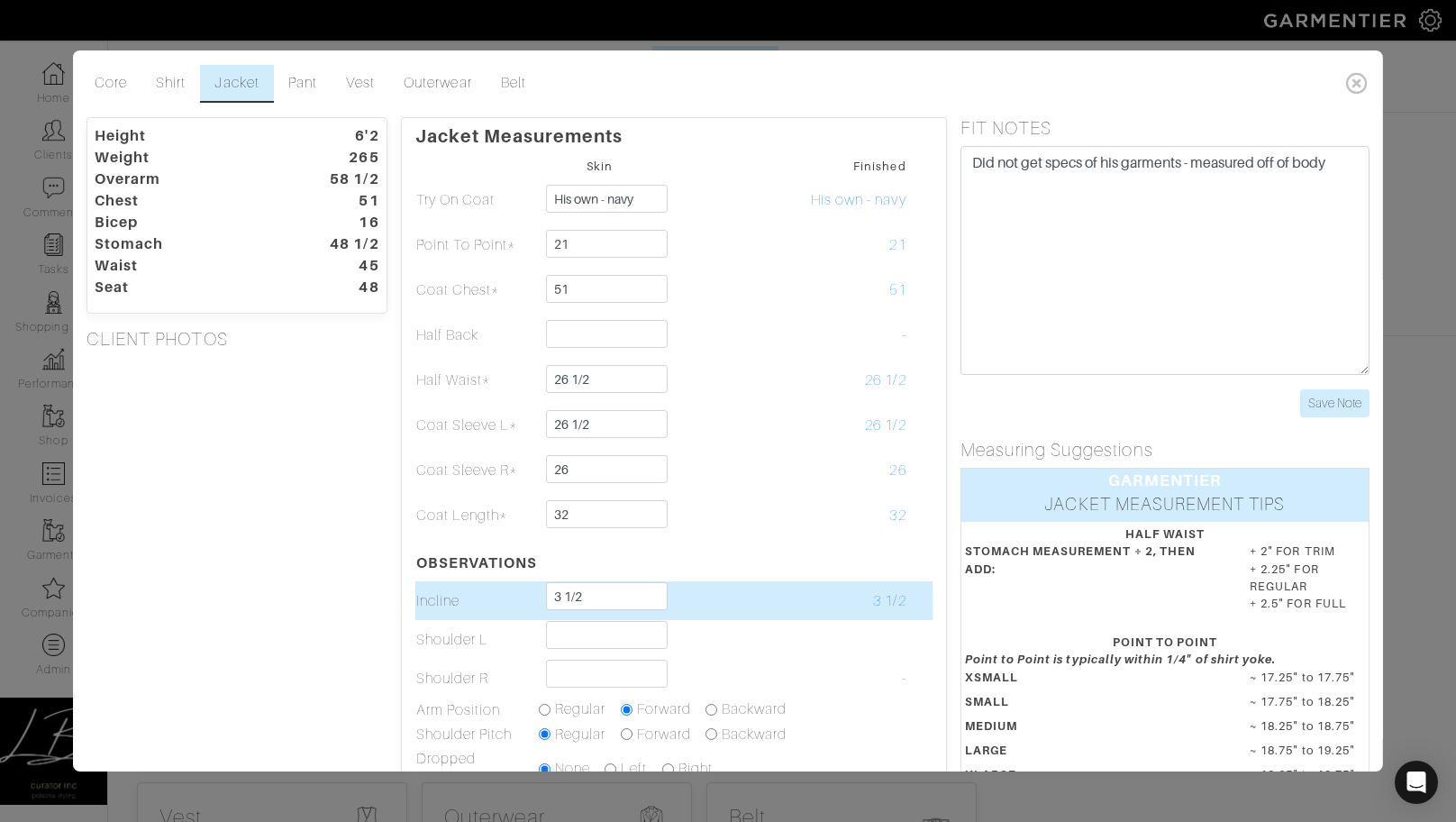 click at bounding box center (722, 600) 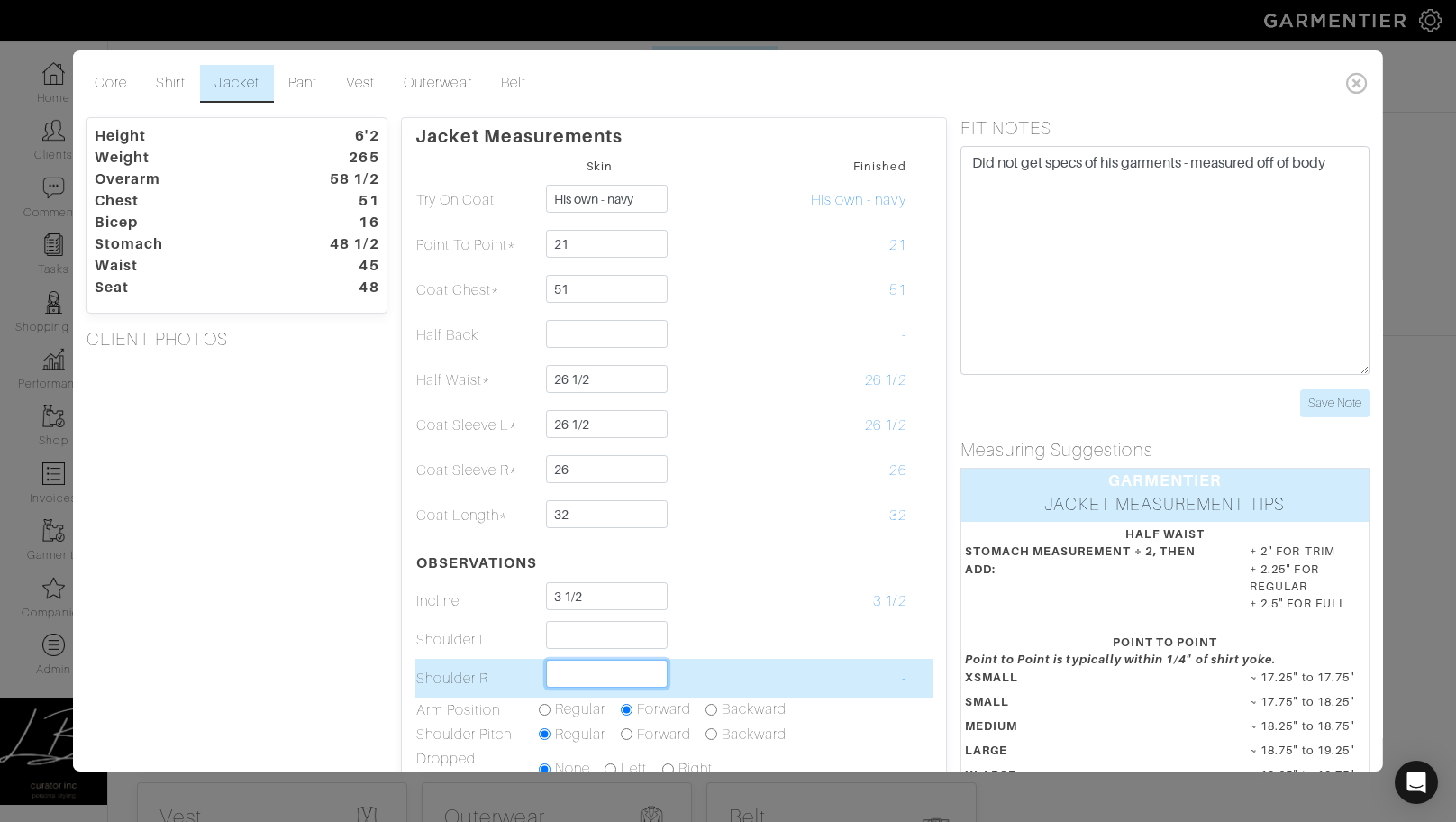 click at bounding box center [606, 673] 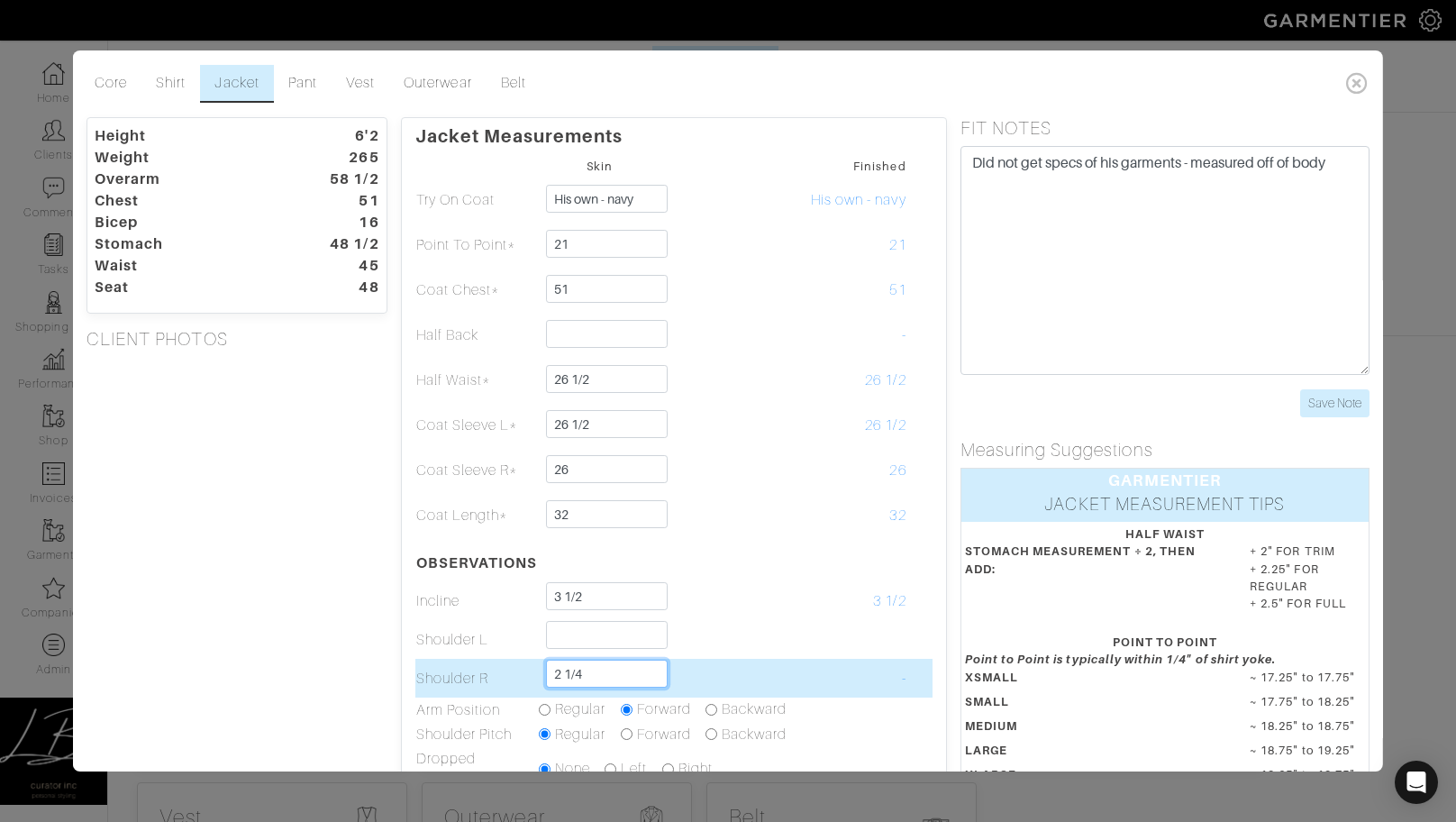 type on "2 1/4" 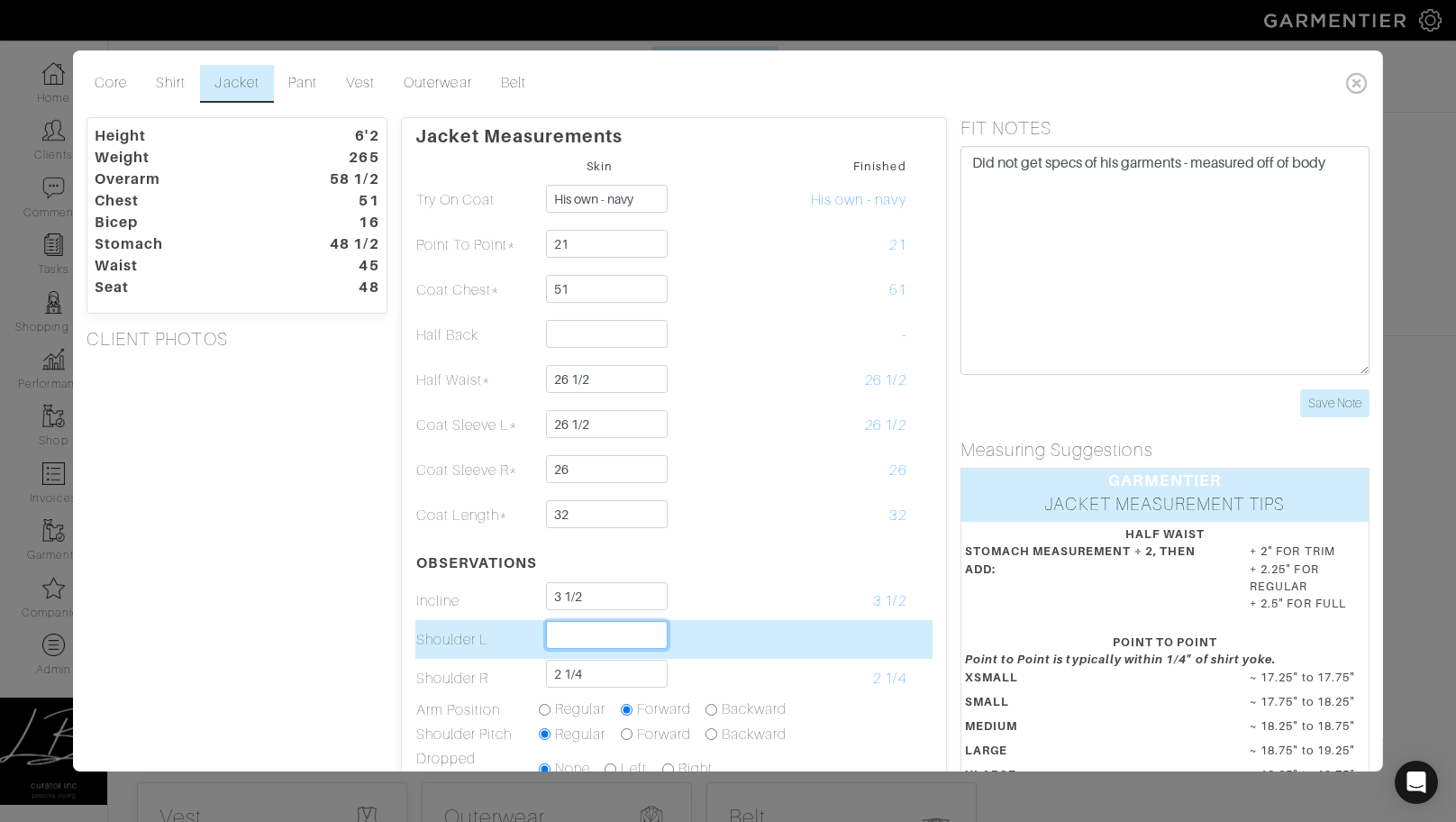 click on "Regular" at bounding box center (606, 635) 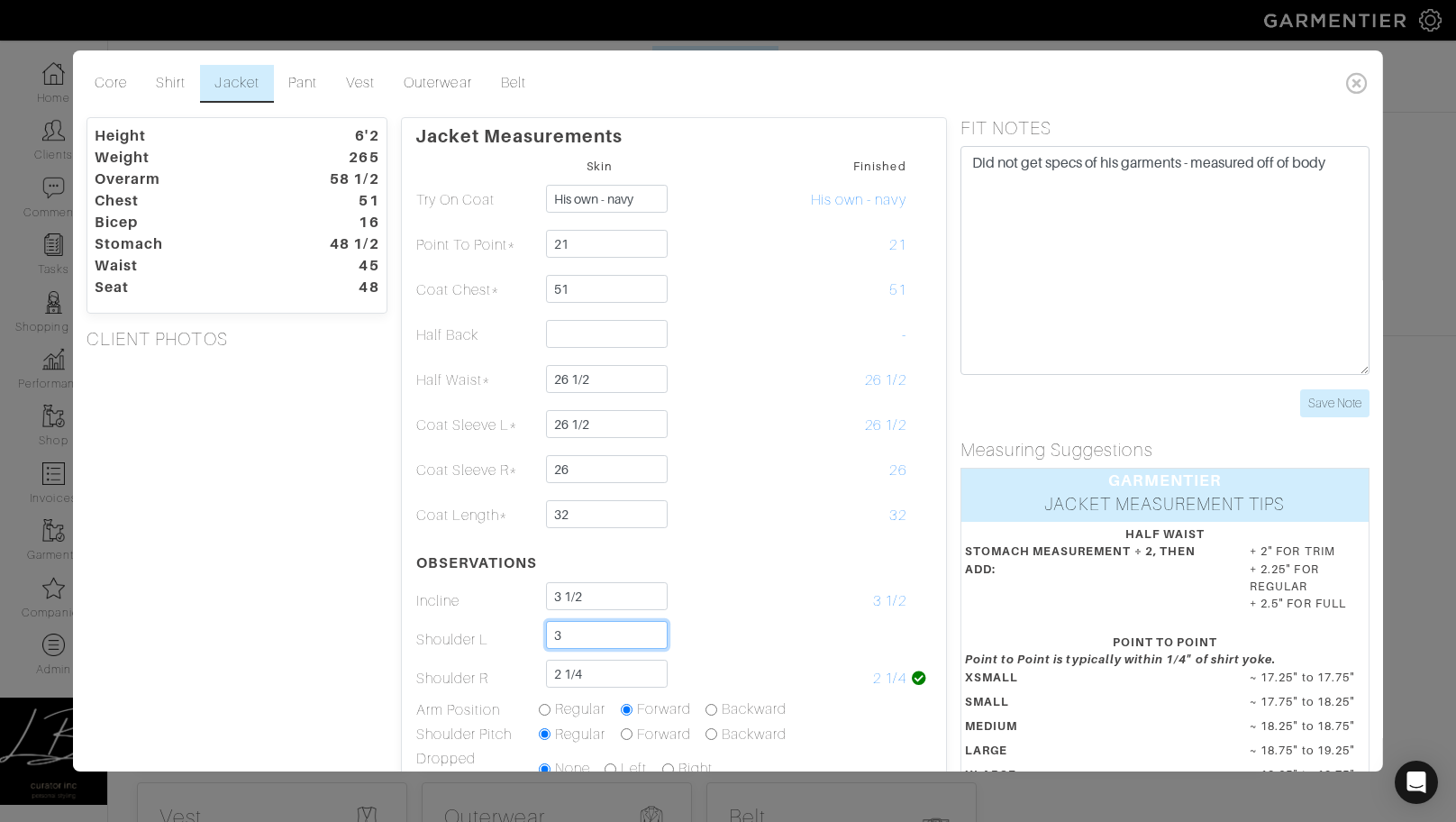 type on "3" 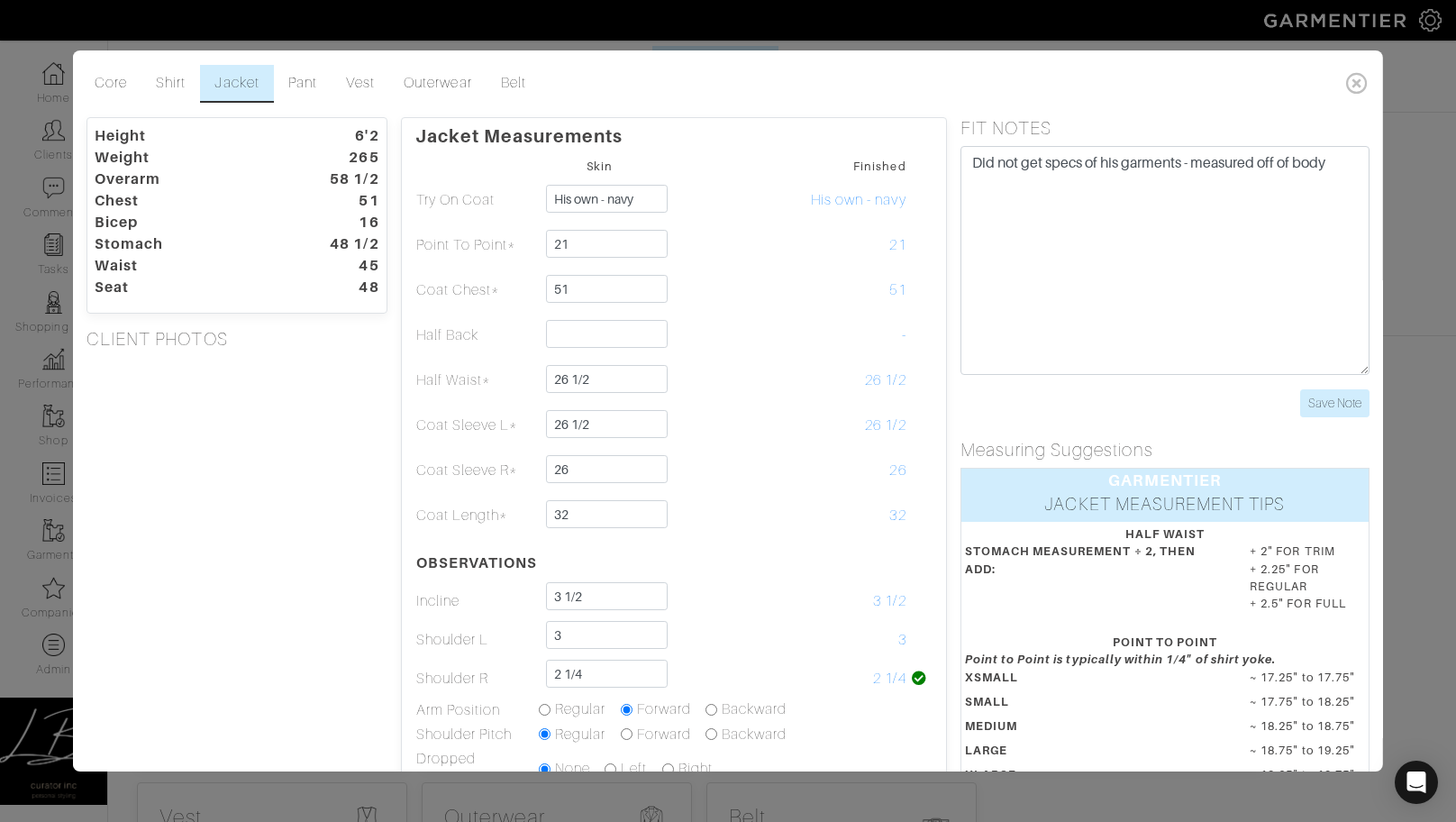 click on "Height
6'2
Weight
265
Overarm
58 1/2
Chest
51
Bicep
16
Stomach
48 1/2
Waist
45
Seat
48
CLIENT PHOTOS" at bounding box center (237, 580) 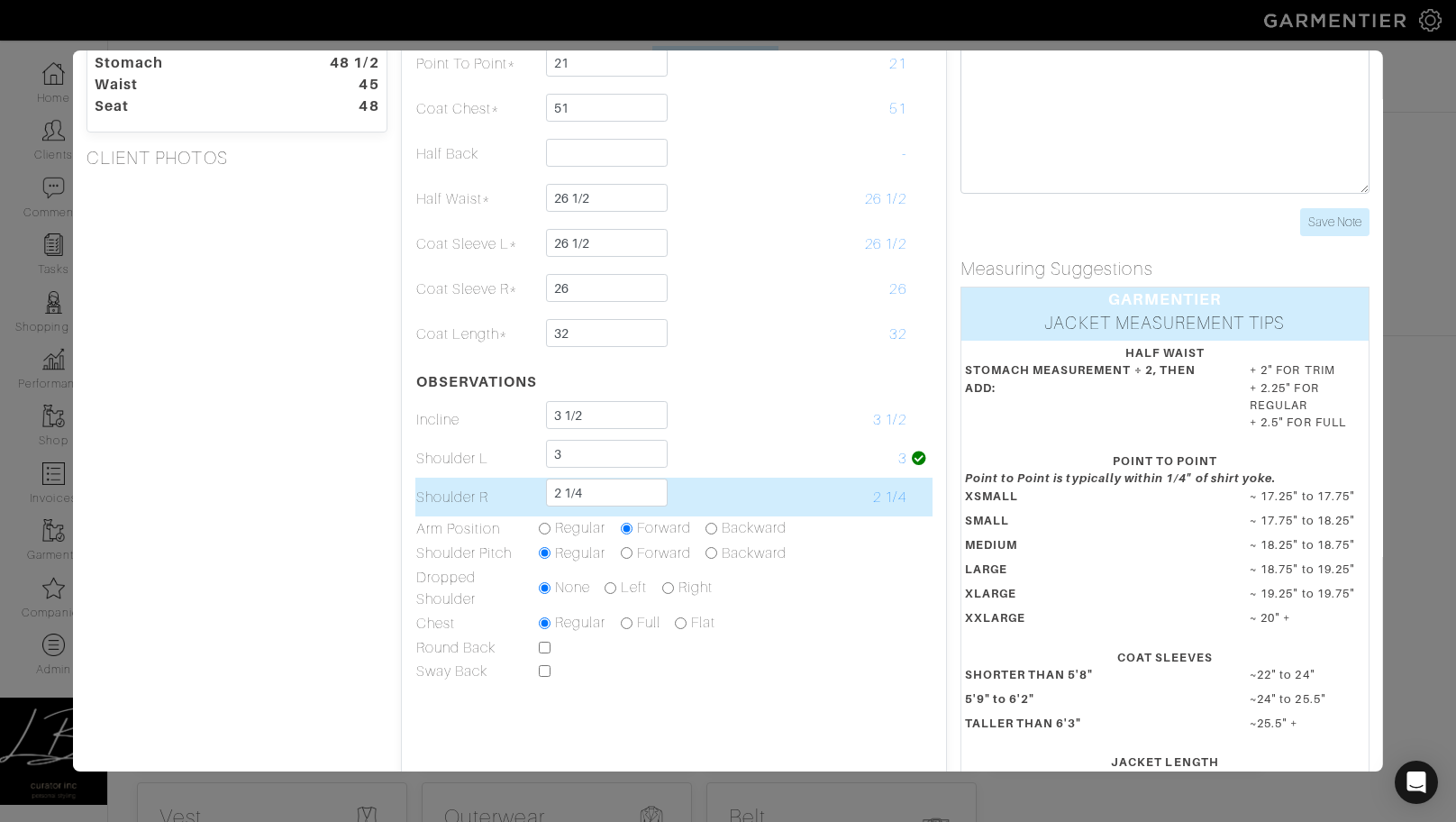 scroll, scrollTop: 184, scrollLeft: 0, axis: vertical 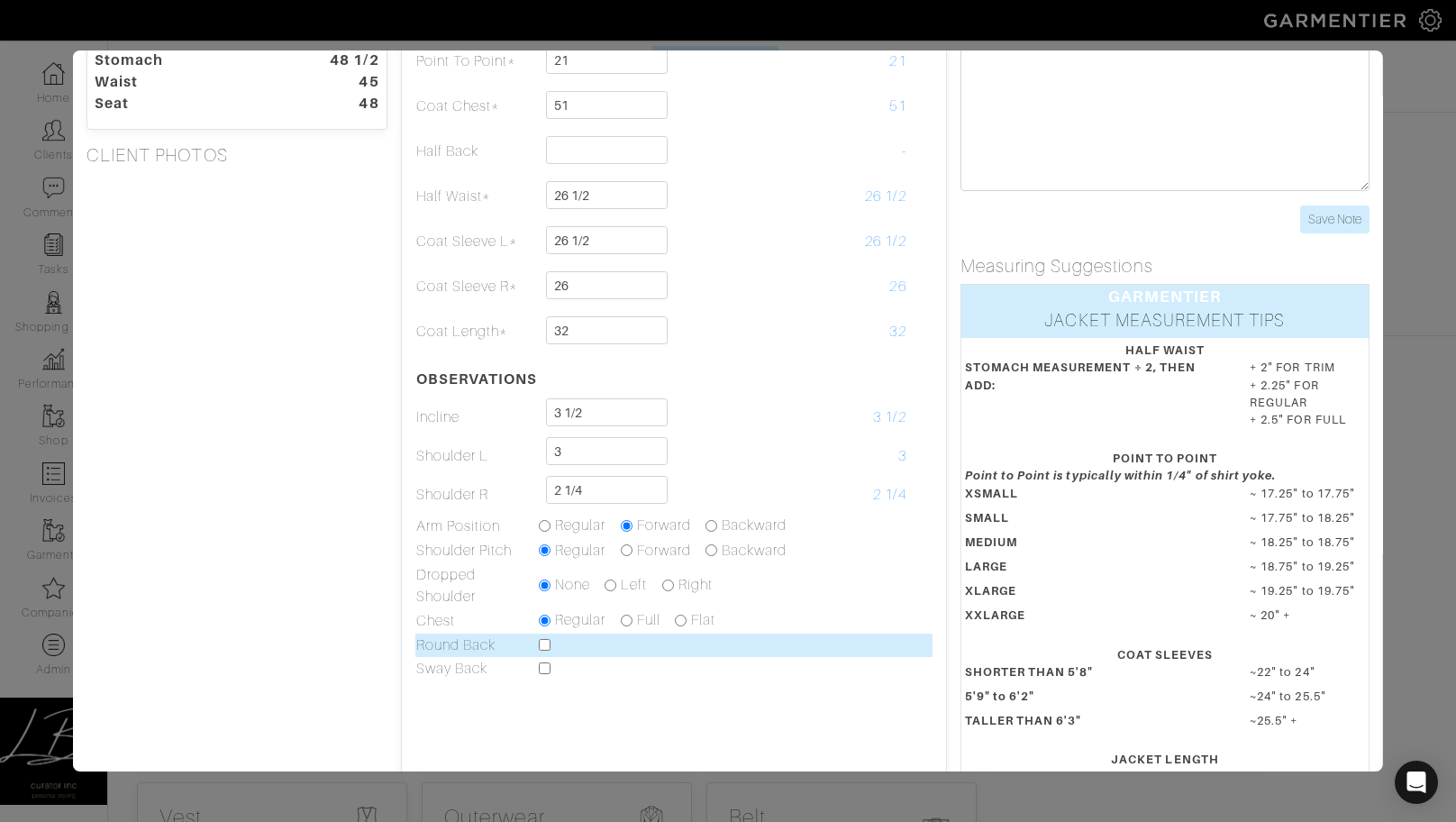 drag, startPoint x: 539, startPoint y: 646, endPoint x: 554, endPoint y: 645, distance: 15.033296 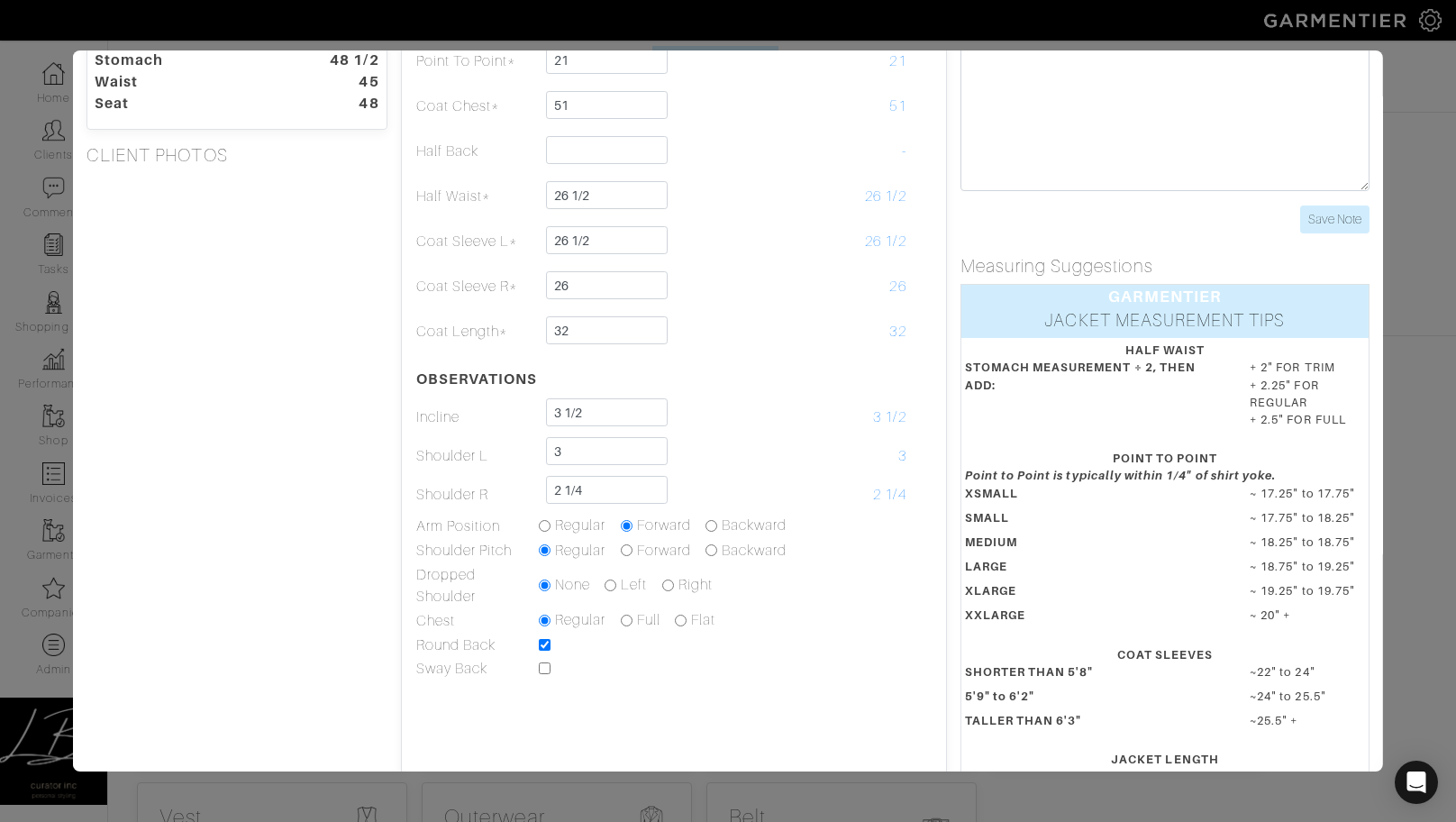 click on "Height
6'2
Weight
265
Overarm
58 1/2
Chest
51
Bicep
16
Stomach
48 1/2
Waist
45
Seat
48
CLIENT PHOTOS" at bounding box center (237, 397) 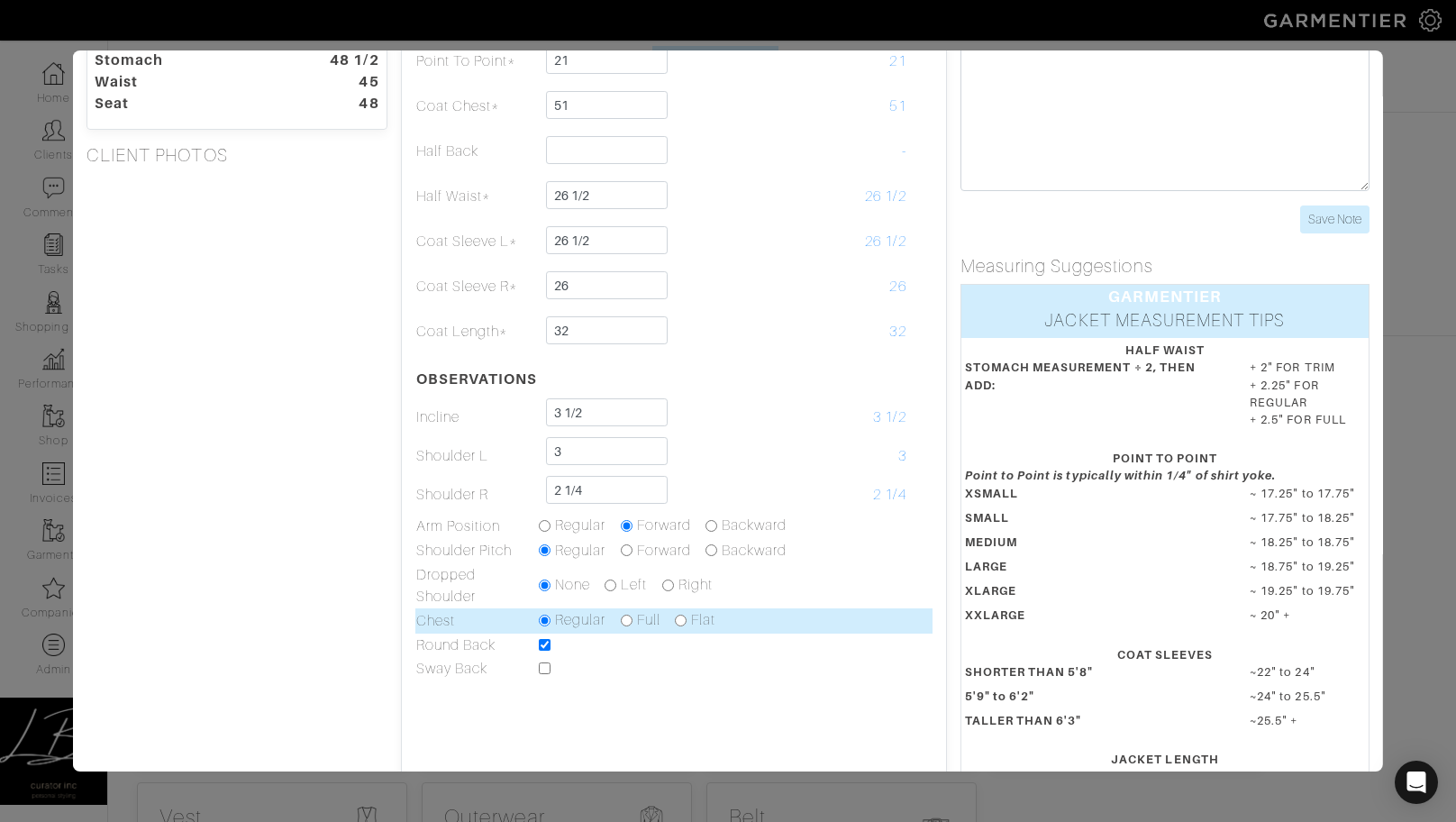 click at bounding box center [625, 620] 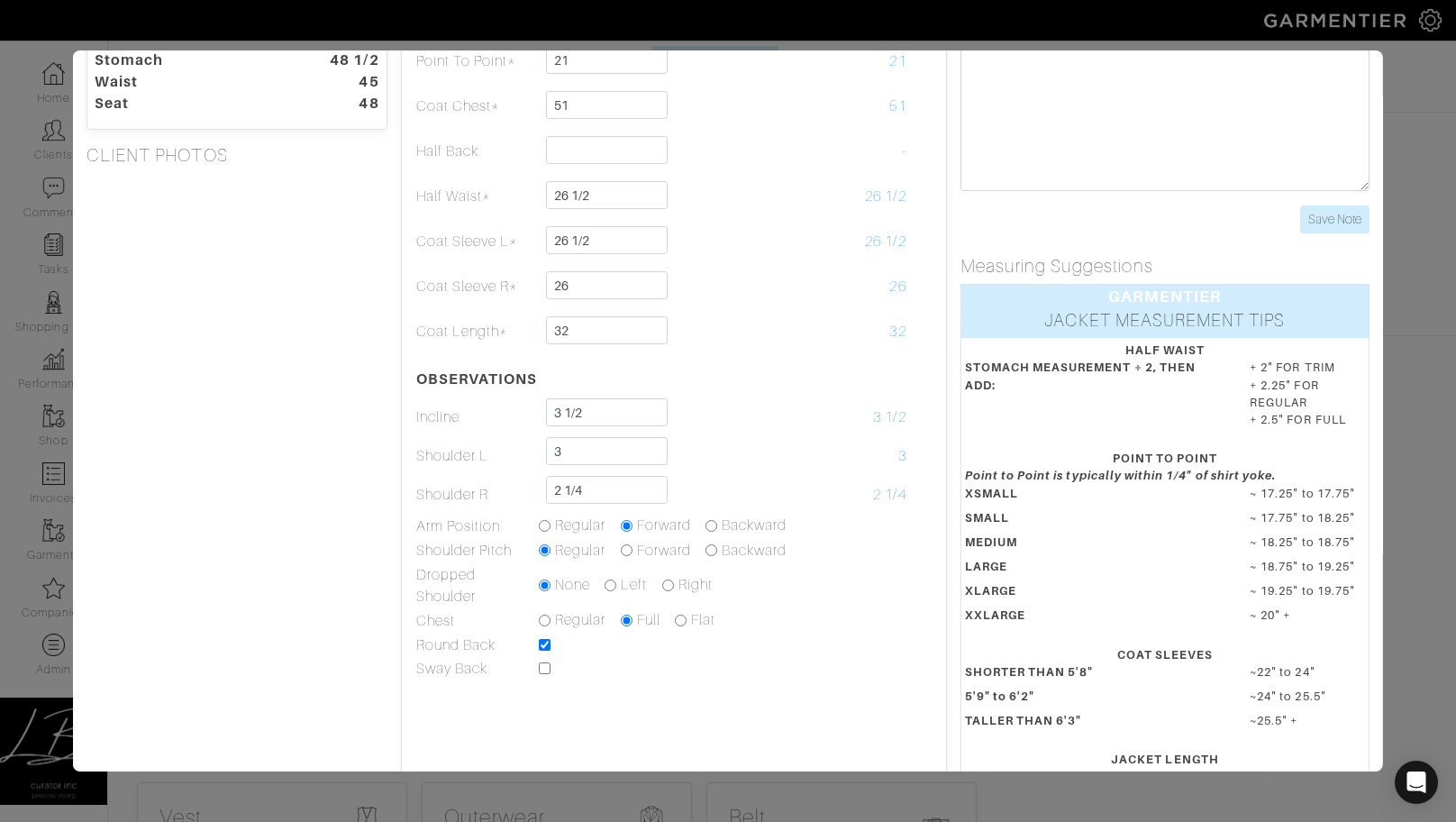 click on "Height
6'2
Weight
265
Overarm
58 1/2
Chest
51
Bicep
16
Stomach
48 1/2
Waist
45
Seat
48
CLIENT PHOTOS" at bounding box center [237, 397] 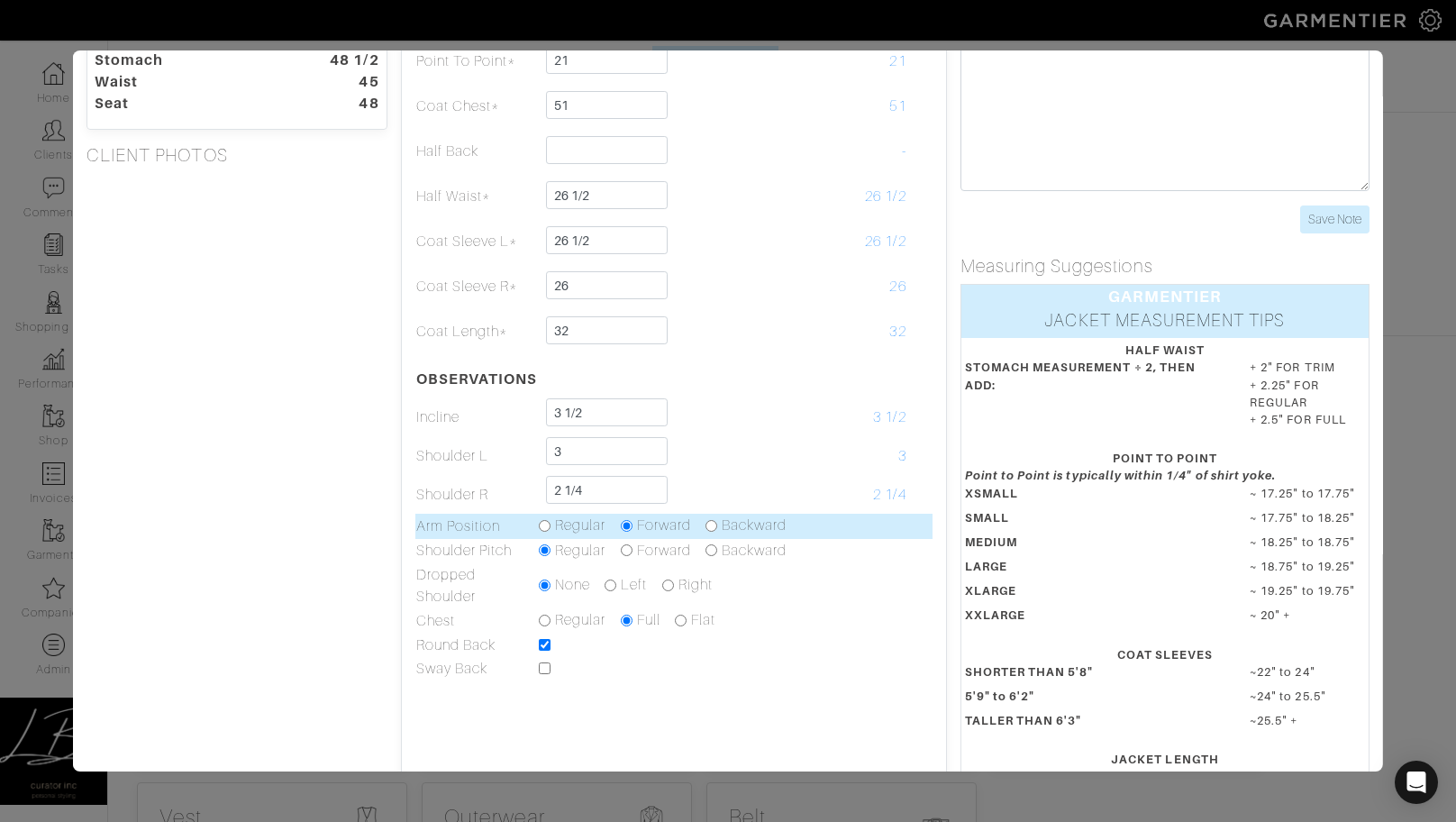 click at bounding box center [544, 525] 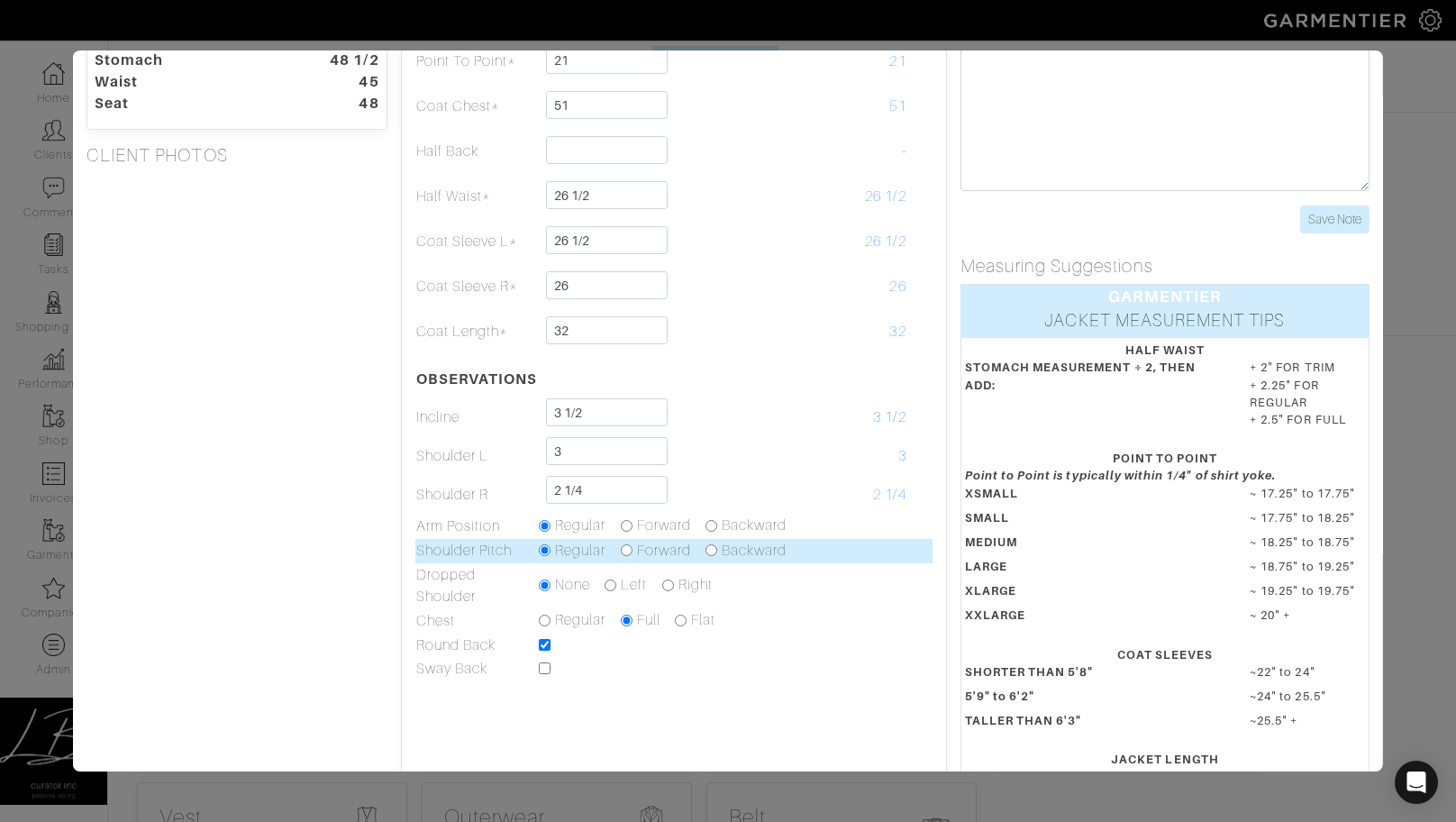 click at bounding box center (625, 550) 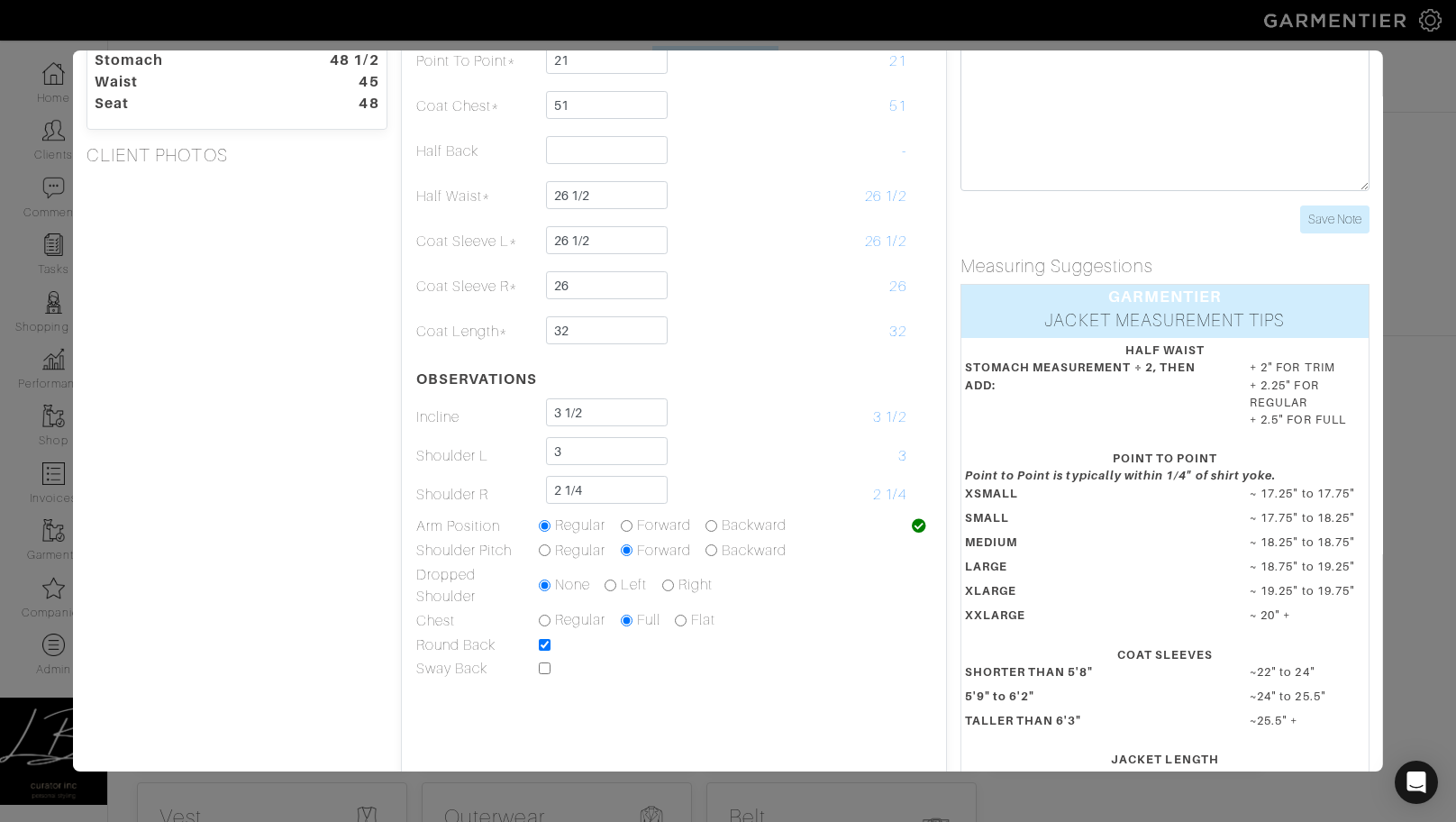 click on "Height
6'2
Weight
265
Overarm
58 1/2
Chest
51
Bicep
16
Stomach
48 1/2
Waist
45
Seat
48
CLIENT PHOTOS" at bounding box center (237, 397) 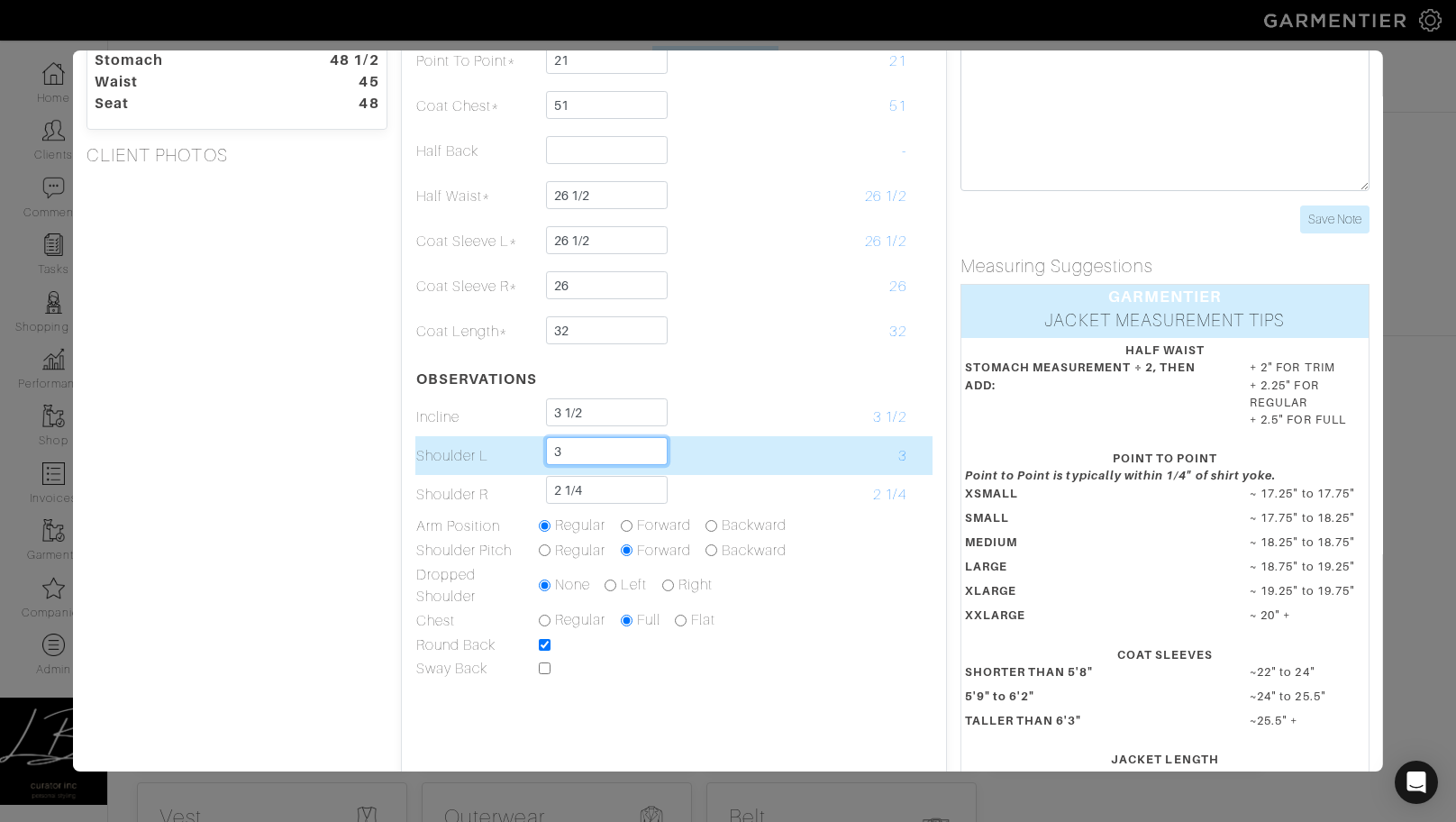 click on "3" at bounding box center (606, 451) 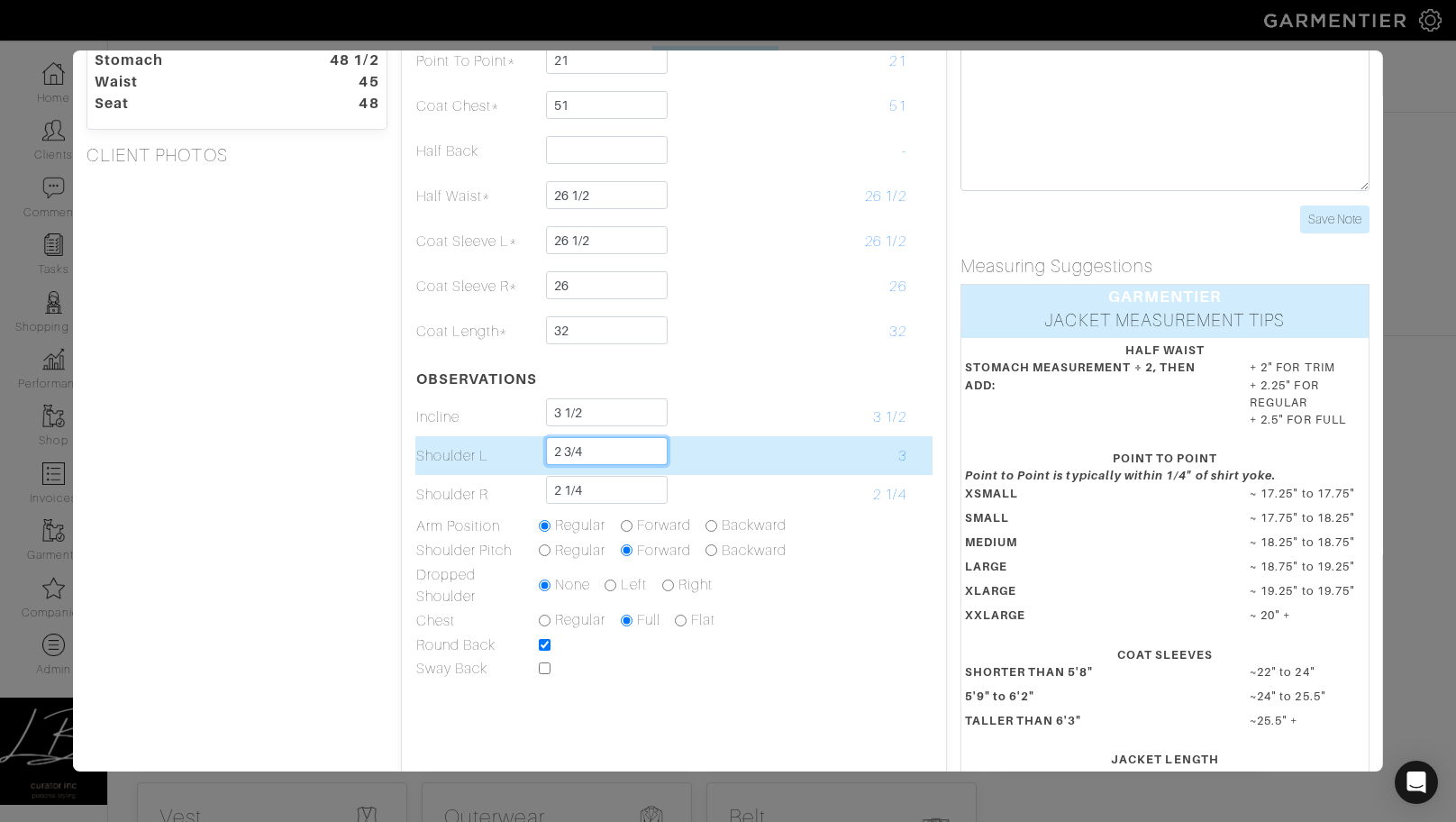 type on "2 3/4" 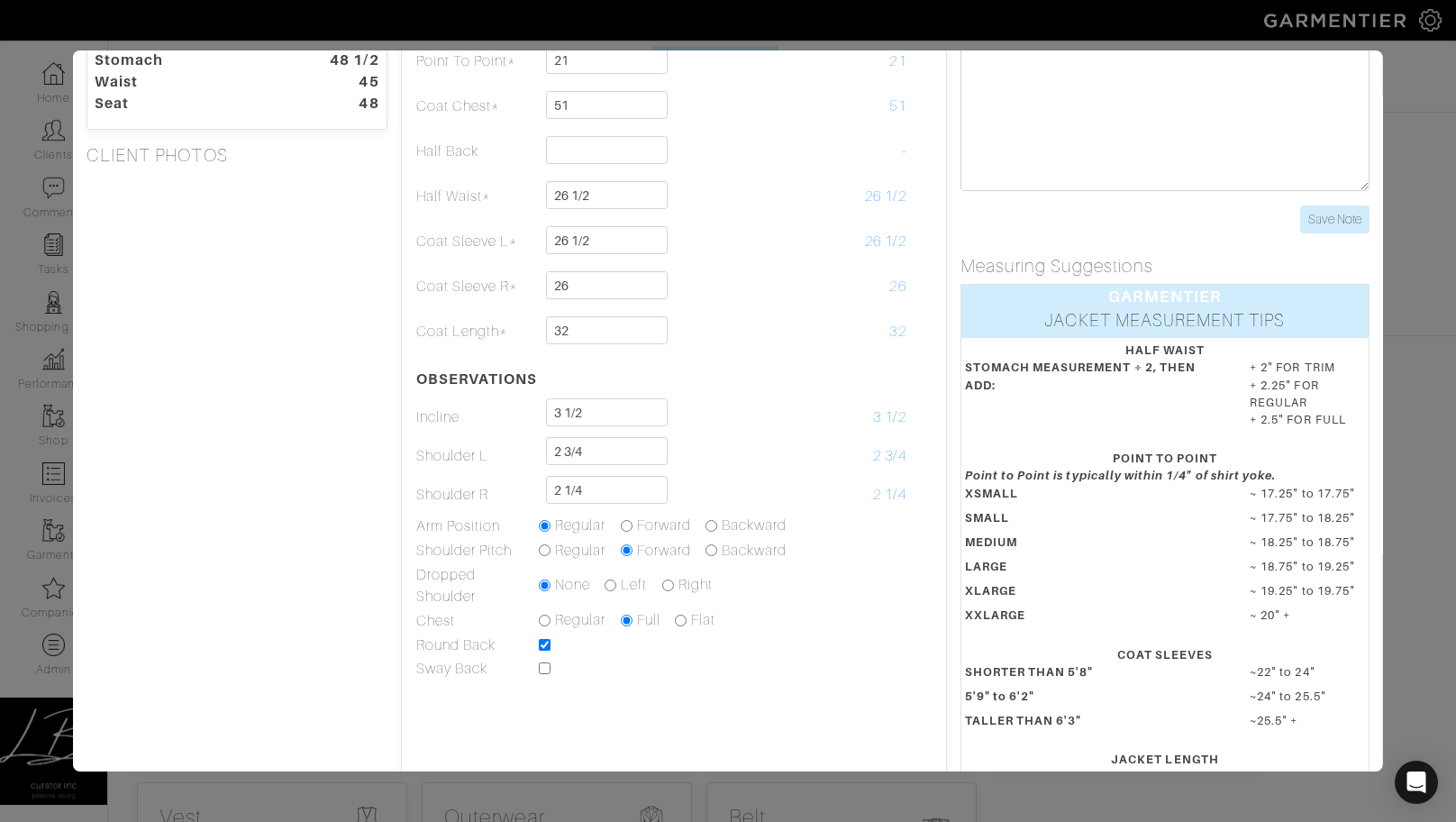 click on "Height
6'2
Weight
265
Overarm
58 1/2
Chest
51
Bicep
16
Stomach
48 1/2
Waist
45
Seat
48
CLIENT PHOTOS" at bounding box center (237, 397) 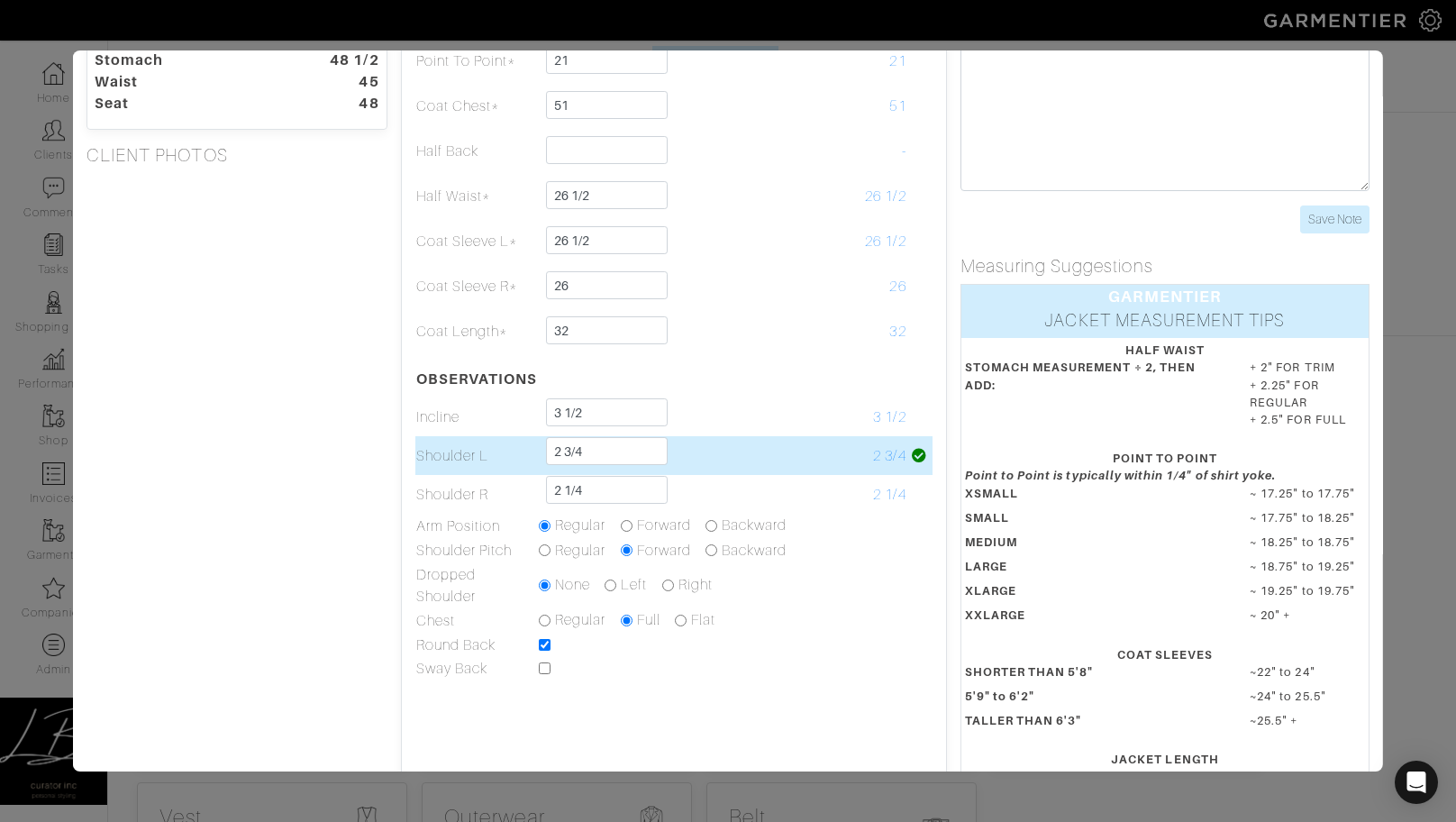 click at bounding box center [722, 455] 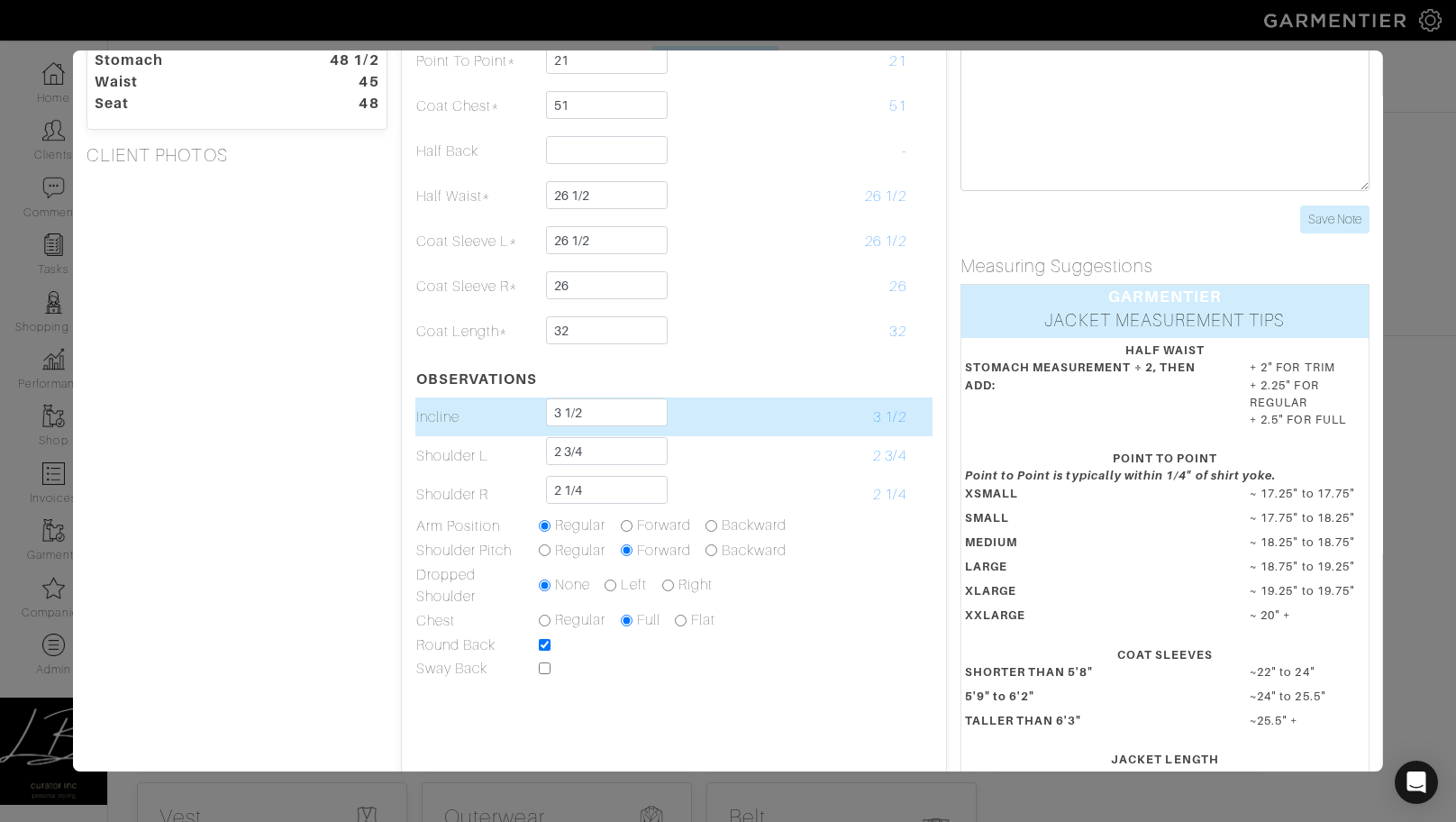 scroll, scrollTop: 0, scrollLeft: 0, axis: both 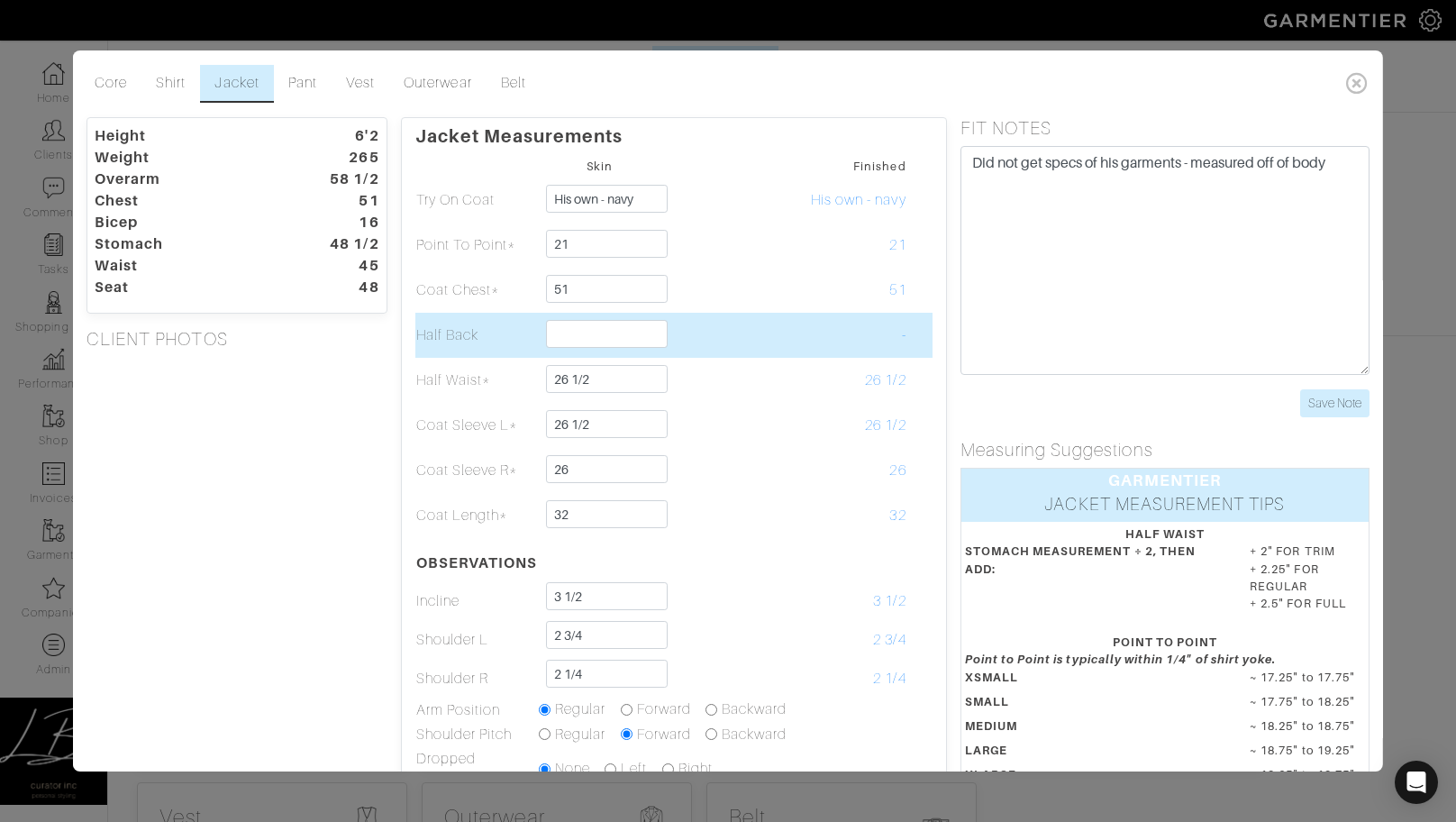 drag, startPoint x: 683, startPoint y: 326, endPoint x: 694, endPoint y: 325, distance: 11.045361 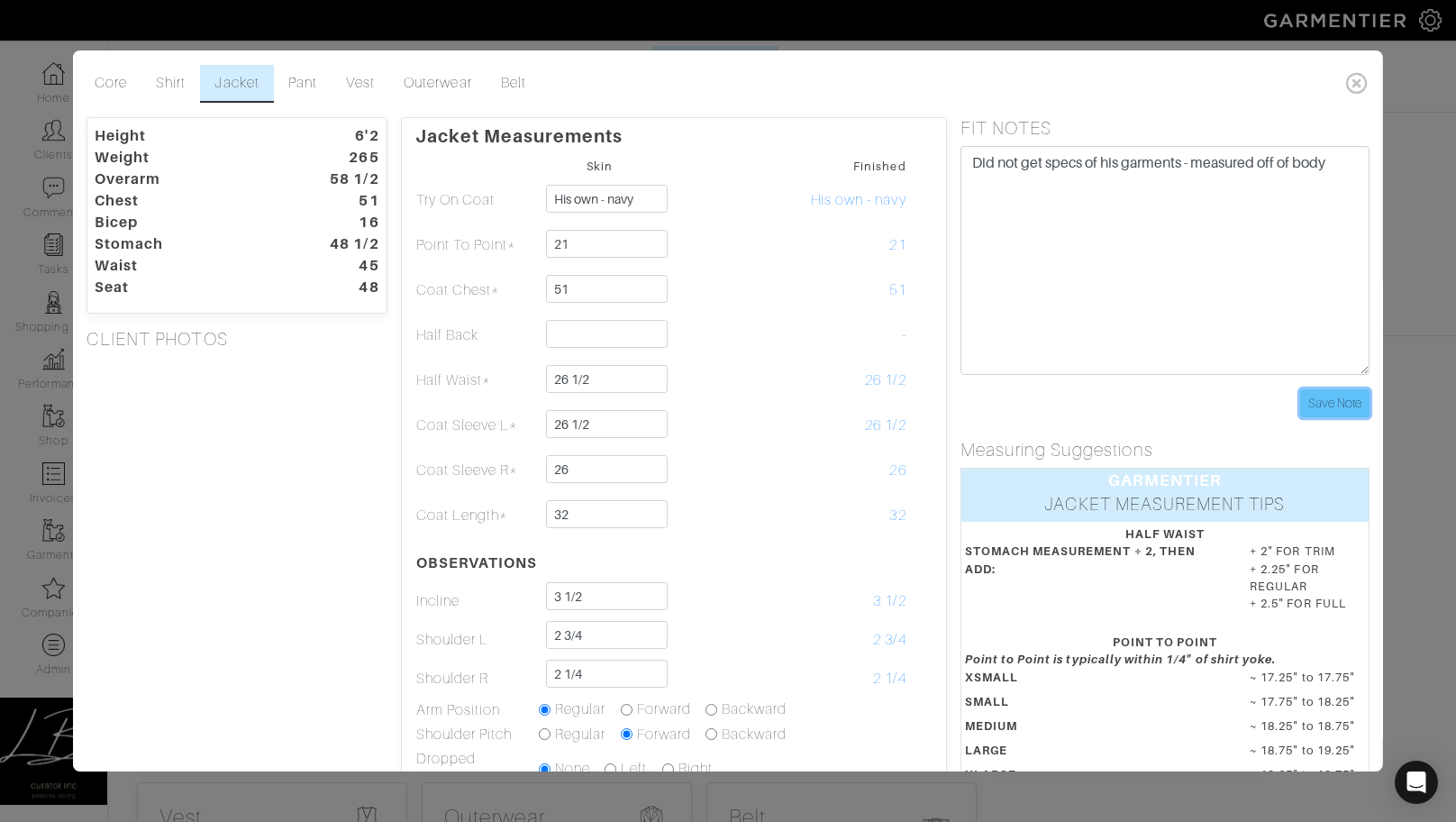 click on "Save Note" at bounding box center (1334, 403) 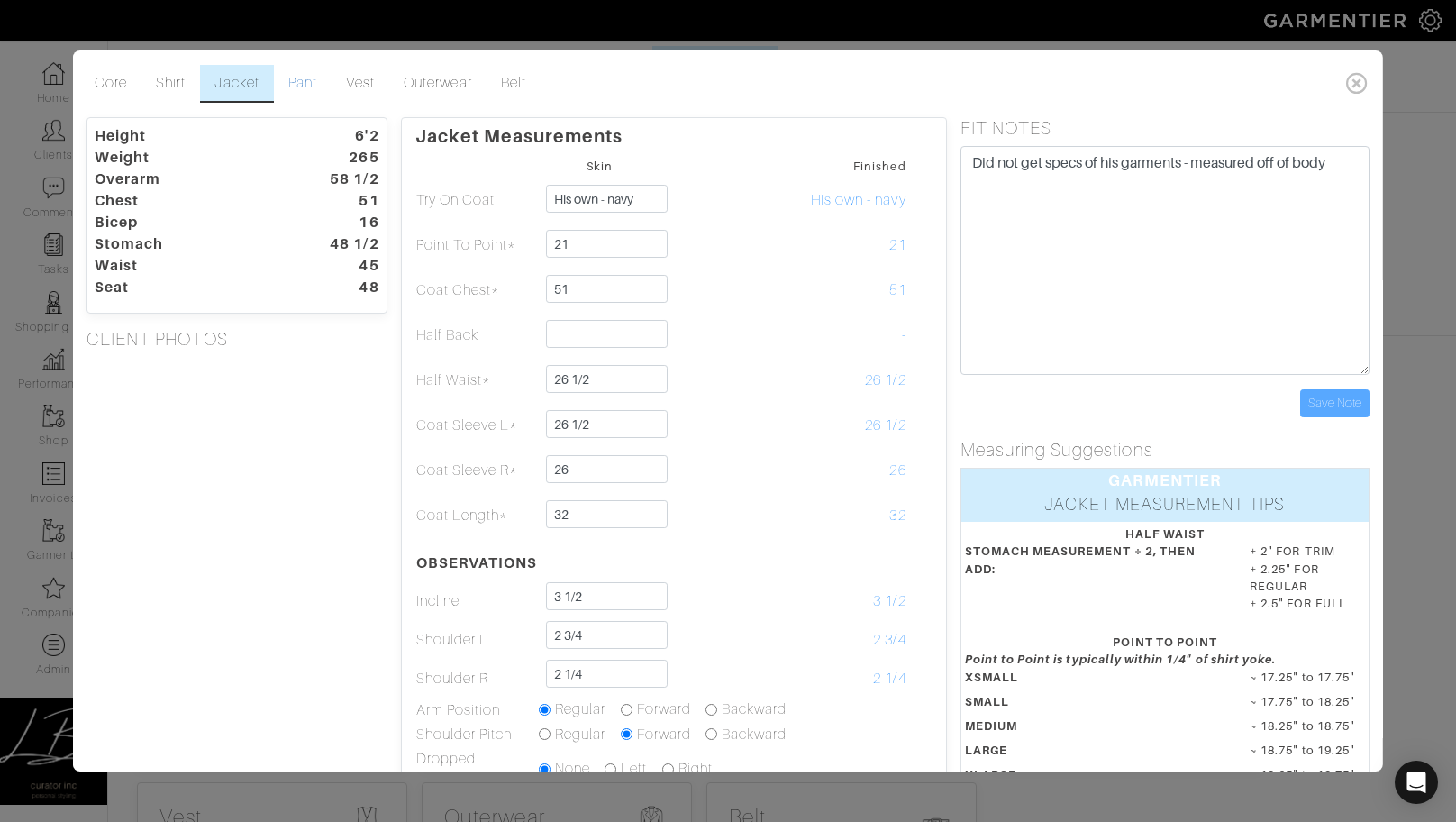 click on "Pant" at bounding box center (303, 84) 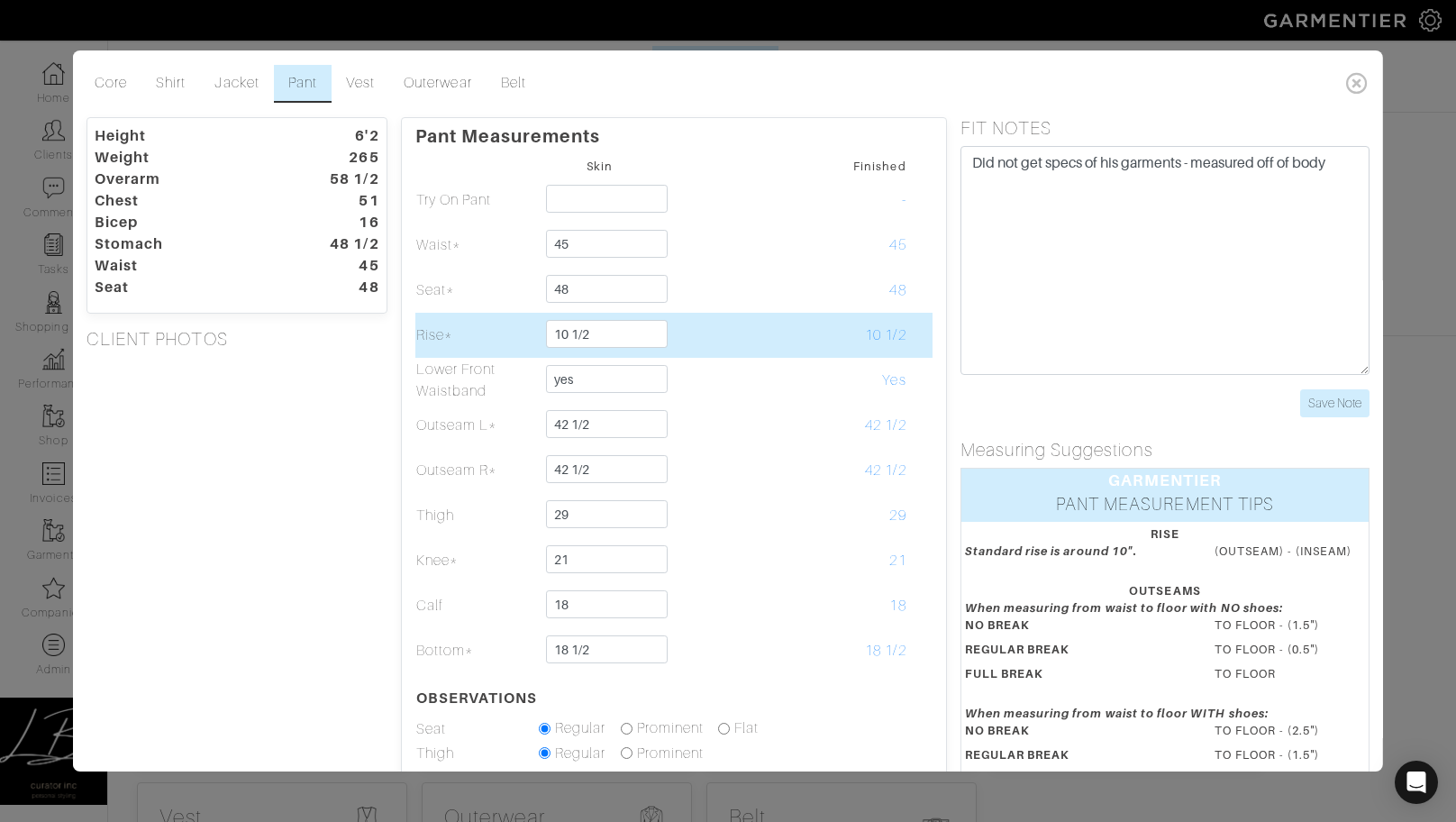 click at bounding box center (722, 335) 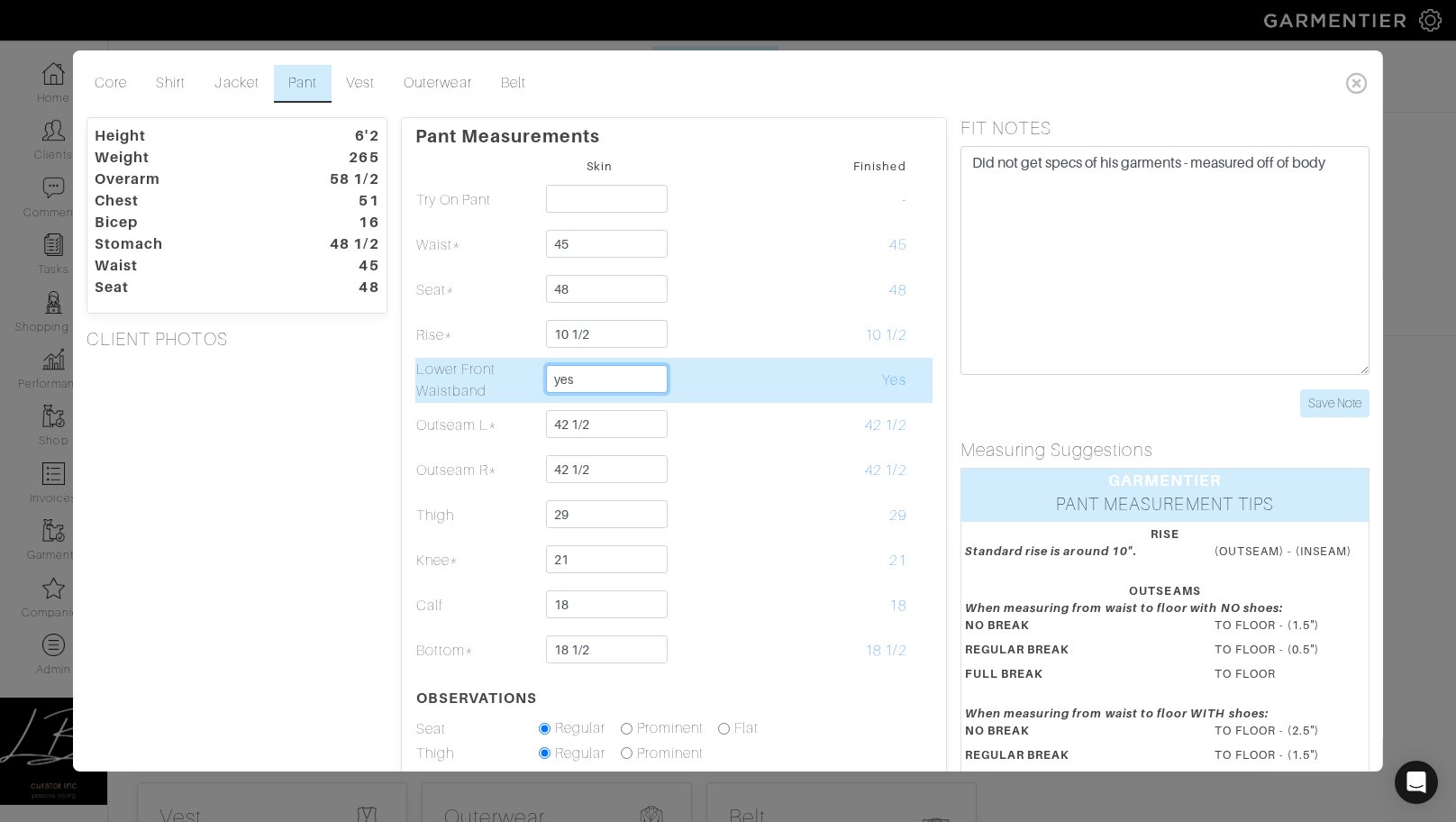 drag, startPoint x: 620, startPoint y: 378, endPoint x: 725, endPoint y: 354, distance: 107.70794 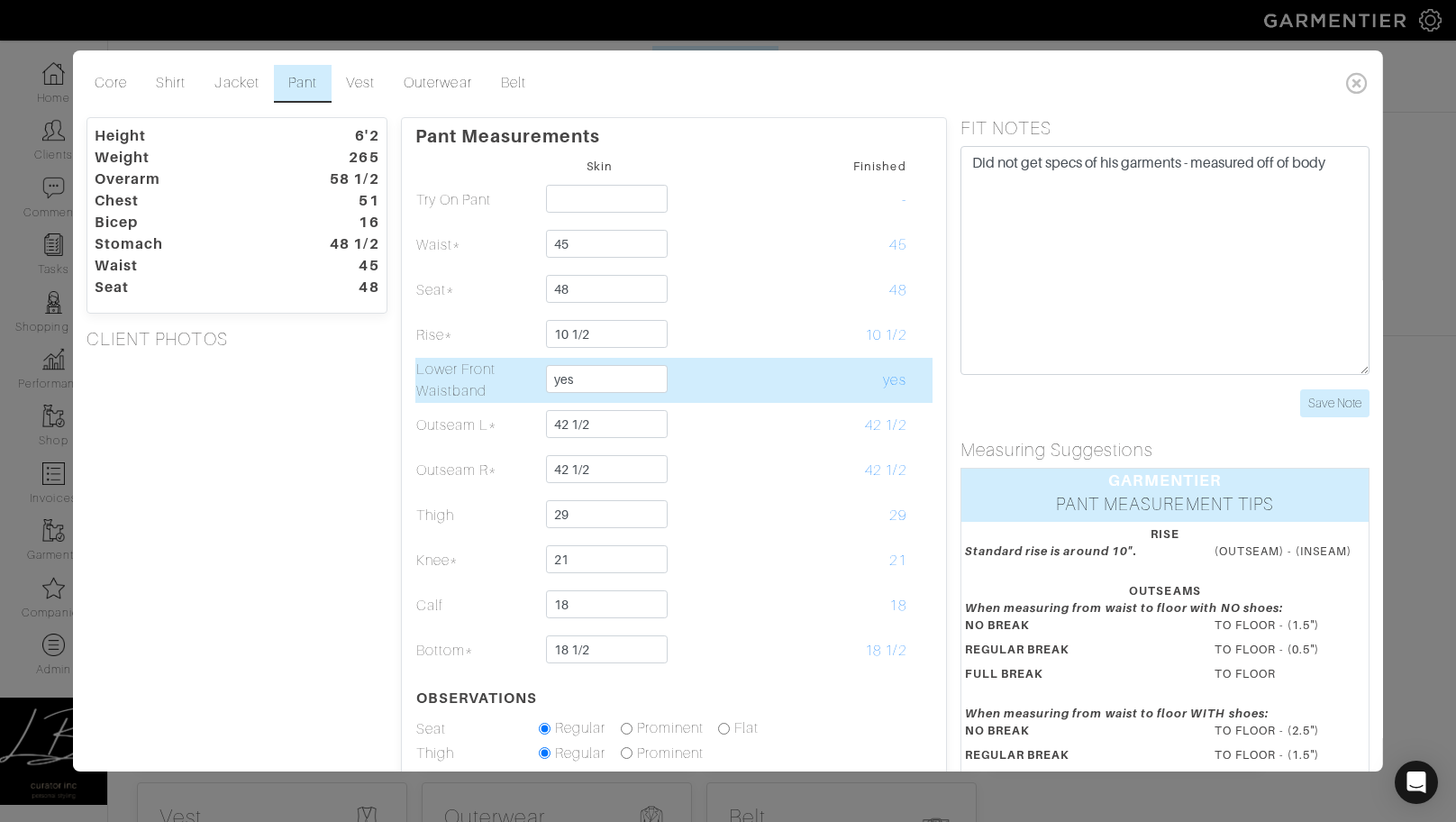 click at bounding box center (722, 380) 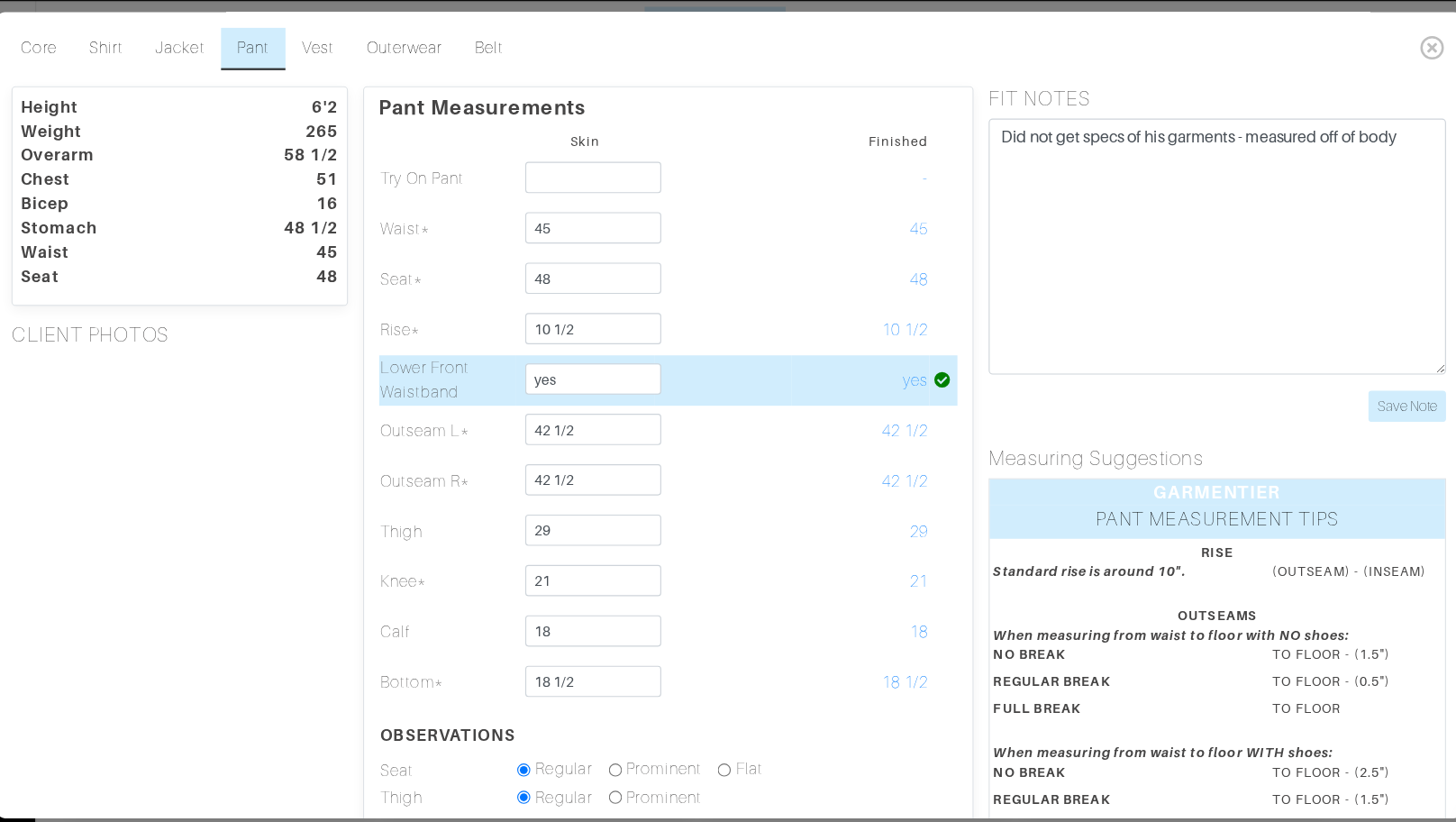 scroll, scrollTop: 5, scrollLeft: 0, axis: vertical 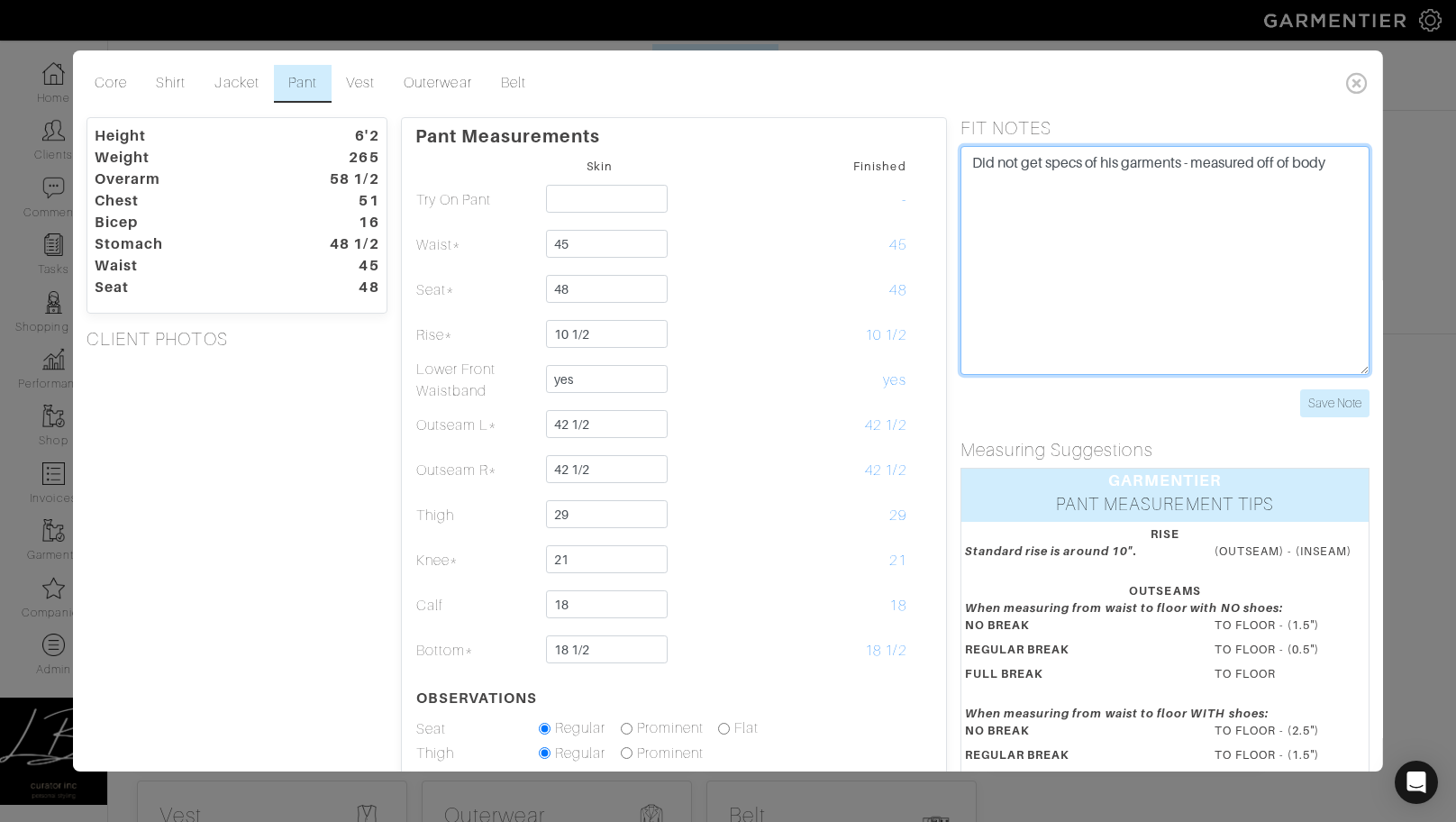 click on "Did not get specs of his garments - measured off of body" at bounding box center (1164, 260) 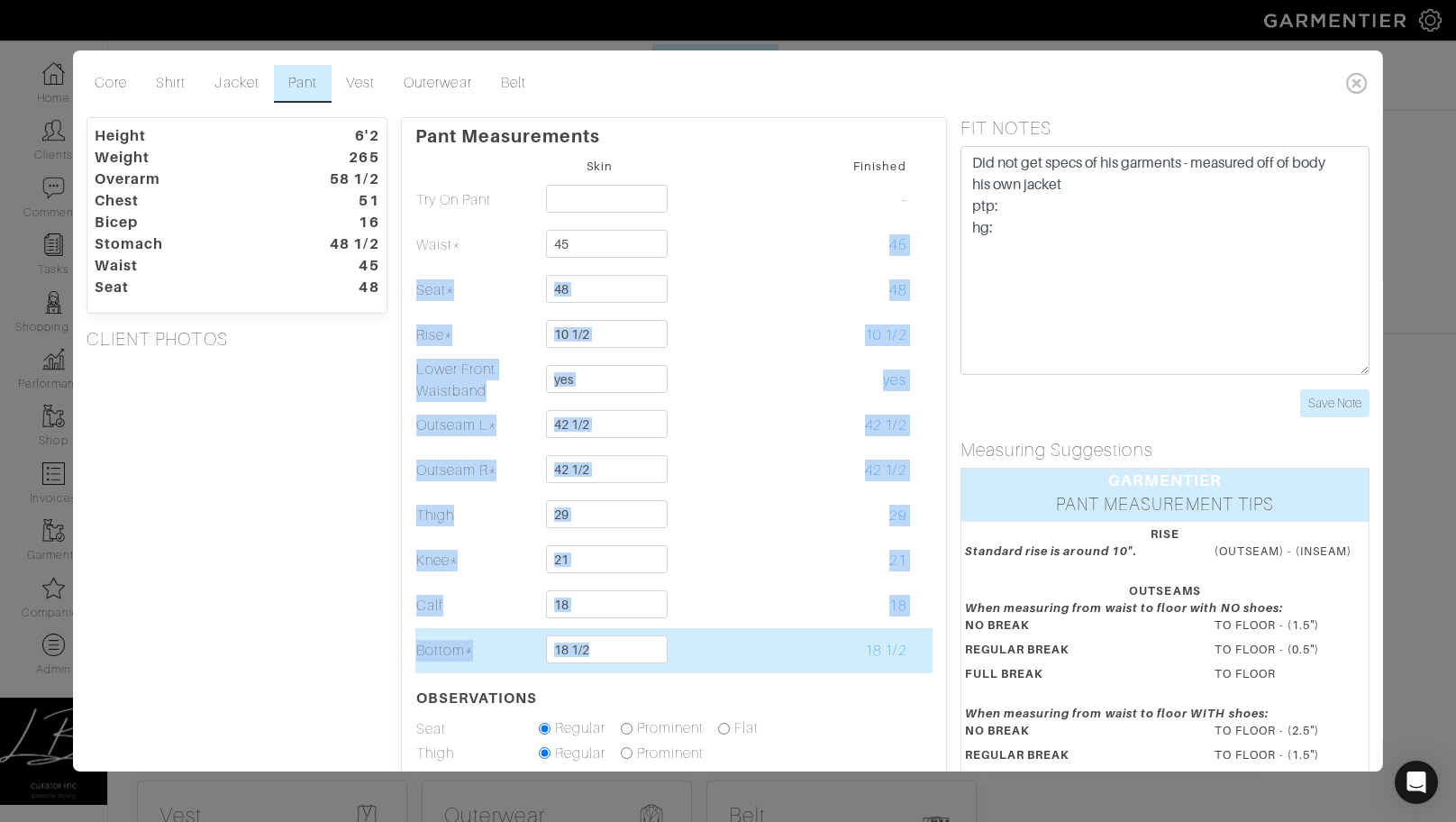 drag, startPoint x: 705, startPoint y: 226, endPoint x: 696, endPoint y: 663, distance: 437.0927 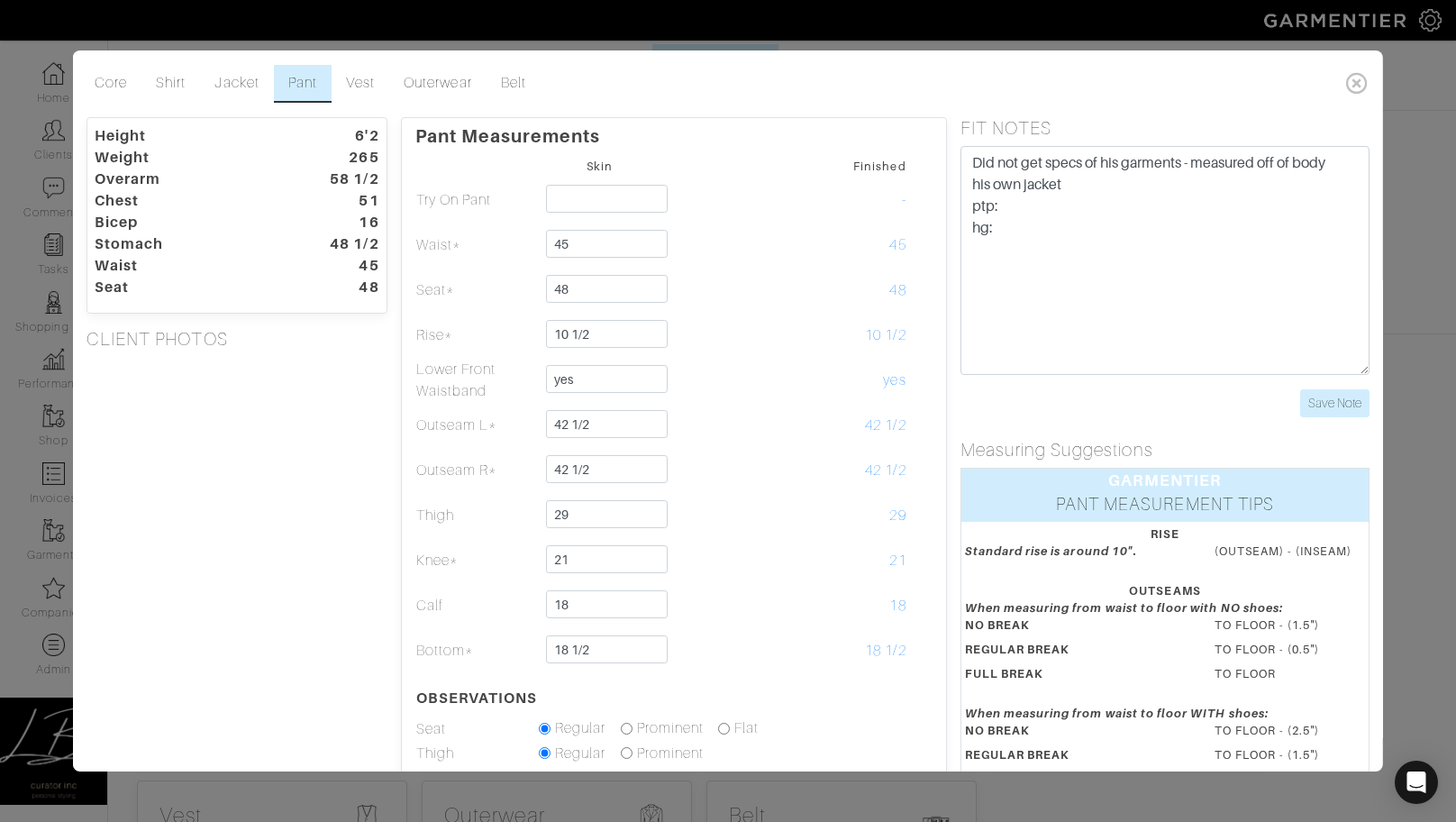 click on "Height
6'2
Weight
265
Overarm
58 1/2
Chest
51
Bicep
16
Stomach
48 1/2
Waist
45
Seat
48
CLIENT PHOTOS" at bounding box center [237, 577] 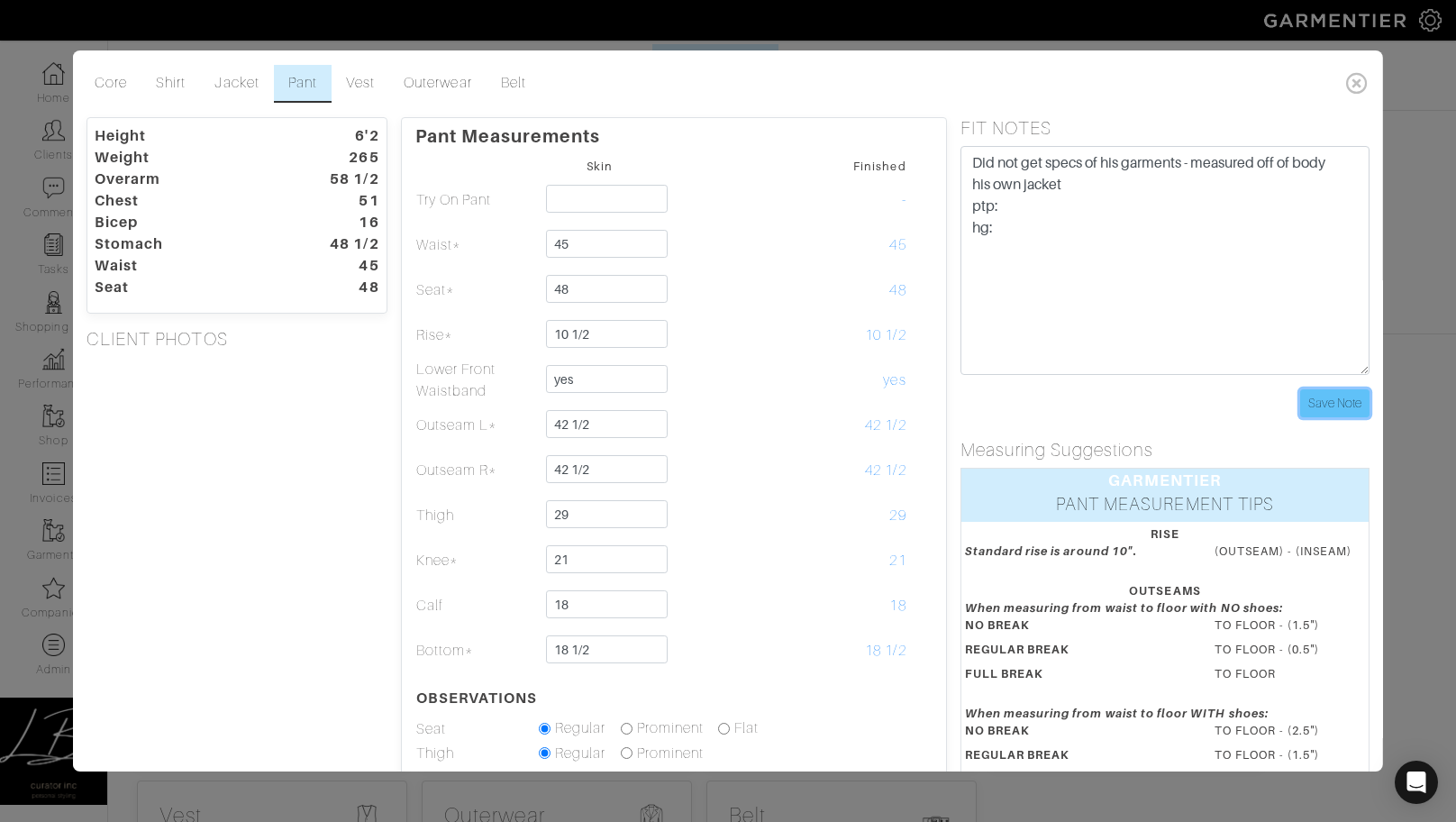 click on "Save Note" at bounding box center [1334, 403] 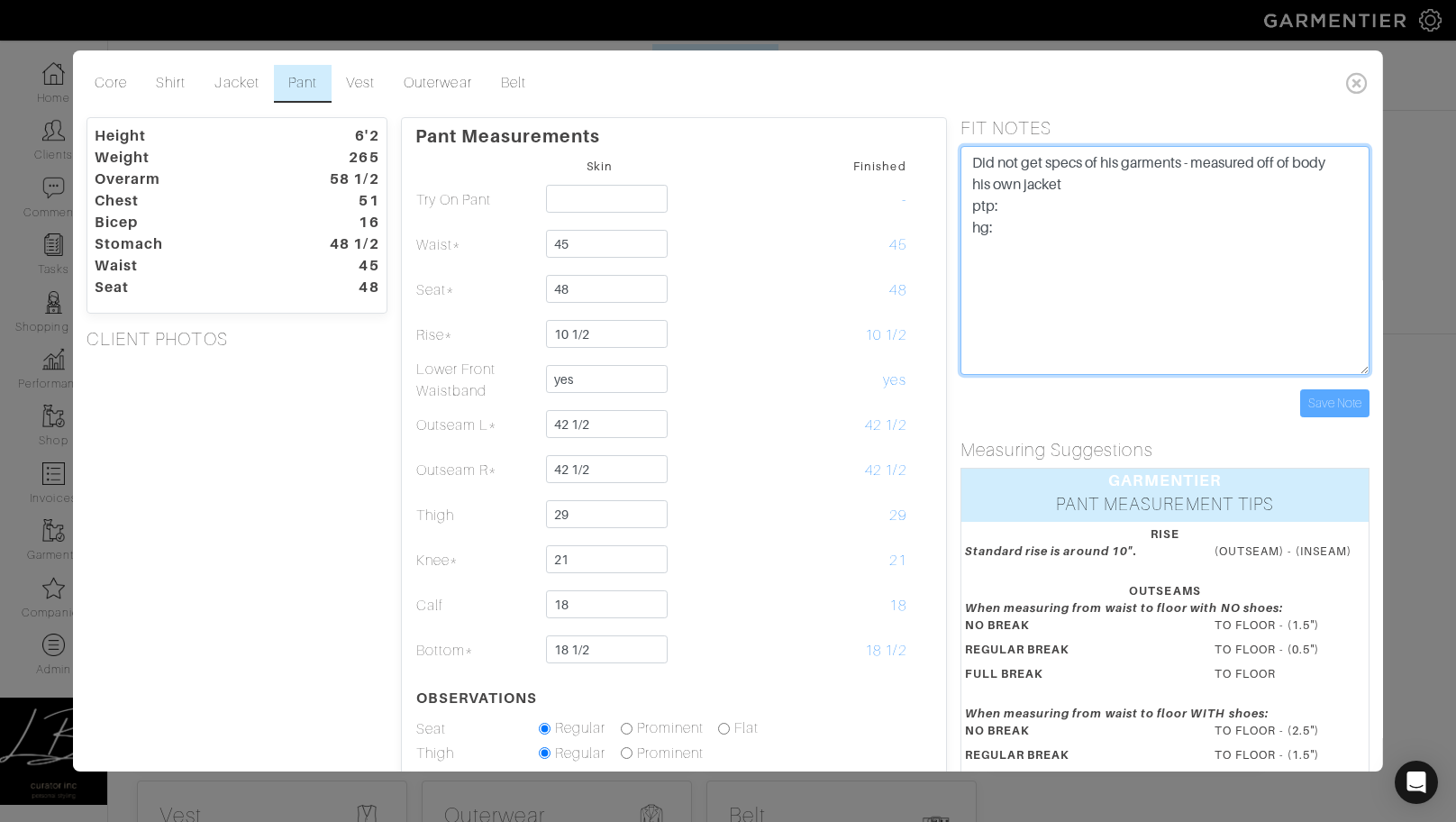 click on "Did not get specs of his garments - measured off of body
his own jacket
ptp:
hg:" at bounding box center (1164, 260) 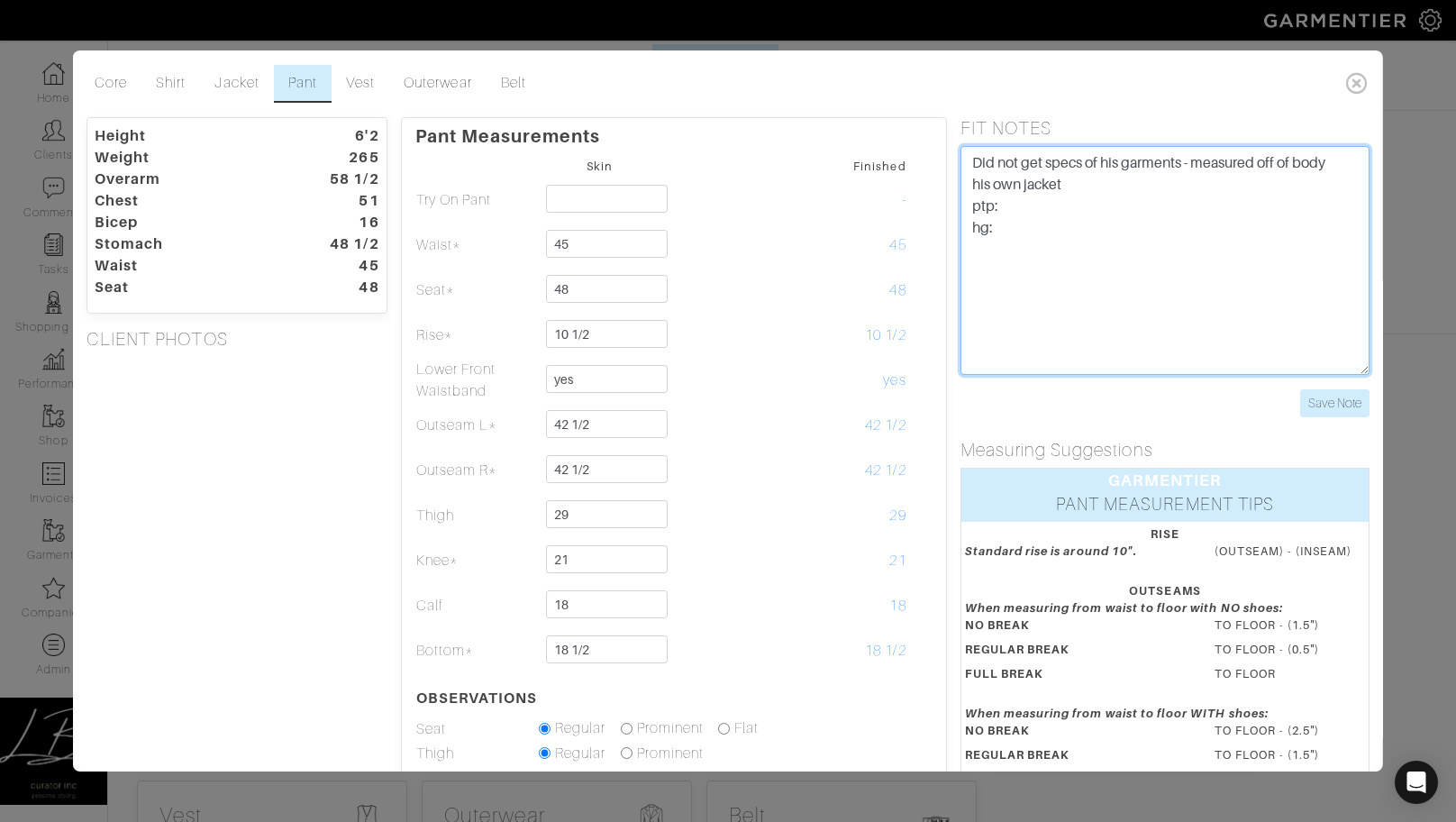 click on "Did not get specs of his garments - measured off of body
his own jacket
ptp:
hg:" at bounding box center (1164, 260) 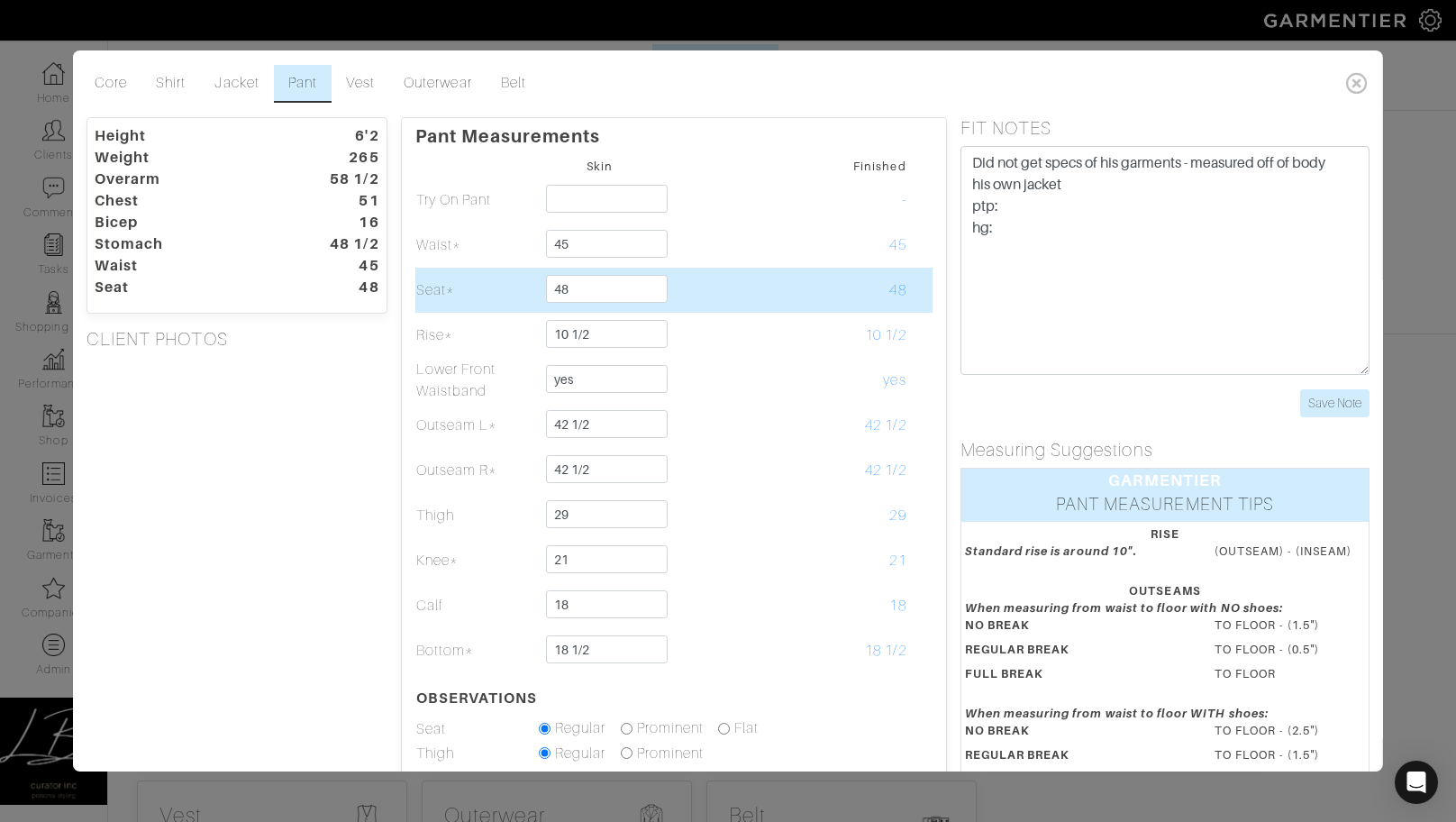 click at bounding box center (722, 290) 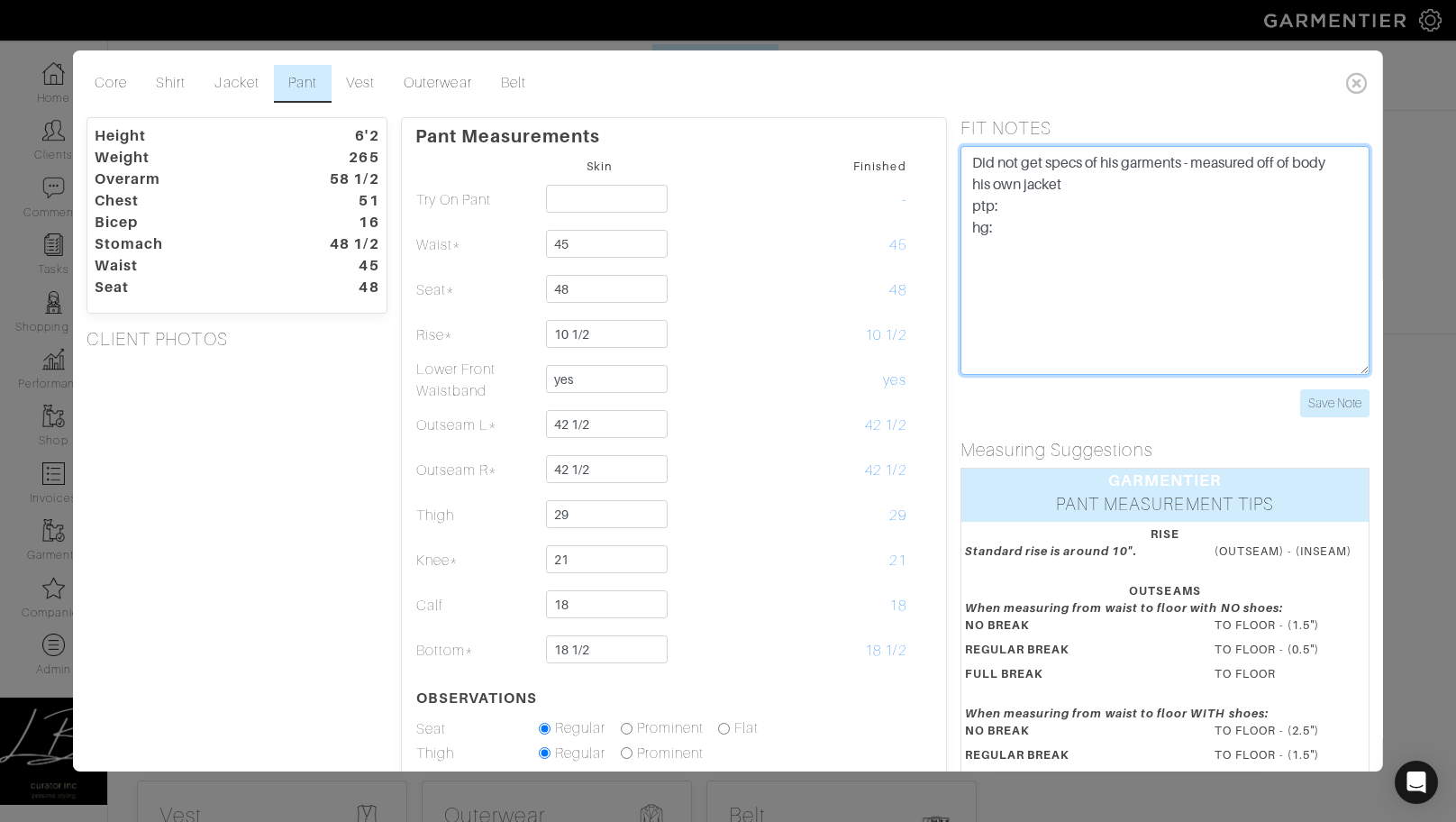 drag, startPoint x: 1054, startPoint y: 226, endPoint x: 969, endPoint y: 212, distance: 86.14523 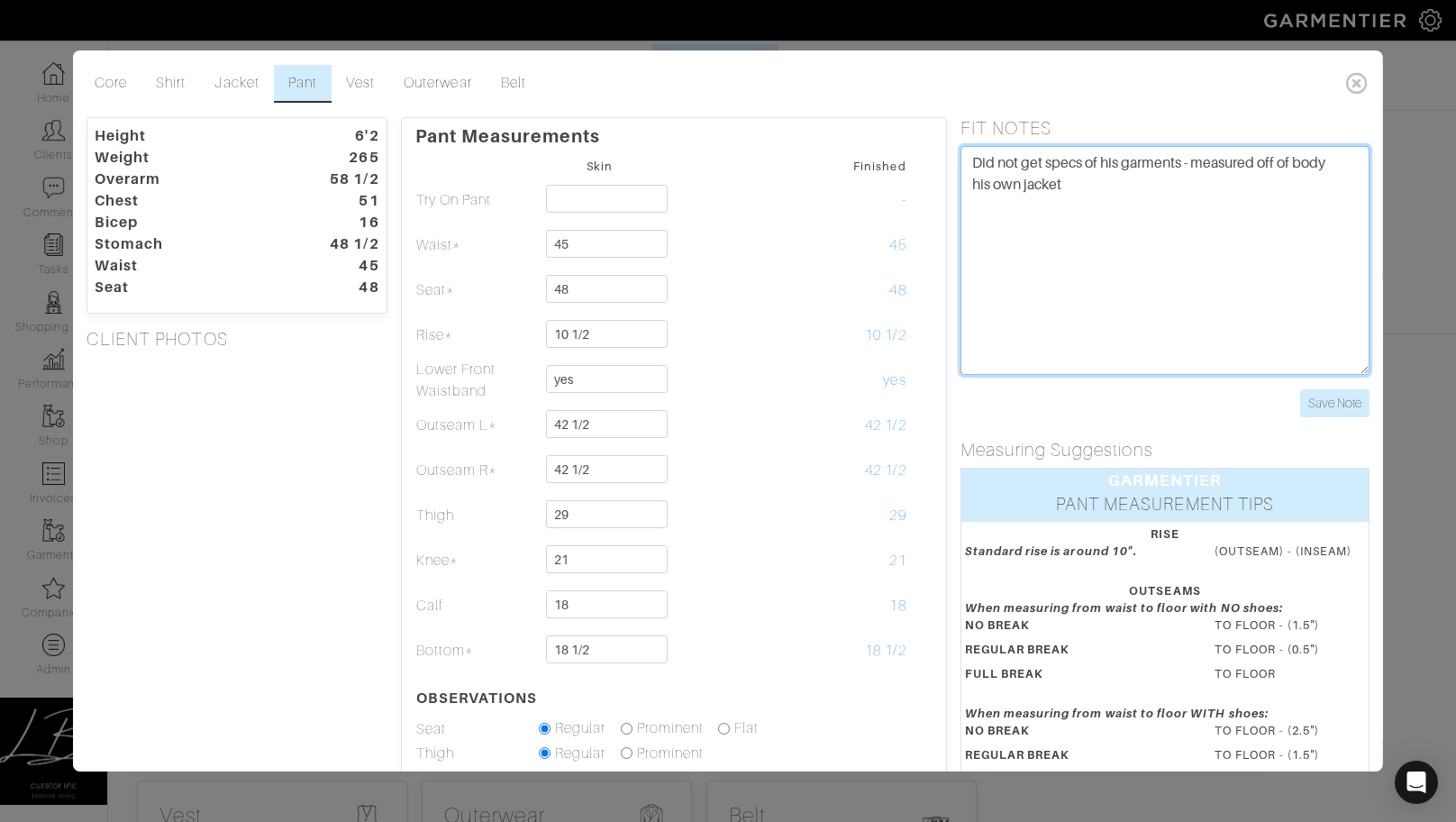 type on "Did not get specs of his garments - measured off of body
his own jacket" 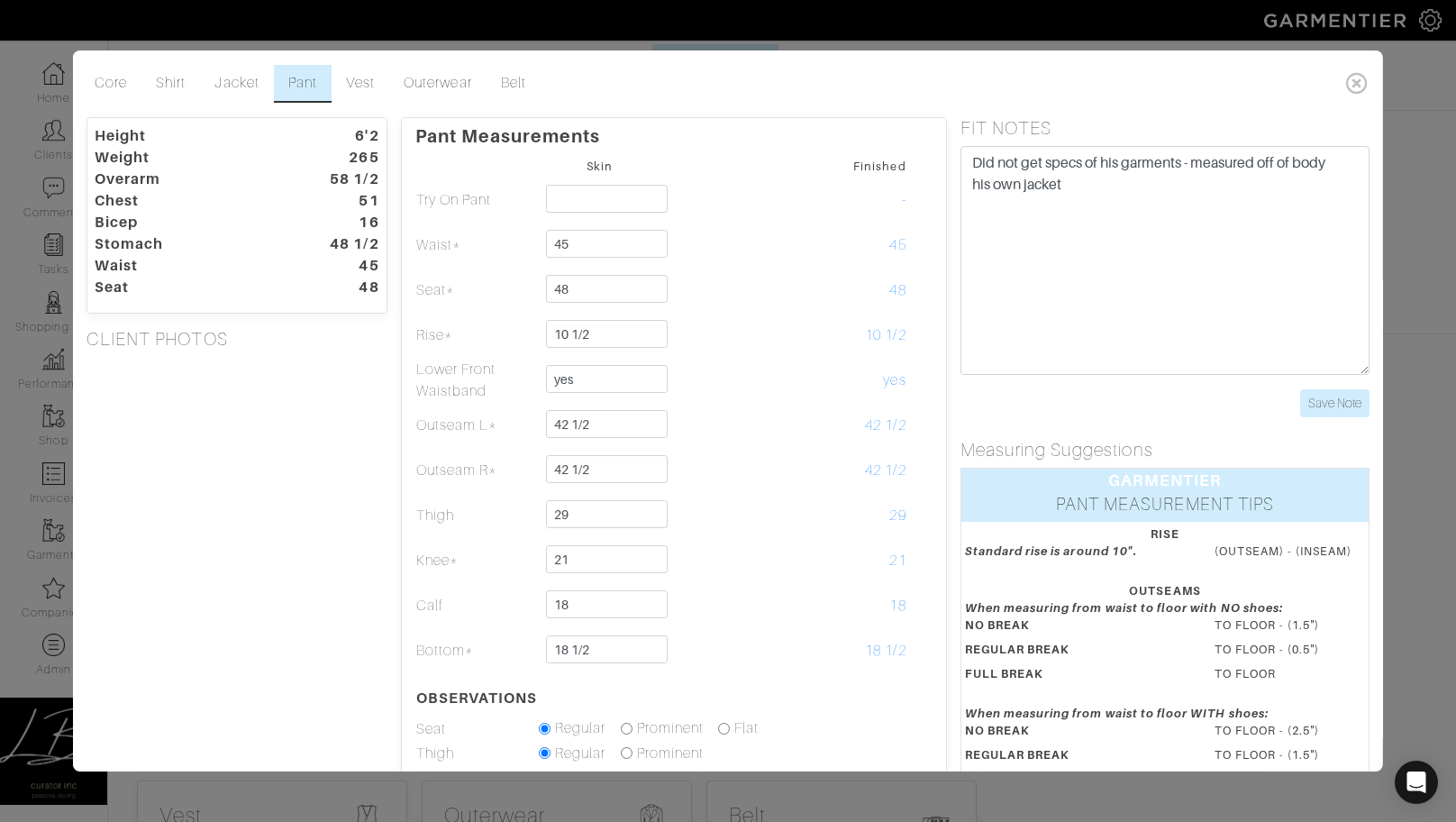 click on "Core
Shirt
Jacket
Pant
Vest
Outerwear
Belt" at bounding box center (709, 84) 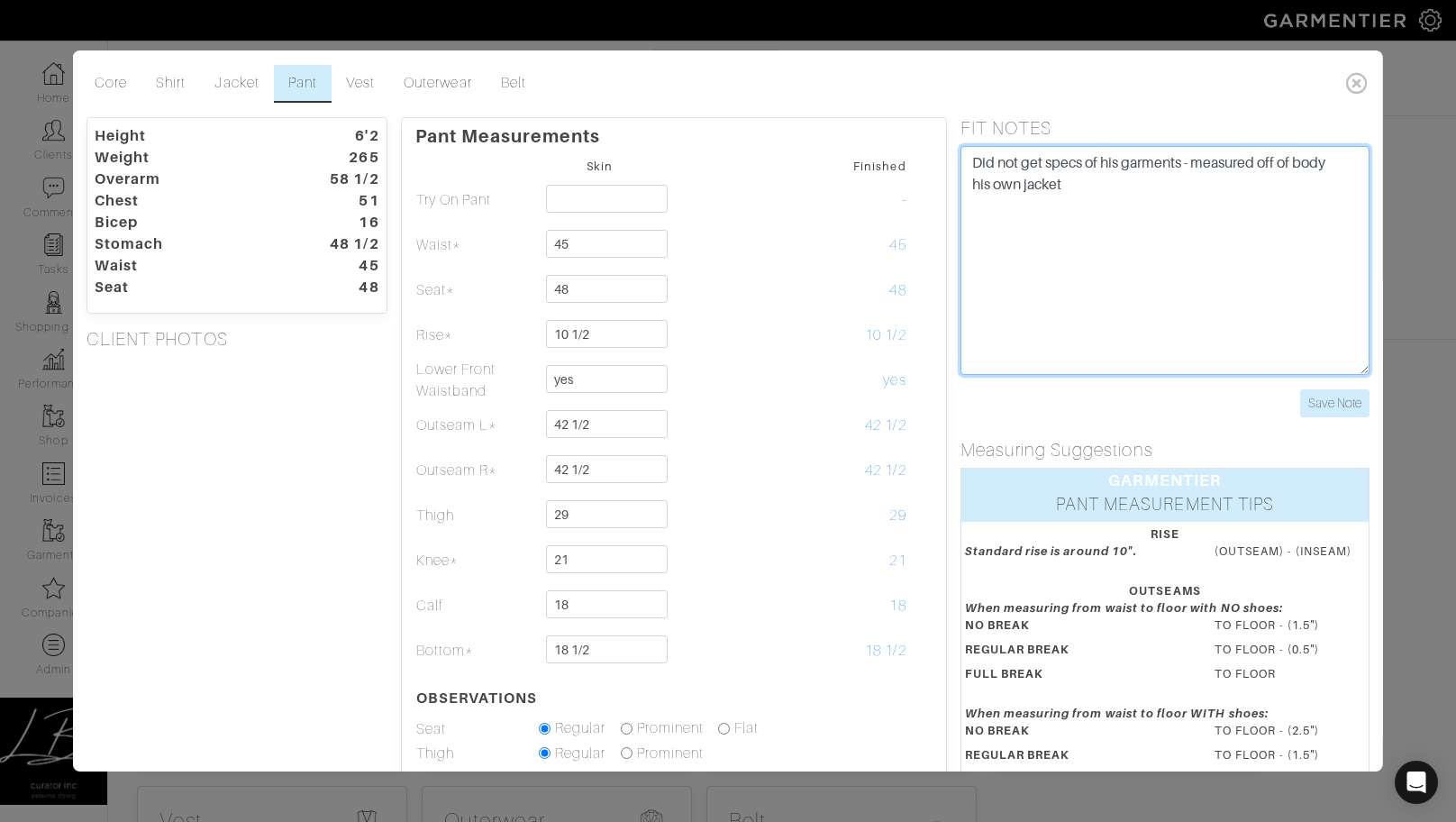 drag, startPoint x: 1033, startPoint y: 211, endPoint x: 1046, endPoint y: 331, distance: 120.70211 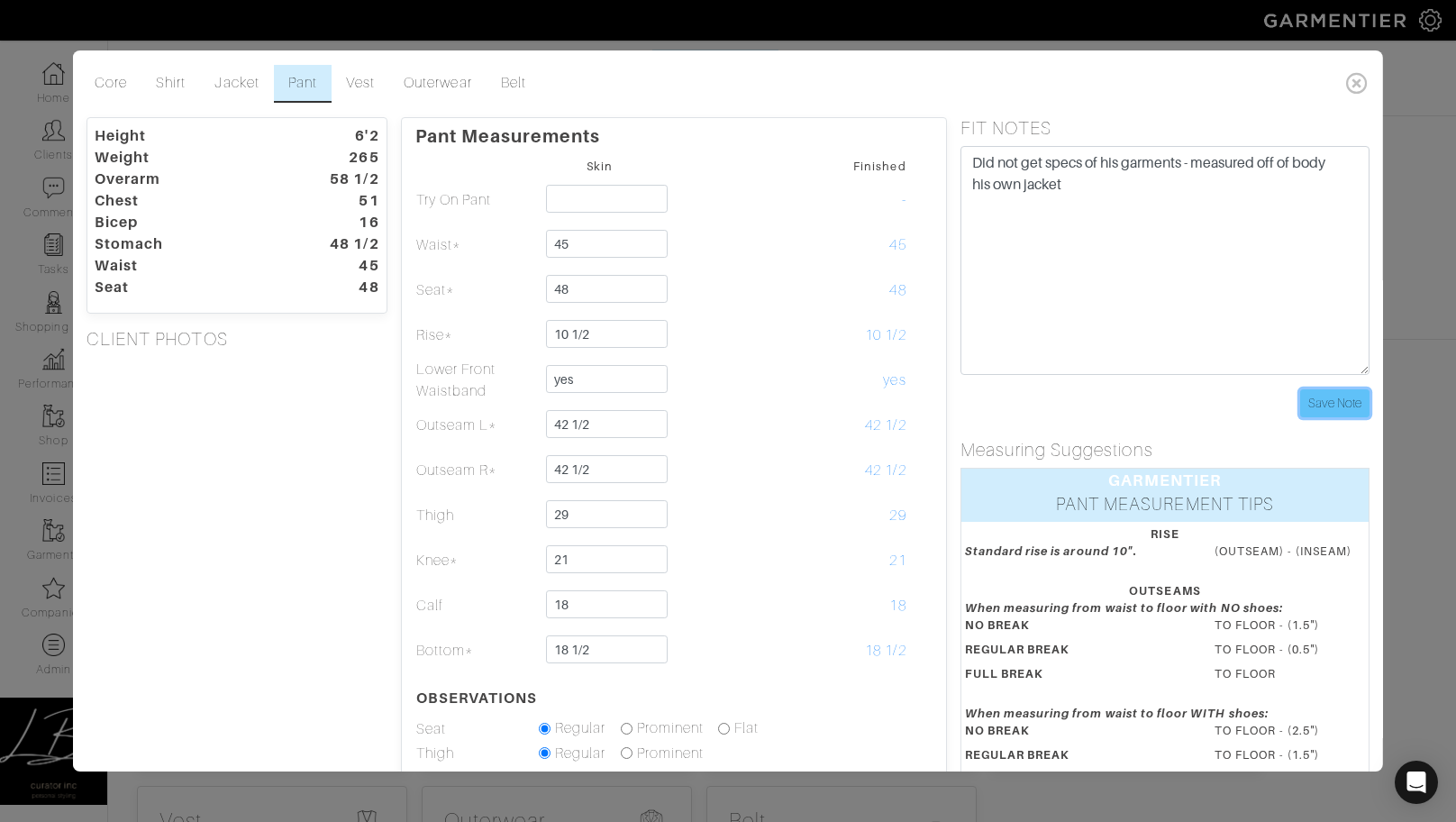 click on "Save Note" at bounding box center [1334, 403] 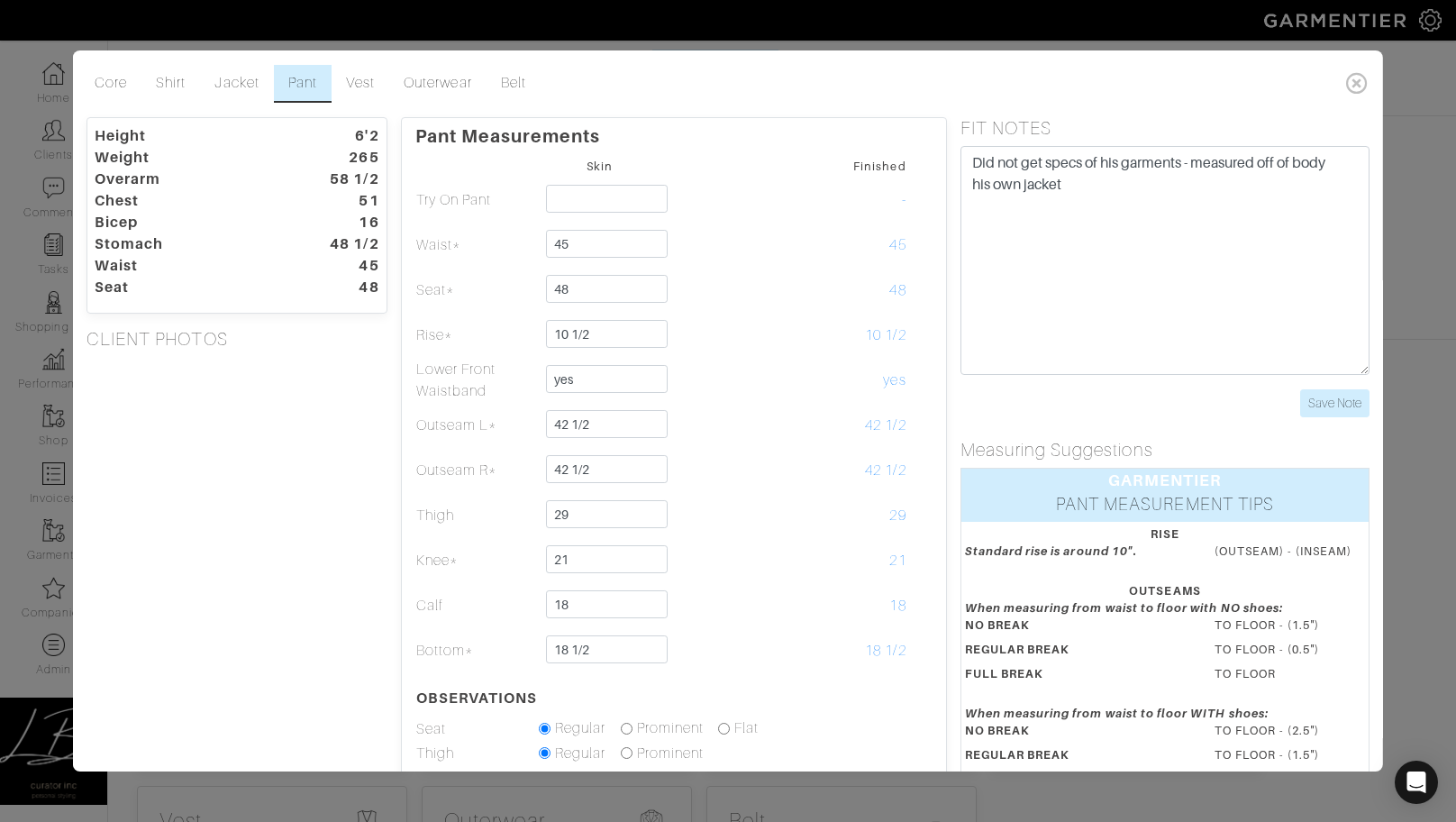 click on "Core
Shirt
Jacket
Pant
Vest
Outerwear
Belt" at bounding box center (709, 84) 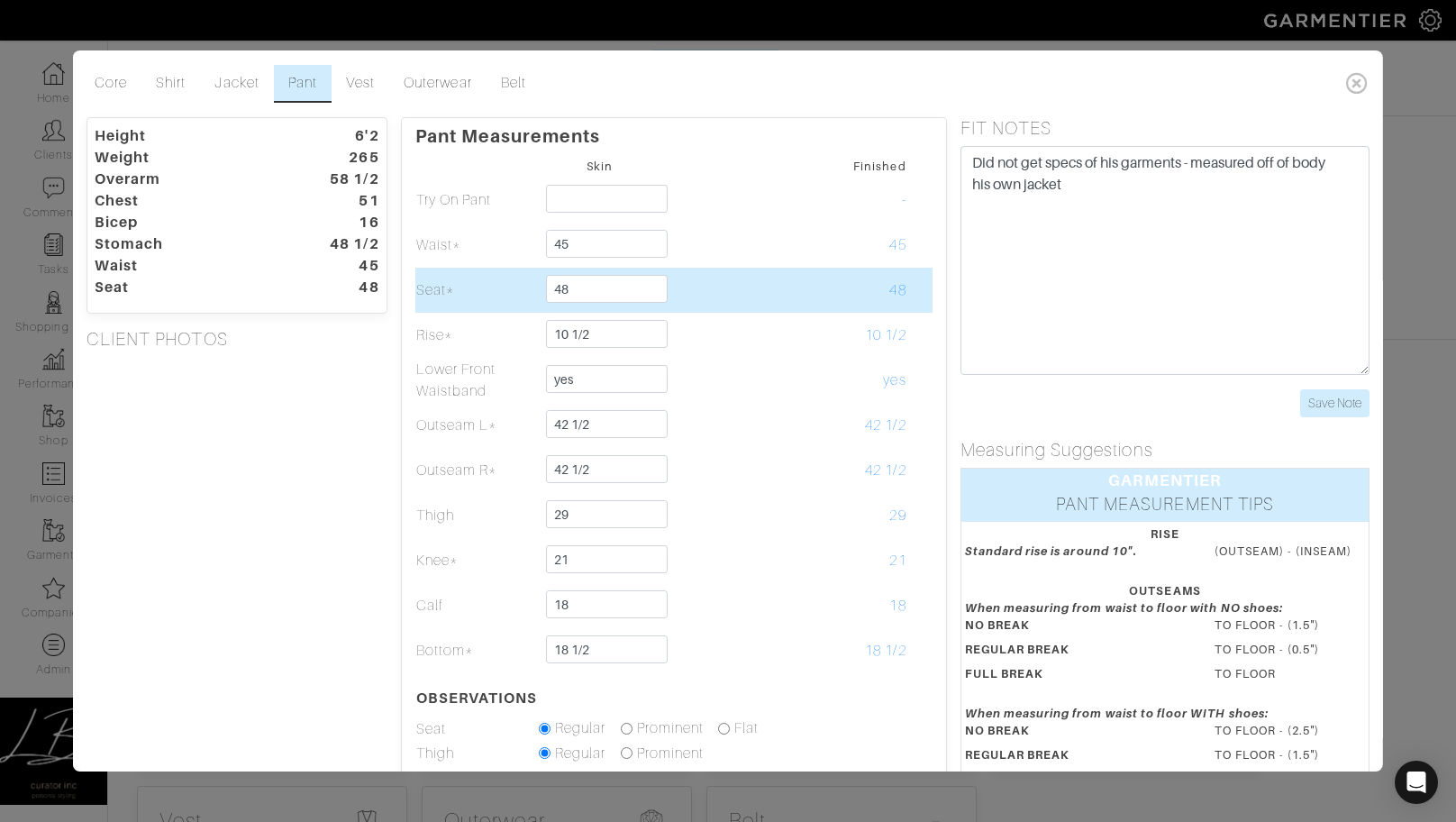 click at bounding box center (722, 290) 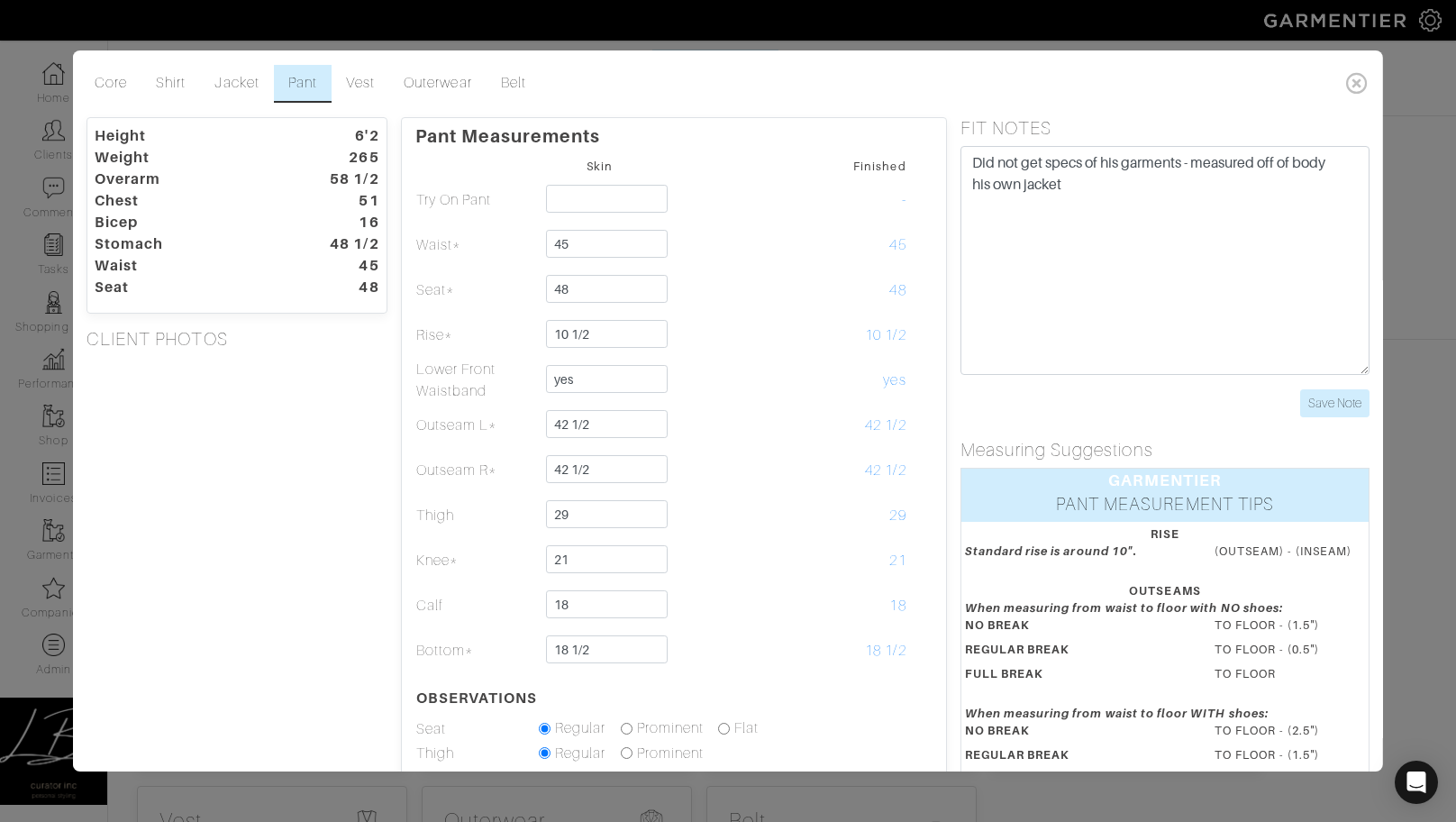 scroll, scrollTop: 4, scrollLeft: 0, axis: vertical 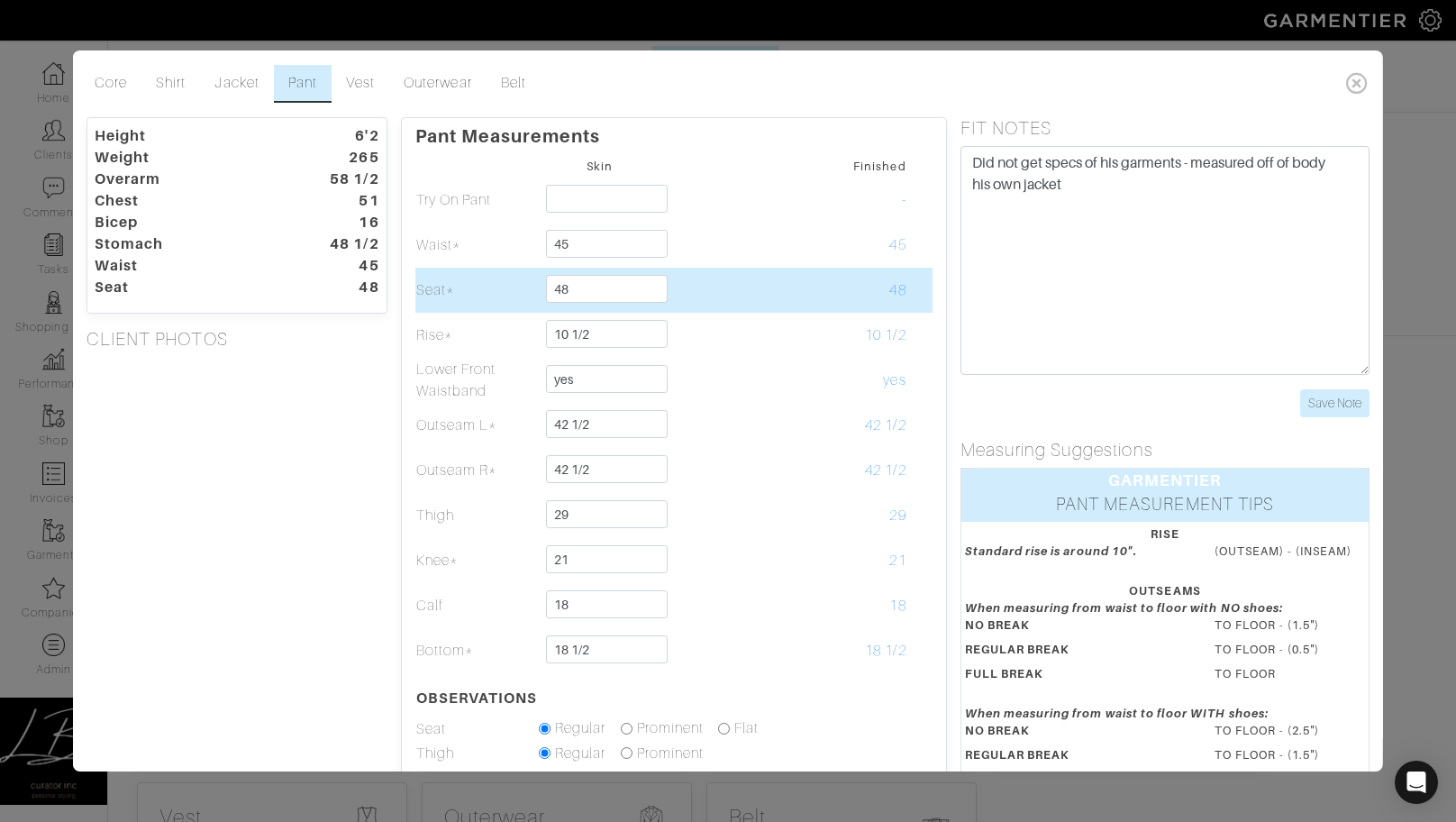 drag, startPoint x: 478, startPoint y: 288, endPoint x: 417, endPoint y: 288, distance: 61 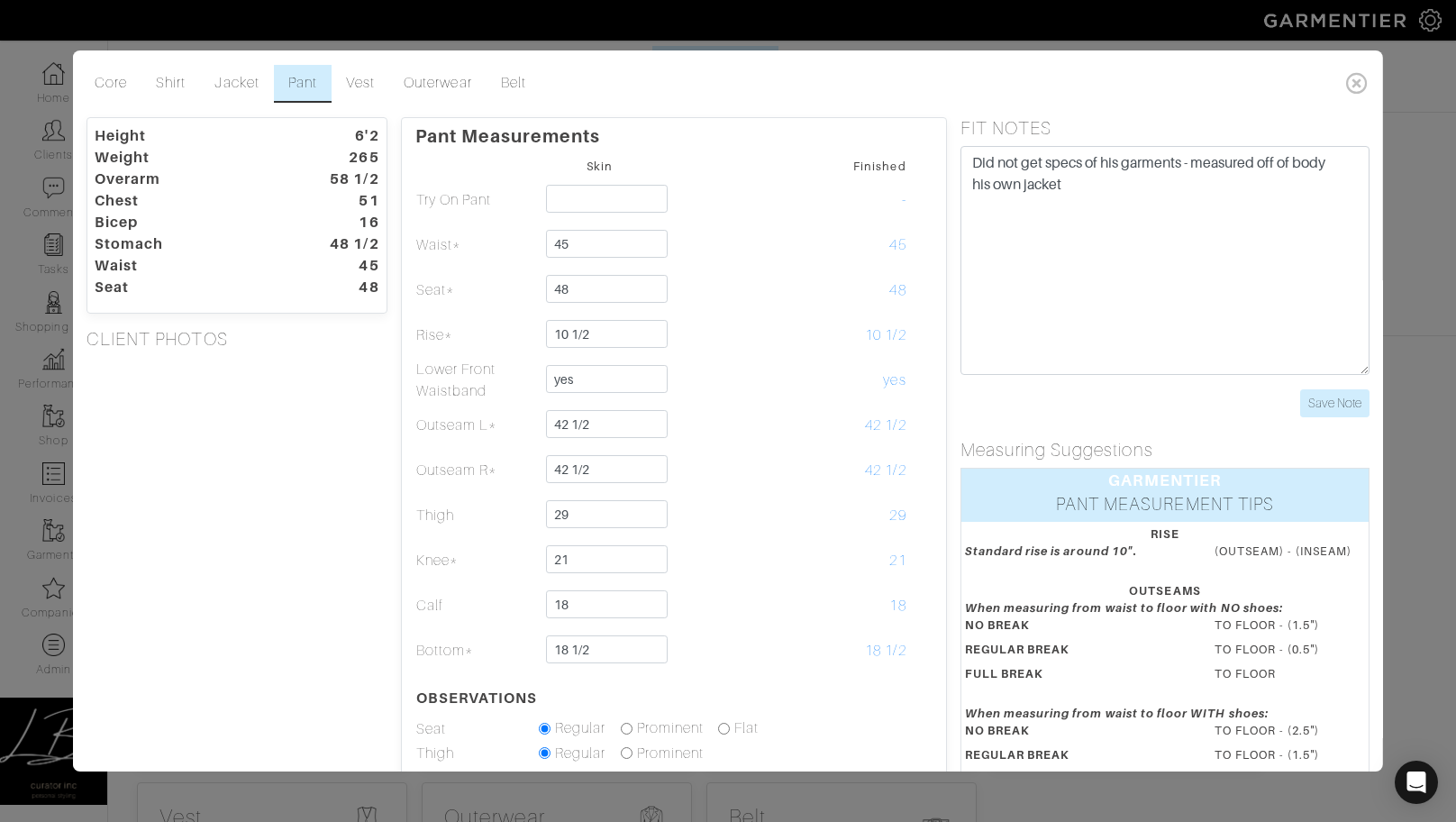 click on "CLIENT PHOTOS" at bounding box center (237, 342) 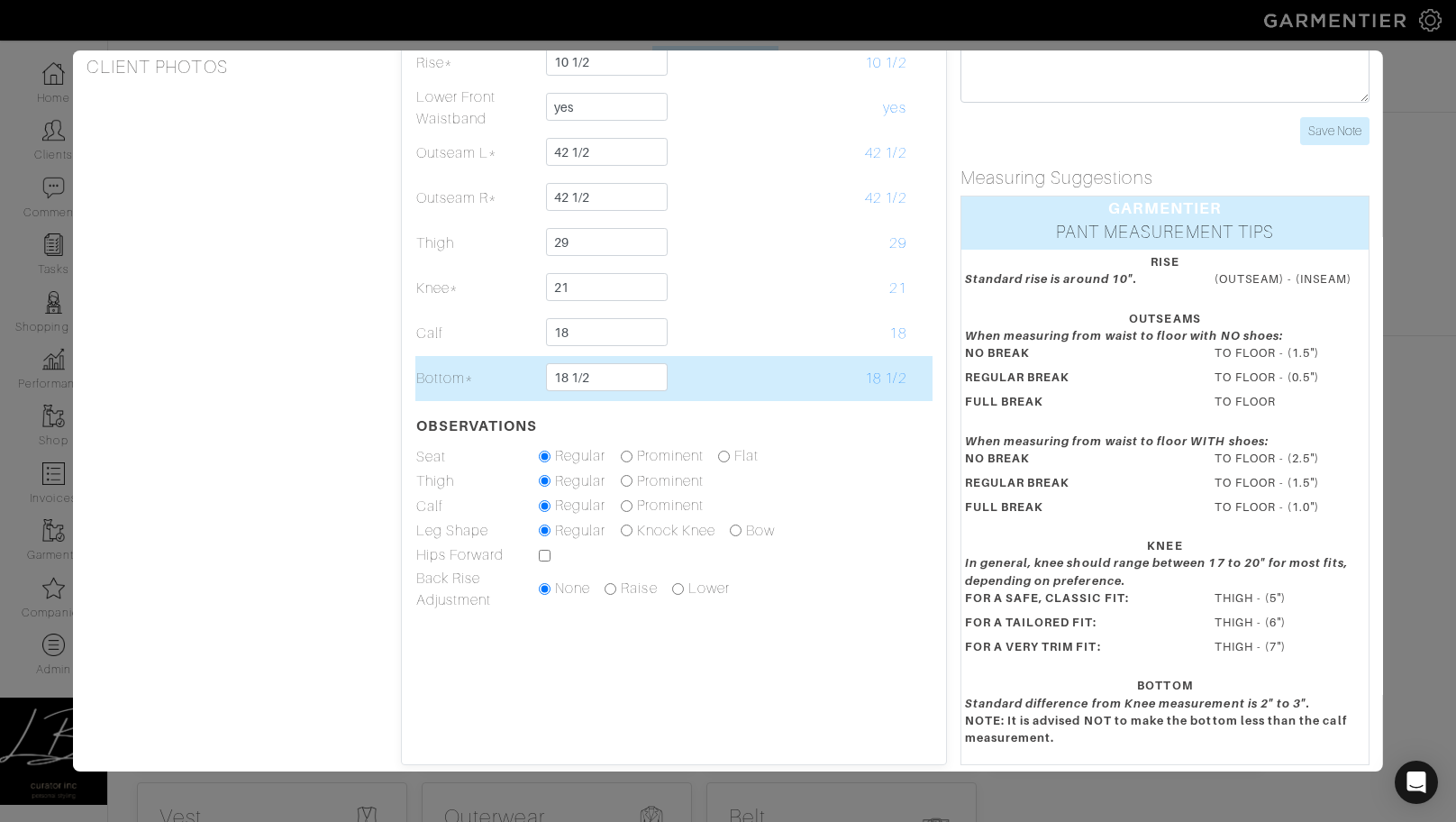 scroll, scrollTop: 288, scrollLeft: 0, axis: vertical 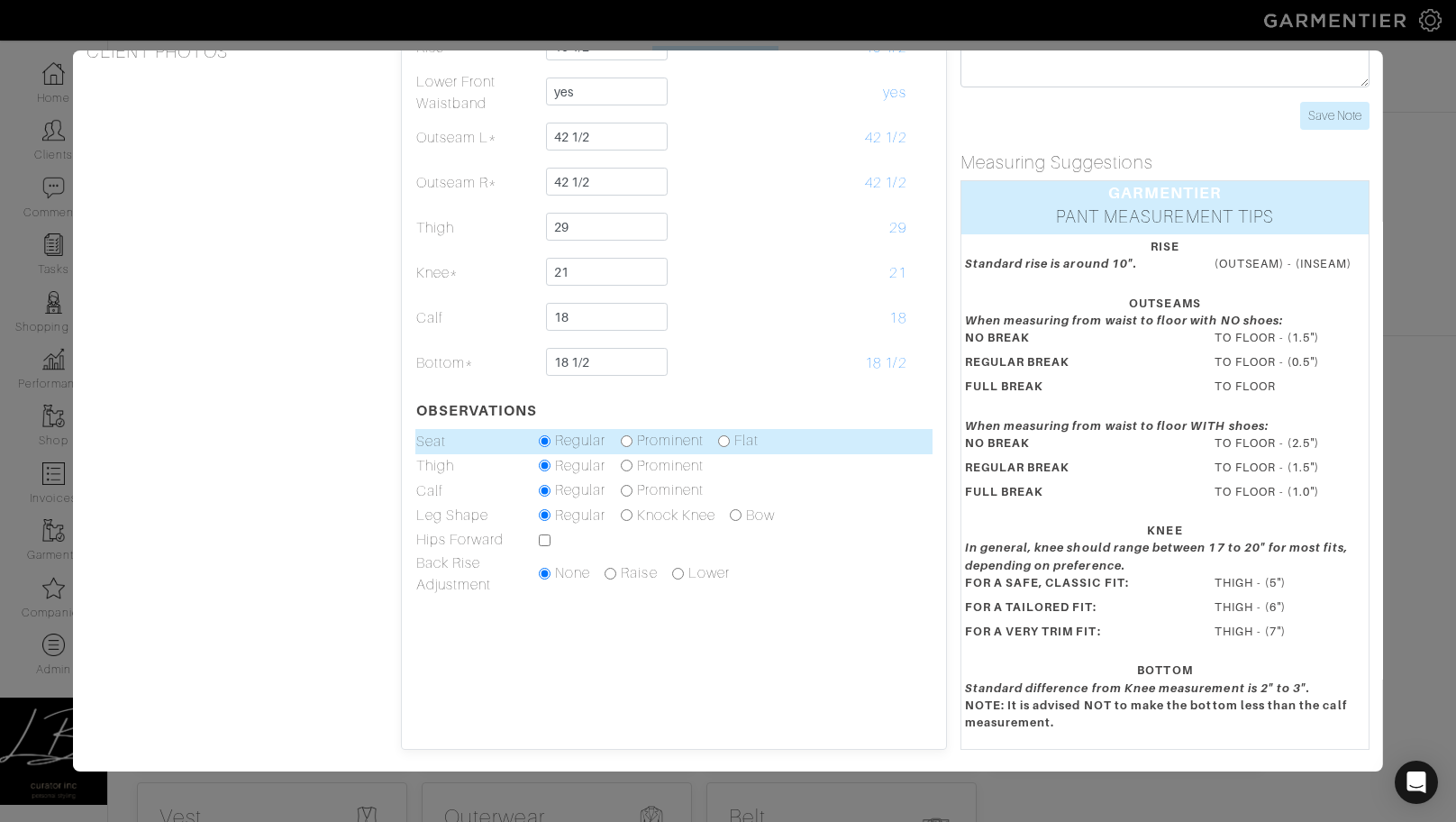 drag, startPoint x: 724, startPoint y: 443, endPoint x: 715, endPoint y: 438, distance: 10.29563 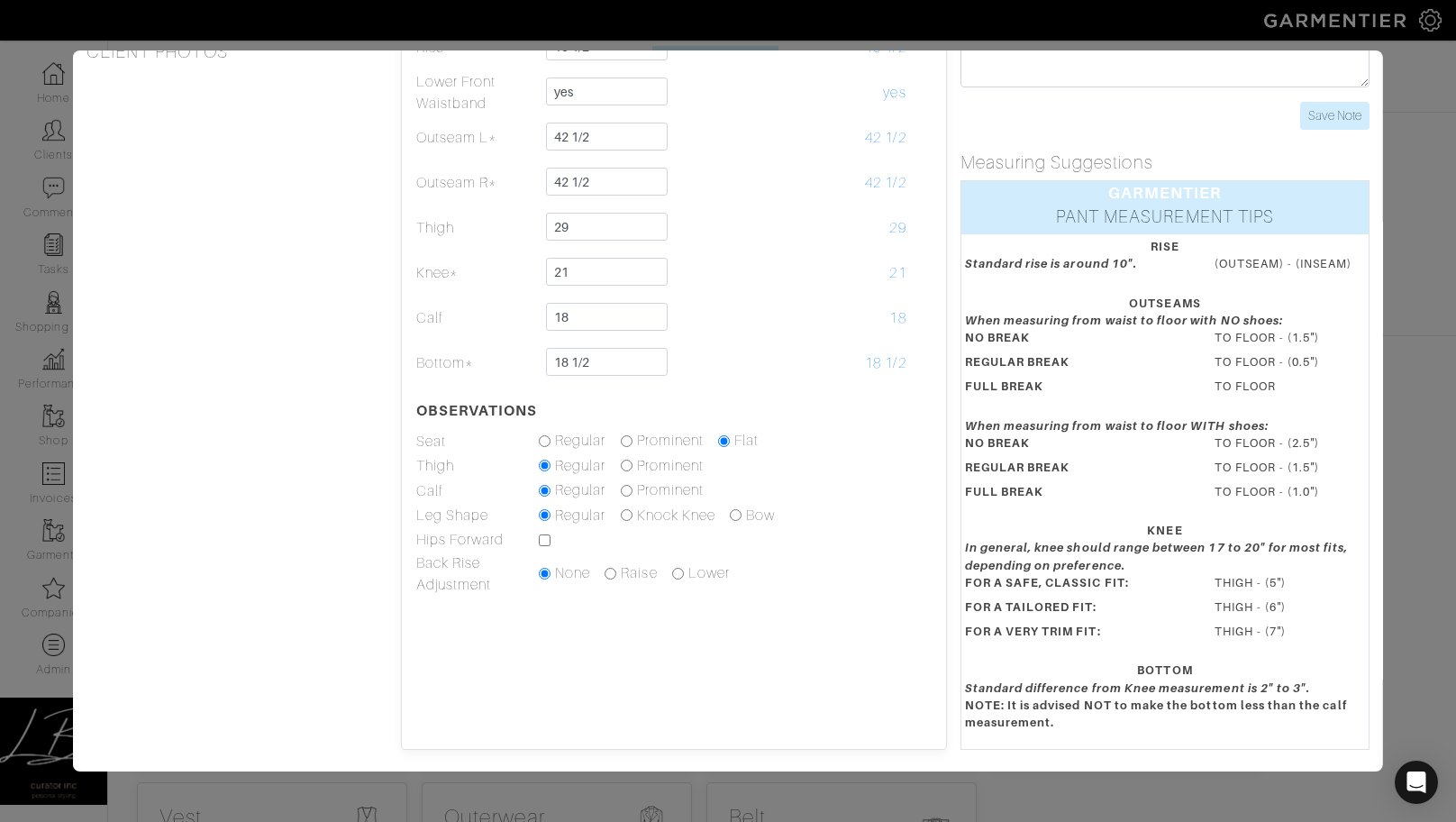 click on "Height
6'2
Weight
265
Overarm
58 1/2
Chest
51
Bicep
16
Stomach
48 1/2
Waist
45
Seat
48
CLIENT PHOTOS" at bounding box center (237, 289) 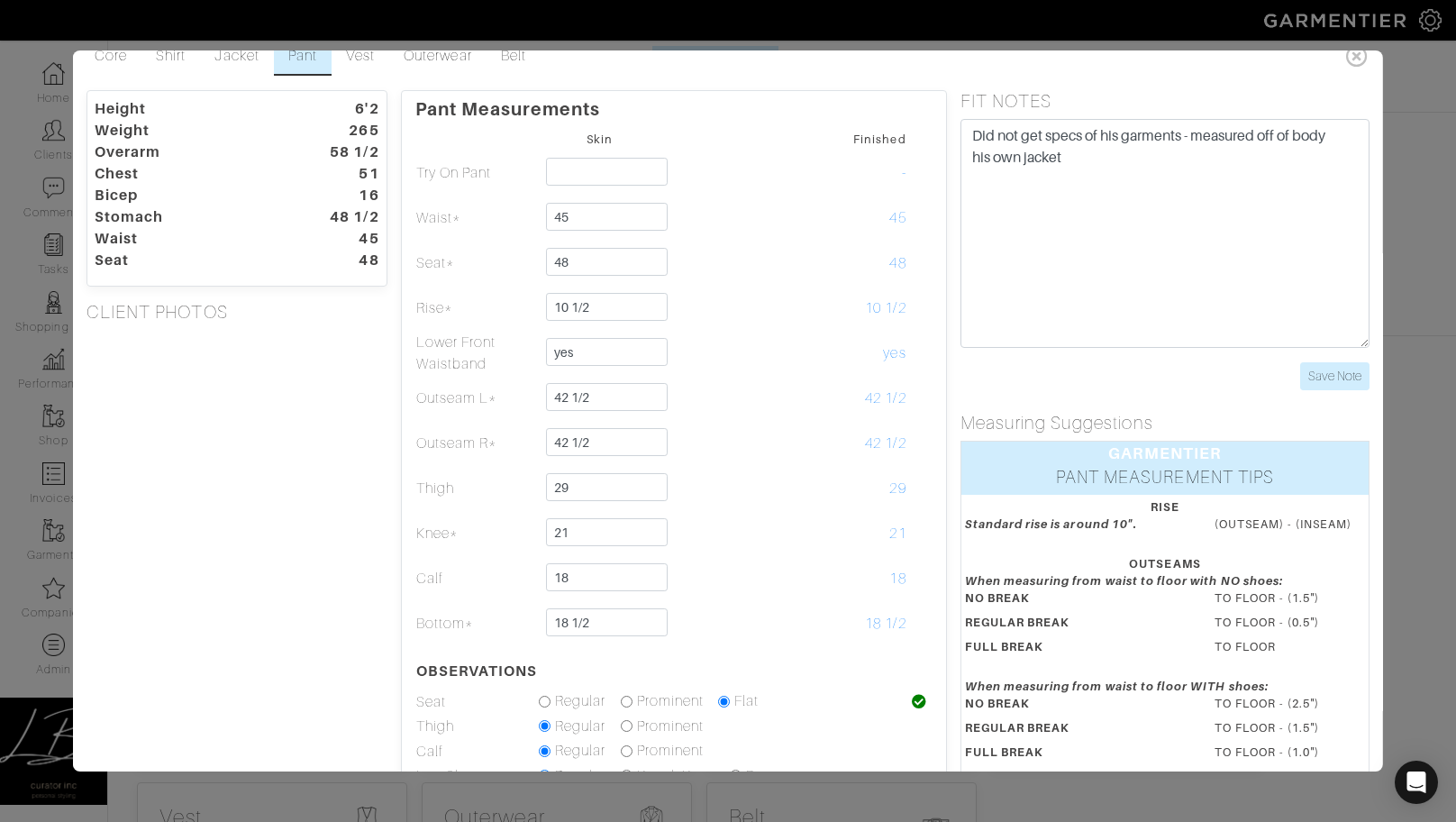 scroll, scrollTop: 23, scrollLeft: 0, axis: vertical 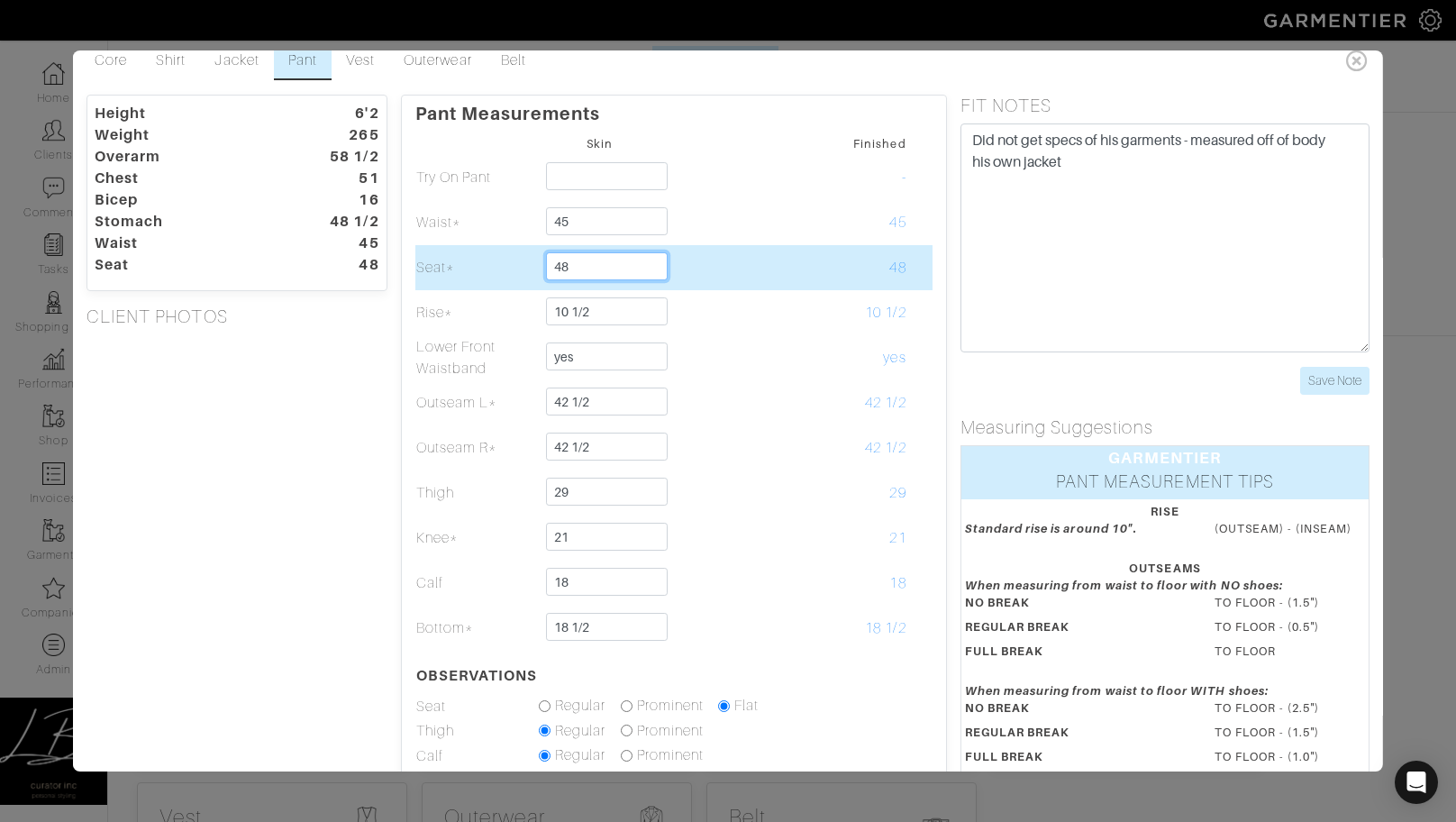 click on "48" at bounding box center [606, 266] 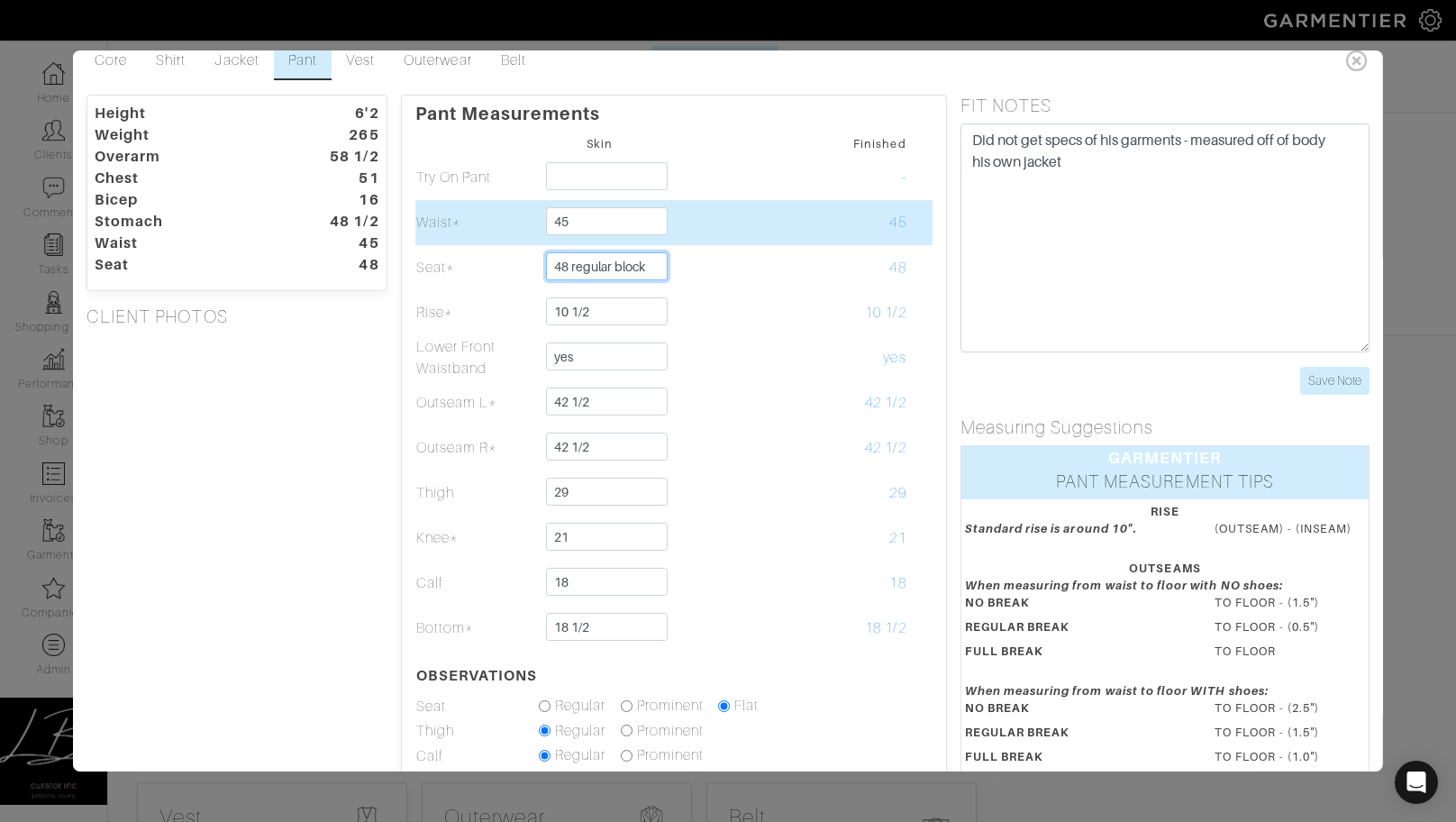 type on "48 regular block" 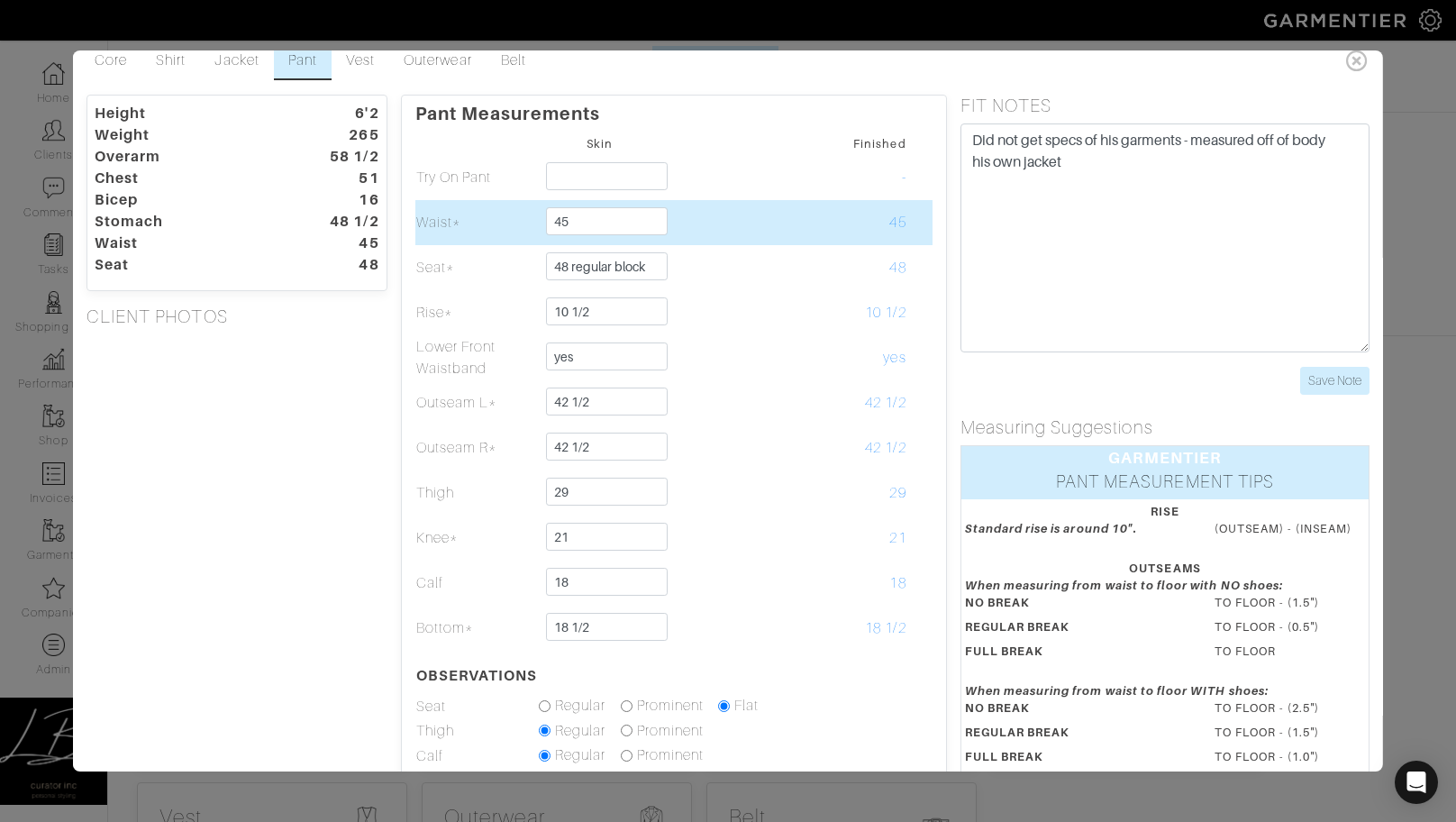 click on "45" at bounding box center [845, 223] 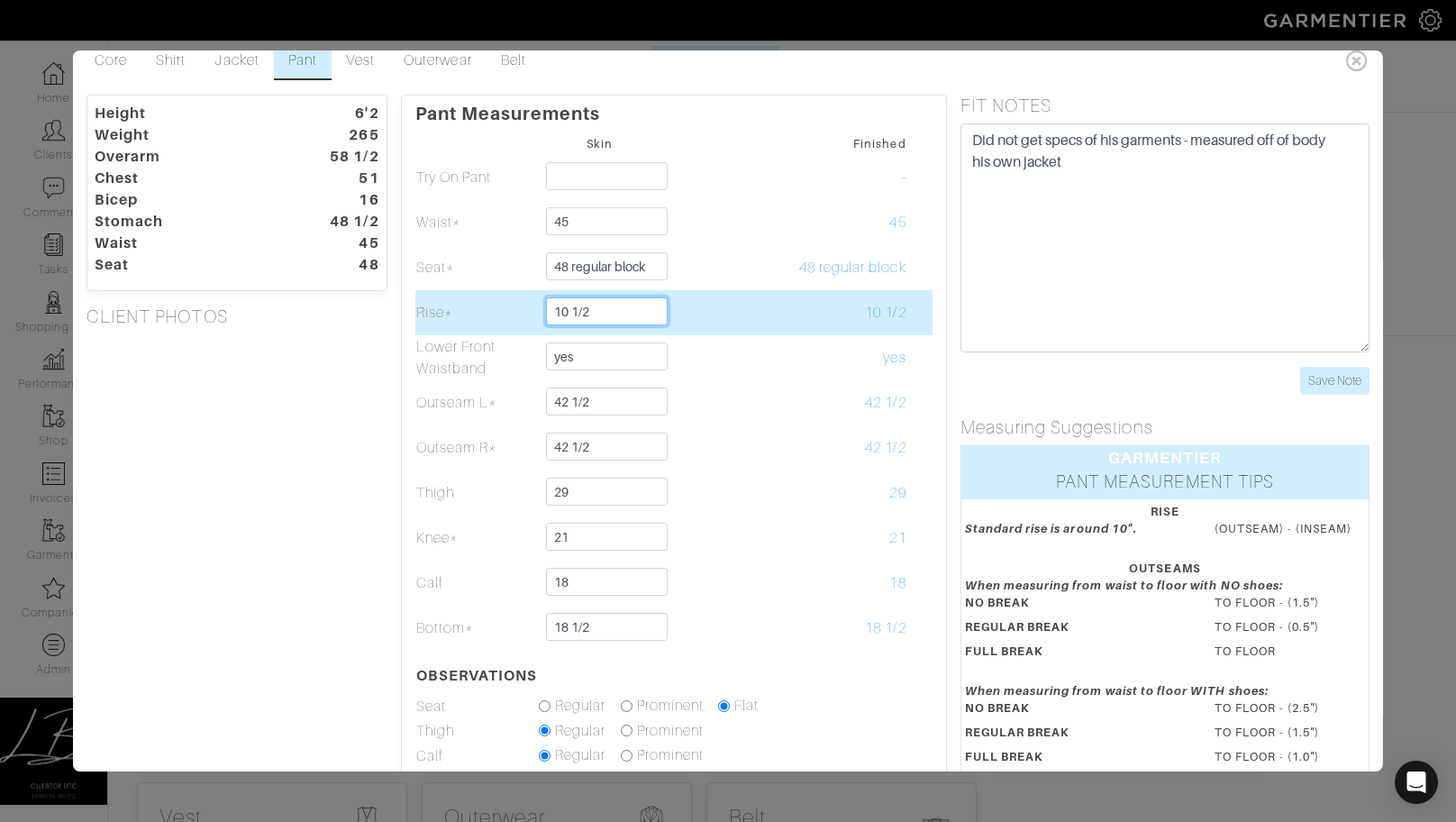 drag, startPoint x: 614, startPoint y: 313, endPoint x: 629, endPoint y: 300, distance: 19.849433 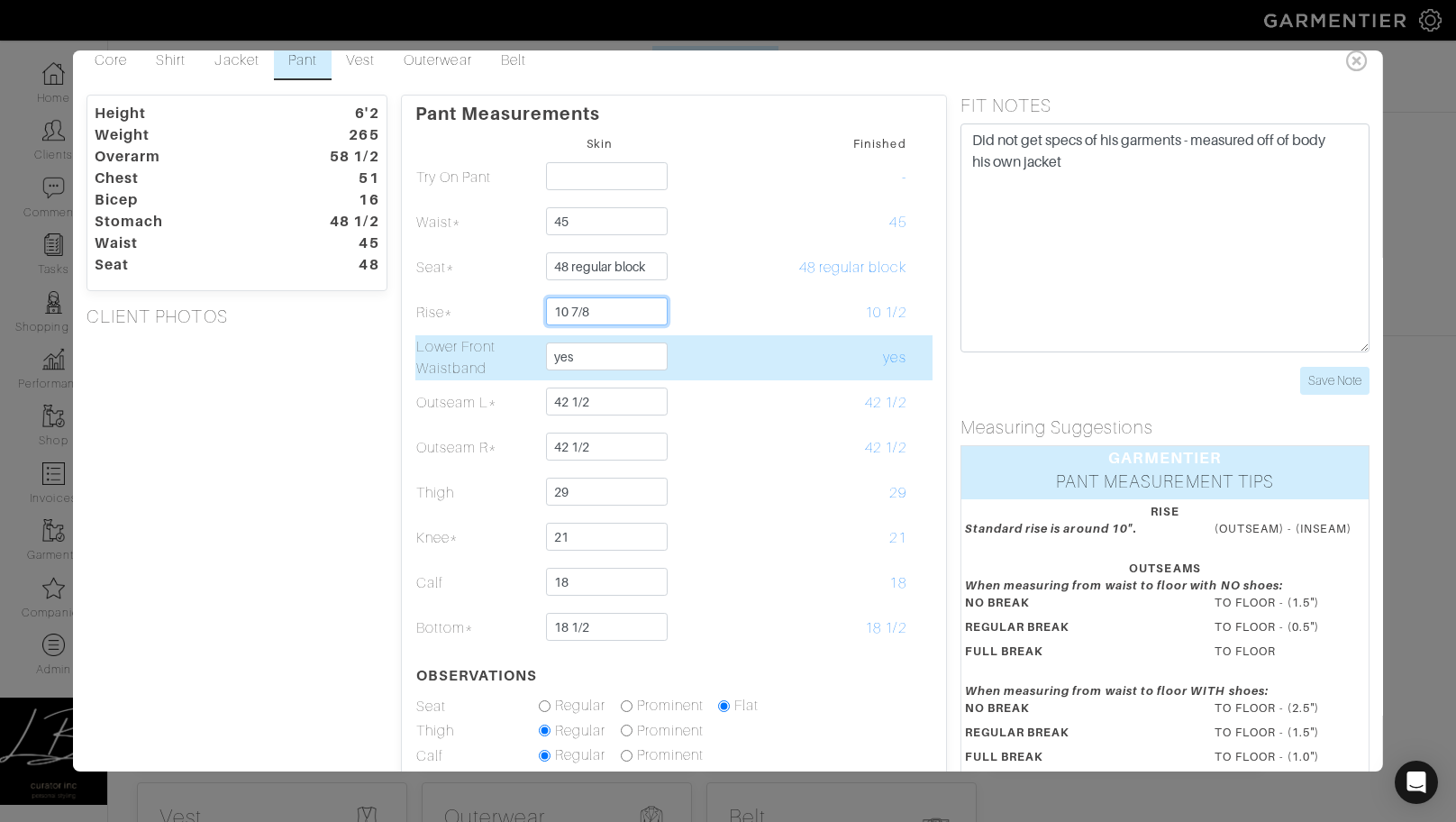 type on "10 7/8" 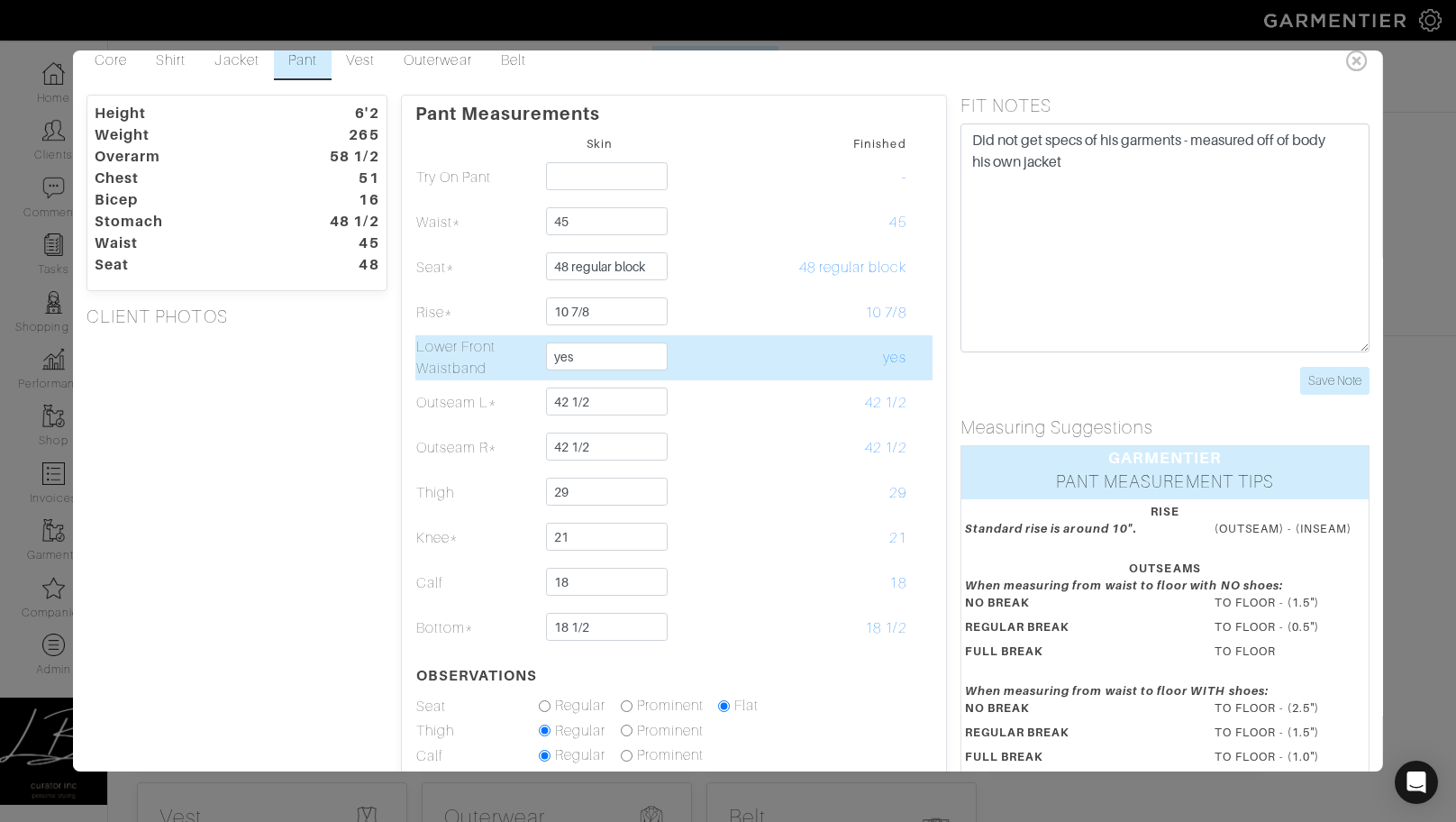 click at bounding box center (722, 358) 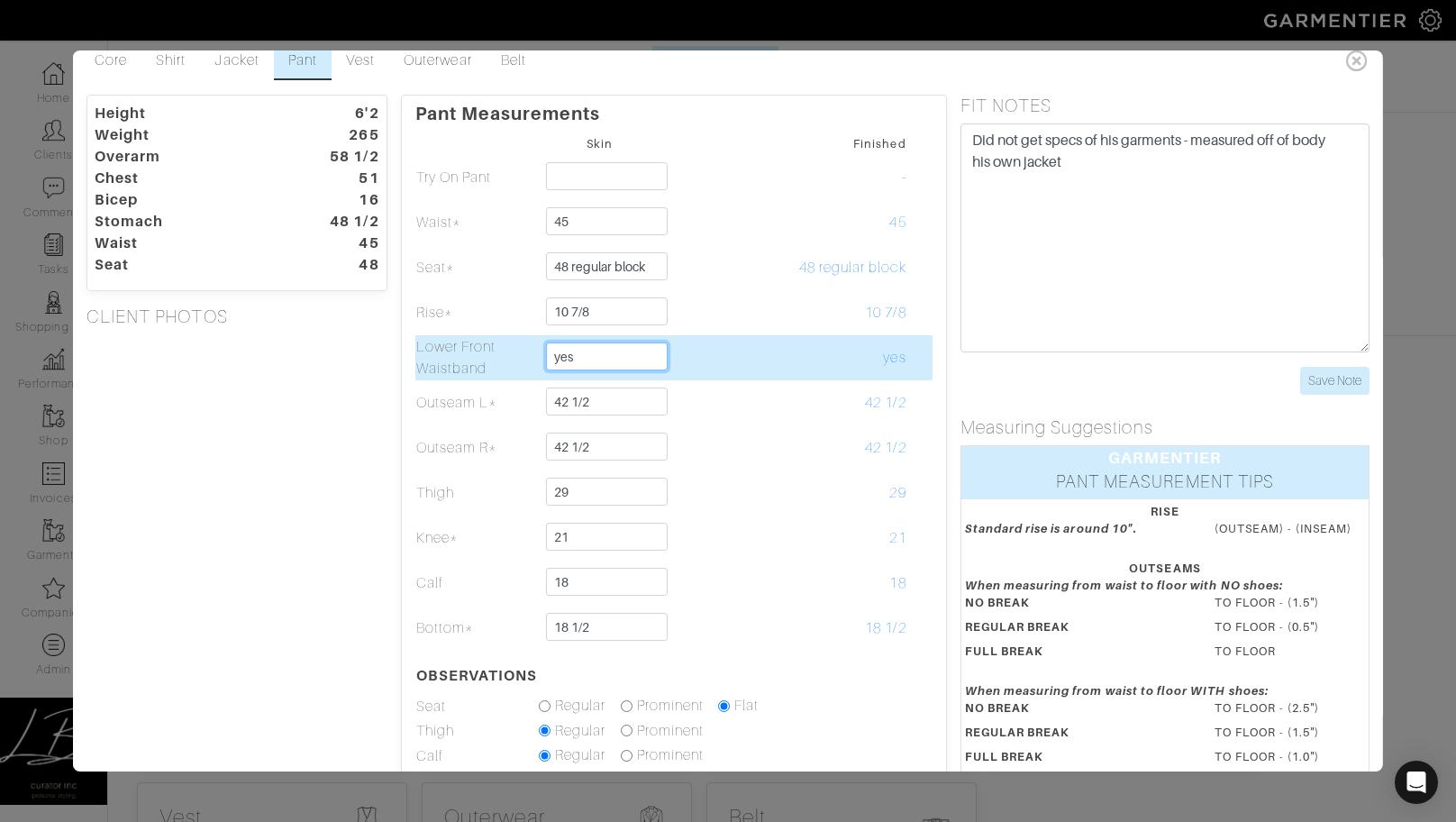 drag, startPoint x: 641, startPoint y: 361, endPoint x: 642, endPoint y: 342, distance: 19.0263 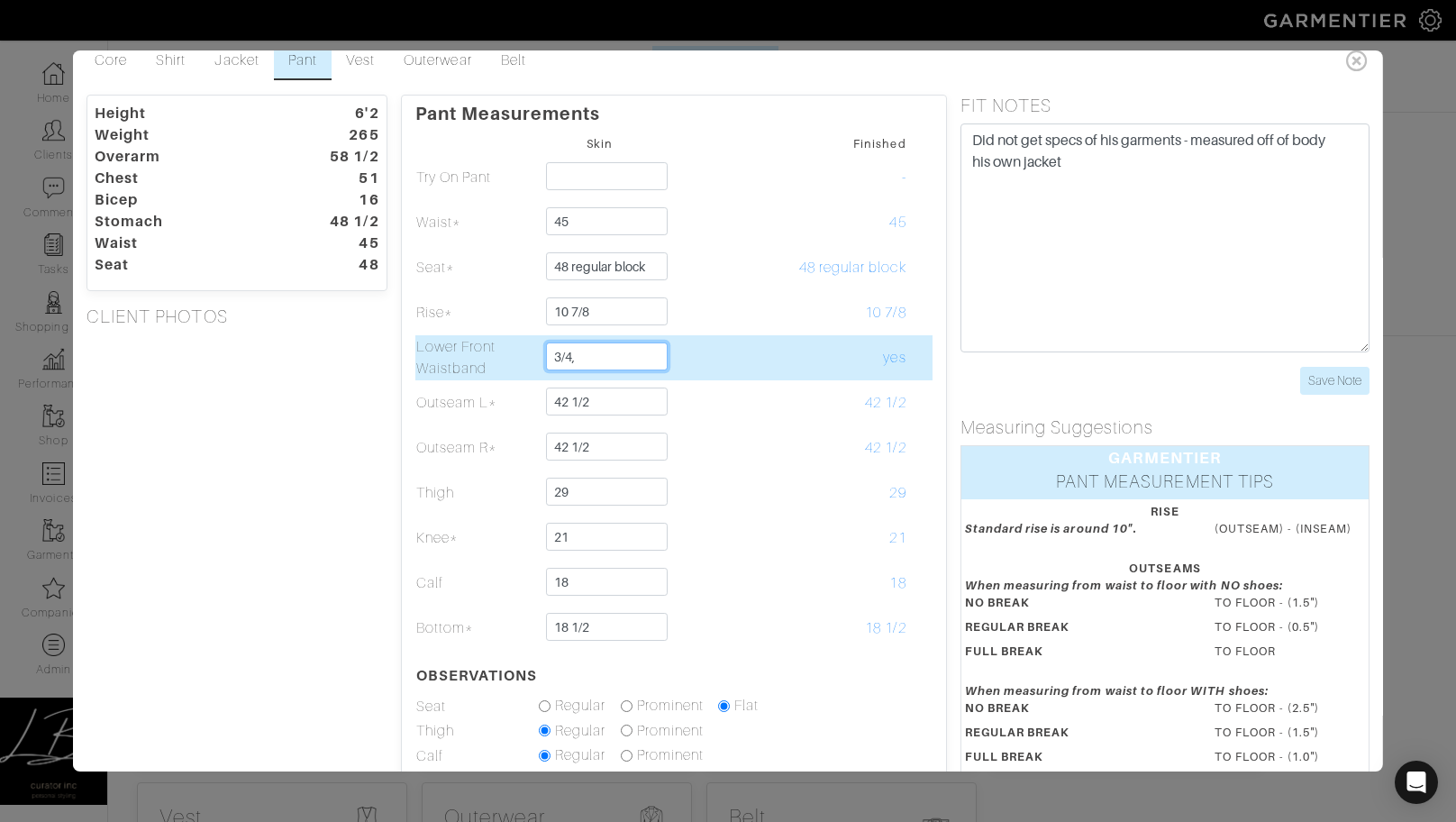 type on "3/4, Raise back 3/8" 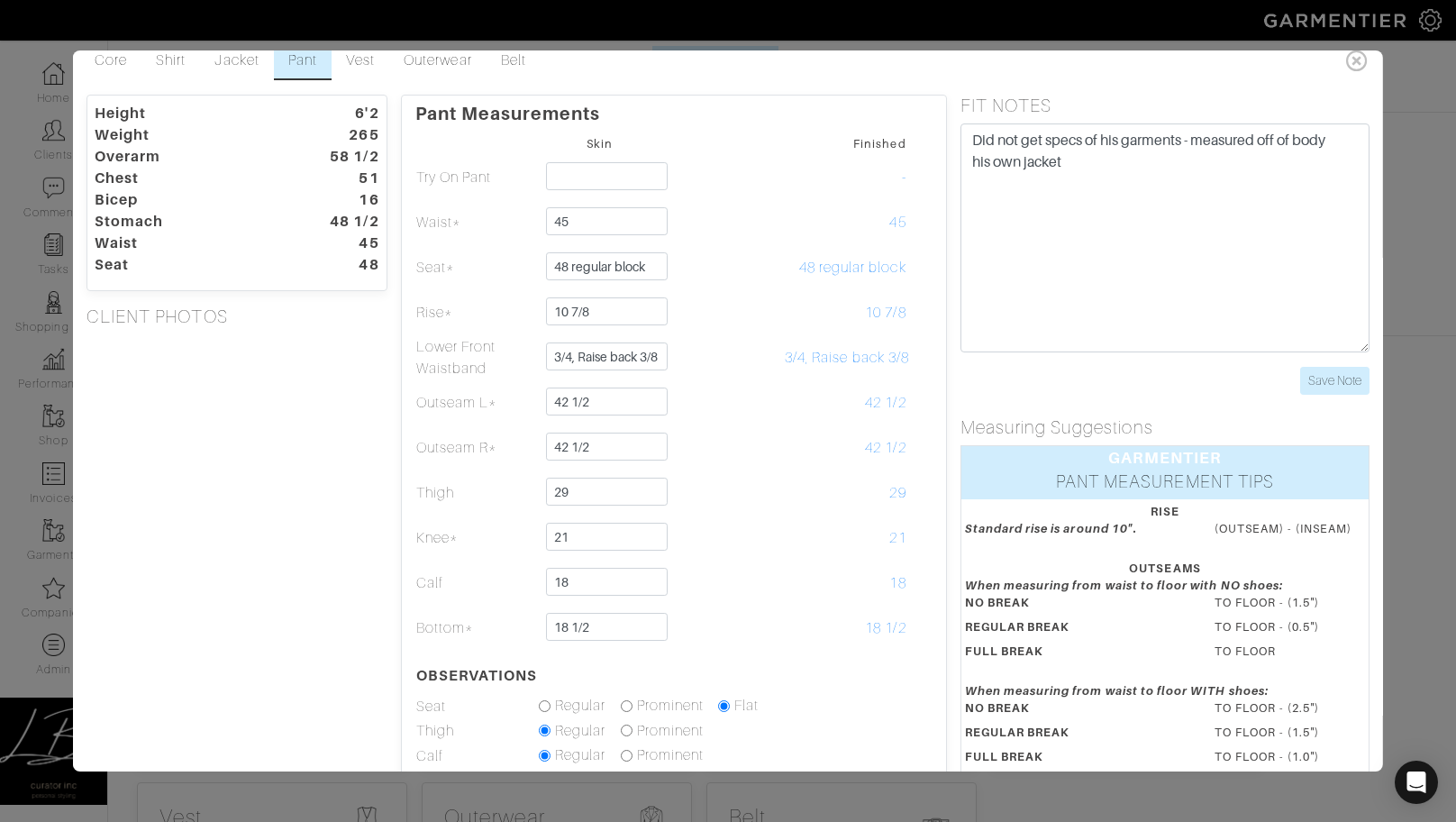click on "Height
6'2
Weight
265
Overarm
58 1/2
Chest
51
Bicep
16
Stomach
48 1/2
Waist
45
Seat
48
CLIENT PHOTOS" at bounding box center (237, 554) 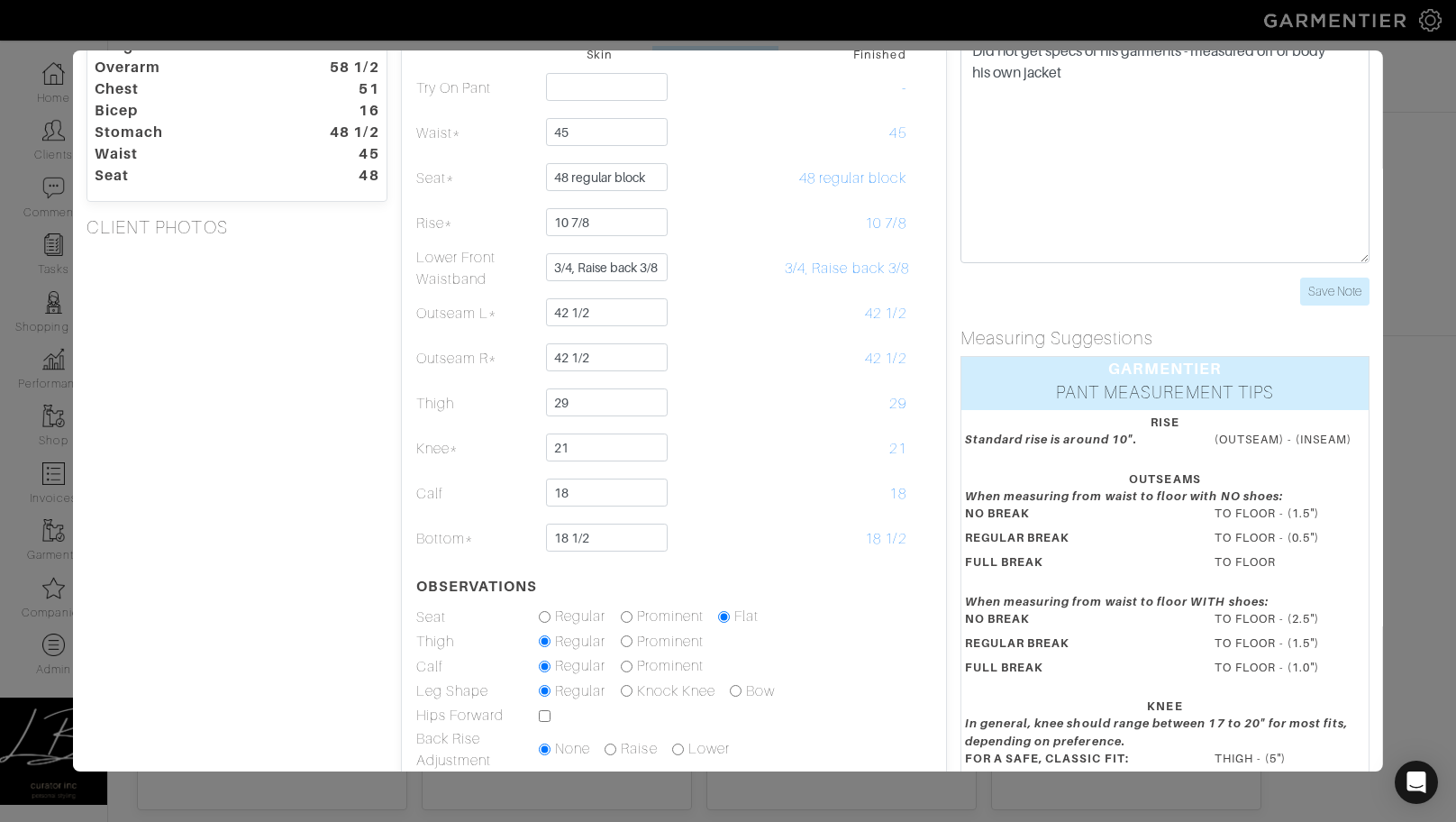 scroll, scrollTop: 114, scrollLeft: 0, axis: vertical 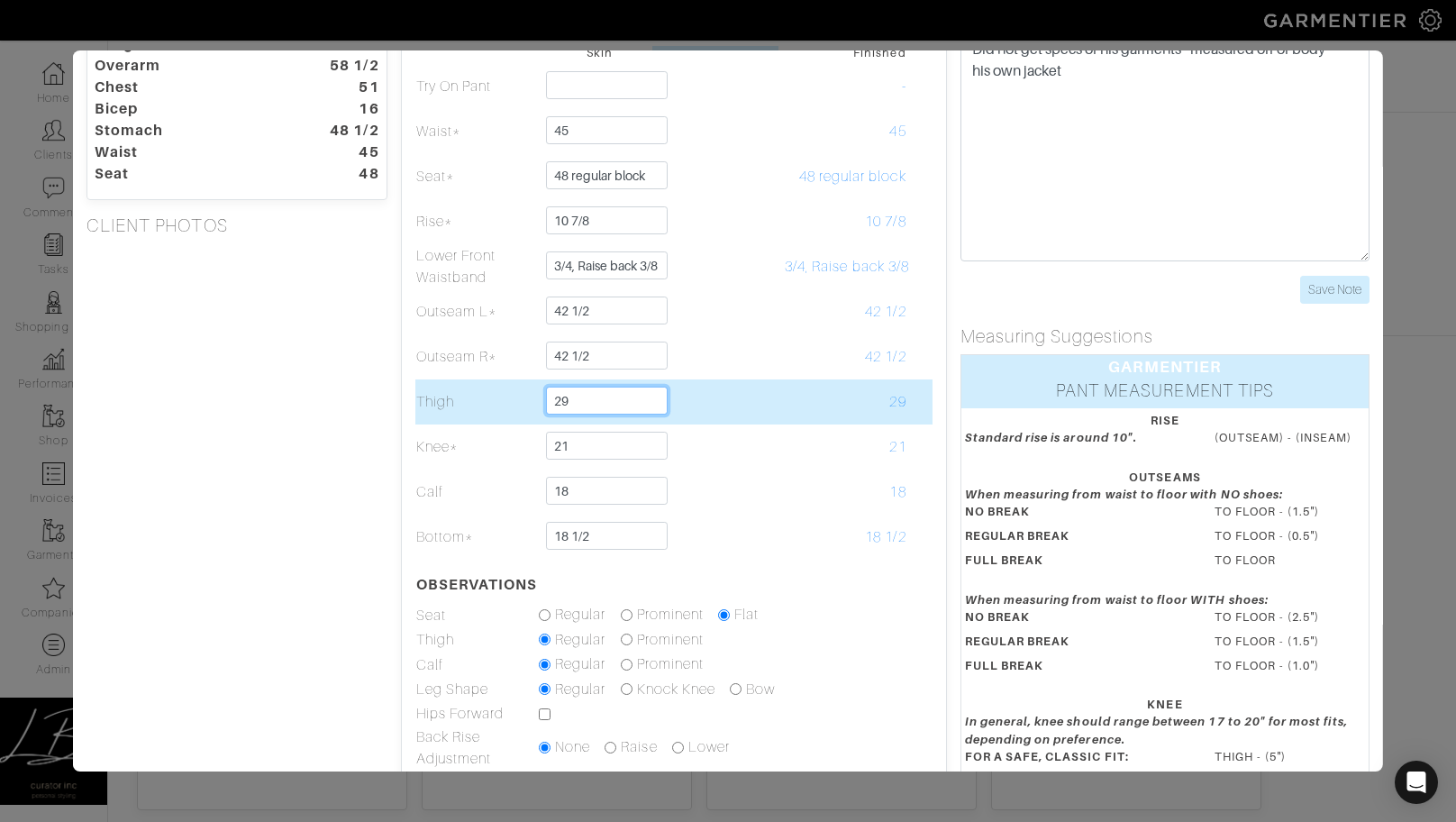 drag, startPoint x: 579, startPoint y: 406, endPoint x: 539, endPoint y: 404, distance: 40.049969 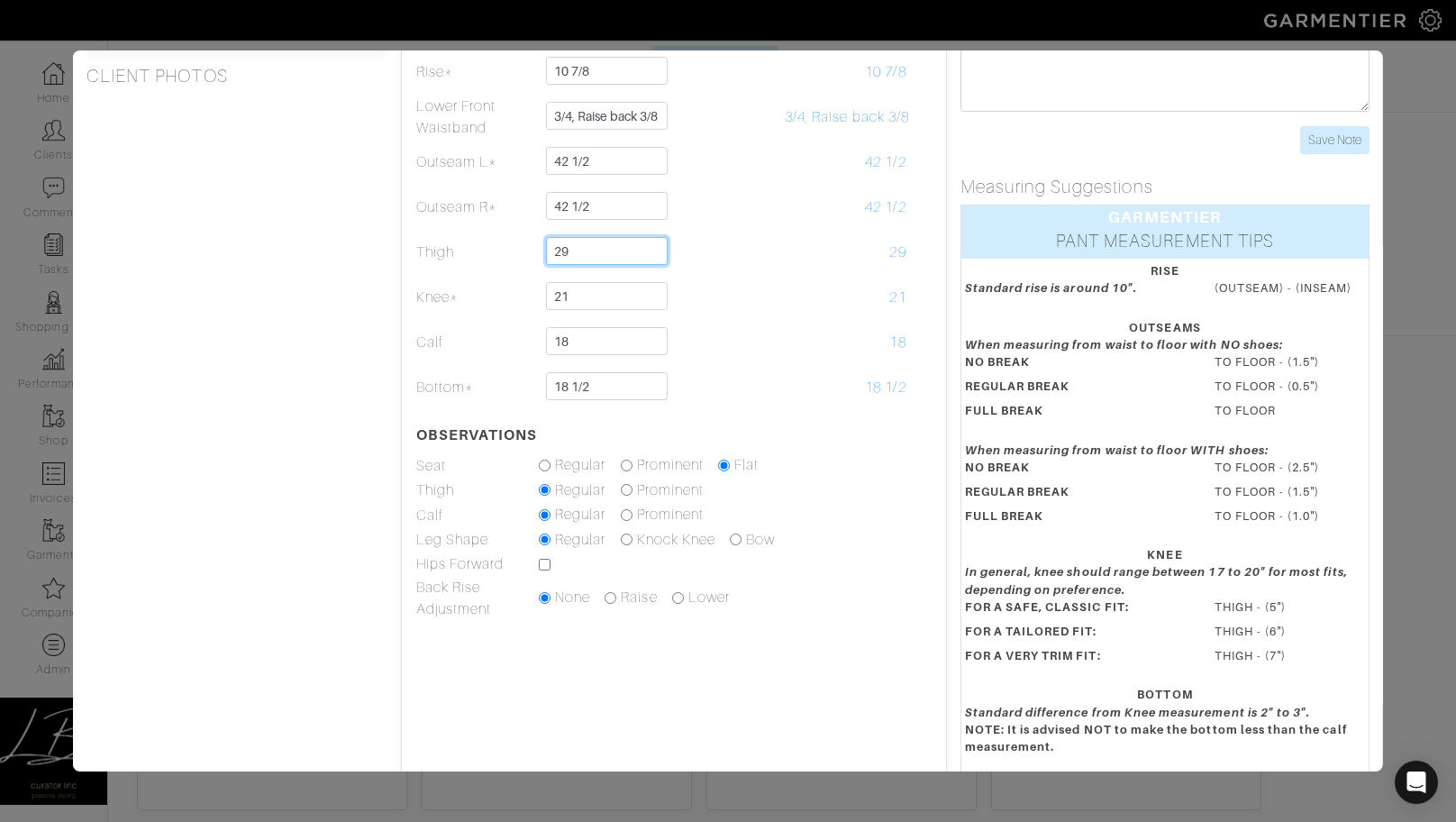 scroll, scrollTop: 288, scrollLeft: 0, axis: vertical 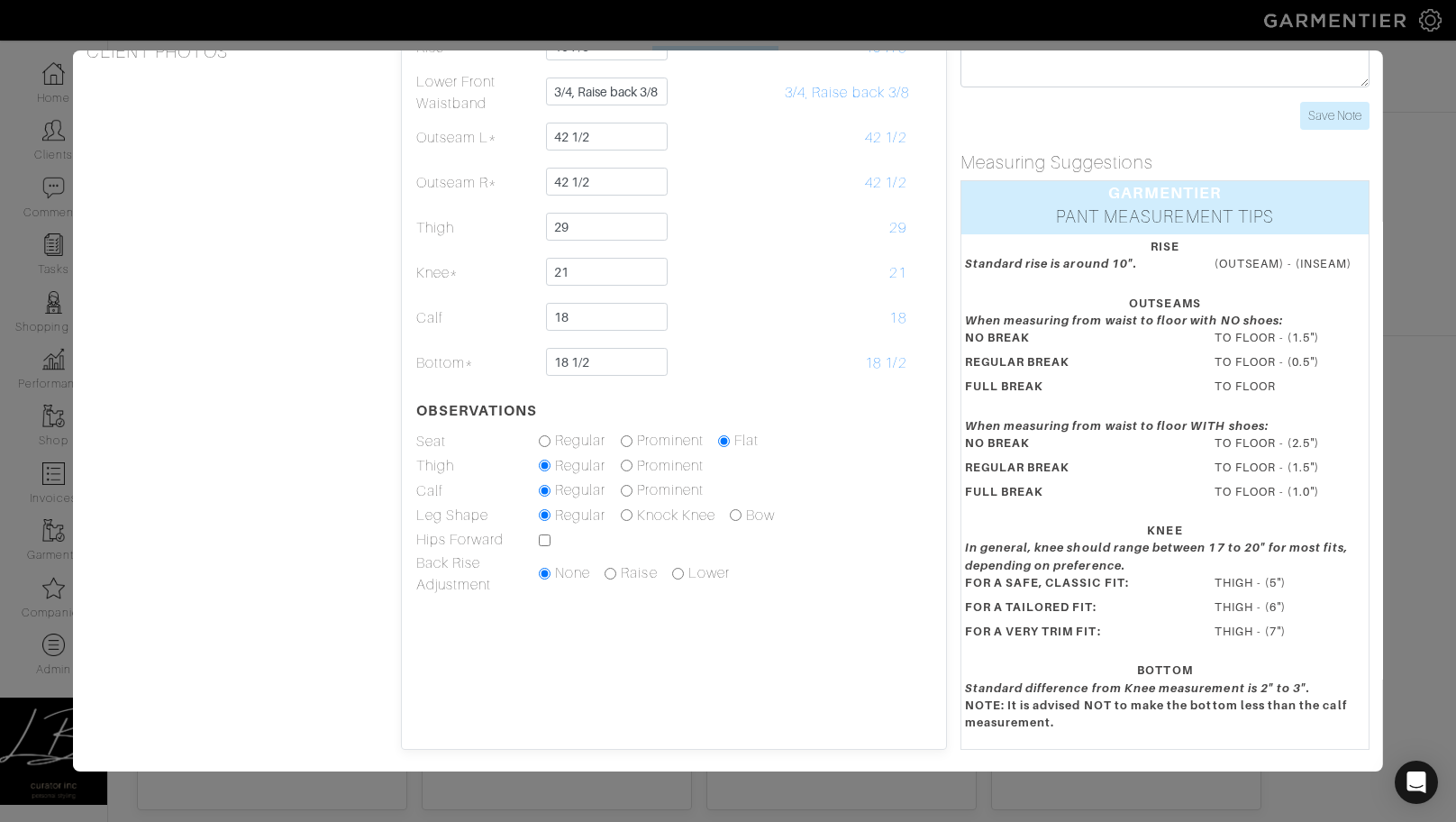 drag, startPoint x: 1190, startPoint y: 623, endPoint x: 1274, endPoint y: 626, distance: 84.05355 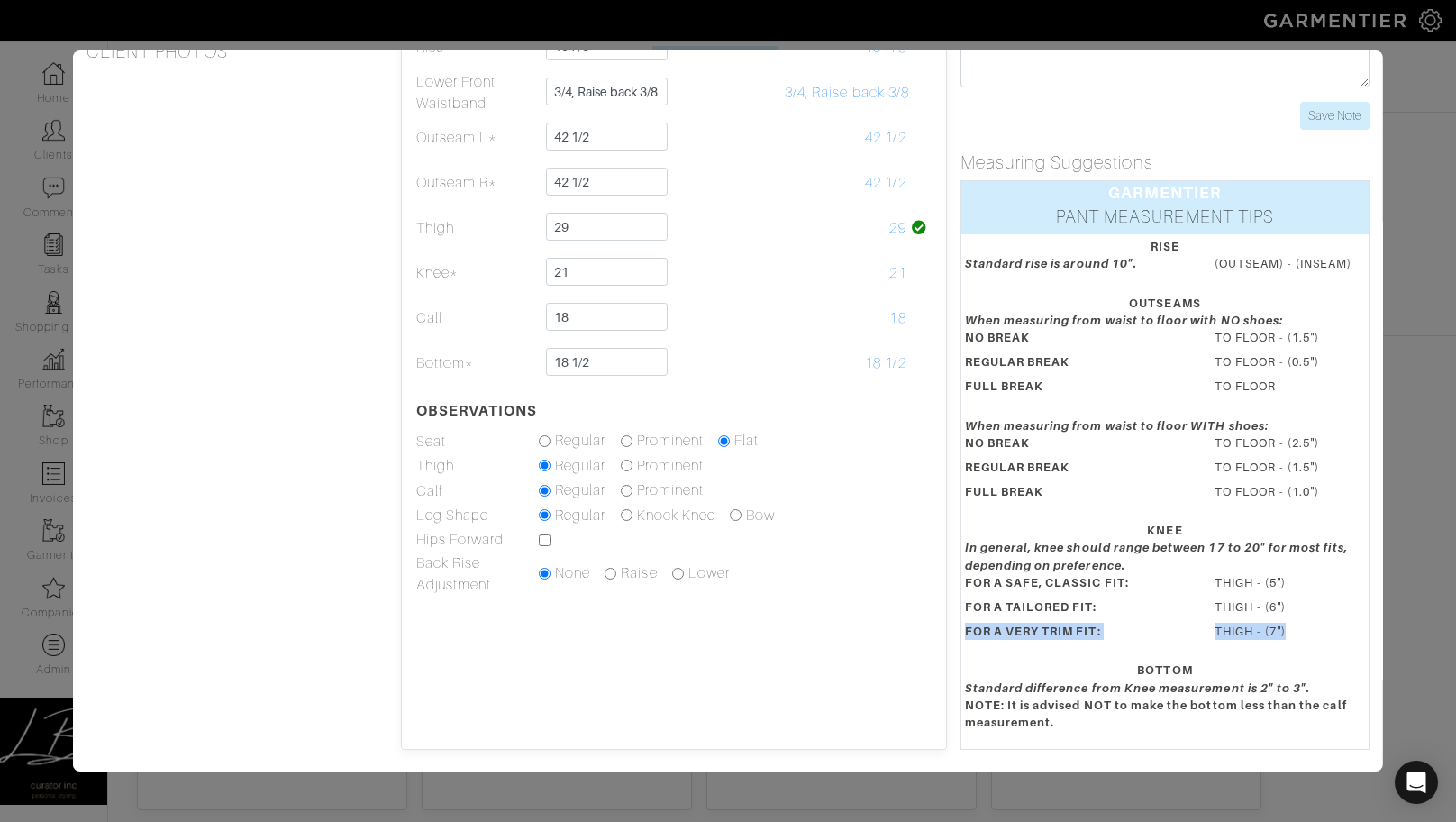 drag, startPoint x: 1289, startPoint y: 630, endPoint x: 964, endPoint y: 627, distance: 325.01385 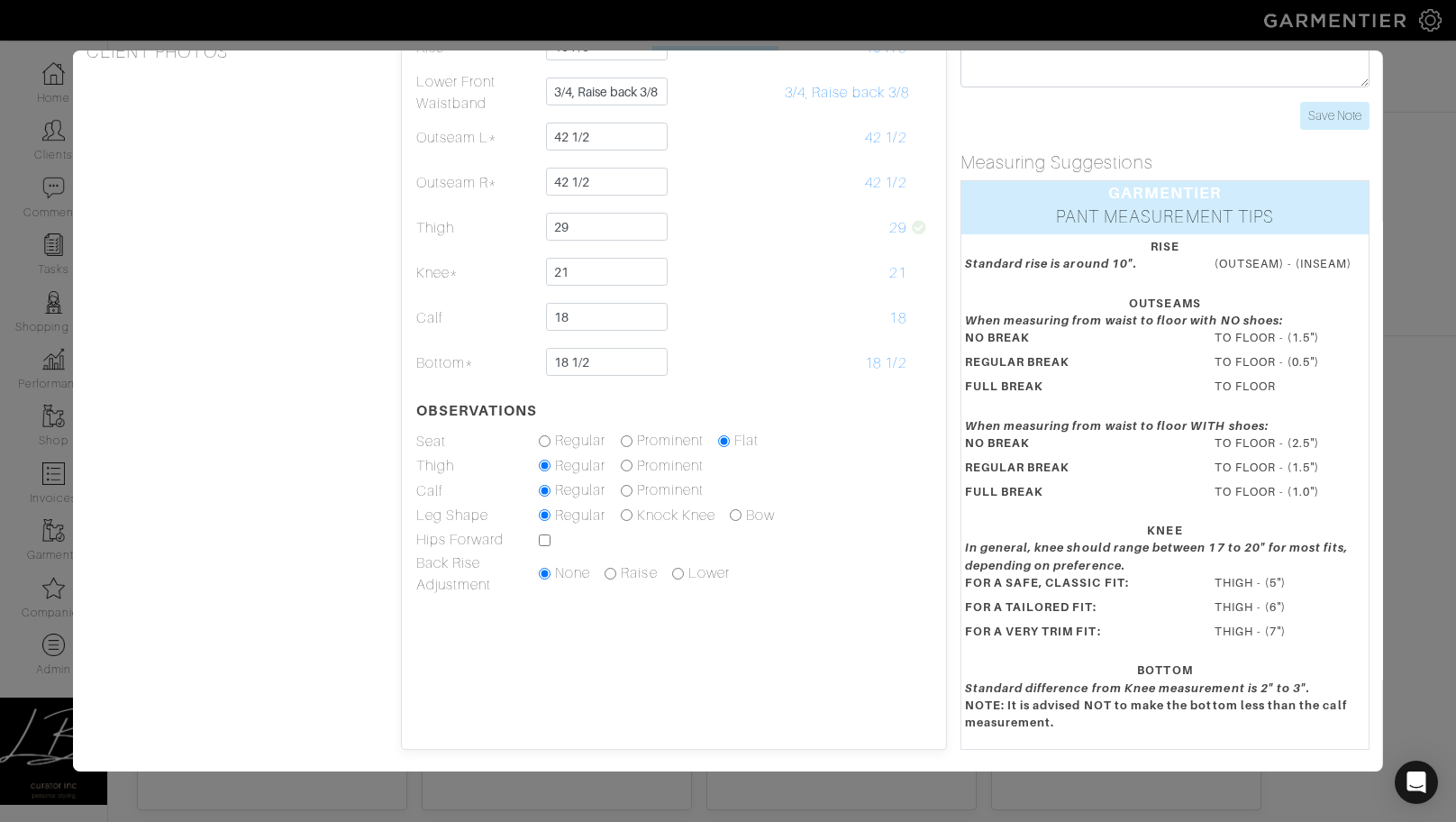click on "FOR A TAILORED FIT:" at bounding box center (1075, 610) 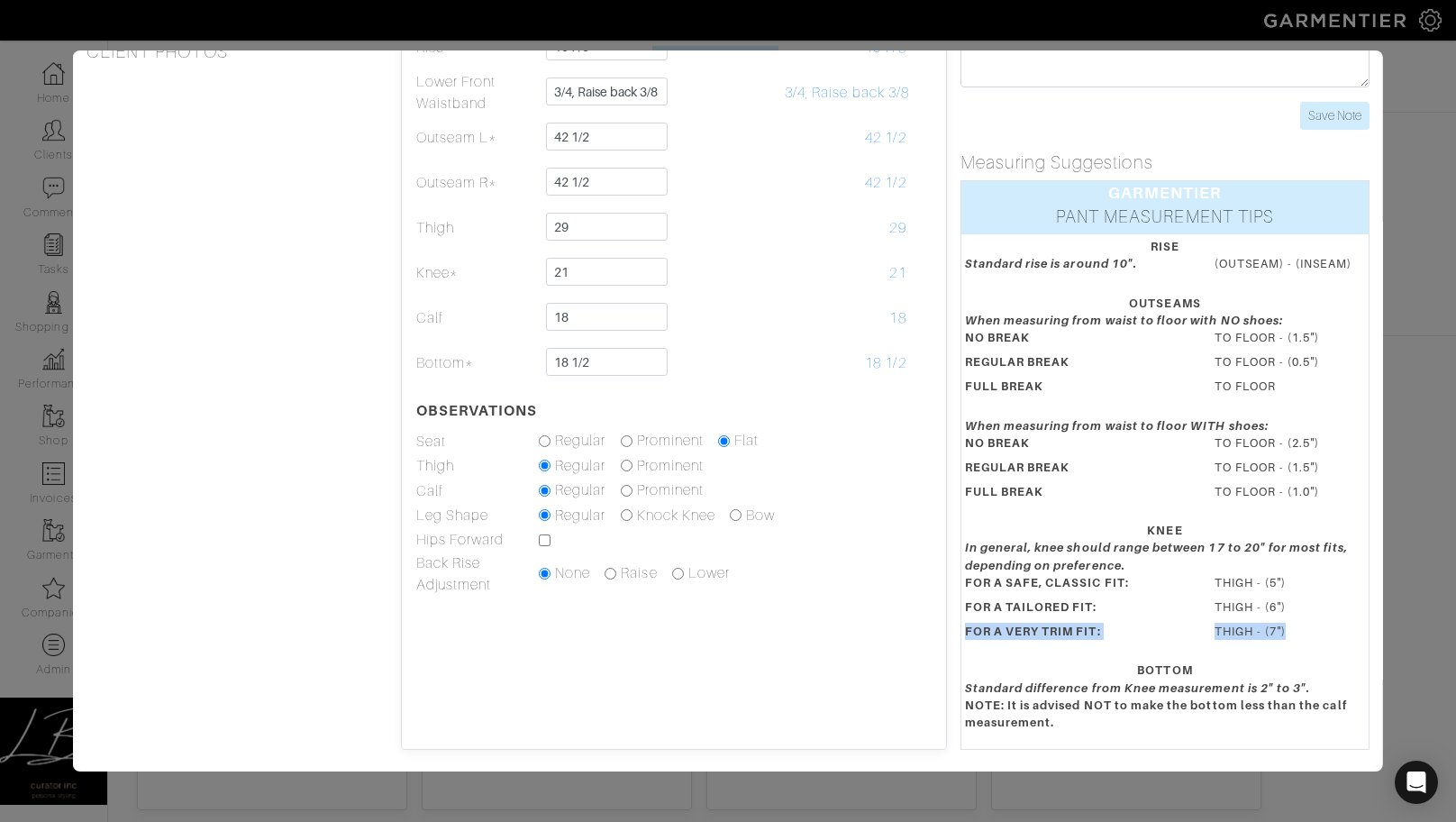 drag, startPoint x: 1321, startPoint y: 634, endPoint x: 960, endPoint y: 629, distance: 361.03462 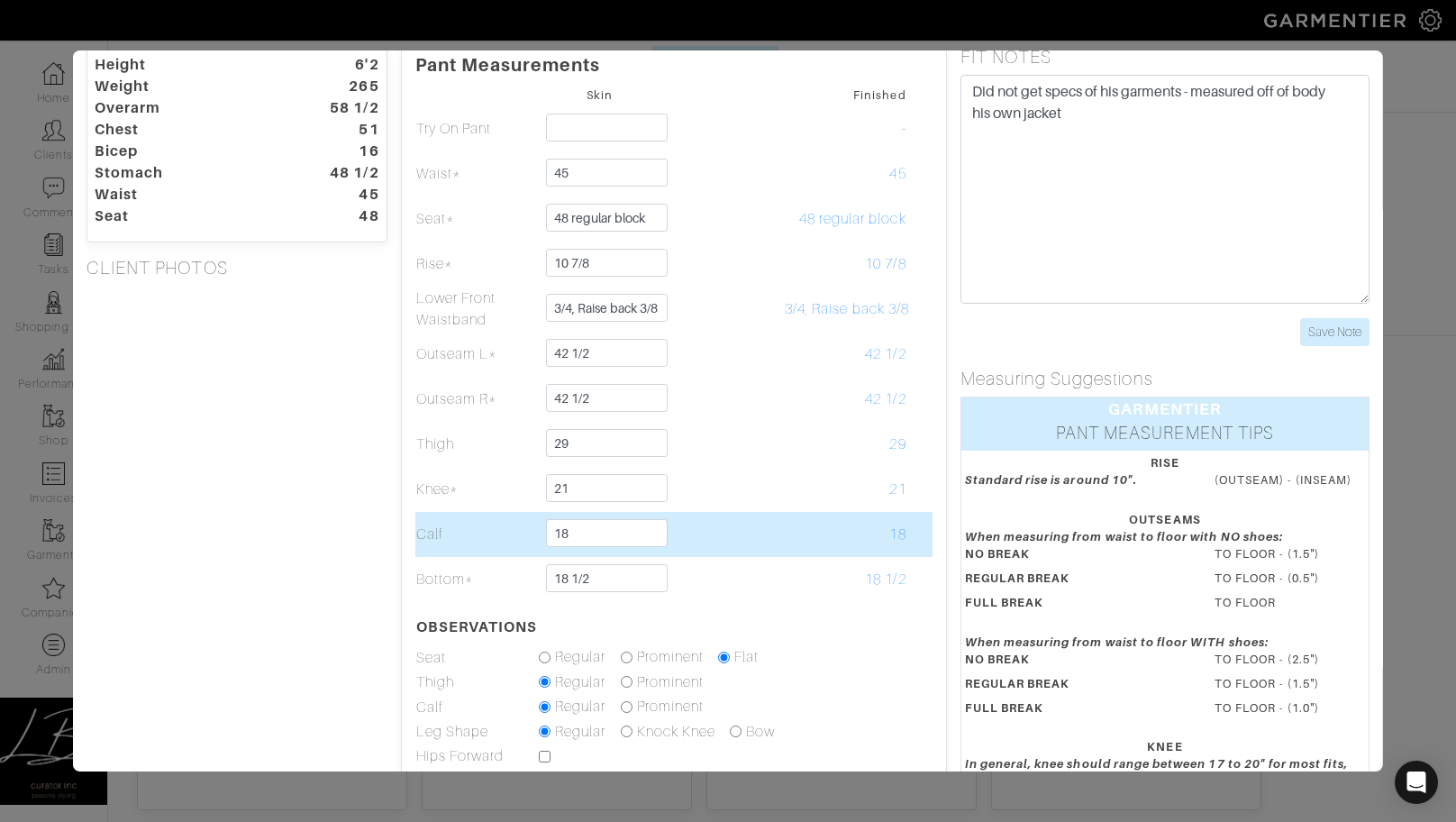 scroll, scrollTop: 67, scrollLeft: 0, axis: vertical 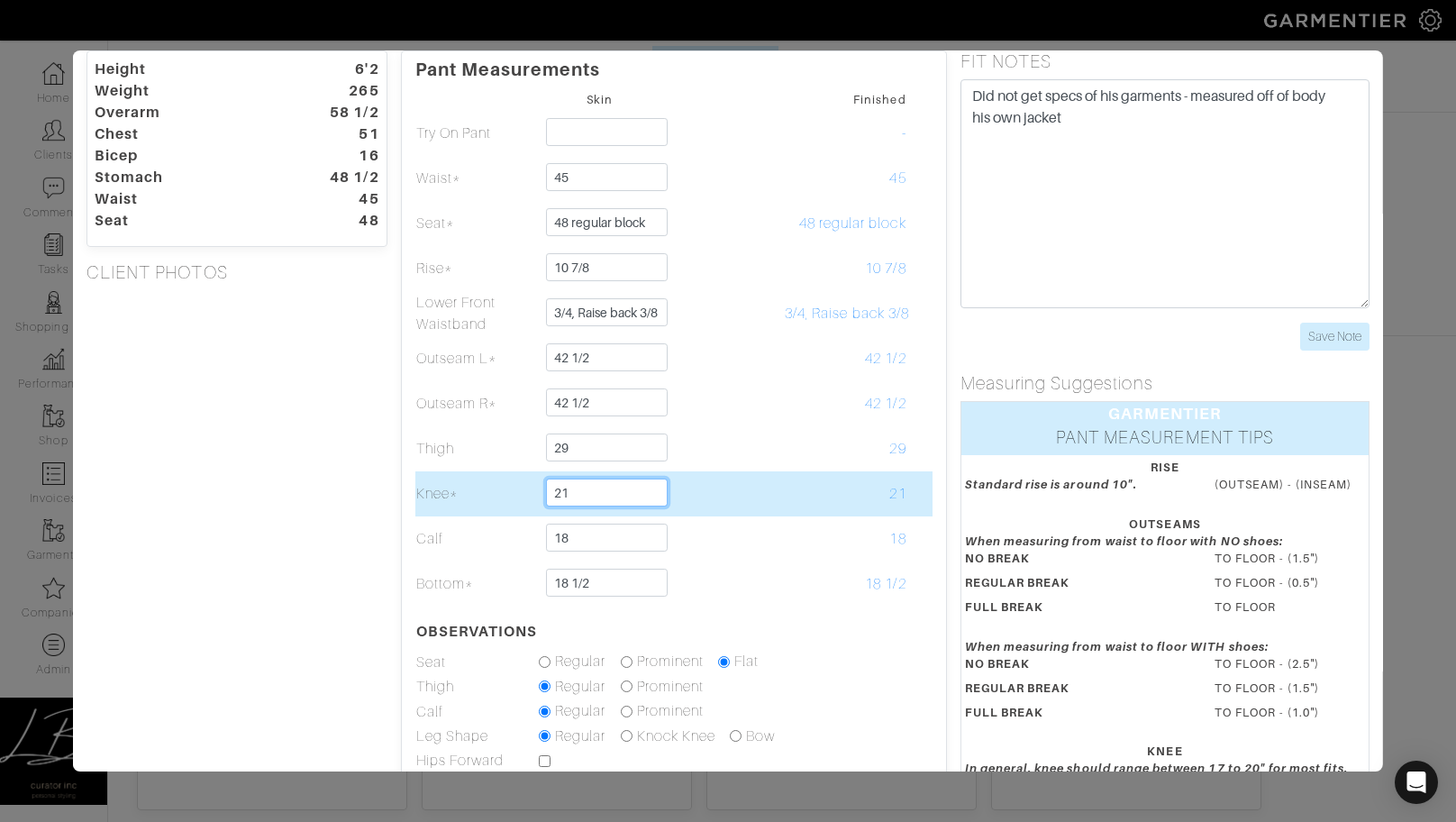 click on "21" at bounding box center [606, 492] 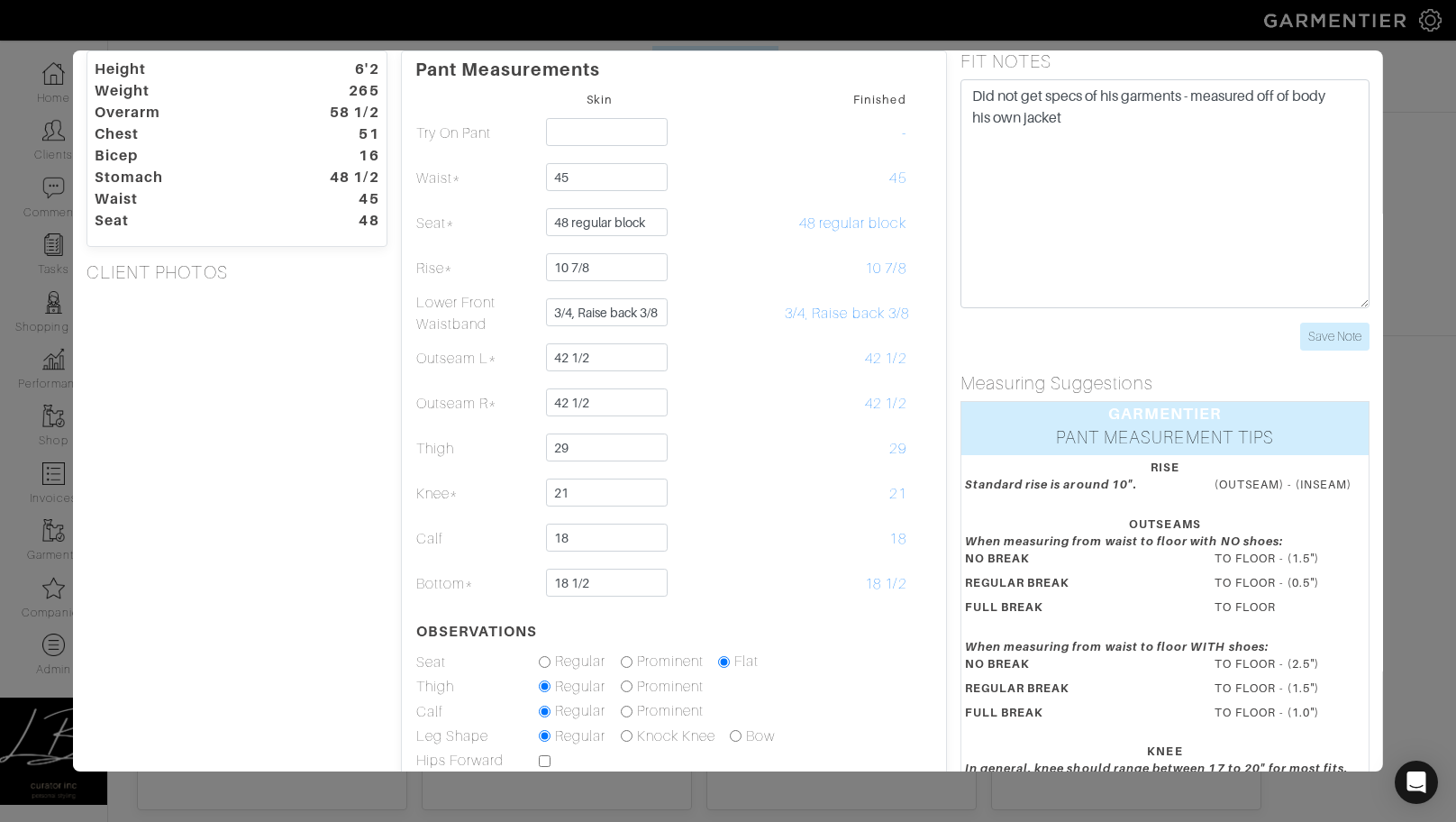 click on "Height
6'2
Weight
265
Overarm
58 1/2
Chest
51
Bicep
16
Stomach
48 1/2
Waist
45
Seat
48
CLIENT PHOTOS" at bounding box center (237, 510) 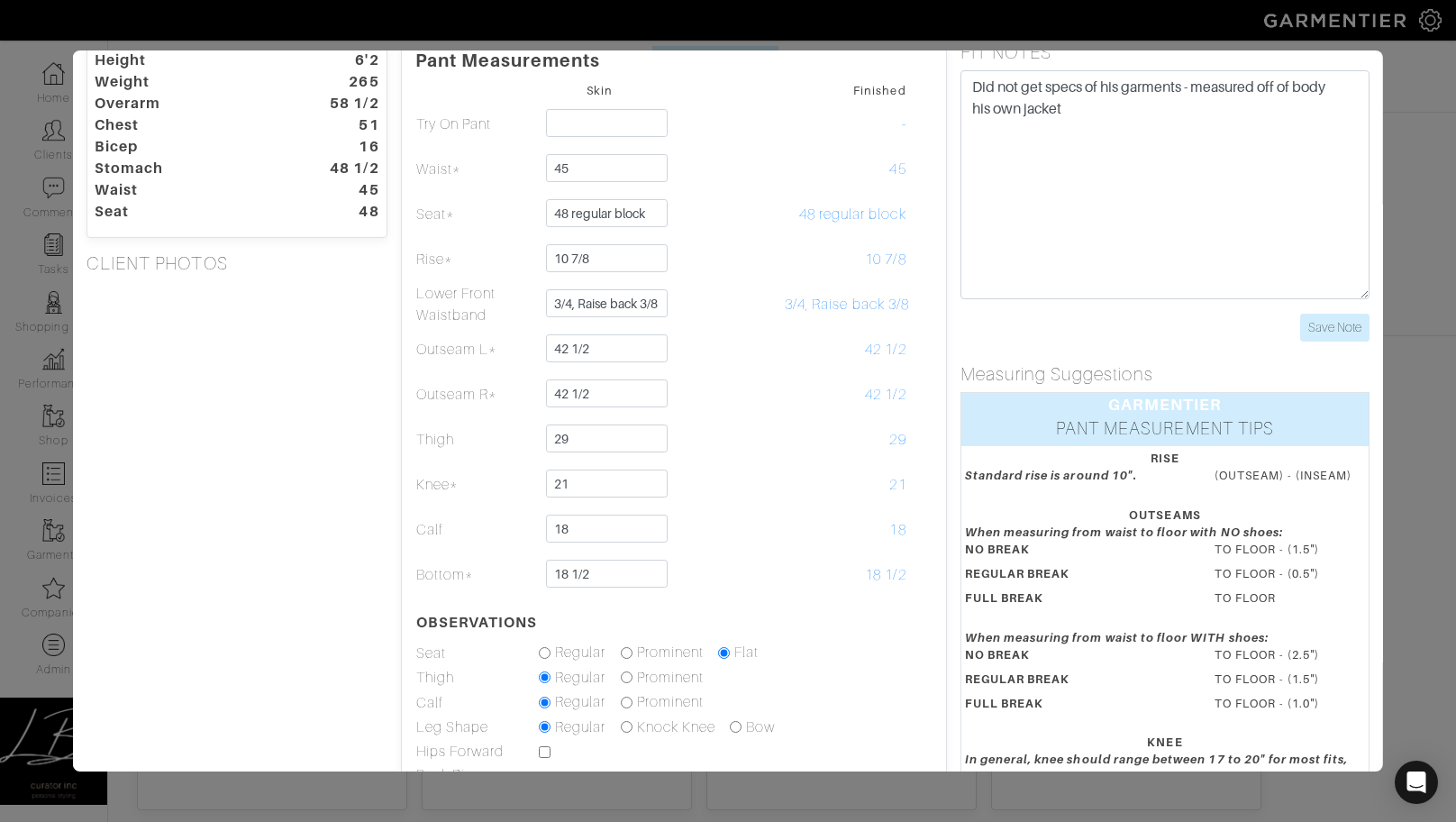 scroll, scrollTop: 0, scrollLeft: 0, axis: both 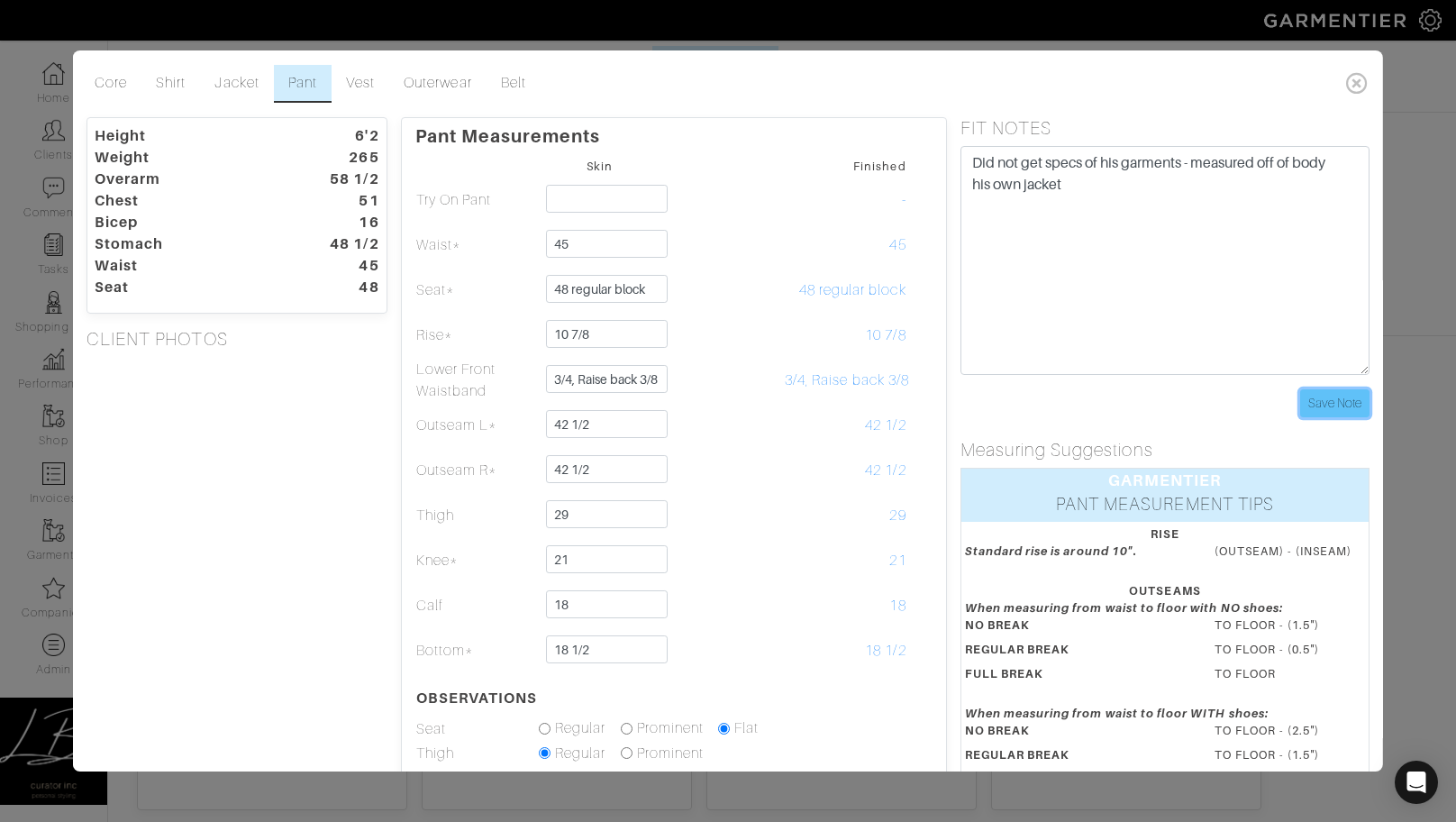 click on "Save Note" at bounding box center [1334, 403] 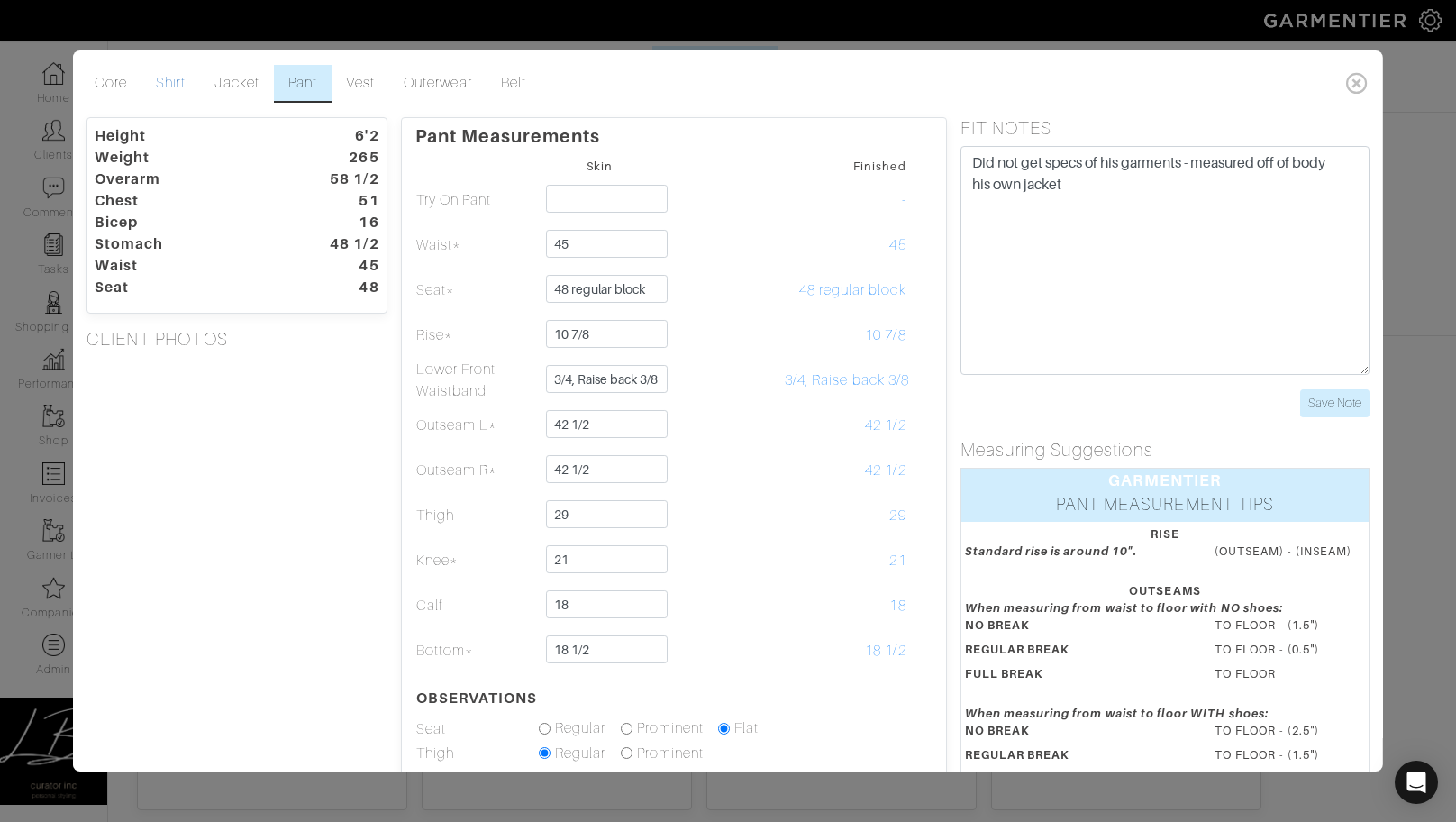 click on "Shirt" at bounding box center [170, 84] 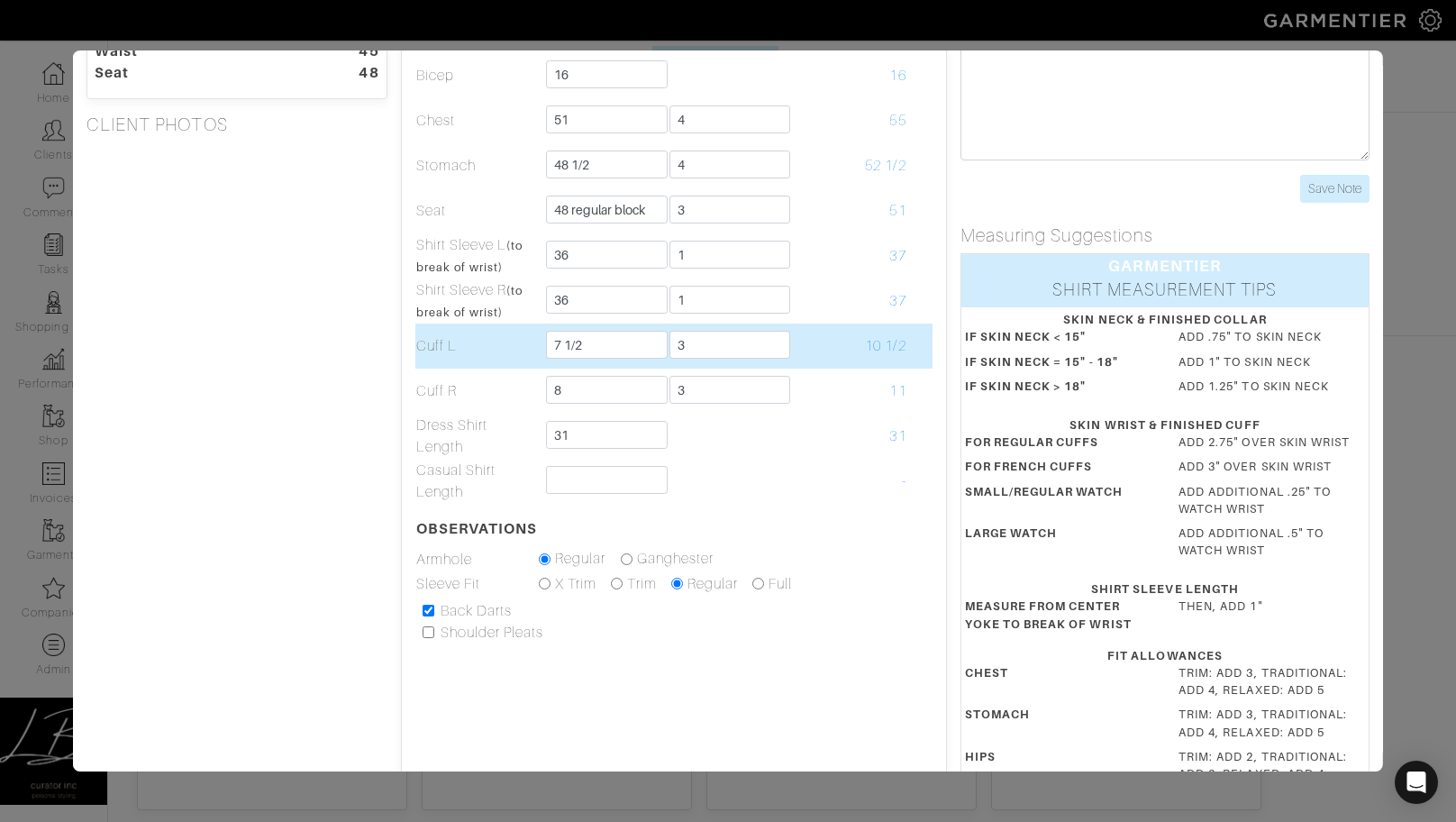 scroll, scrollTop: 245, scrollLeft: 0, axis: vertical 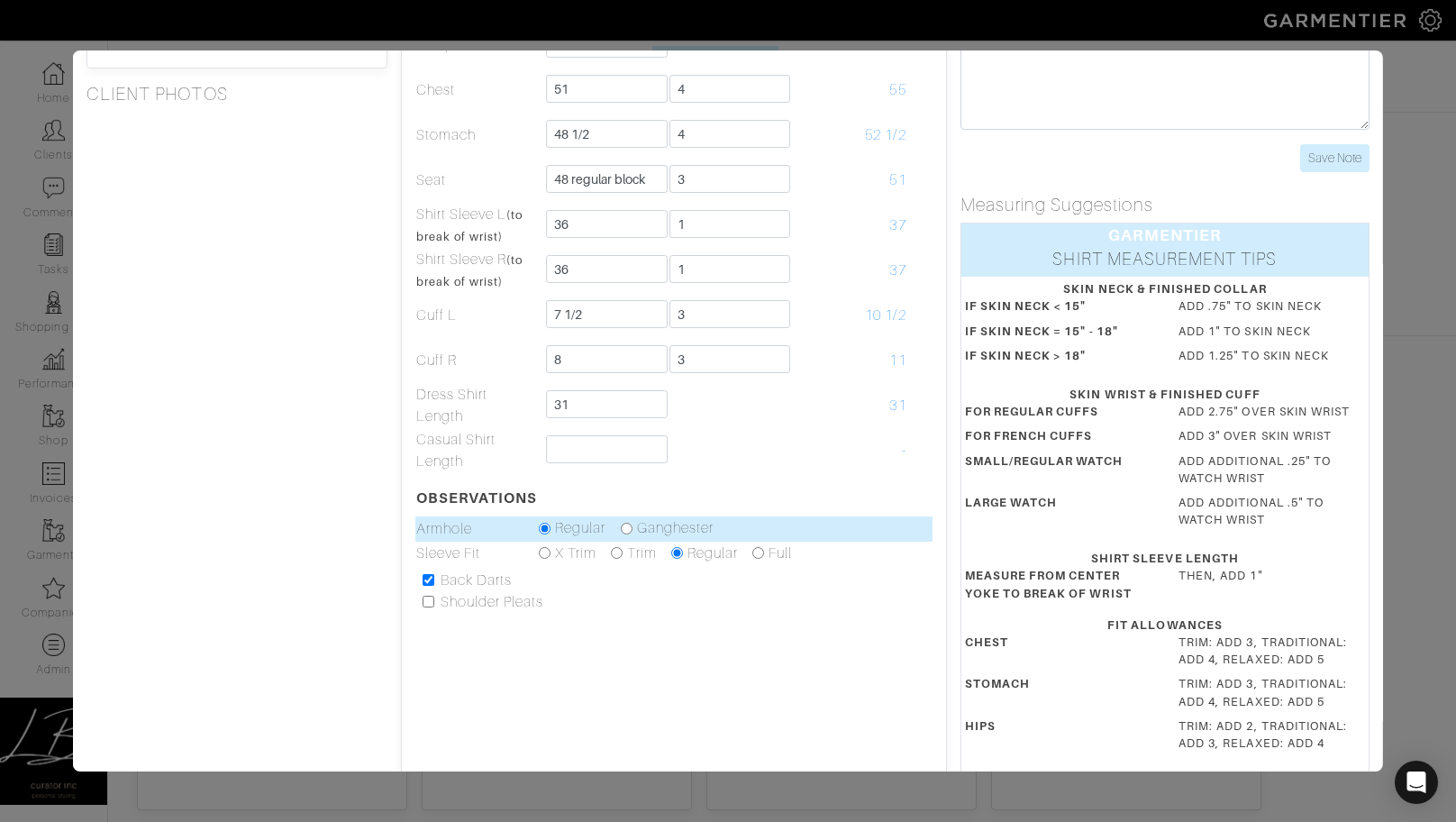 click on "Back Darts" at bounding box center (625, 528) 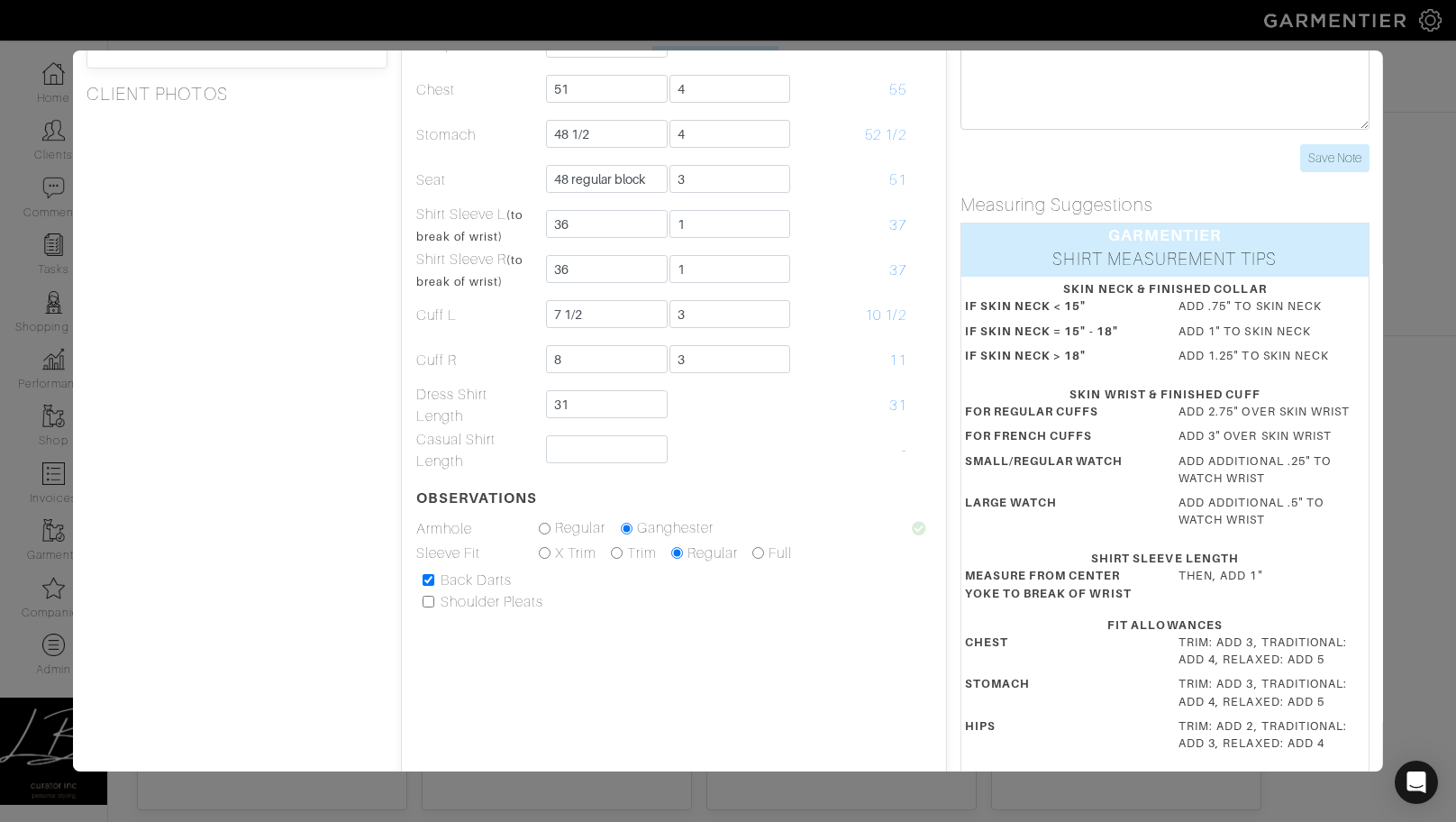 click on "Height
6'2
Weight
265
Overarm
58 1/2
Chest
51
Bicep
16
Stomach
48 1/2
Waist
45
Seat
48
CLIENT PHOTOS" at bounding box center (237, 361) 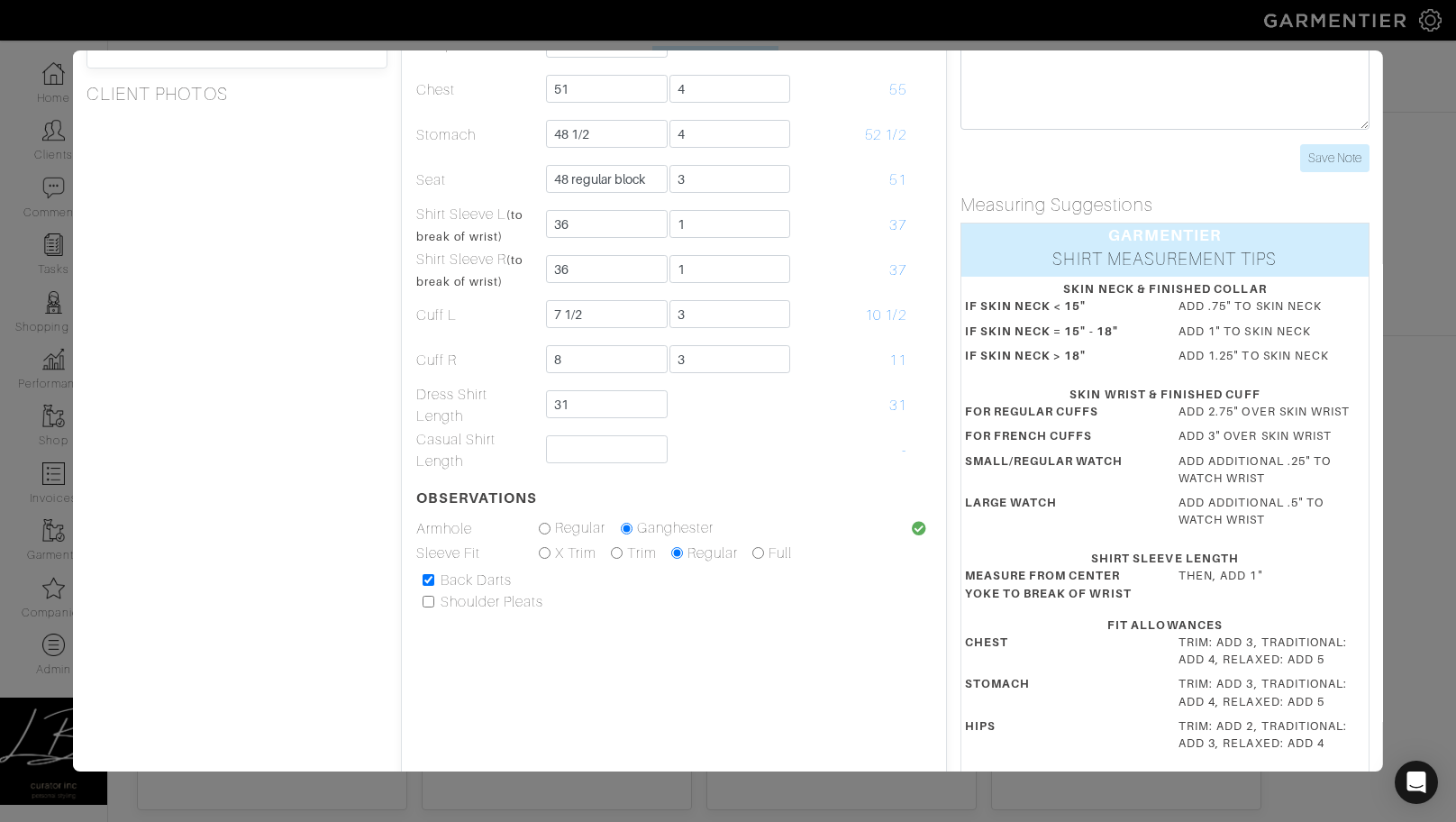 scroll, scrollTop: 0, scrollLeft: 0, axis: both 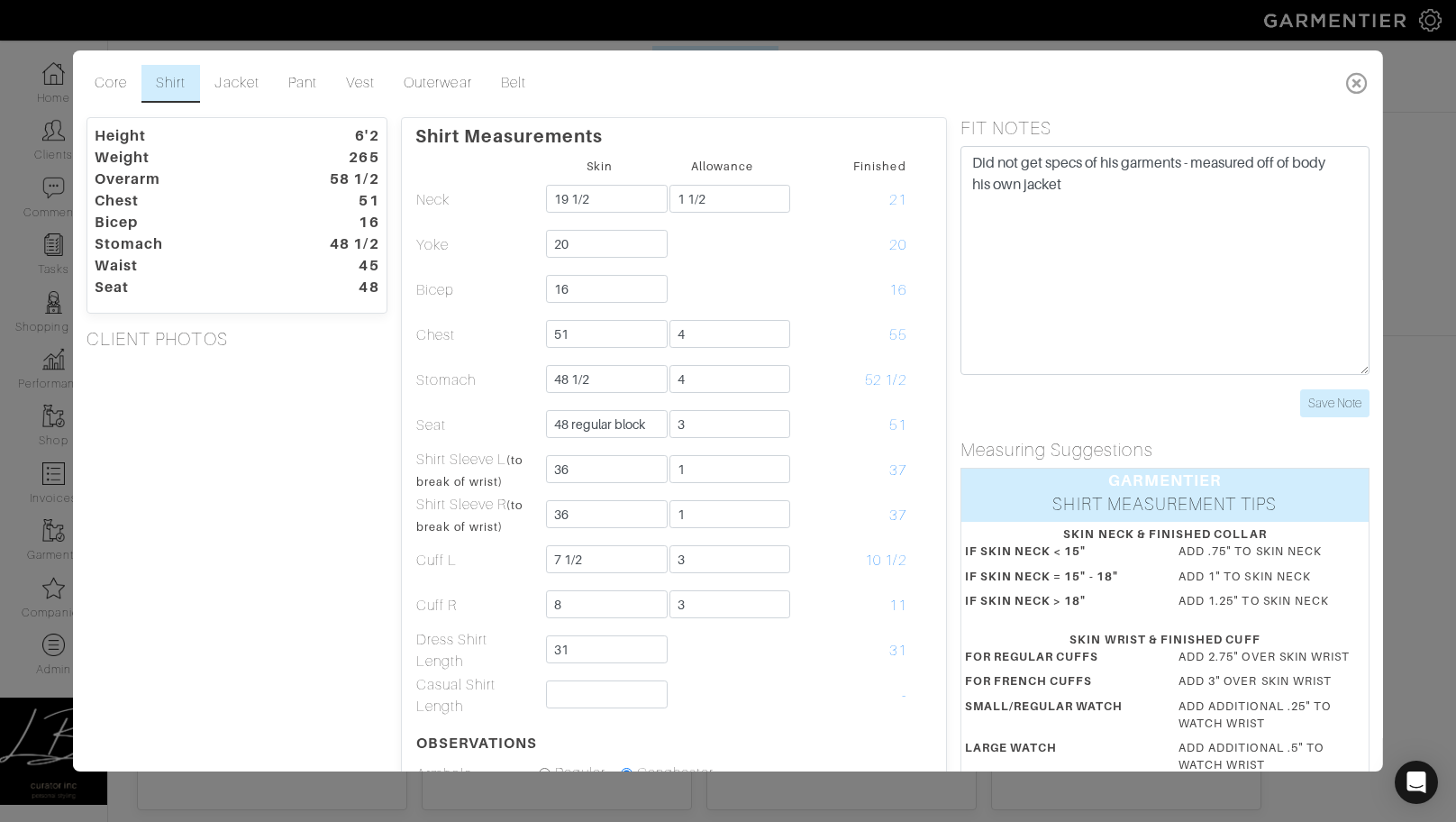 click at bounding box center [1357, 83] 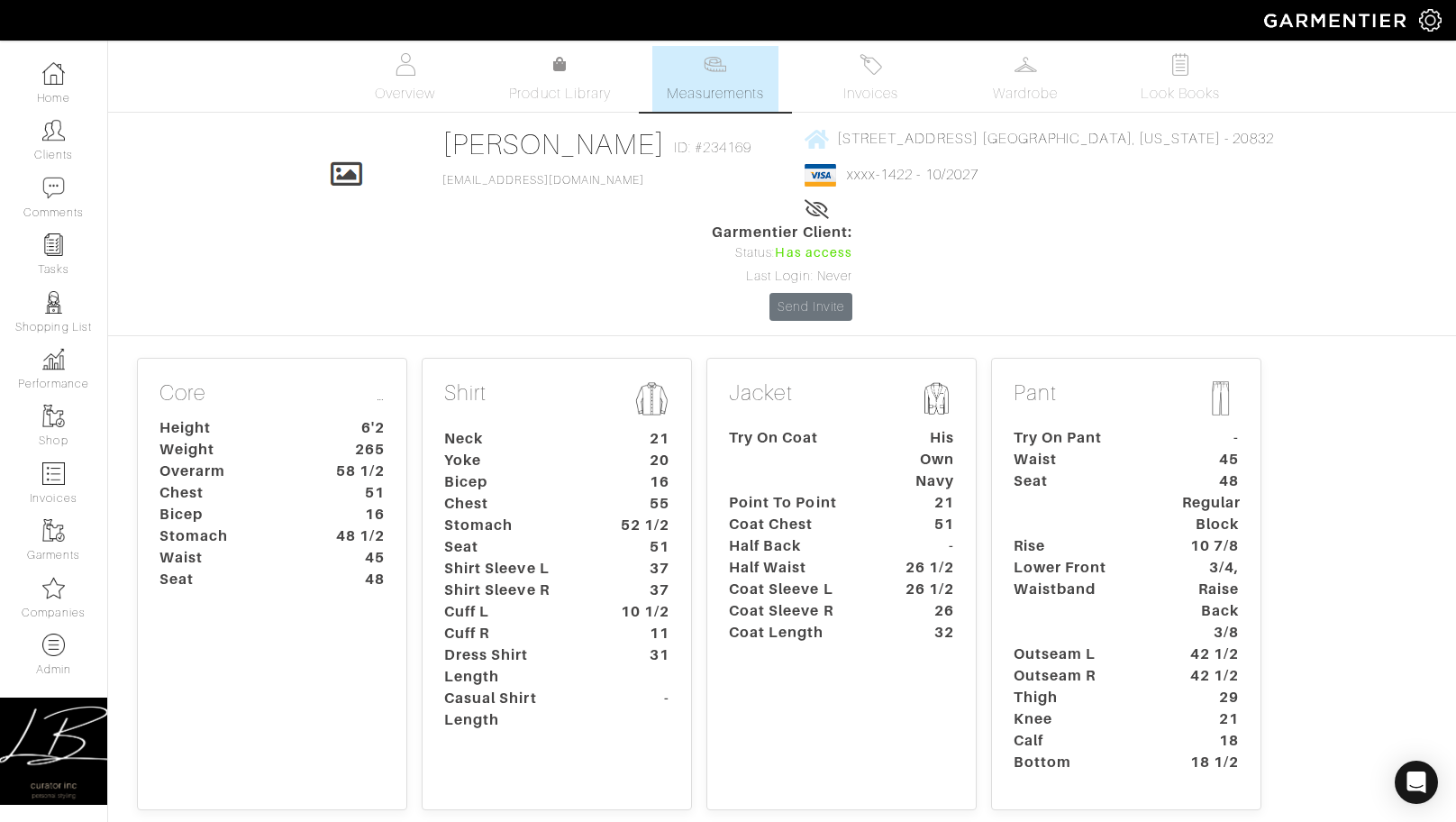 click on "Overview
Product Library
Measurements
Invoices
Wardrobe
Look Books" at bounding box center [782, 78] 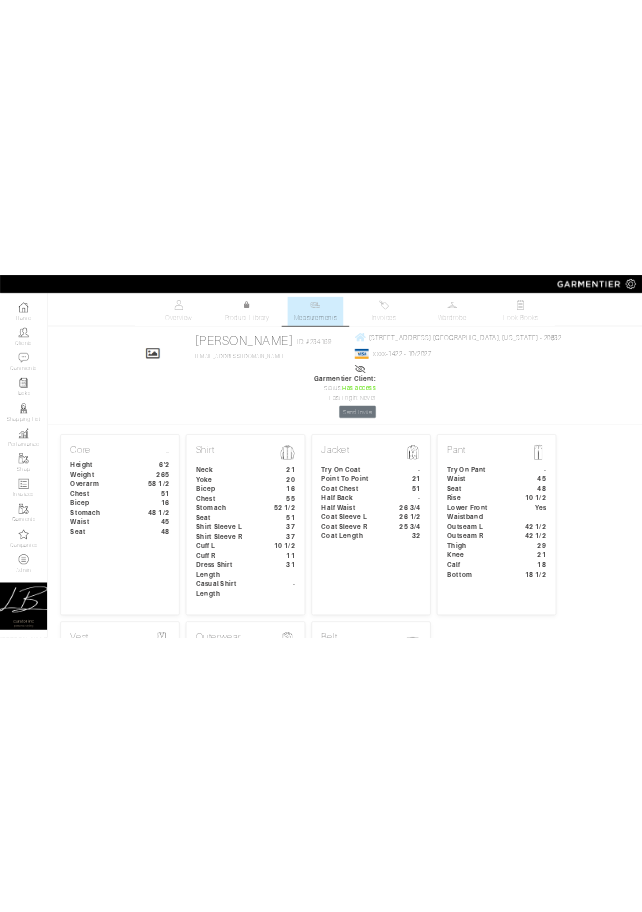 scroll, scrollTop: 4, scrollLeft: 0, axis: vertical 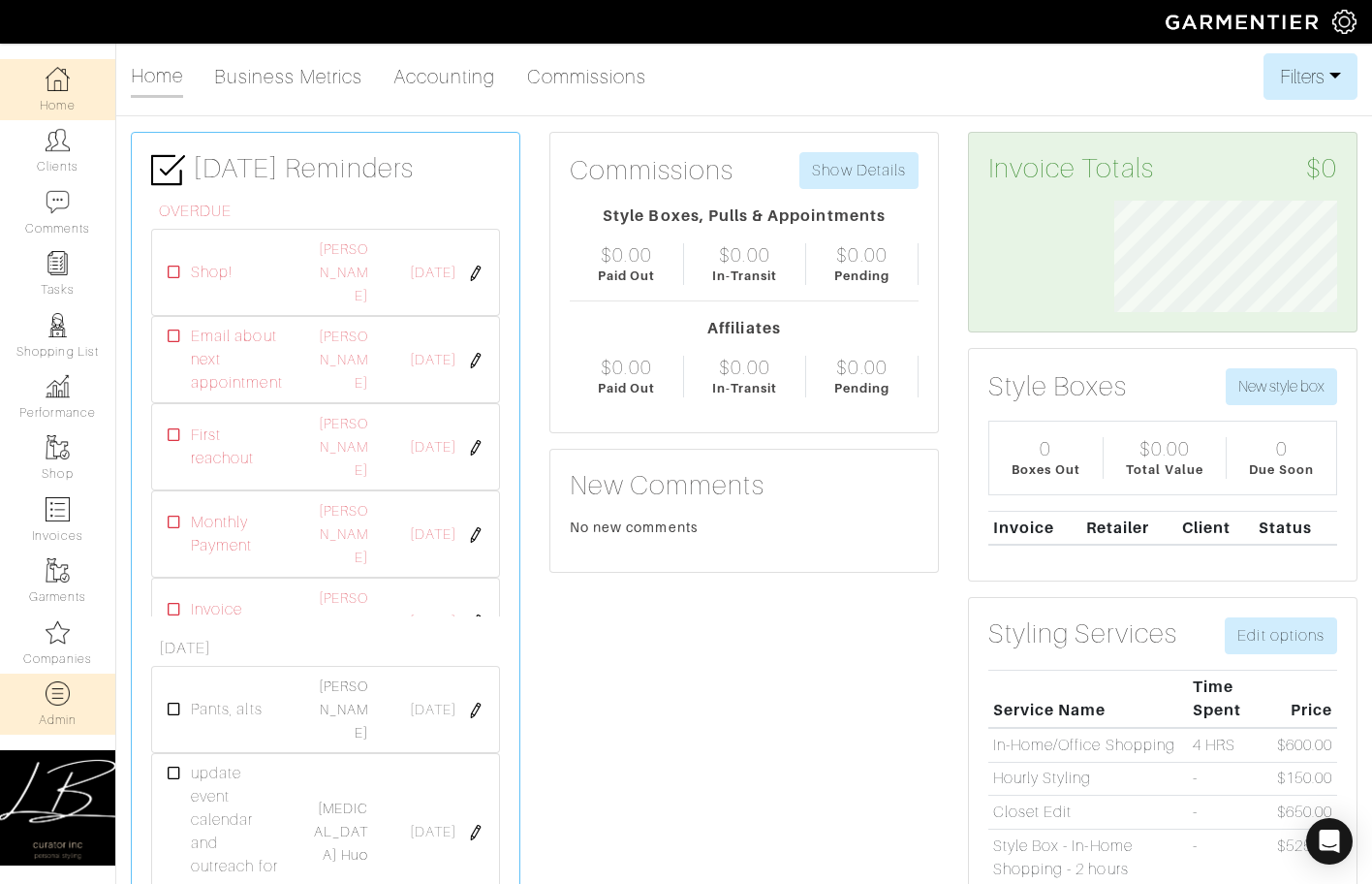 click on "Admin" at bounding box center [57, 704] 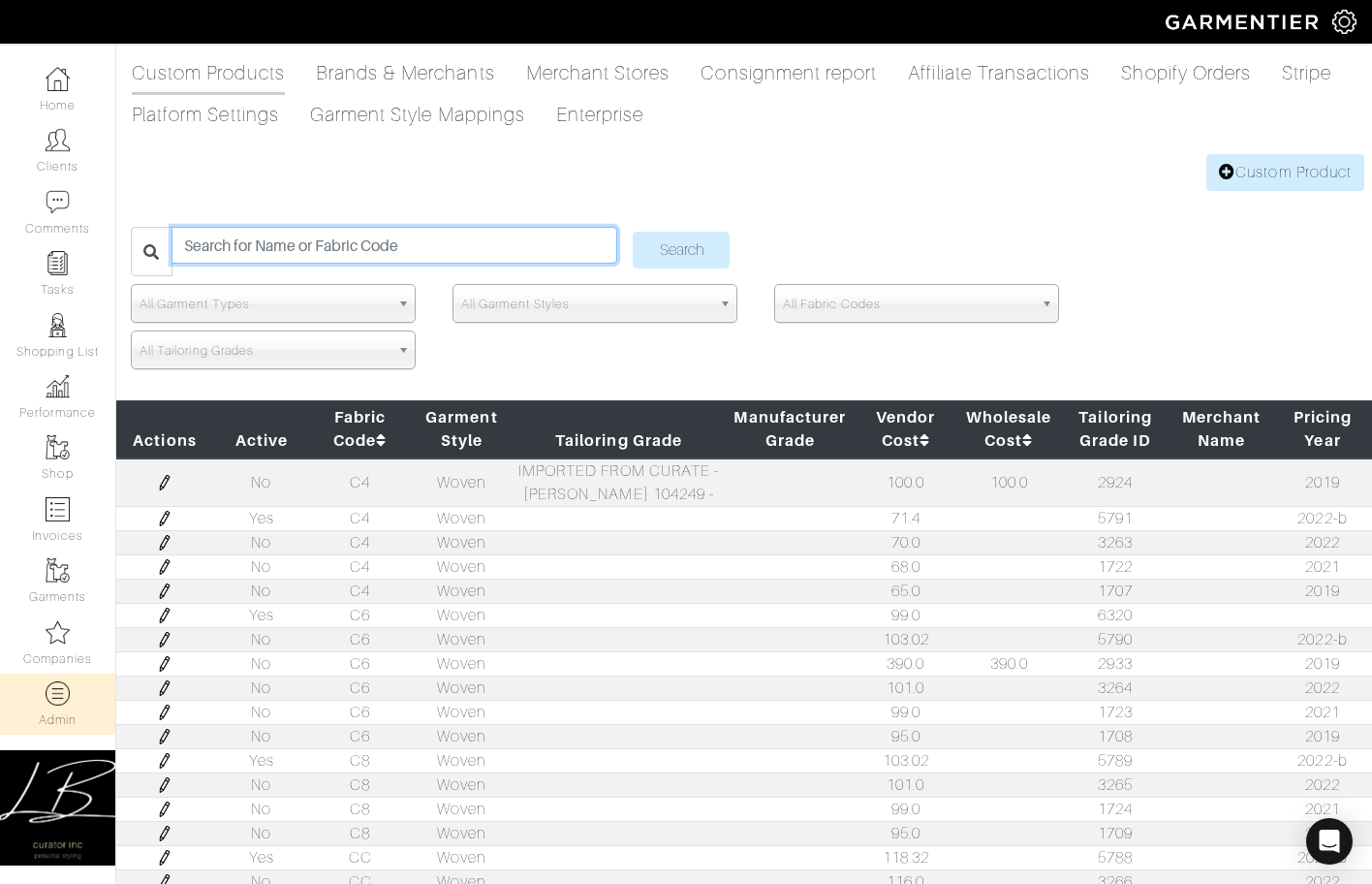 click at bounding box center [394, 245] 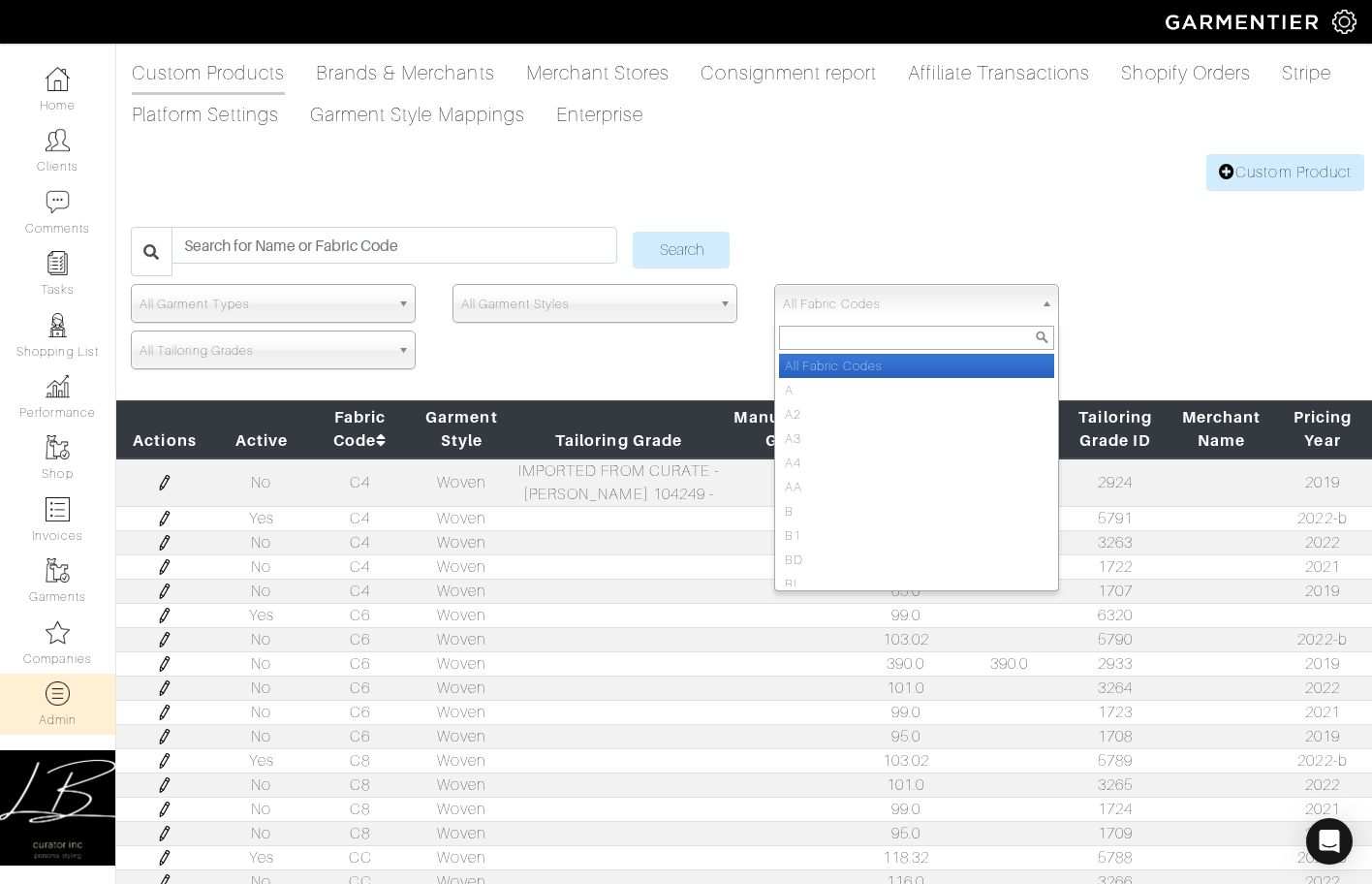 click on "All Fabric Codes" at bounding box center [908, 304] 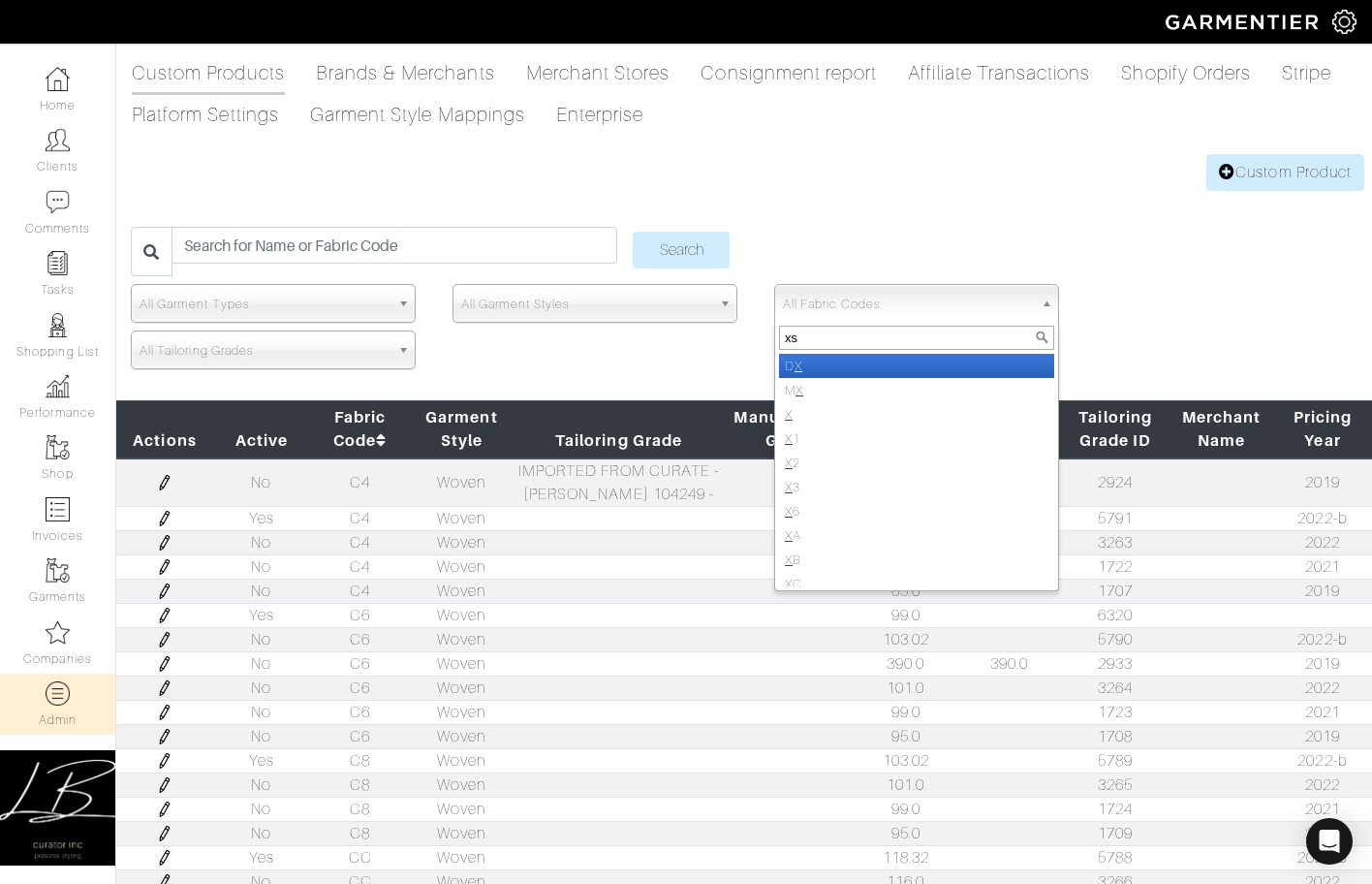 type on "xs6" 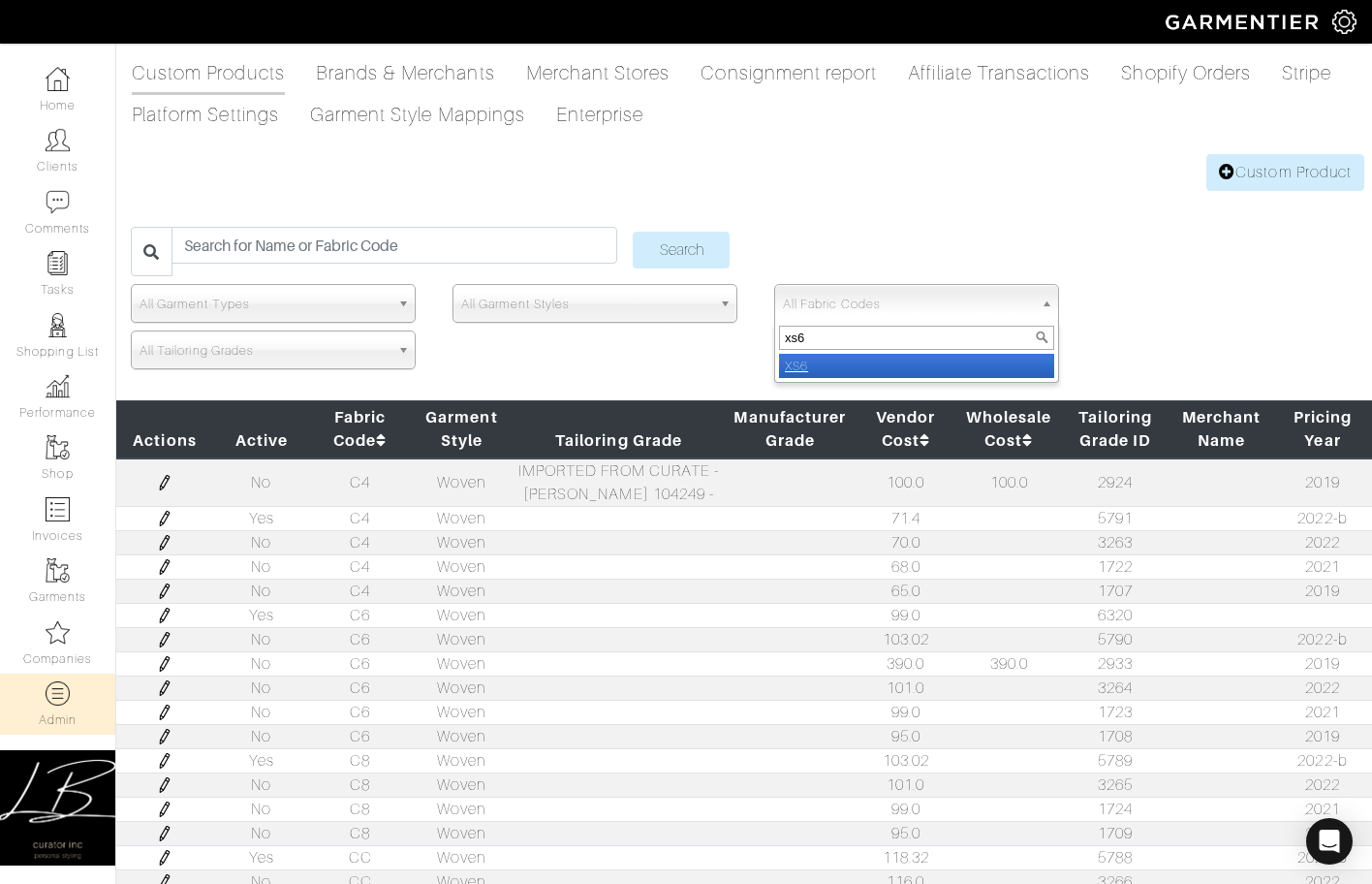 select on "XS6" 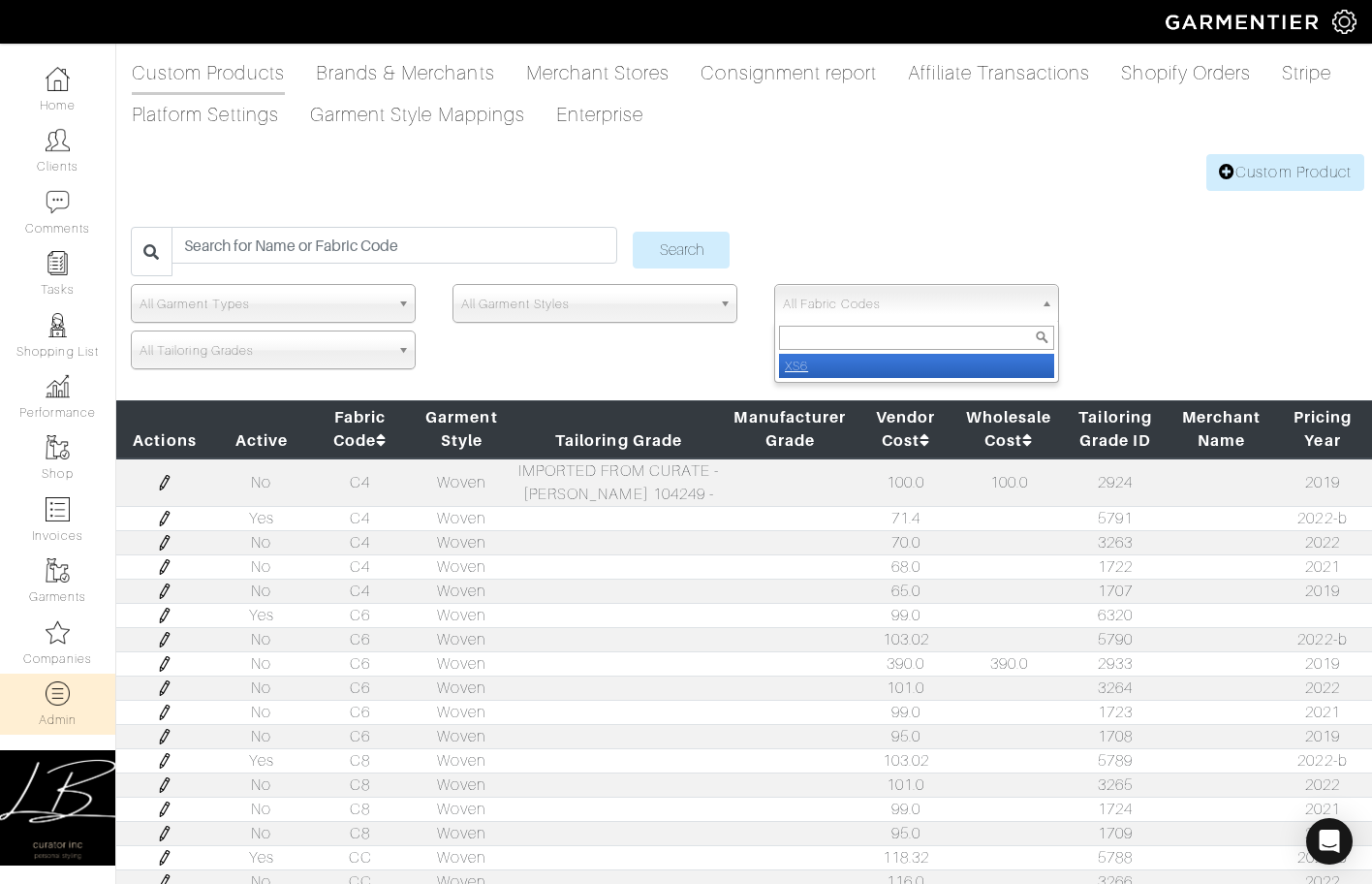 click on "Search" at bounding box center [681, 250] 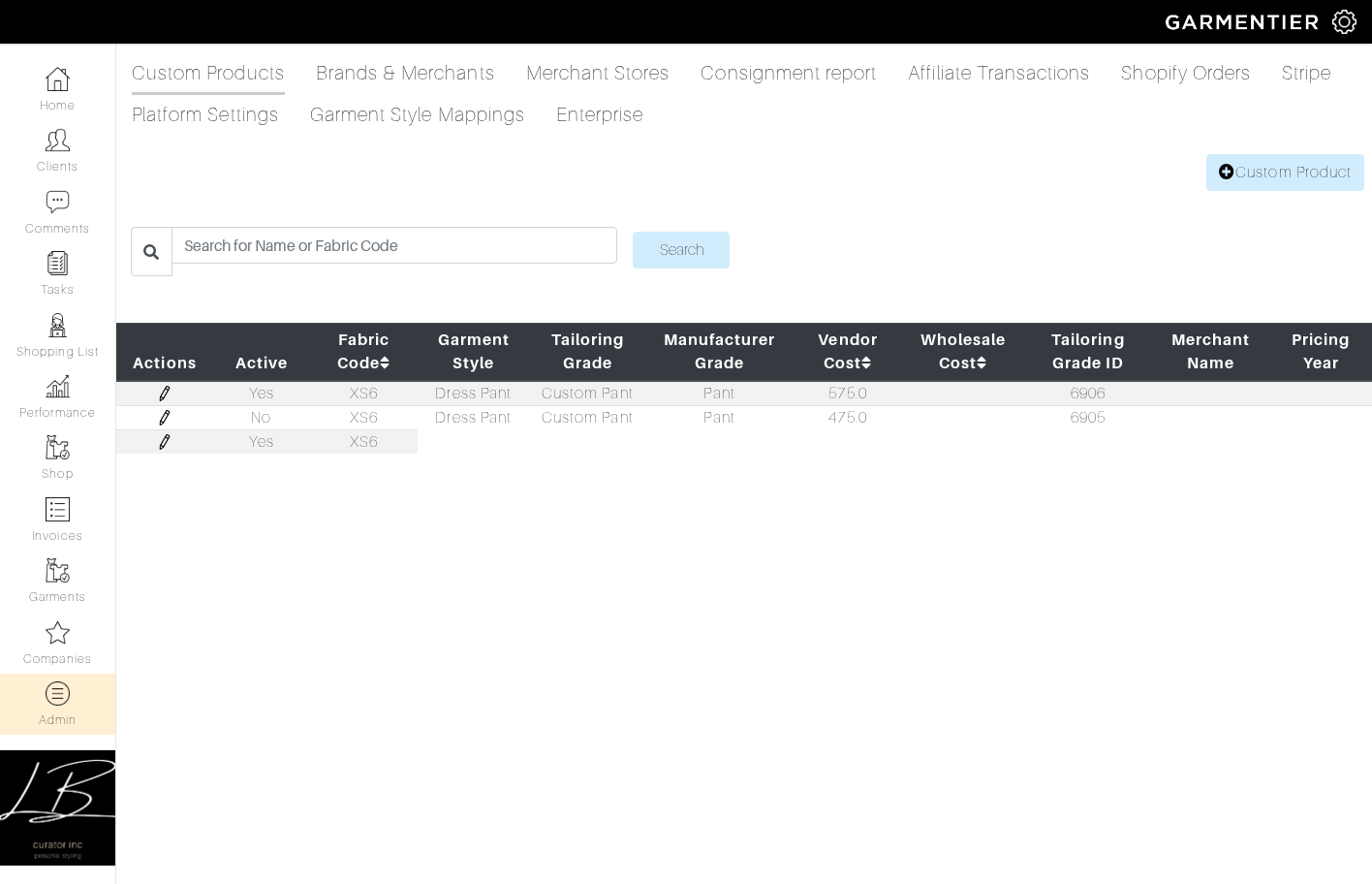 scroll, scrollTop: 0, scrollLeft: 0, axis: both 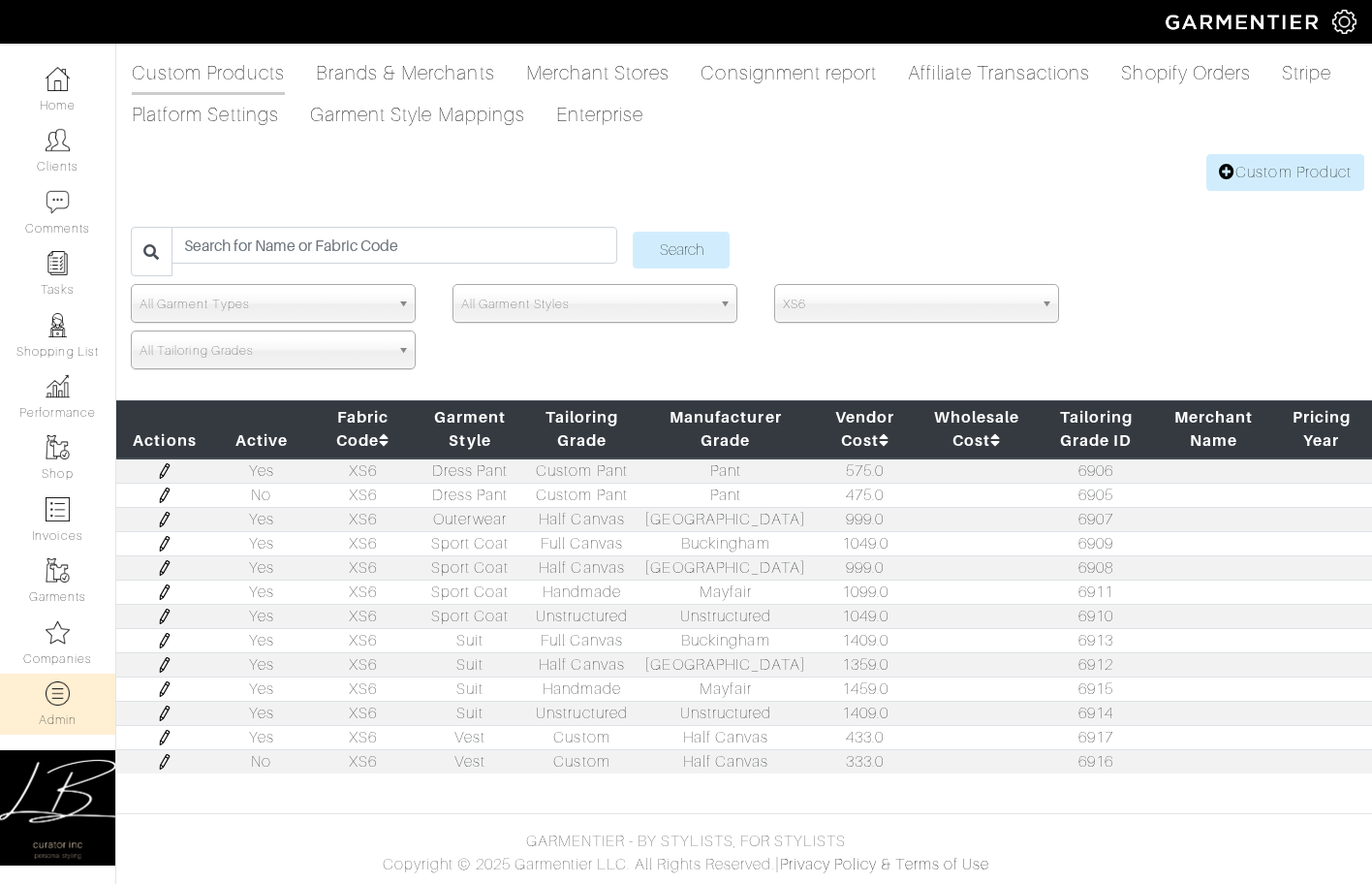 click at bounding box center [165, 544] 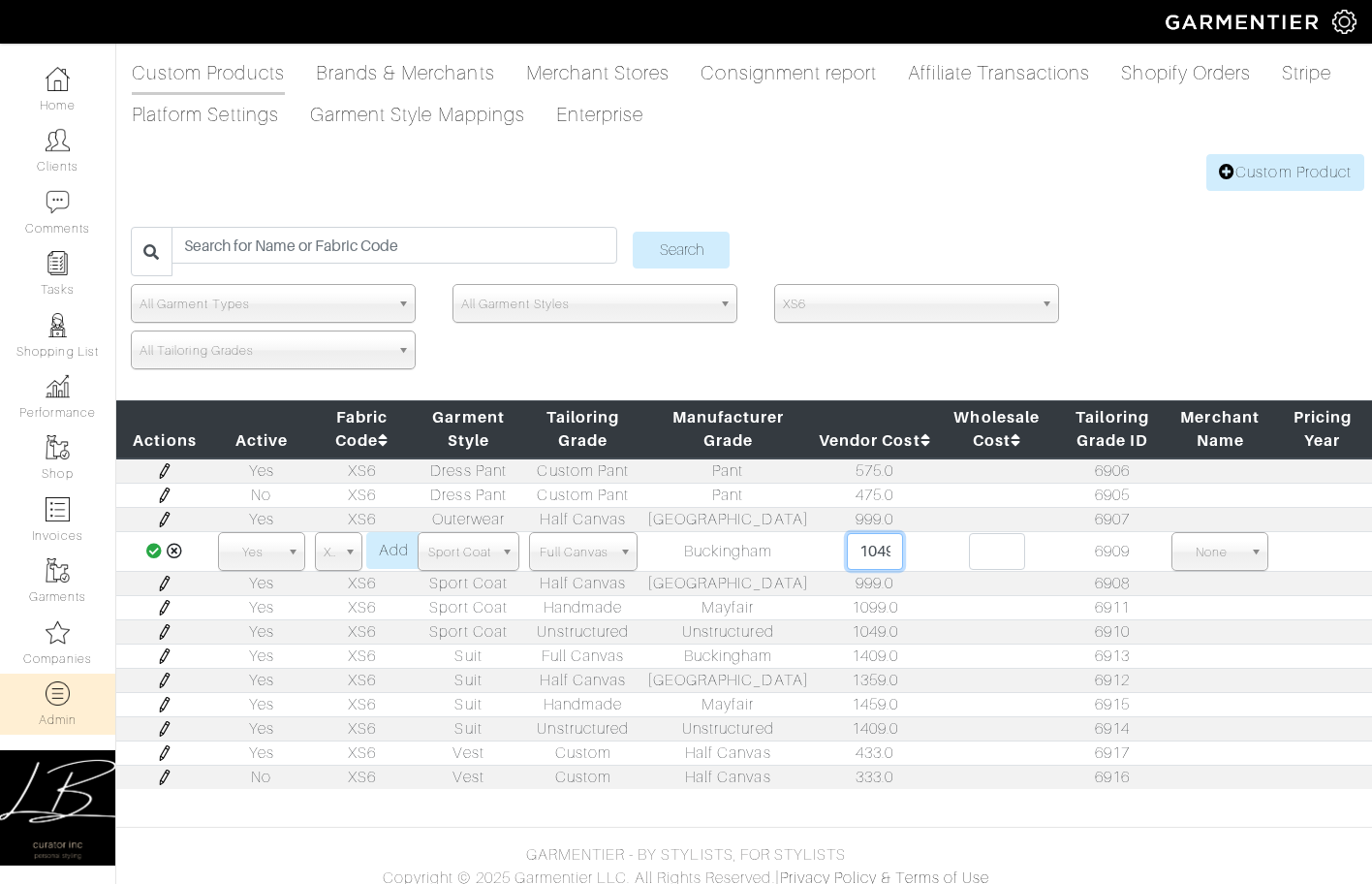 scroll, scrollTop: 0, scrollLeft: 15, axis: horizontal 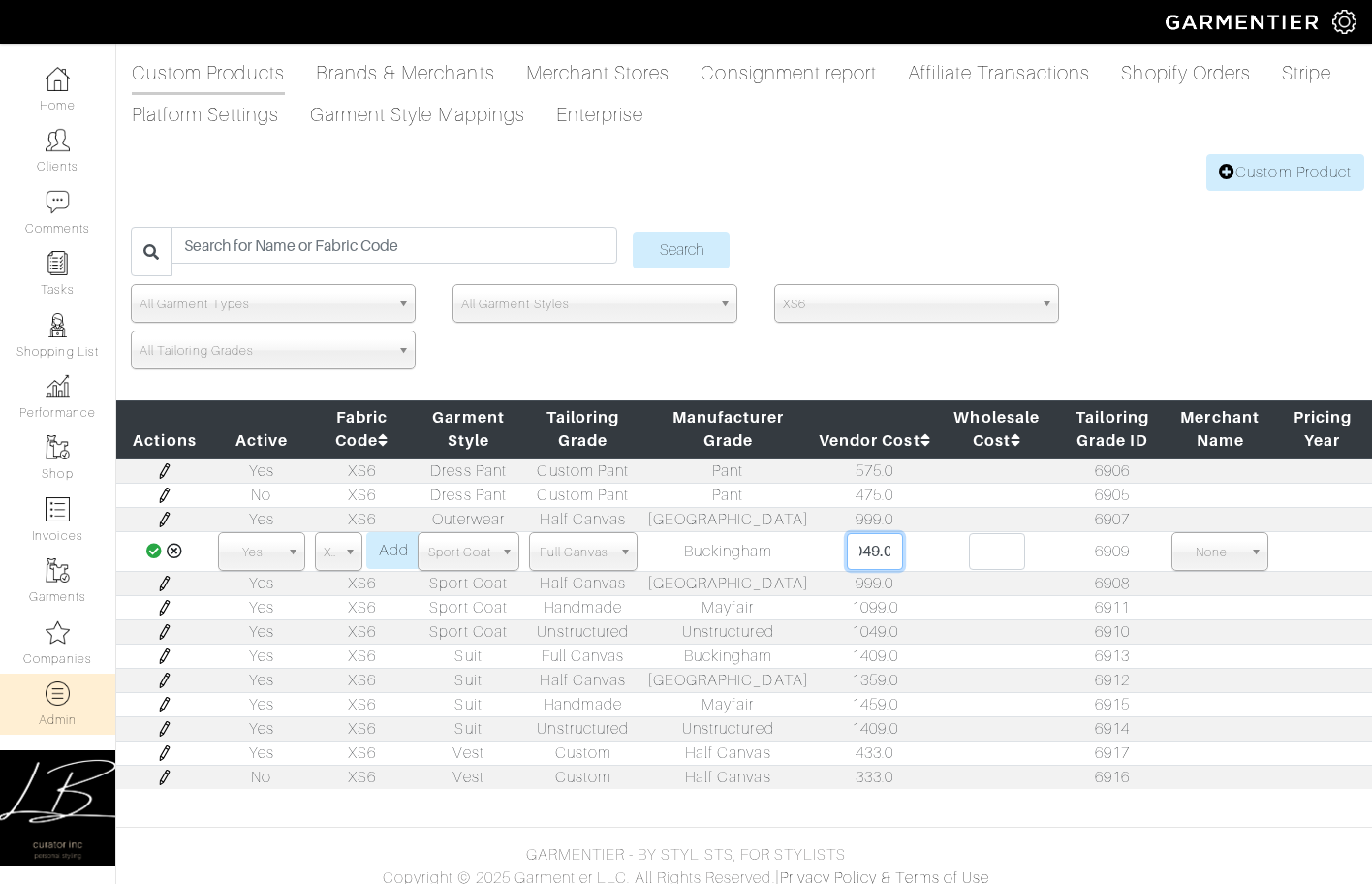 drag, startPoint x: 835, startPoint y: 550, endPoint x: 907, endPoint y: 551, distance: 72.00694 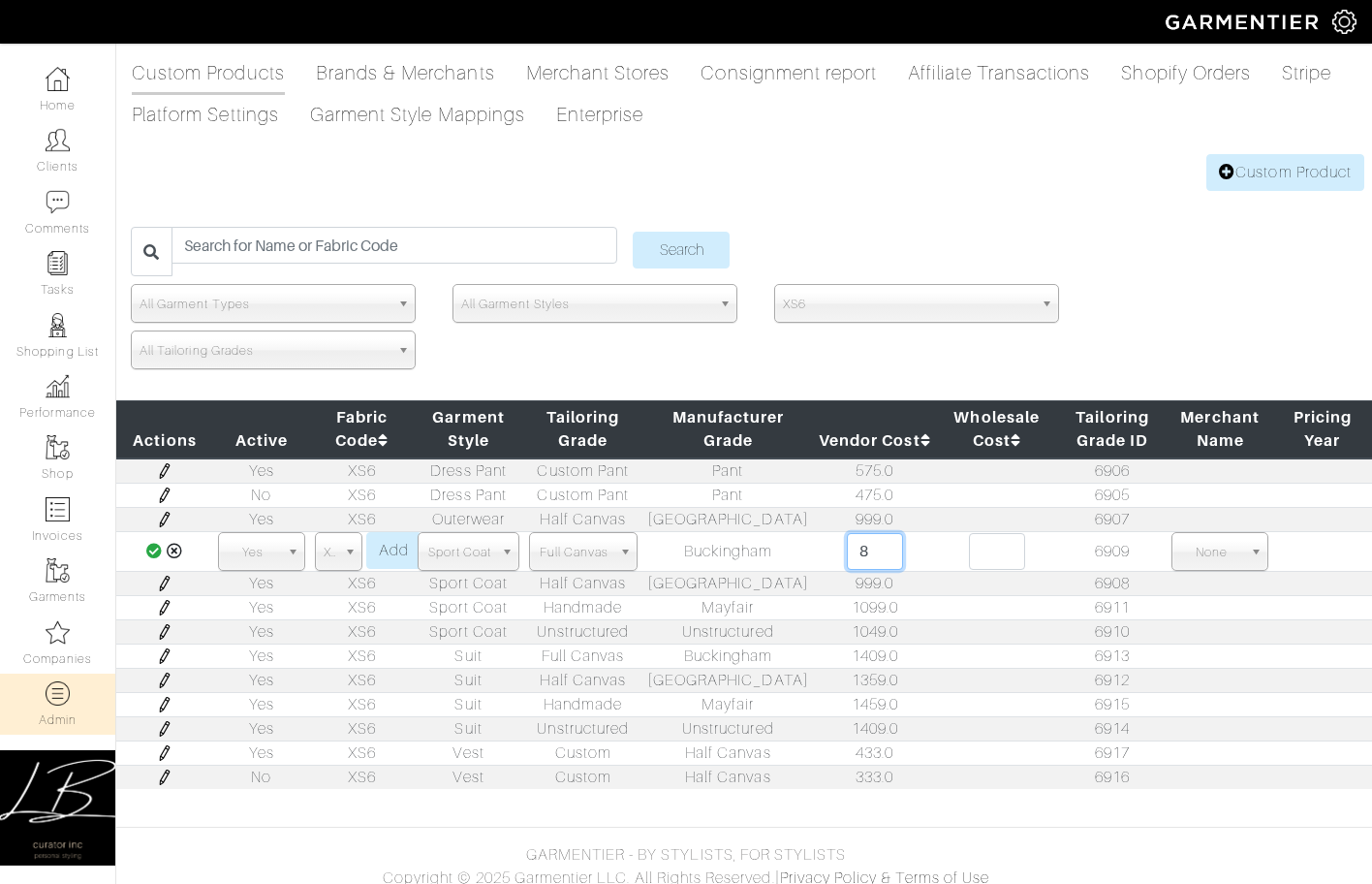 scroll, scrollTop: 0, scrollLeft: 0, axis: both 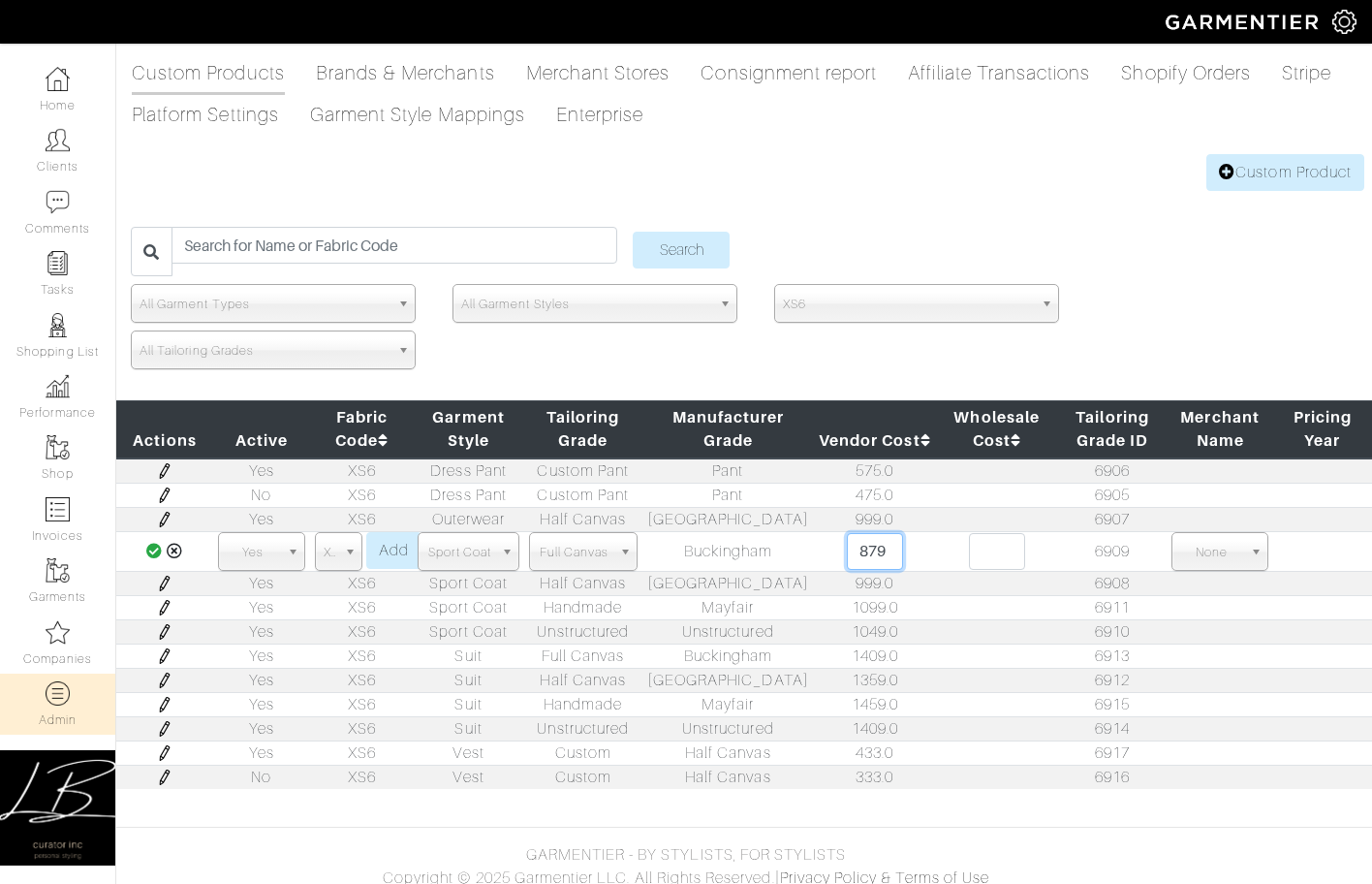 type on "879" 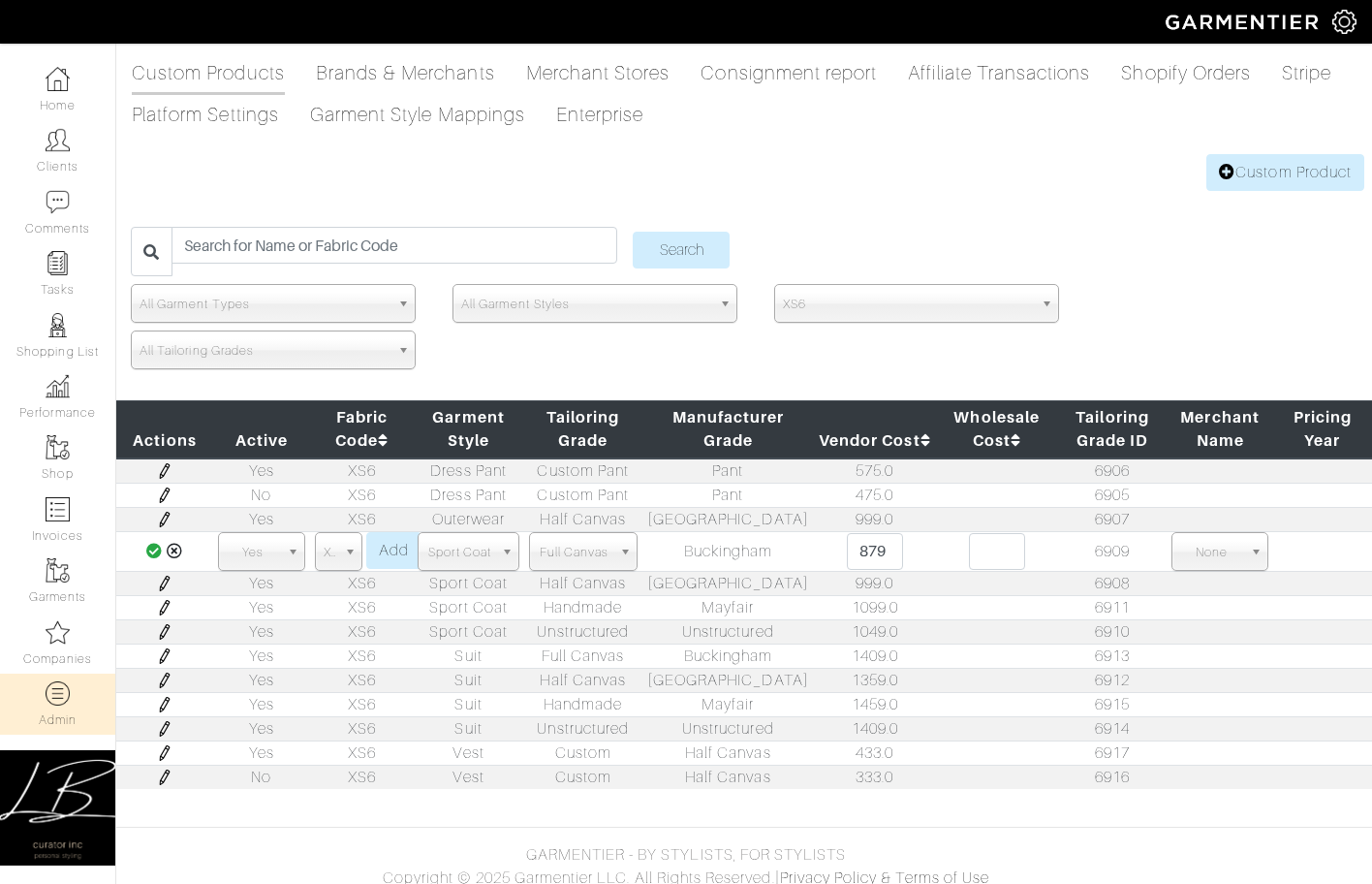click at bounding box center [154, 551] 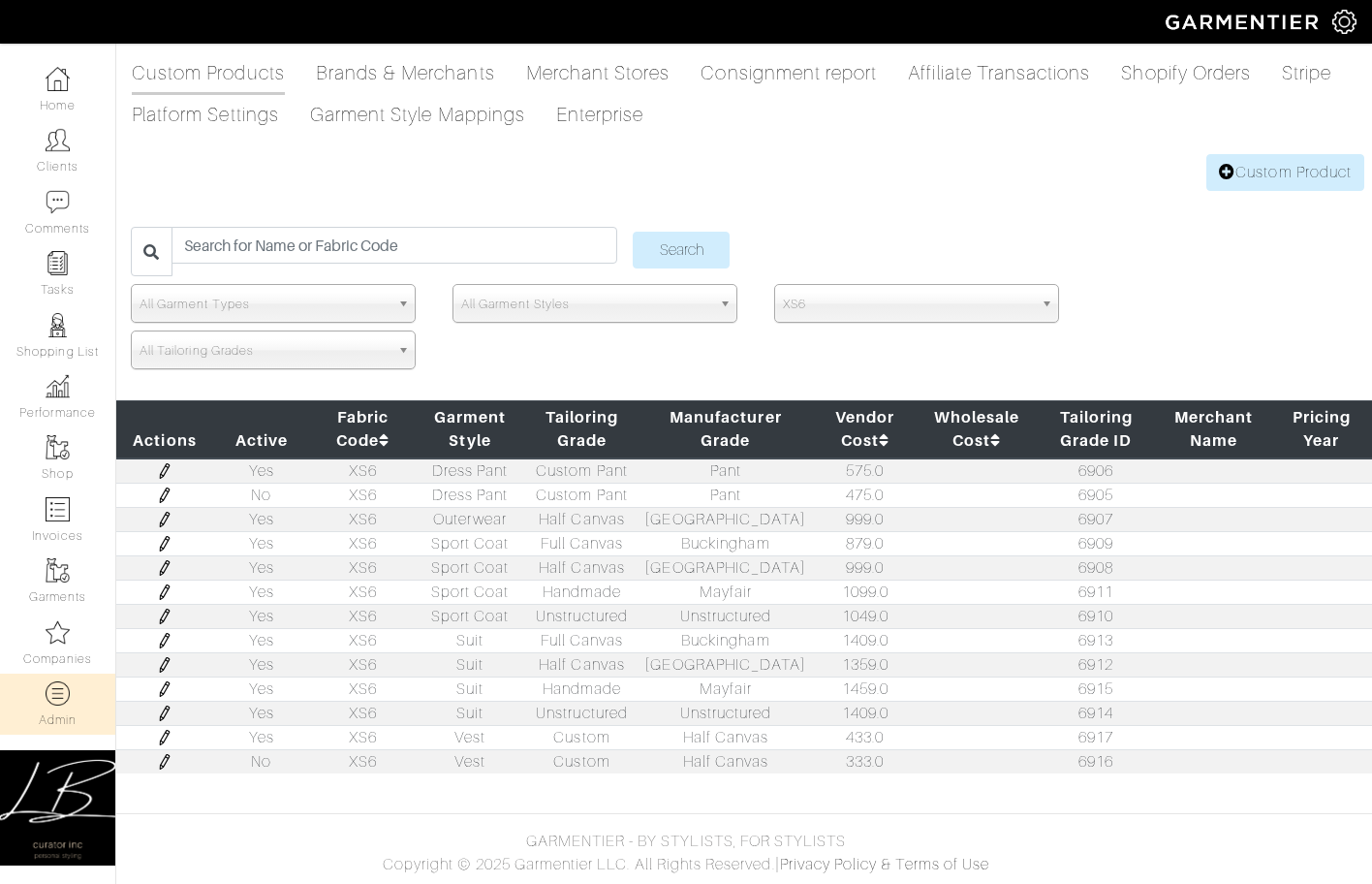 click at bounding box center (165, 568) 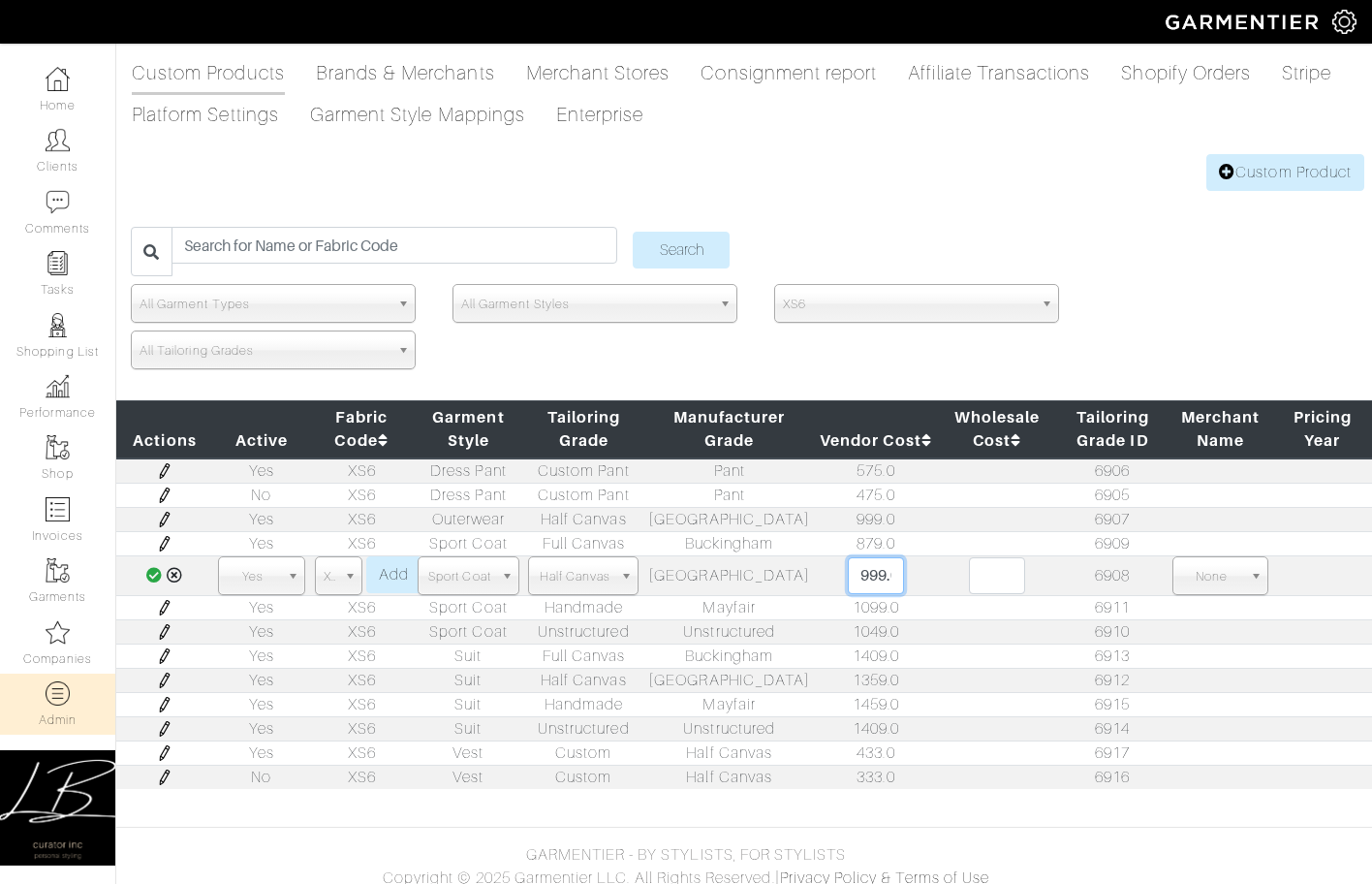 click on "999.0" at bounding box center (876, 576) 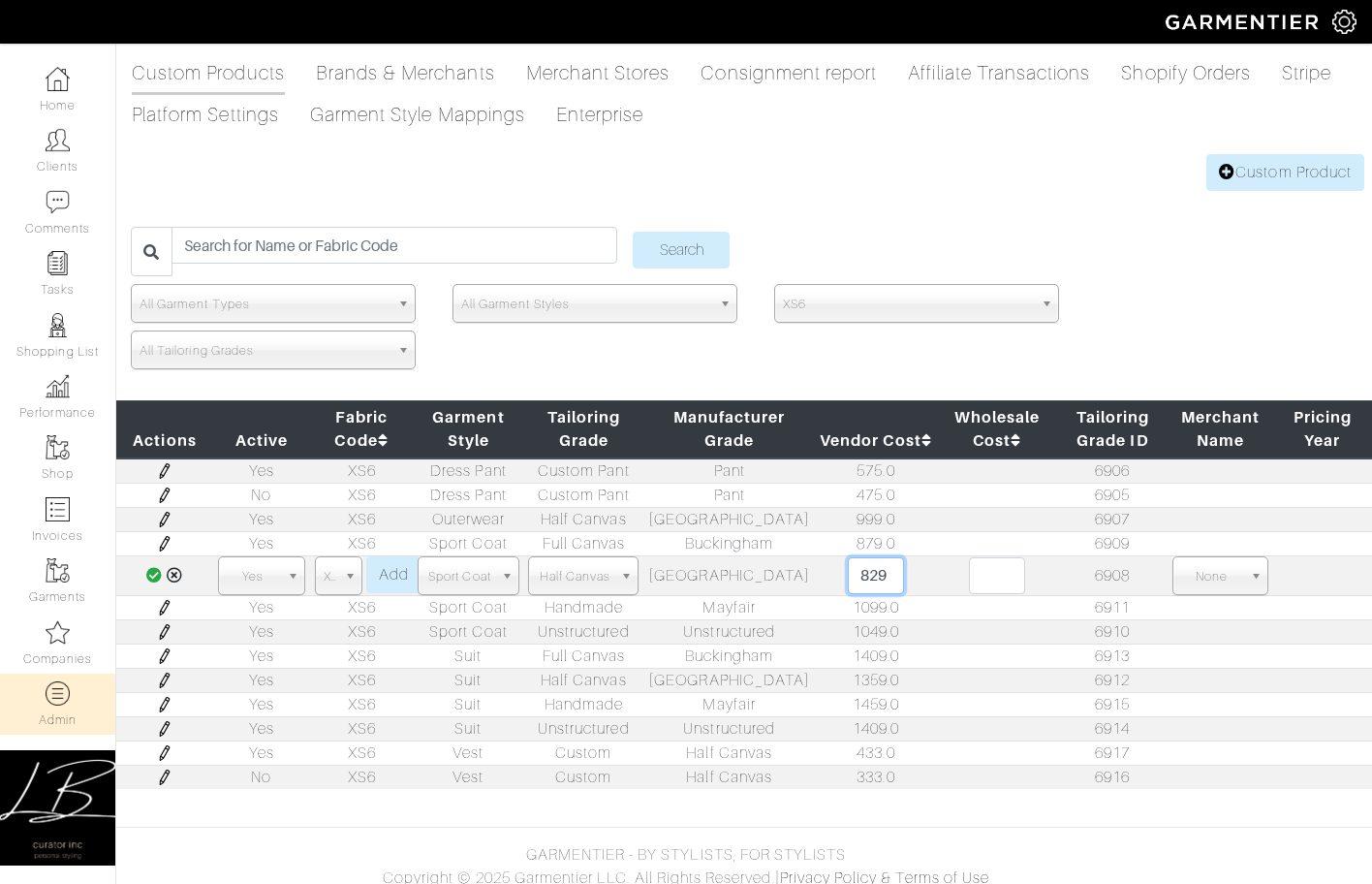type on "829" 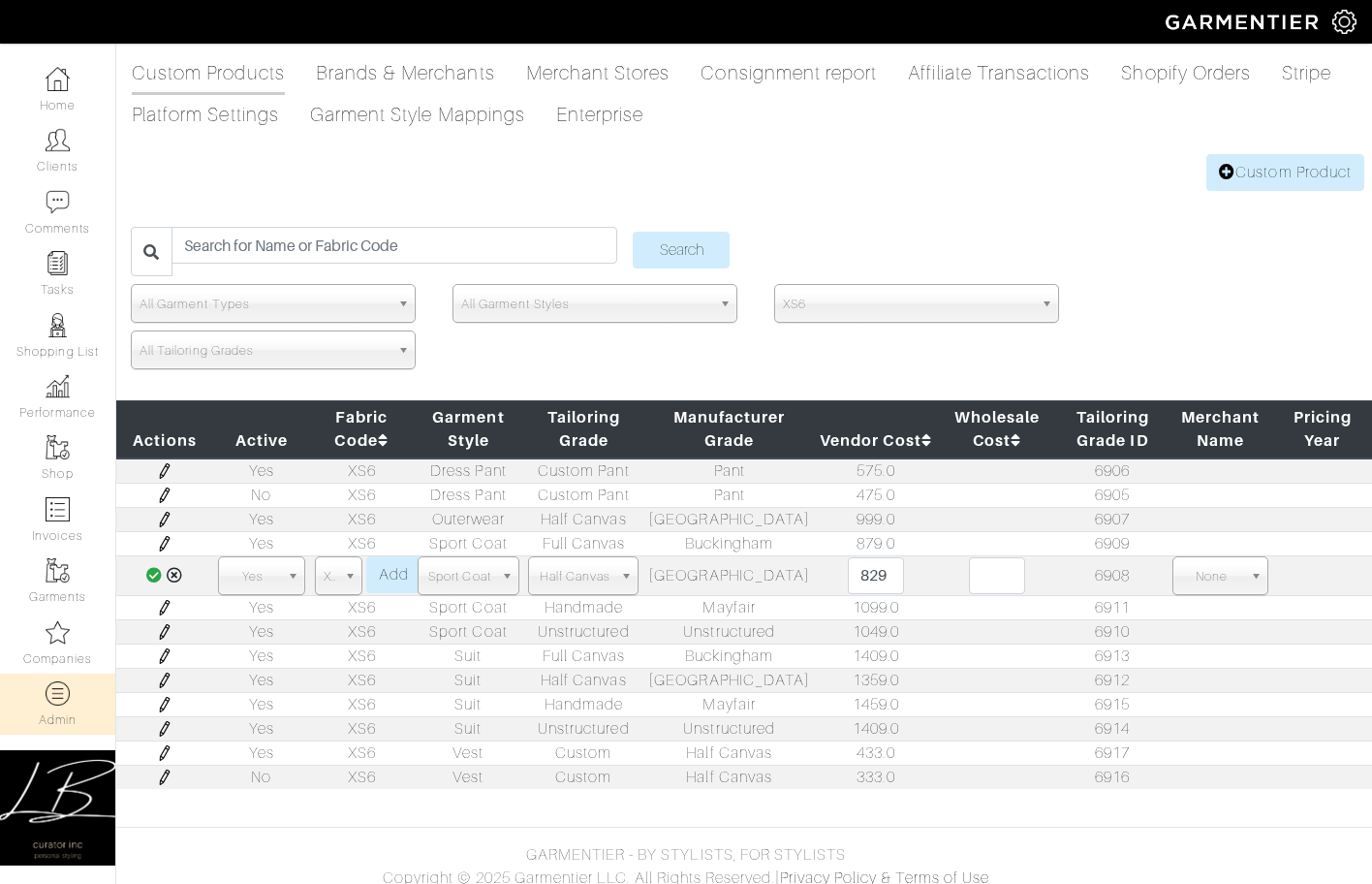 click at bounding box center (154, 575) 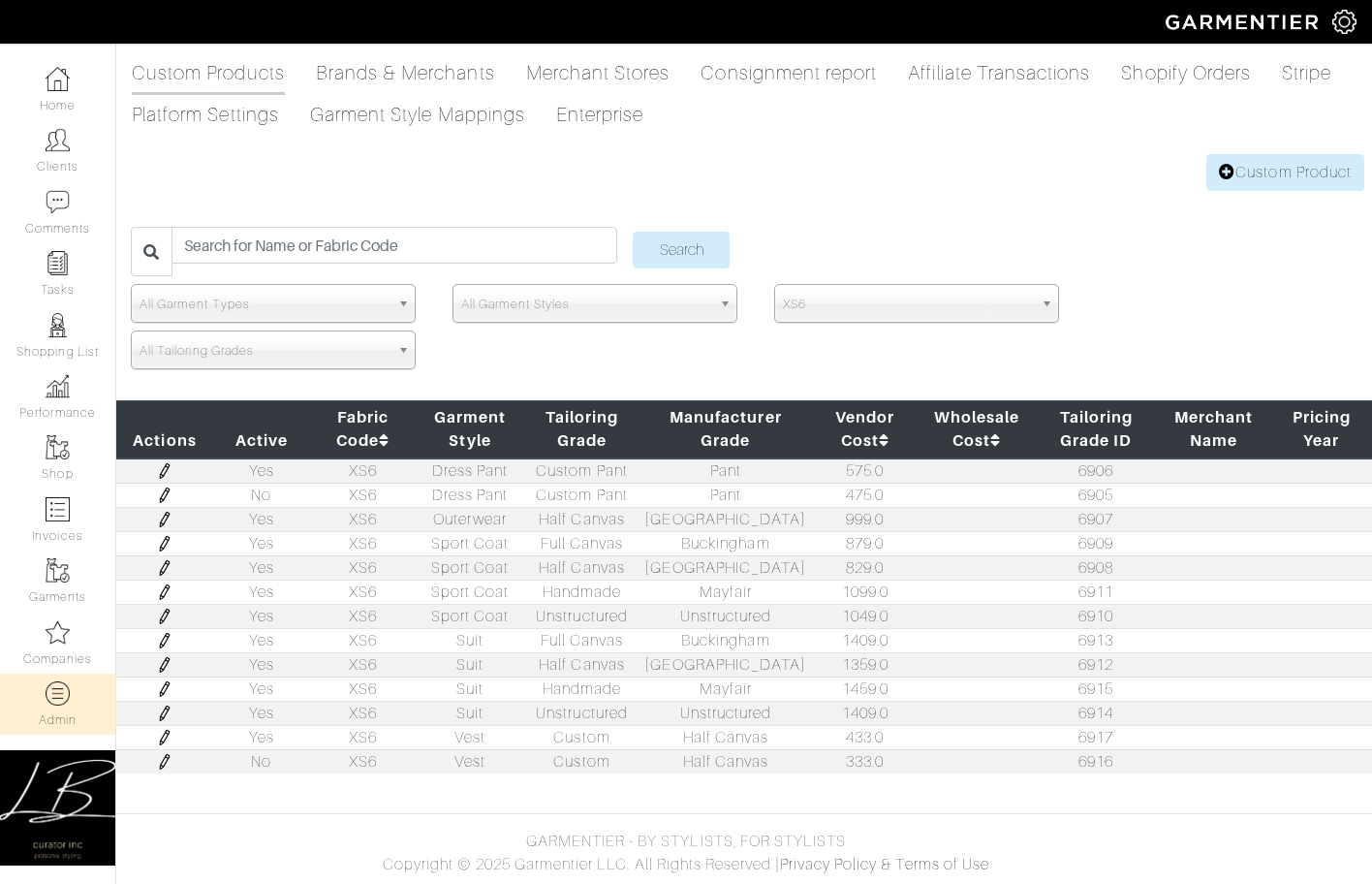 click at bounding box center [165, 592] 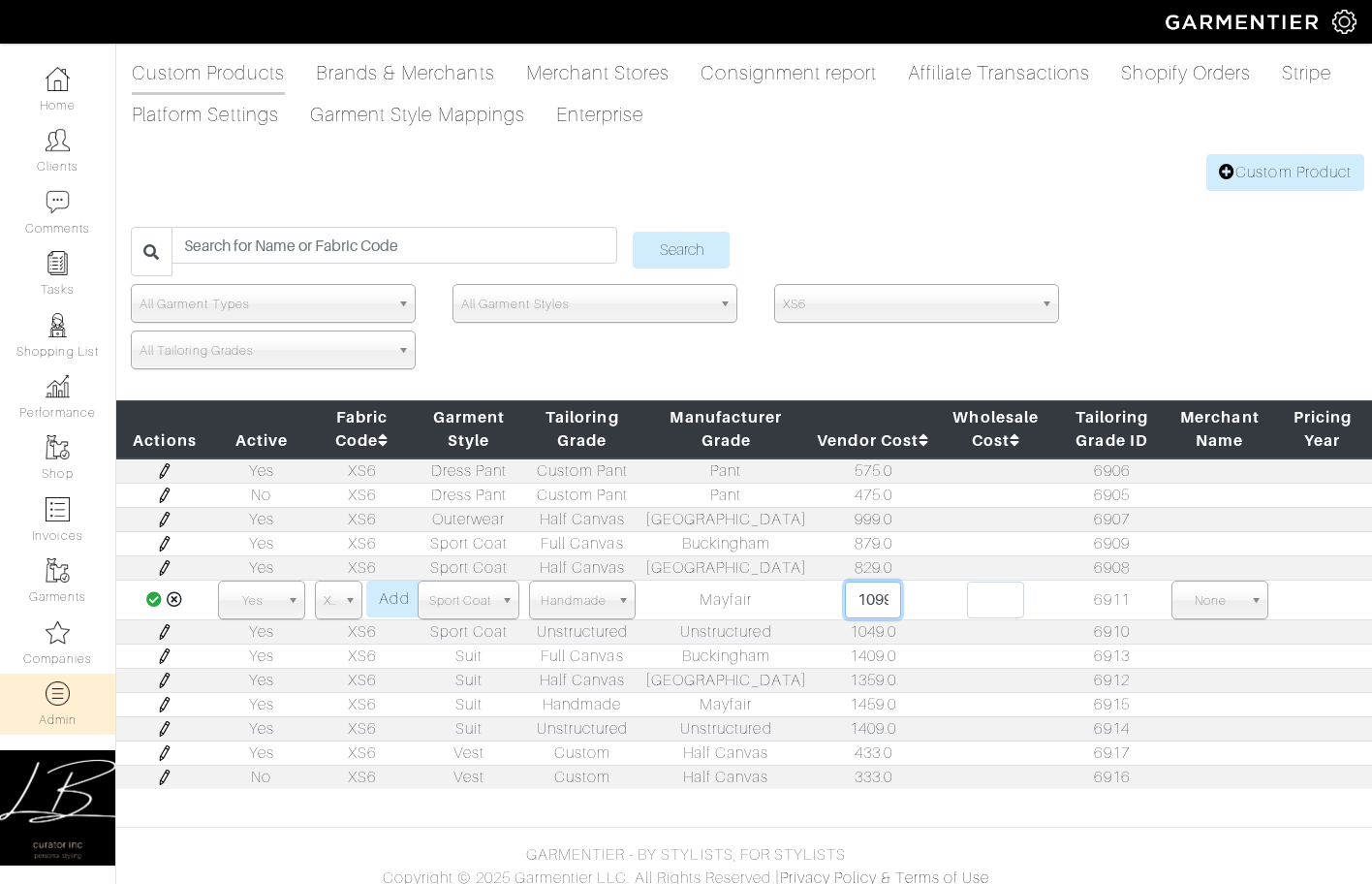 scroll, scrollTop: 0, scrollLeft: 15, axis: horizontal 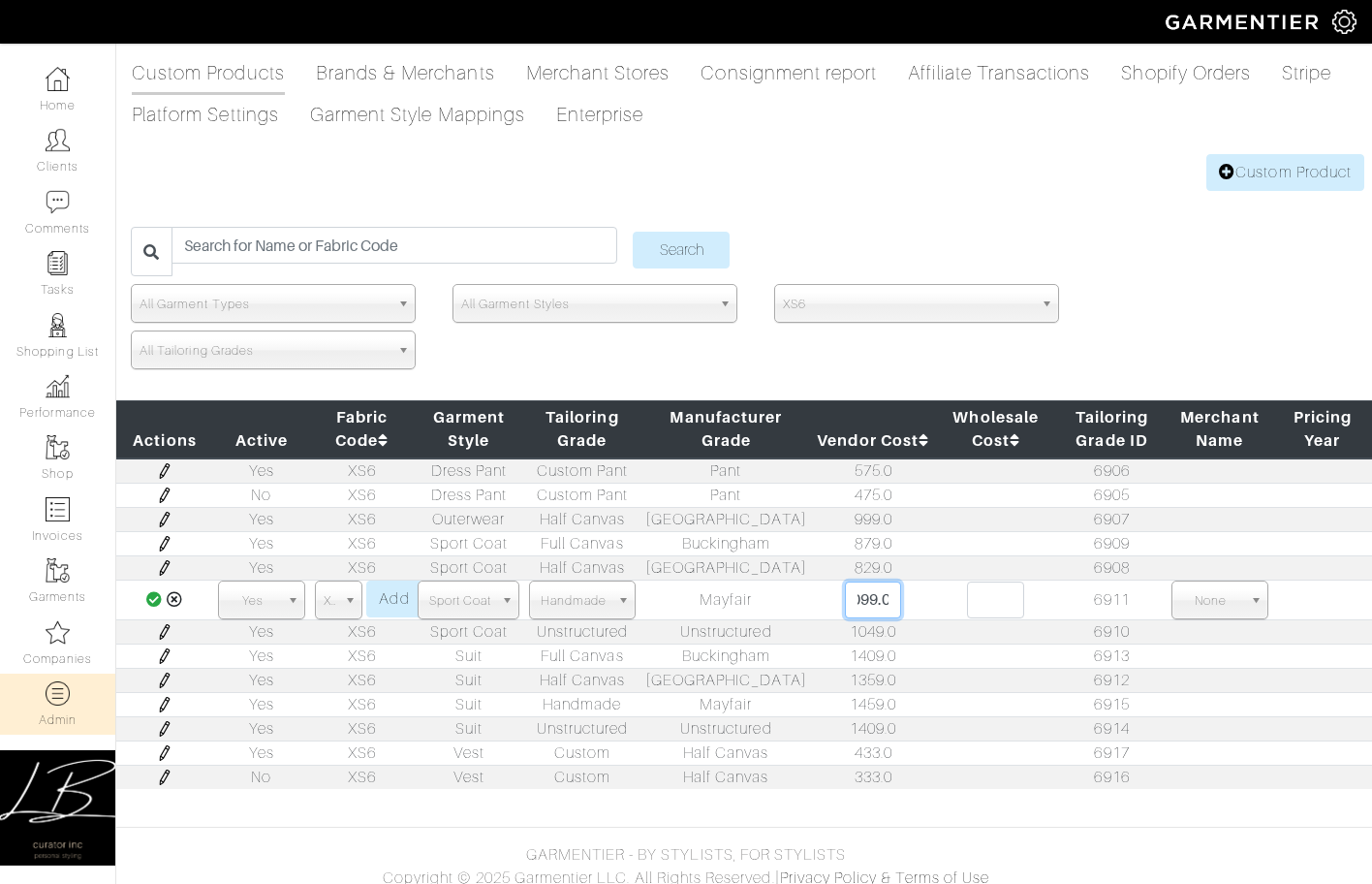 drag, startPoint x: 829, startPoint y: 603, endPoint x: 891, endPoint y: 604, distance: 62.00806 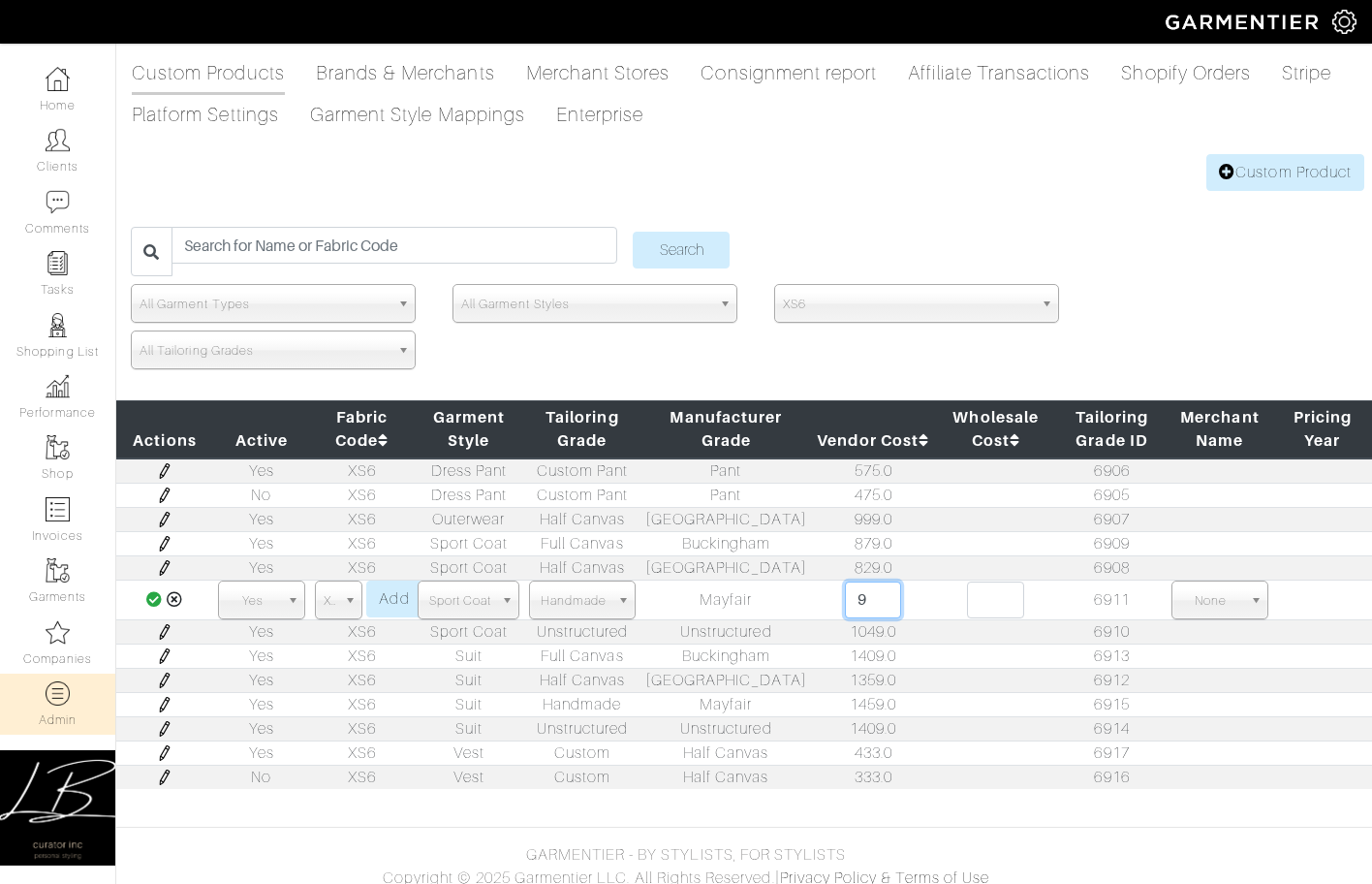 scroll, scrollTop: 0, scrollLeft: 0, axis: both 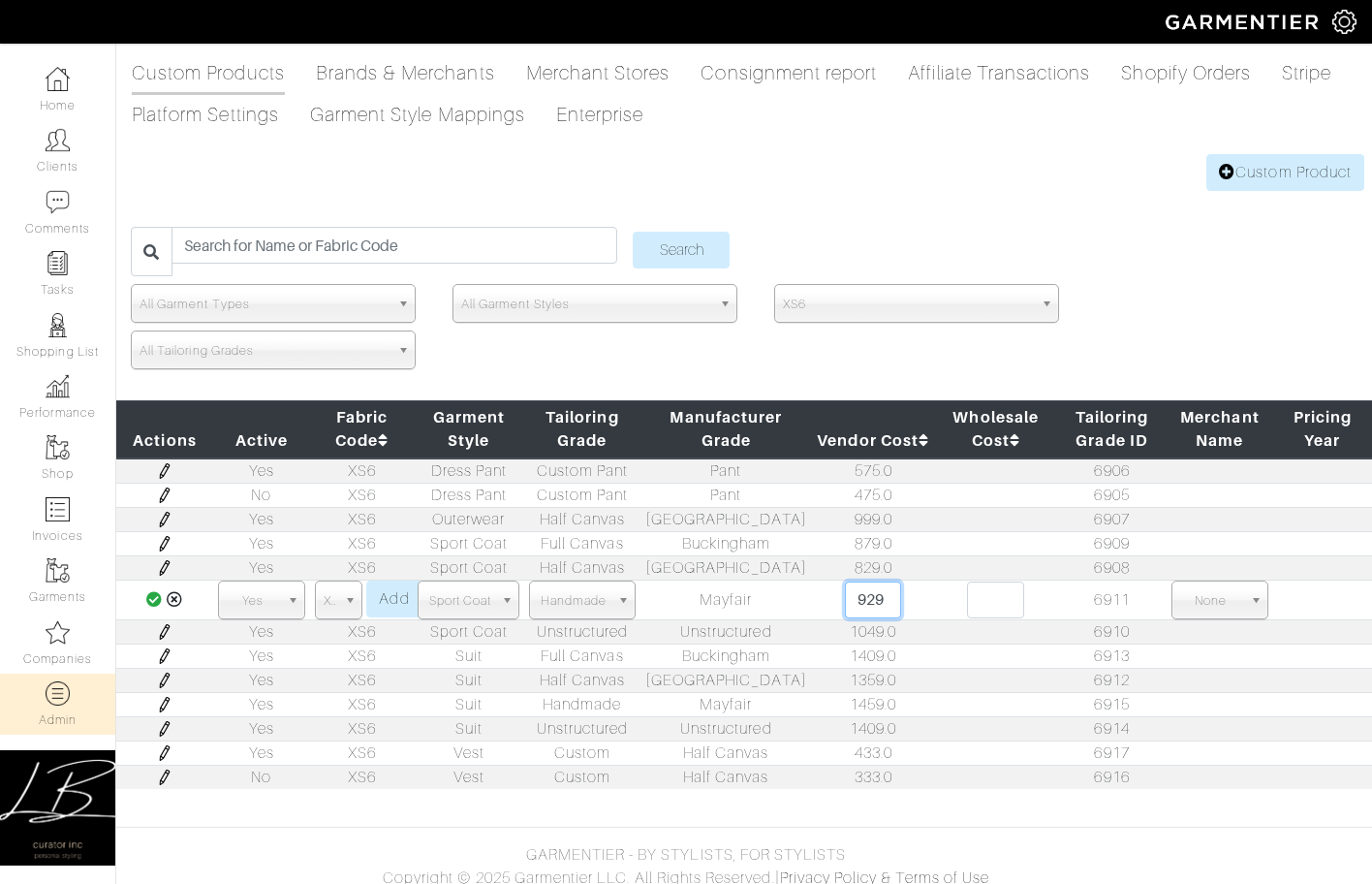 type on "929" 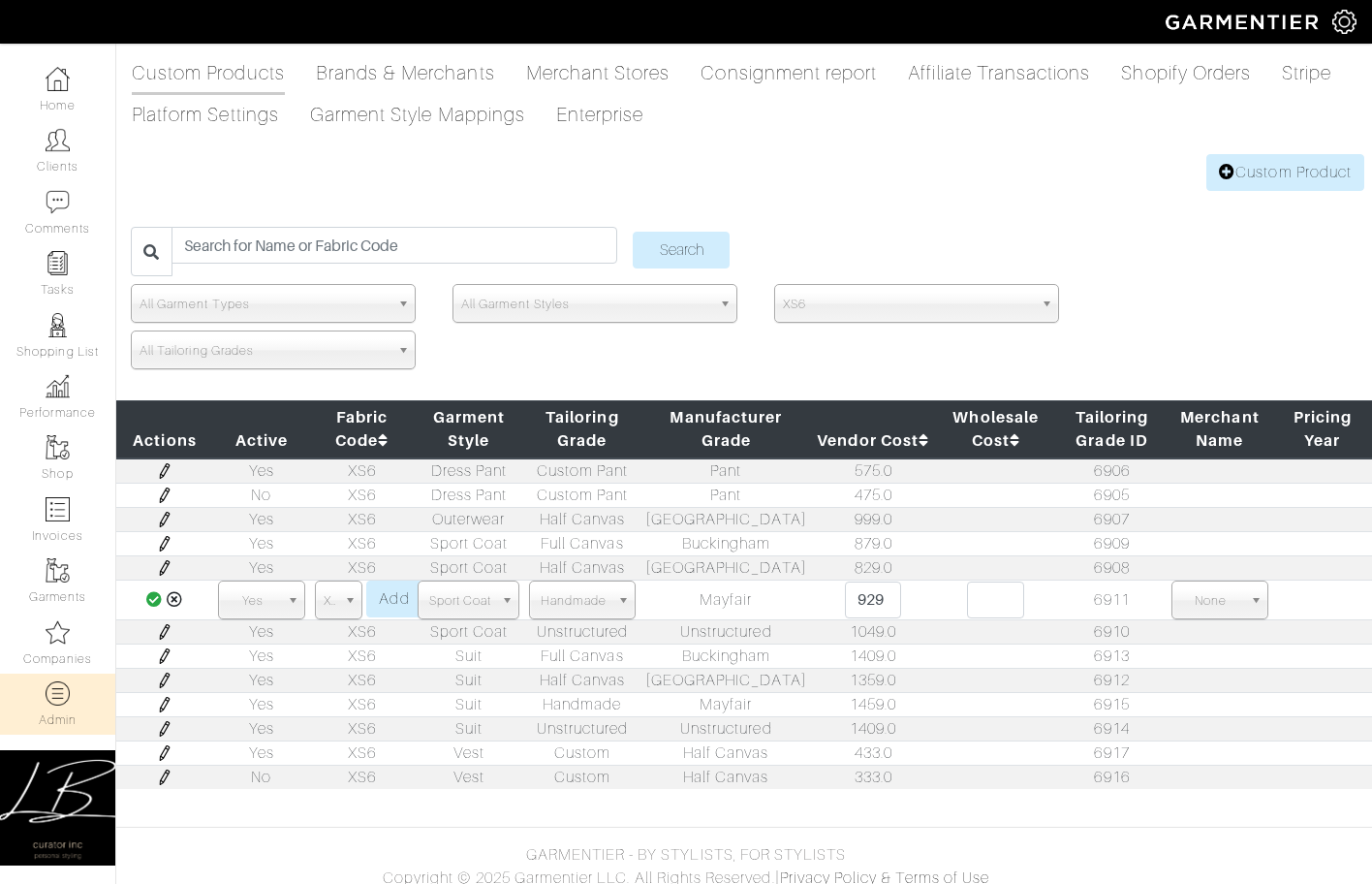 click at bounding box center [154, 599] 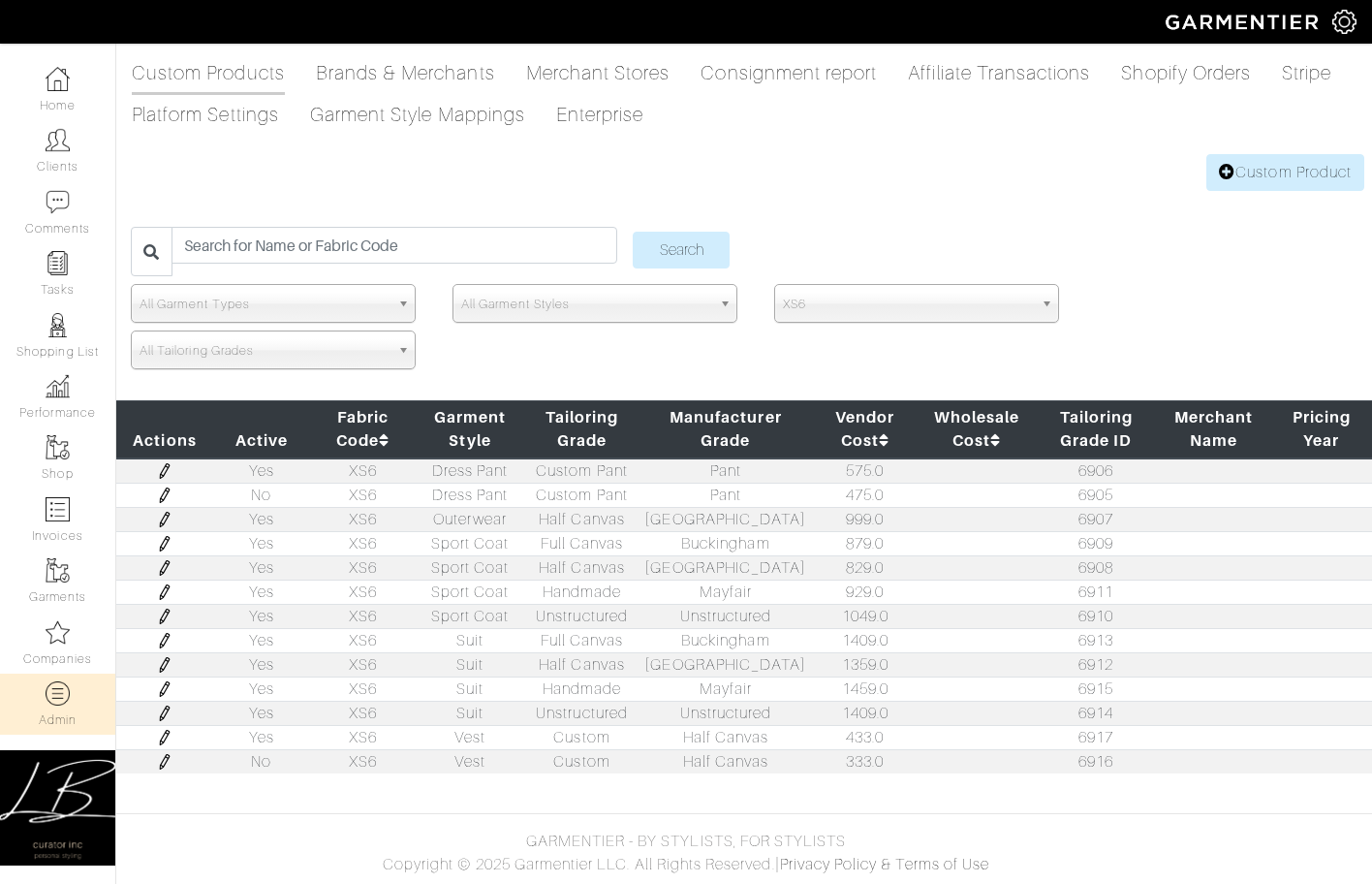 click at bounding box center [165, 616] 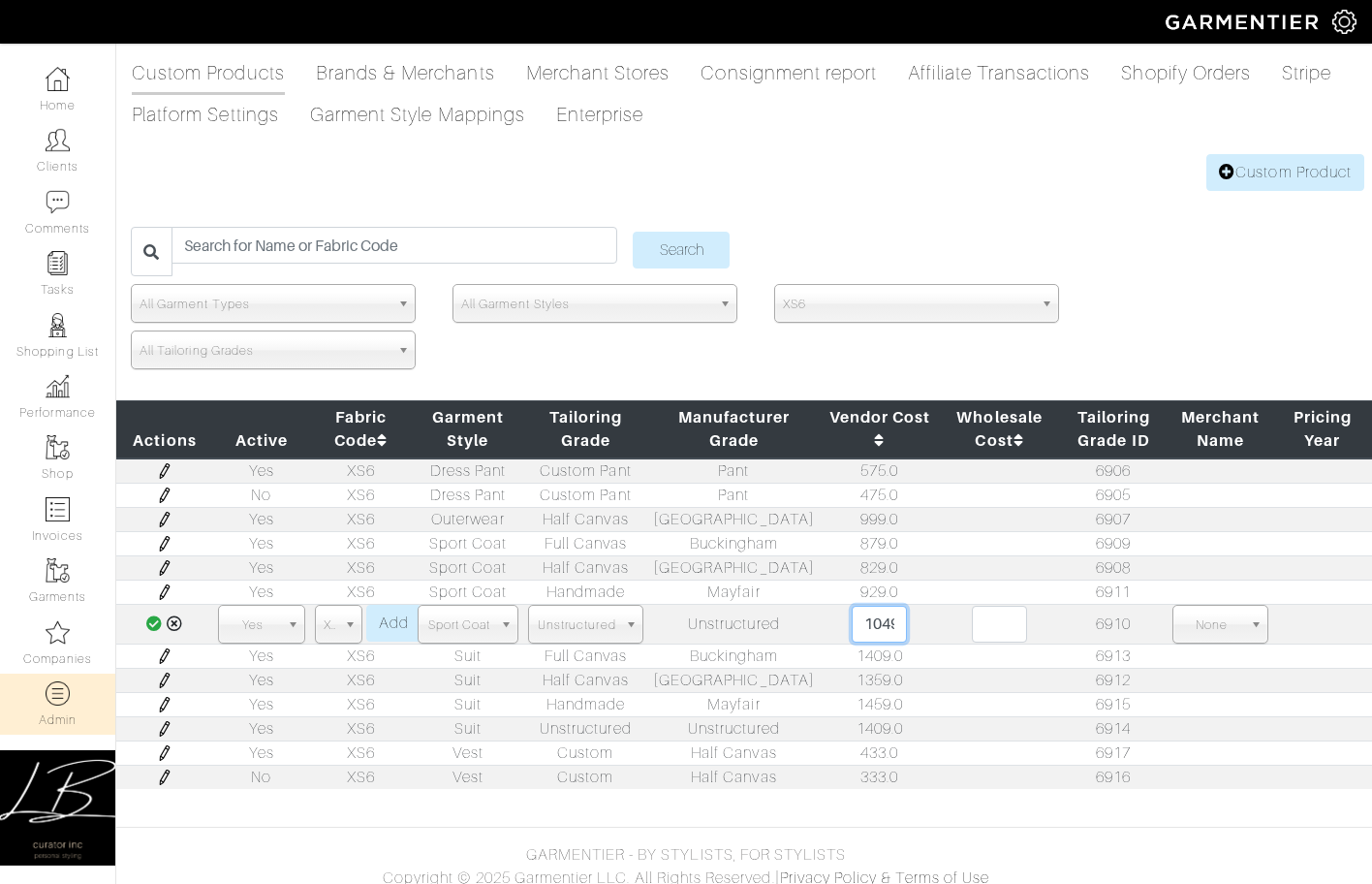 click on "1049.0" at bounding box center (879, 624) 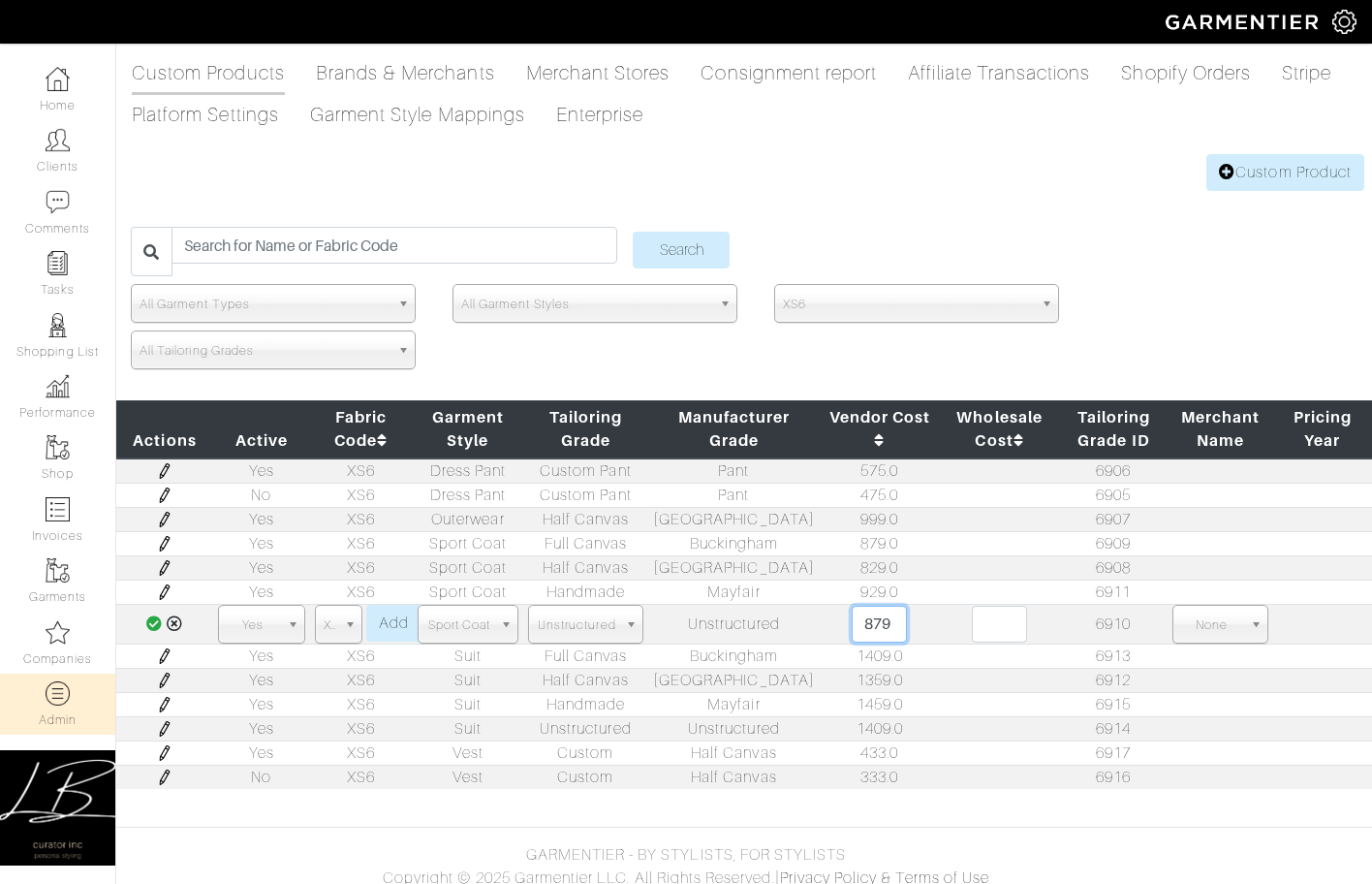 type on "879" 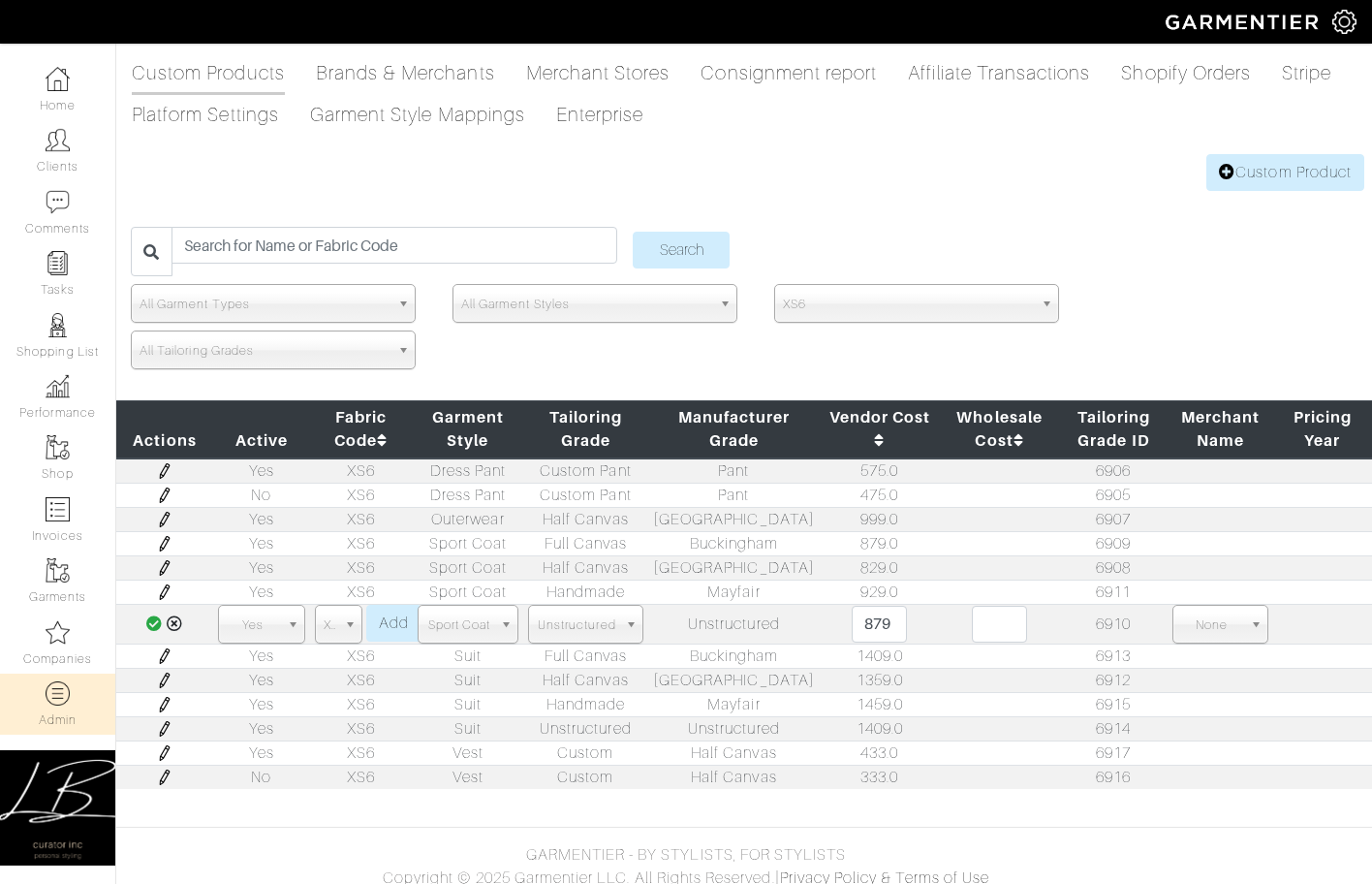 click at bounding box center (154, 623) 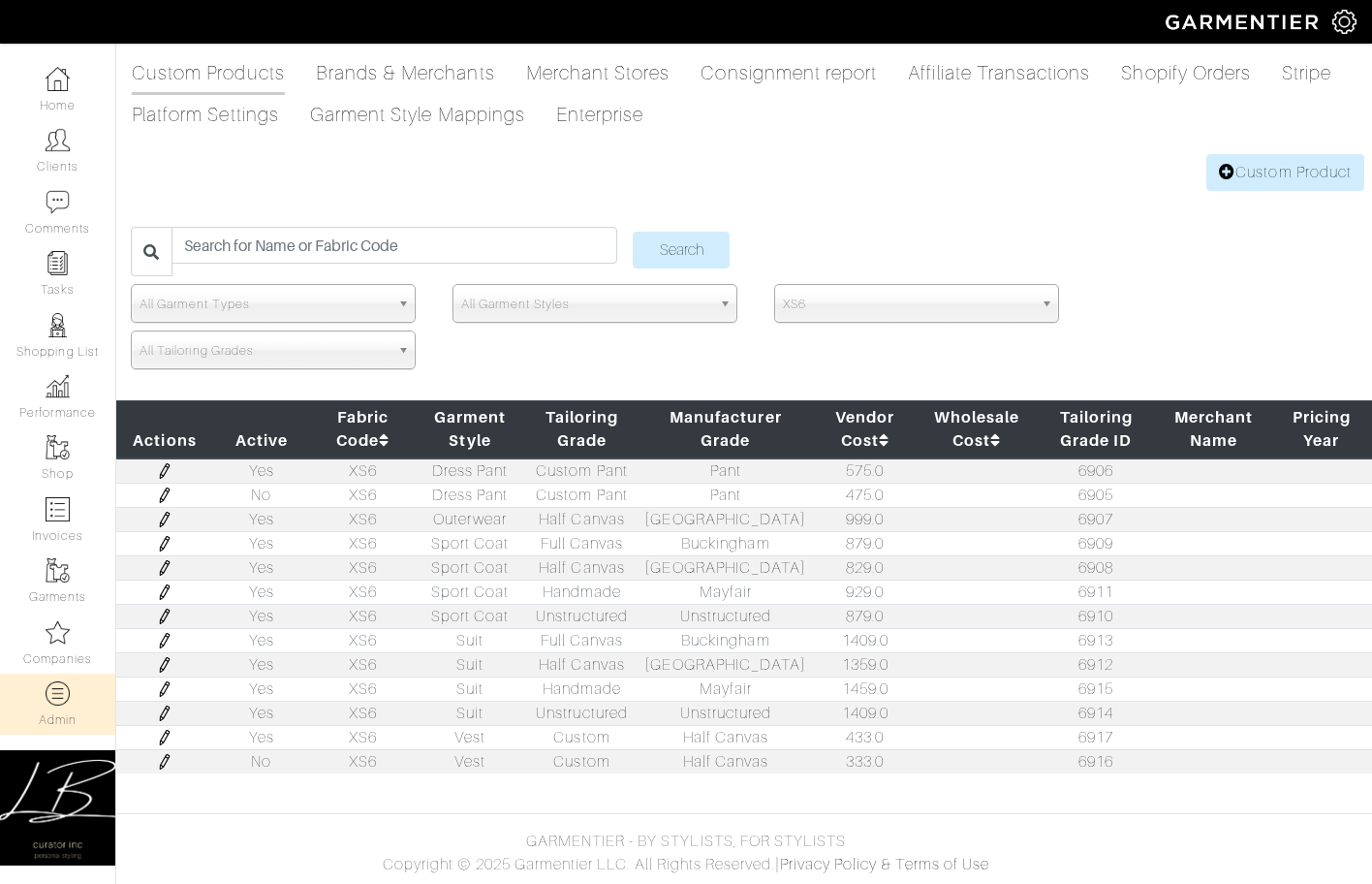 click on "Custom Products
Brands & Merchants
Merchant Stores
Consignment report
Affiliate Transactions
Shopify Orders
Stripe
Platform Settings
Garment Style Mappings
Enterprise
Custom Product
Search
All Garment Types
Bottoms
Tops
Other
Dresses
Jumpsuits
Sport Coats
Suiting
Outerwear
Shoes
Swimwear
Accessories
Custom
Legacy
Uncategorized
All Garment Types
All Garment Styles
Suit
Vest
Sport Coat
Swacket
Woven
Belt
3-Piece Suit
Shorts
Dress Pant
Outerwear" at bounding box center [686, 421] 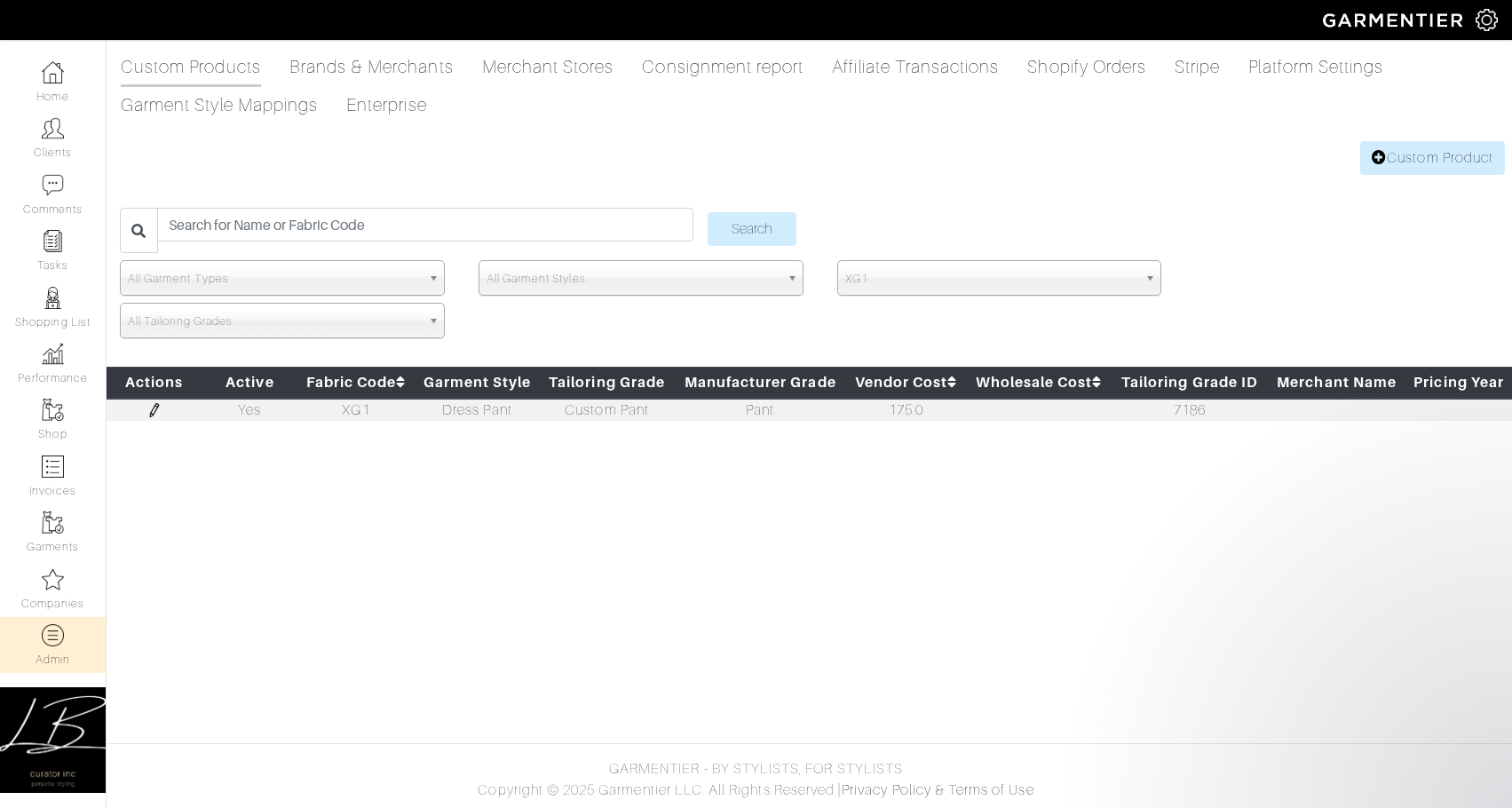 scroll, scrollTop: 0, scrollLeft: 0, axis: both 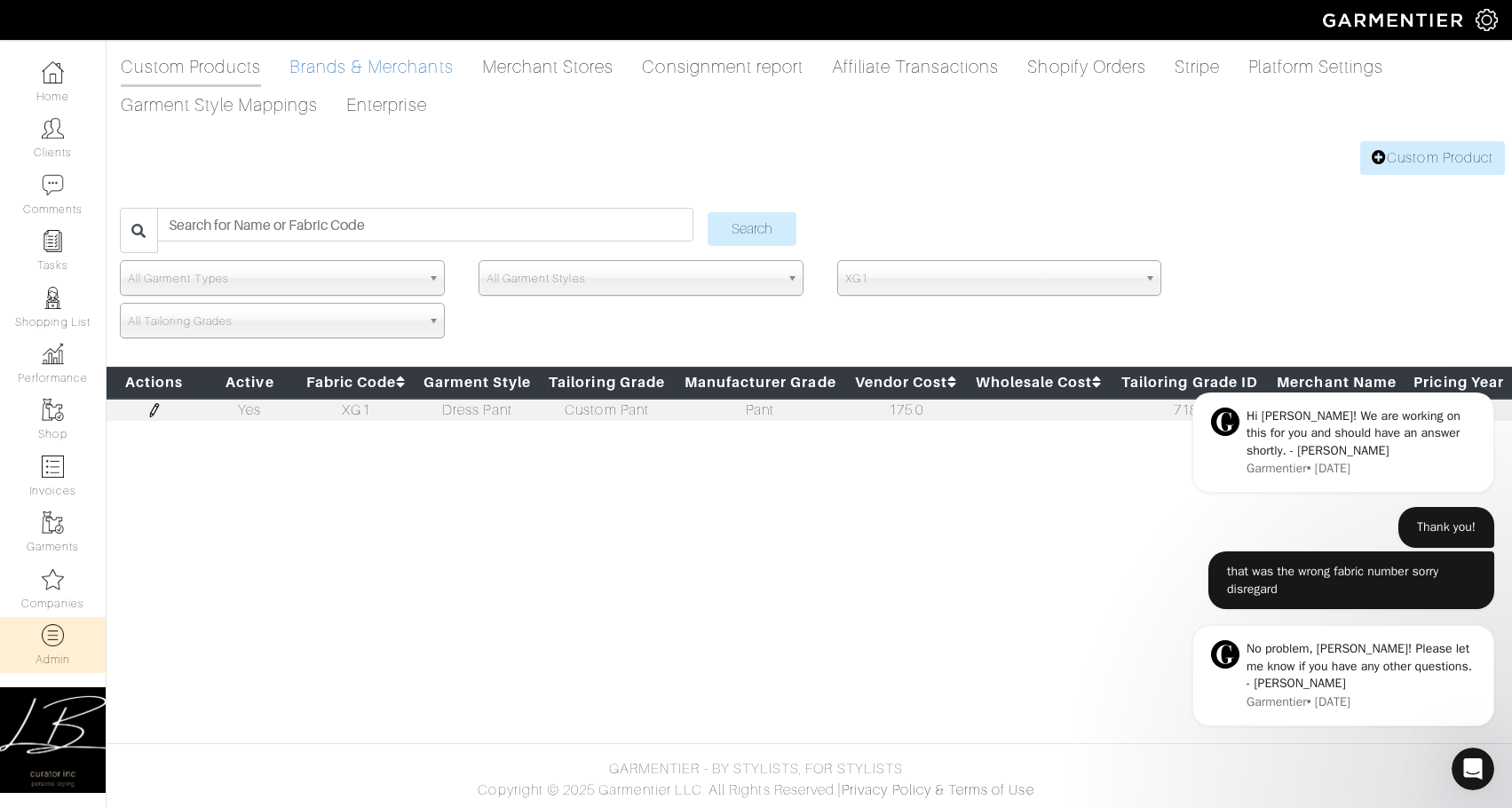 click on "Brands & Merchants" at bounding box center [371, 67] 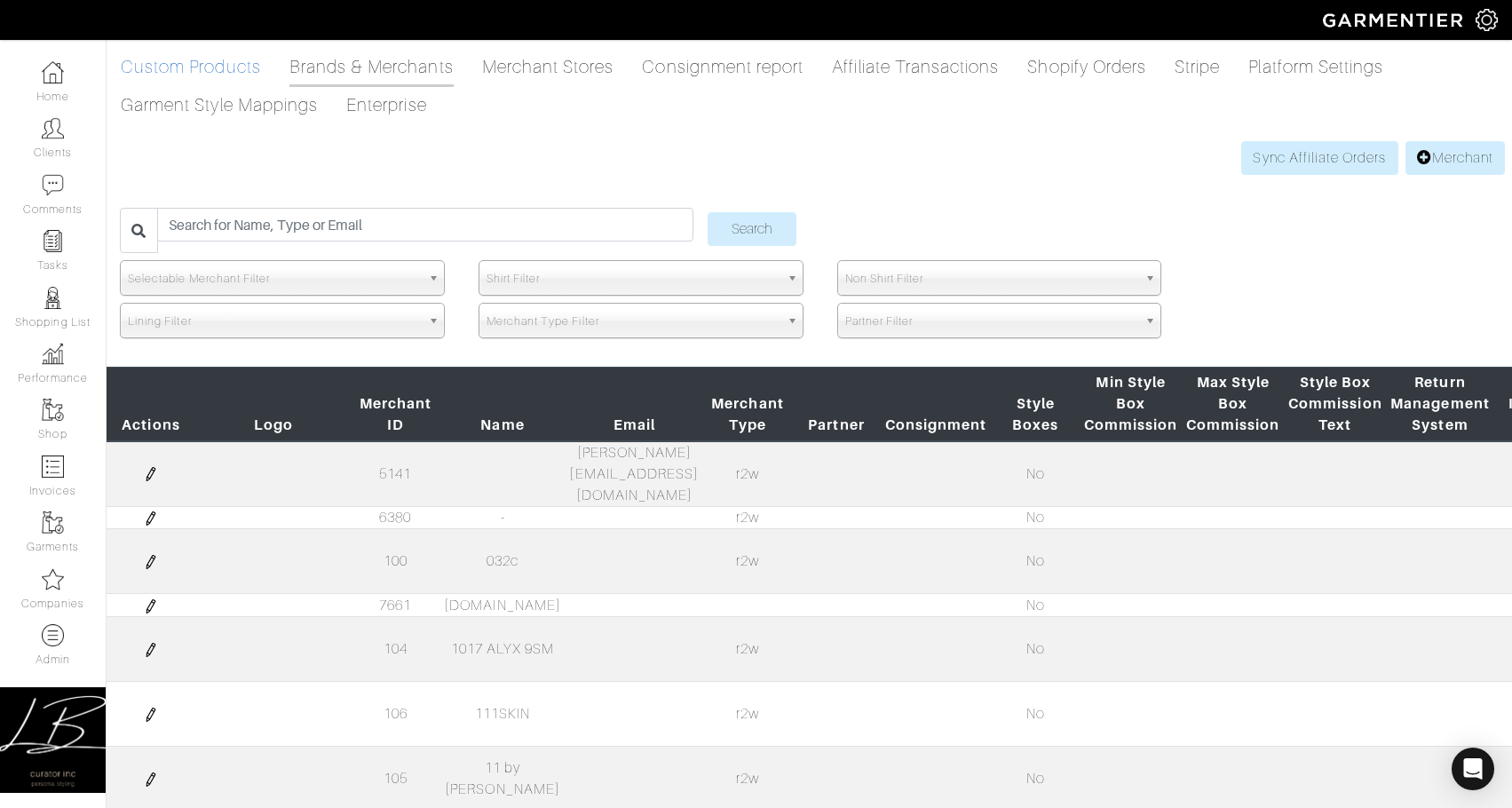 click on "Custom Products" at bounding box center (191, 67) 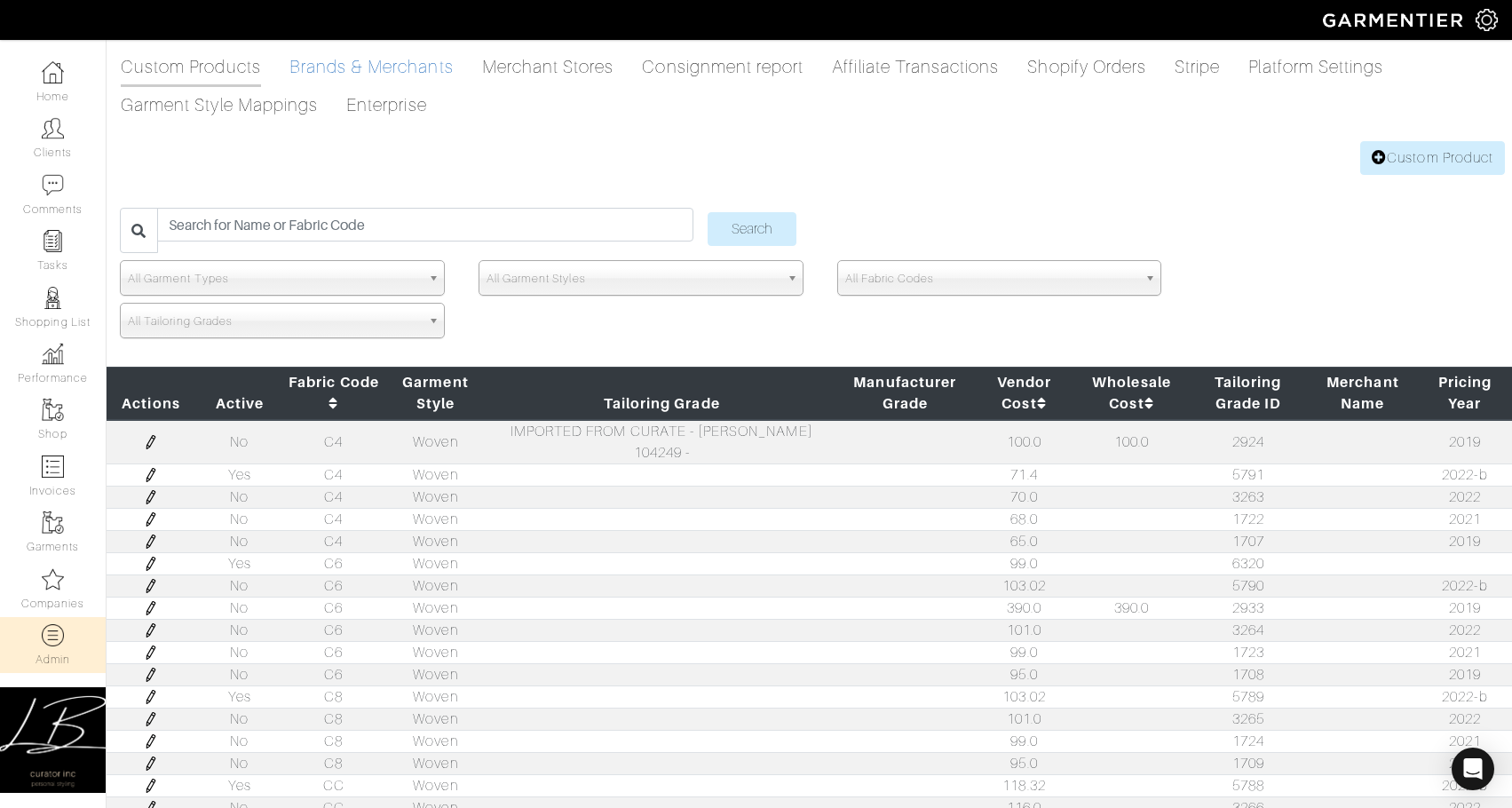 click on "Brands & Merchants" at bounding box center [371, 67] 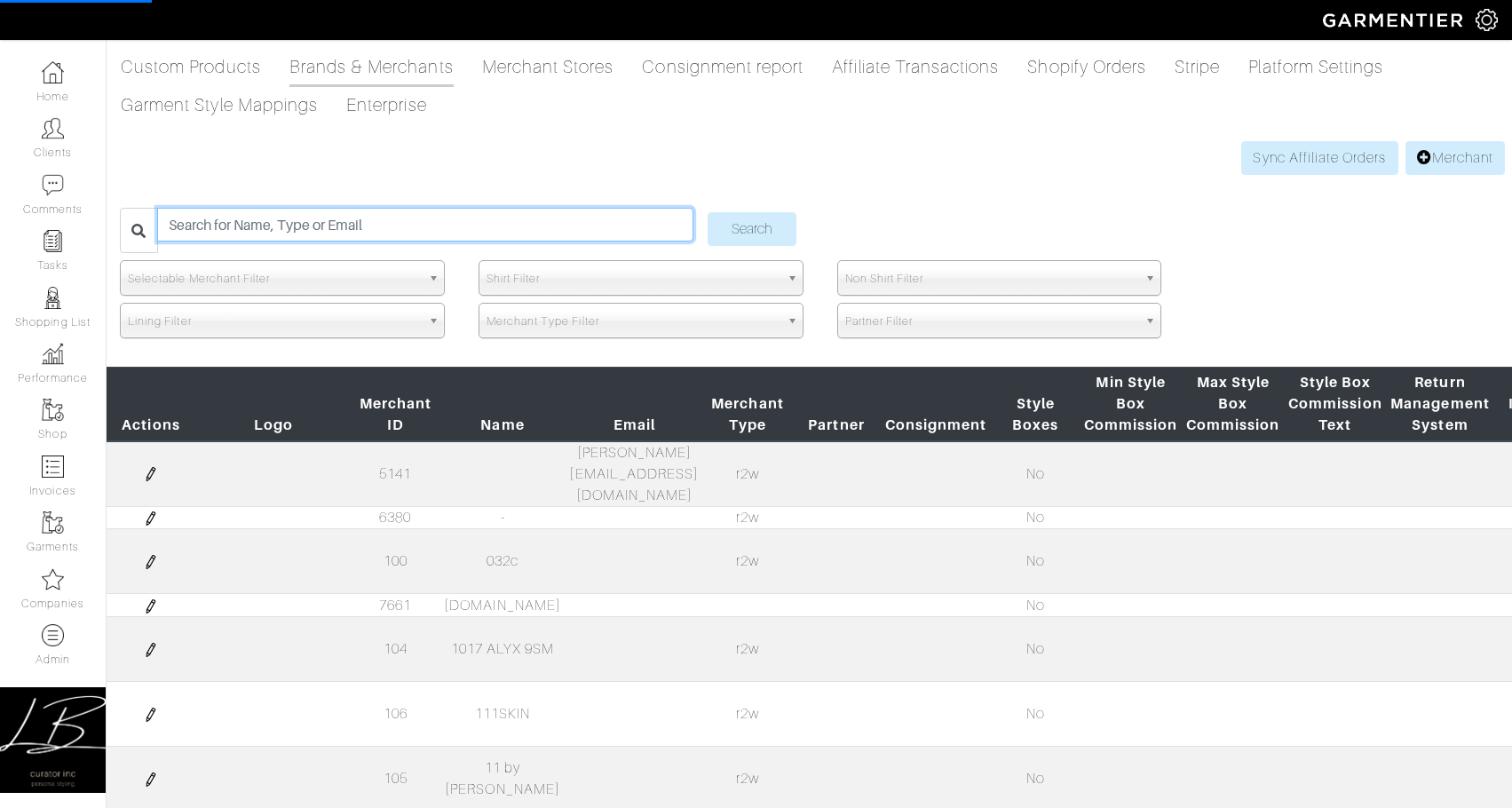 click at bounding box center (424, 225) 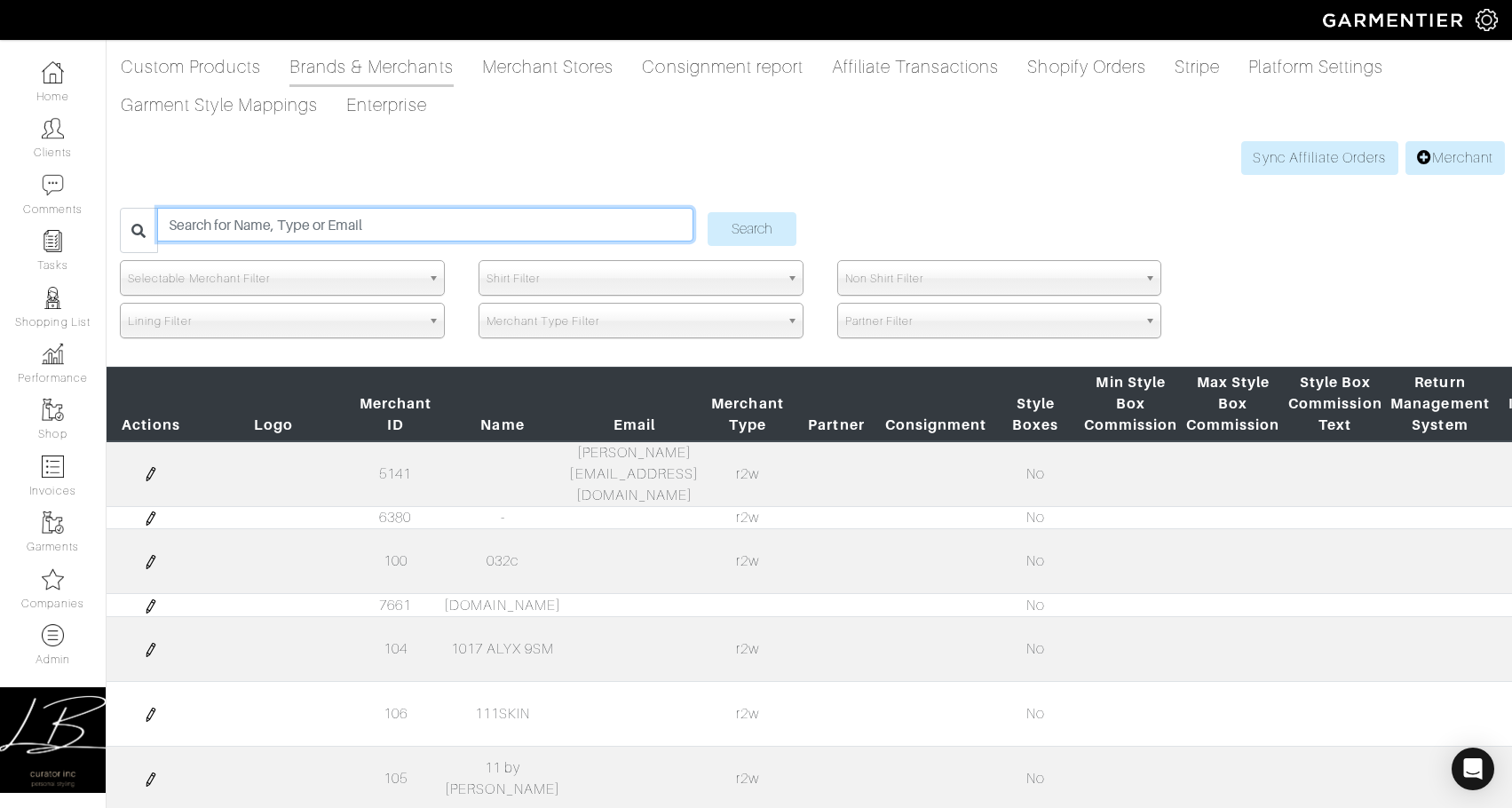 click at bounding box center (424, 225) 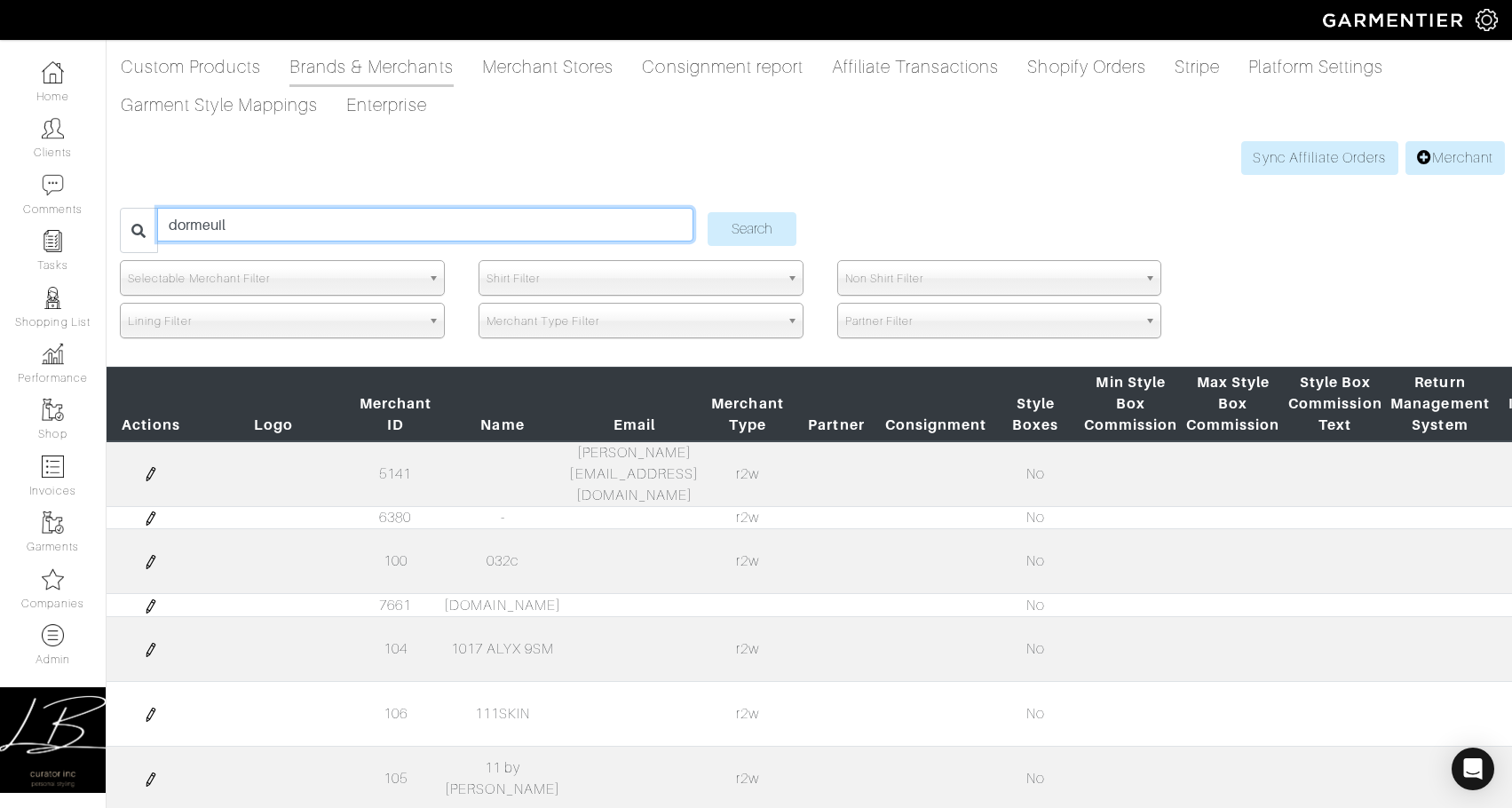 type on "dormeuil" 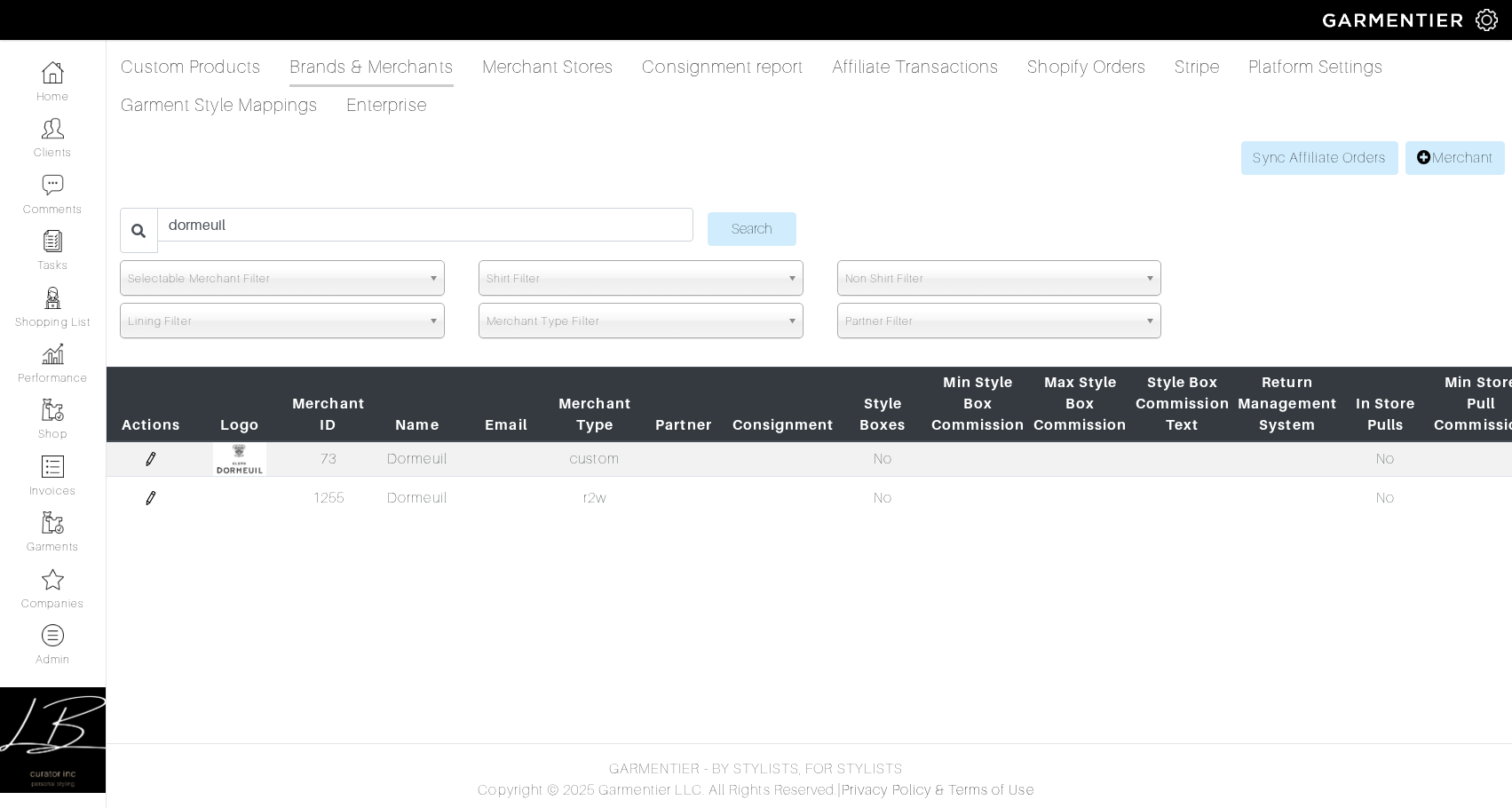 scroll, scrollTop: 0, scrollLeft: 0, axis: both 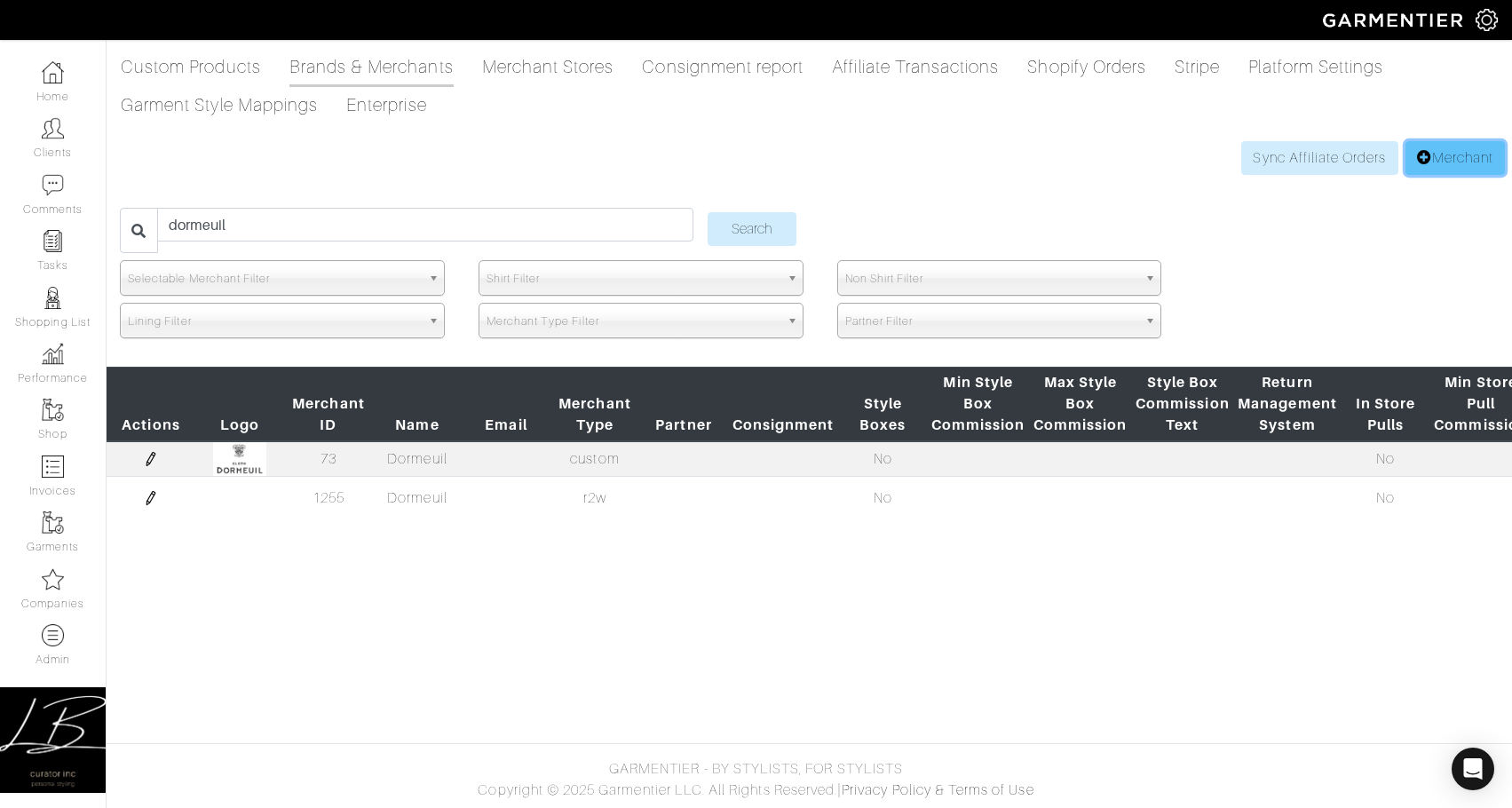 click at bounding box center [1424, 157] 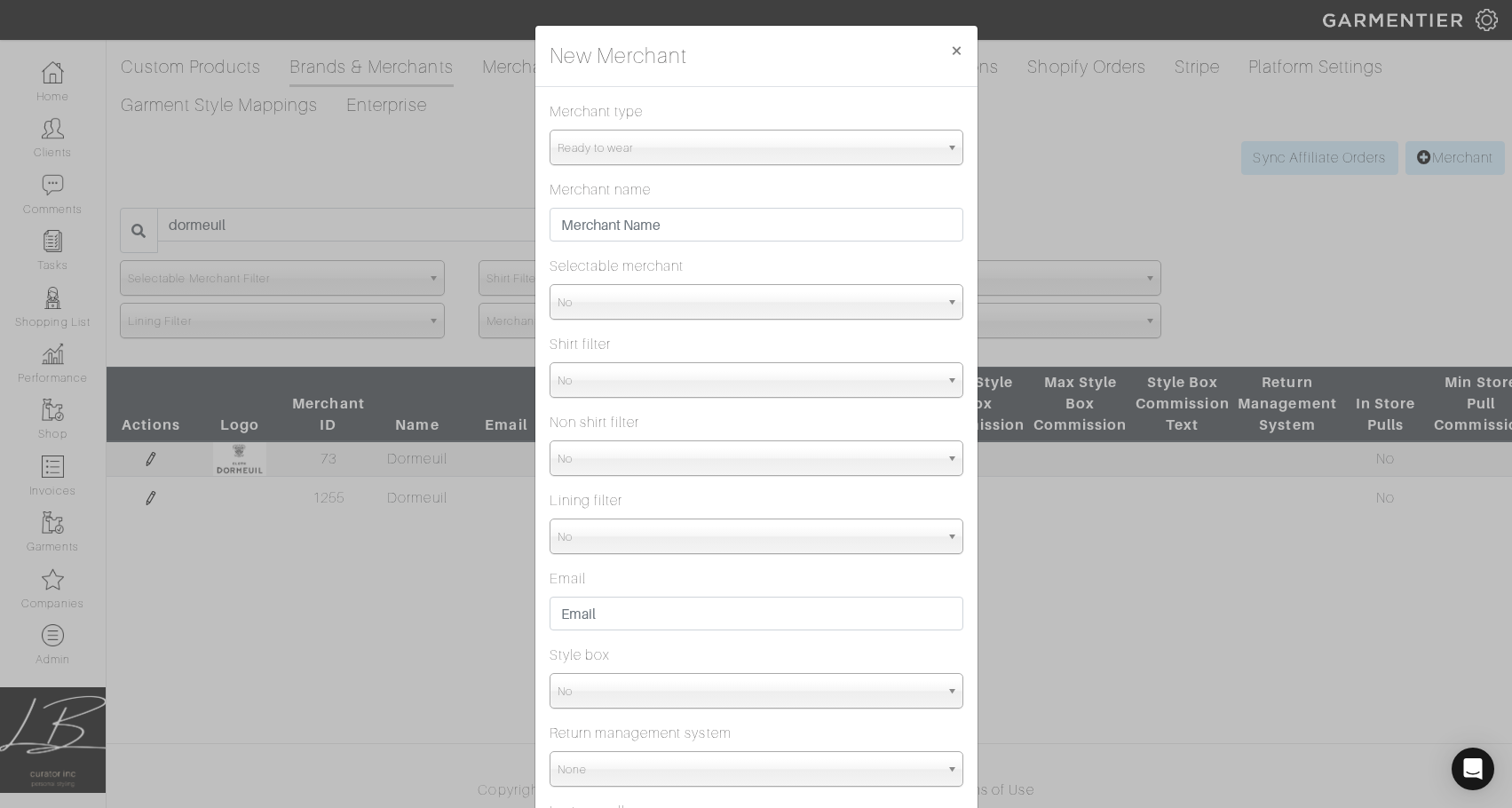 click on "Ready to wear" at bounding box center [748, 148] 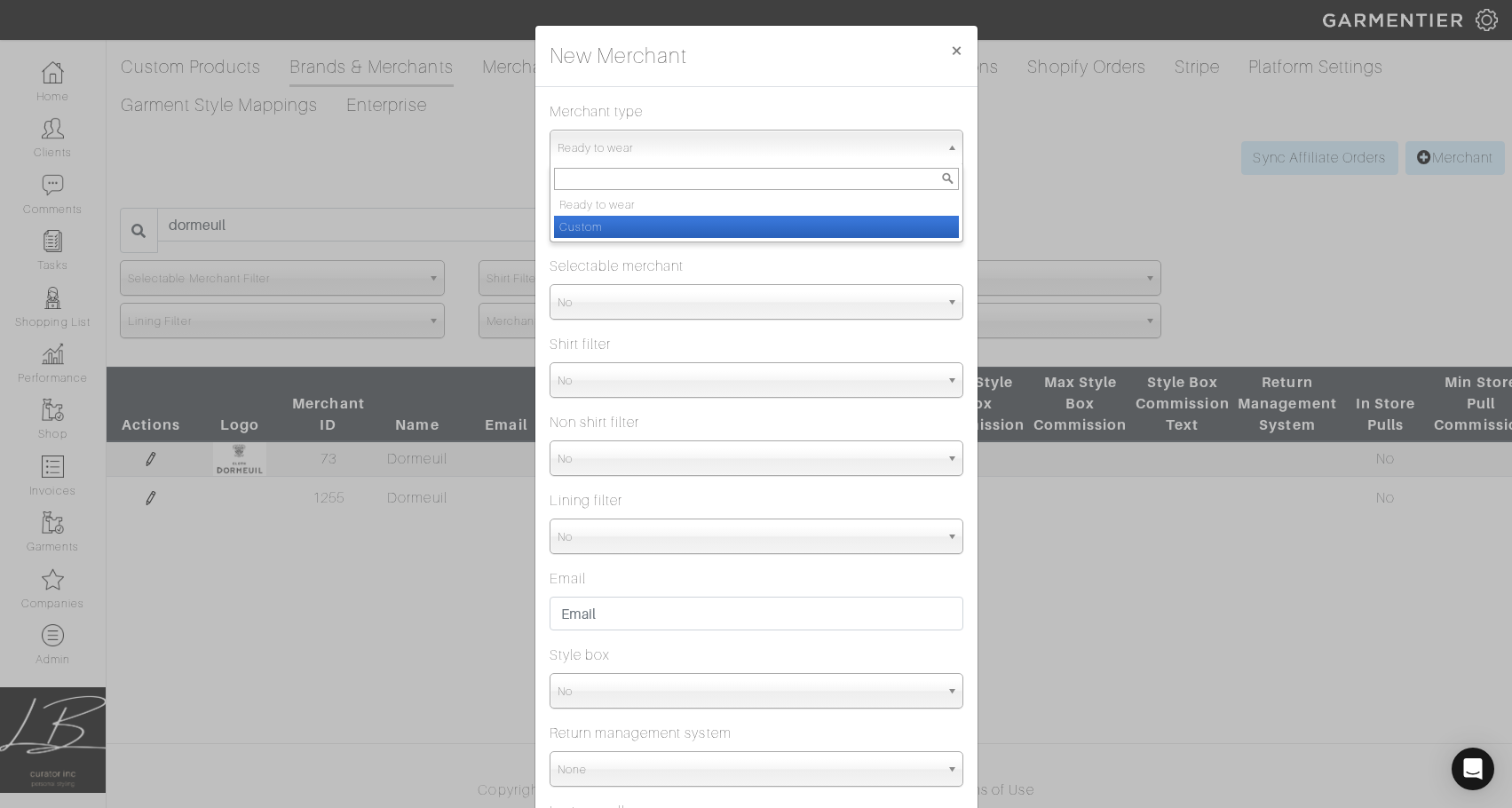 click on "Custom" at bounding box center (756, 226) 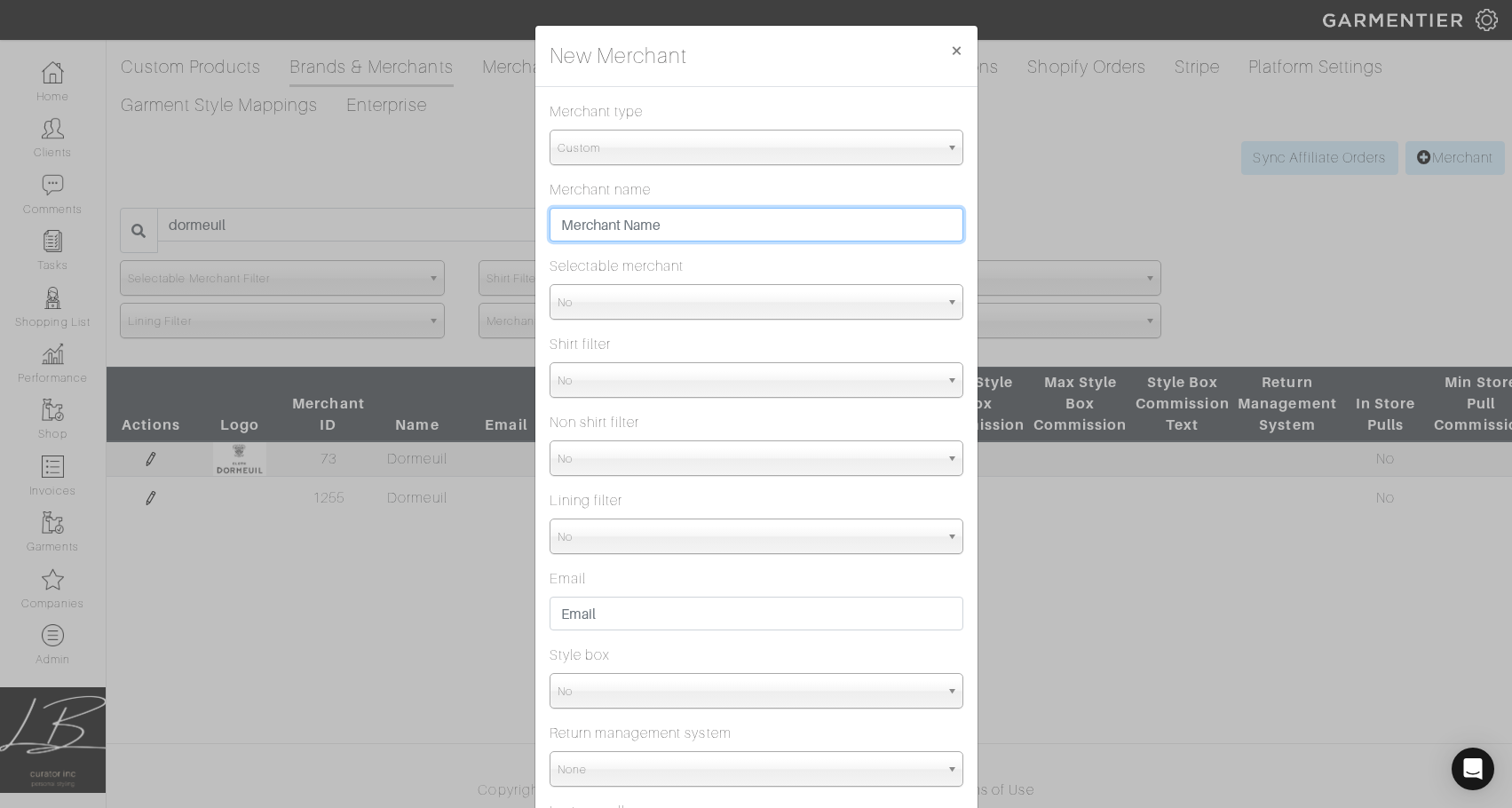 click at bounding box center [756, 225] 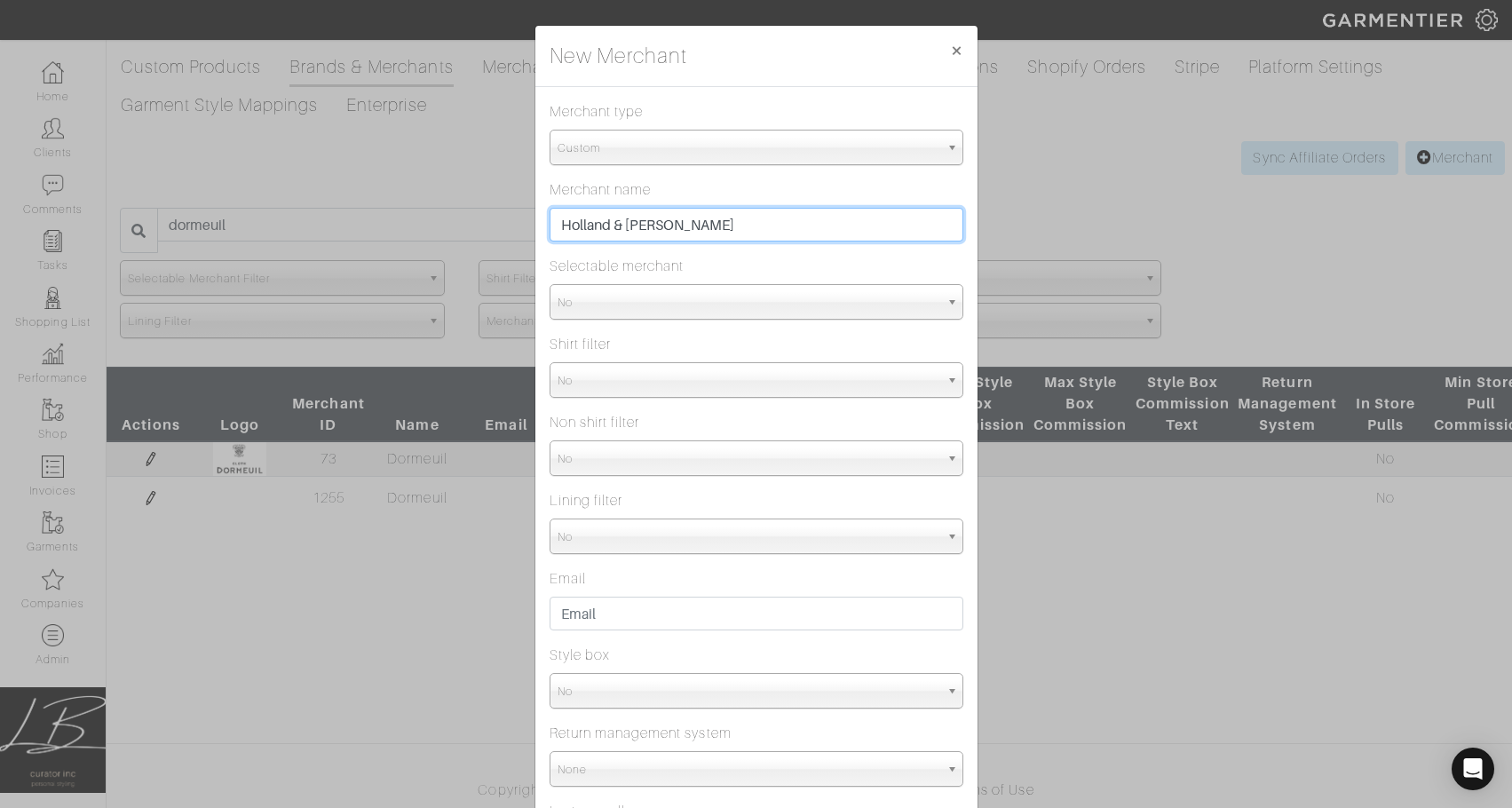 type on "Holland & [PERSON_NAME]" 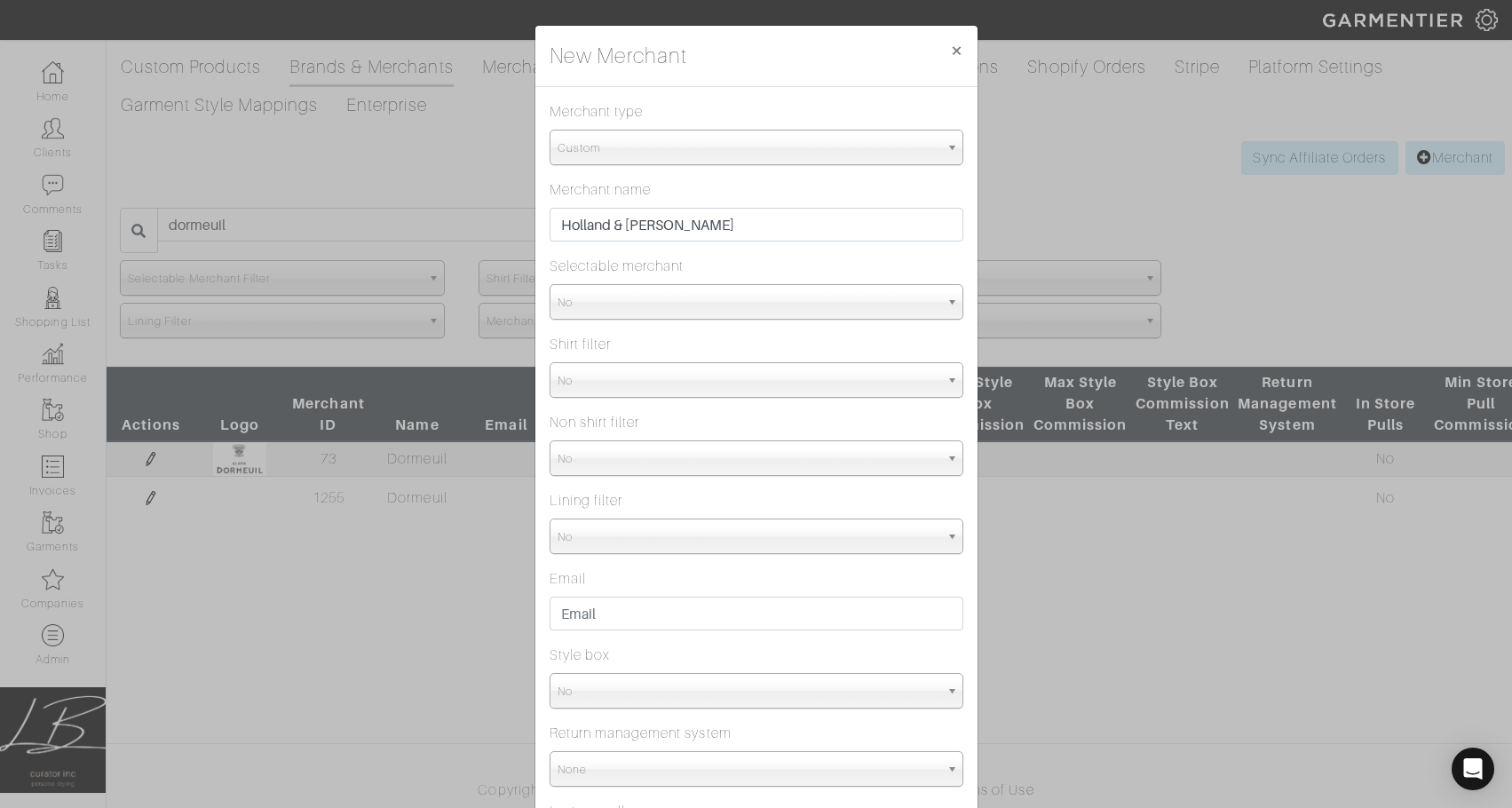 click on "No" at bounding box center (748, 303) 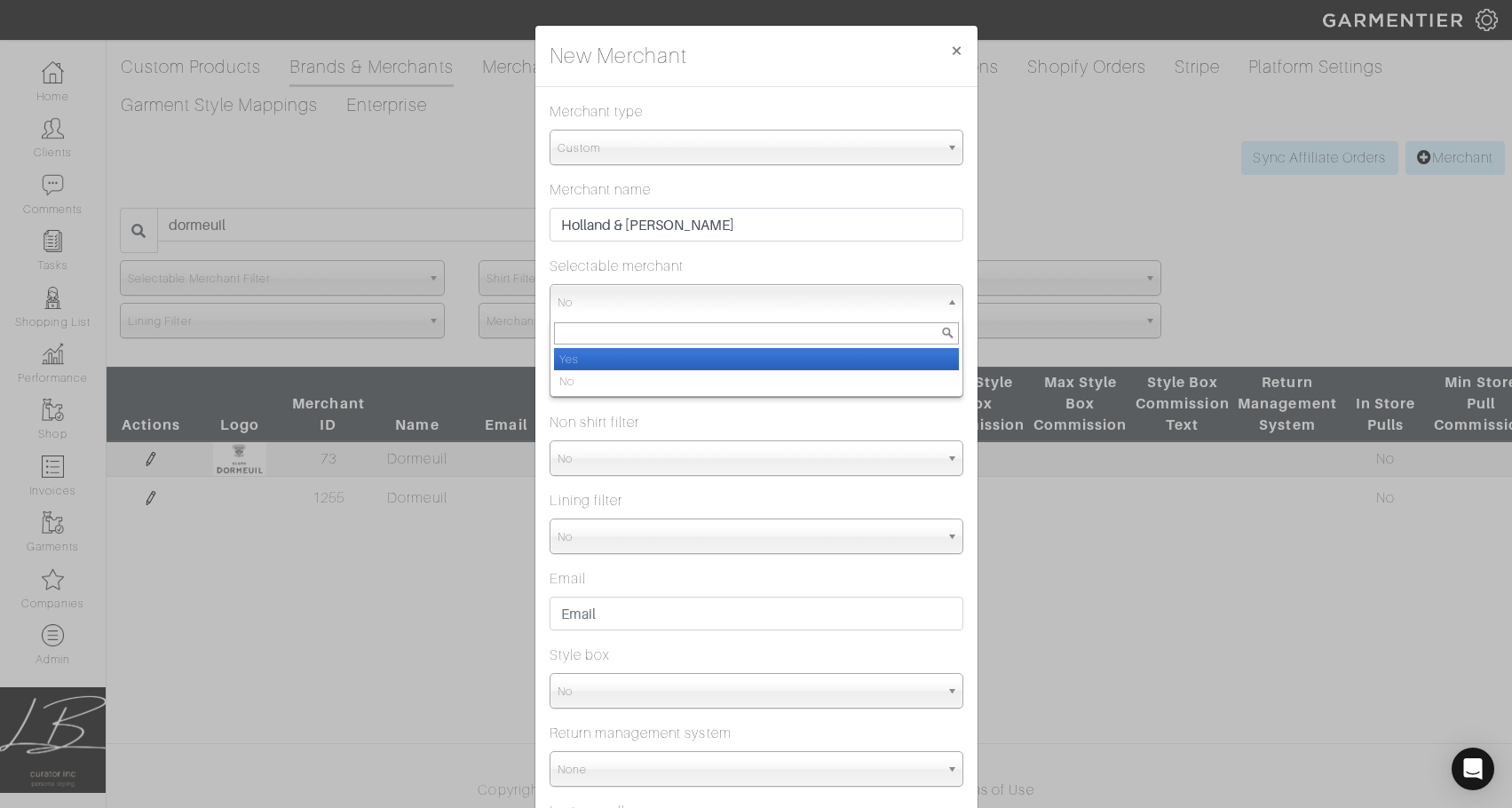 click on "Yes" at bounding box center [756, 359] 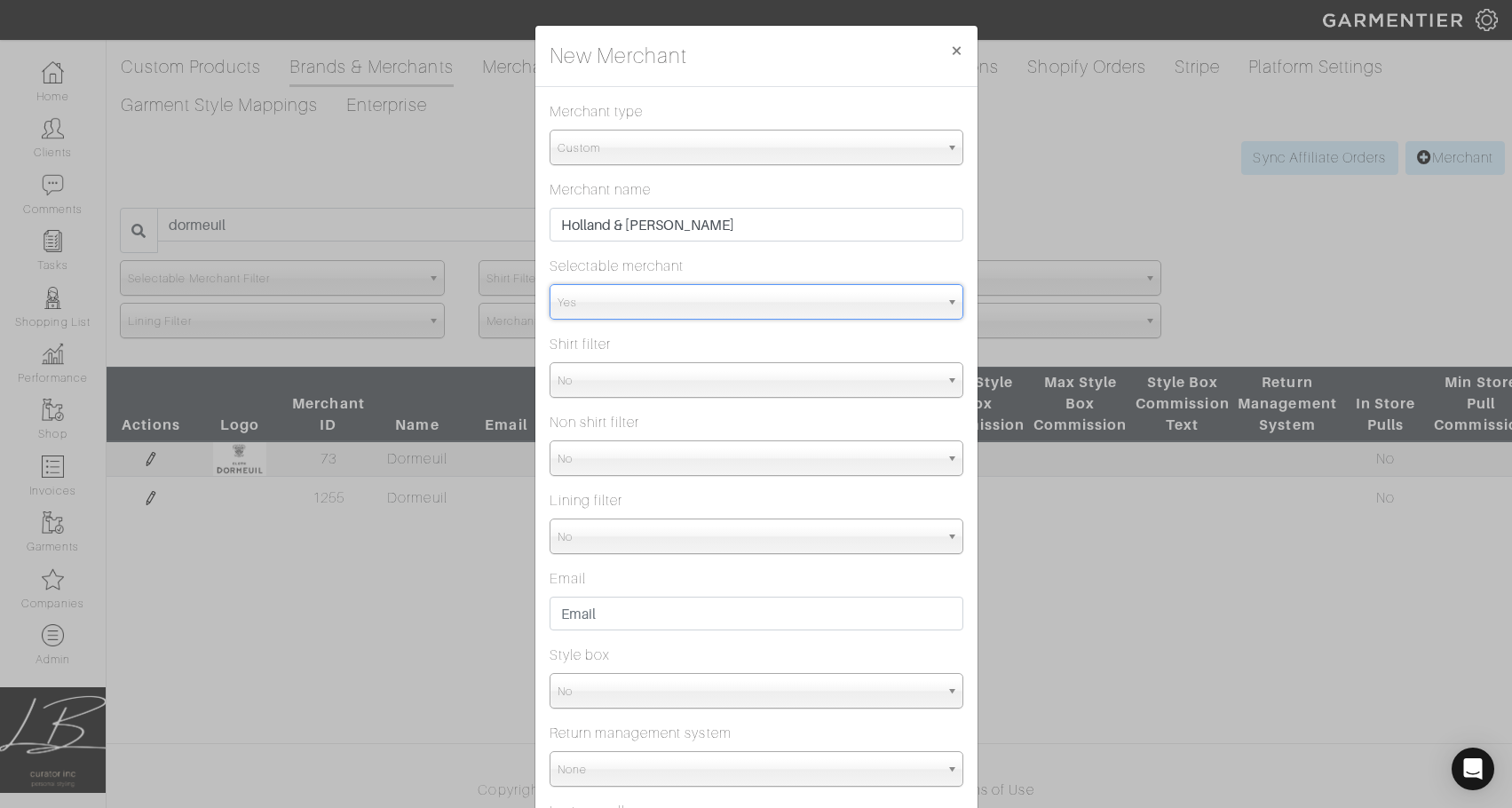 click on "No" at bounding box center (748, 381) 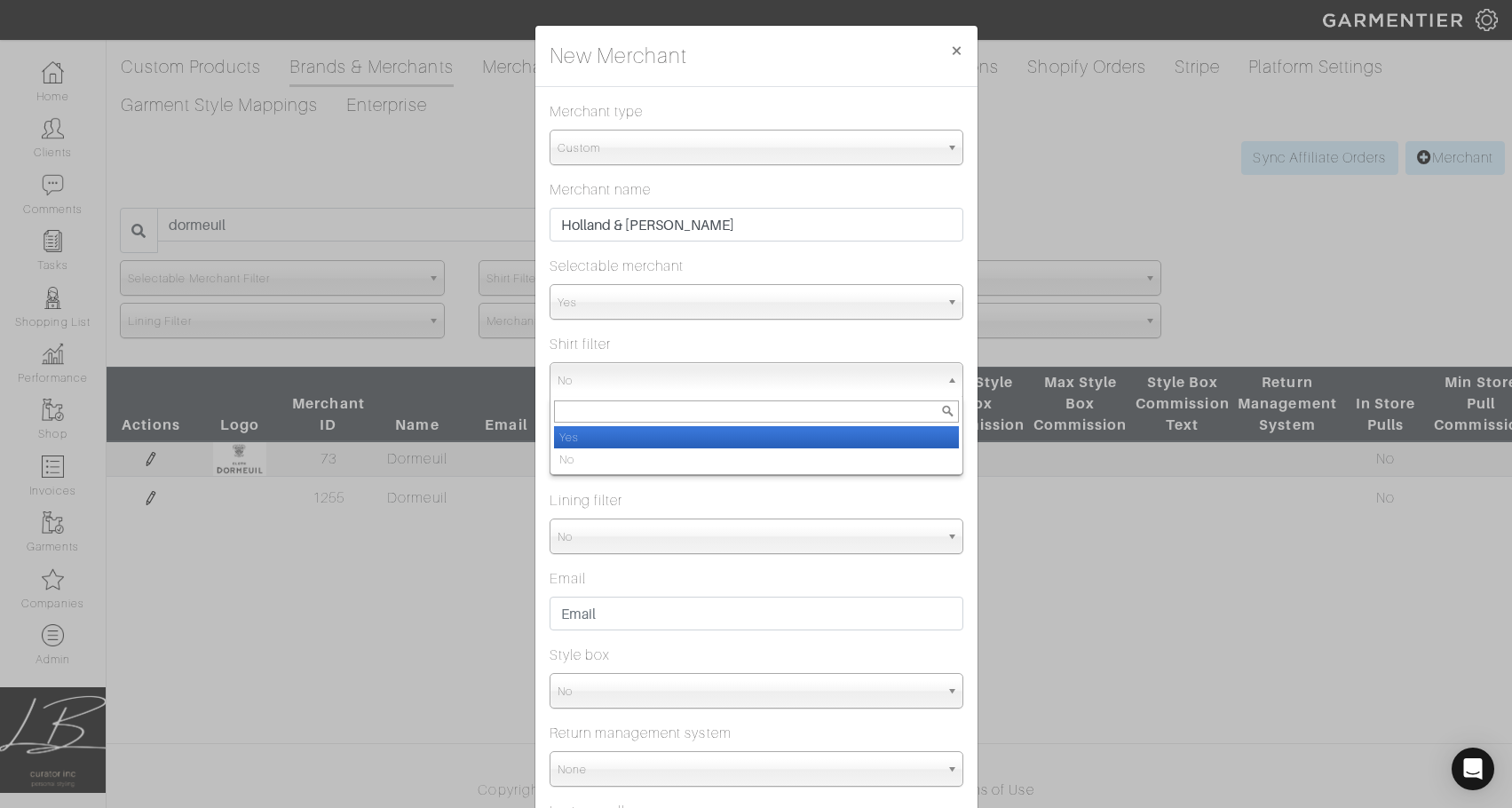 drag, startPoint x: 805, startPoint y: 440, endPoint x: 799, endPoint y: 448, distance: 10 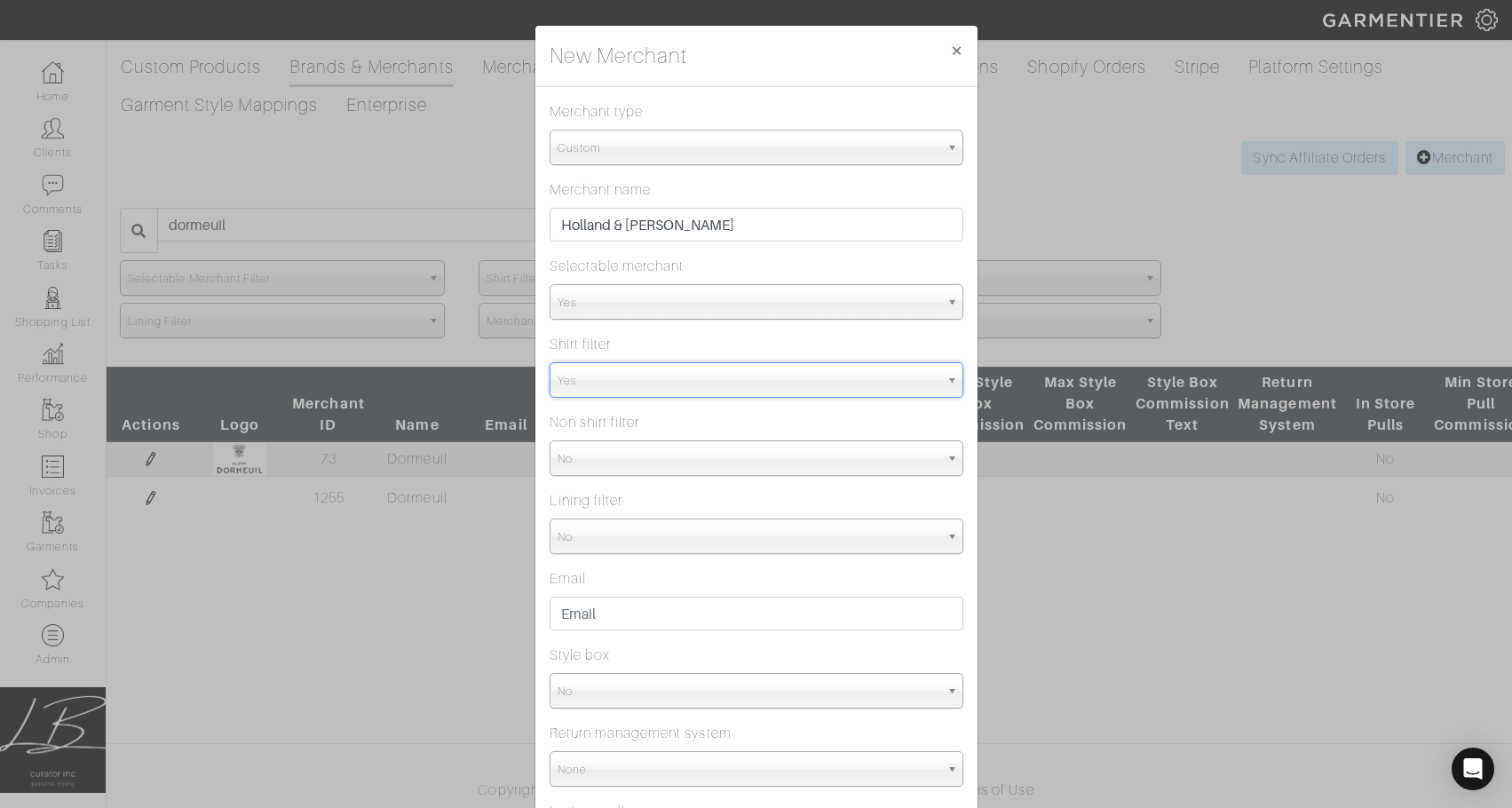 click on "No" at bounding box center [748, 459] 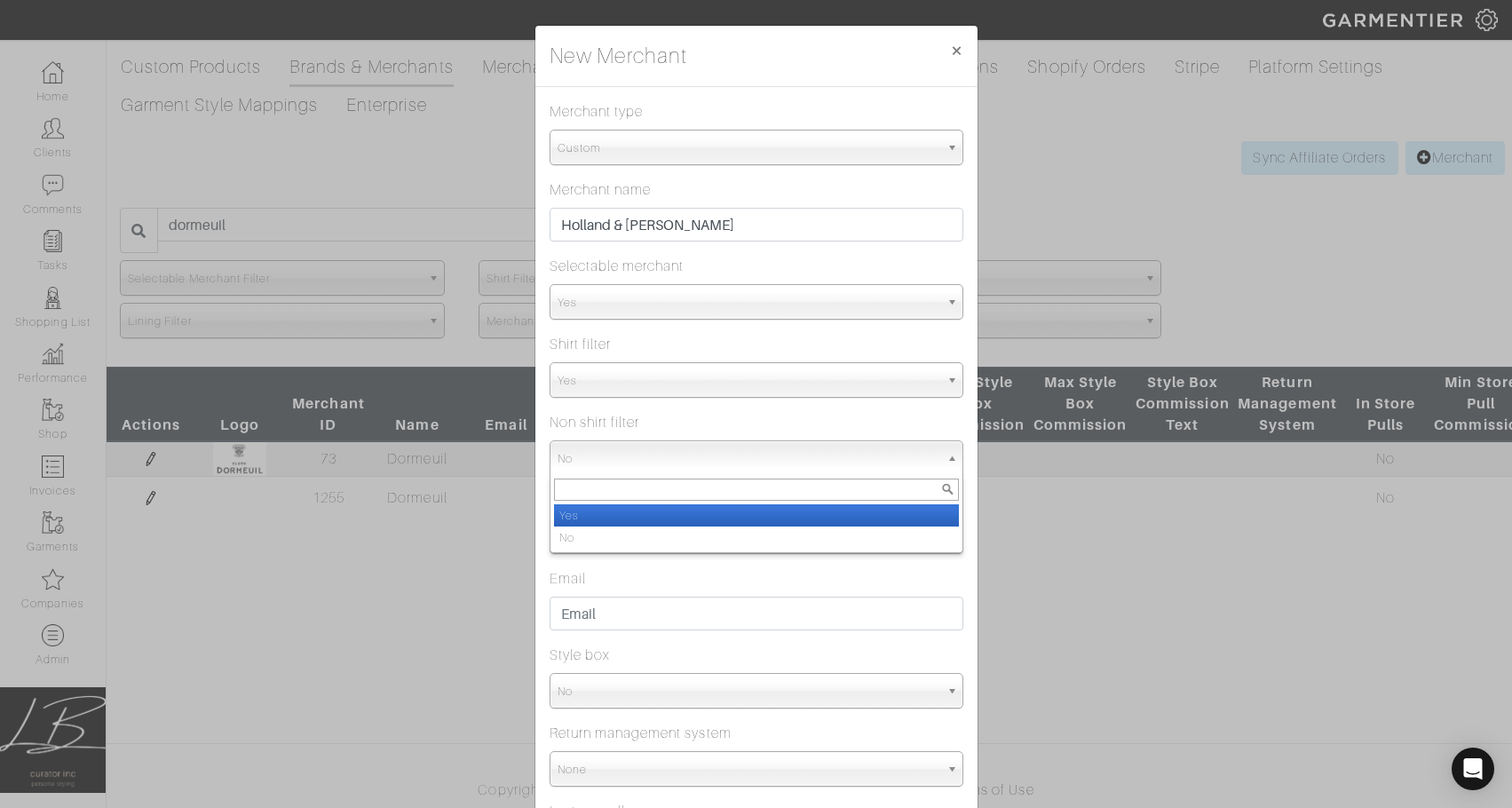 click on "Yes" at bounding box center (756, 515) 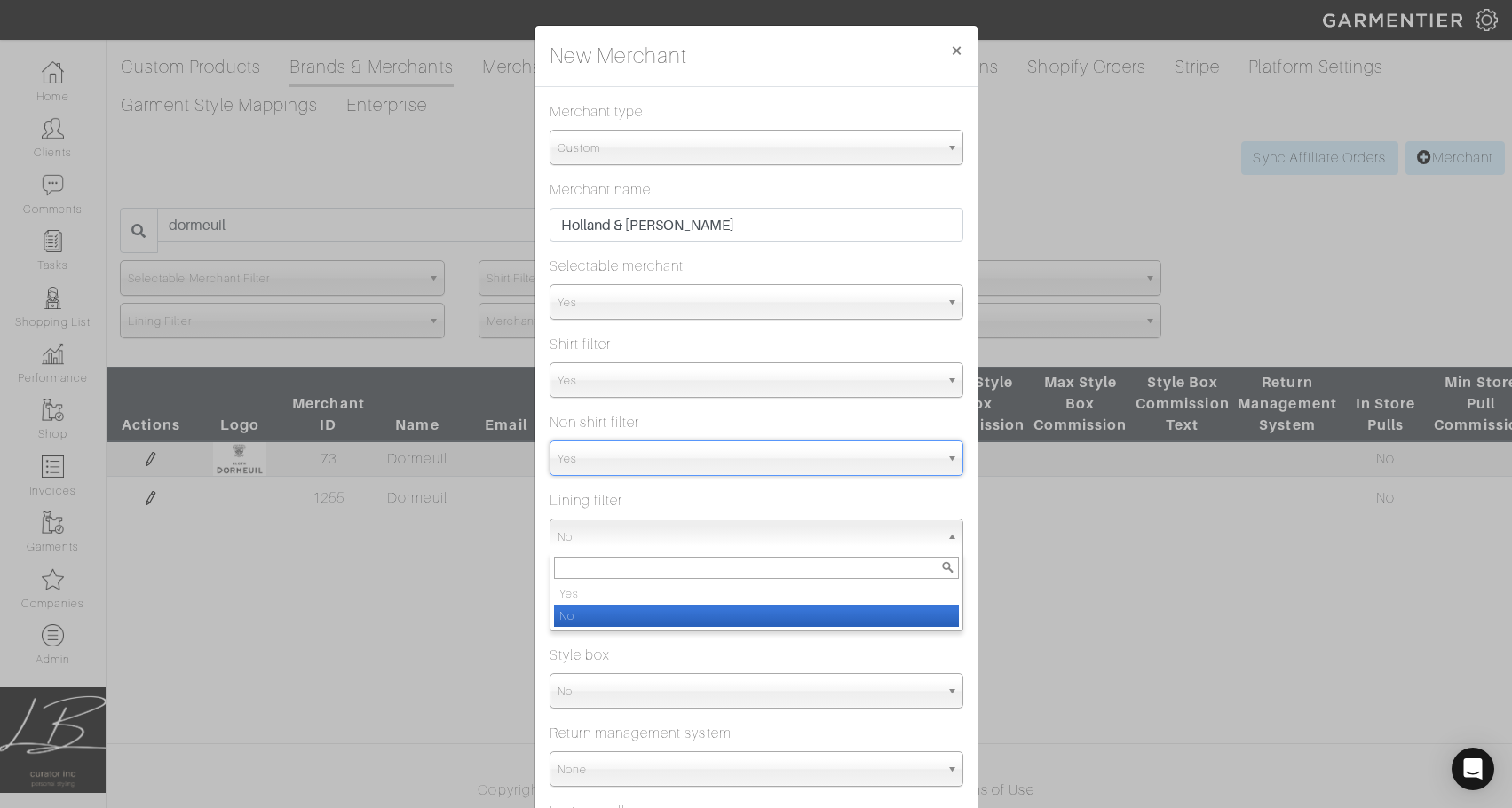 click on "No" at bounding box center (748, 537) 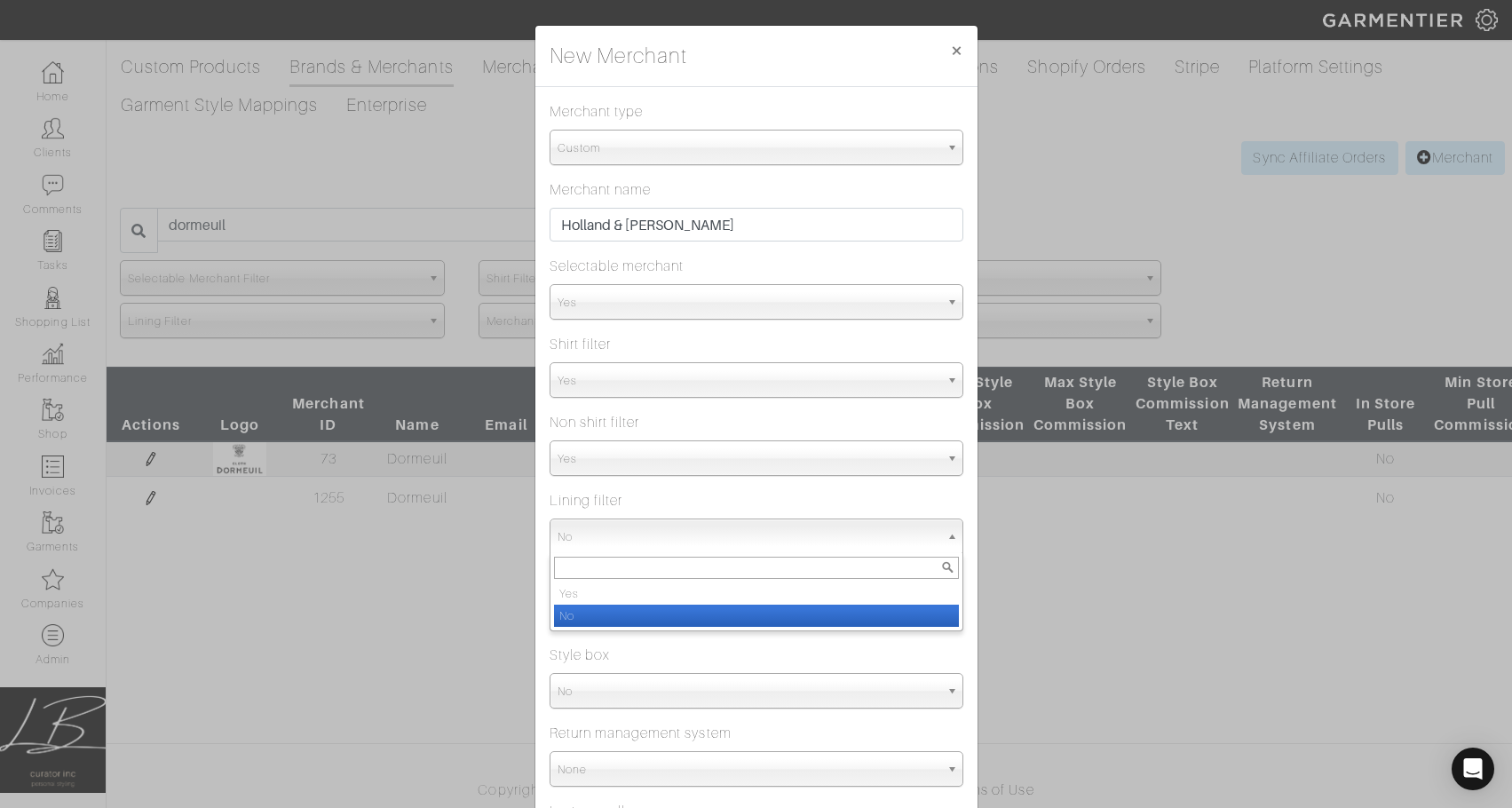 click on "No" at bounding box center [756, 615] 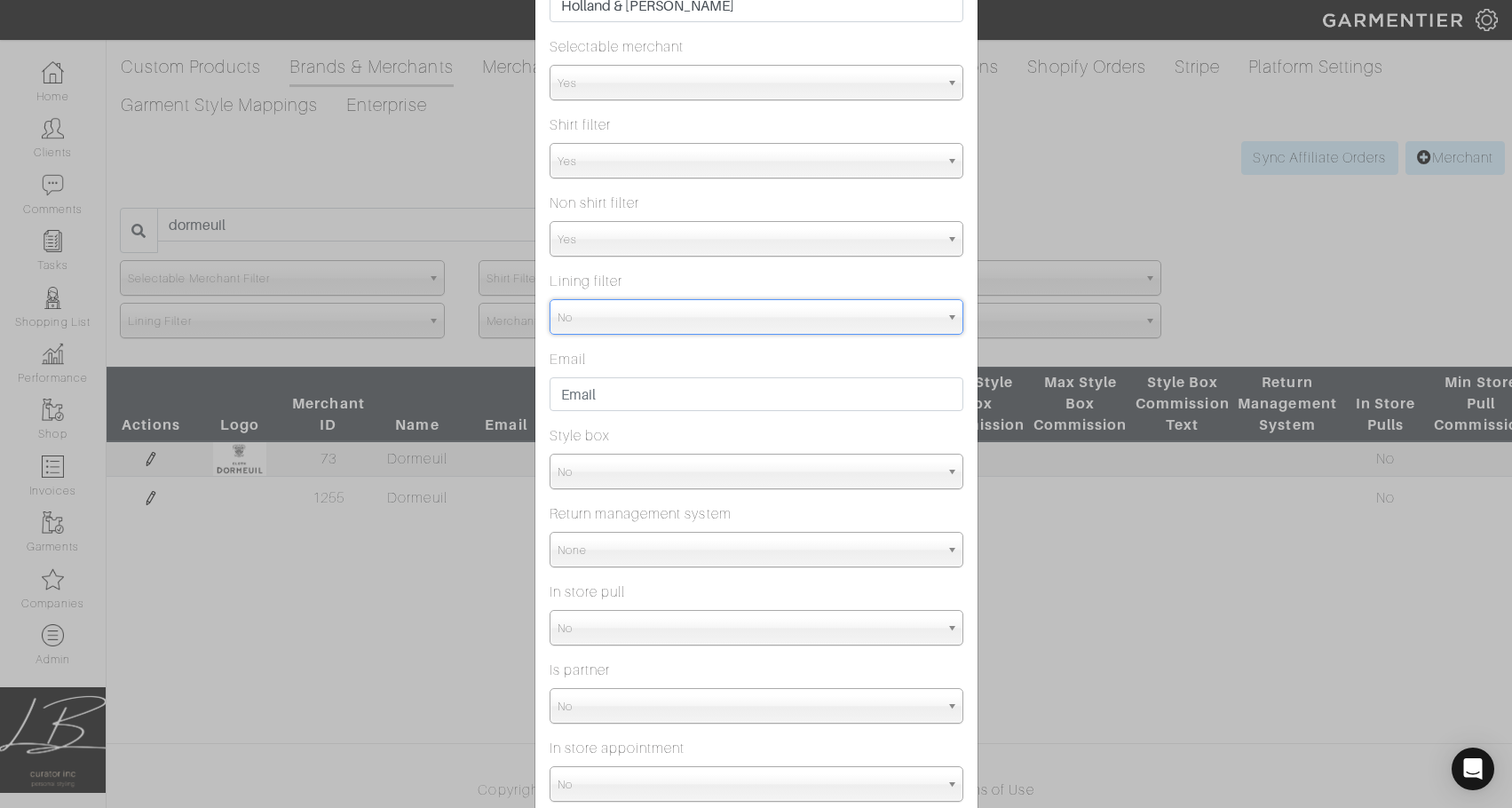 scroll, scrollTop: 221, scrollLeft: 0, axis: vertical 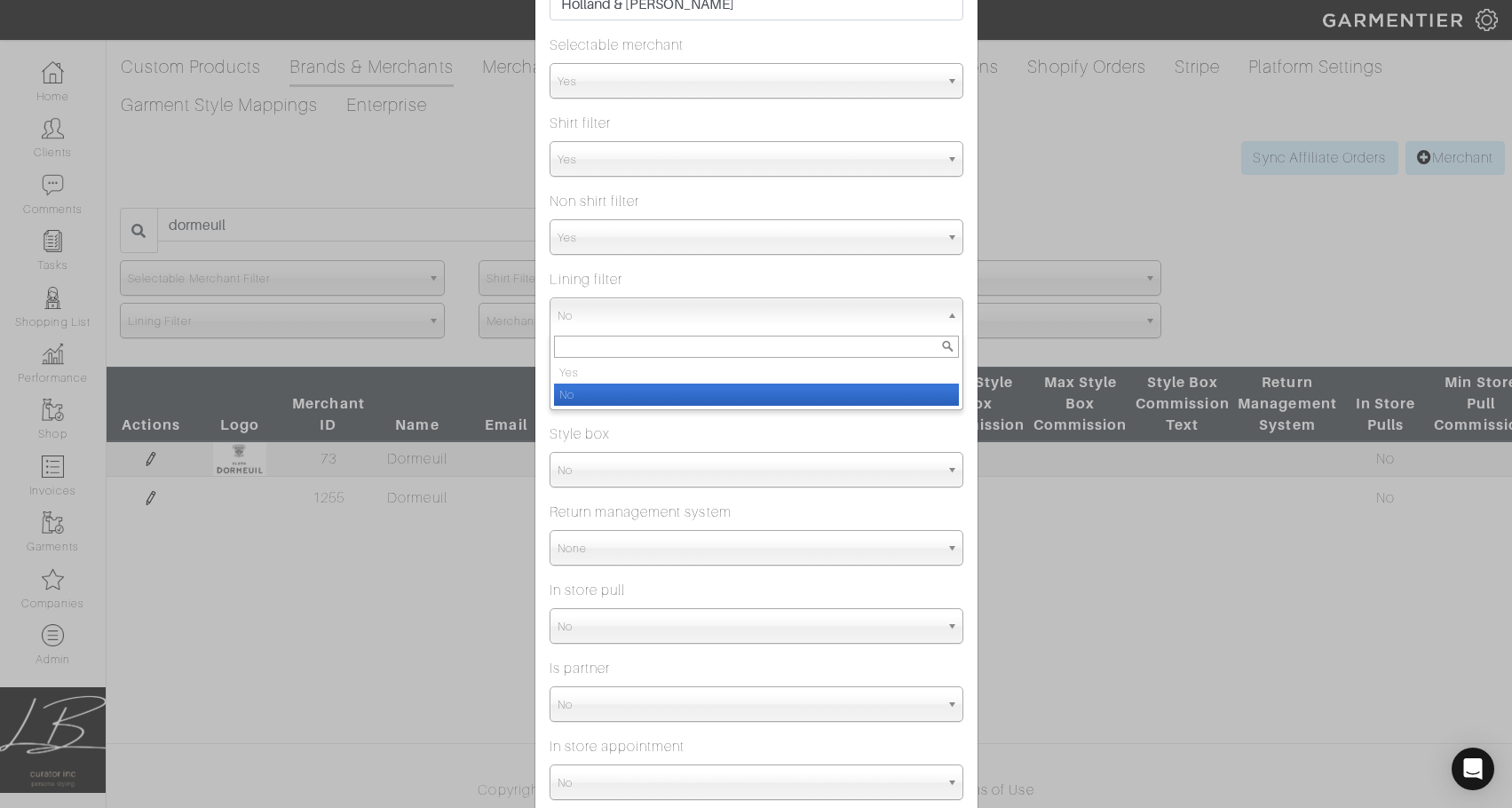 drag, startPoint x: 632, startPoint y: 321, endPoint x: 635, endPoint y: 335, distance: 14.317821 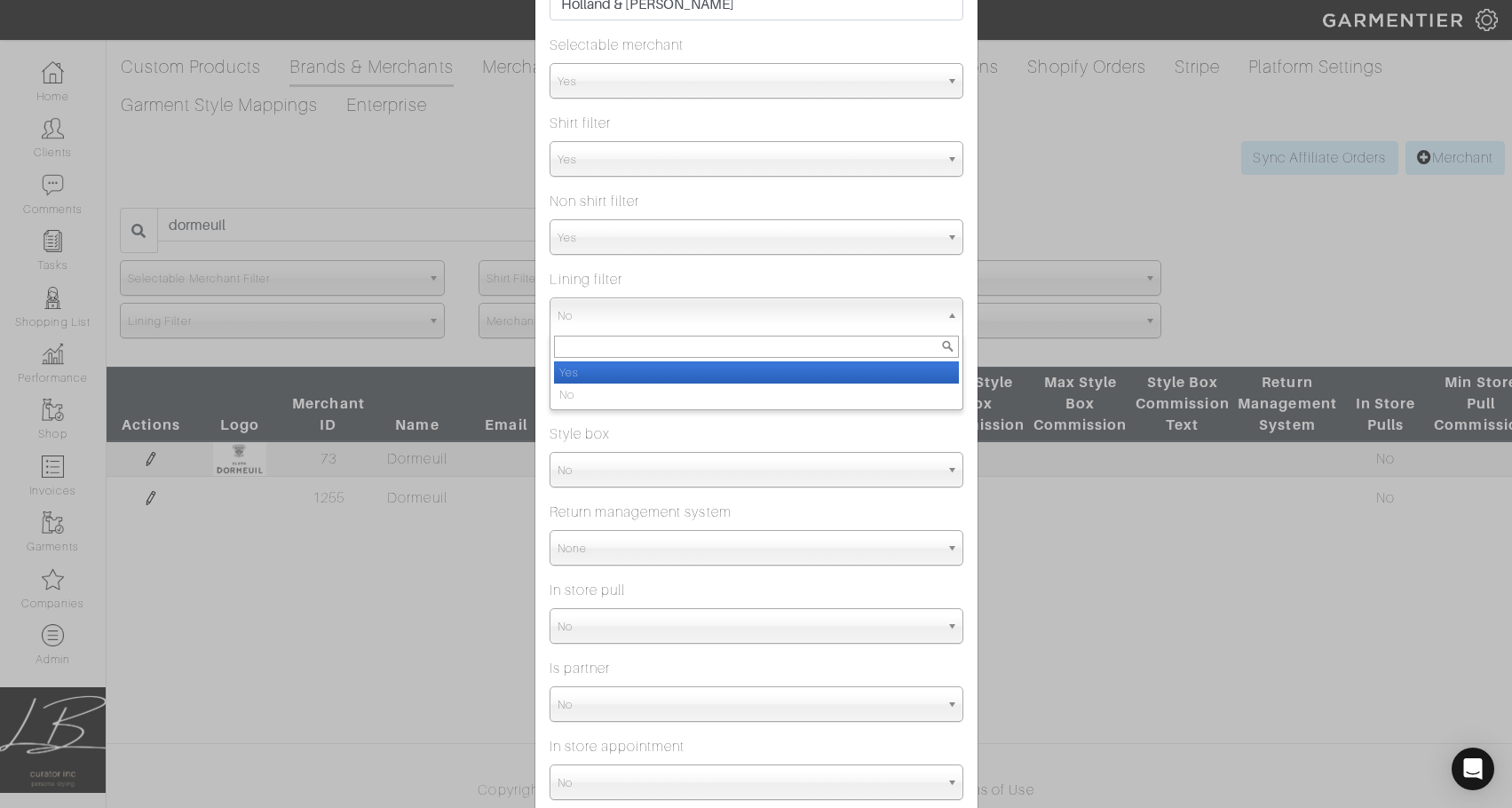 click on "Yes" at bounding box center [756, 372] 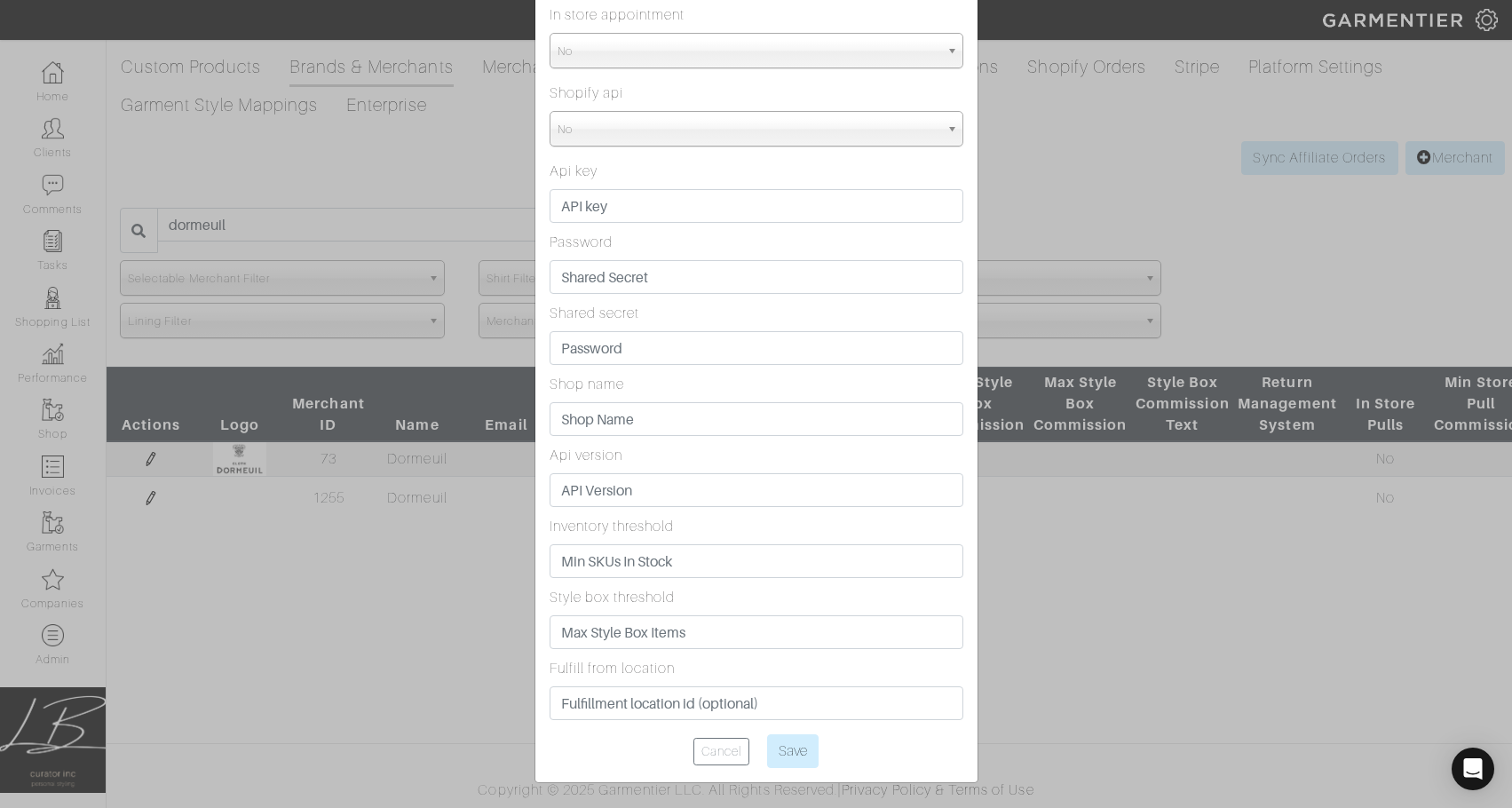 scroll, scrollTop: 947, scrollLeft: 0, axis: vertical 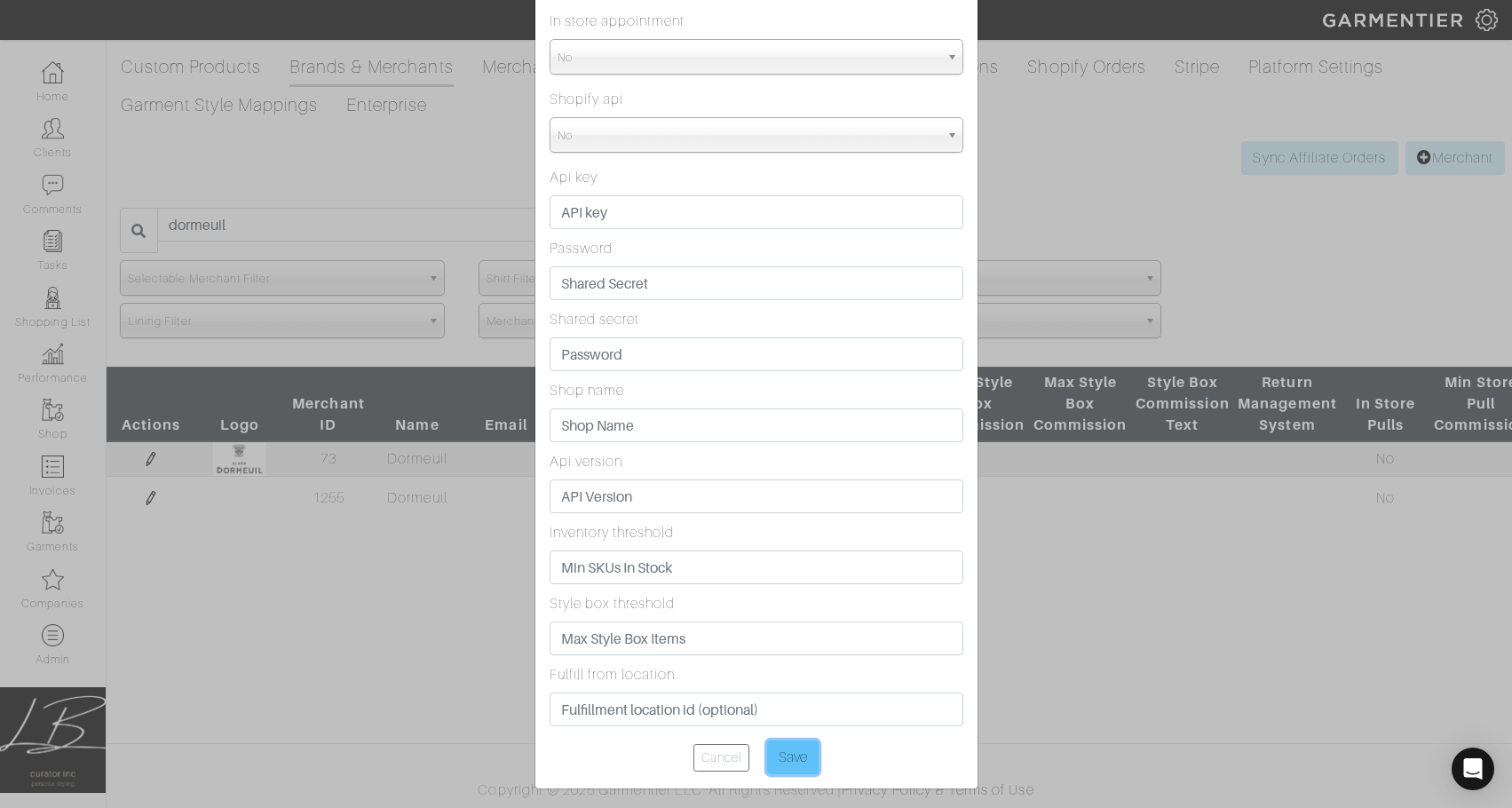 click on "Save" at bounding box center (793, 757) 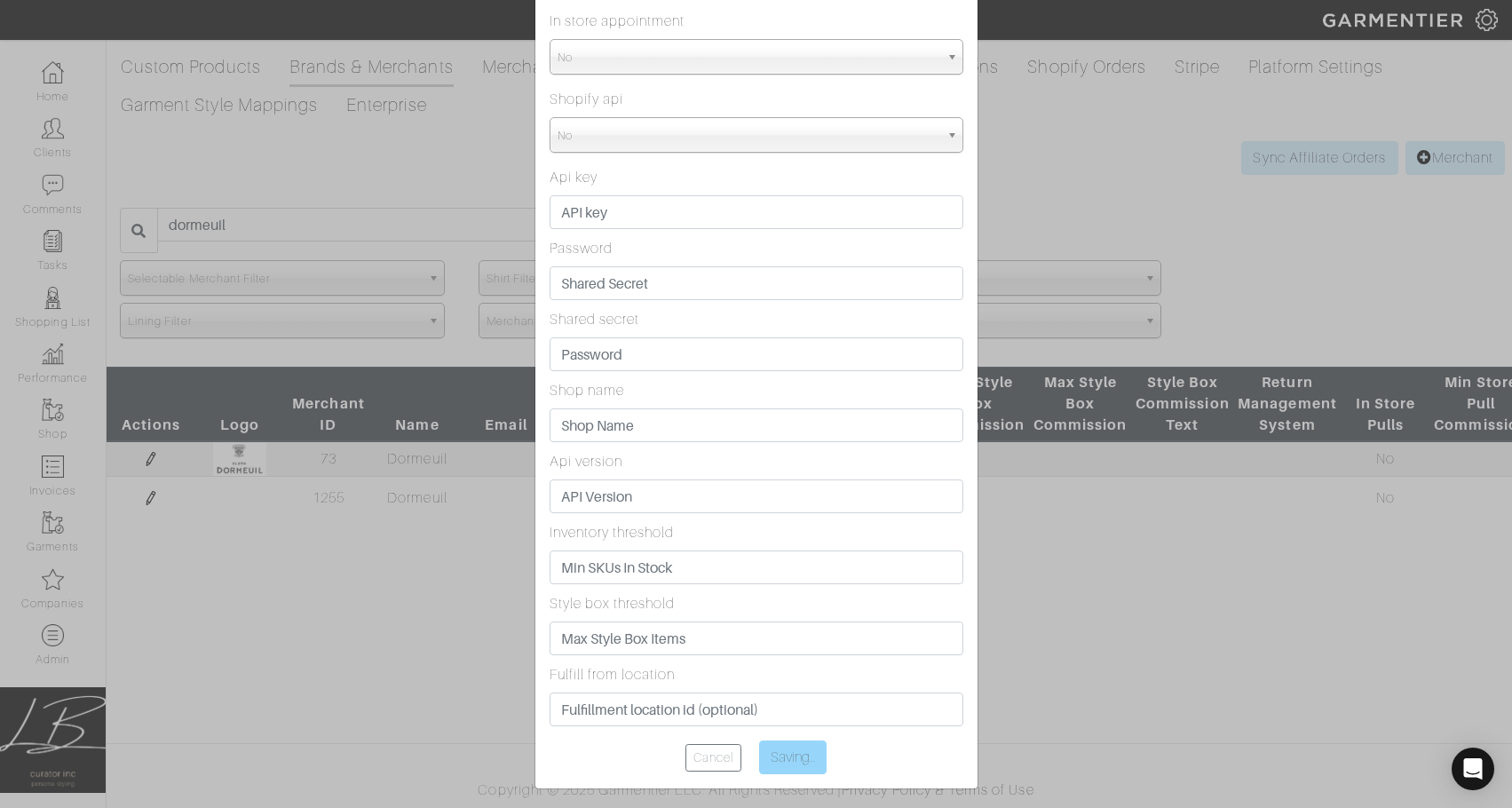 type on "Save" 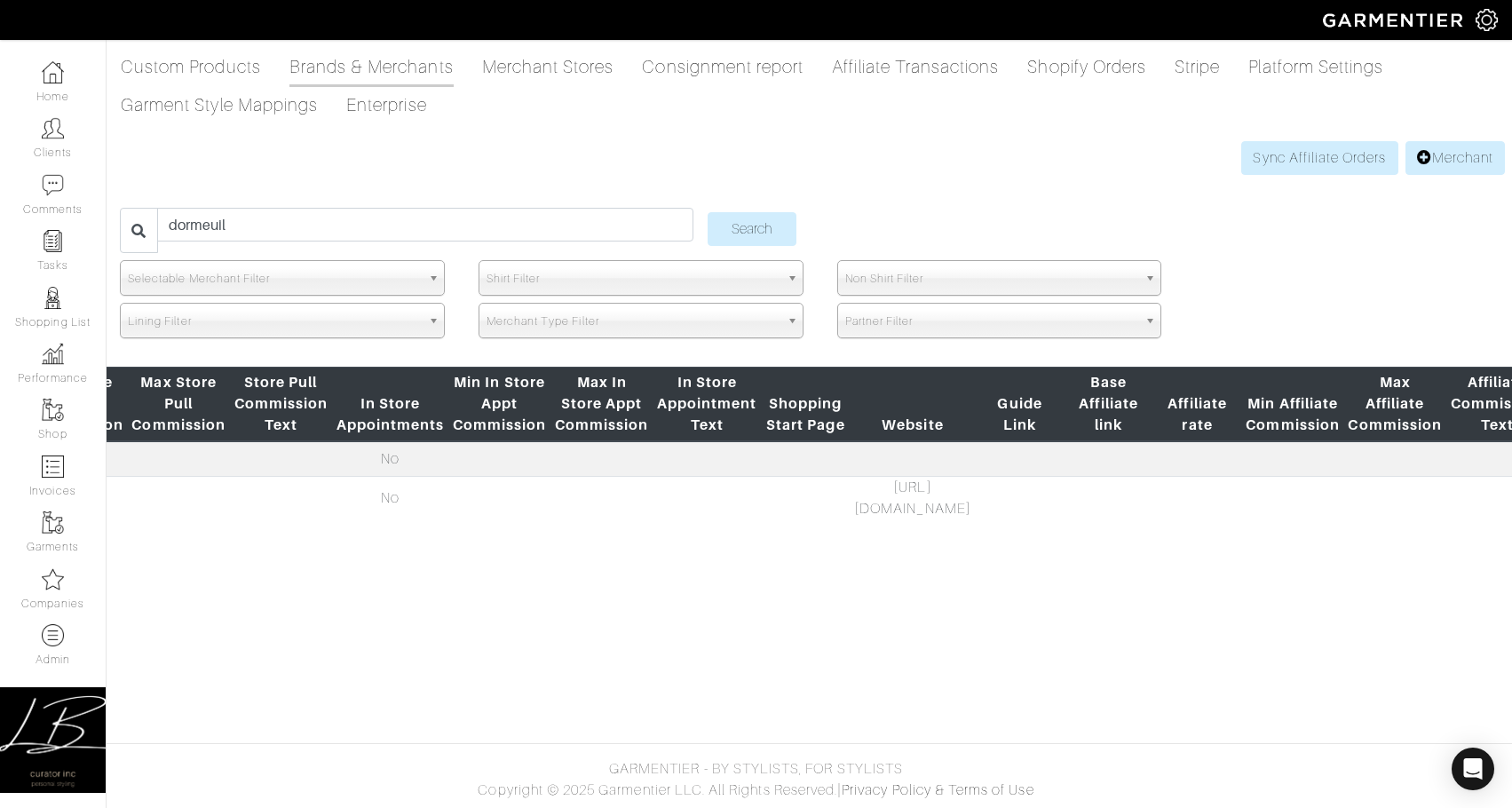 scroll, scrollTop: 0, scrollLeft: 962, axis: horizontal 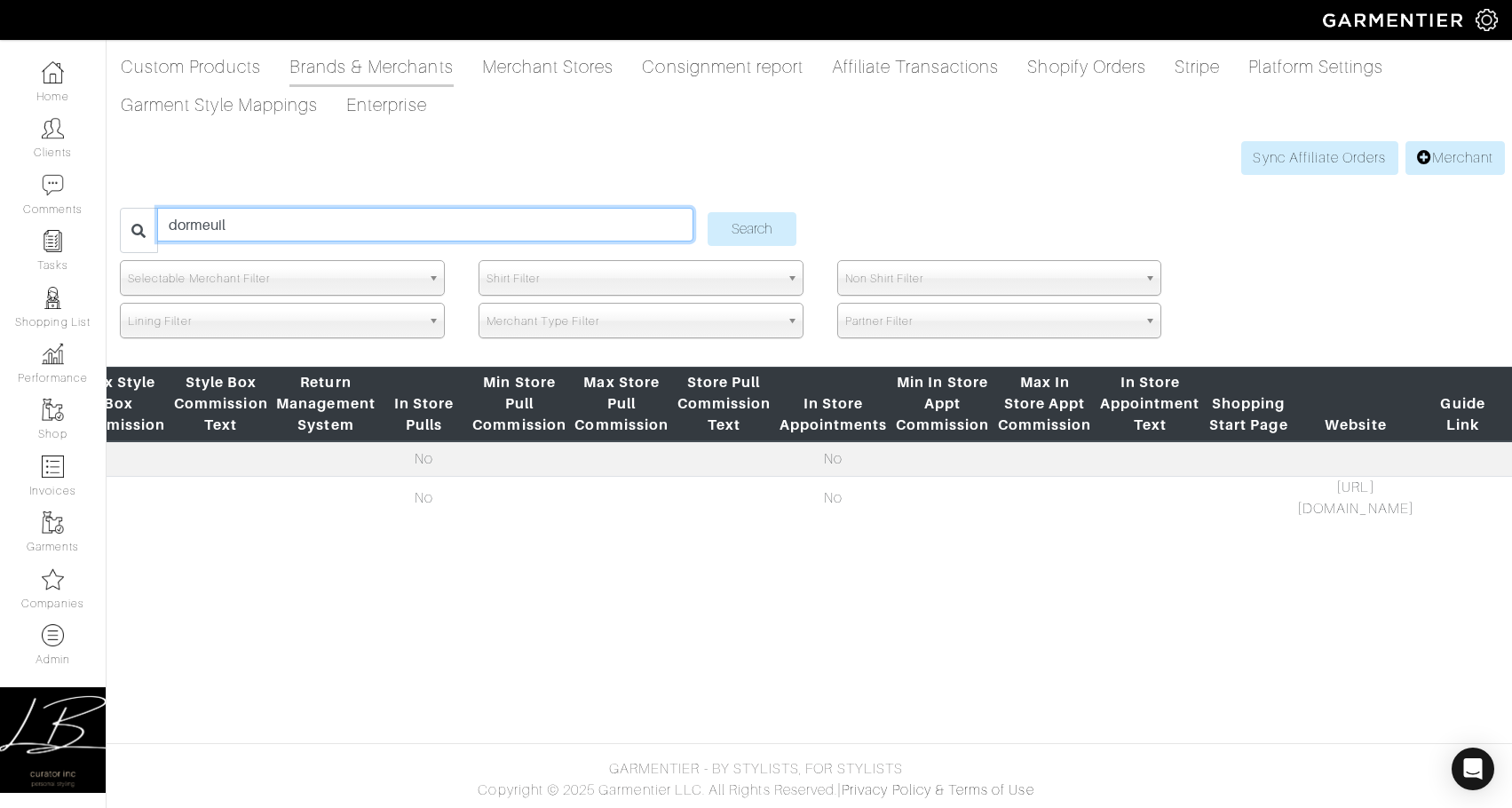drag, startPoint x: 403, startPoint y: 221, endPoint x: 403, endPoint y: 200, distance: 21 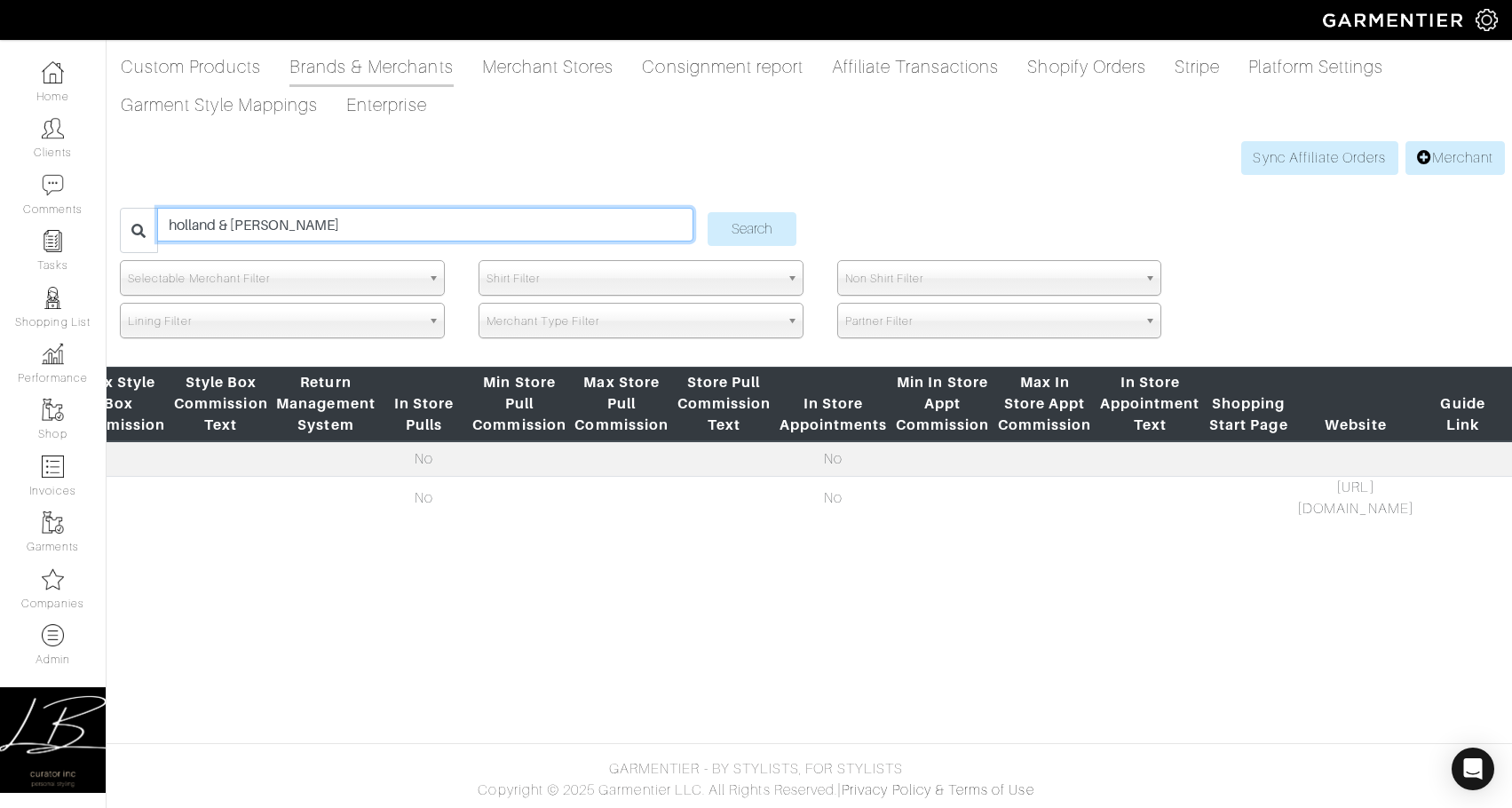 type on "holland & sherry" 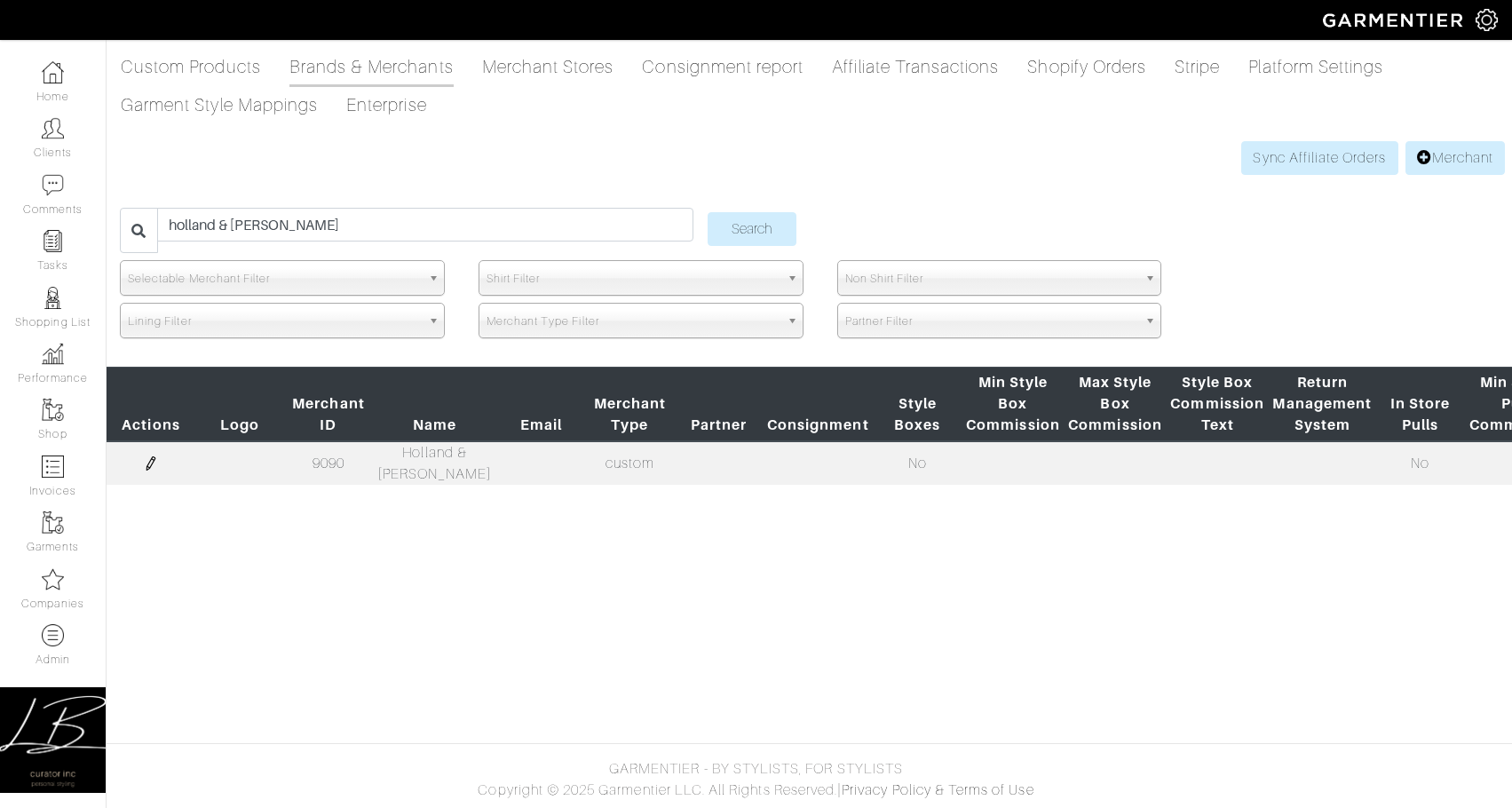 scroll, scrollTop: 0, scrollLeft: 0, axis: both 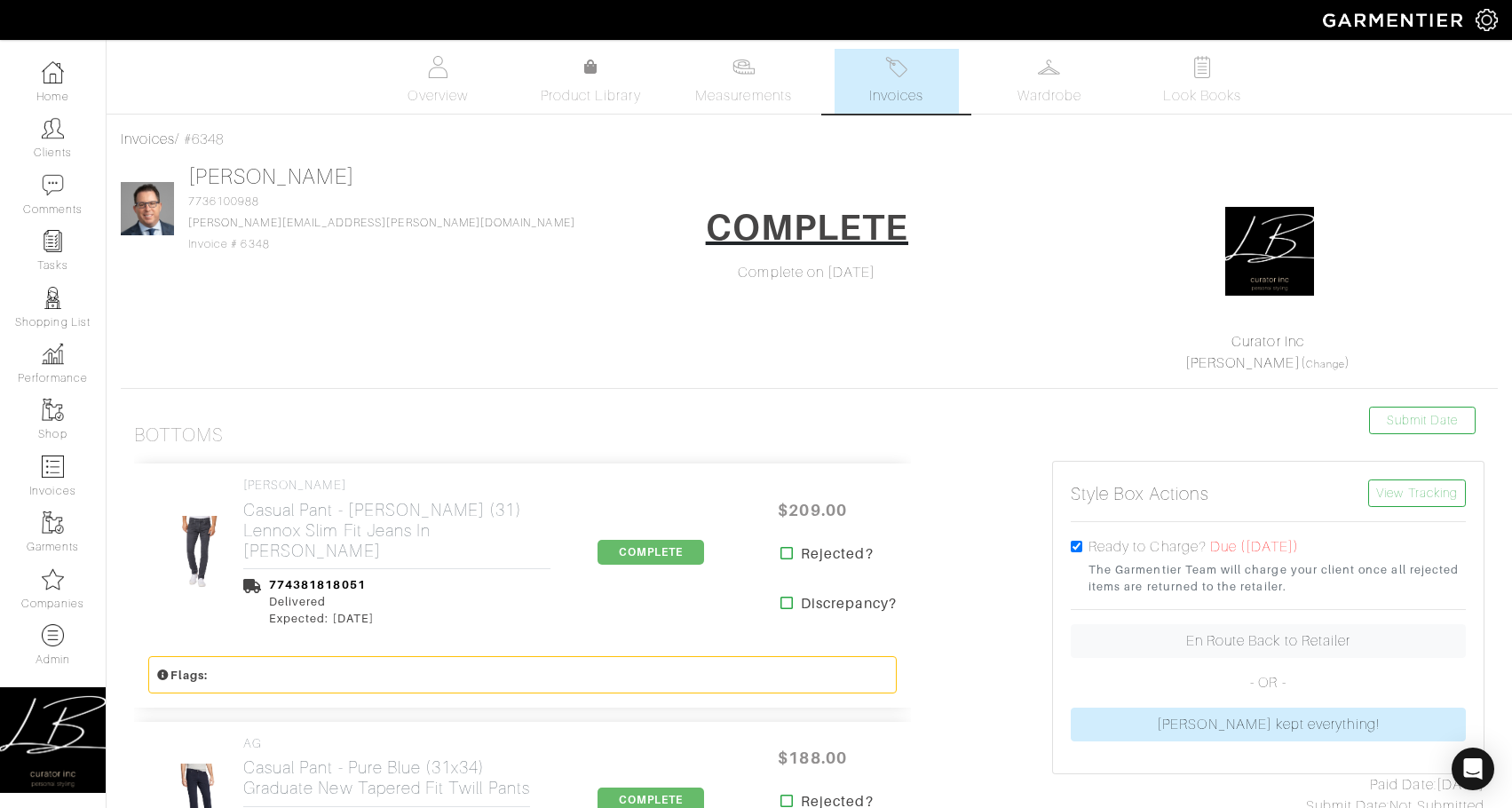 click on "Invoices" at bounding box center (897, 81) 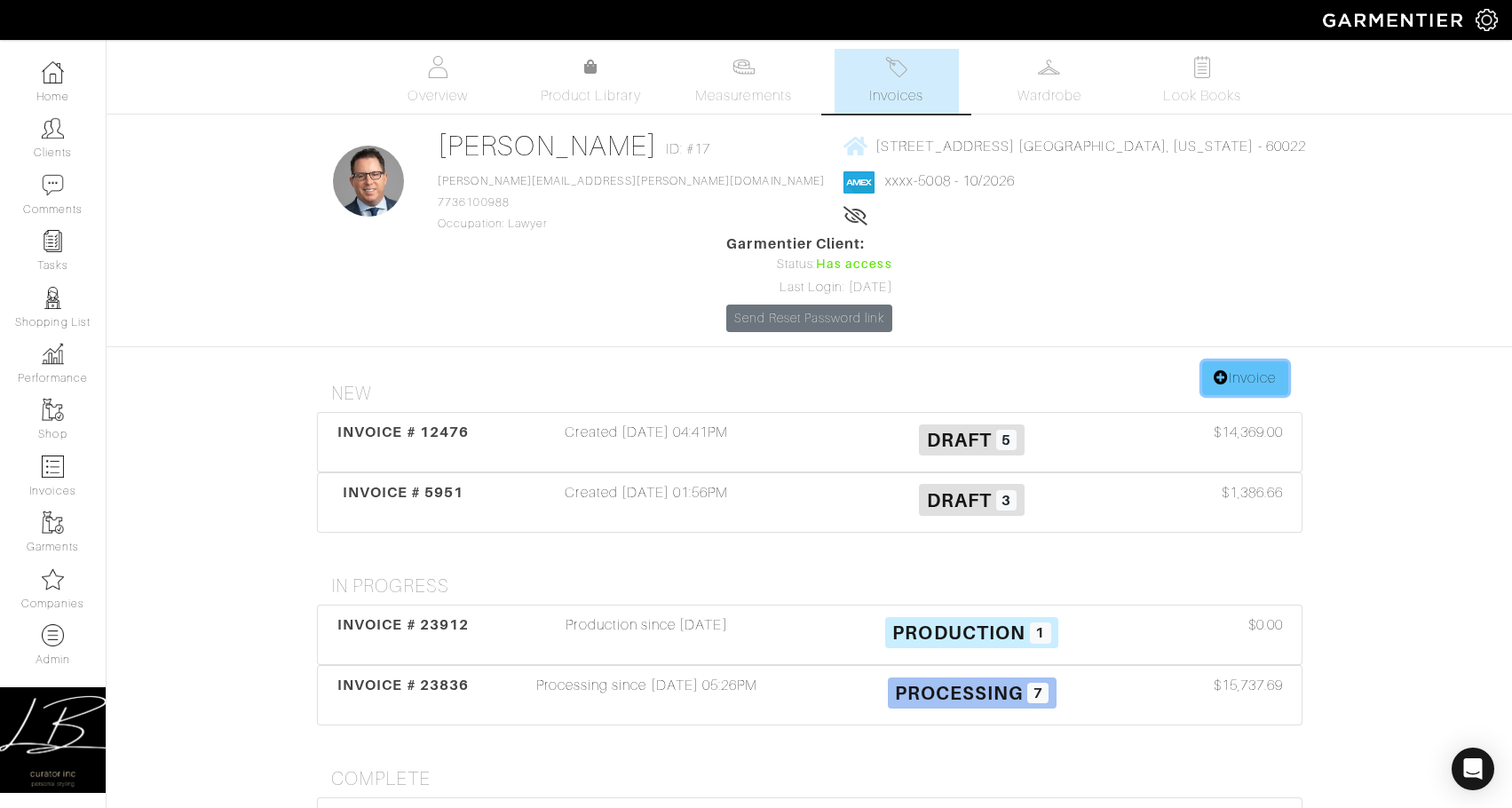 click on "Invoice" at bounding box center (1245, 378) 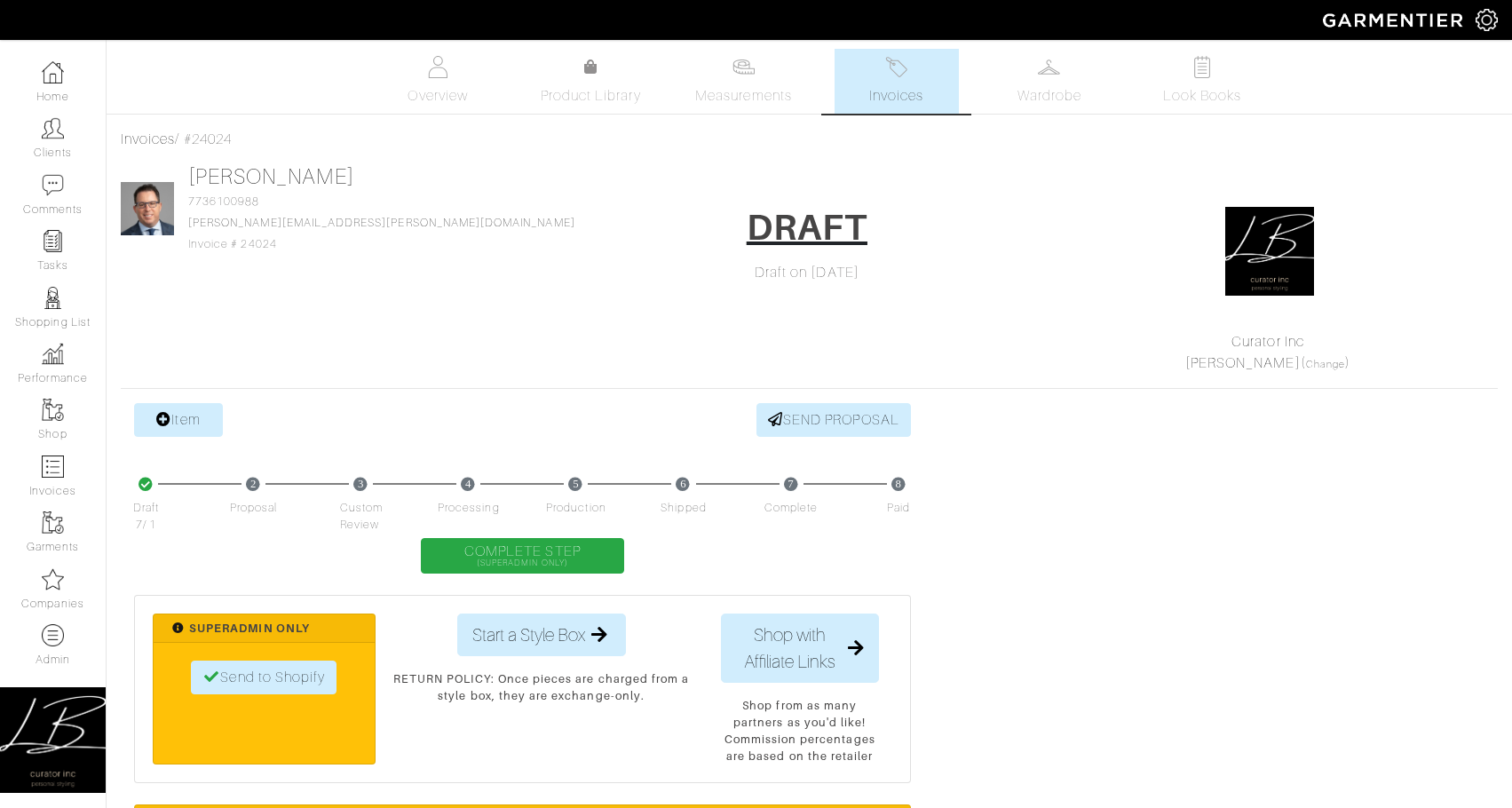 scroll, scrollTop: 0, scrollLeft: 0, axis: both 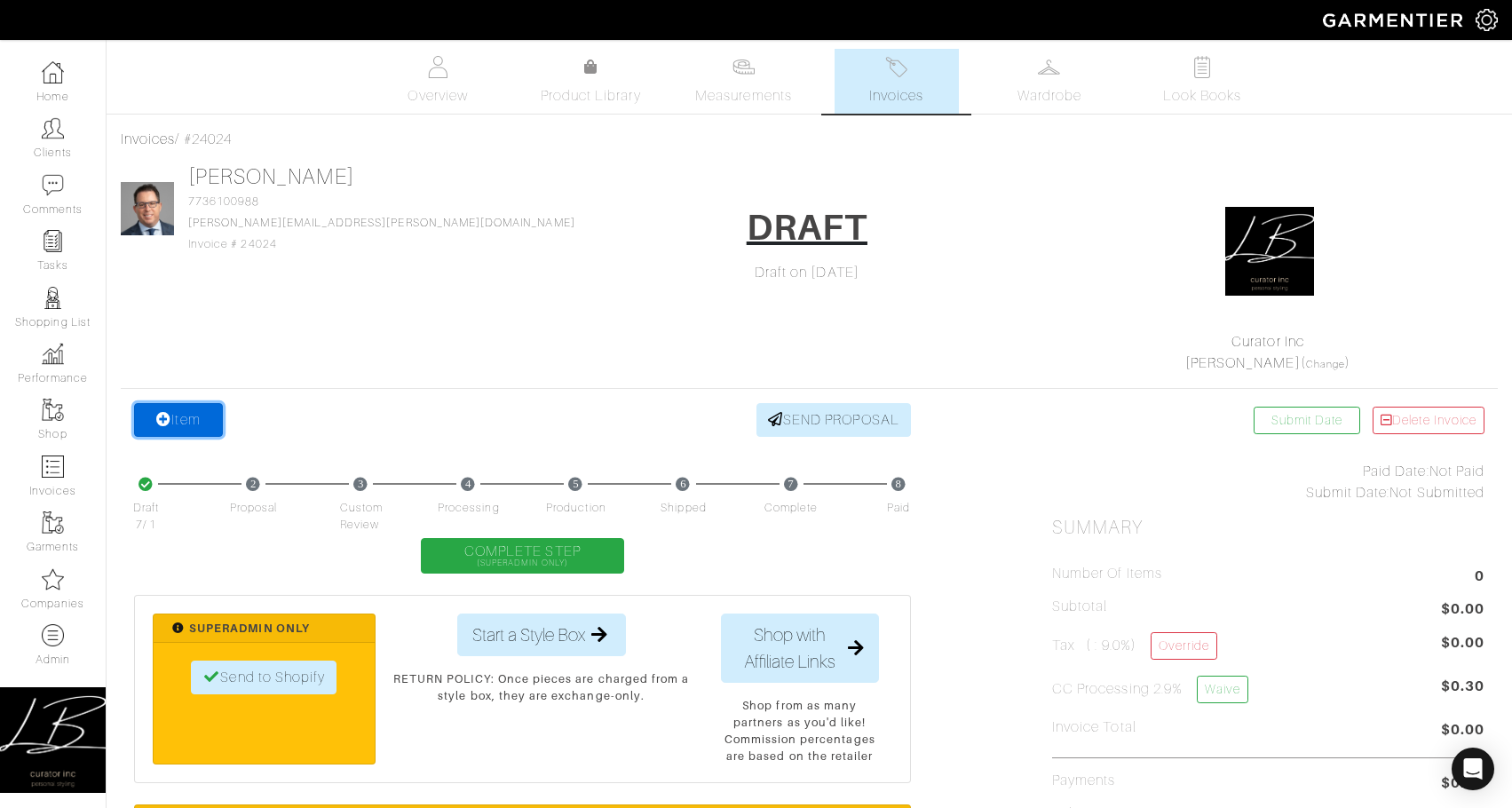 click on "Item" at bounding box center [178, 420] 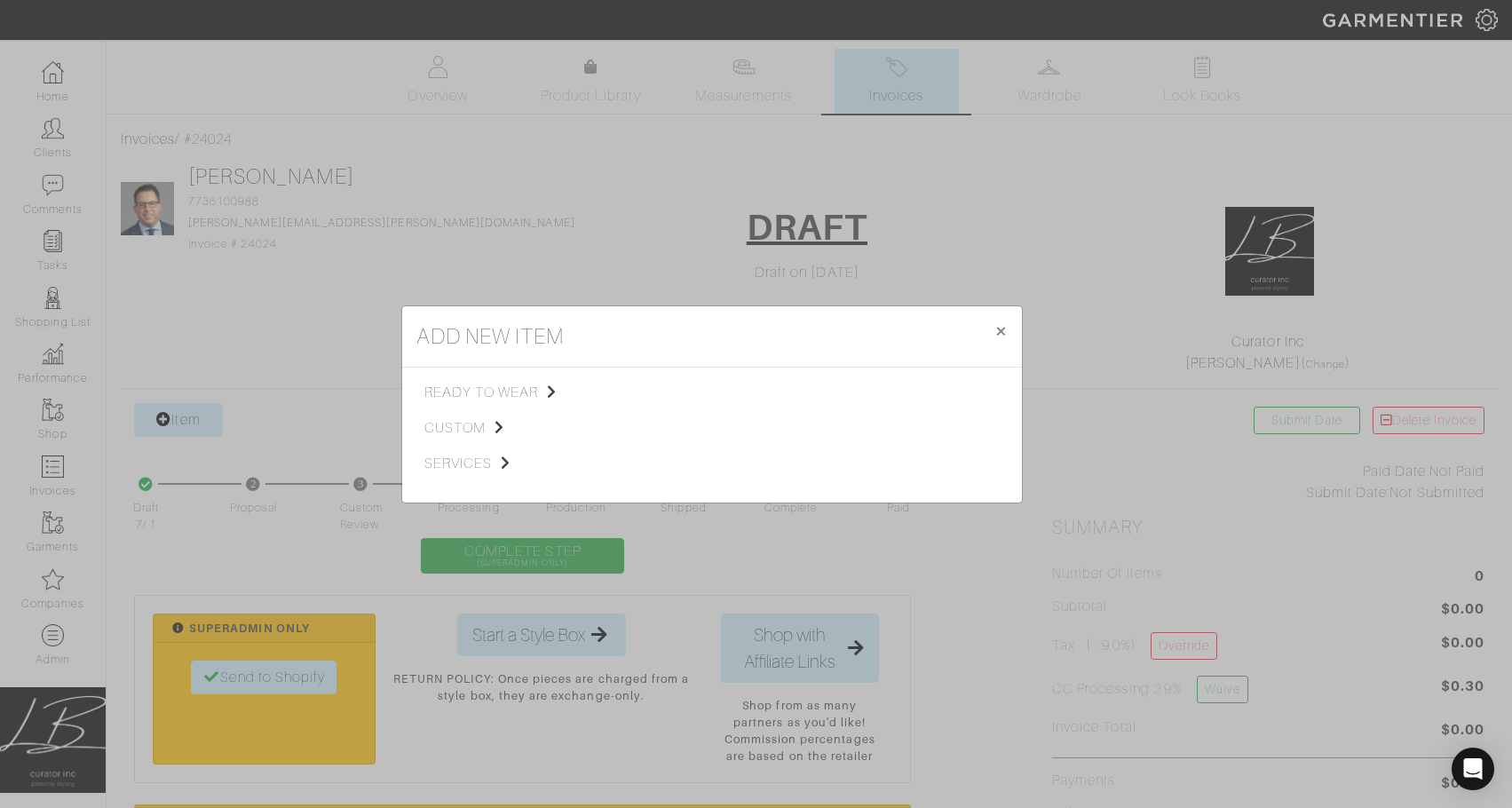 click on "custom" at bounding box center (513, 428) 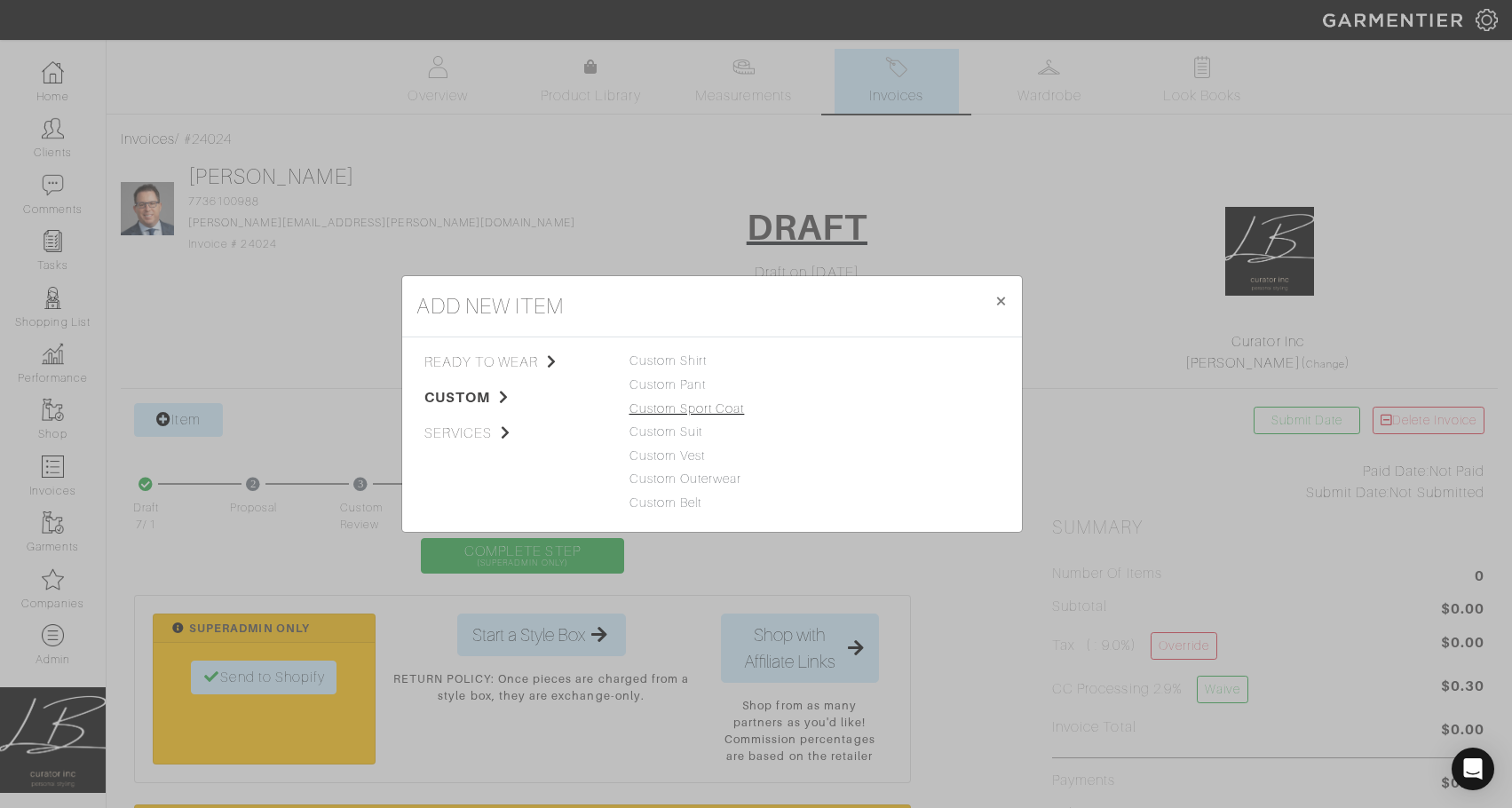 click on "Custom Sport Coat" at bounding box center (687, 408) 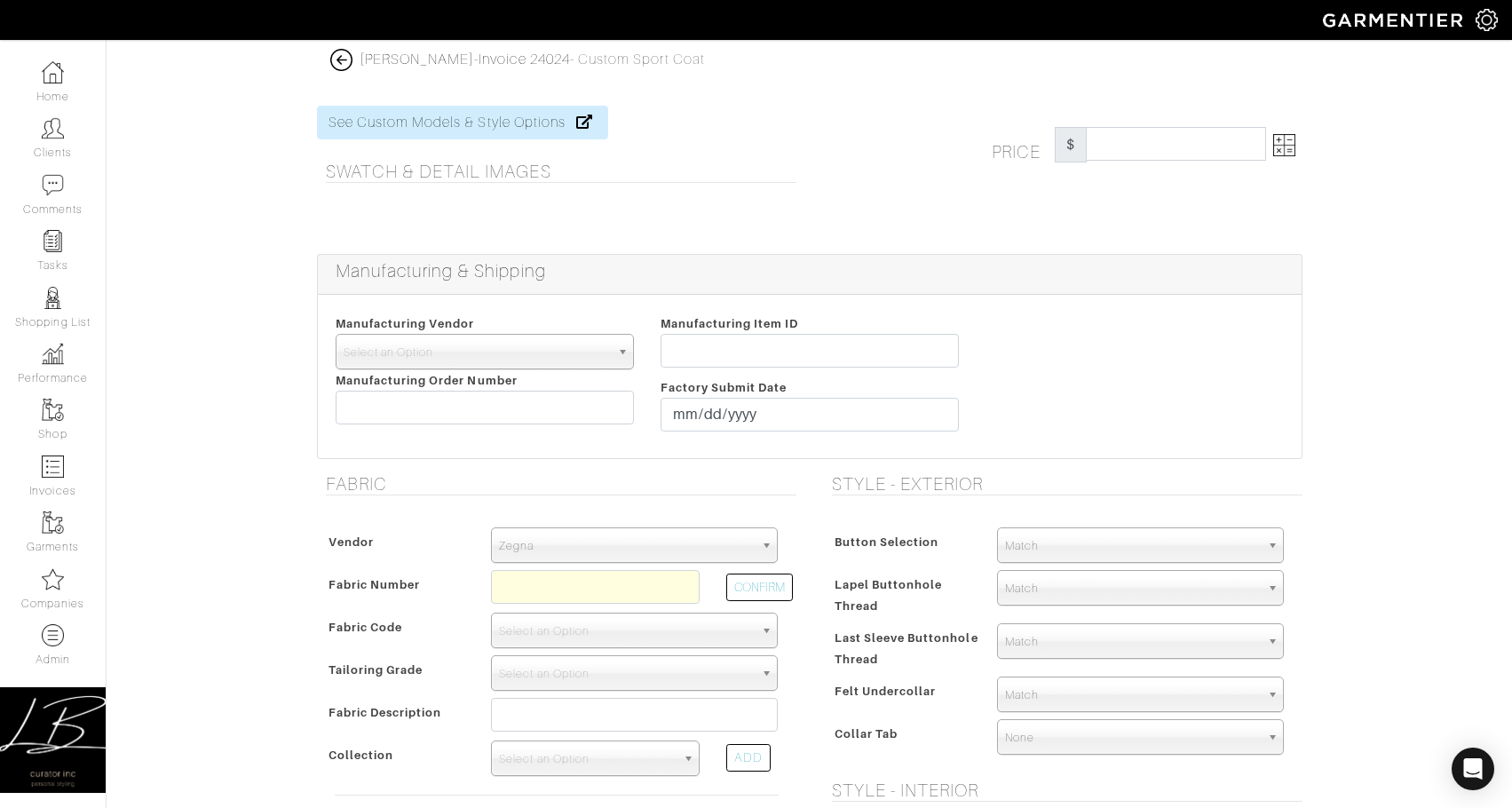 click on "Zegna" at bounding box center [626, 546] 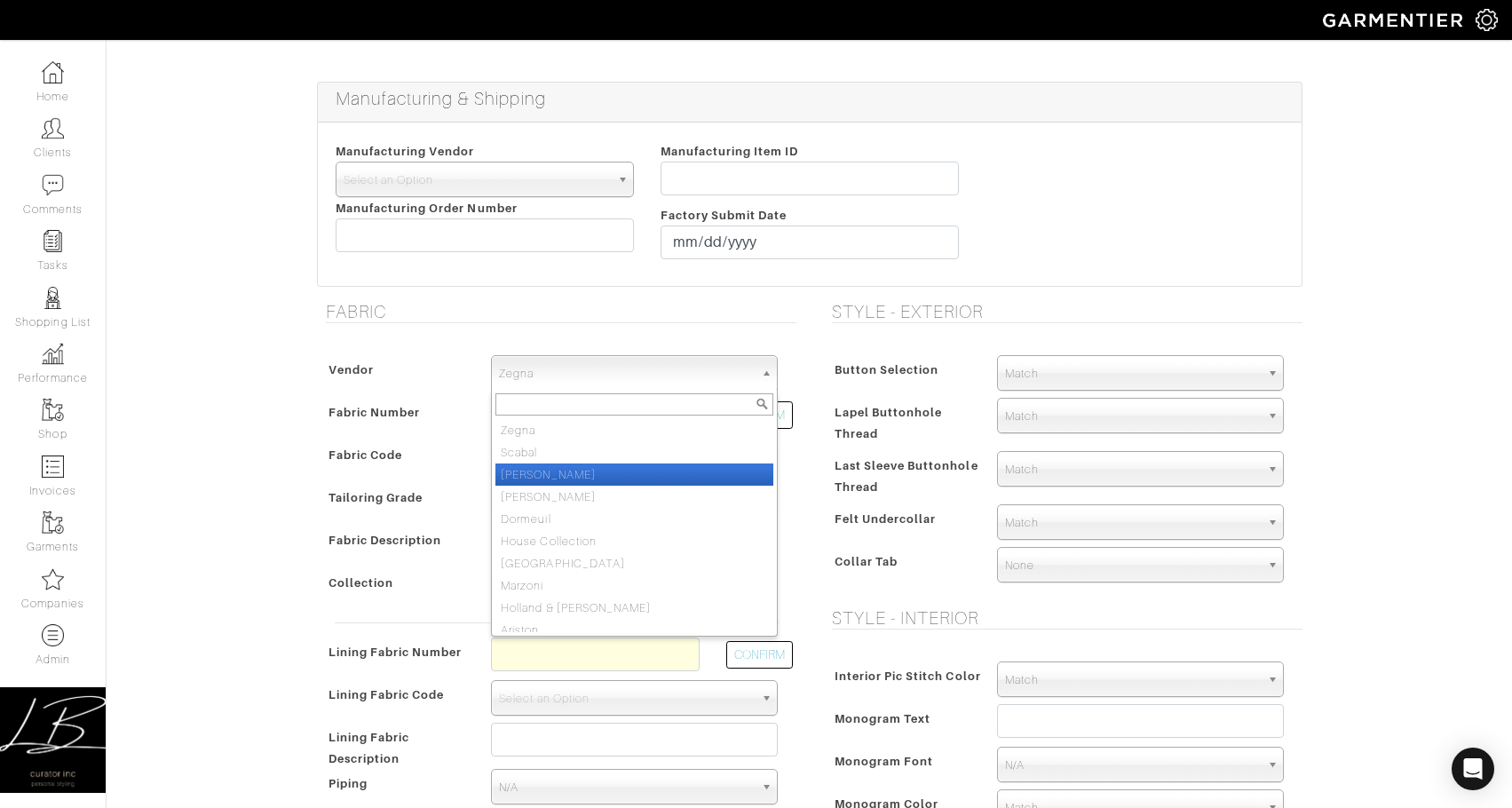 scroll, scrollTop: 216, scrollLeft: 0, axis: vertical 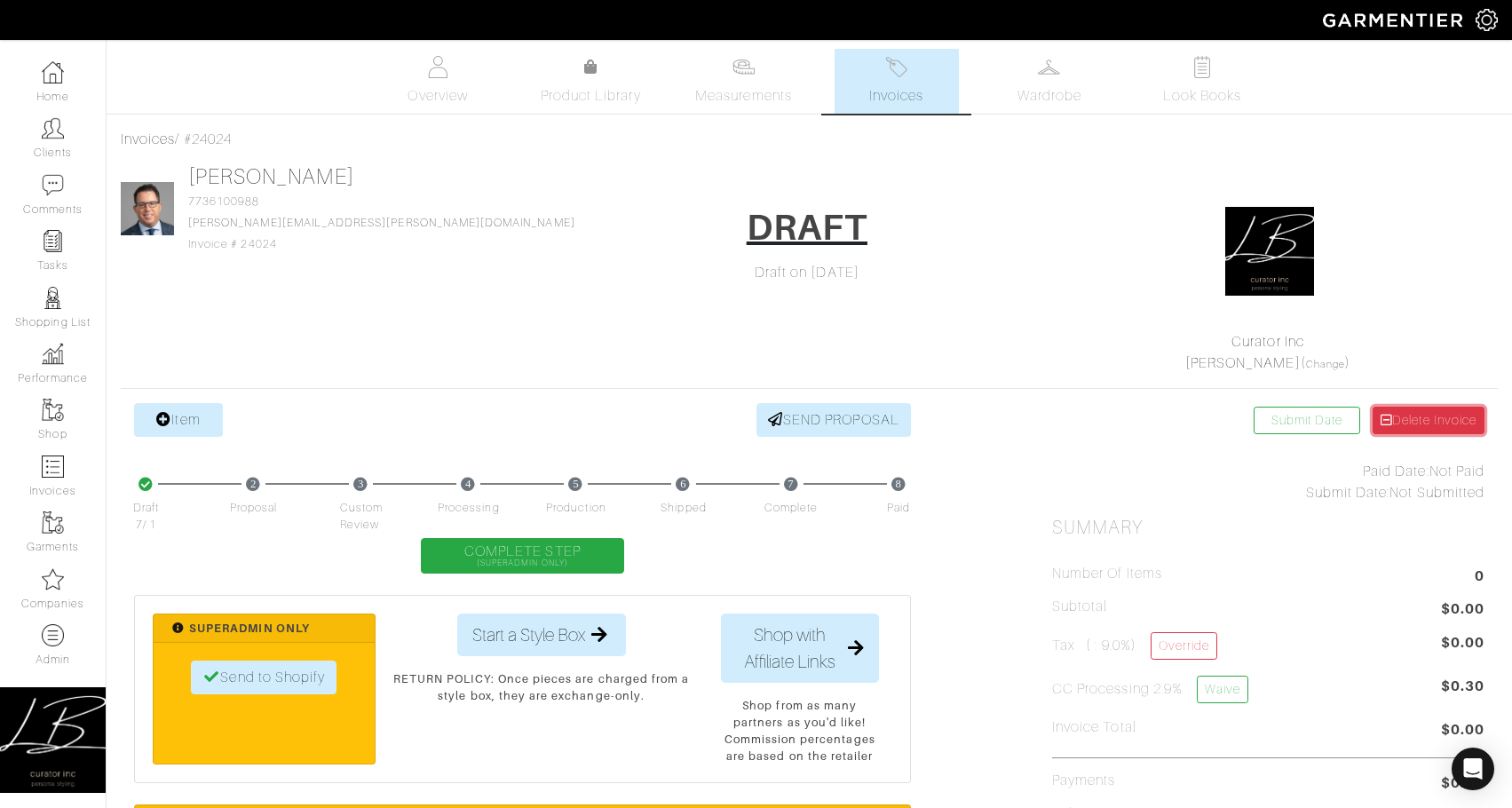 click on "Delete Invoice" at bounding box center (1429, 420) 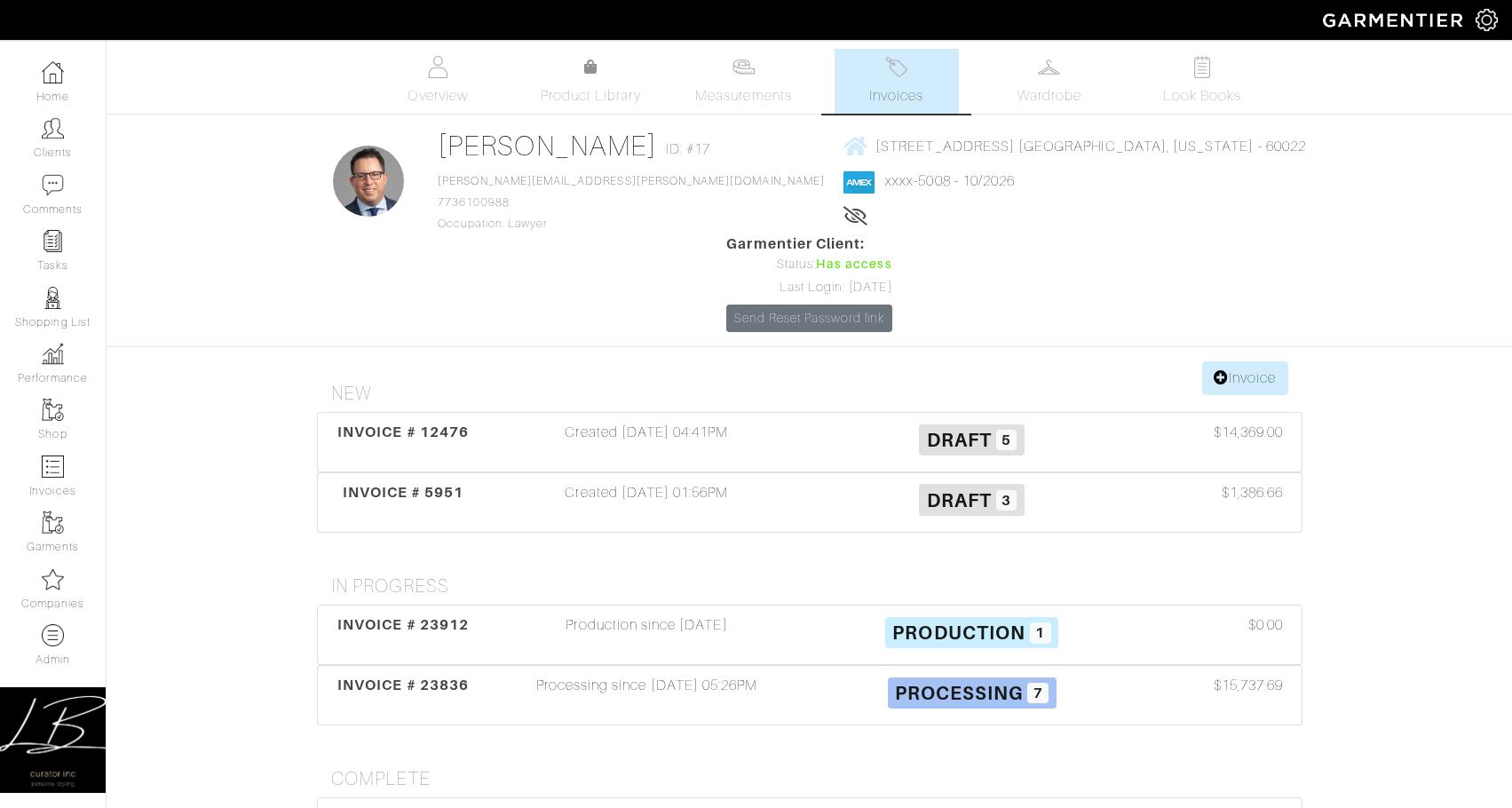scroll, scrollTop: 0, scrollLeft: 0, axis: both 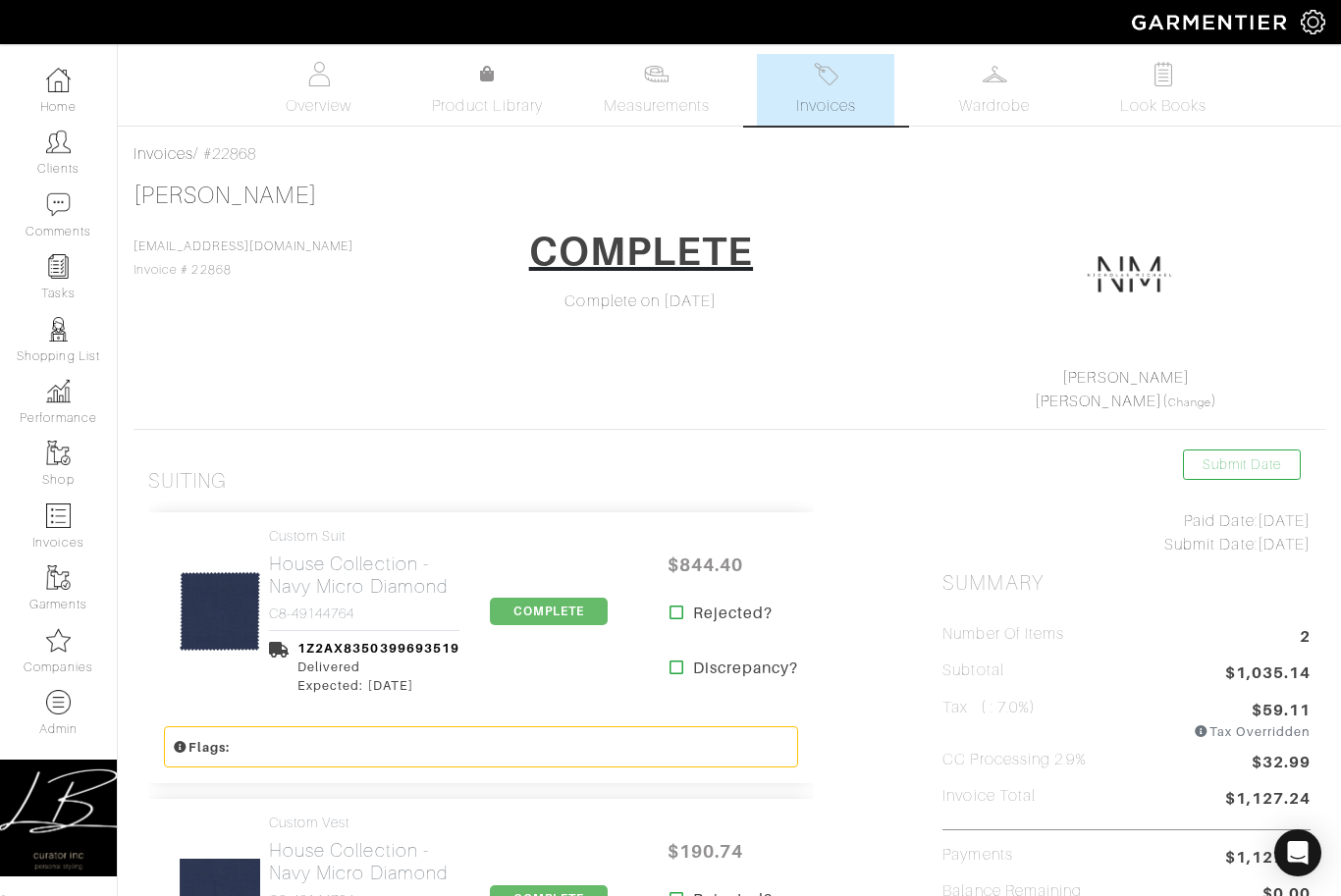 click on "Invoices" at bounding box center [826, 89] 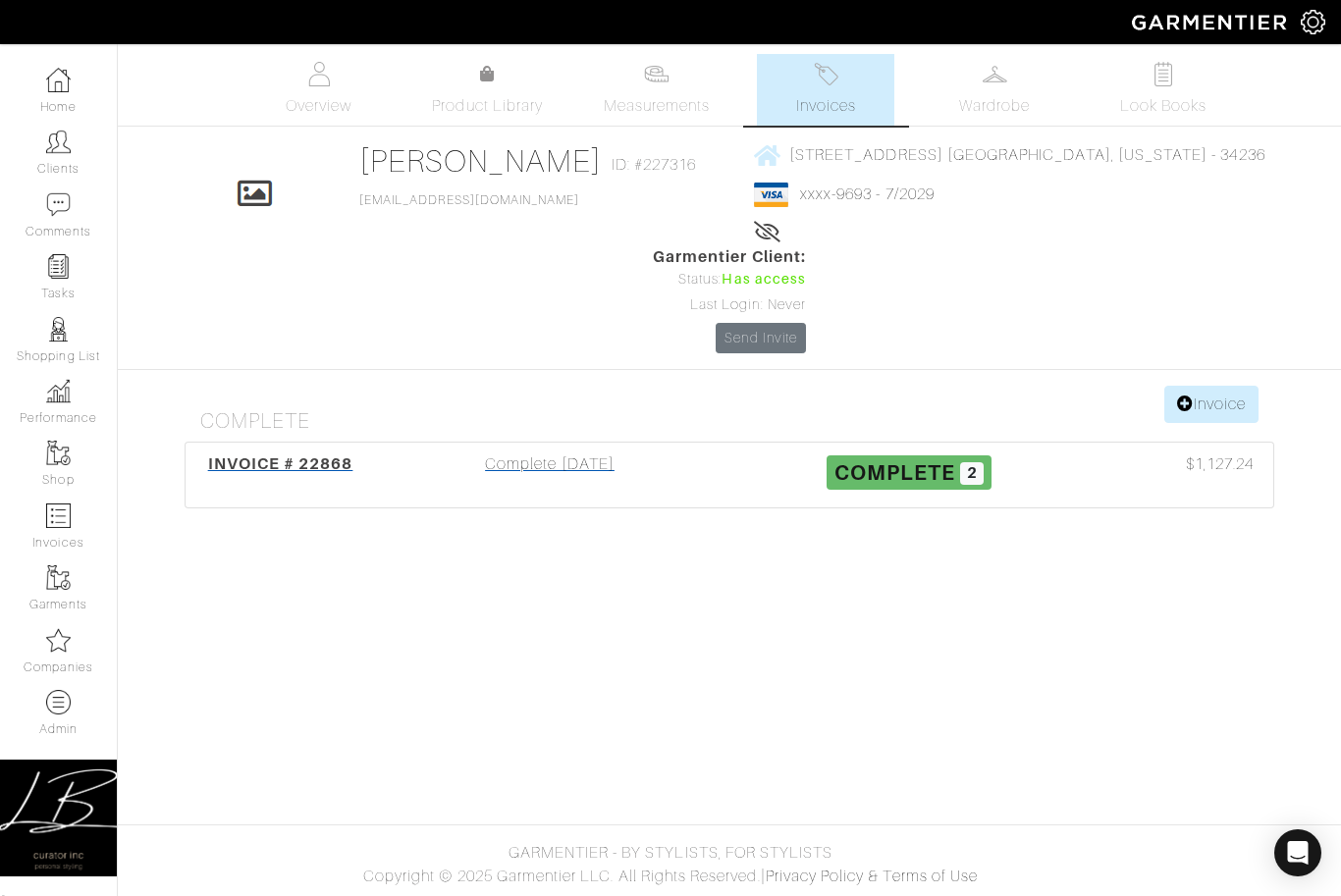 click on "Complete [DATE]" at bounding box center [550, 475] 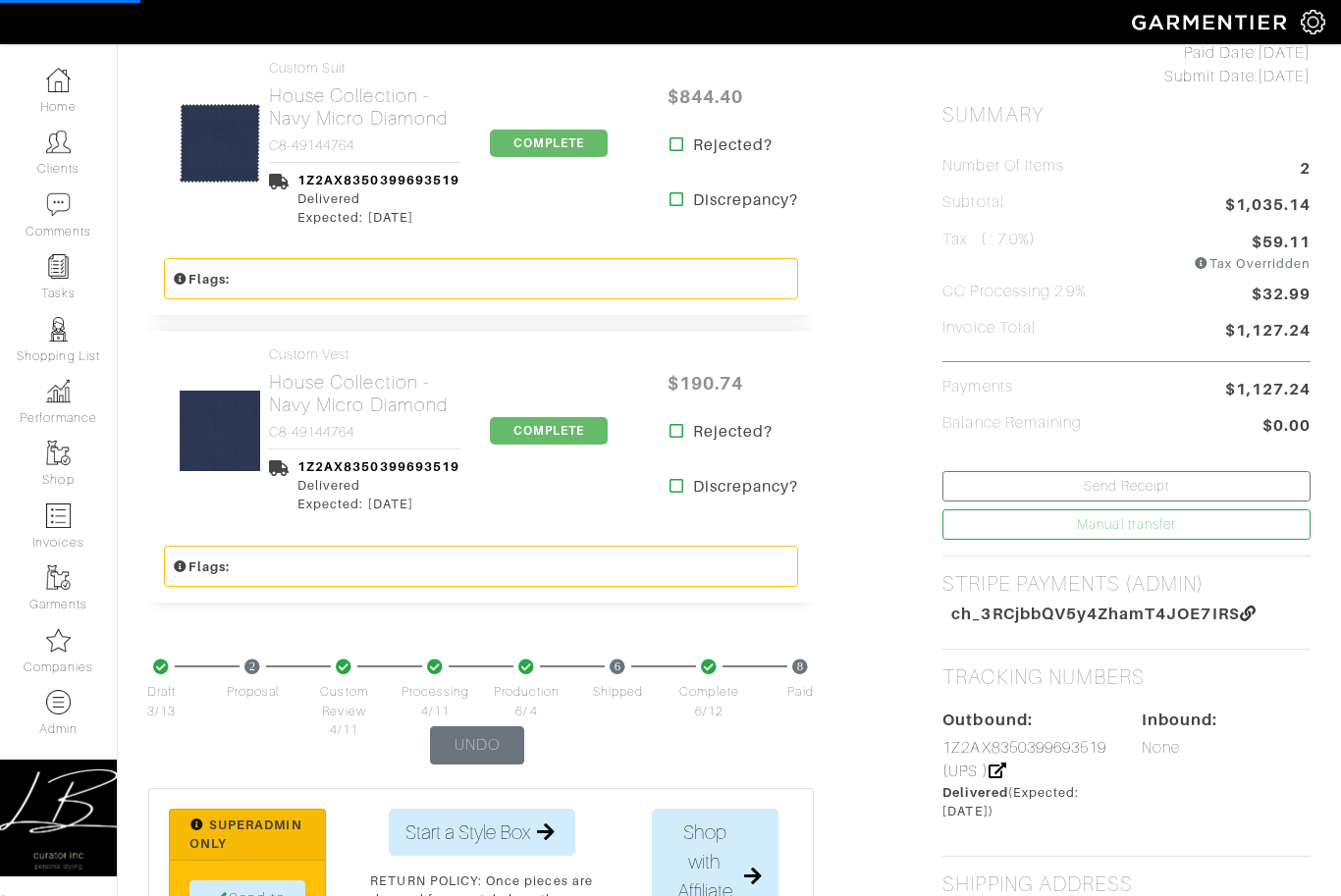 scroll, scrollTop: 470, scrollLeft: 0, axis: vertical 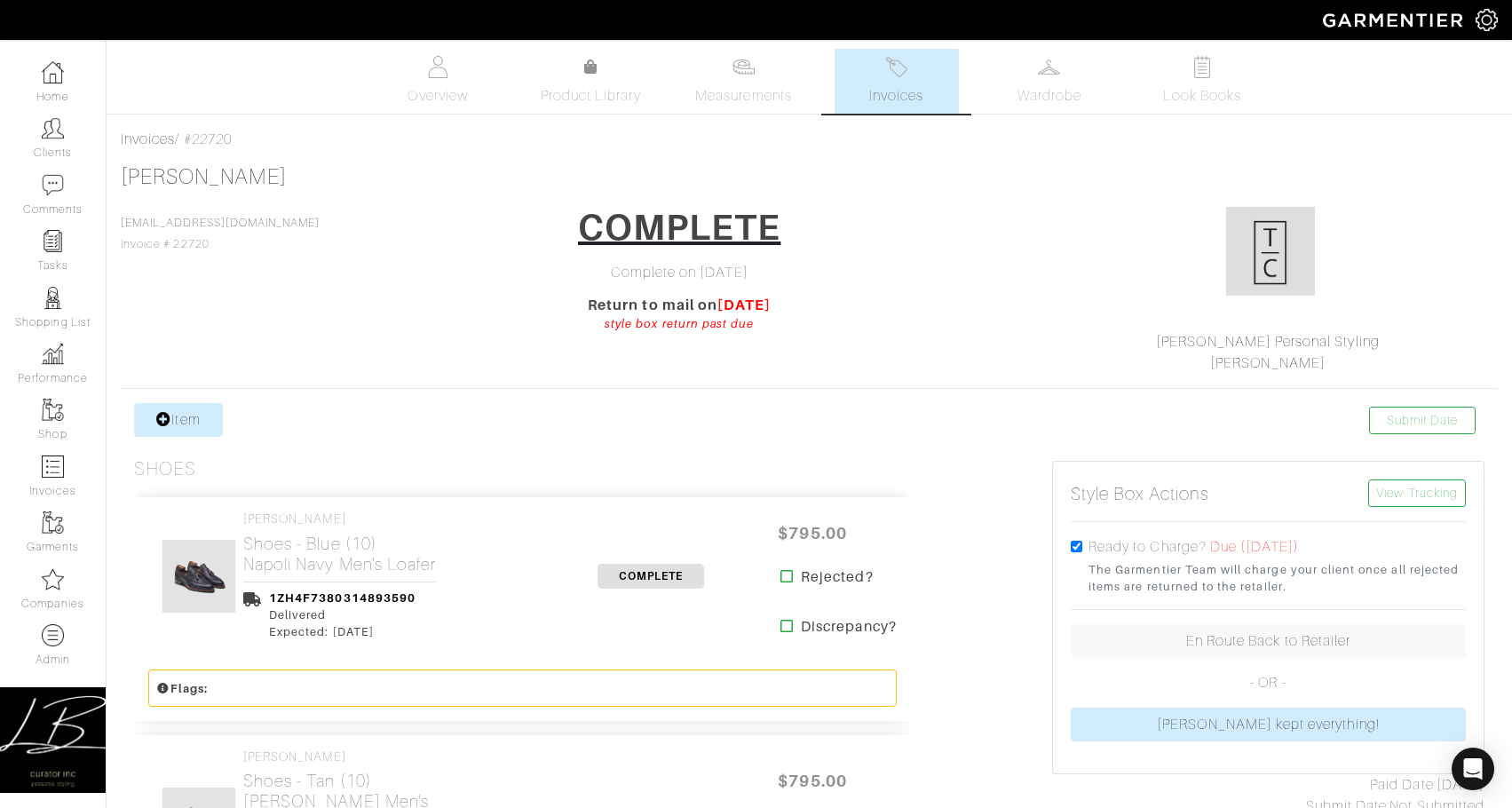 click on "Invoices" at bounding box center [896, 96] 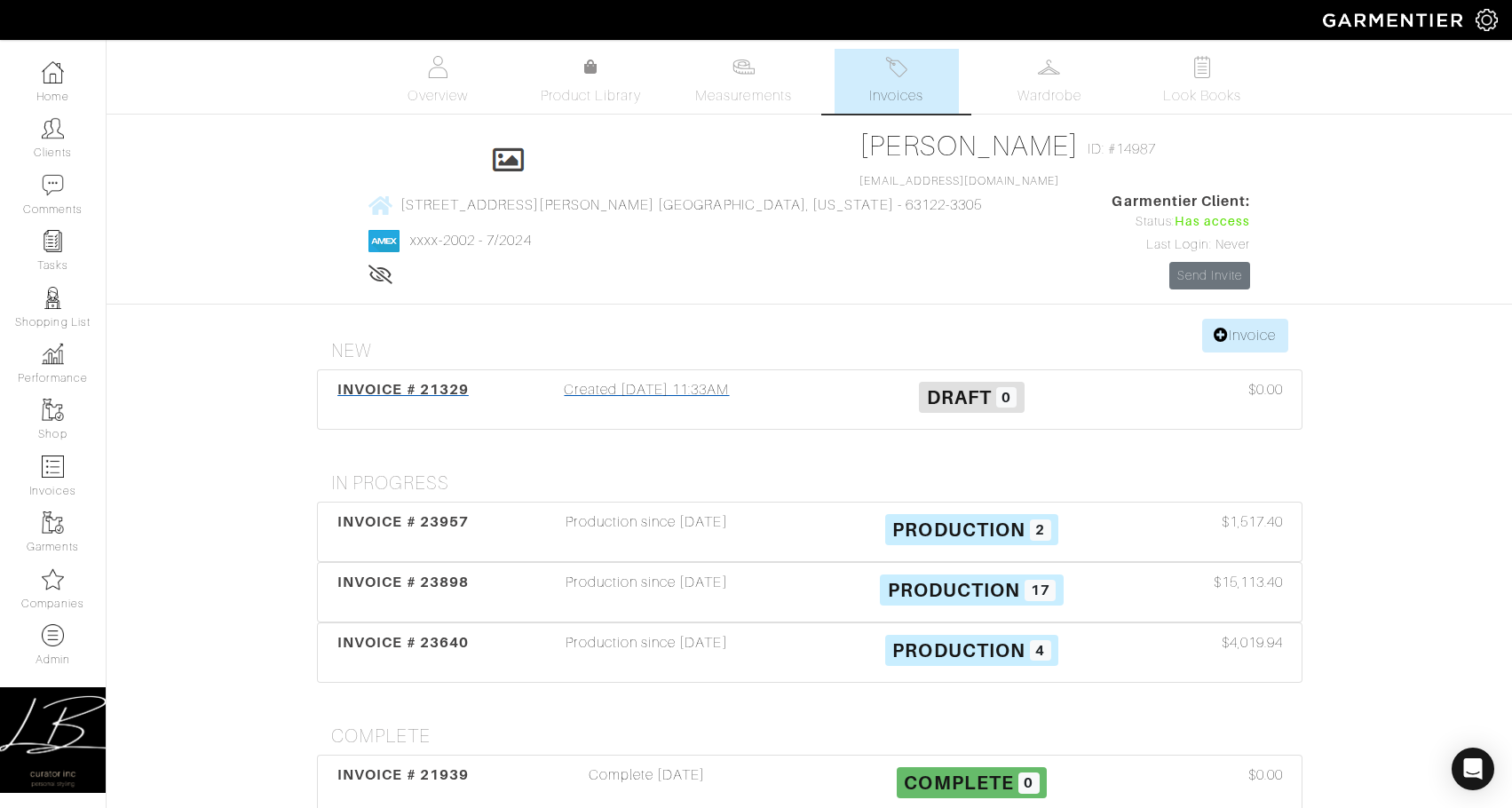 click on "Created 09/19/24 11:33AM" at bounding box center (647, 400) 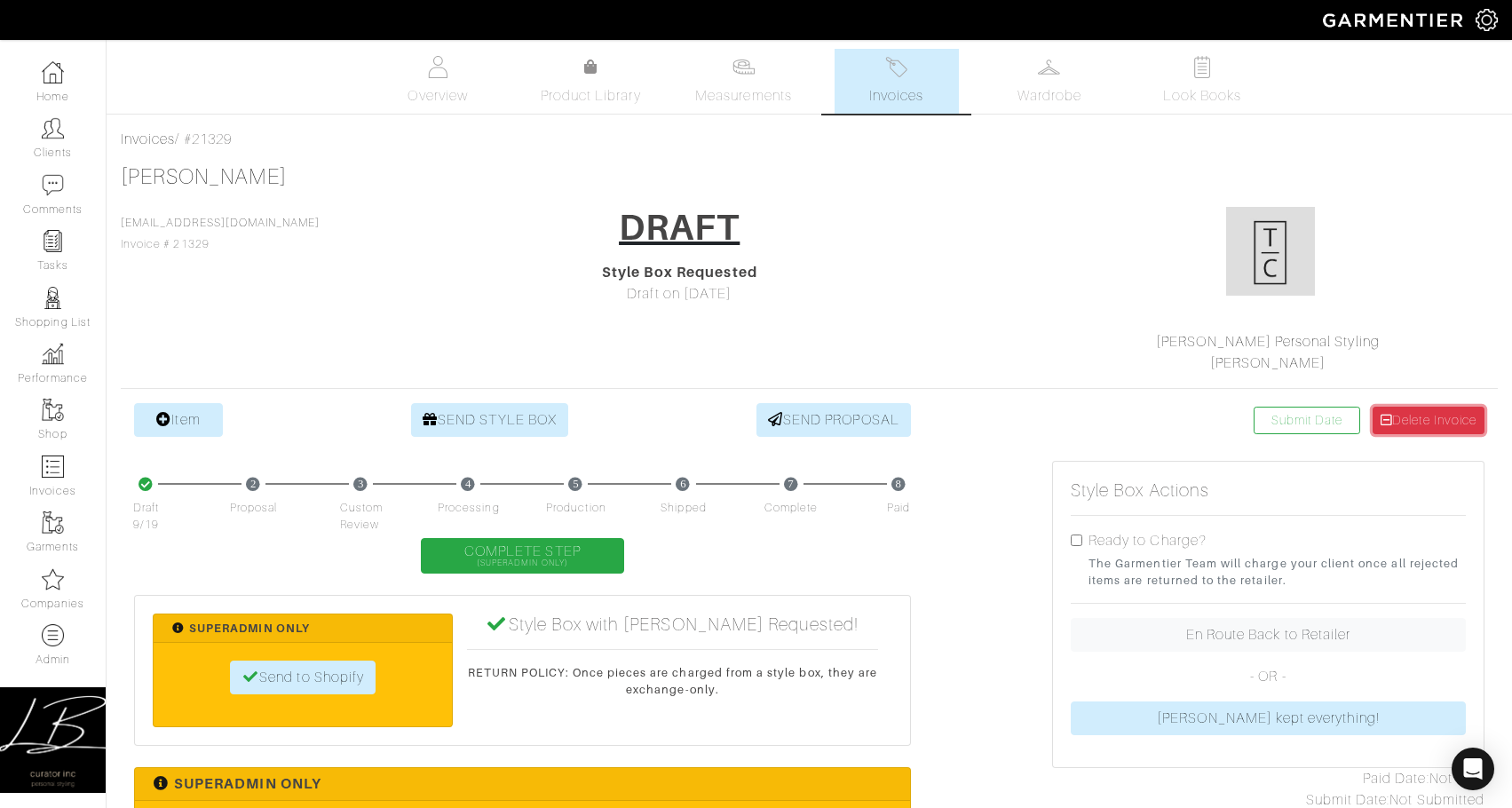 click on "Delete Invoice" at bounding box center [1429, 420] 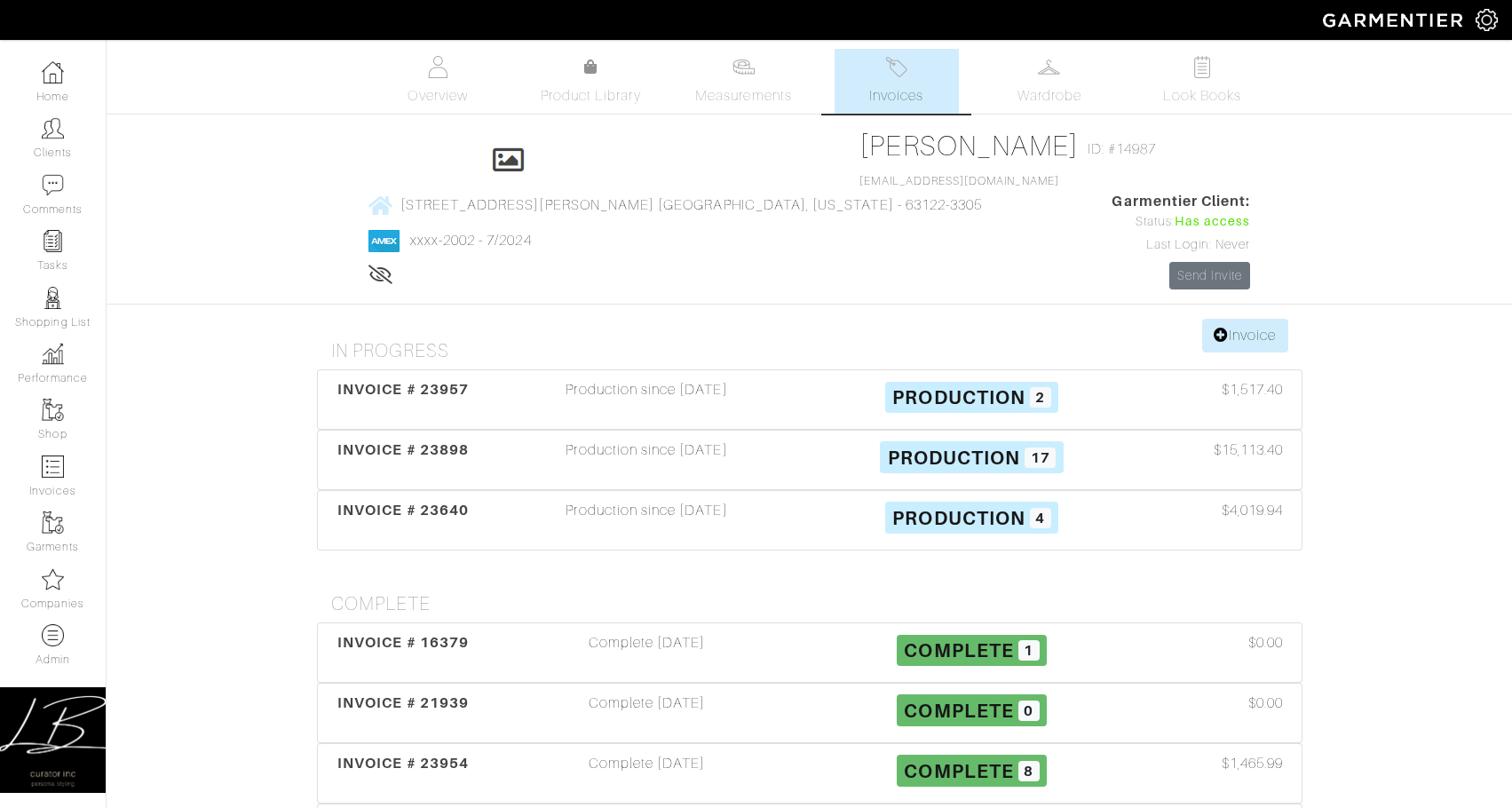 scroll, scrollTop: 0, scrollLeft: 0, axis: both 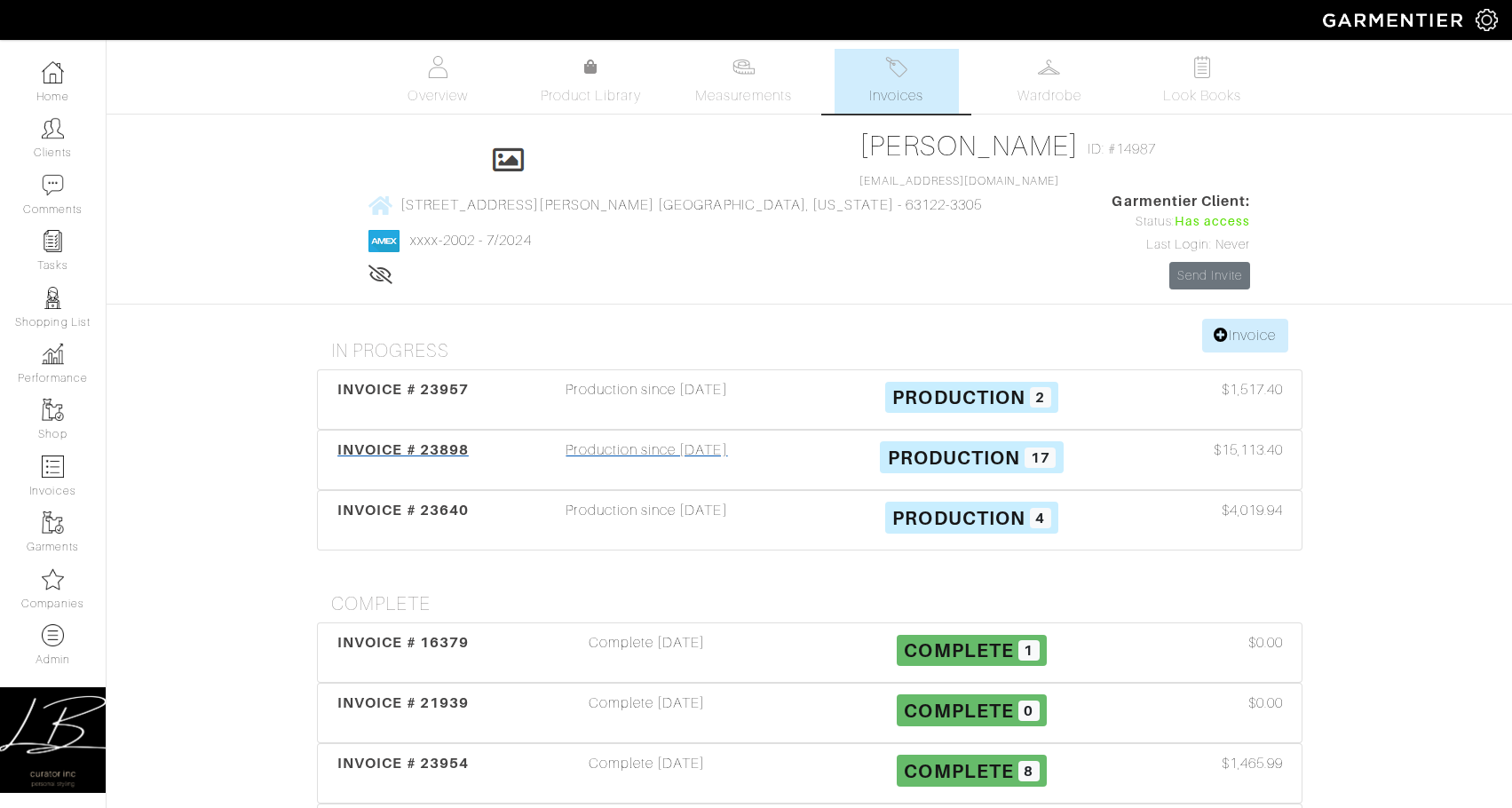 click on "Production
17" at bounding box center (972, 456) 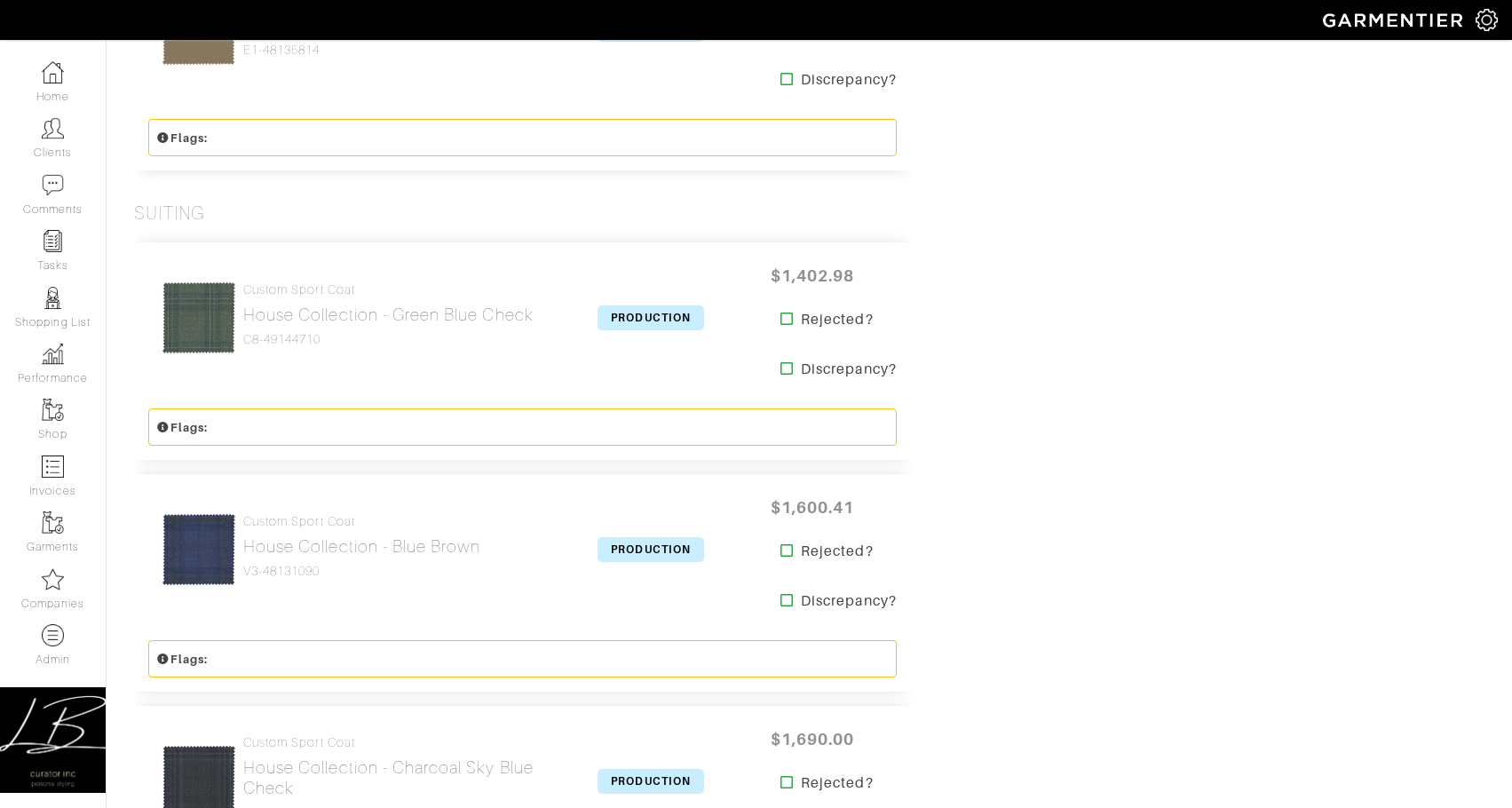 scroll, scrollTop: 2877, scrollLeft: 0, axis: vertical 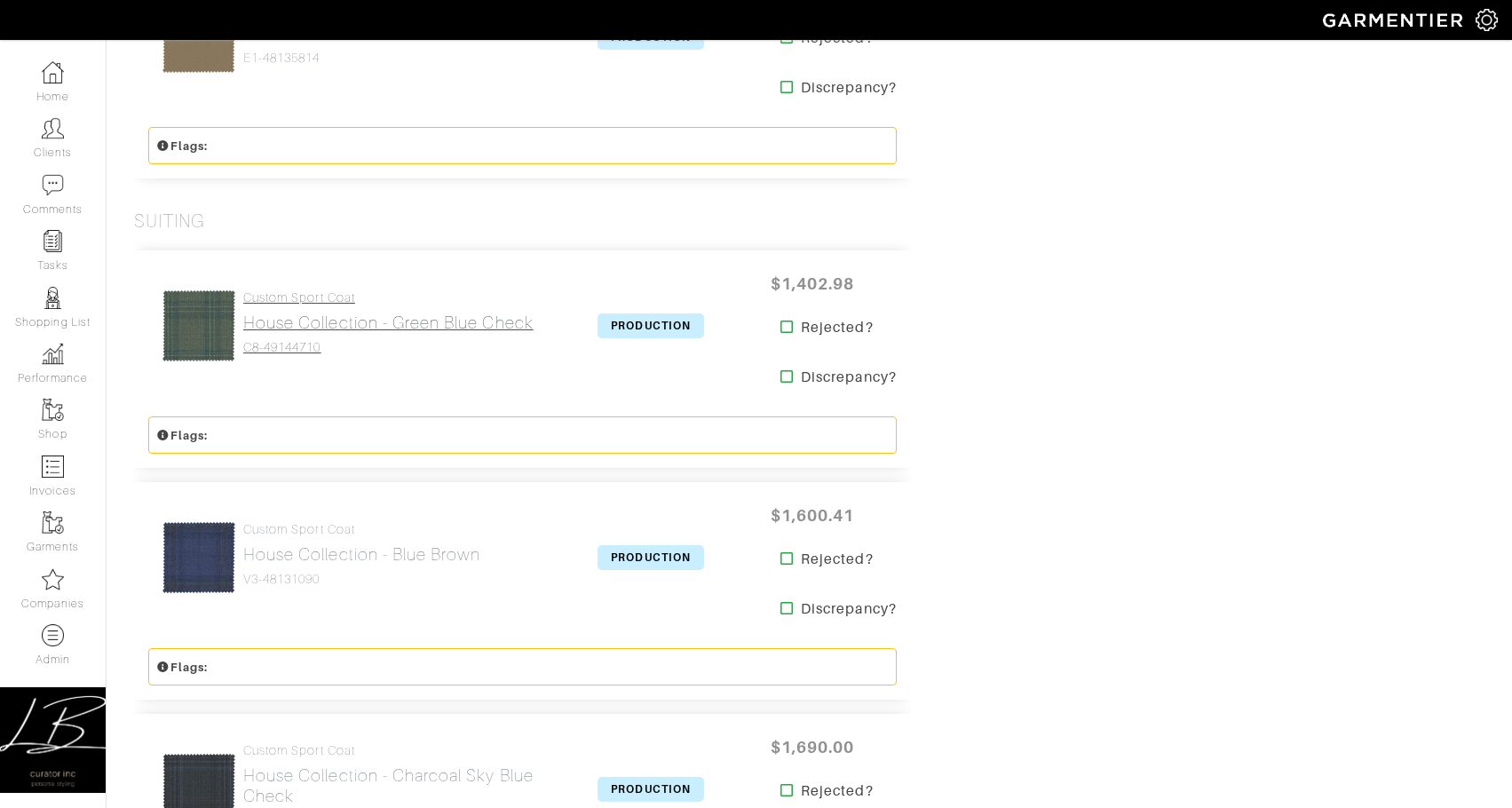 click on "Custom Sport Coat
House Collection -
Green Blue Check
C8-49144710" at bounding box center [388, 322] 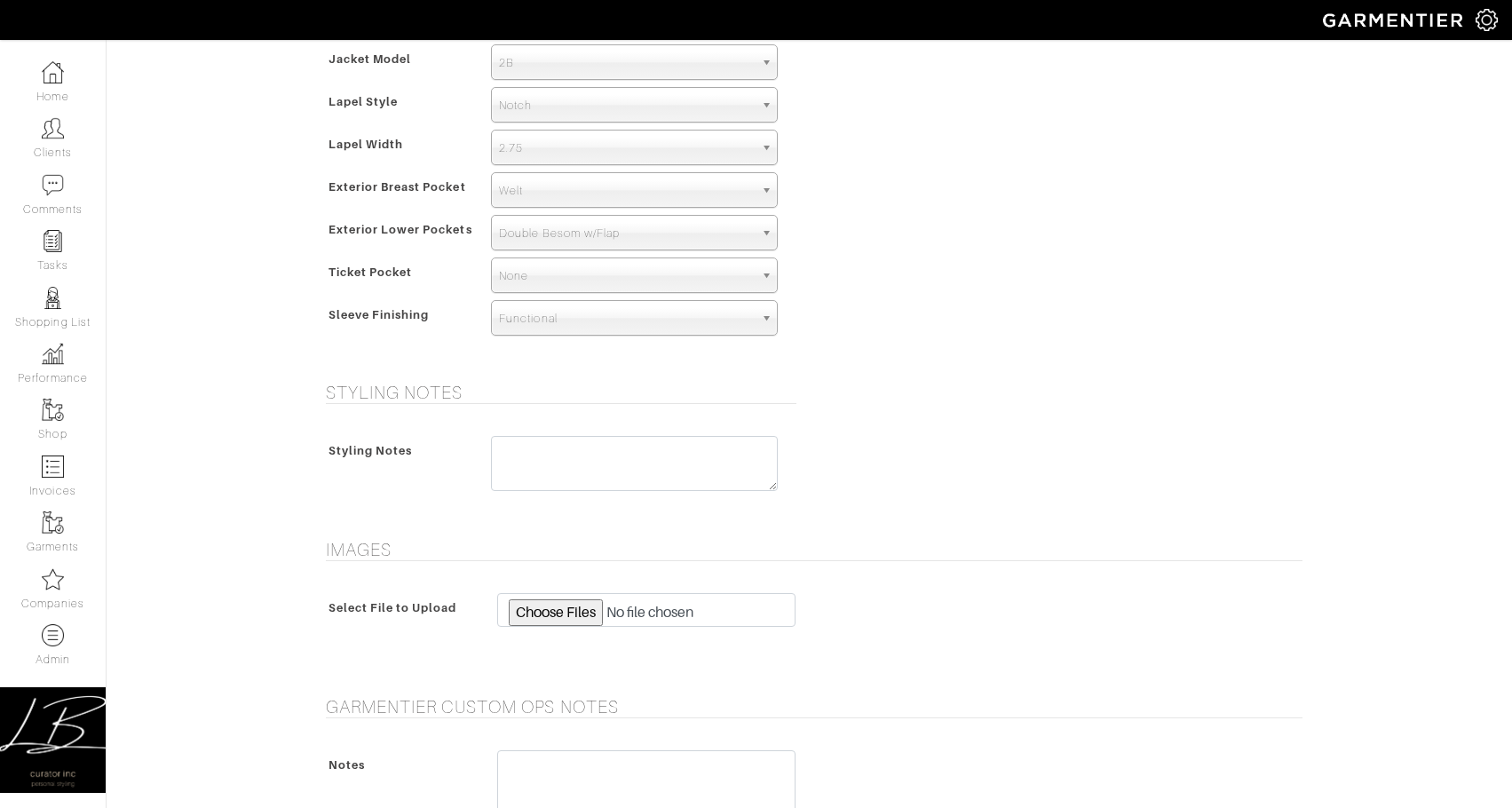 scroll, scrollTop: 1295, scrollLeft: 0, axis: vertical 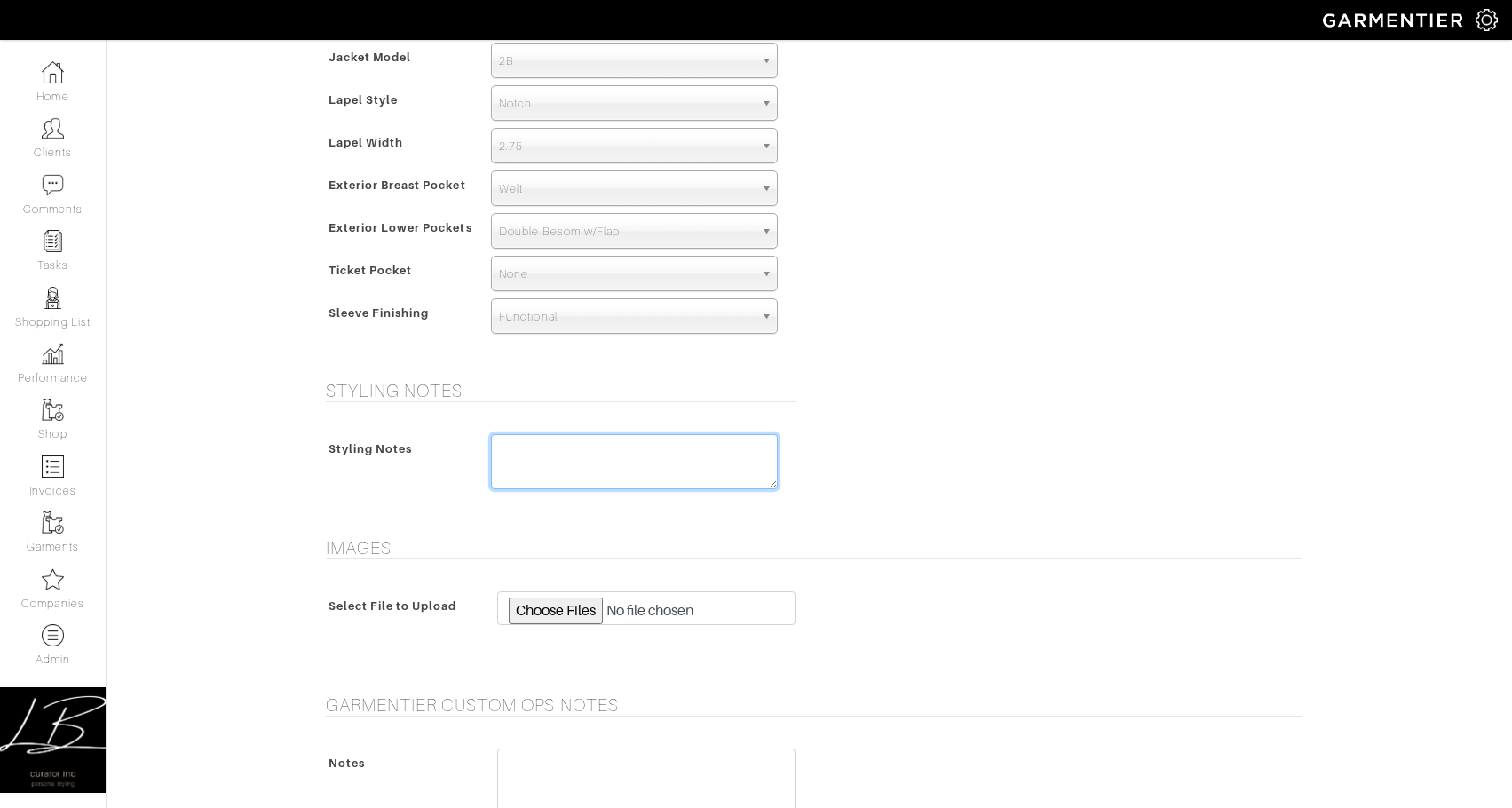 click at bounding box center [634, 462] 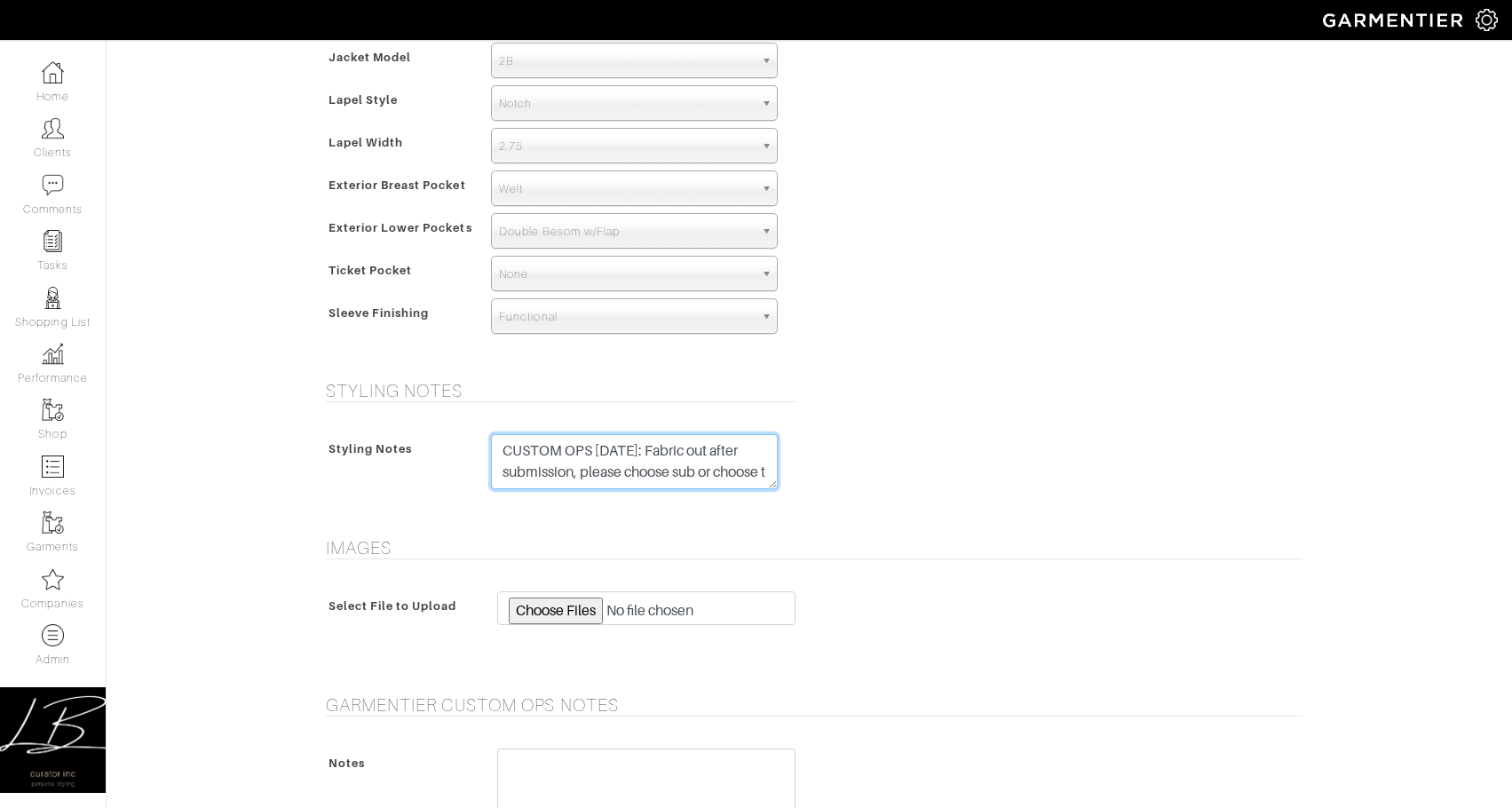 scroll, scrollTop: 13, scrollLeft: 0, axis: vertical 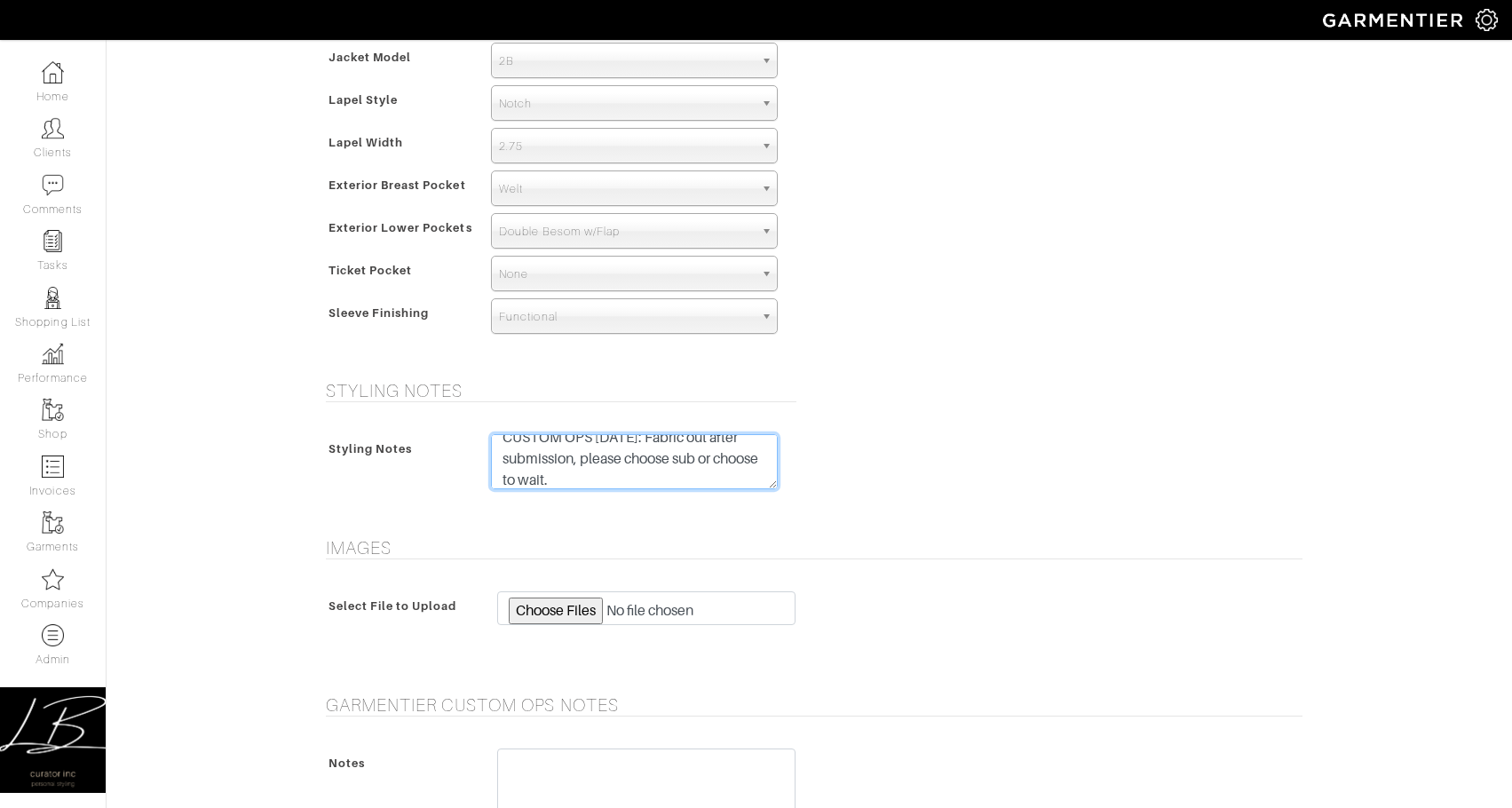 click on "CUSTOM OPS 7/1/25: Fabric out after submission, please choose sub or choose to wait." at bounding box center [634, 462] 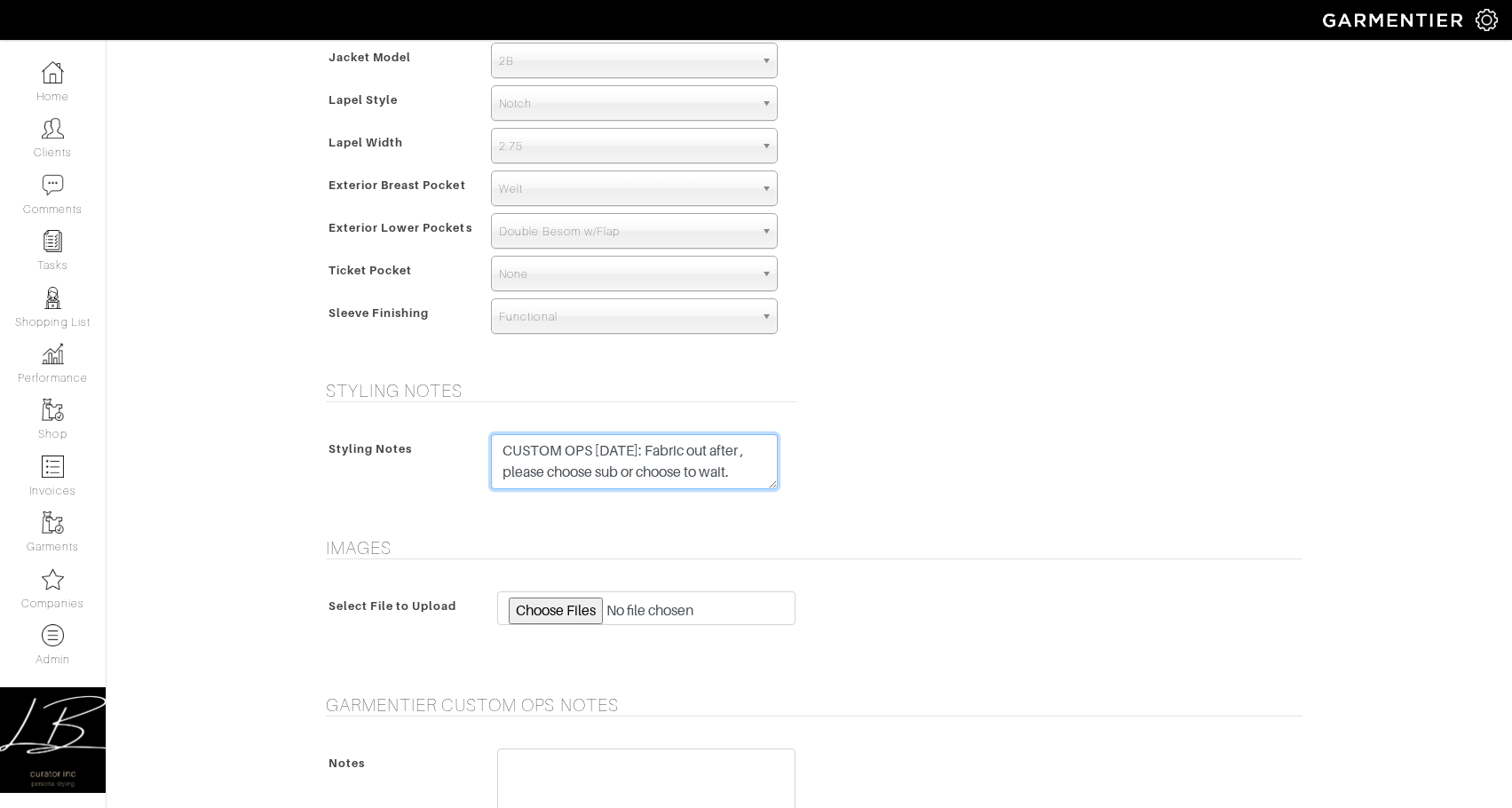 scroll, scrollTop: 0, scrollLeft: 0, axis: both 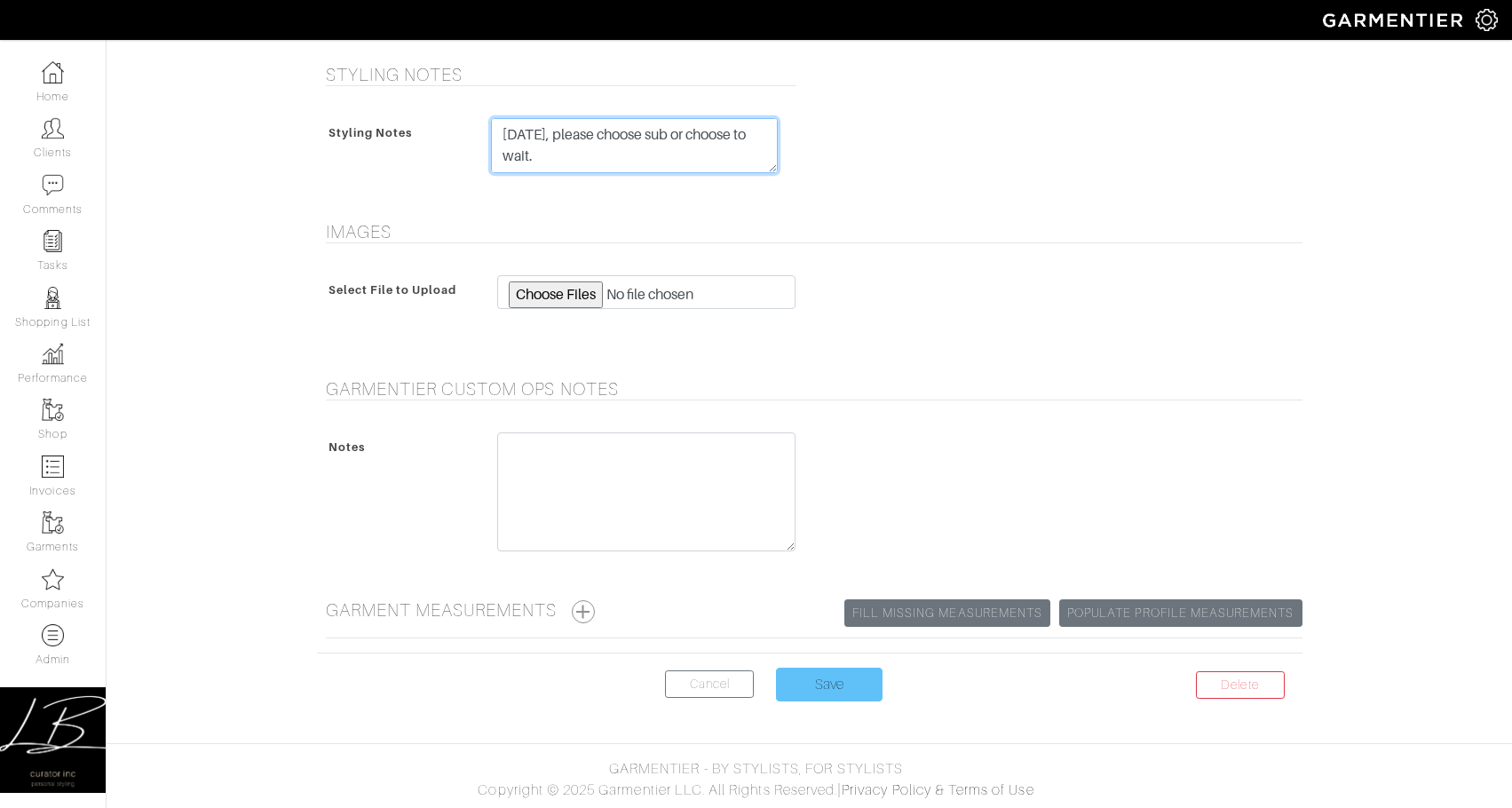type on "CUSTOM OPS [DATE]: Fabric out until ~[DATE], please choose sub or choose to wait." 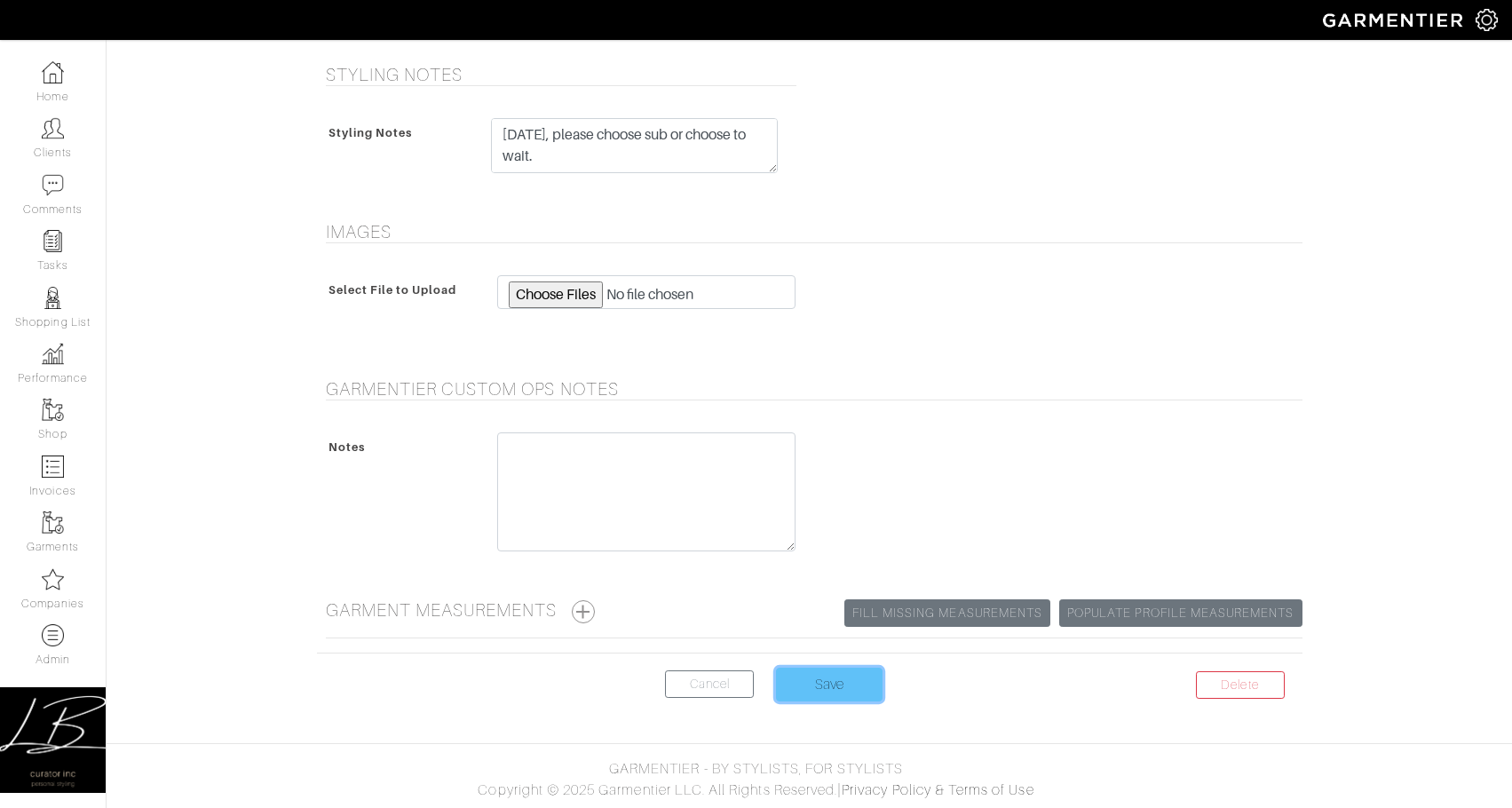 click on "Save" at bounding box center (829, 685) 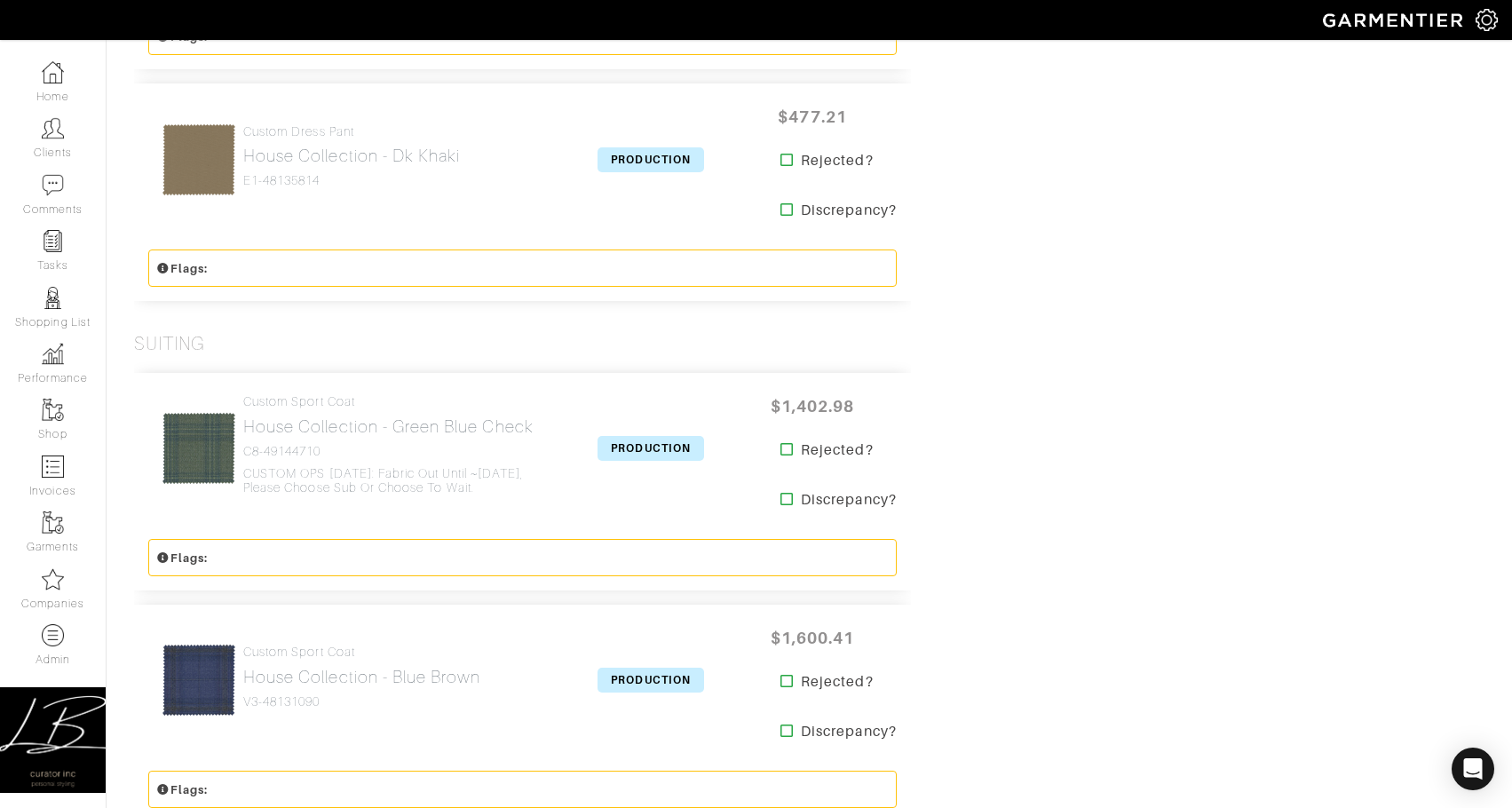 scroll, scrollTop: 2756, scrollLeft: 0, axis: vertical 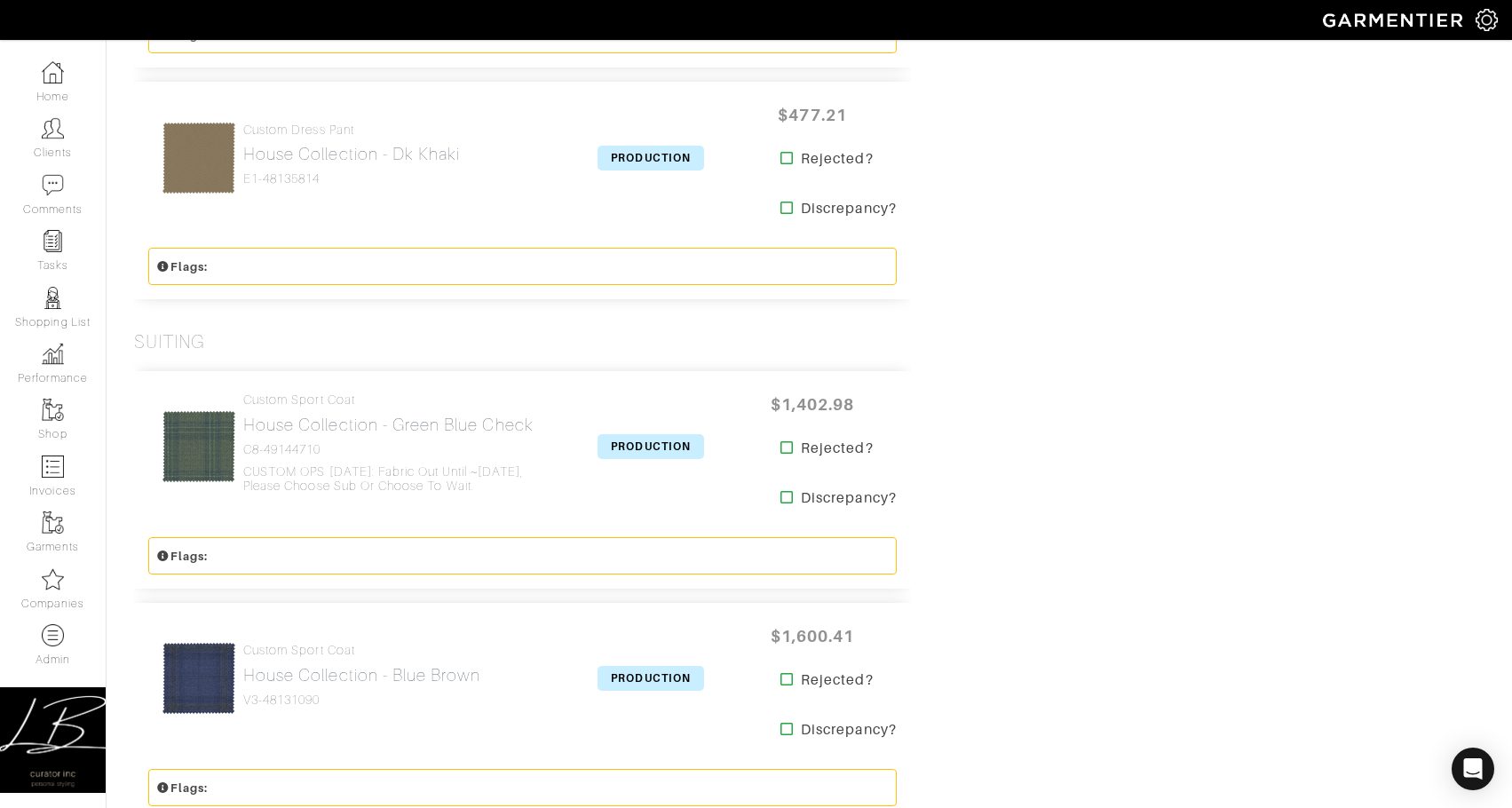 click on "PRODUCTION" at bounding box center (651, 447) 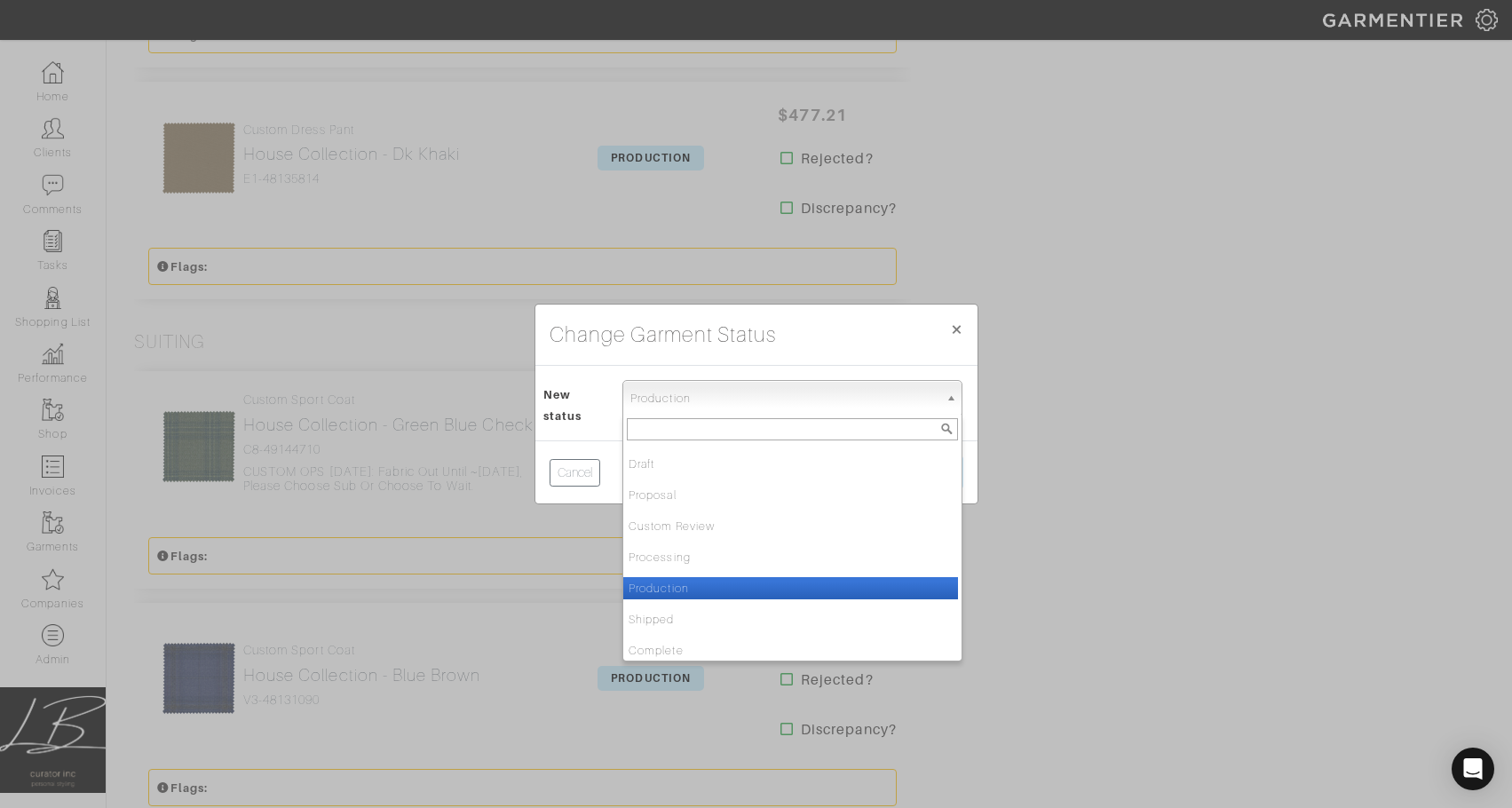 click on "Production" at bounding box center [784, 399] 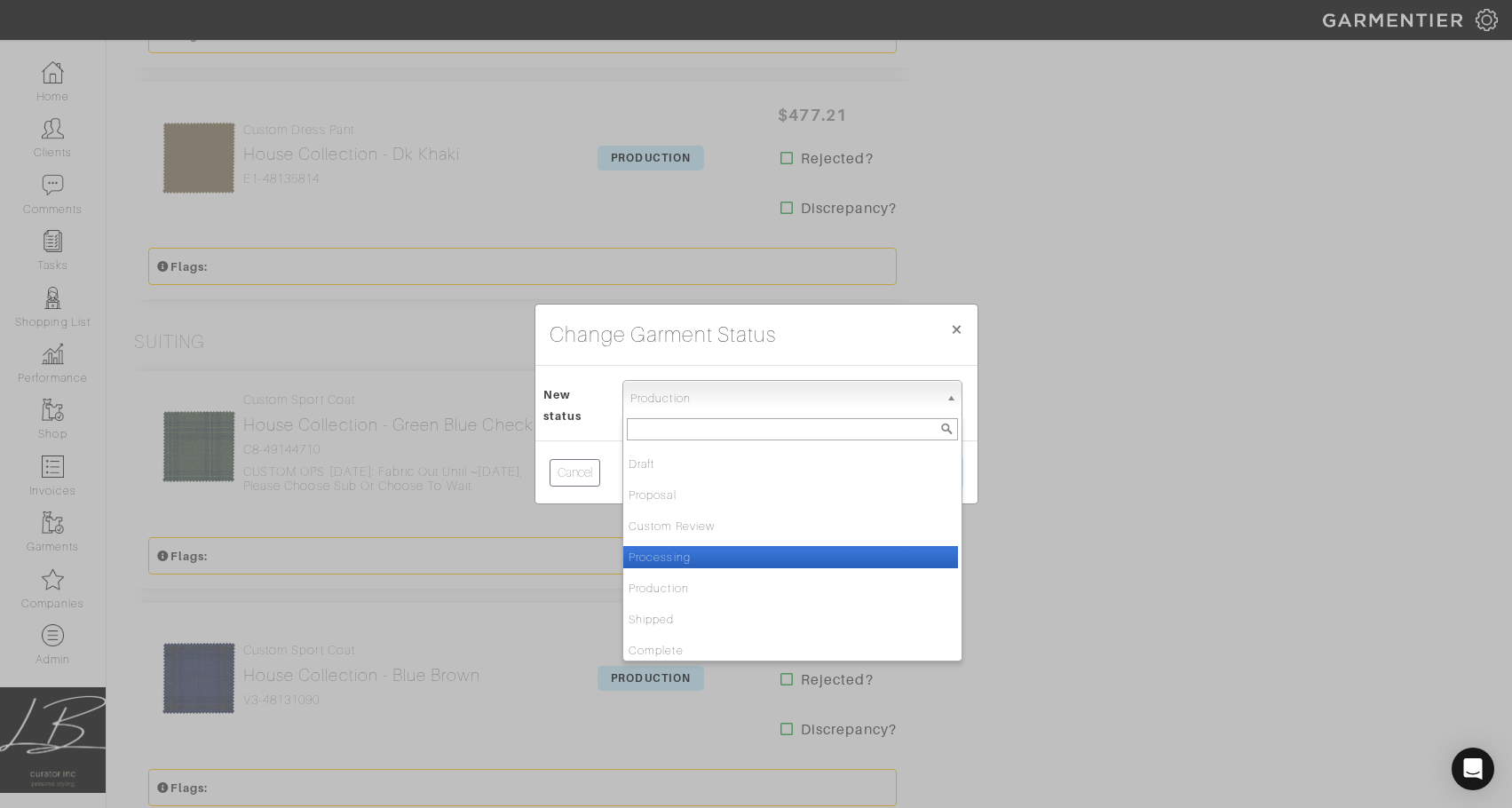 click on "Processing" at bounding box center [790, 557] 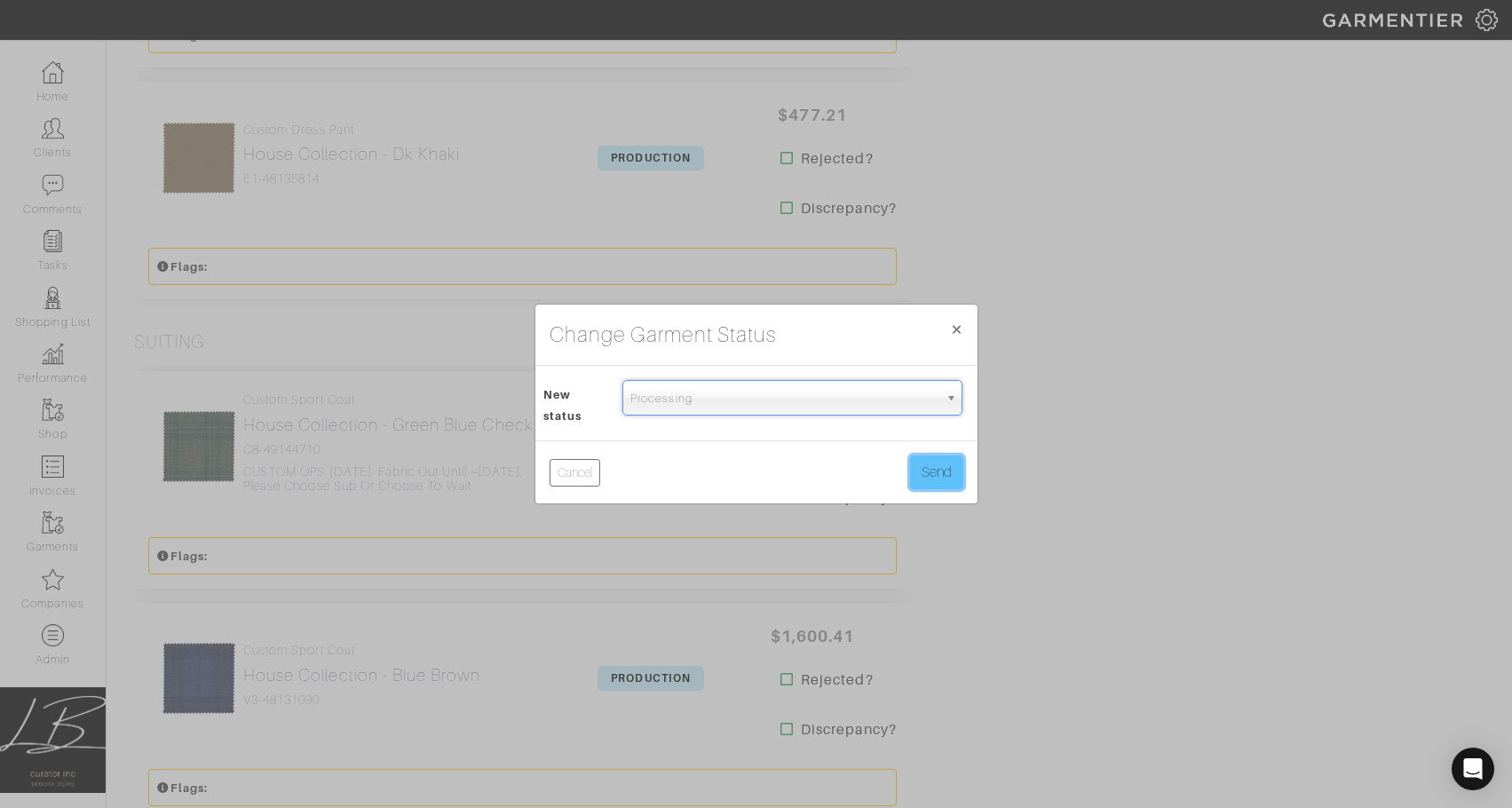 click on "Send" at bounding box center (937, 472) 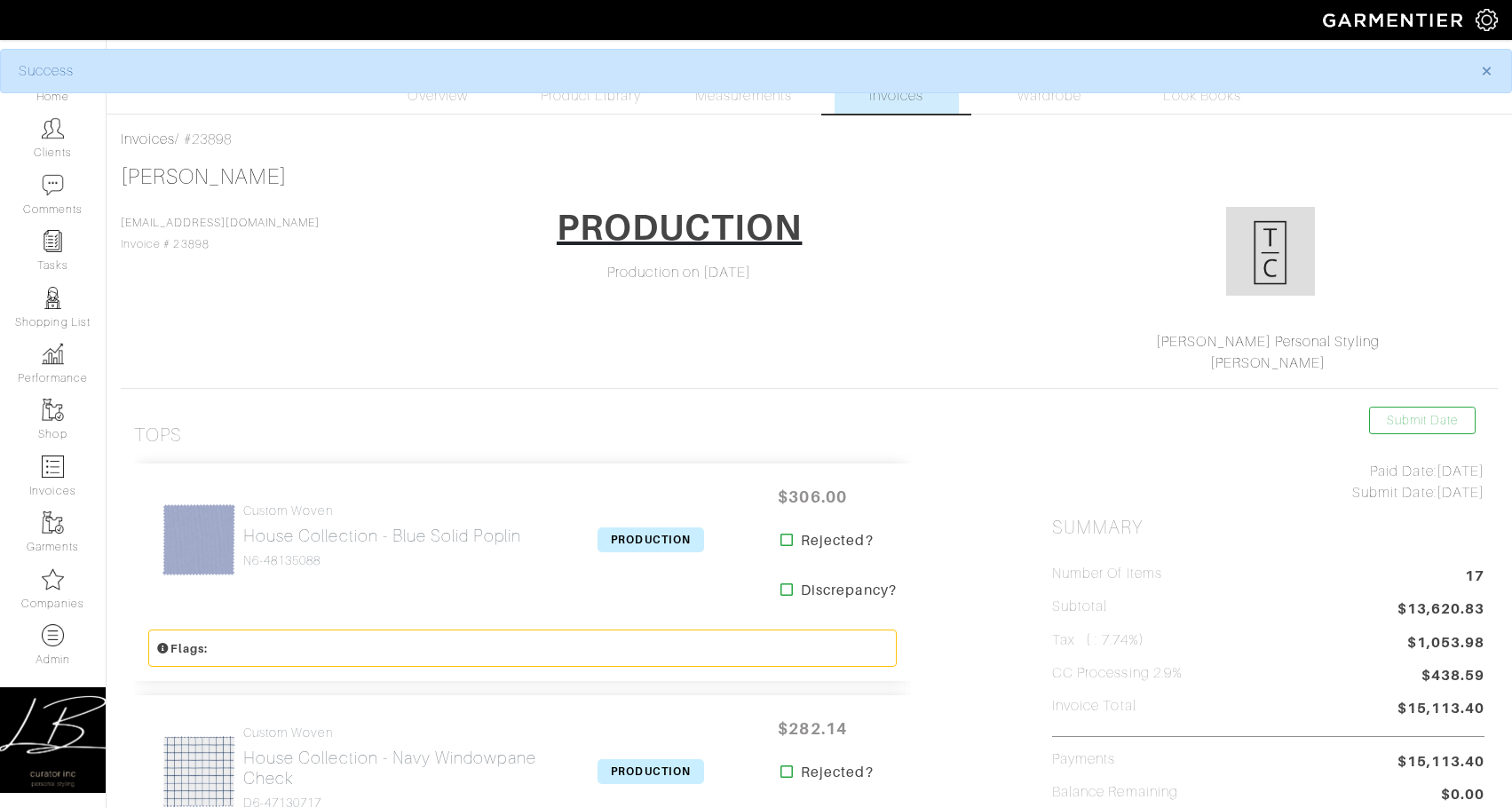 scroll, scrollTop: 0, scrollLeft: 0, axis: both 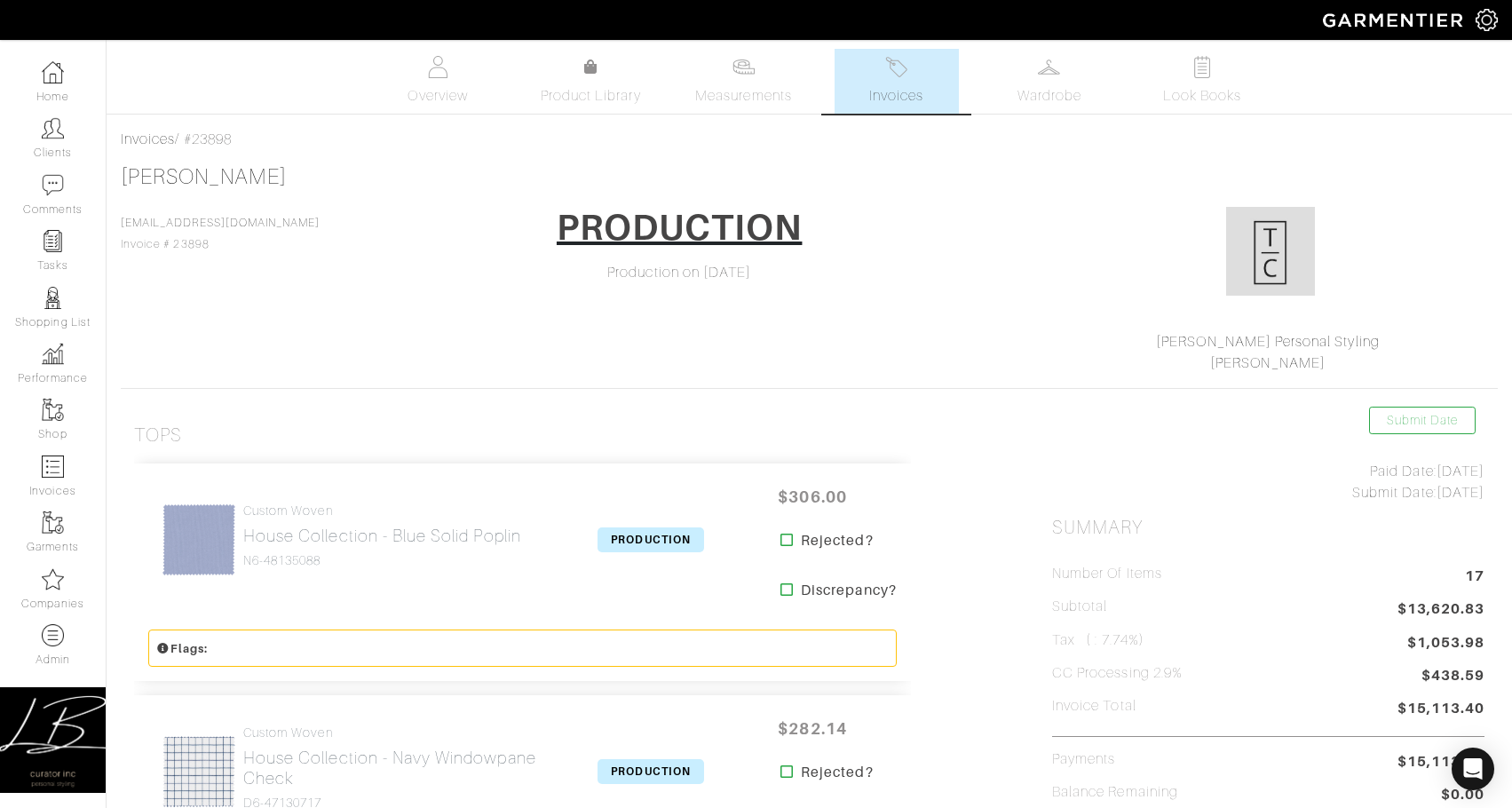 click on "[PERSON_NAME]
[EMAIL_ADDRESS][DOMAIN_NAME]
Invoice # 23898
PRODUCTION
Production on [DATE]
[PERSON_NAME] Personal Styling
[PERSON_NAME]" at bounding box center (809, 269) 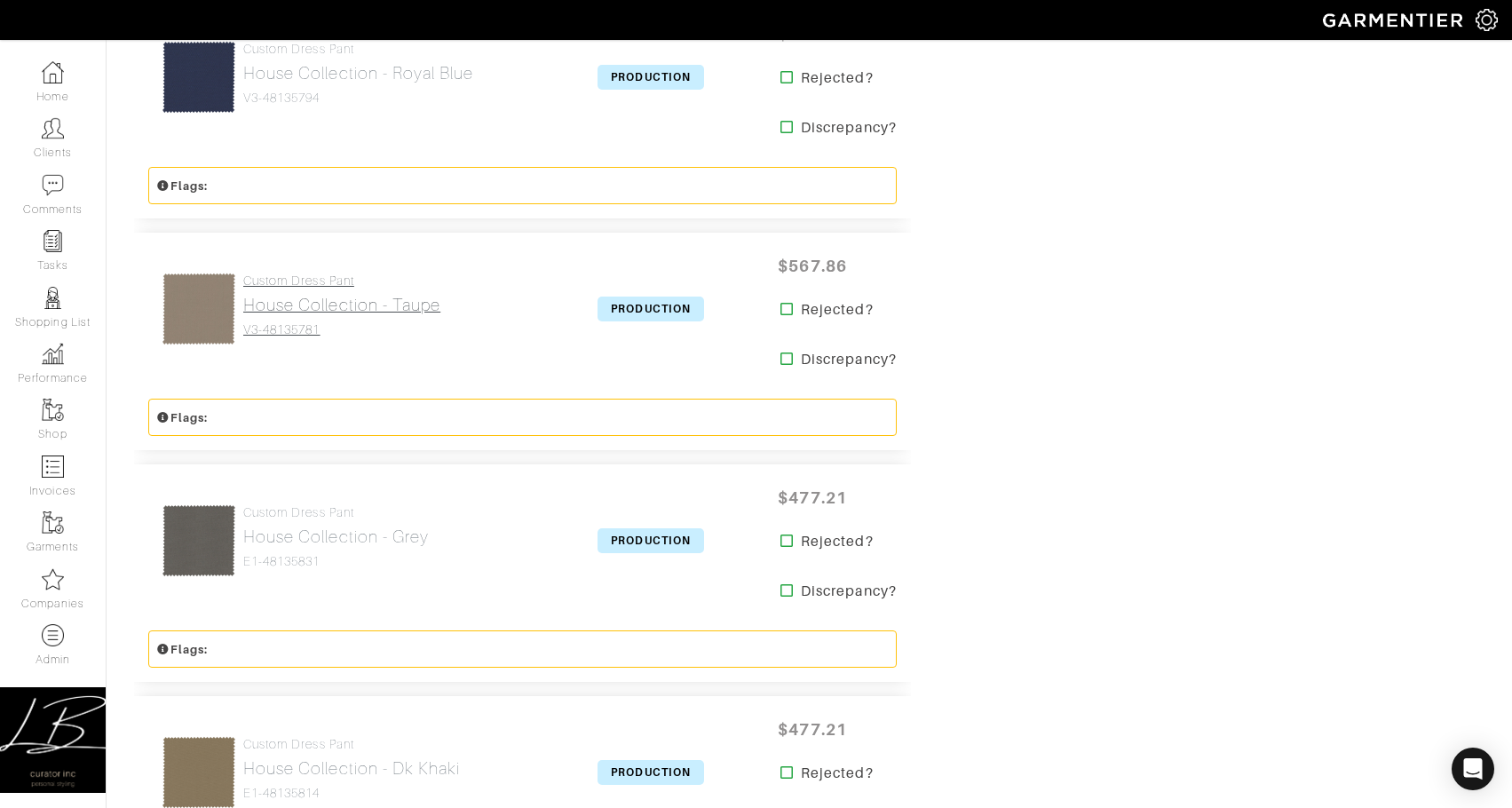 scroll, scrollTop: 2214, scrollLeft: 0, axis: vertical 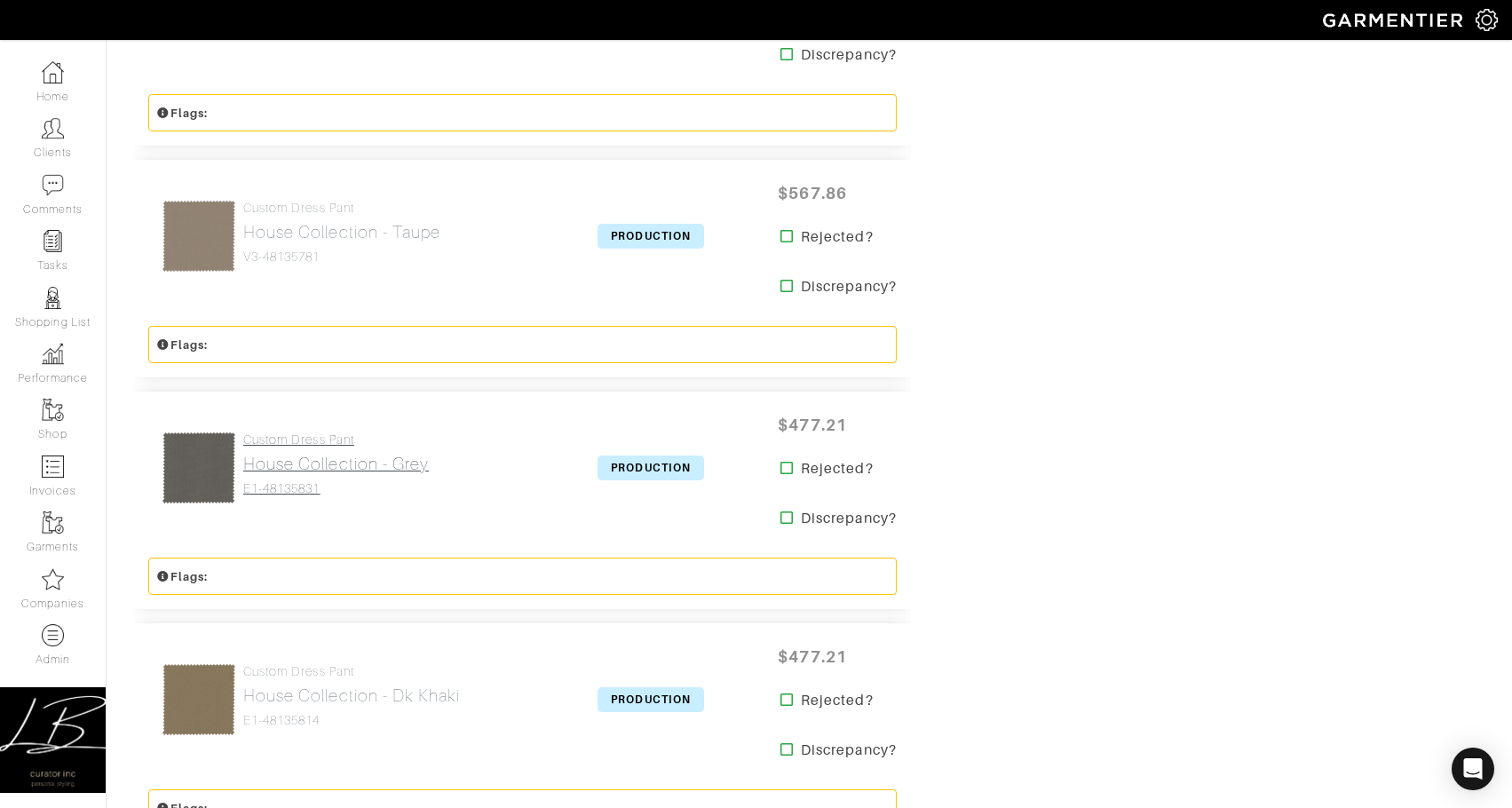 click on "Custom Dress Pant
House Collection -
Grey
E1-48135831" at bounding box center [336, 464] 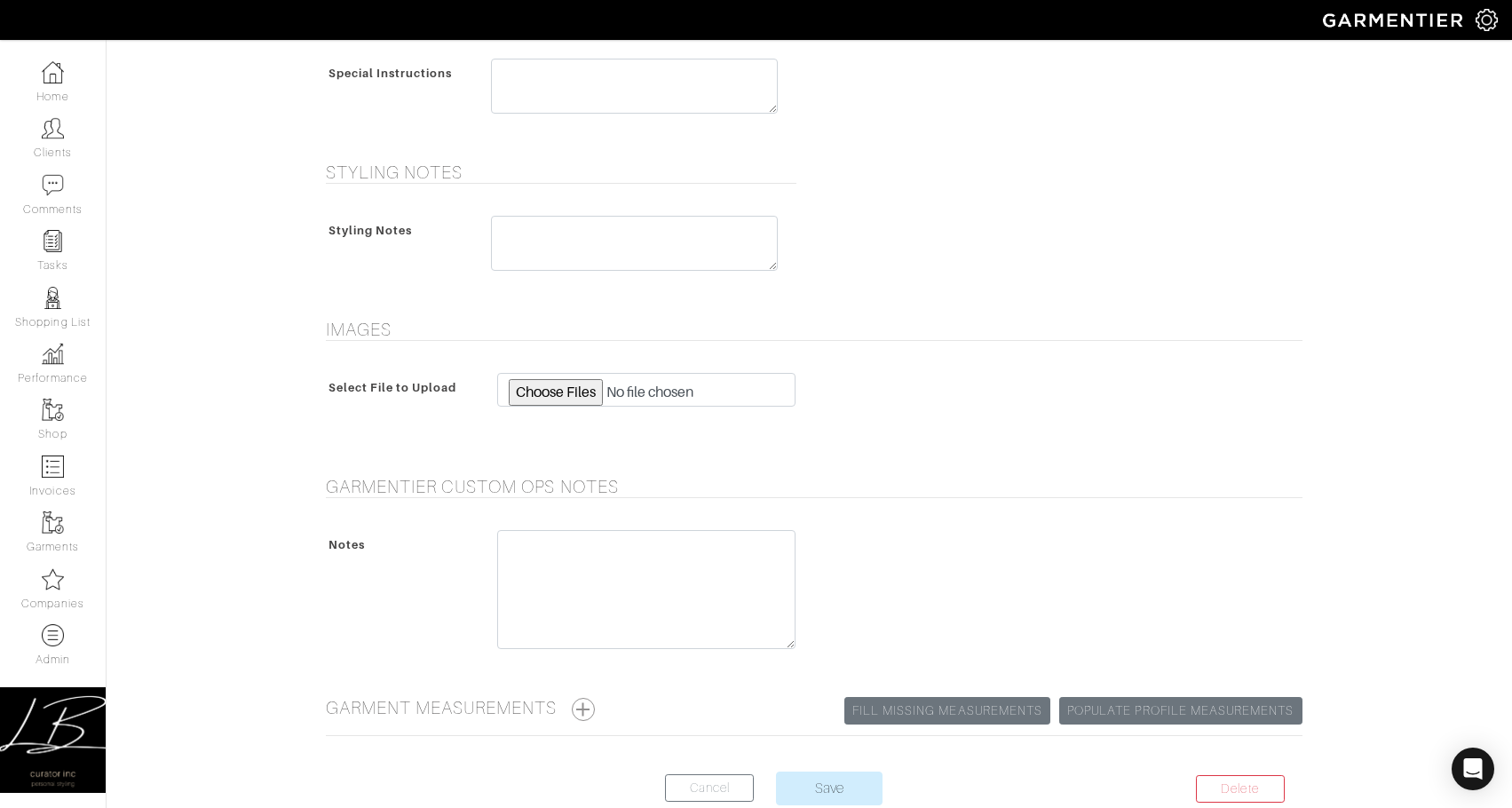 scroll, scrollTop: 970, scrollLeft: 0, axis: vertical 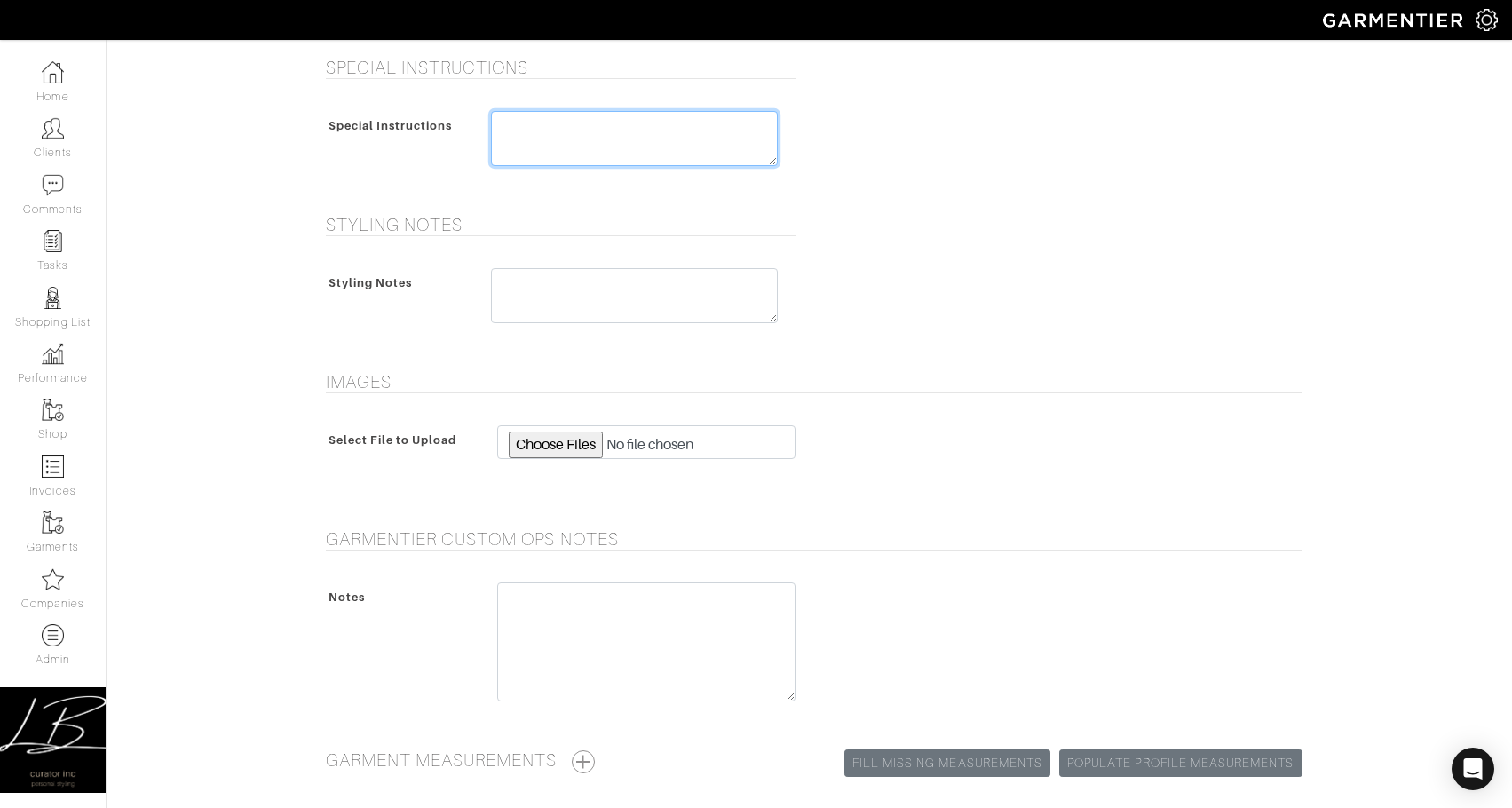 click at bounding box center [634, 139] 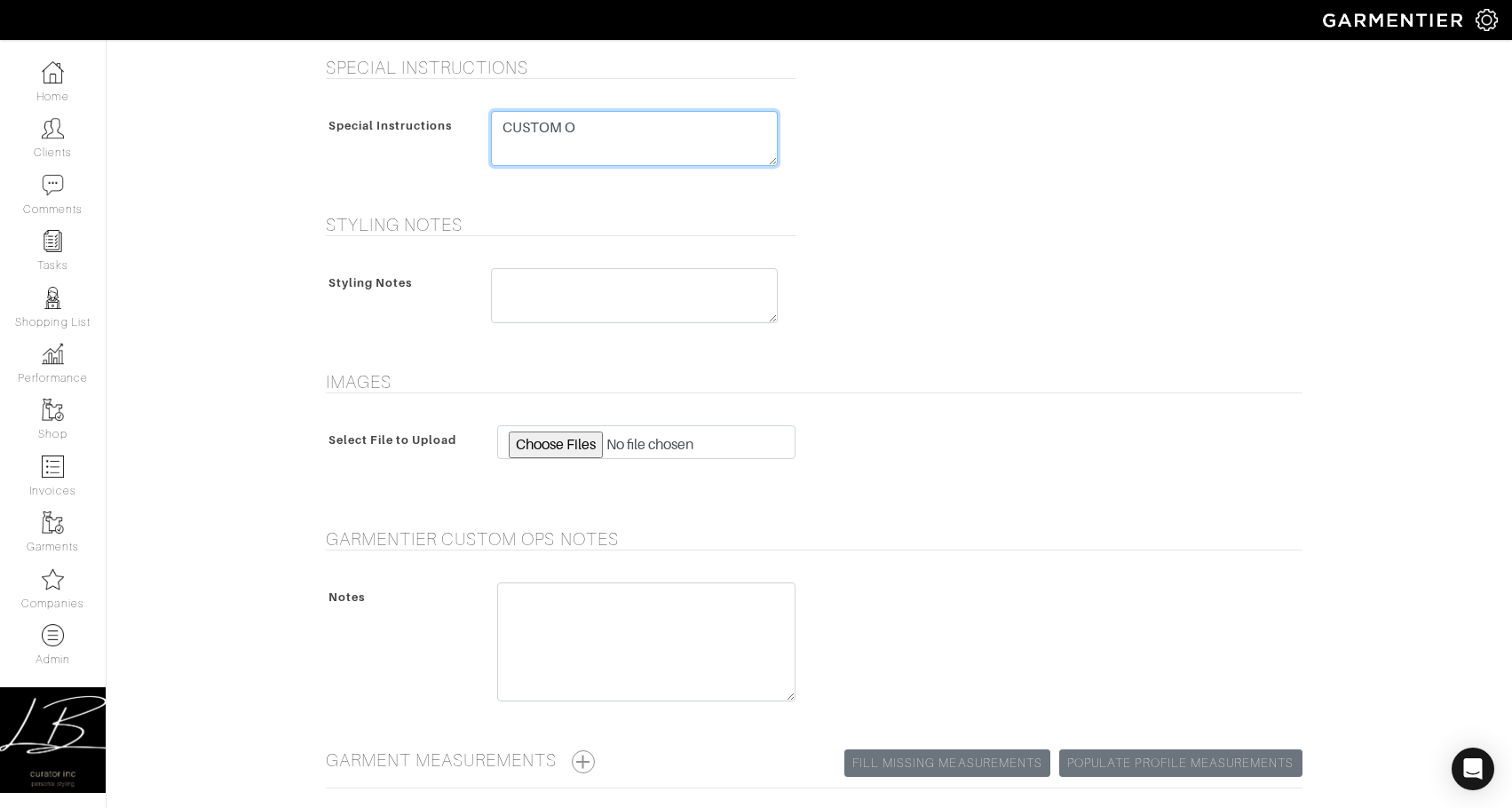 type on "CUSTOM OP" 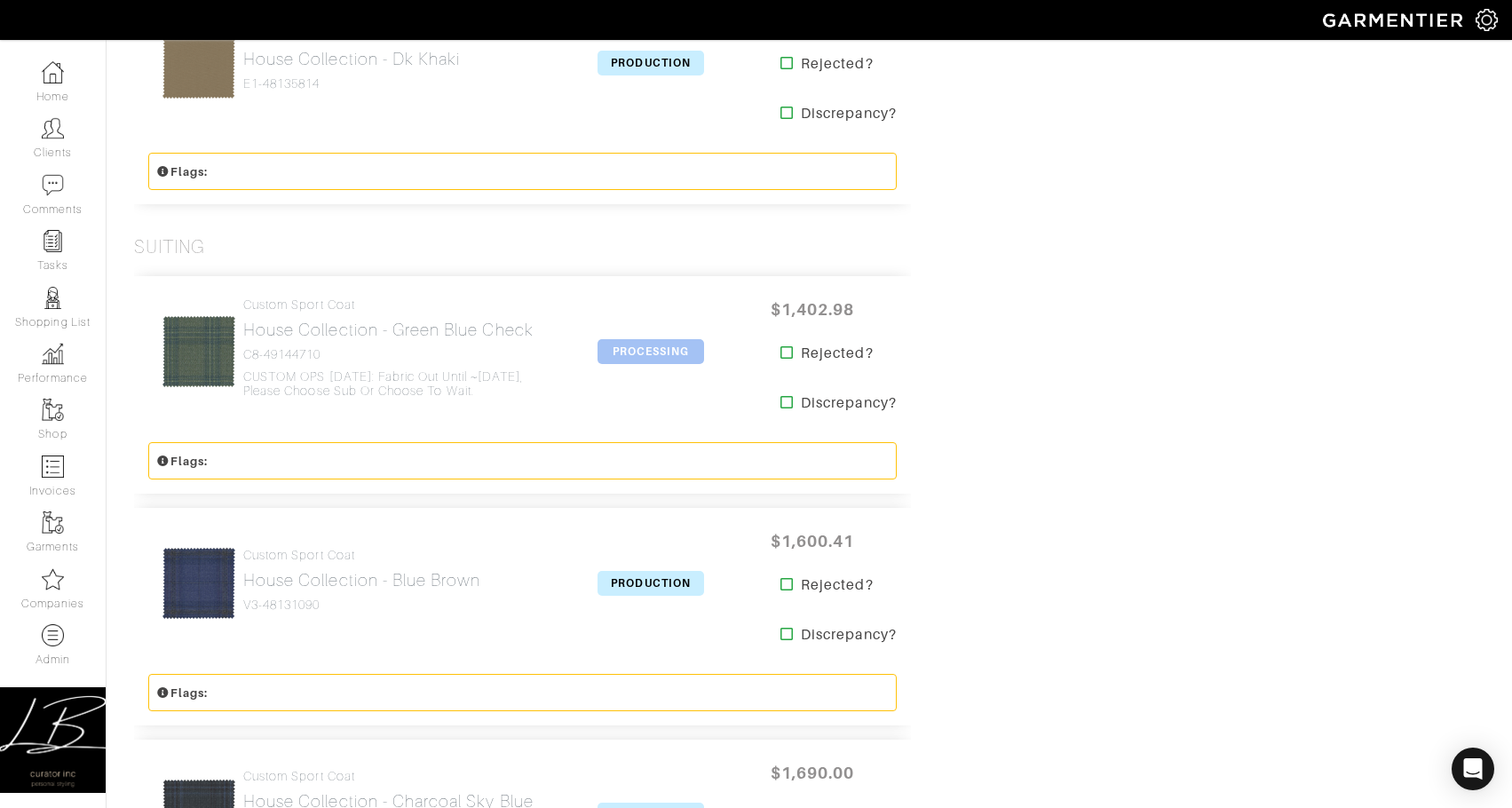 scroll, scrollTop: 2864, scrollLeft: 0, axis: vertical 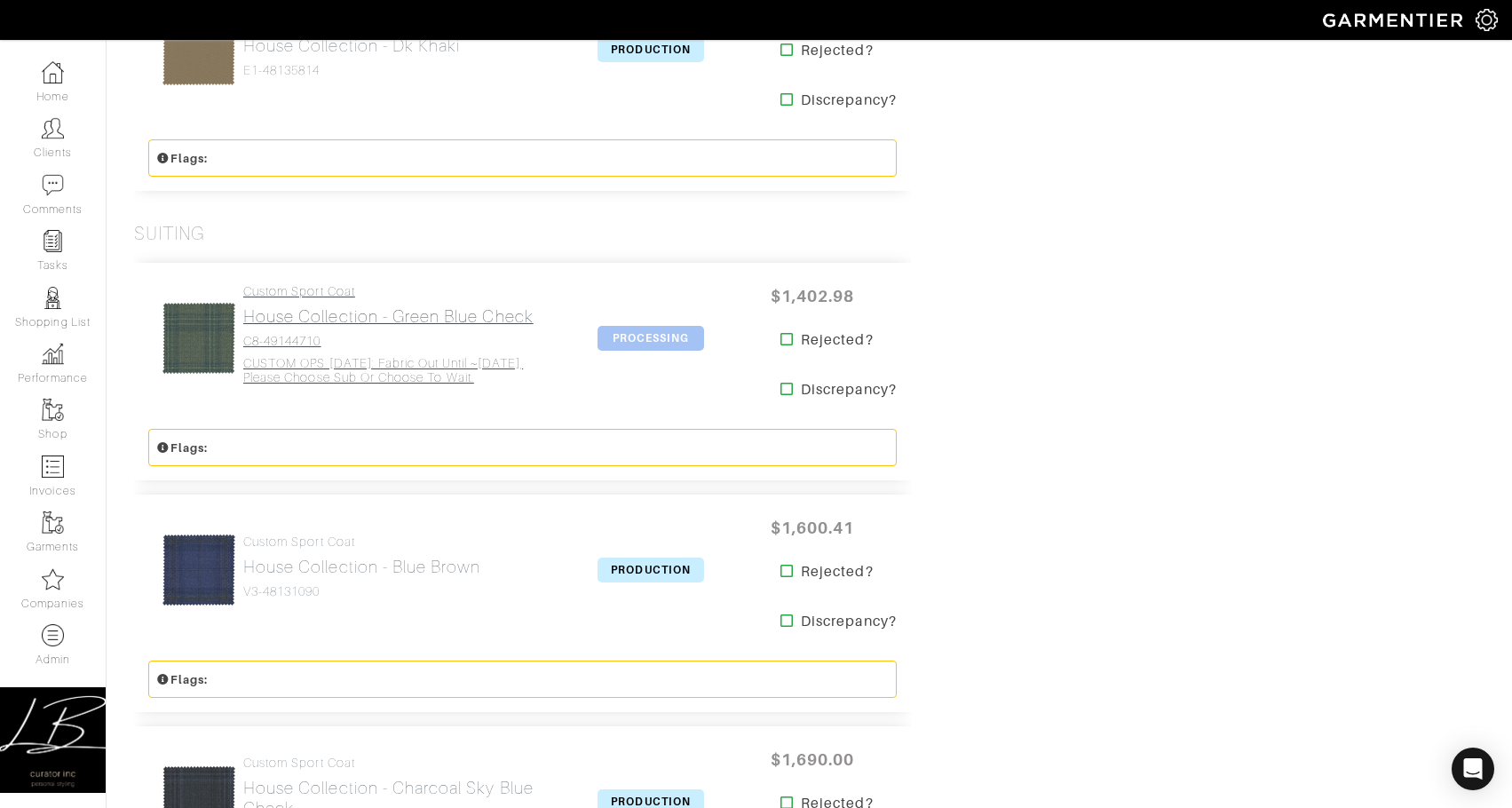 click on "Custom Sport Coat
House Collection -
Green Blue Check
C8-49144710
CUSTOM OPS 7/1/25: Fabric out until ~9/15/25, please choose sub or choose to wait." at bounding box center [397, 335] 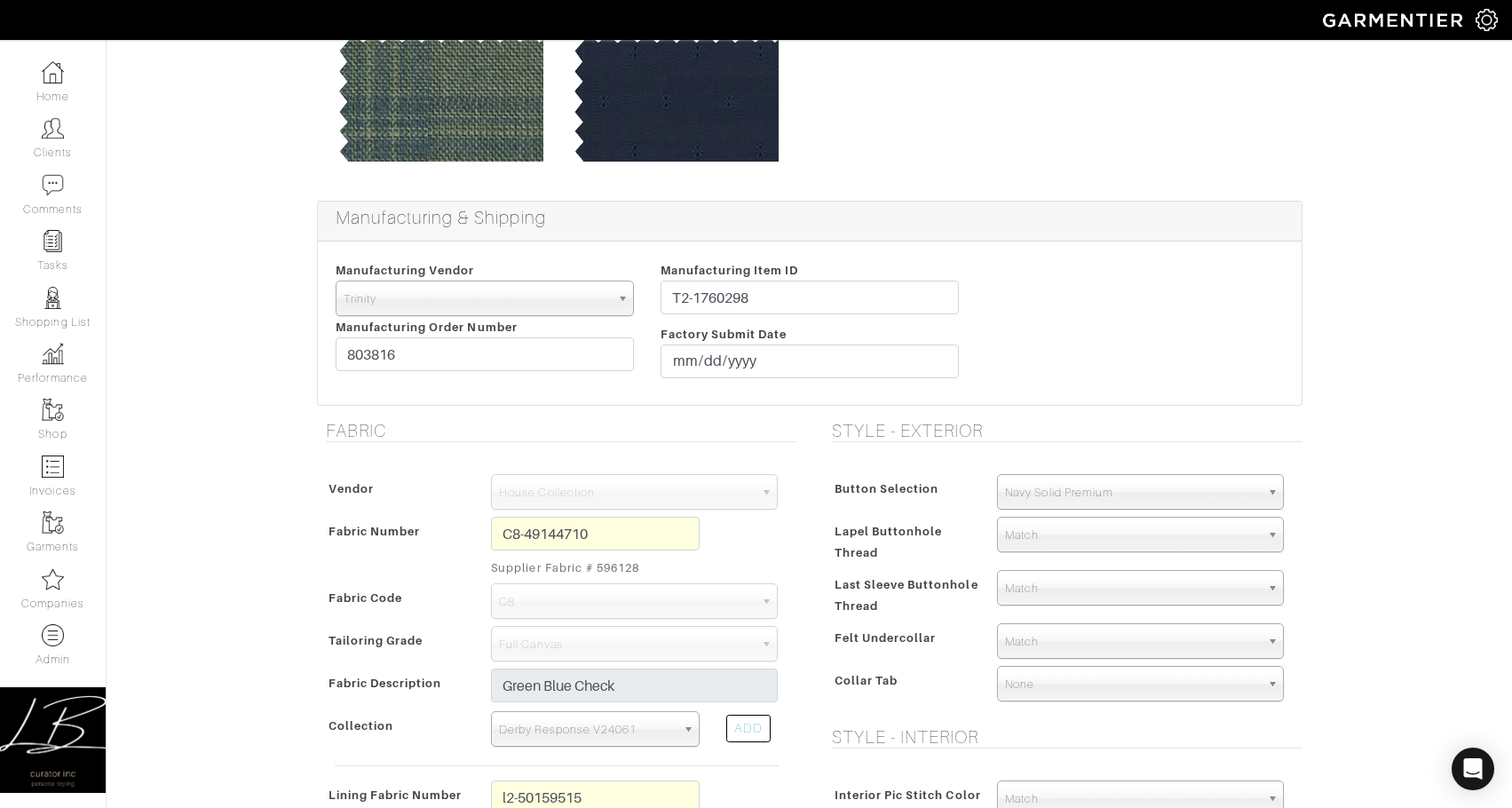 scroll, scrollTop: 1611, scrollLeft: 0, axis: vertical 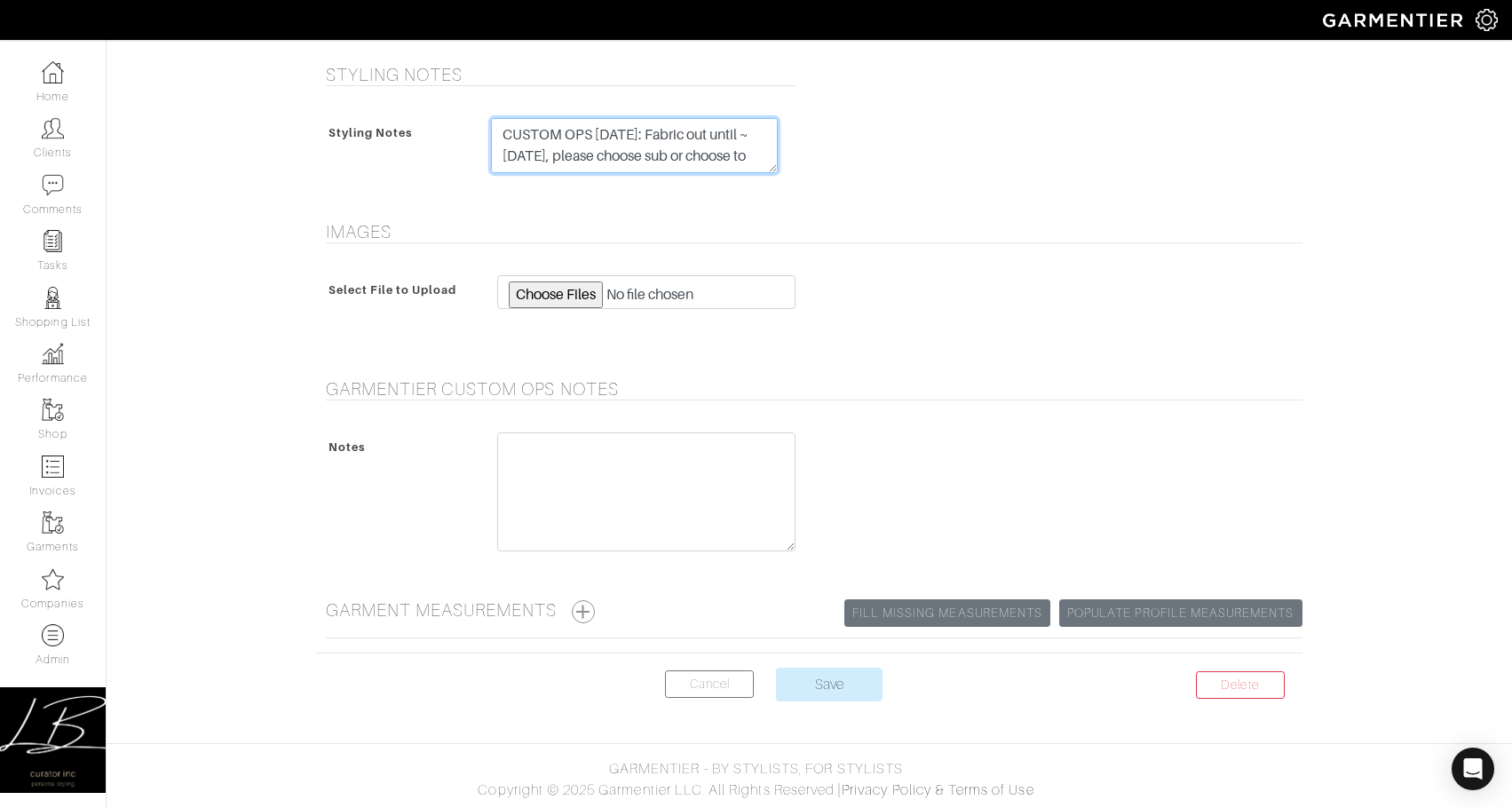 click on "CUSTOM OPS [DATE]: Fabric out until ~[DATE], please choose sub or choose to wait." at bounding box center [634, 146] 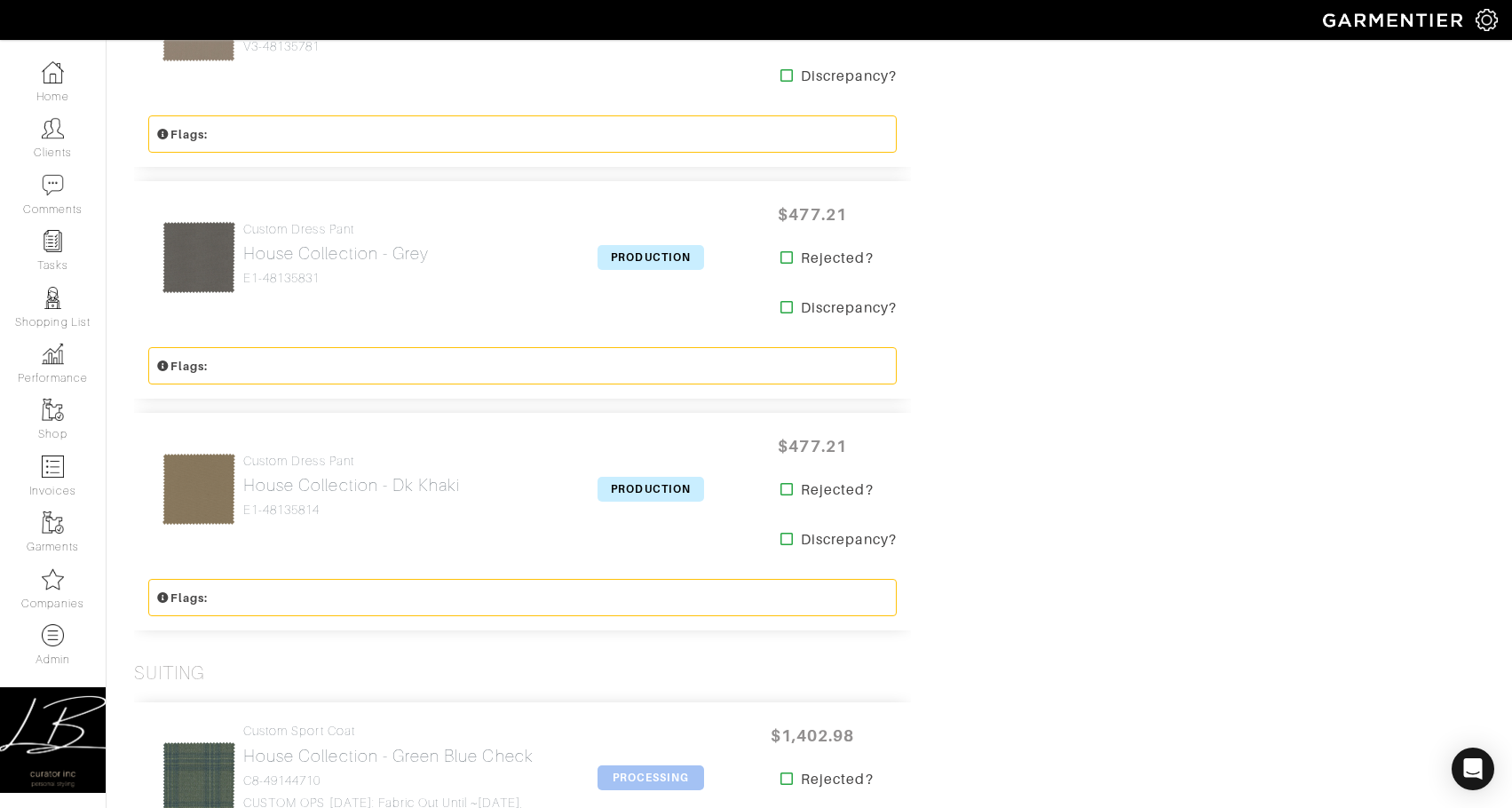 scroll, scrollTop: 2417, scrollLeft: 0, axis: vertical 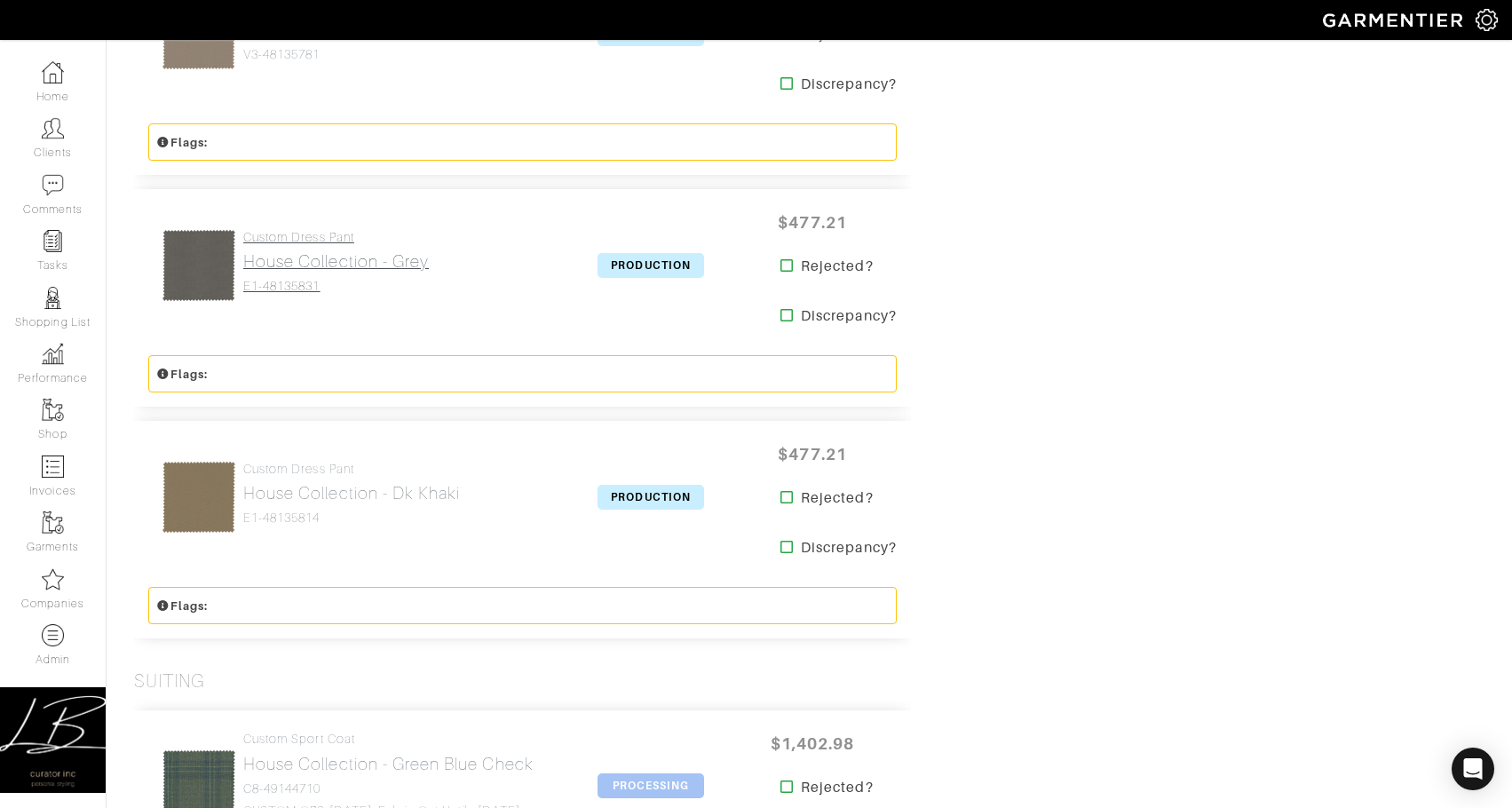 click on "House Collection -
Grey" at bounding box center (336, 261) 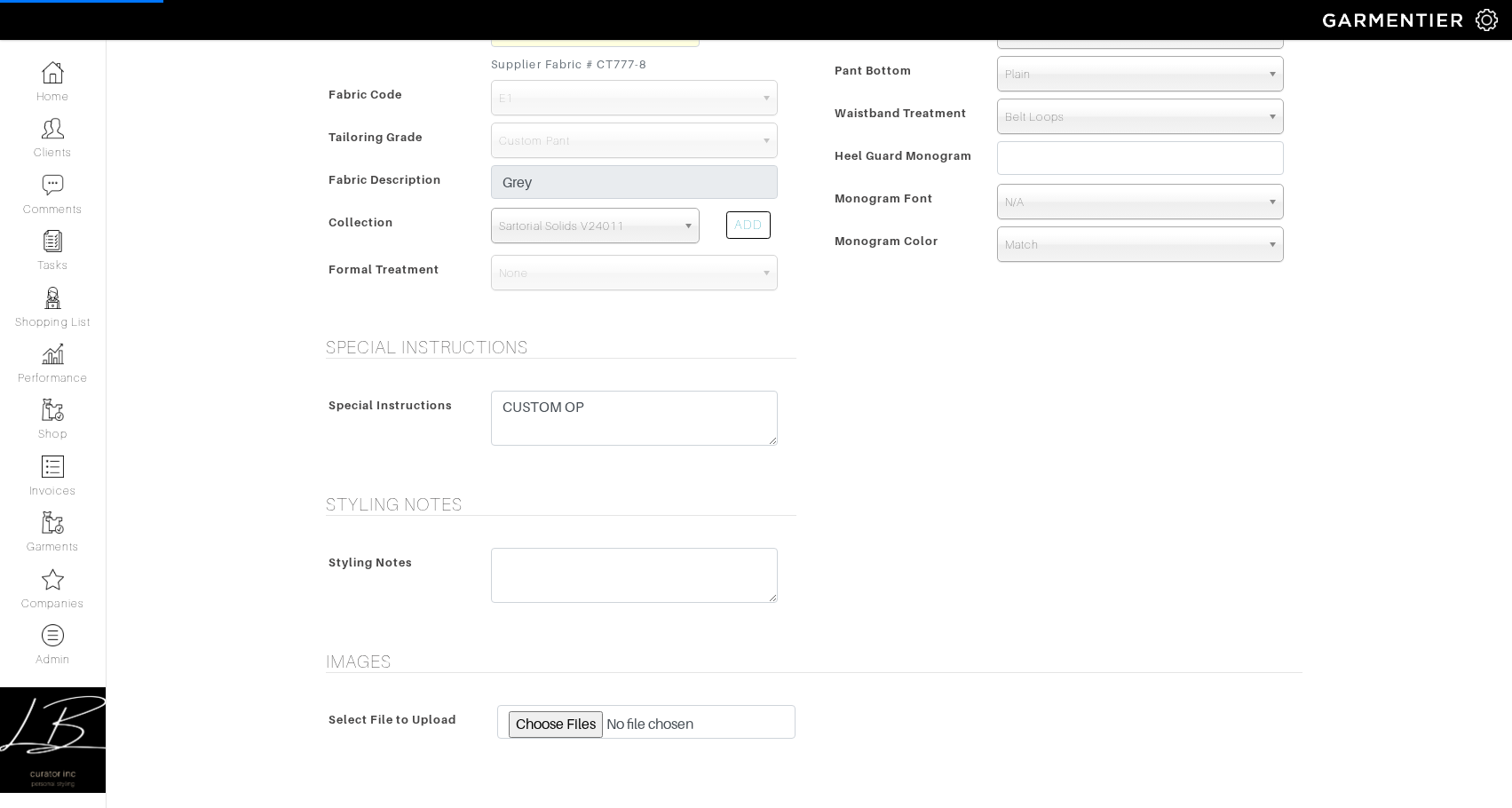 scroll, scrollTop: 1126, scrollLeft: 0, axis: vertical 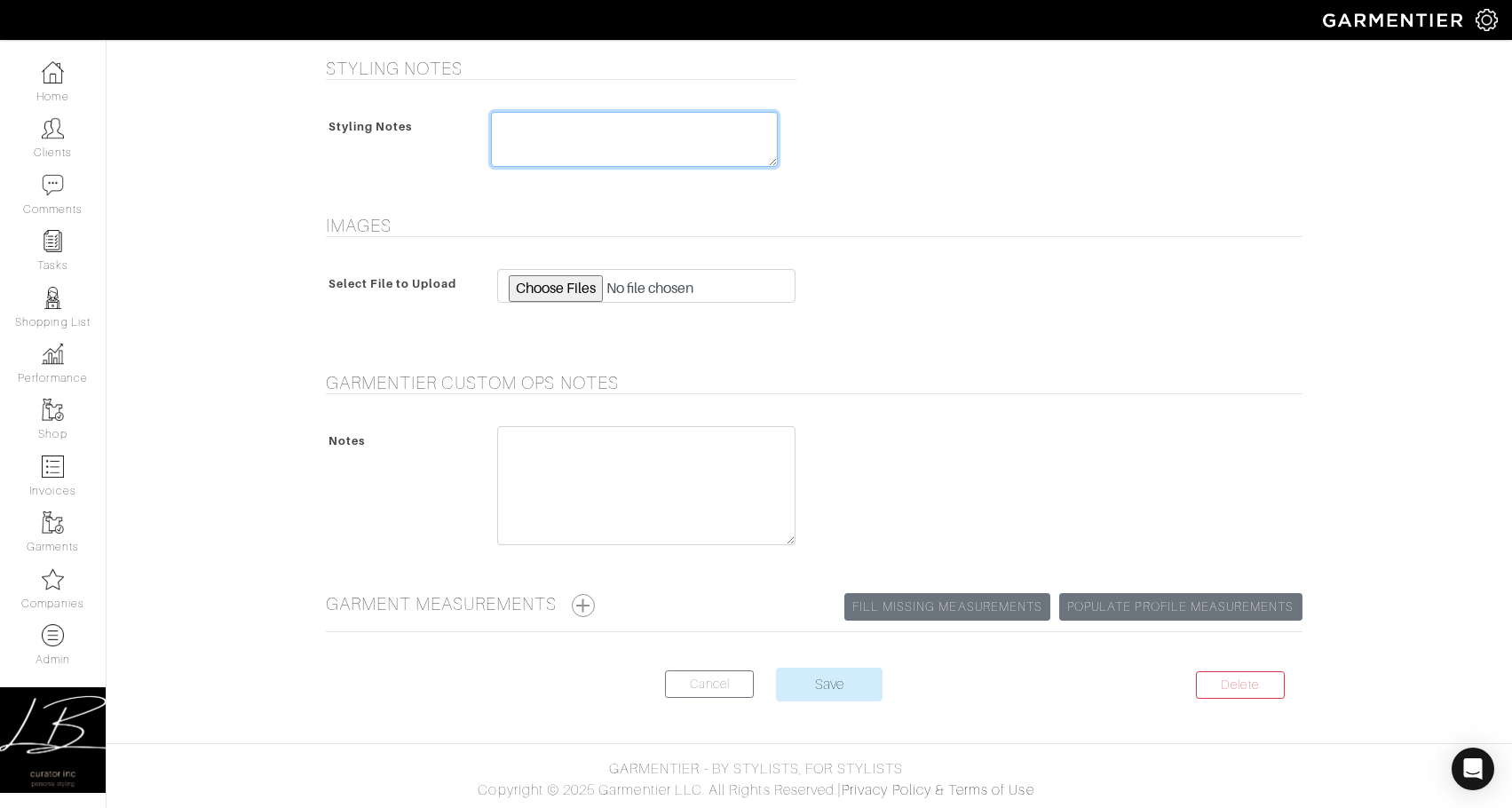 click at bounding box center [634, 139] 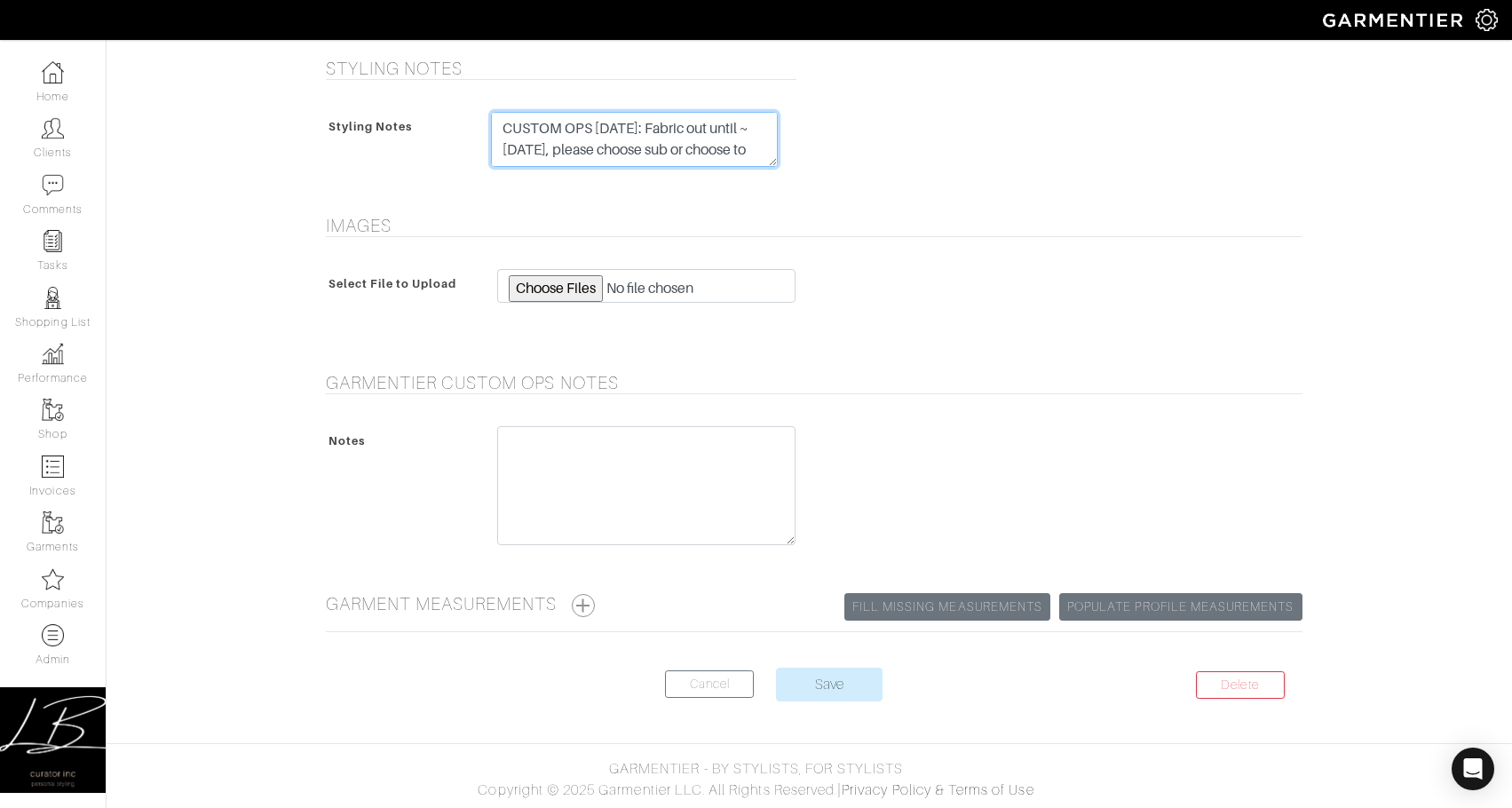 scroll, scrollTop: 14, scrollLeft: 0, axis: vertical 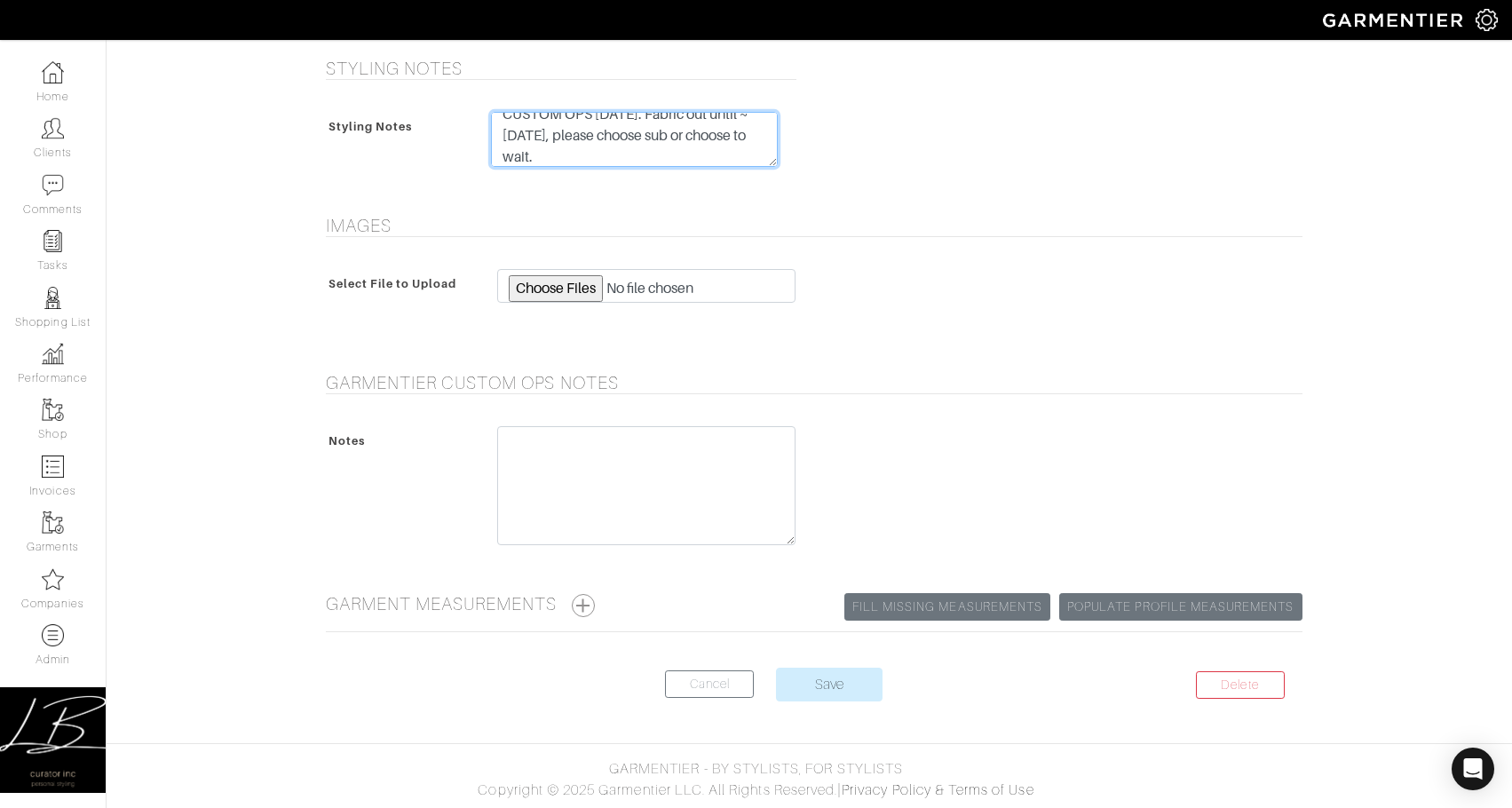 click on "CUSTOM OPS [DATE]: Fabric out until ~[DATE], please choose sub or choose to wait." at bounding box center [634, 139] 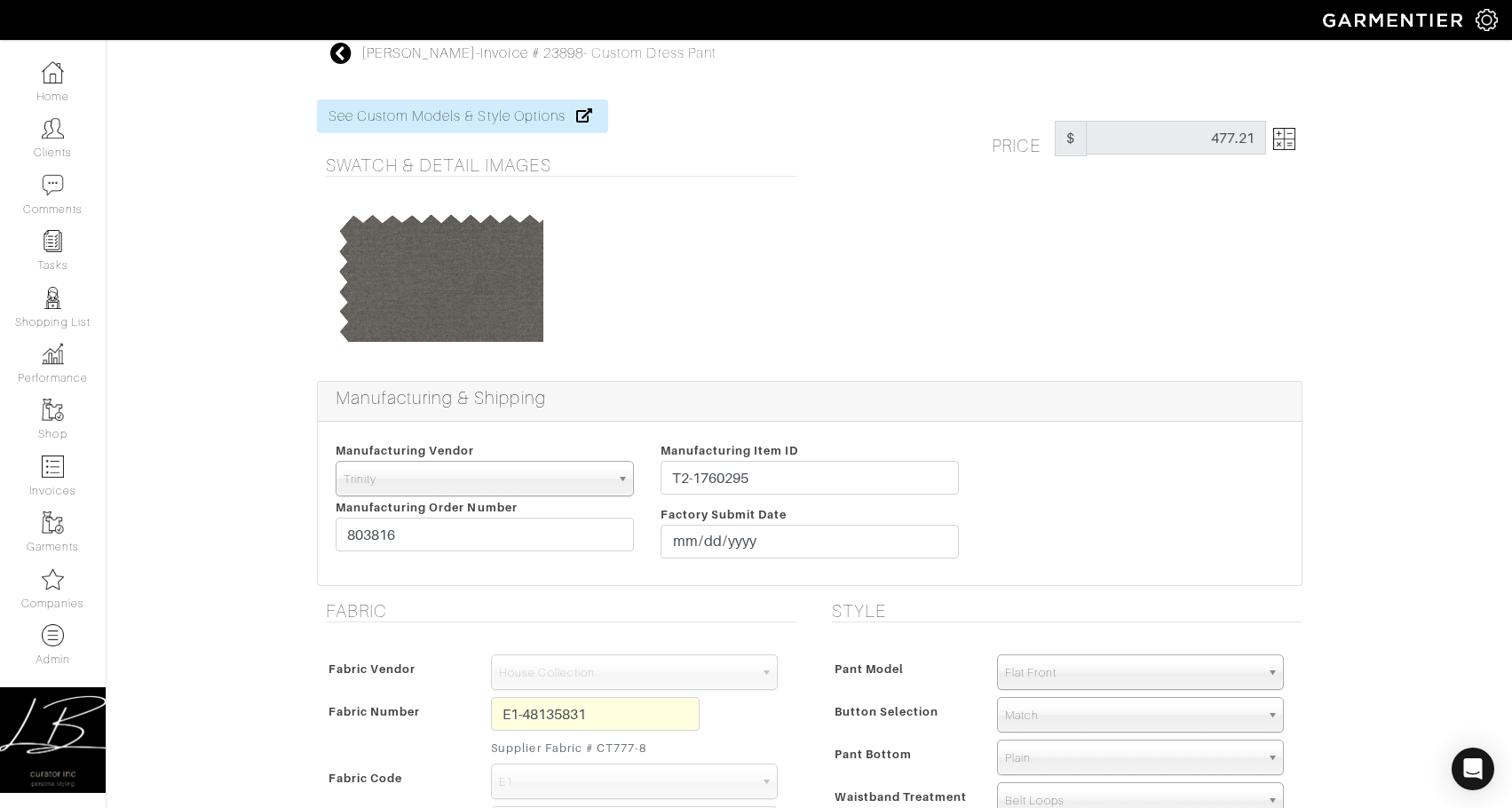 scroll, scrollTop: 1126, scrollLeft: 0, axis: vertical 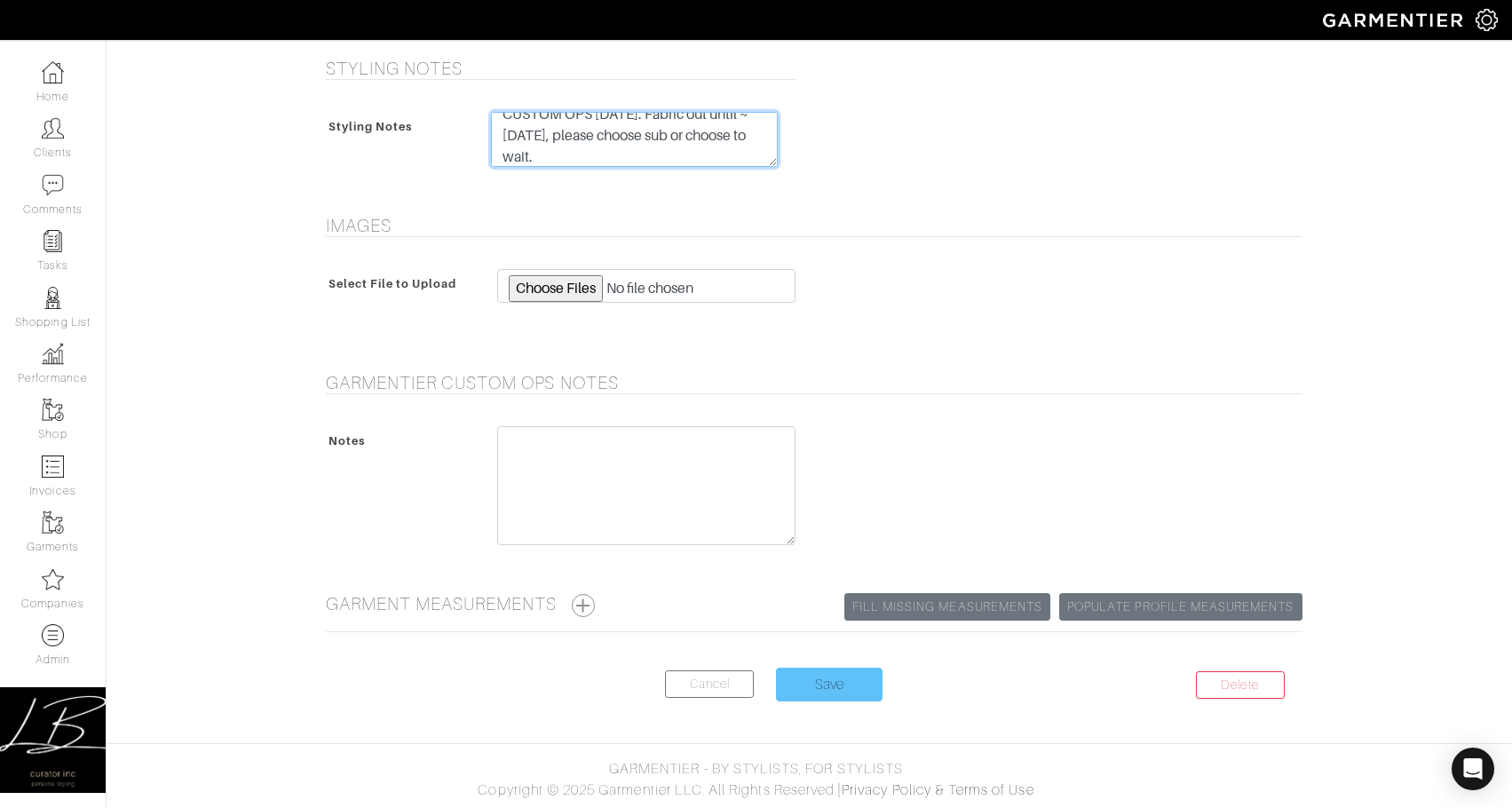 type on "CUSTOM OPS [DATE]: Fabric out until ~[DATE], please choose sub or choose to wait." 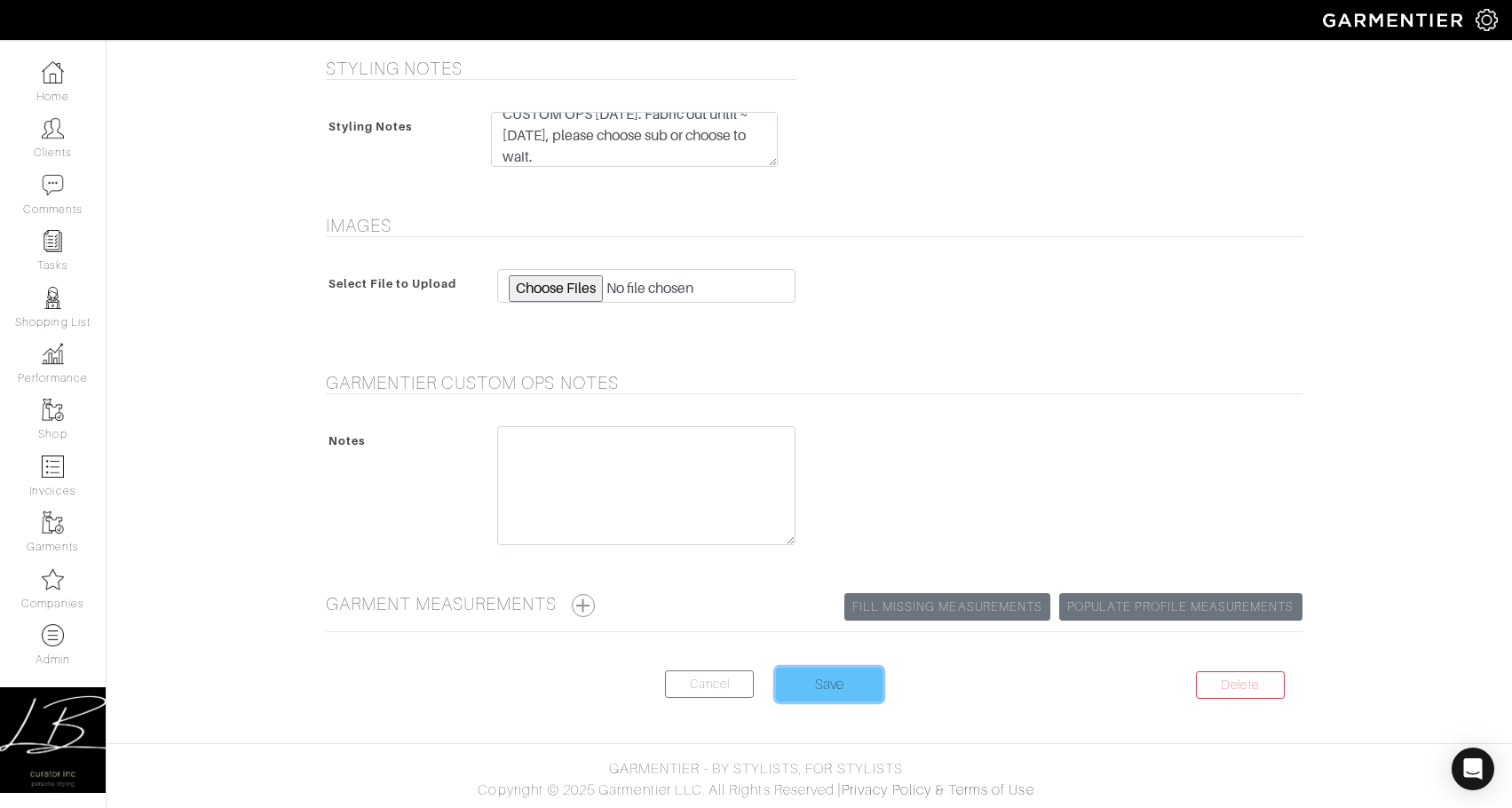click on "Save" at bounding box center [829, 685] 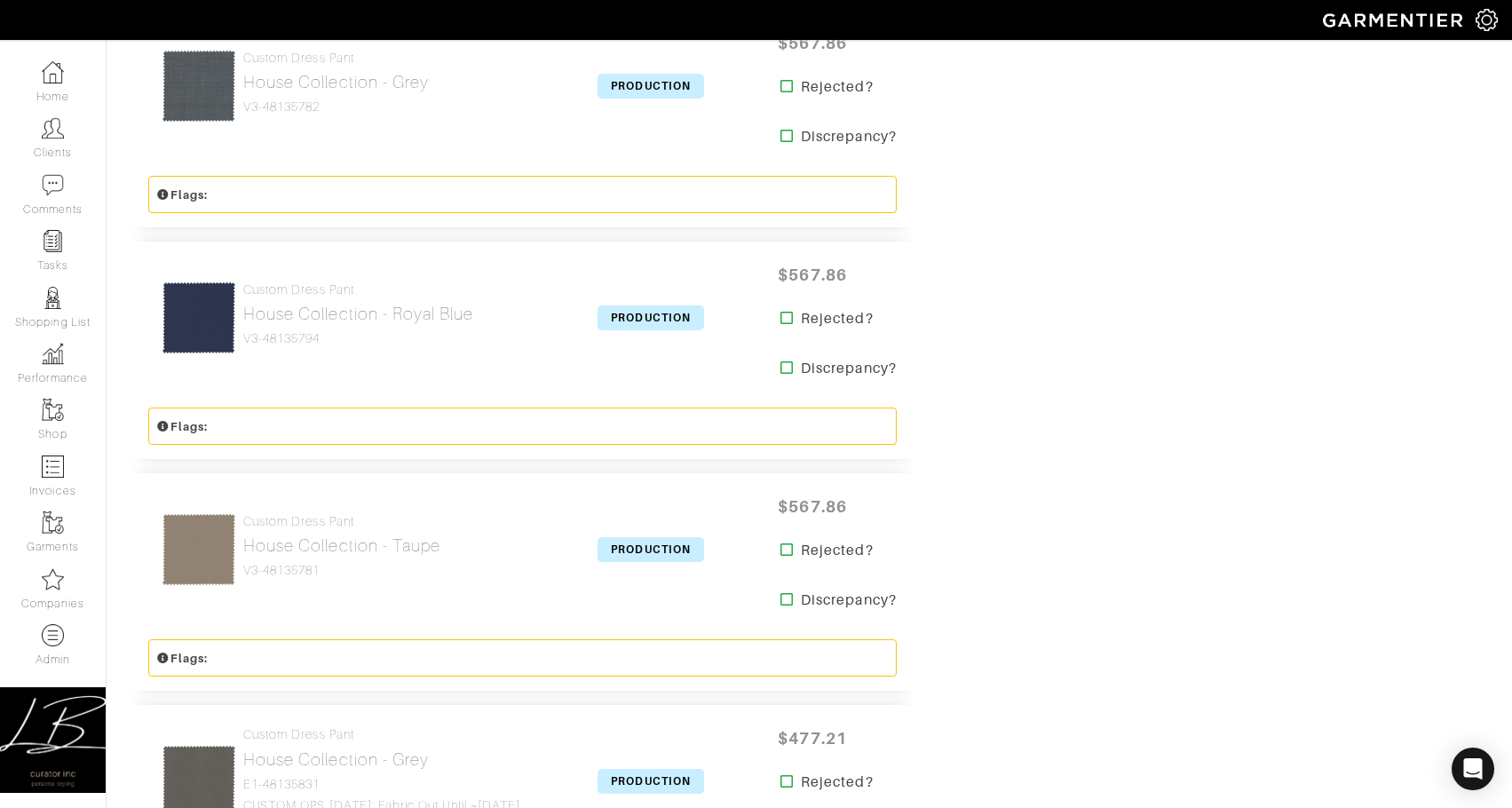 scroll, scrollTop: 2251, scrollLeft: 0, axis: vertical 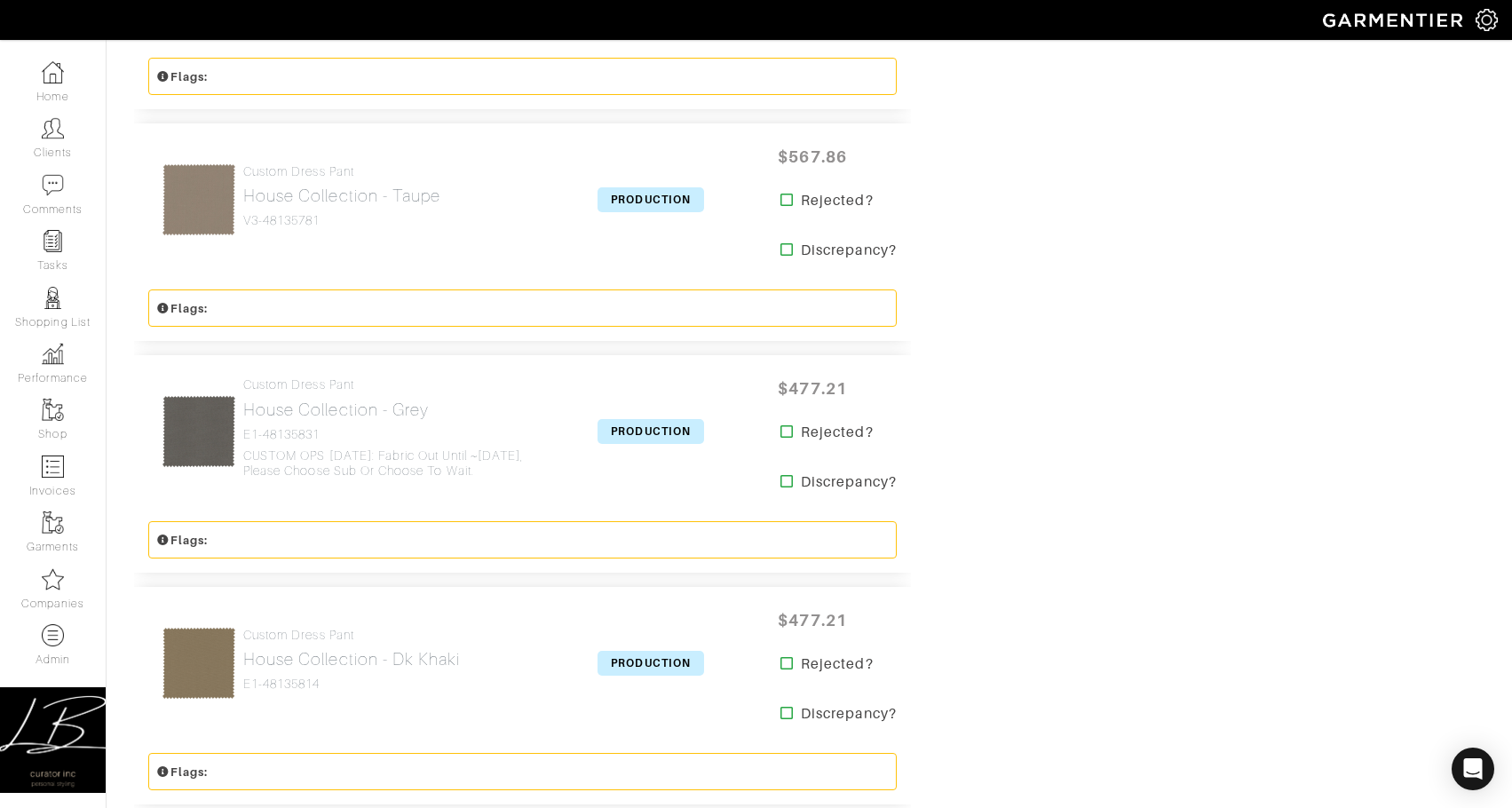 click on "PRODUCTION" at bounding box center (651, 432) 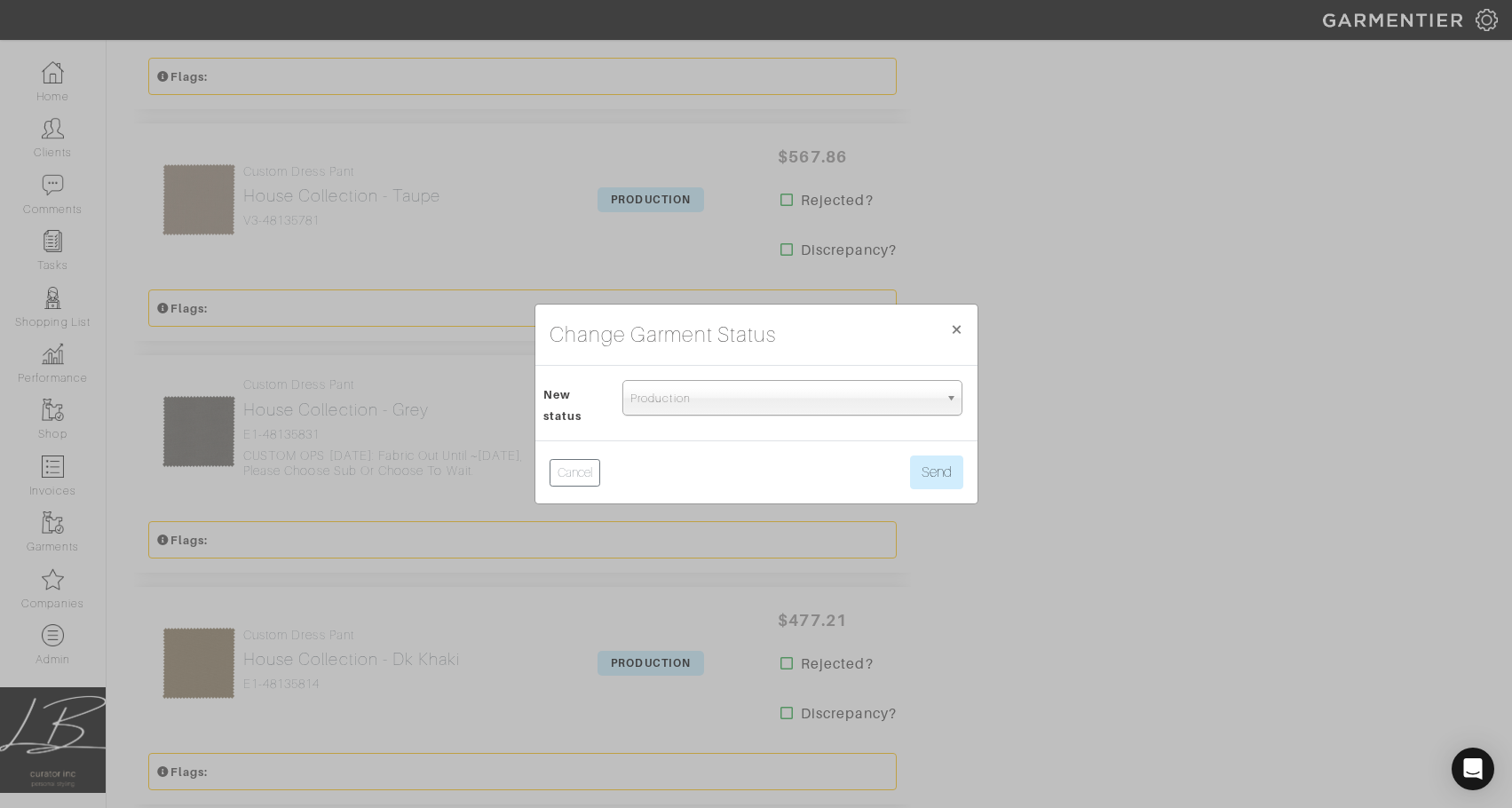 click on "Production" at bounding box center (784, 399) 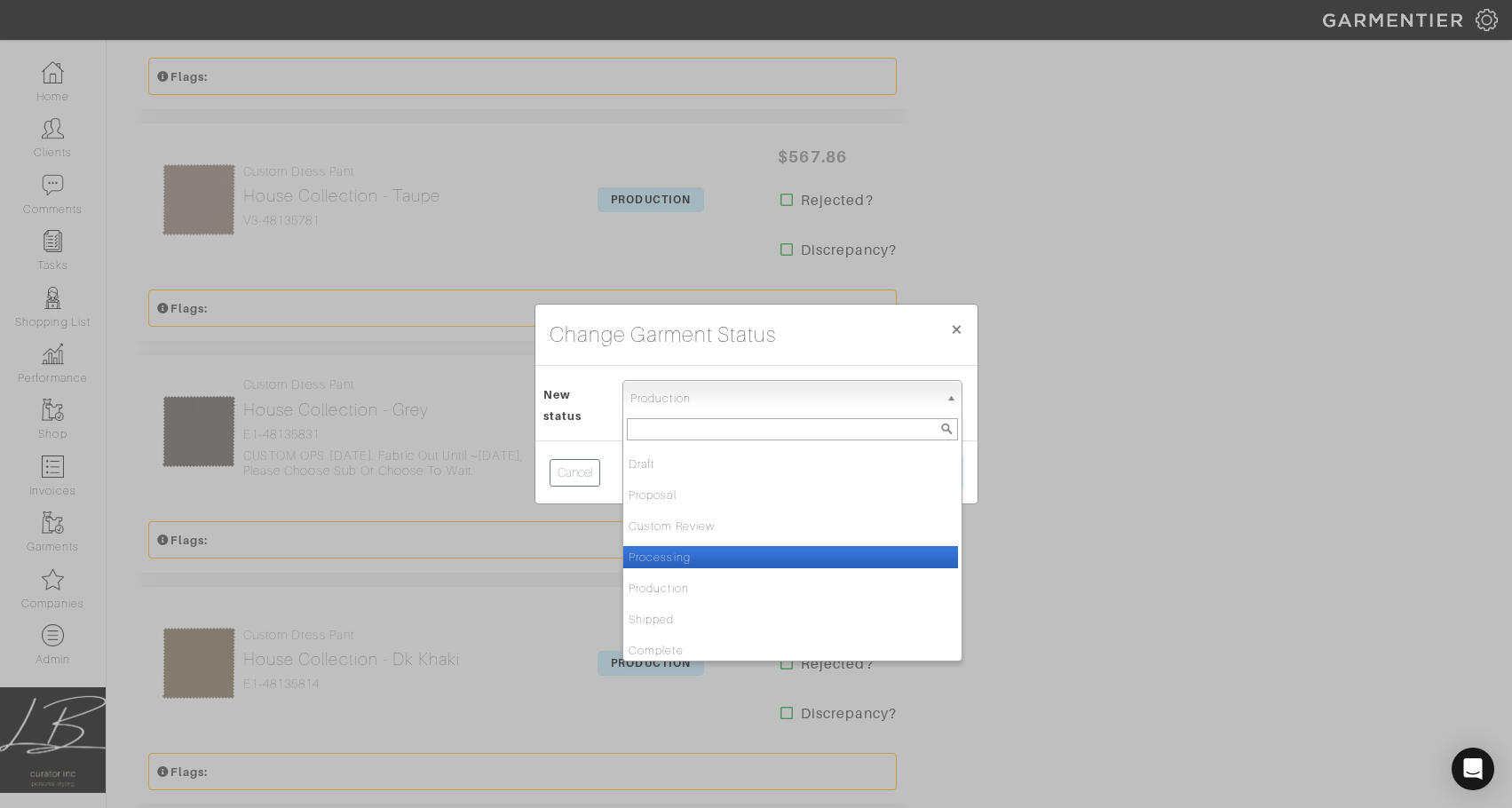 click on "Processing" at bounding box center (790, 557) 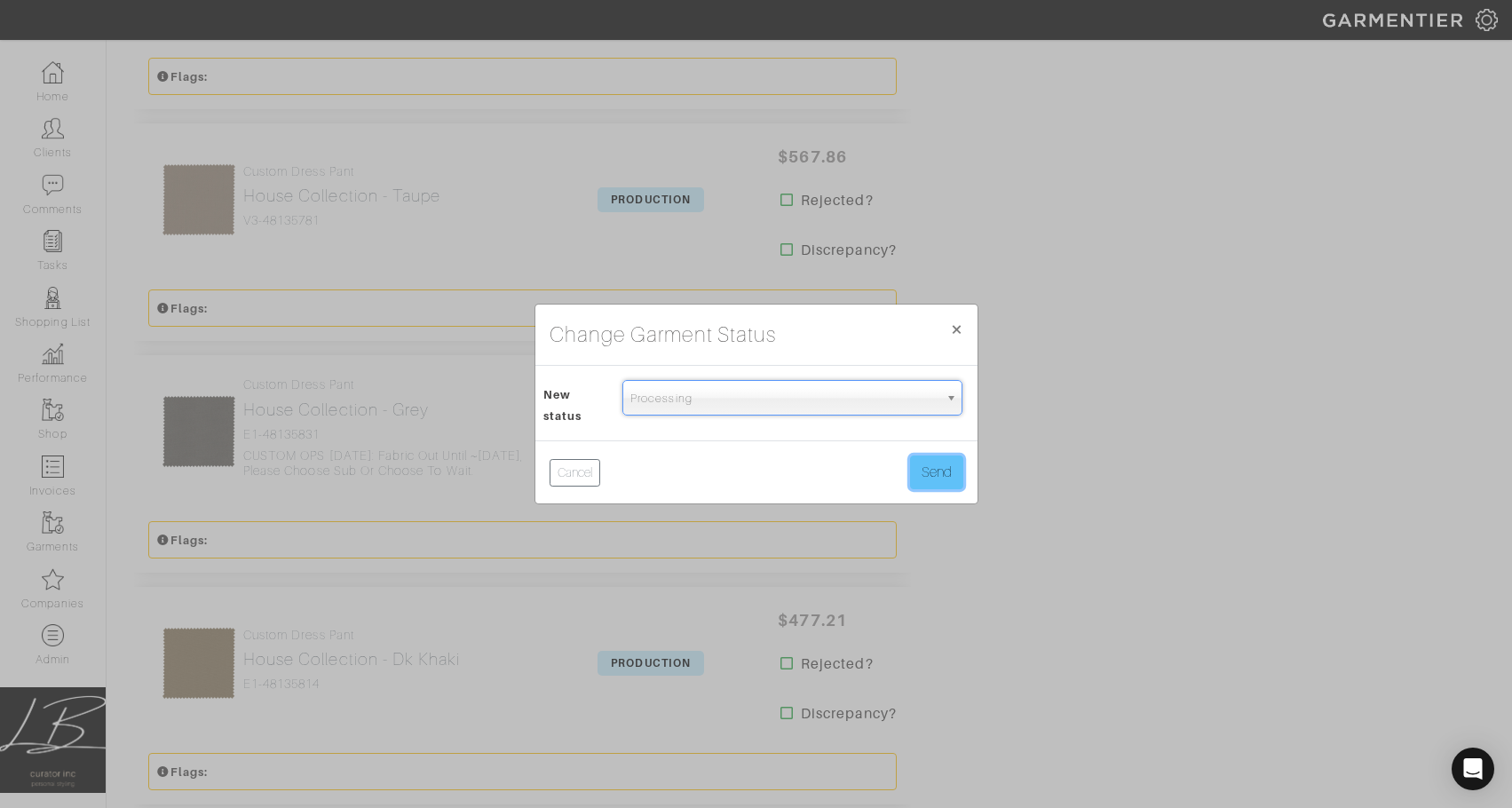 click on "Send" at bounding box center (937, 472) 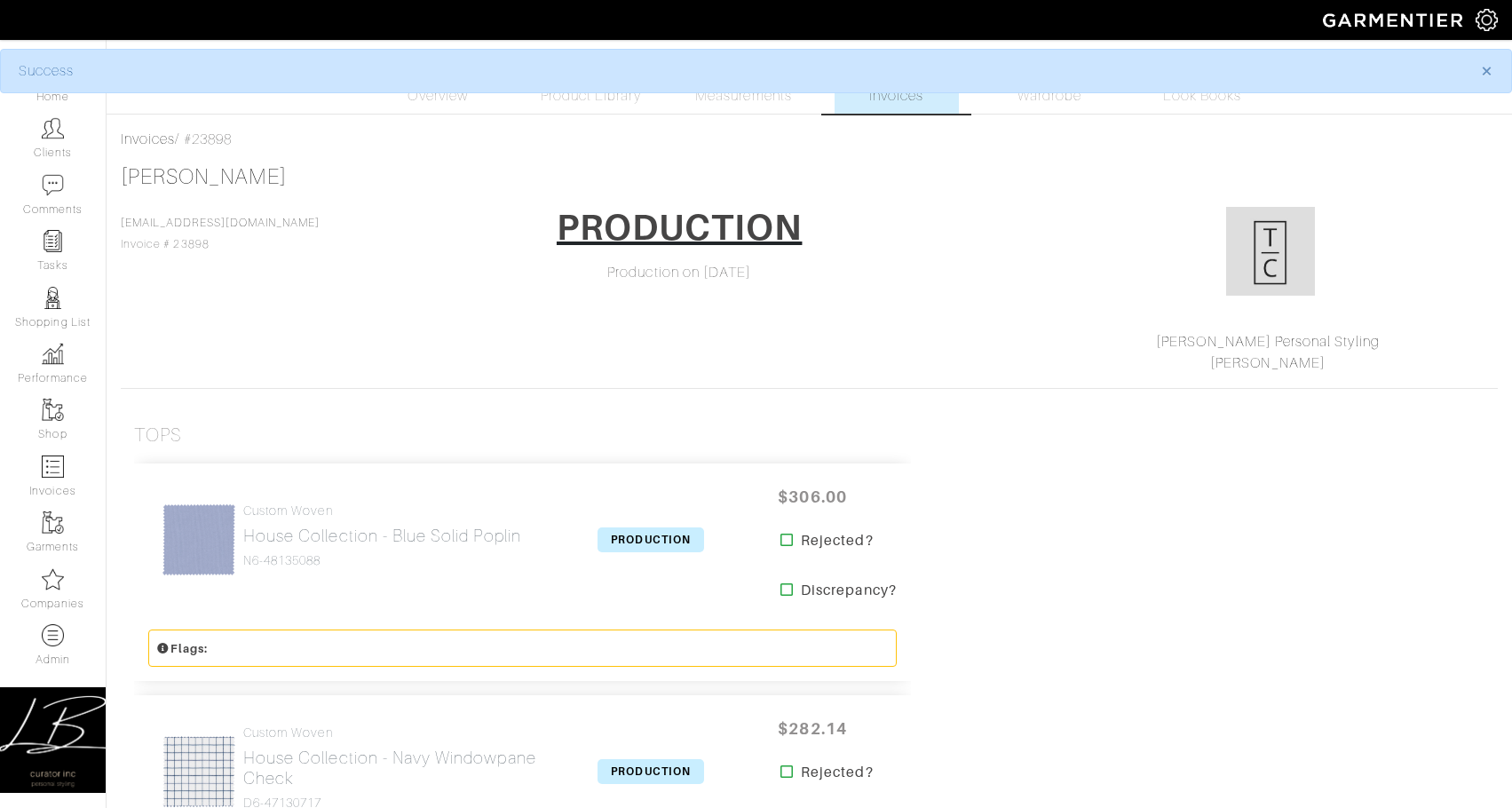 scroll, scrollTop: 0, scrollLeft: 0, axis: both 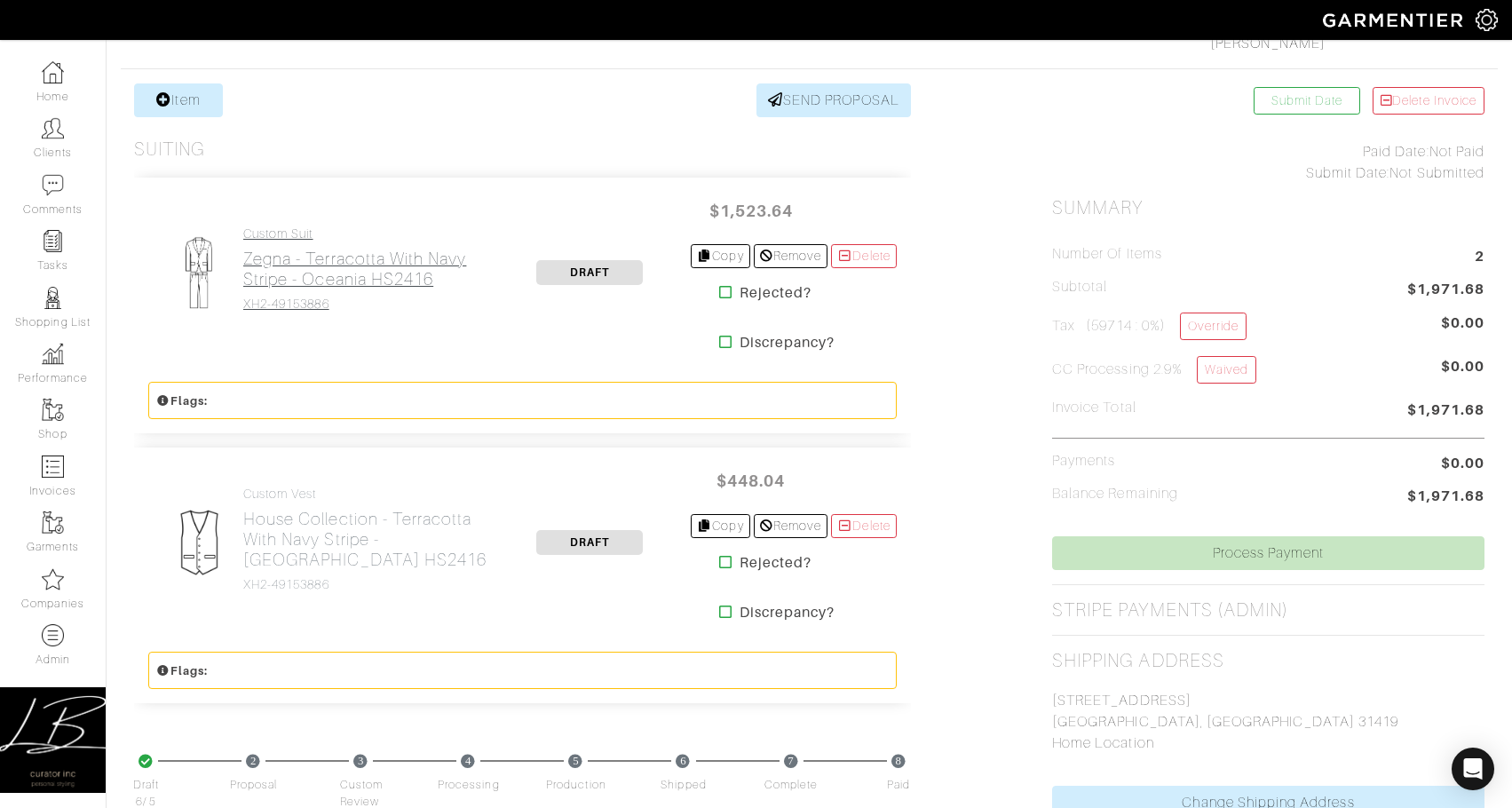 click on "Custom Suit
Zegna -
Terracotta with Navy Stripe - Oceania HS2416
XH2-49153886" at bounding box center (366, 269) 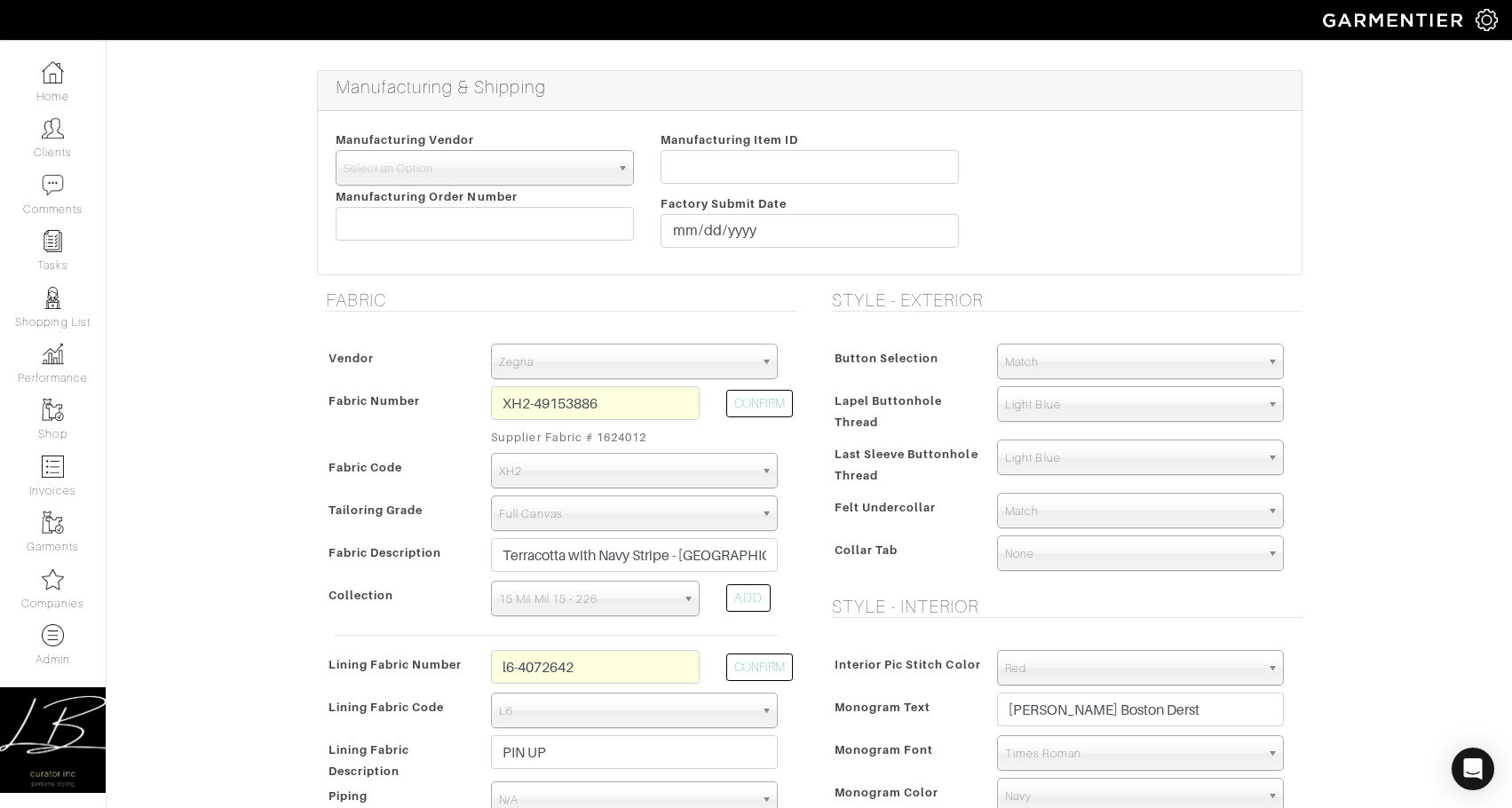 scroll, scrollTop: 354, scrollLeft: 0, axis: vertical 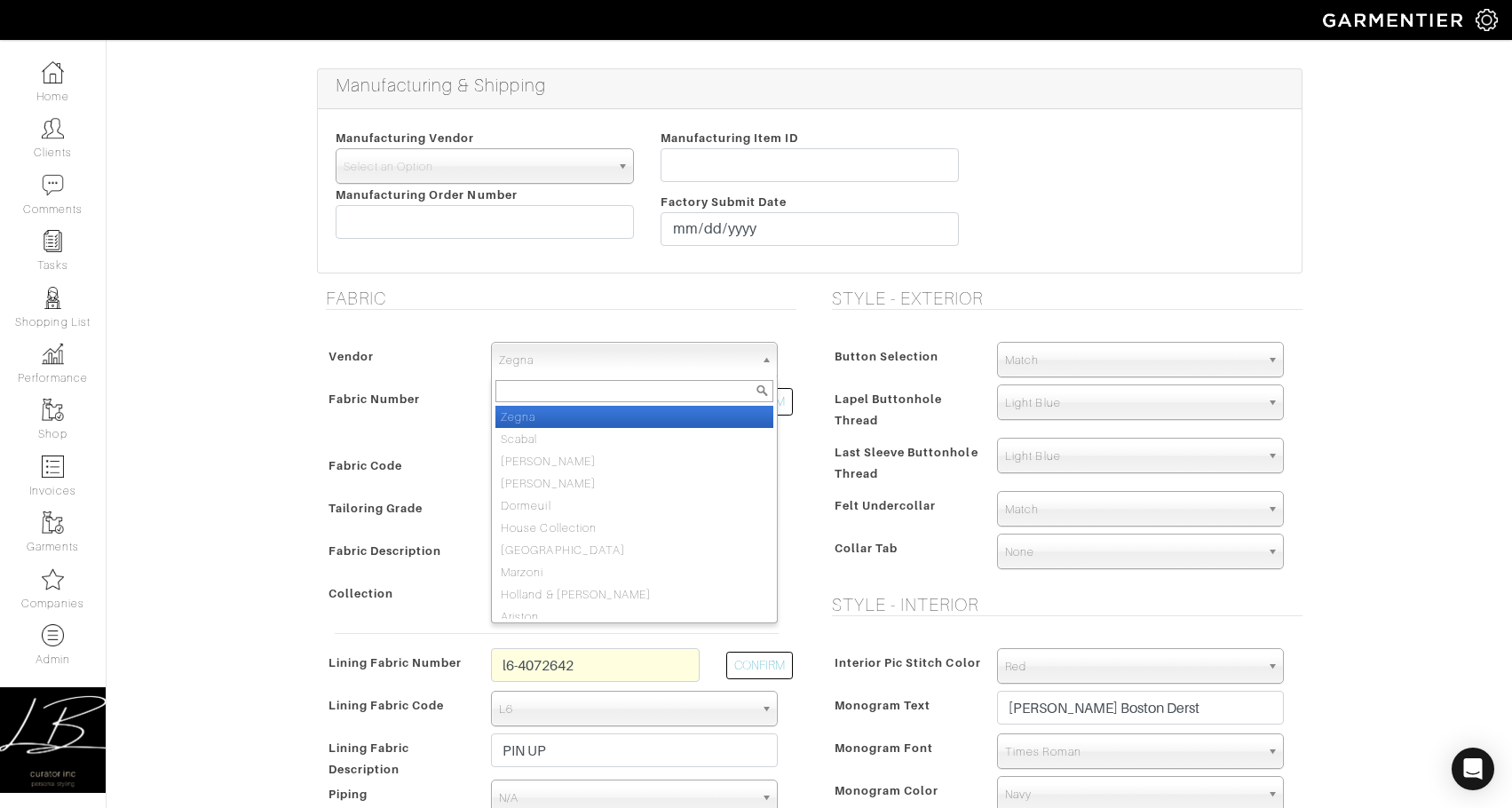 click on "Zegna" at bounding box center [626, 360] 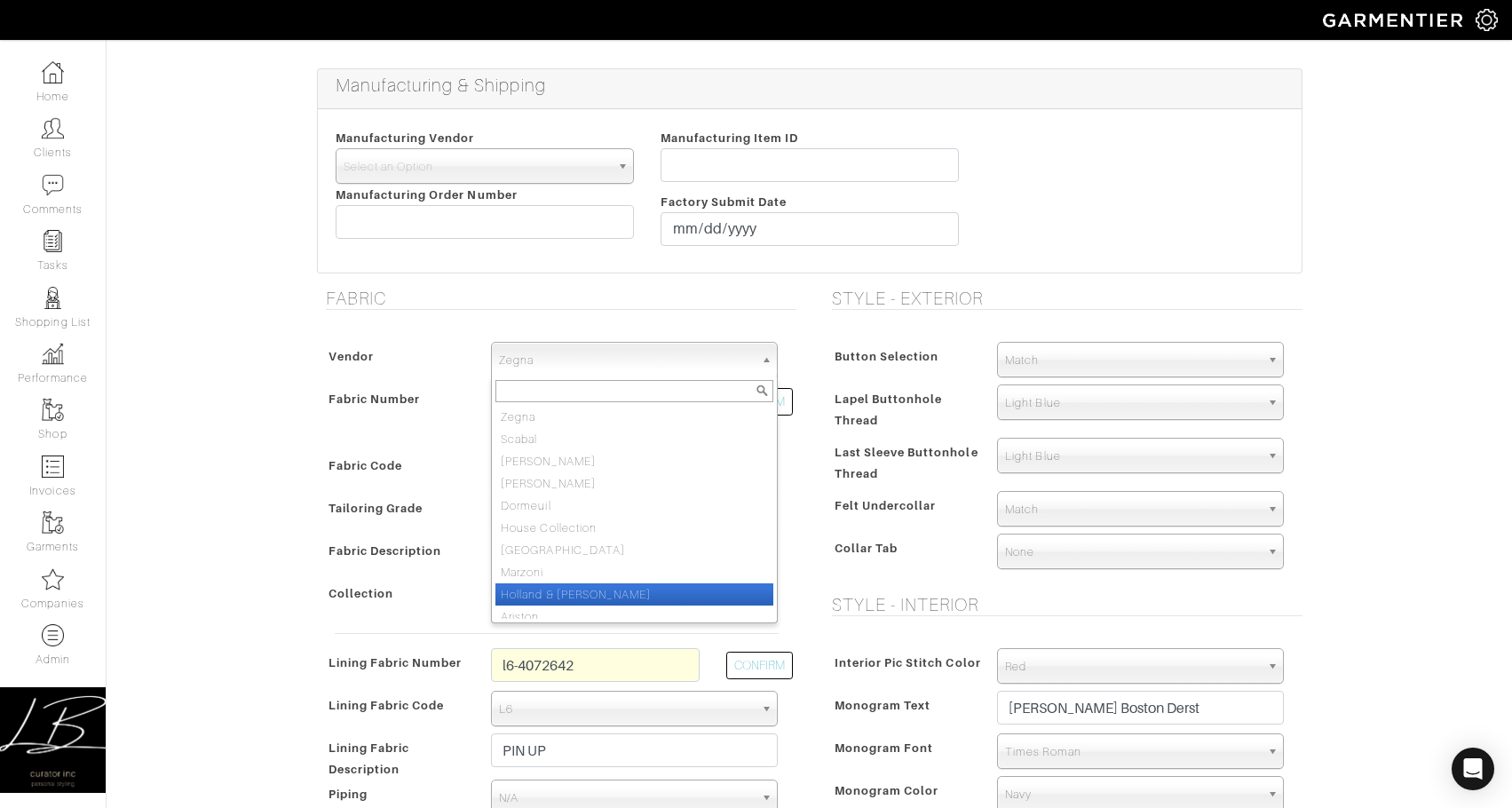 click on "Holland & [PERSON_NAME]" at bounding box center [634, 594] 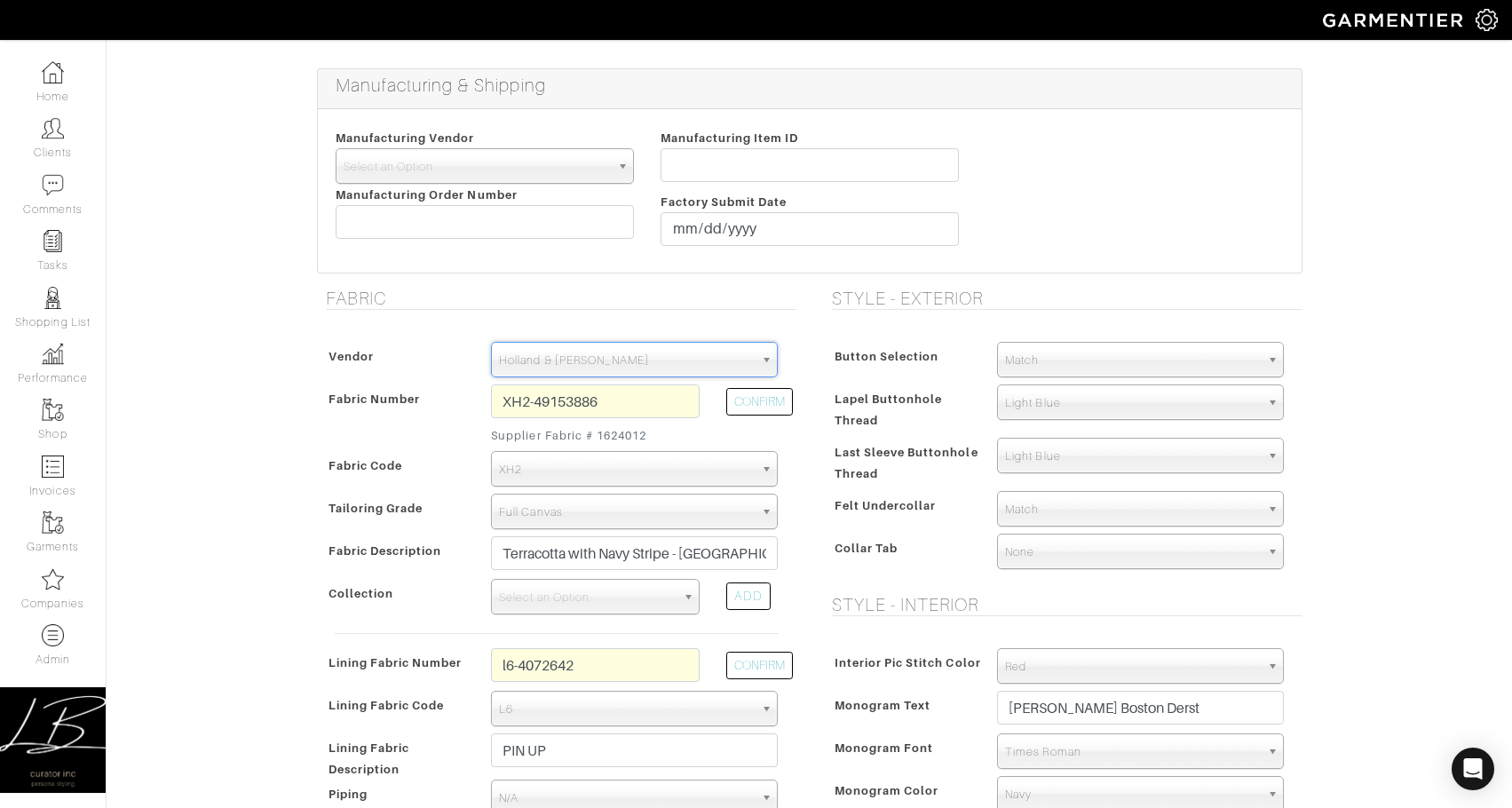 click on "ADD" at bounding box center [748, 596] 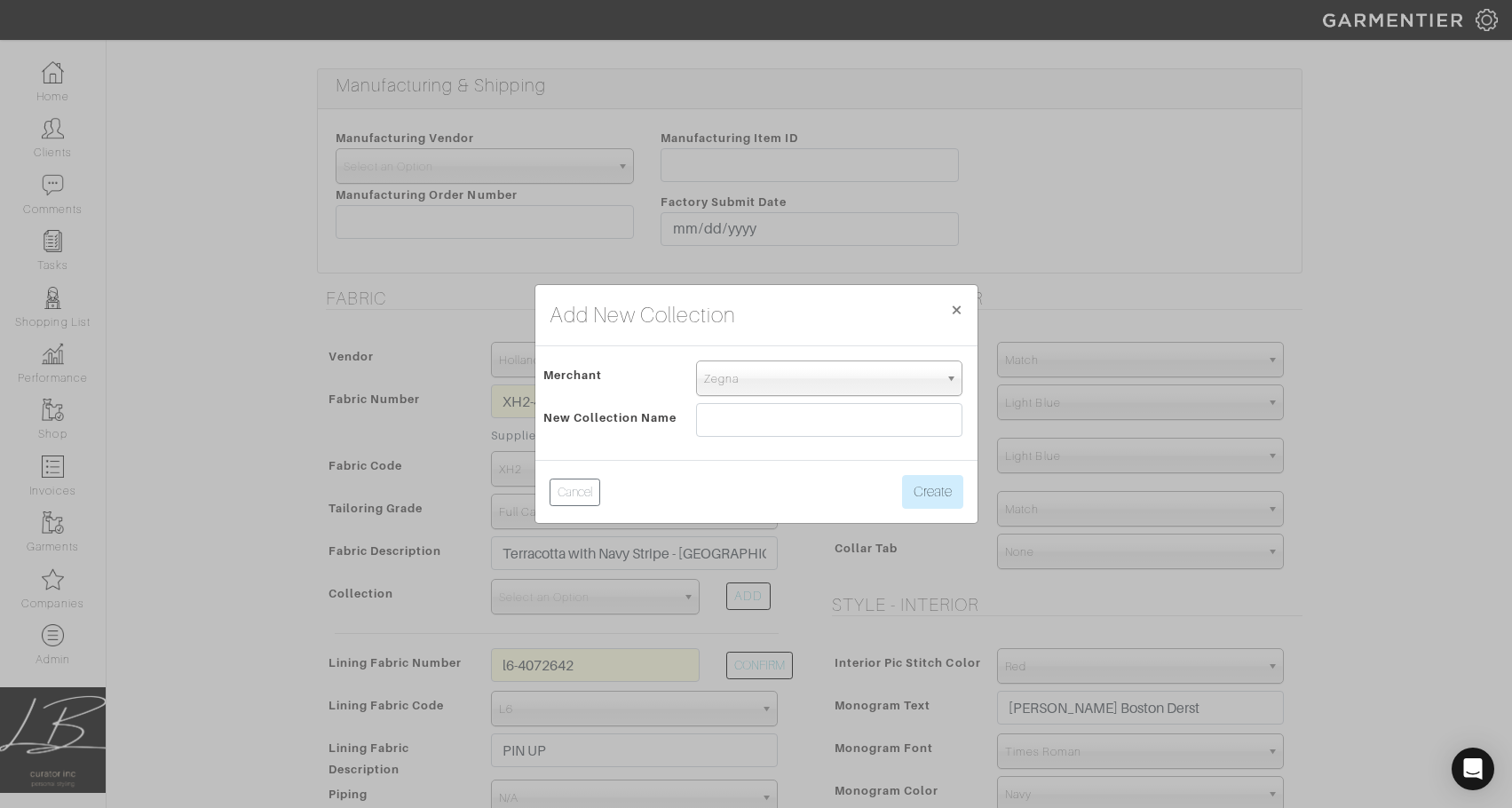 click on "Zegna" at bounding box center [821, 379] 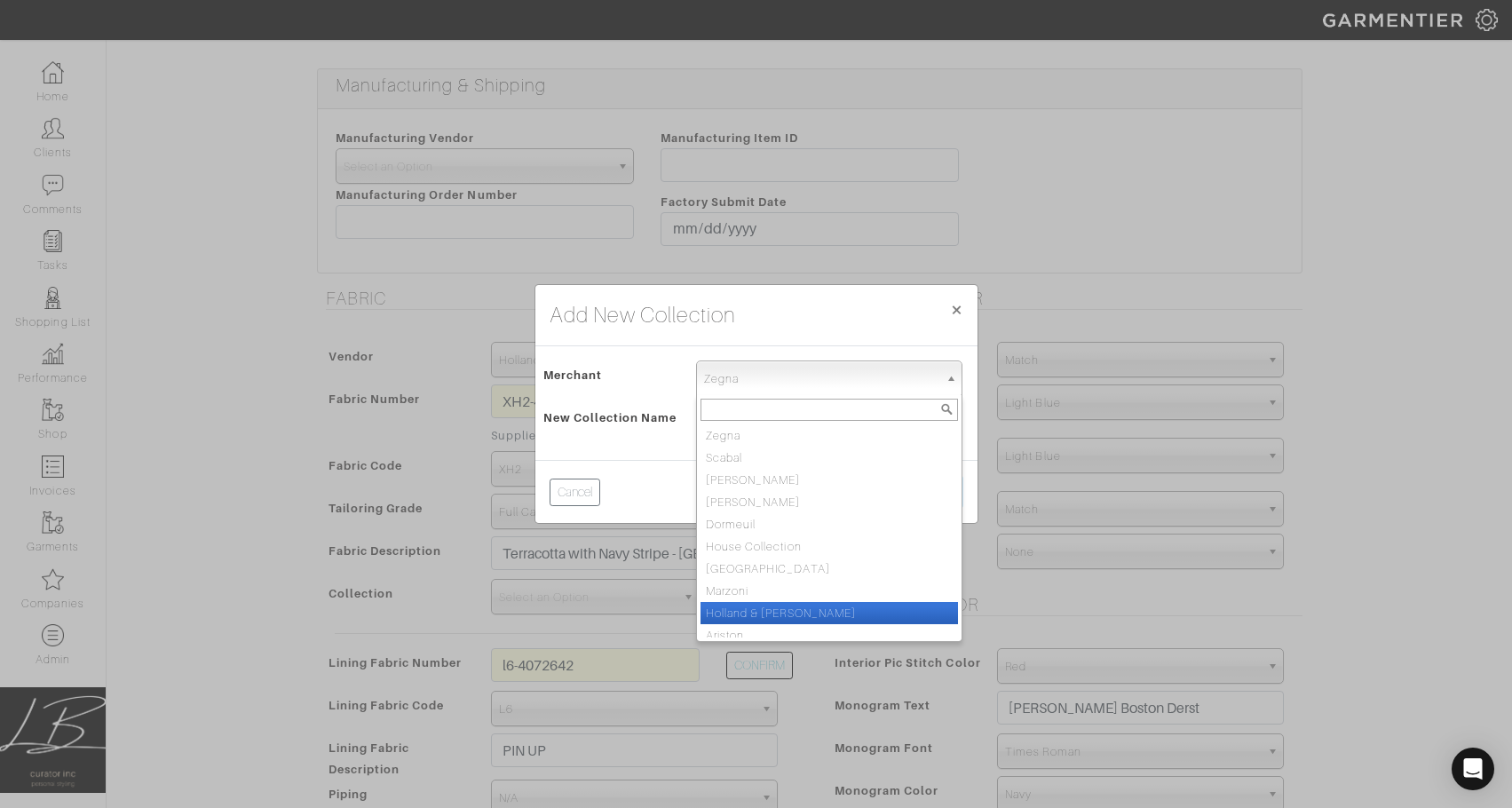 drag, startPoint x: 802, startPoint y: 609, endPoint x: 796, endPoint y: 570, distance: 39.458839 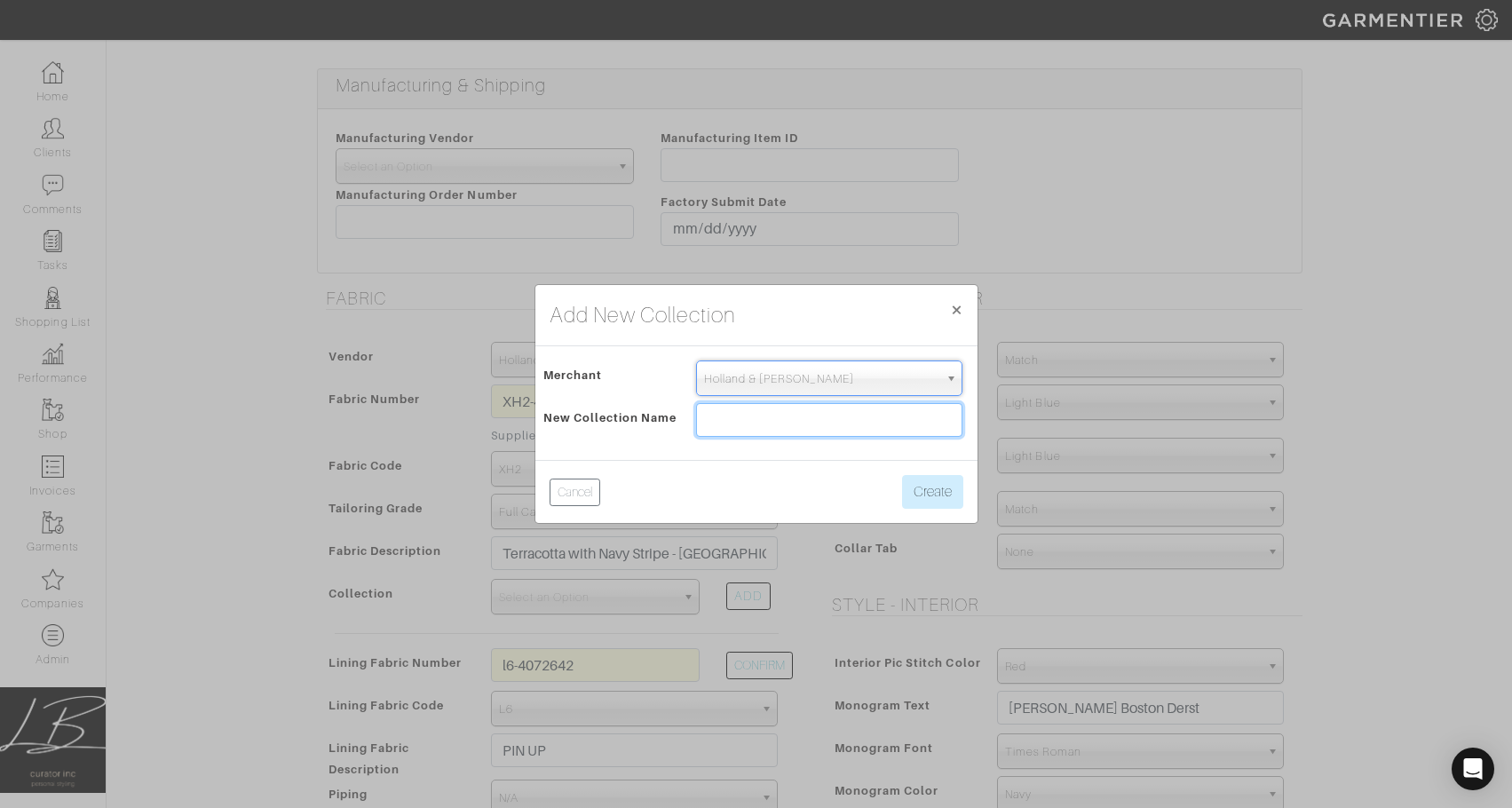click at bounding box center [829, 420] 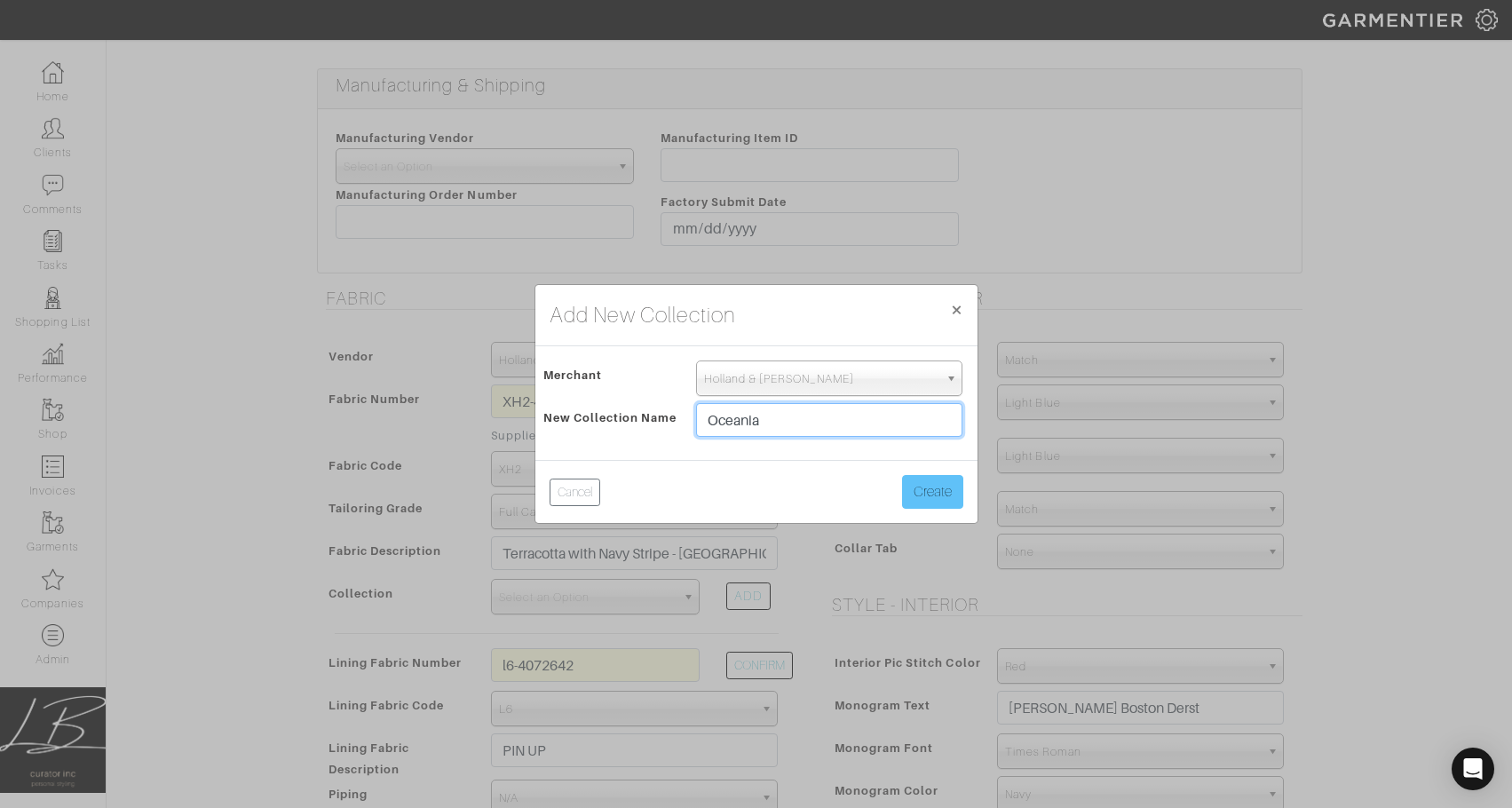 type on "Oceania" 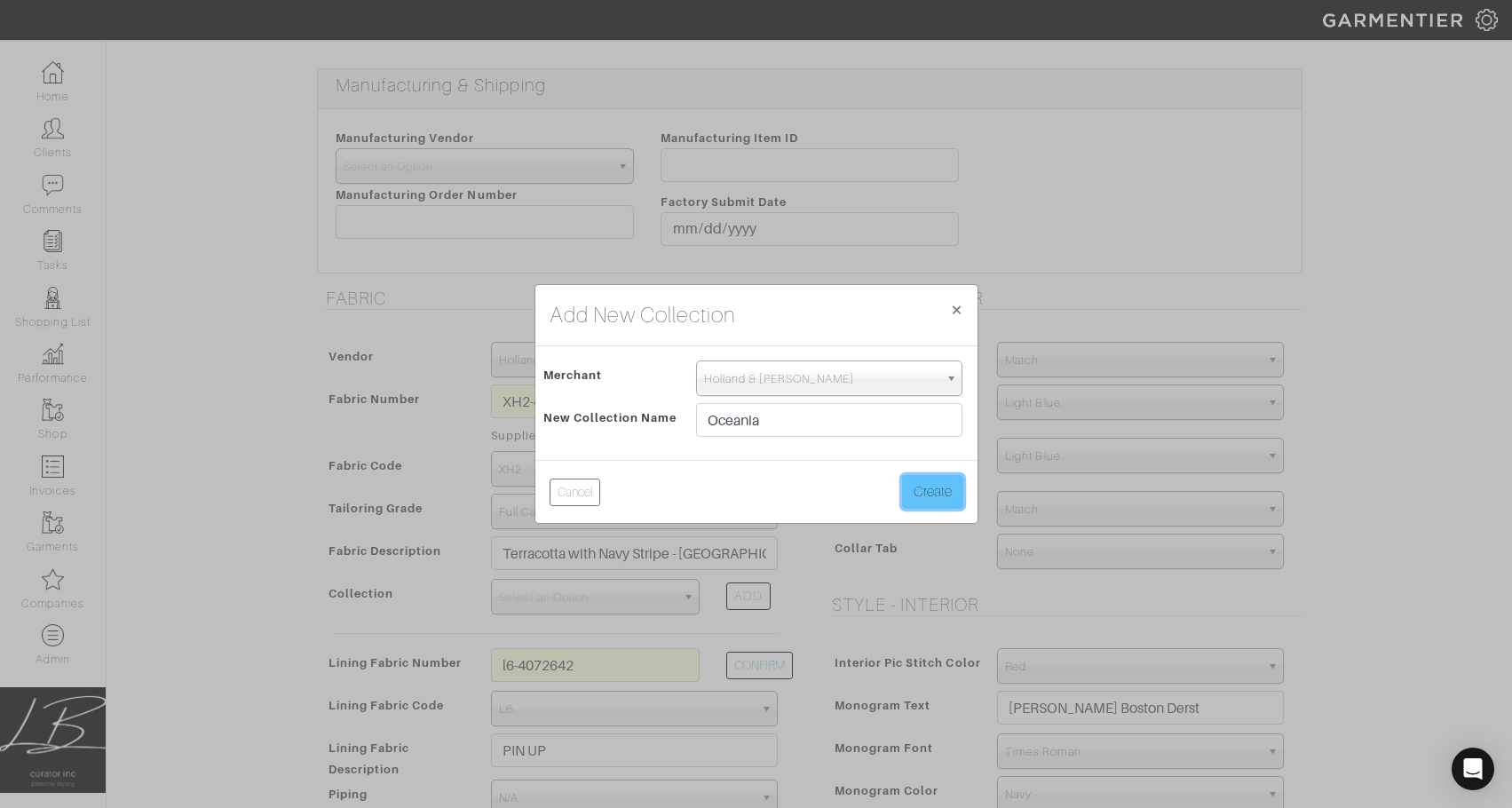 click on "Create" at bounding box center [932, 492] 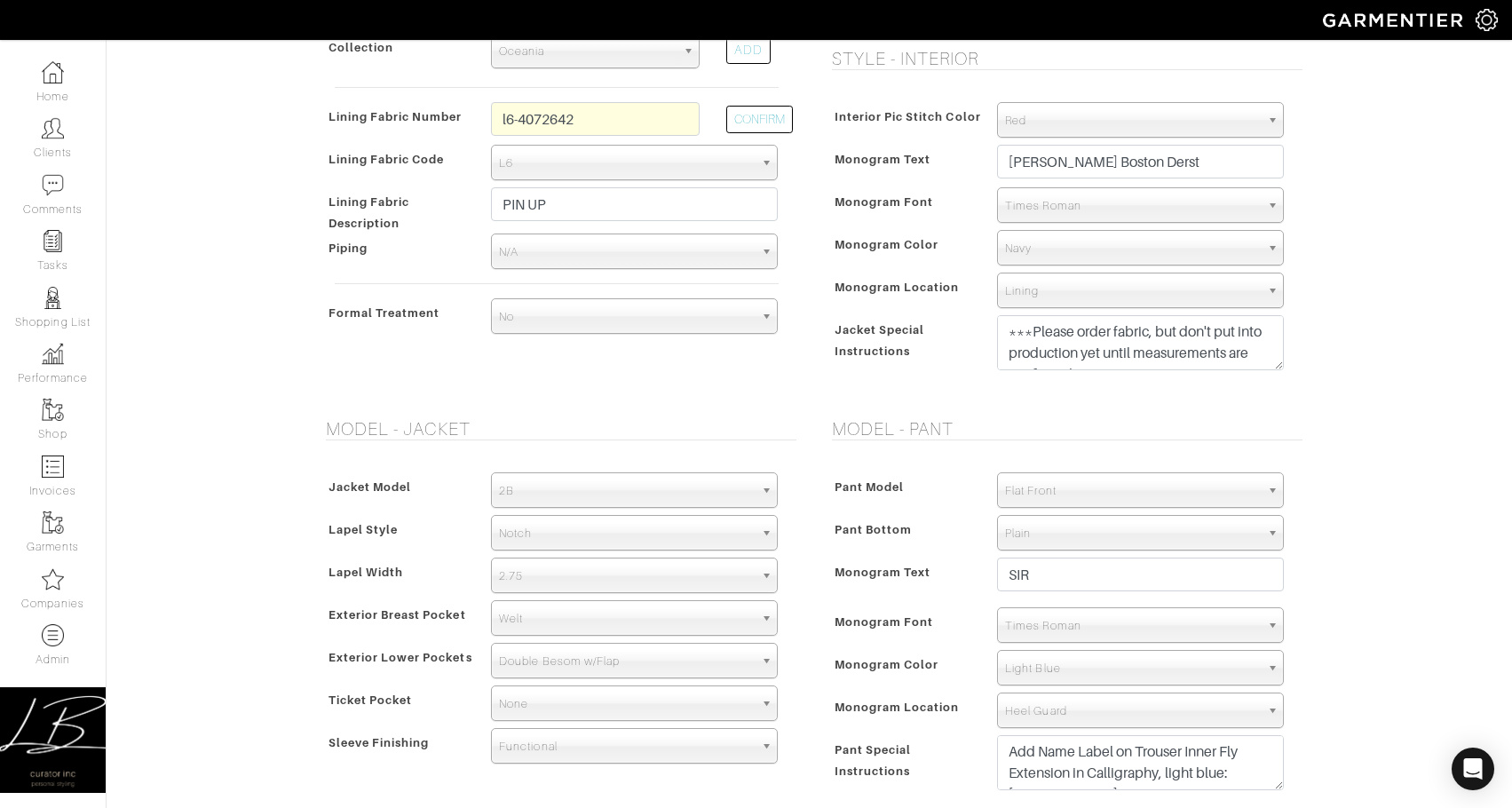scroll, scrollTop: 1675, scrollLeft: 0, axis: vertical 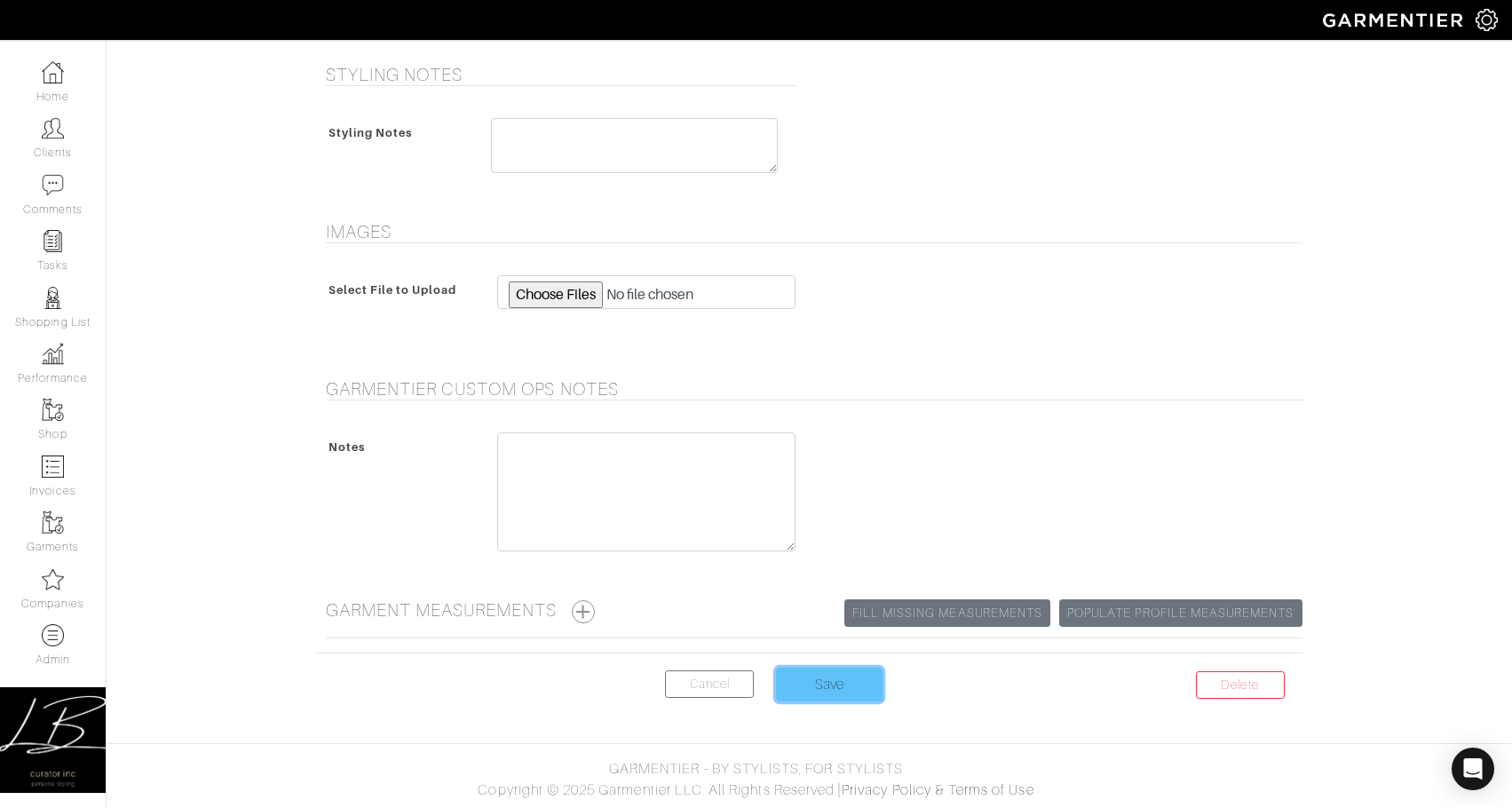 click on "Save" at bounding box center (829, 685) 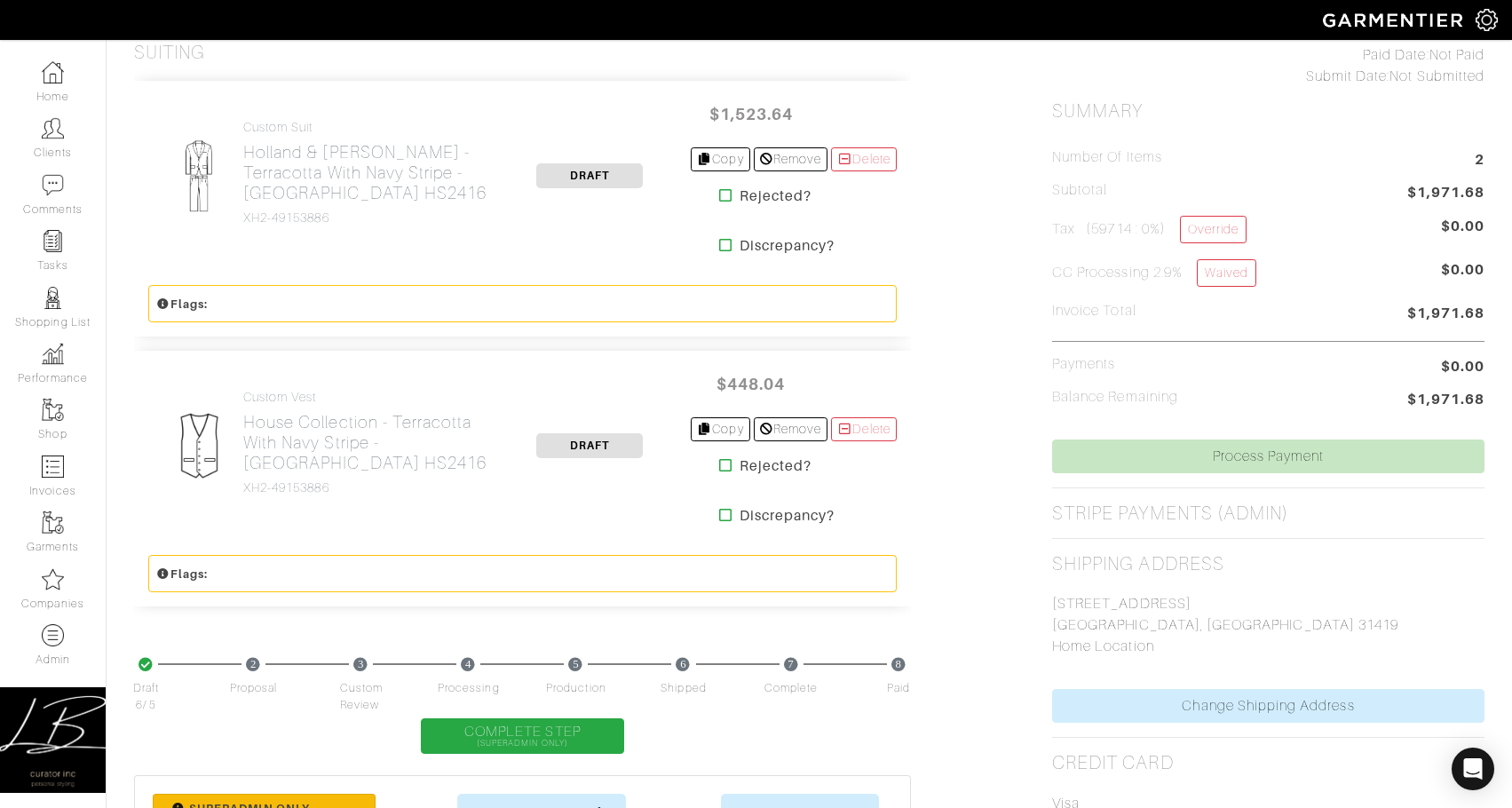 scroll, scrollTop: 418, scrollLeft: 0, axis: vertical 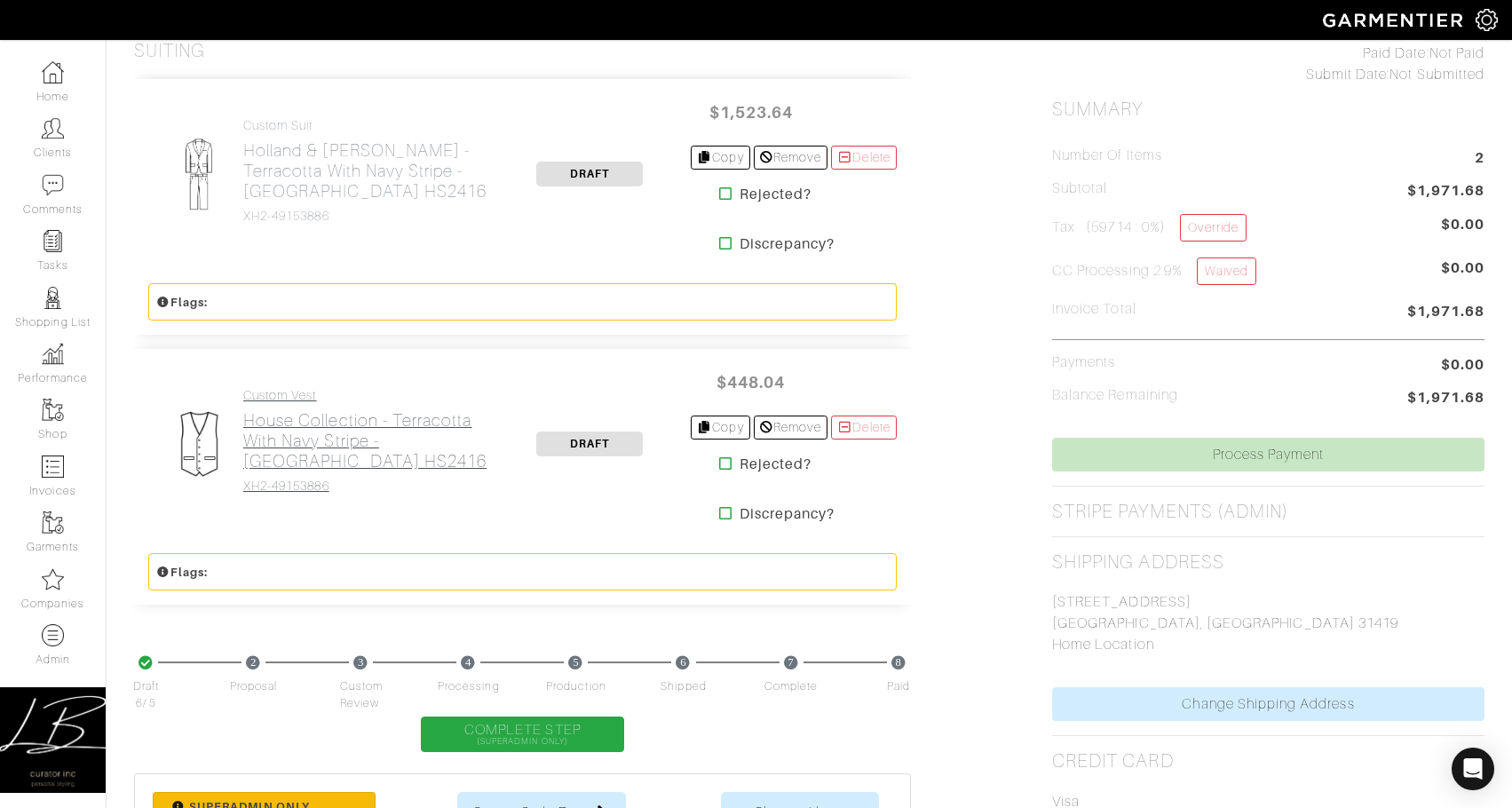 click on "House Collection -
Terracotta with Navy Stripe - Oceania HS2416" at bounding box center (366, 440) 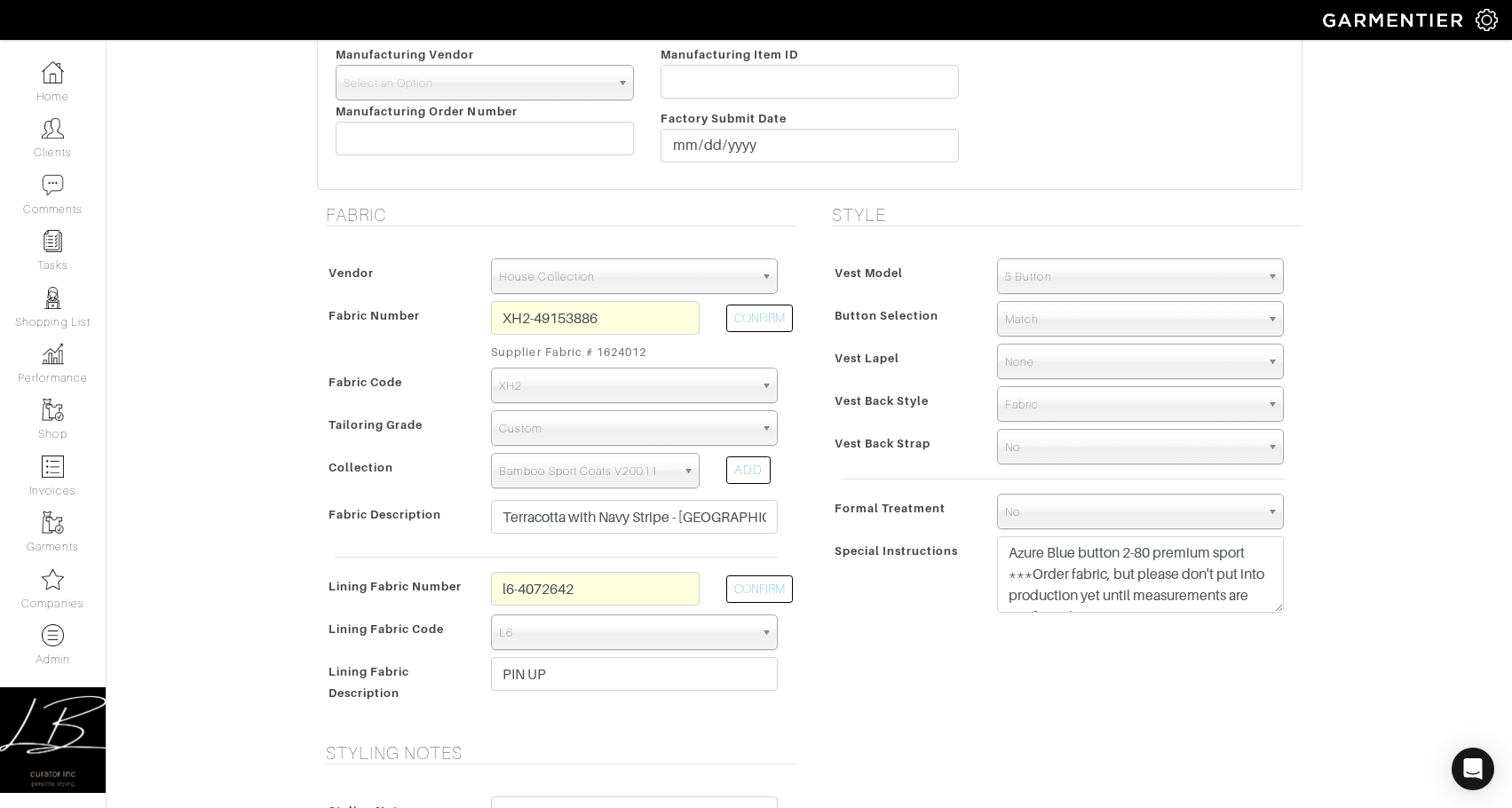 scroll, scrollTop: 441, scrollLeft: 0, axis: vertical 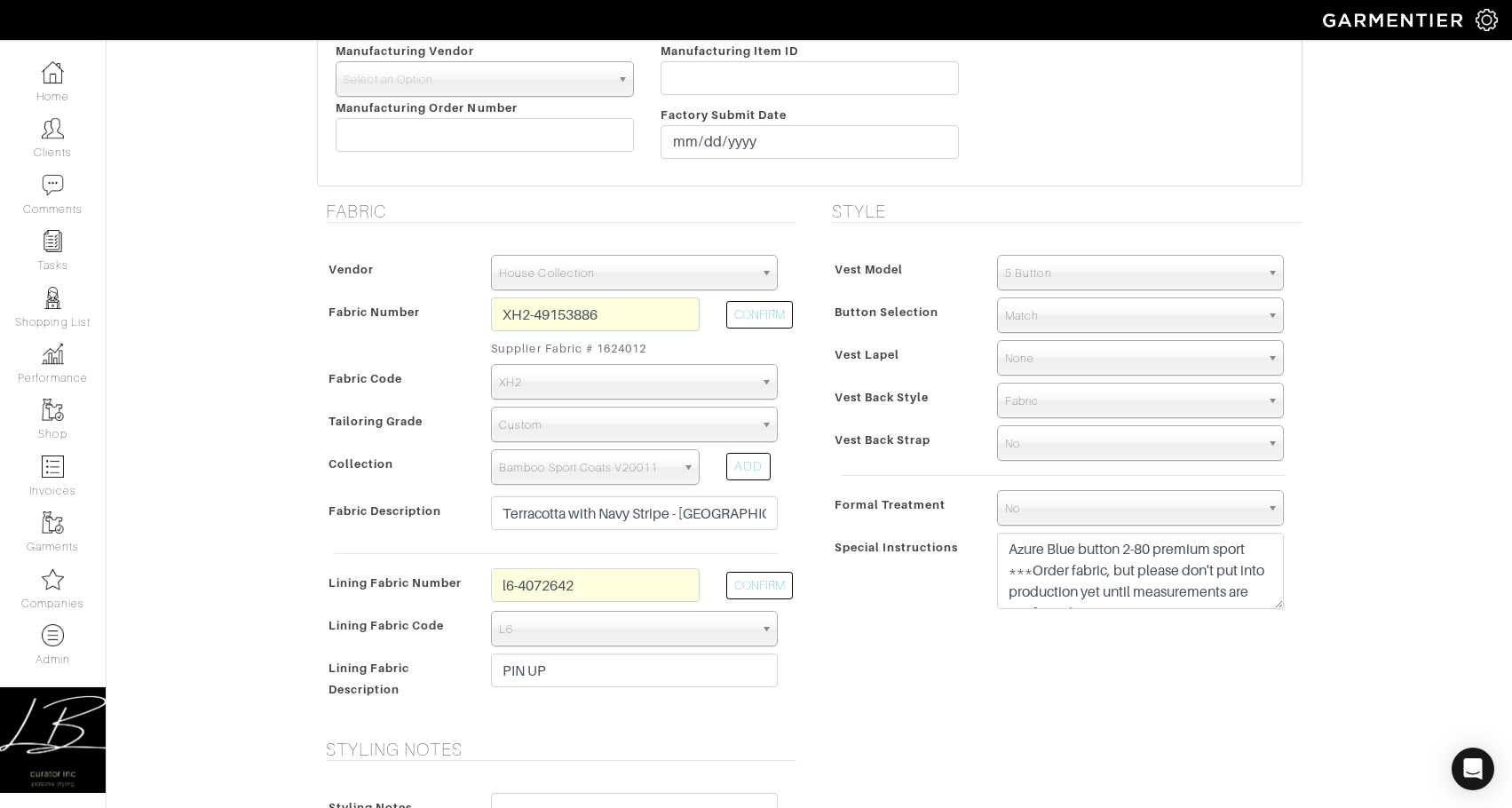 click on "House Collection" at bounding box center [626, 273] 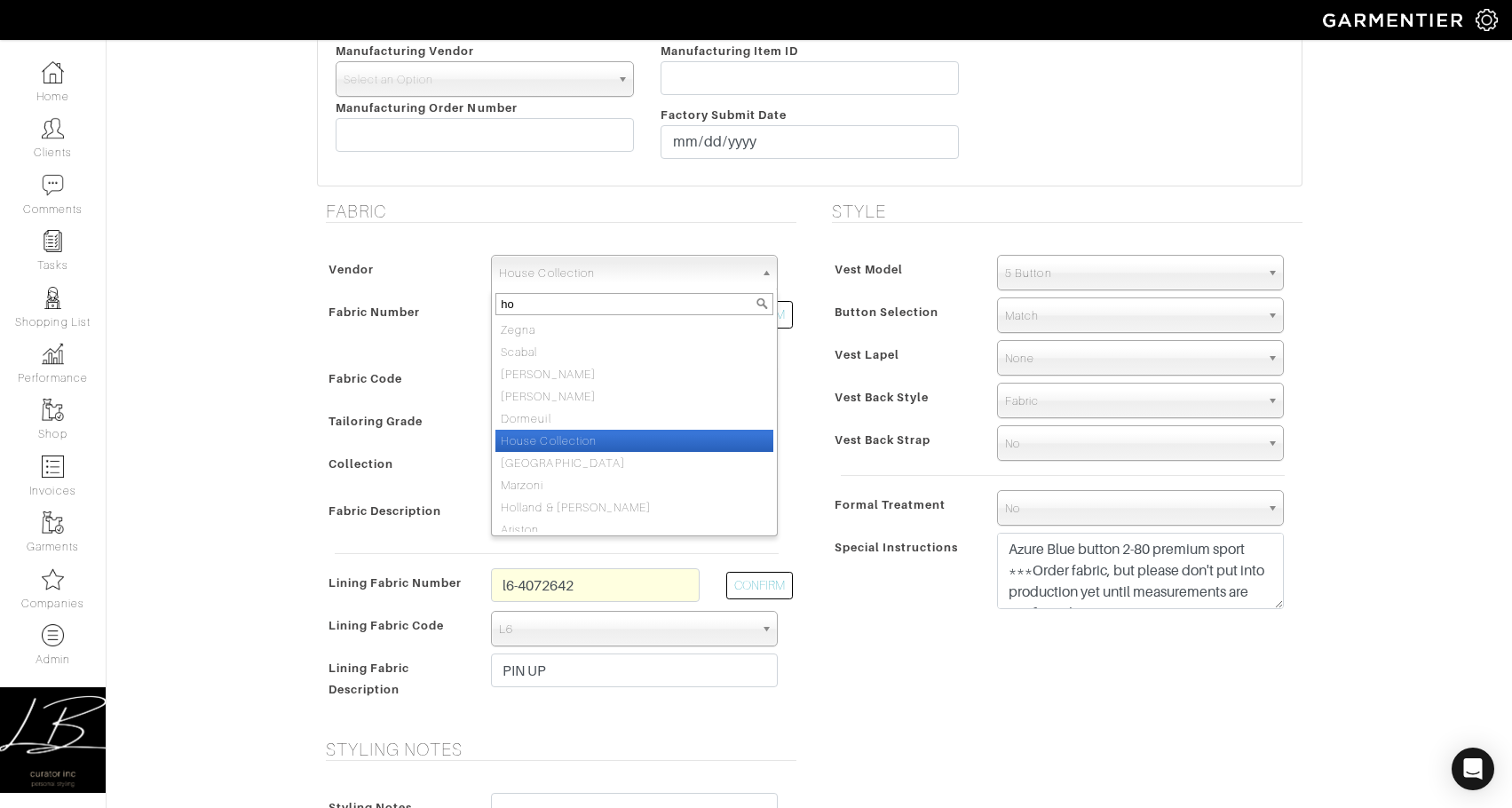 type on "hol" 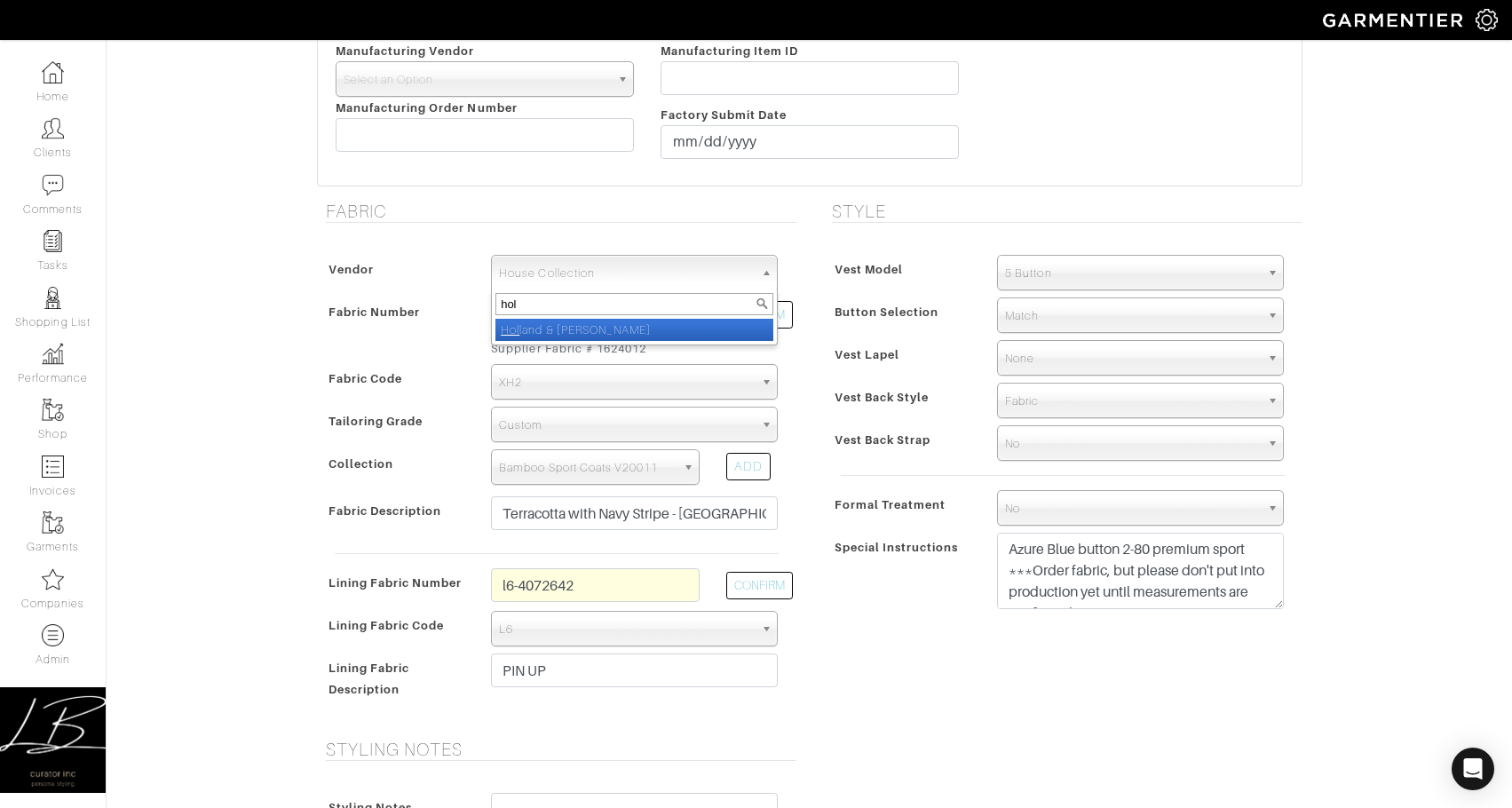 select on "9090" 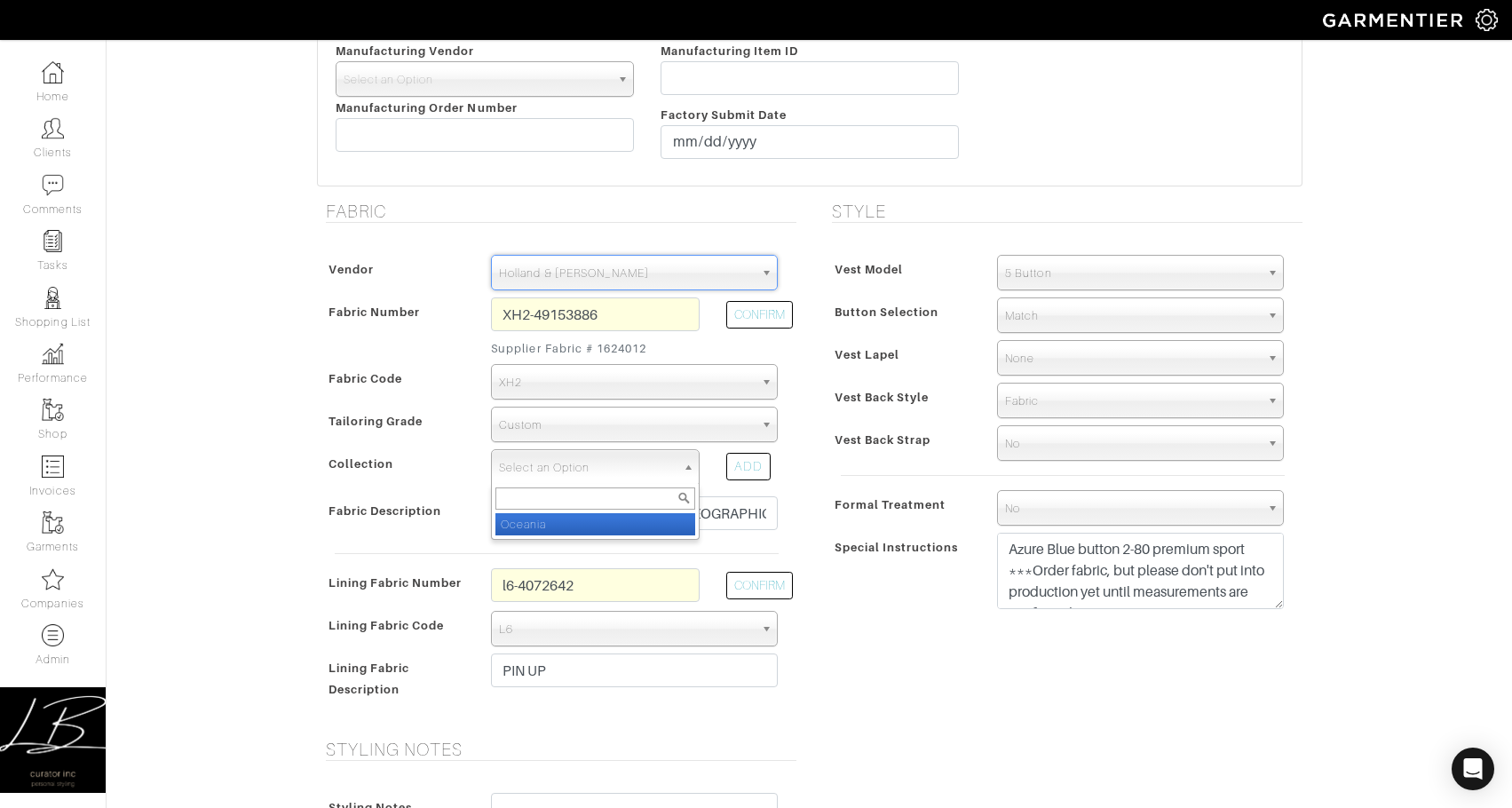 click on "Select an Option" at bounding box center [587, 468] 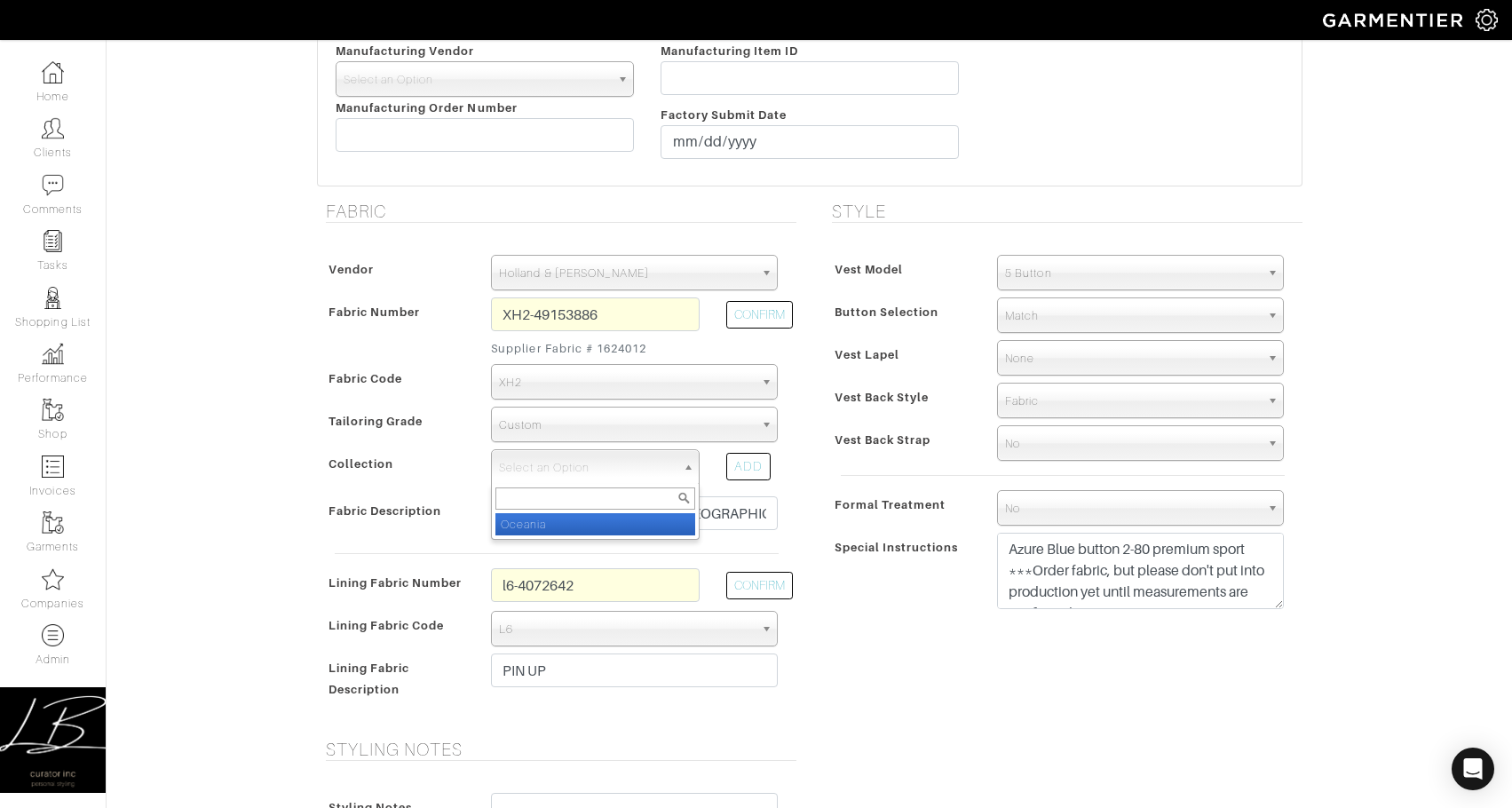 click on "Oceania" at bounding box center [595, 524] 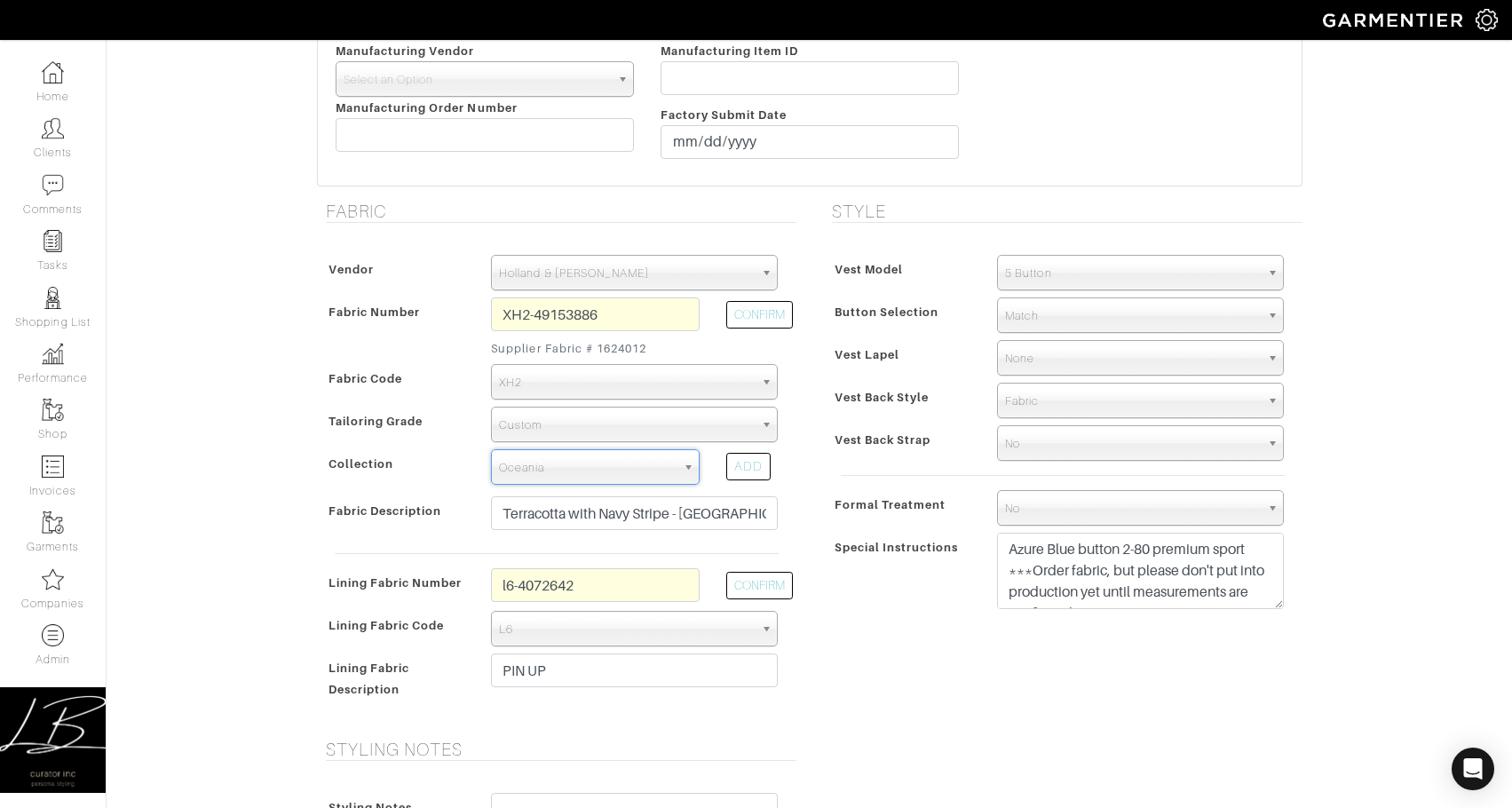 click on "Formal Treatment" at bounding box center [891, 504] 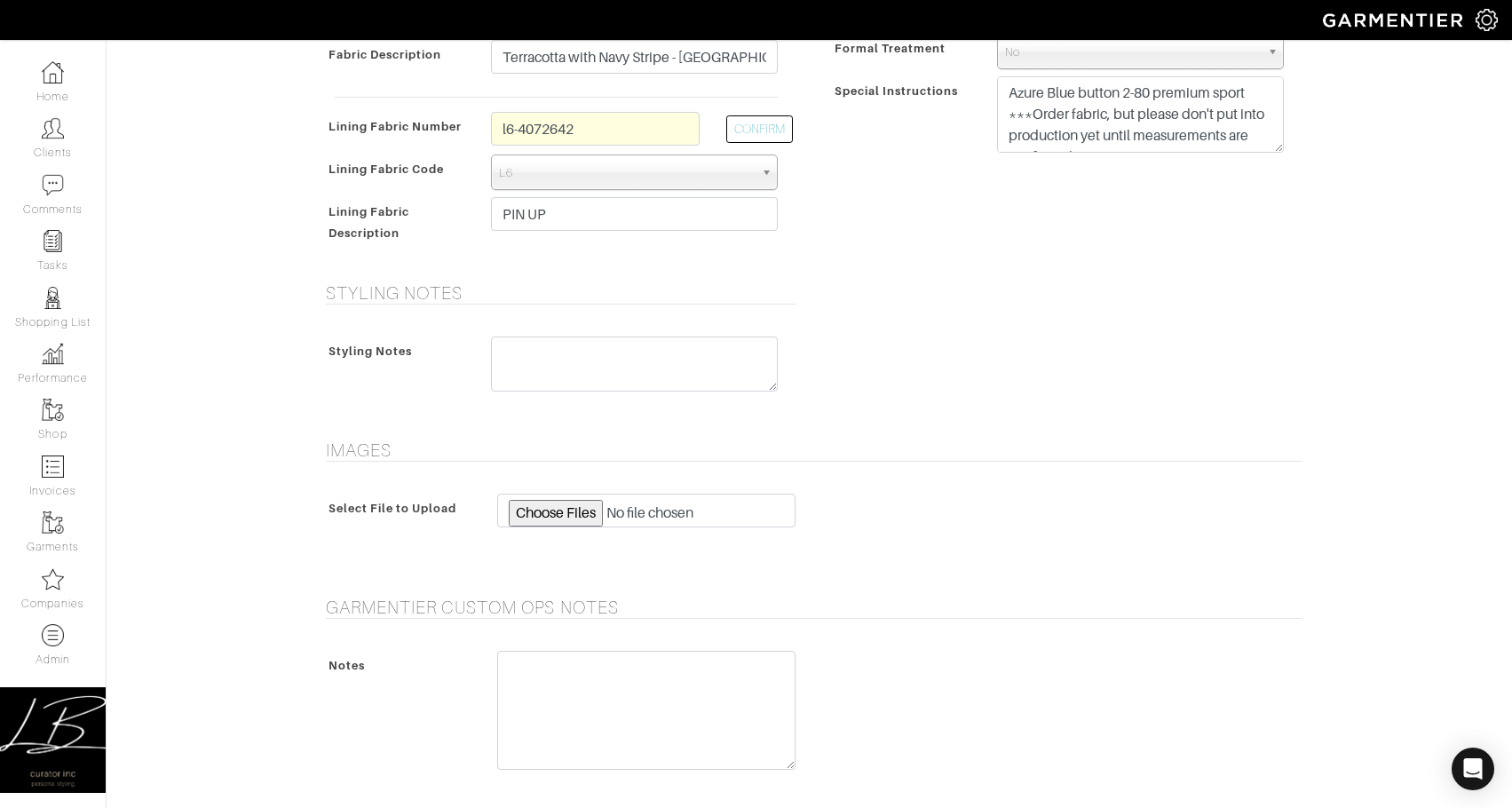 scroll, scrollTop: 897, scrollLeft: 0, axis: vertical 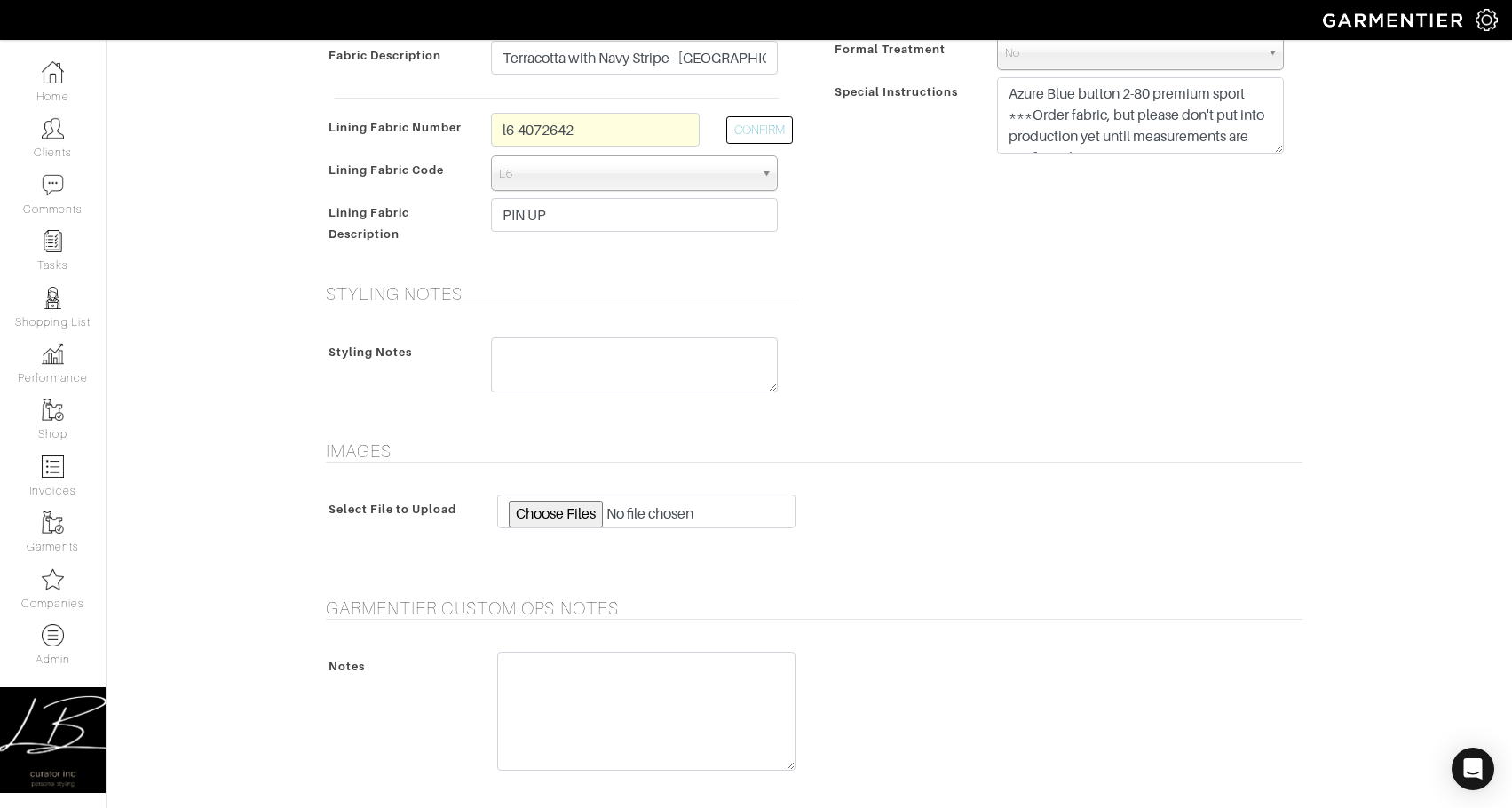 drag, startPoint x: 1133, startPoint y: 242, endPoint x: 1134, endPoint y: 264, distance: 22.022716 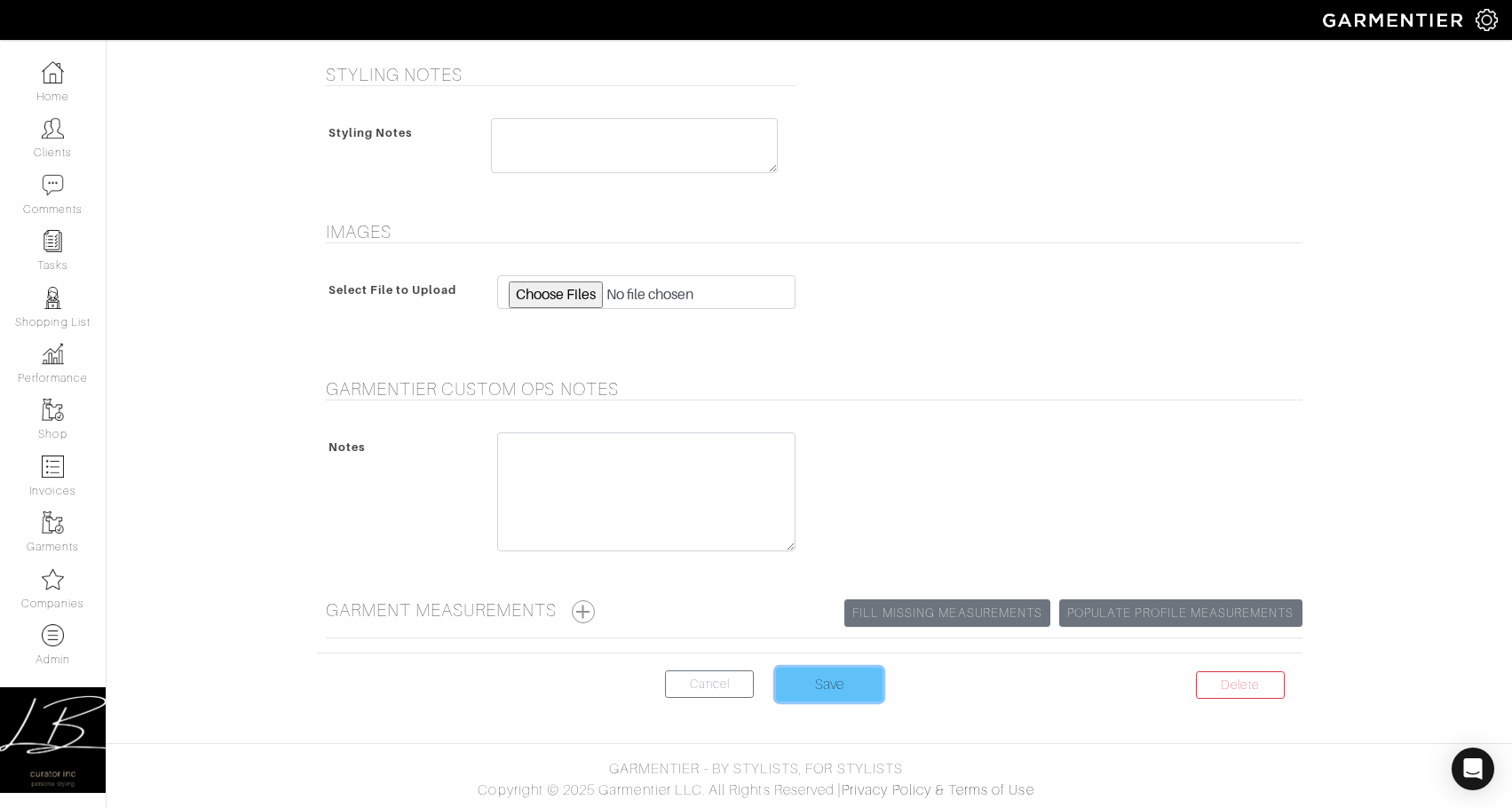 click on "Save" at bounding box center (829, 685) 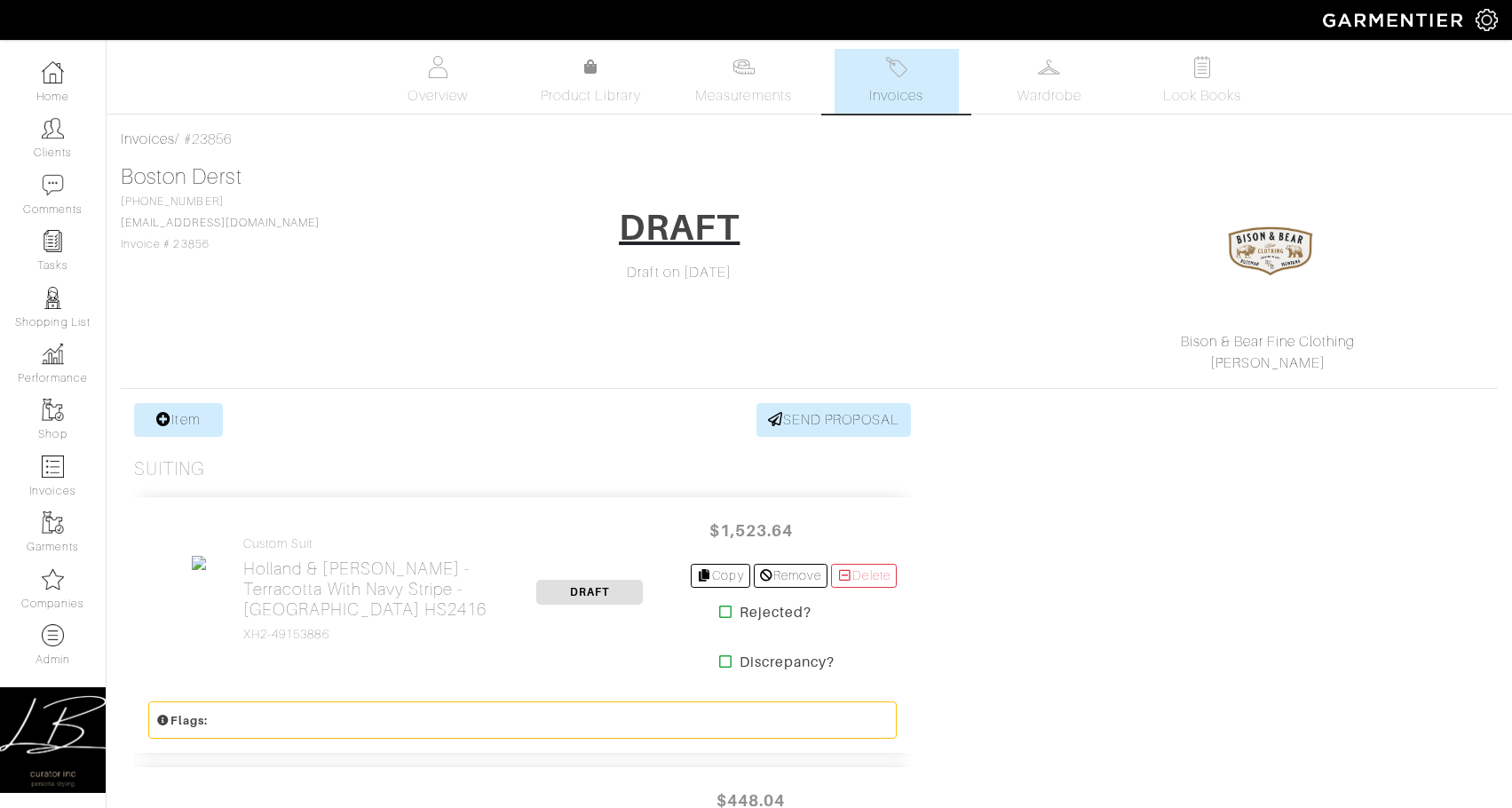scroll, scrollTop: 0, scrollLeft: 0, axis: both 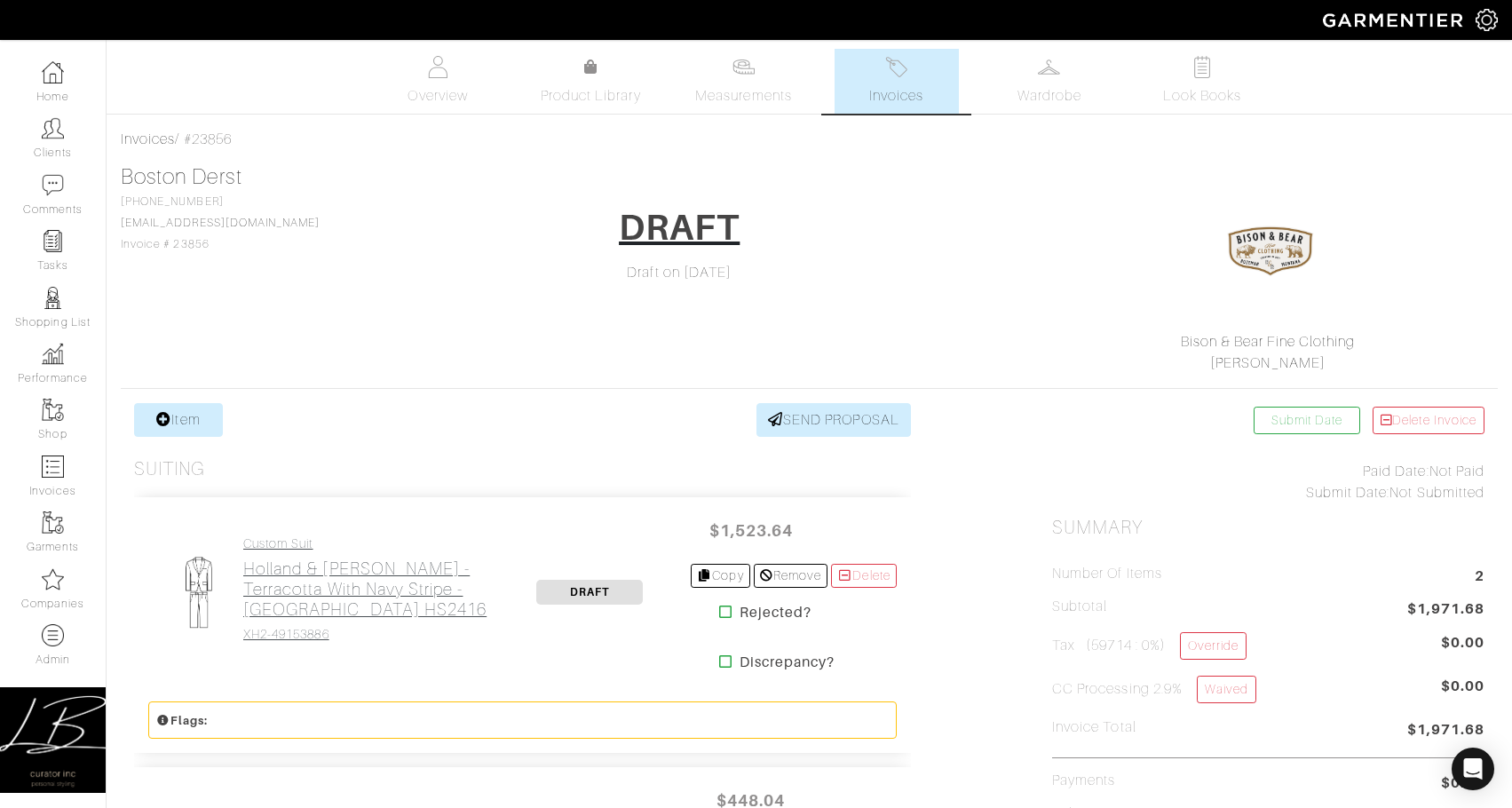 click on "Custom Suit
Holland & [PERSON_NAME] -
Terracotta with Navy Stripe - Oceania HS2416
XH2-49153886" at bounding box center (366, 589) 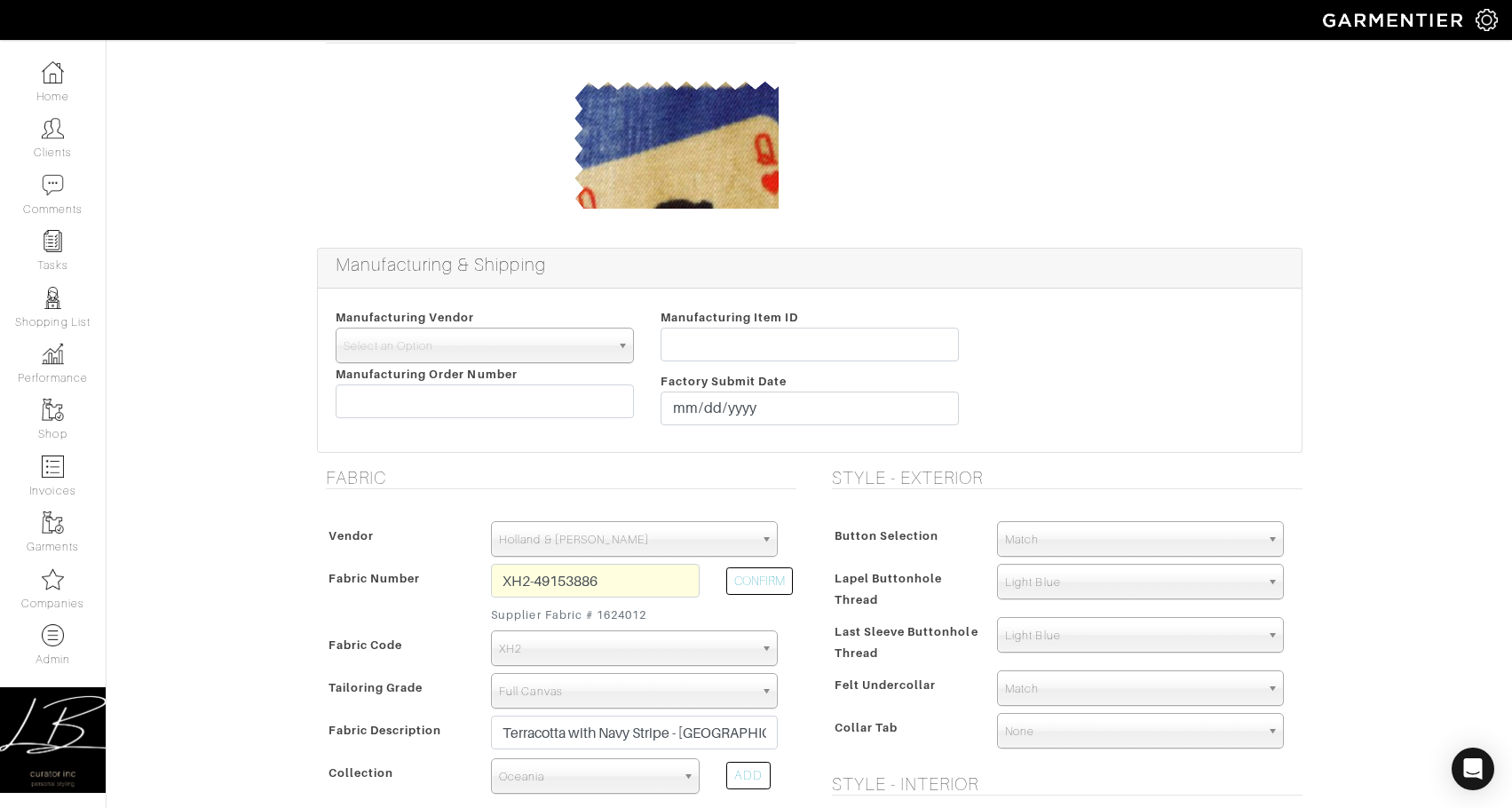 scroll, scrollTop: 177, scrollLeft: 0, axis: vertical 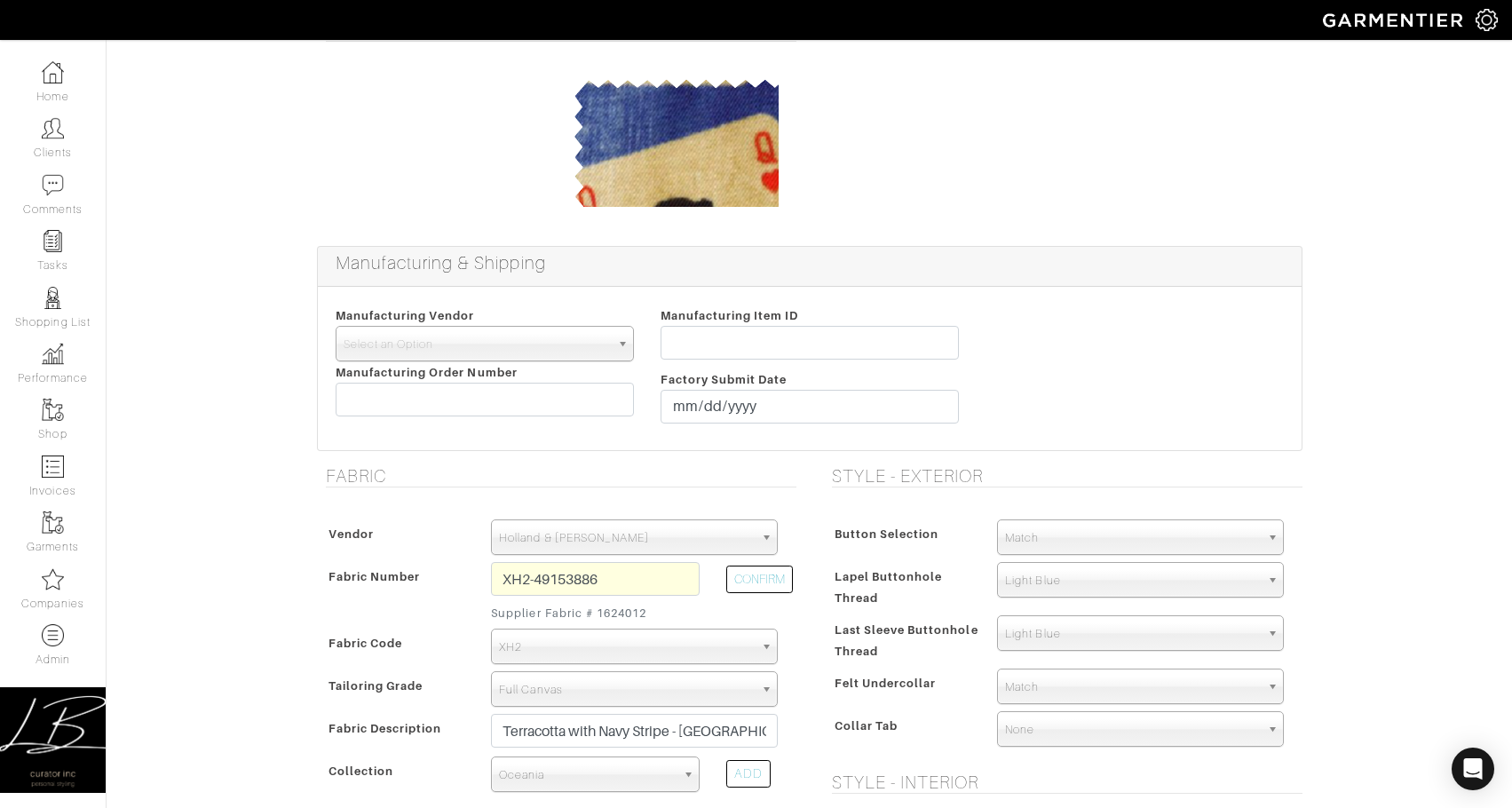 drag, startPoint x: 597, startPoint y: 612, endPoint x: 677, endPoint y: 613, distance: 80.00625 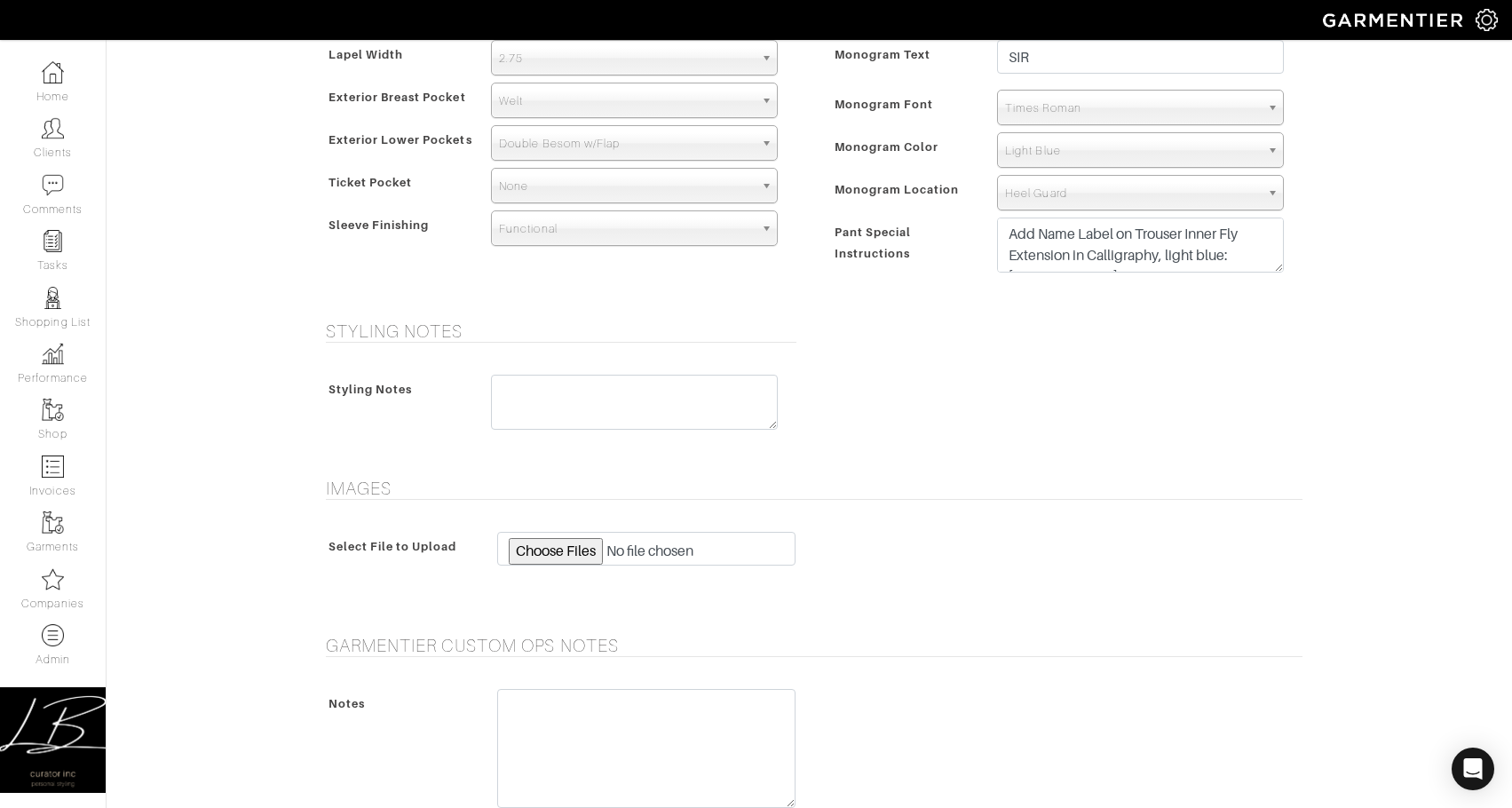 scroll, scrollTop: 1422, scrollLeft: 0, axis: vertical 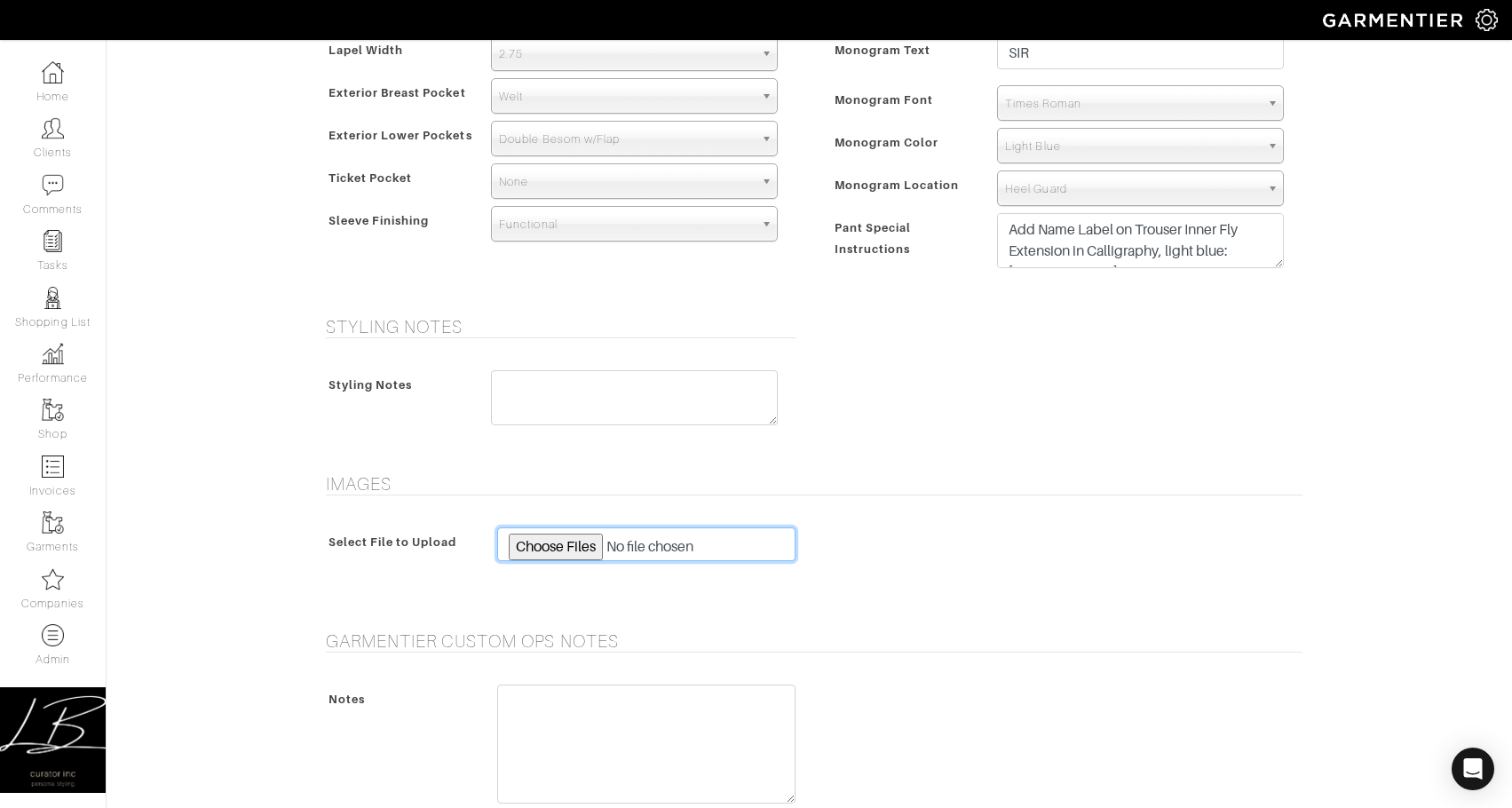 click at bounding box center (646, 544) 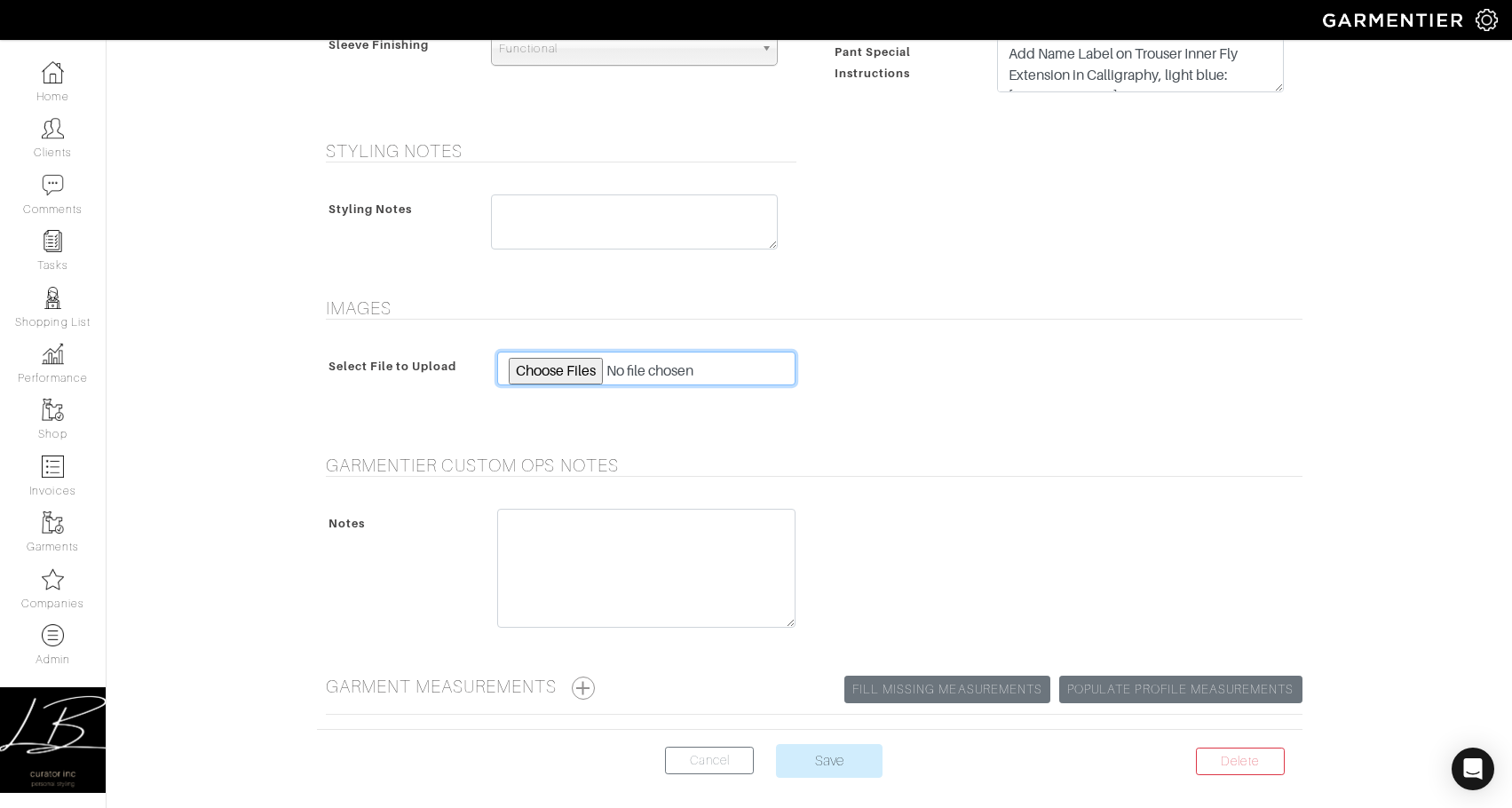 scroll, scrollTop: 1675, scrollLeft: 0, axis: vertical 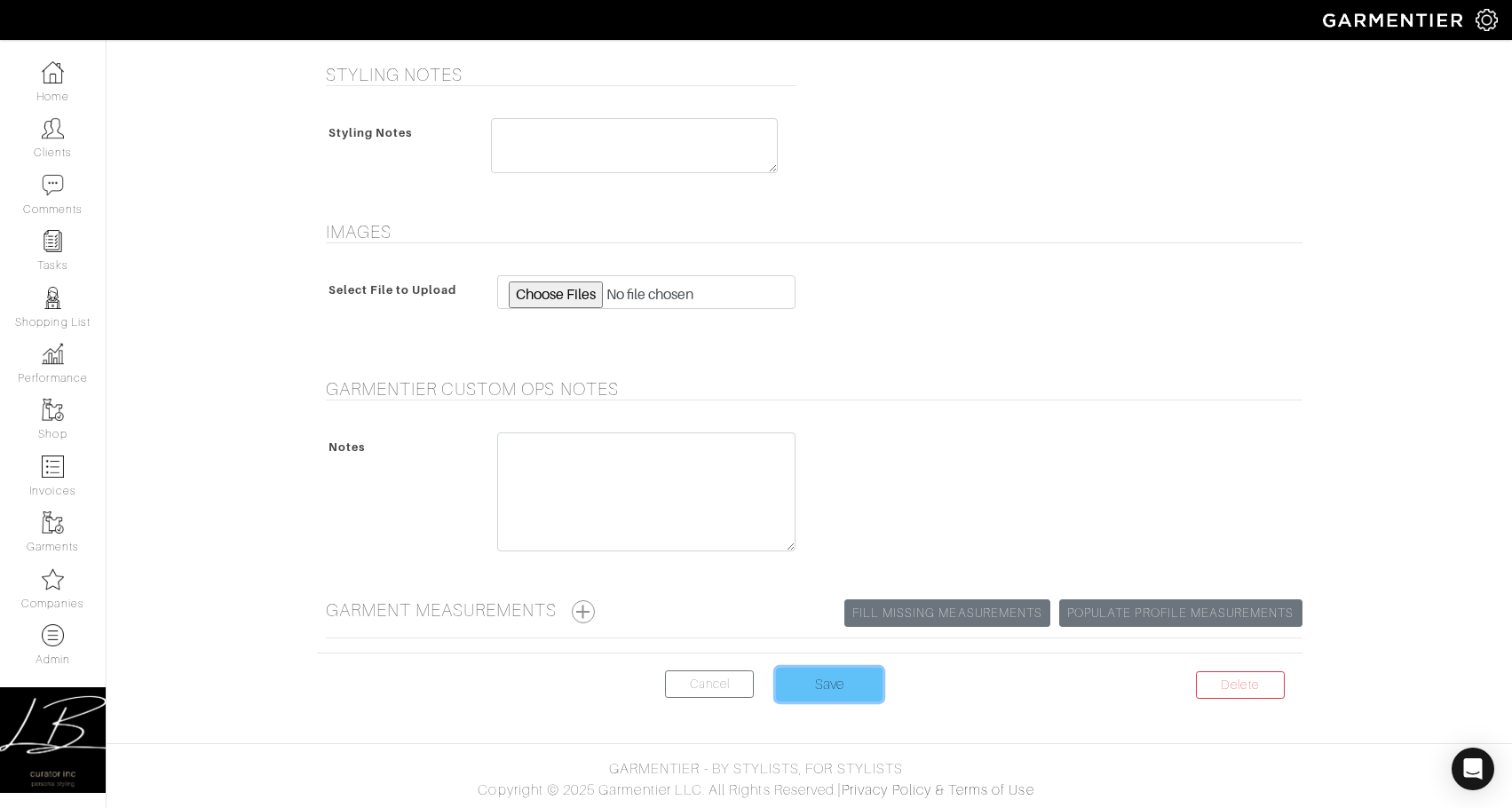 click on "Save" at bounding box center (829, 685) 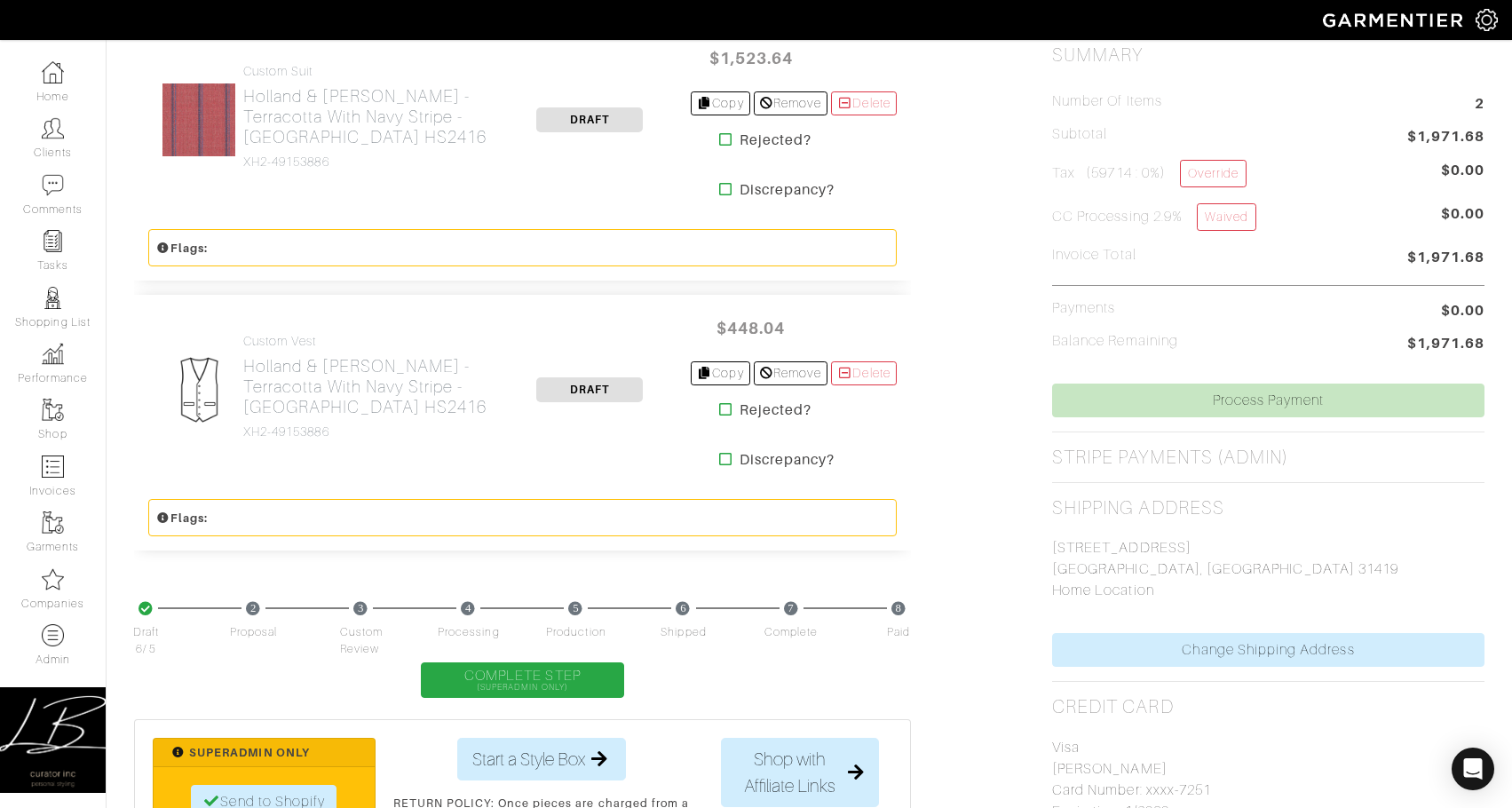 scroll, scrollTop: 484, scrollLeft: 0, axis: vertical 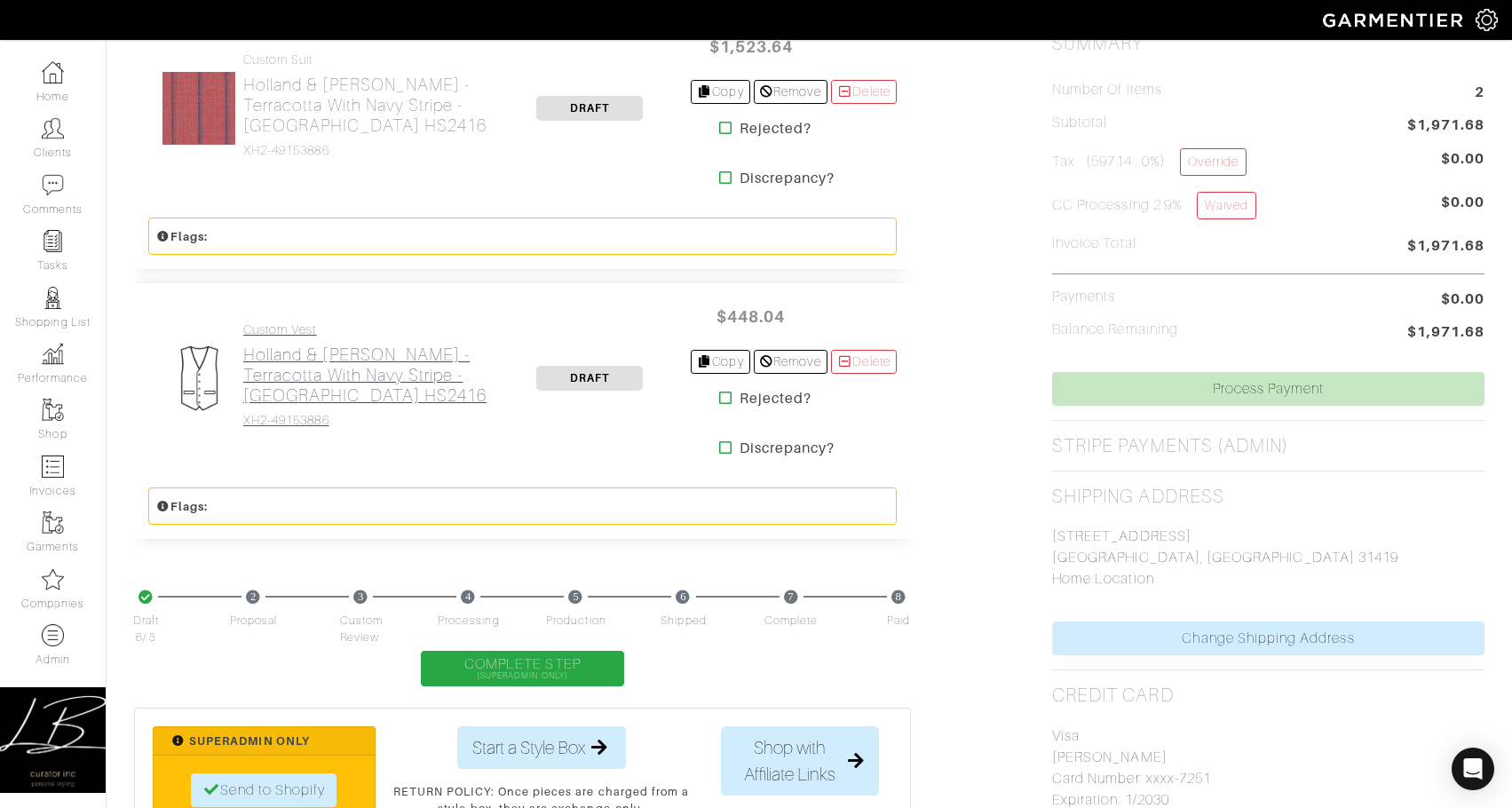 click on "Holland & [PERSON_NAME] -
Terracotta with Navy Stripe - [GEOGRAPHIC_DATA] HS2416" at bounding box center [366, 375] 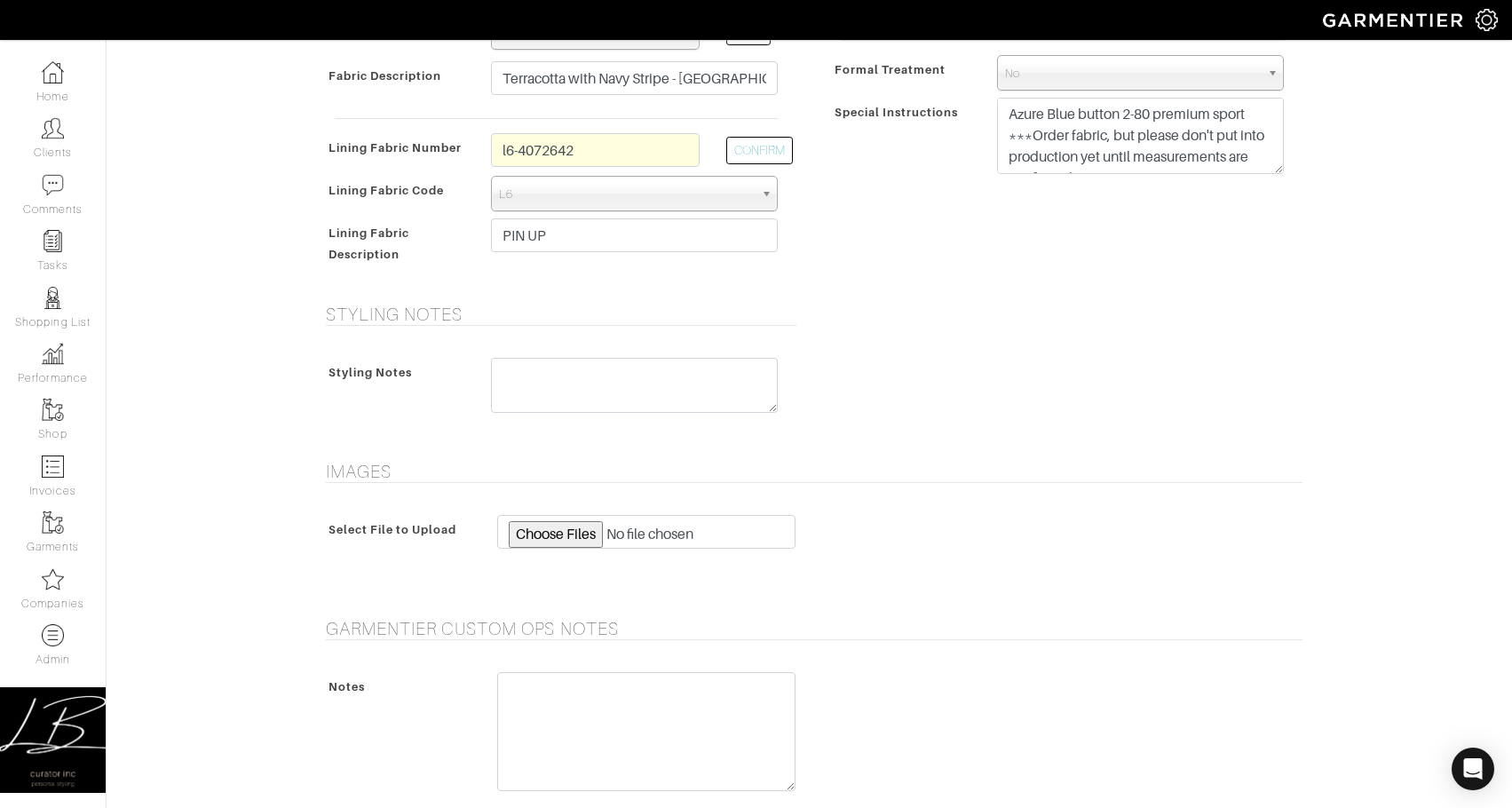 scroll, scrollTop: 1116, scrollLeft: 0, axis: vertical 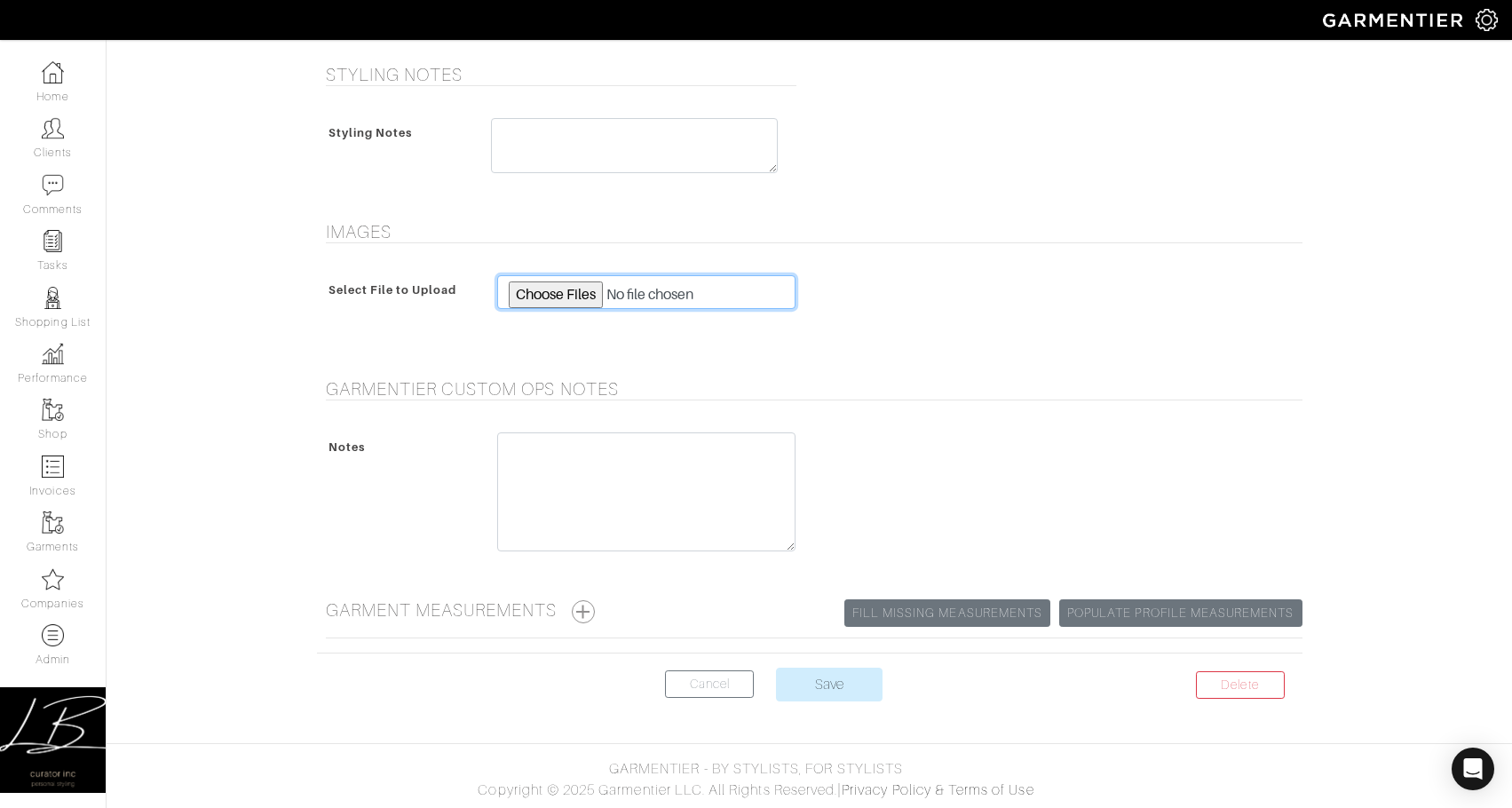 click at bounding box center (646, 292) 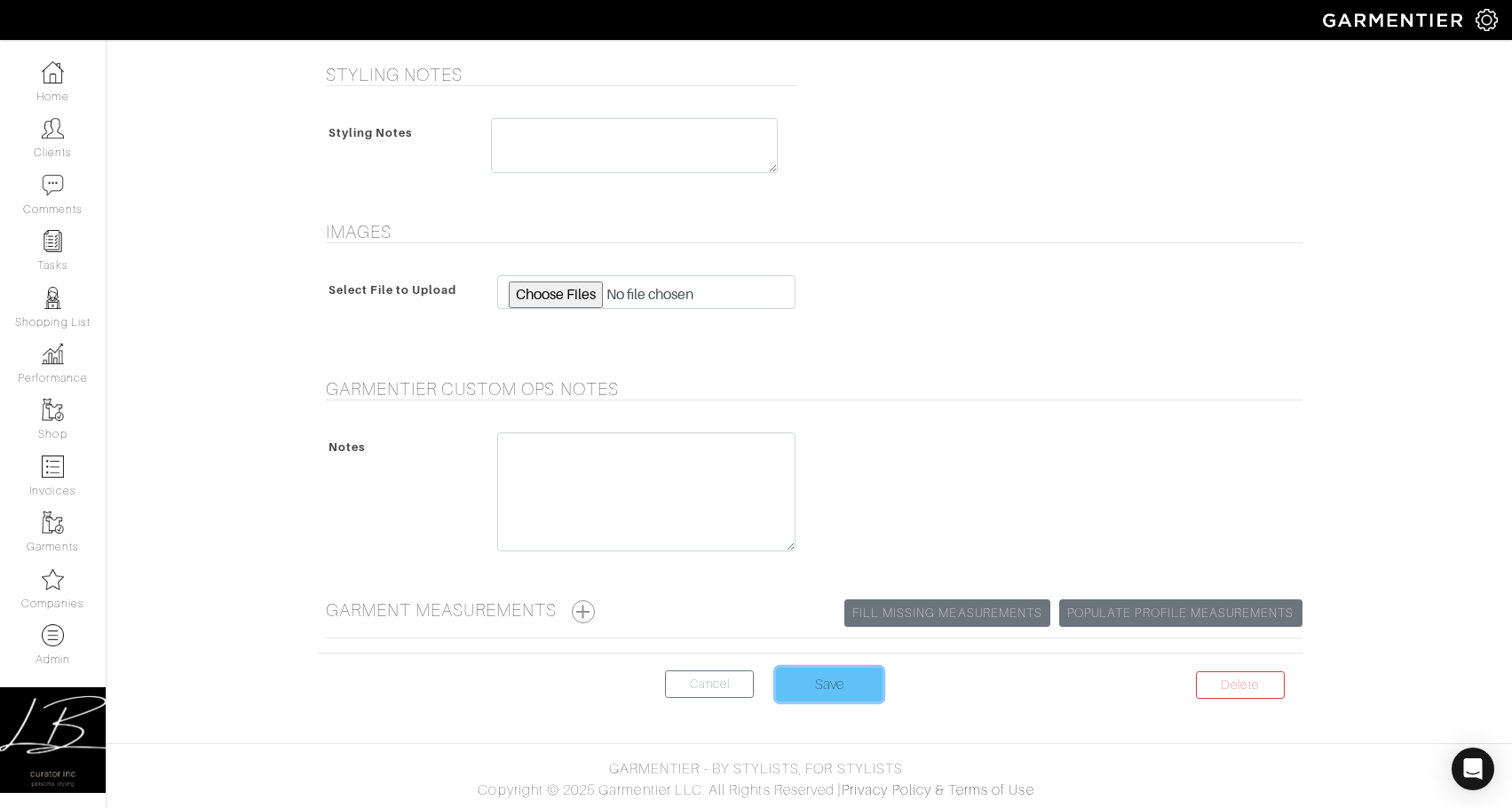 click on "Save" at bounding box center [829, 685] 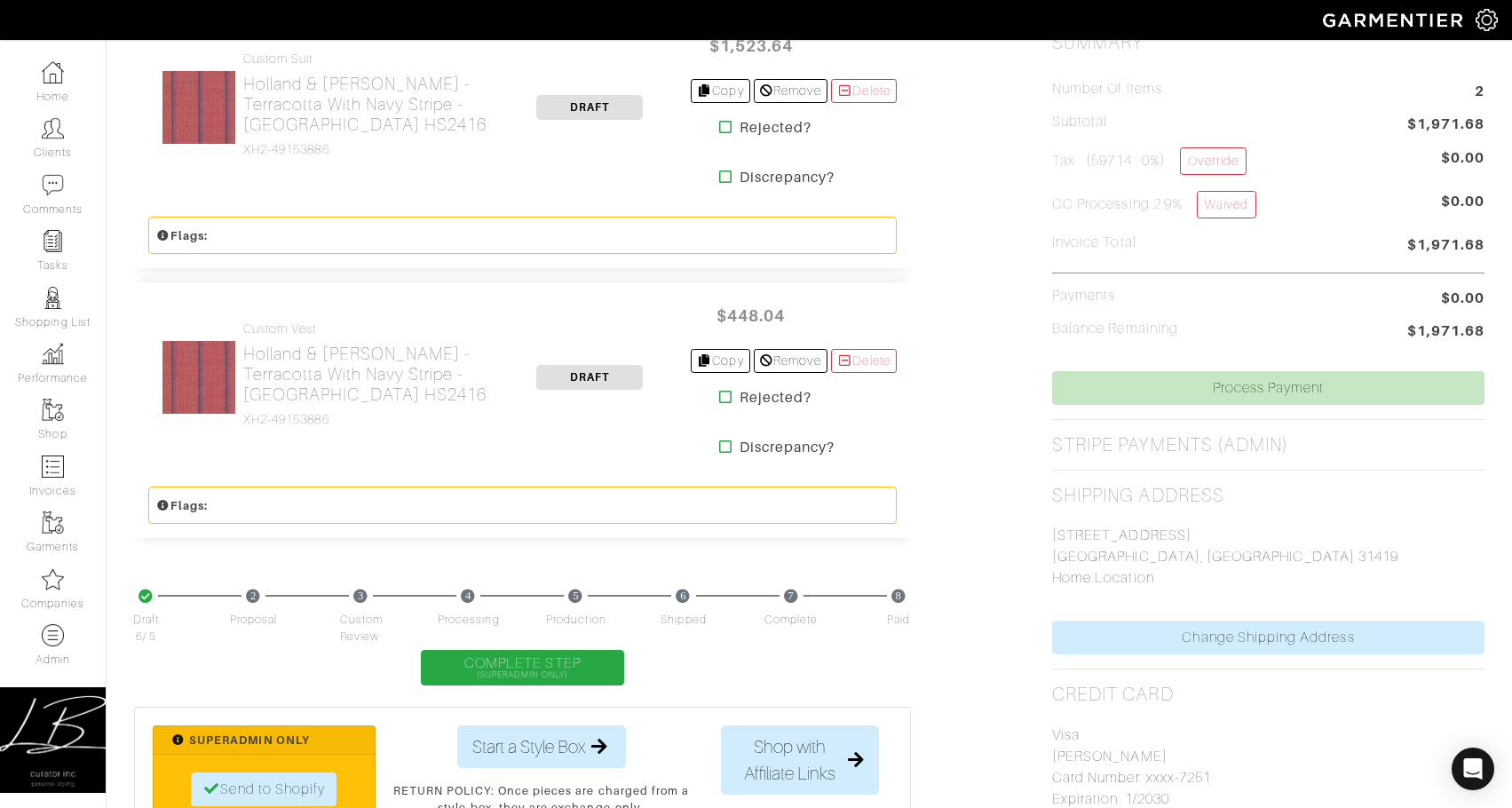 scroll, scrollTop: 0, scrollLeft: 0, axis: both 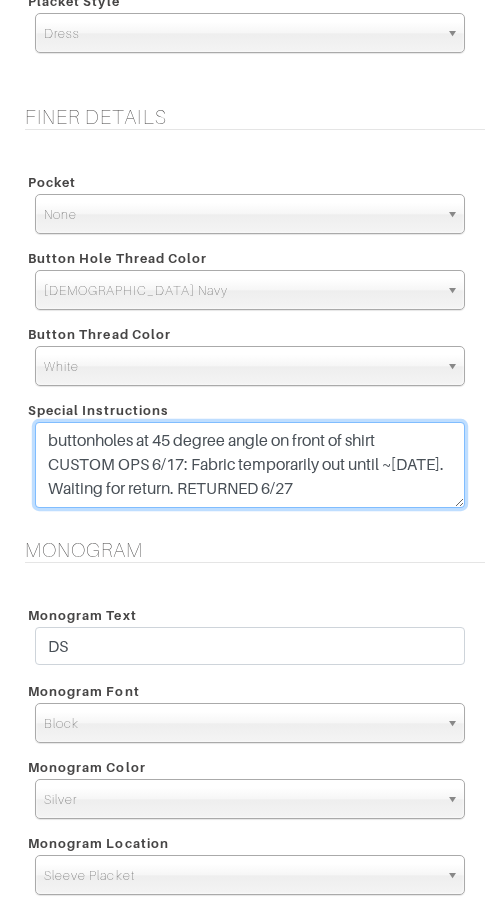 drag, startPoint x: 332, startPoint y: 487, endPoint x: 239, endPoint y: 471, distance: 94.36631 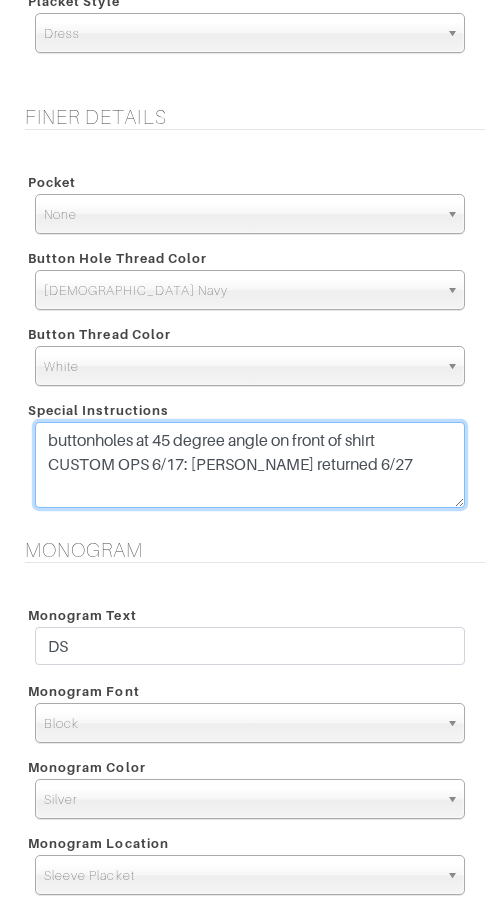 click on "buttonholes at 45 degree angle on front of shirt;" at bounding box center (250, 465) 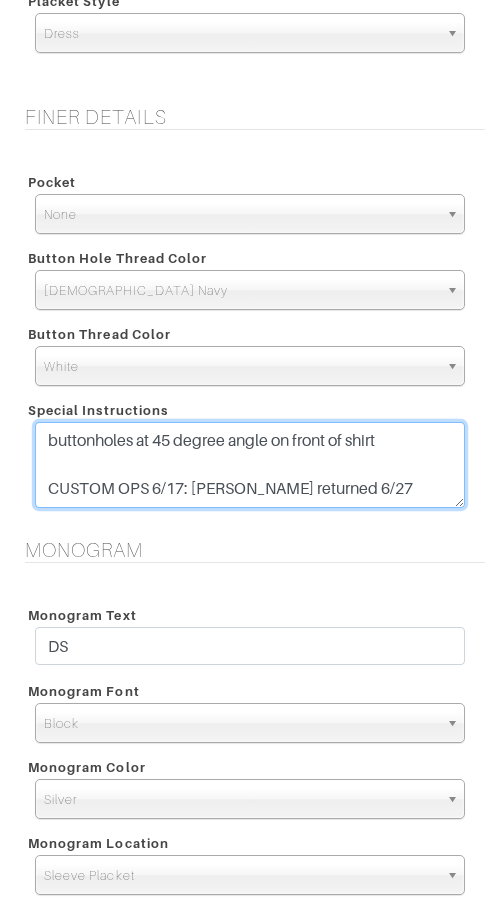 type on "buttonholes at 45 degree angle on front of shirt
CUSTOM OPS 6/17: Fabric returned 6/27" 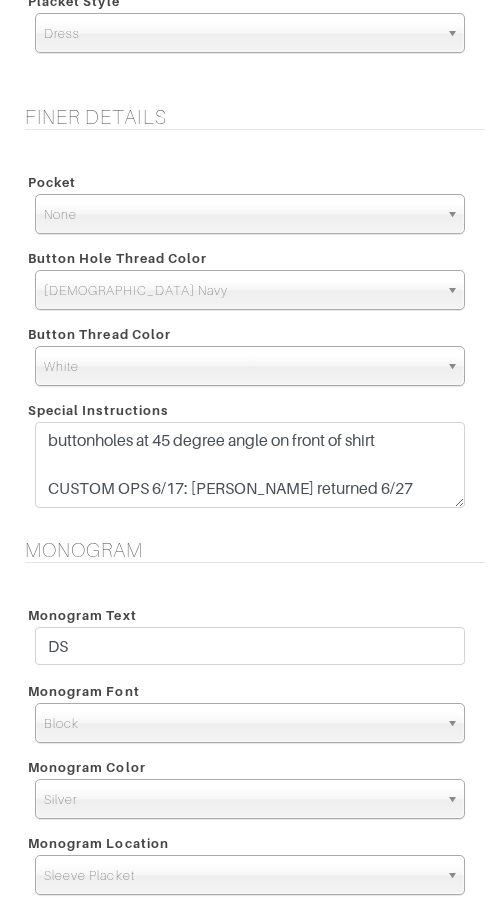 click on "Monogram
Monogram Text
DS
Monogram Font
N/A
Script
Calligraphy
Times Roman
Block
Block
Monogram Color
Match
Aubergine
Azure
Beige
Black
Blue
British Navy
Bubble Gum
Burgundy
Burnt Orange
Celery
Charcoal
Chestnut
Cobalt Blue
Coral
Dark Brown
Dark Gray
Dark Olive
Ecru" at bounding box center [250, 730] 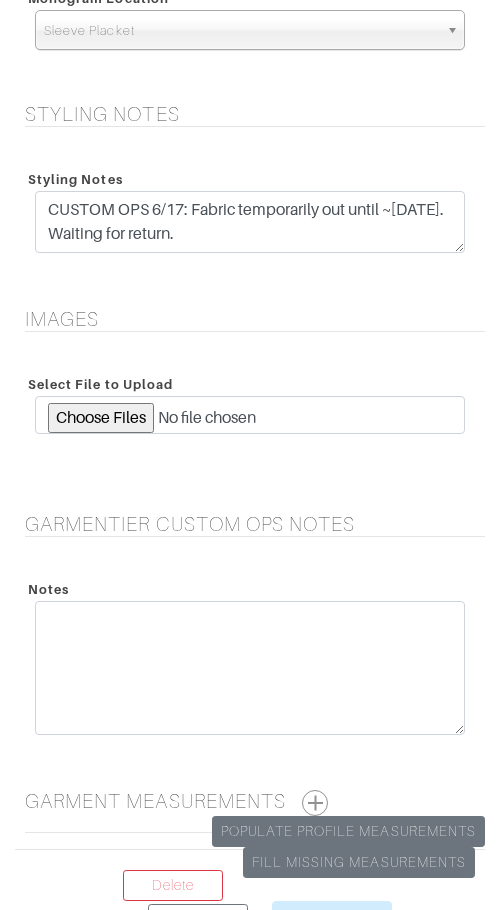 scroll, scrollTop: 2782, scrollLeft: 0, axis: vertical 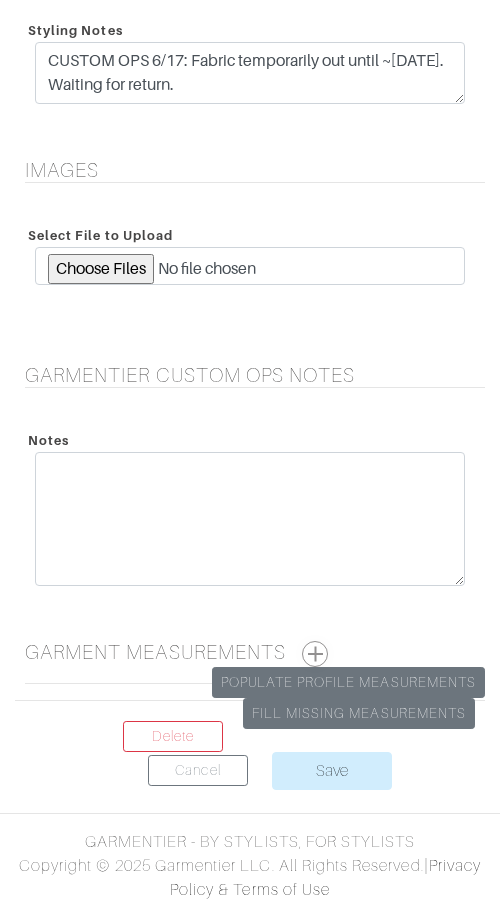 click at bounding box center [315, 654] 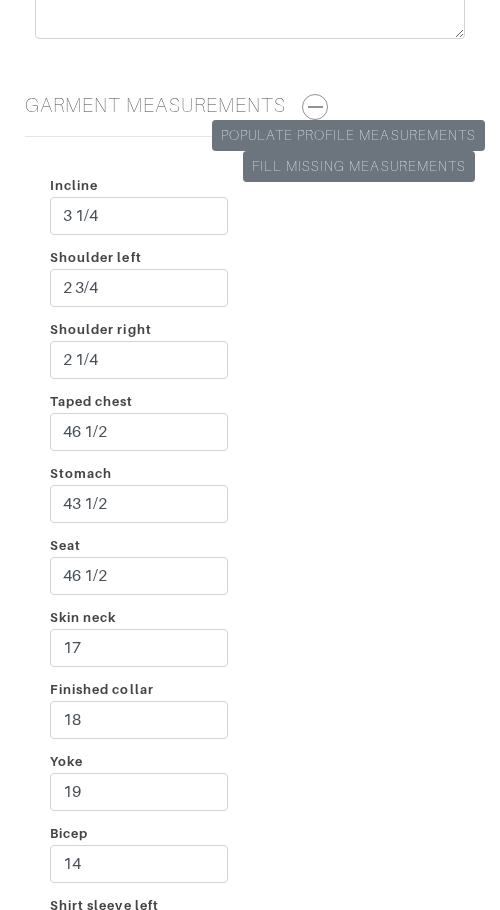 scroll, scrollTop: 4243, scrollLeft: 0, axis: vertical 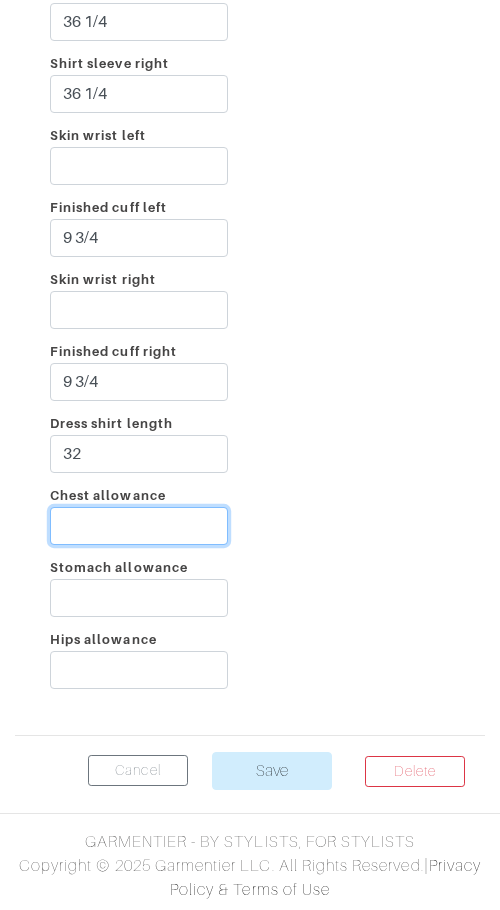 click on "Chest allowance" at bounding box center [139, 526] 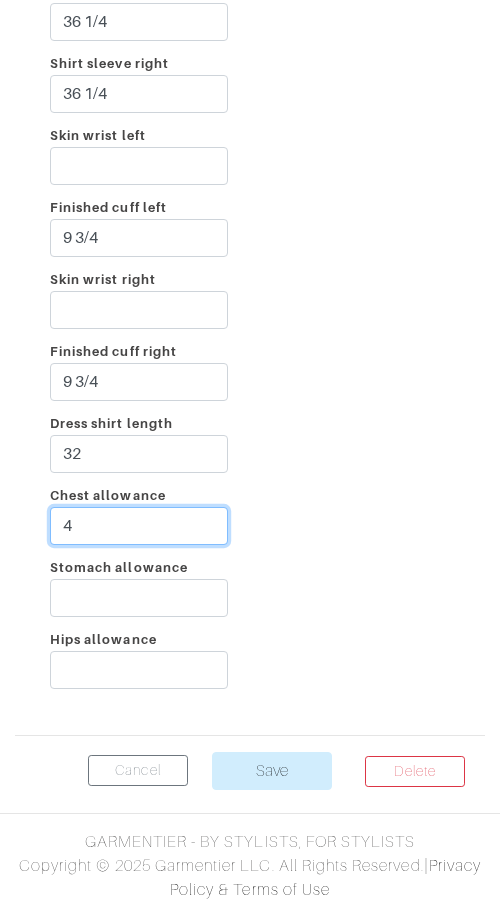 type on "4" 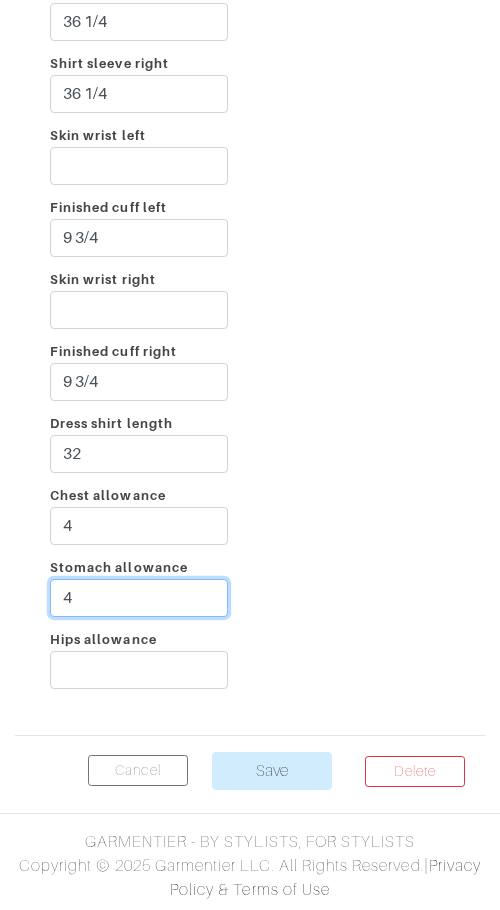 type on "4" 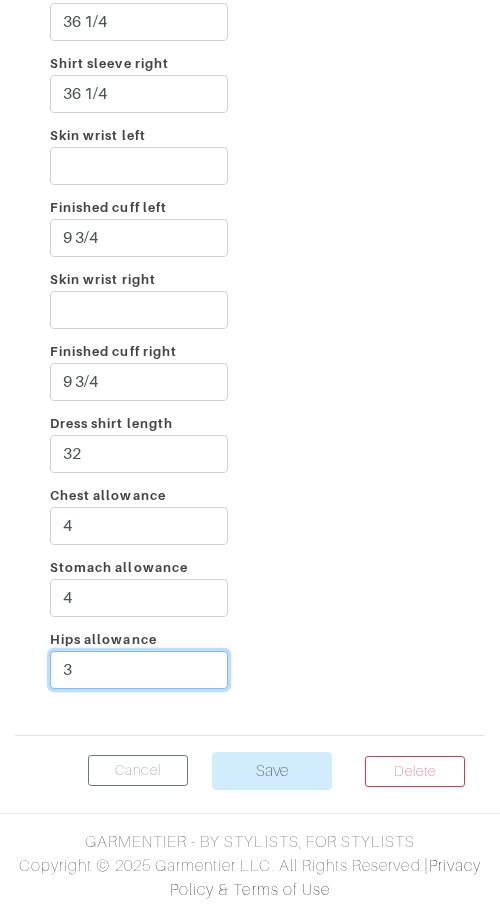 type on "3" 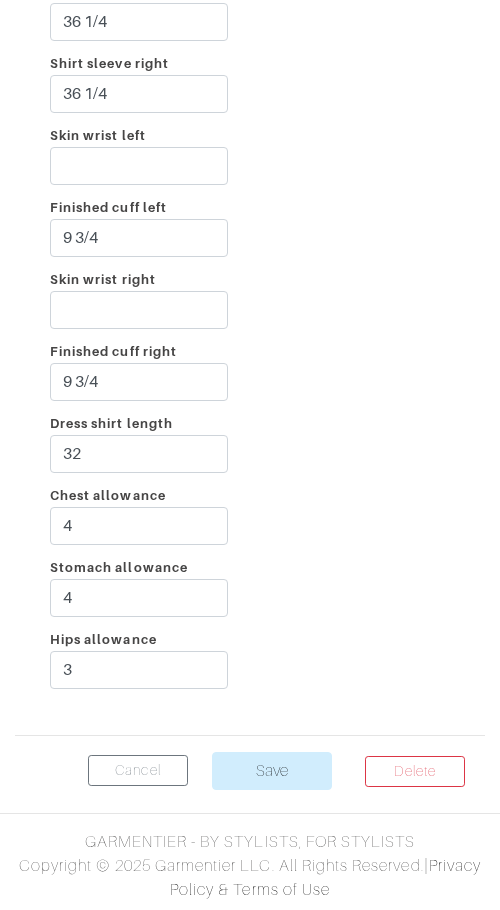 click on "Incline
3 1/4
Shoulder left
2 3/4
Shoulder right
2 1/4
Taped chest
46 1/2
Stomach
43 1/2
Seat
46 1/2
Skin neck
17
Finished collar
18
Yoke
19
Bicep
14
Shirt sleeve left
36 1/4
Shirt sleeve right
36 1/4
Skin wrist left
Finished cuff left
9 3/4
Skin wrist right
Finished cuff right
9 3/4
32 4 4" at bounding box center [250, -21] 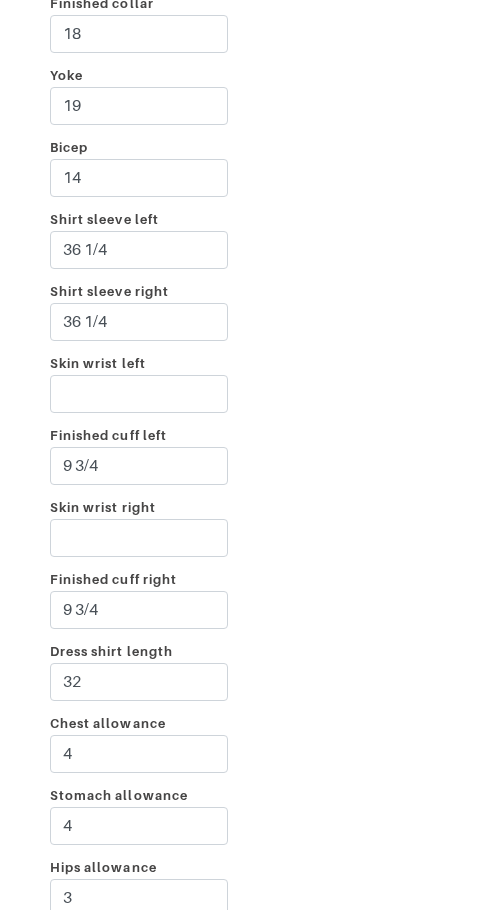 scroll, scrollTop: 3954, scrollLeft: 0, axis: vertical 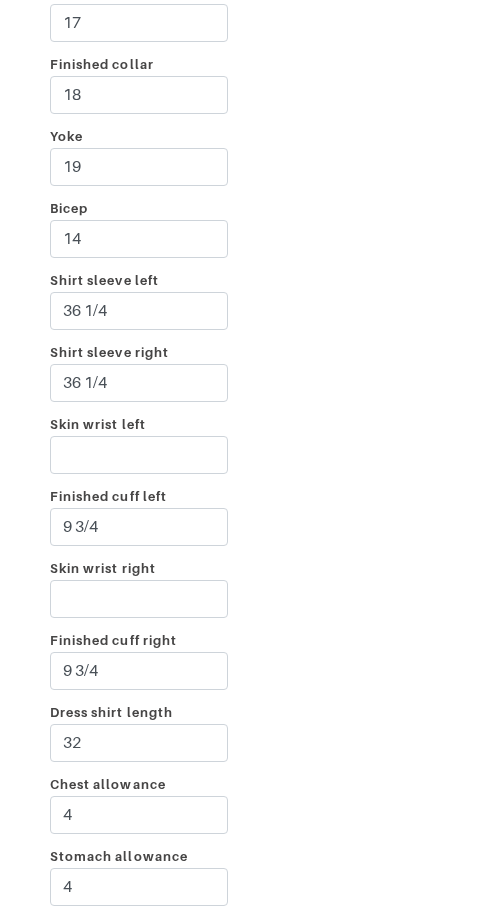 click on "Incline
3 1/4
Shoulder left
2 3/4
Shoulder right
2 1/4
Taped chest
46 1/2
Stomach
43 1/2
Seat
46 1/2
Skin neck
17
Finished collar
18
Yoke
19
Bicep
14
Shirt sleeve left
36 1/4
Shirt sleeve right
36 1/4
Skin wrist left
Finished cuff left
9 3/4
Skin wrist right
Finished cuff right
9 3/4
32 4 4" at bounding box center [250, 268] 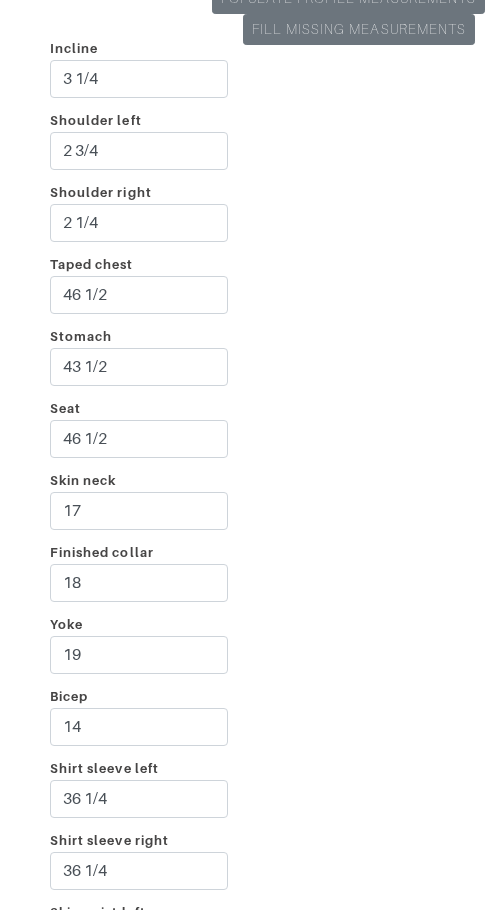scroll, scrollTop: 4243, scrollLeft: 0, axis: vertical 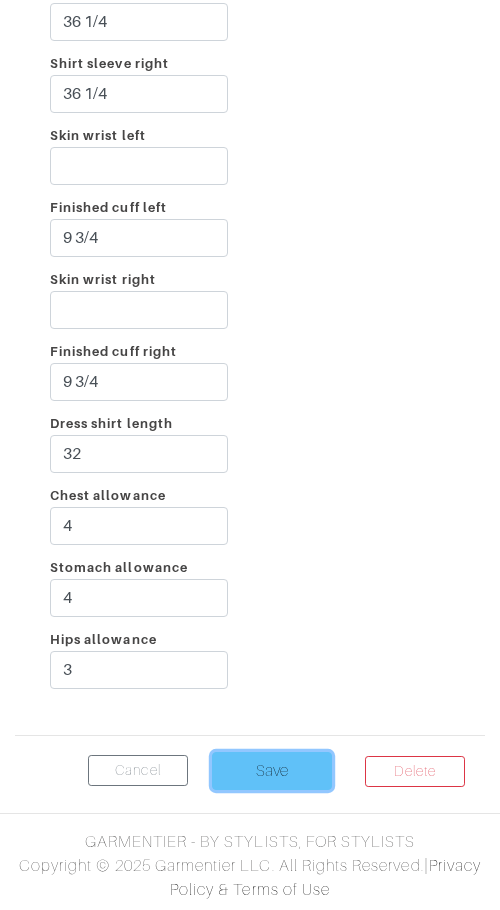click on "Save" at bounding box center (272, 771) 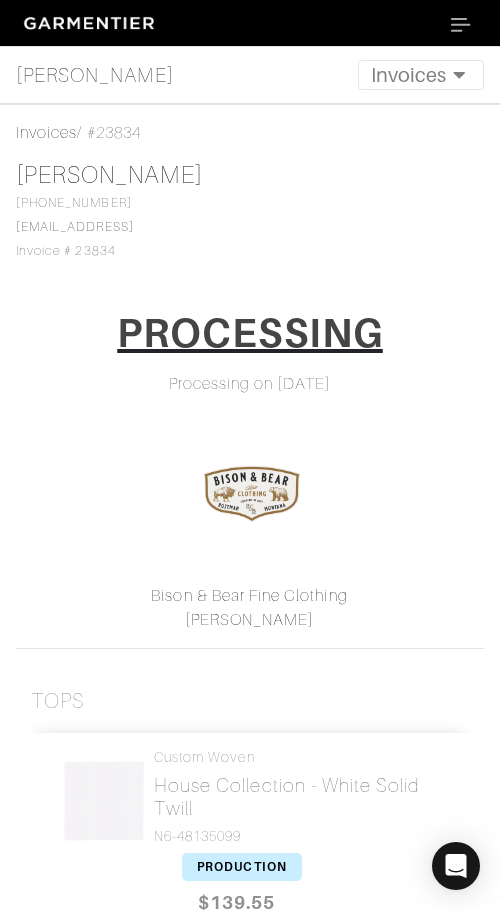scroll, scrollTop: 0, scrollLeft: 0, axis: both 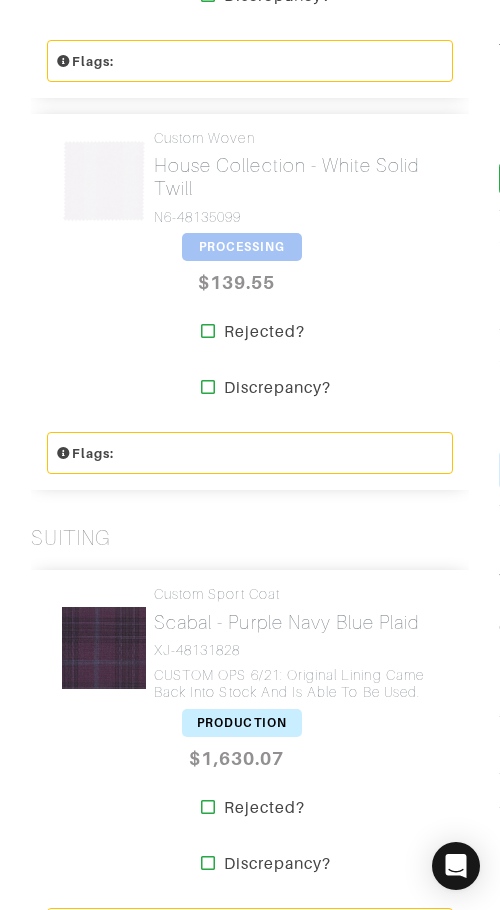 click on "PROCESSING" at bounding box center [242, 247] 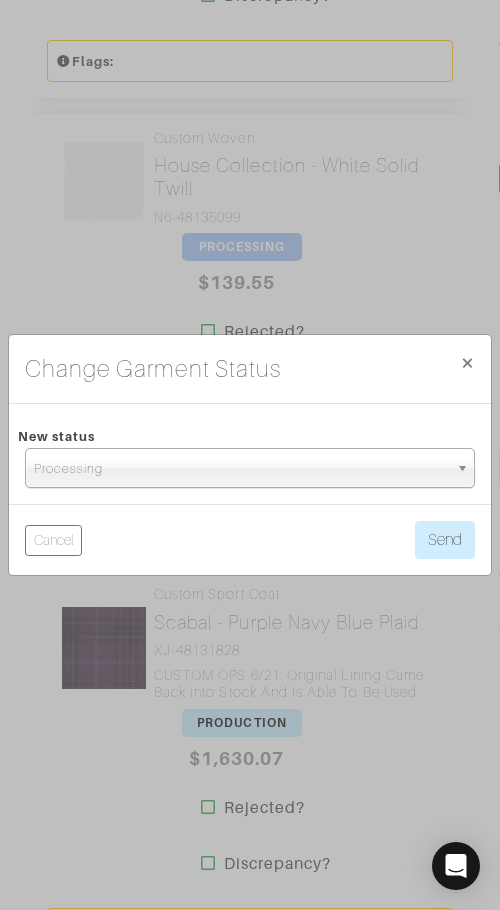 click on "Processing" at bounding box center (241, 469) 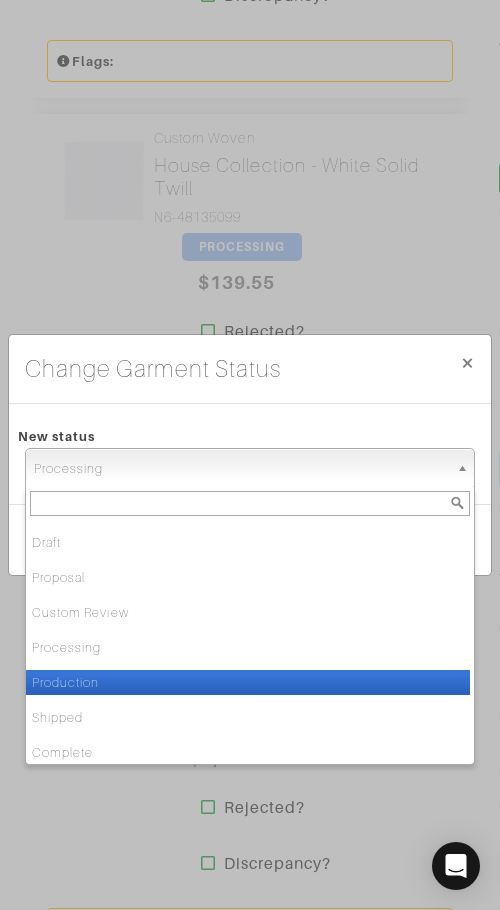 click on "Production" at bounding box center (248, 682) 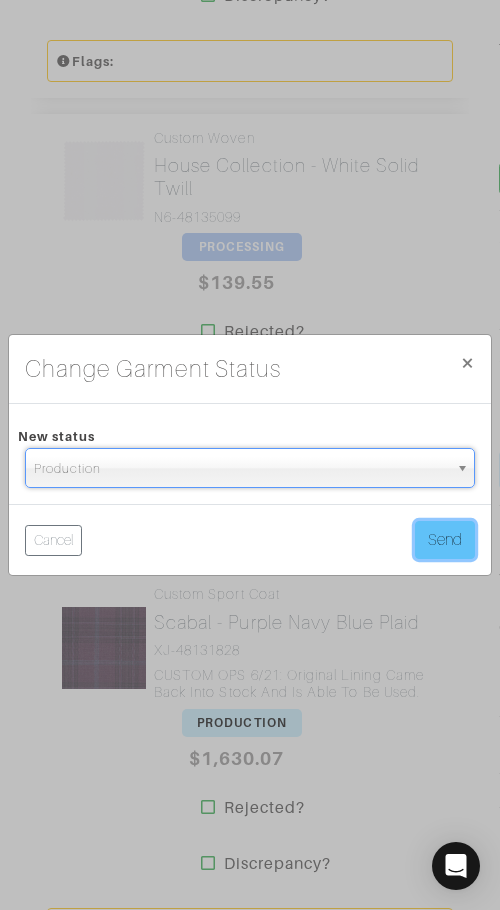click on "Send" at bounding box center (445, 540) 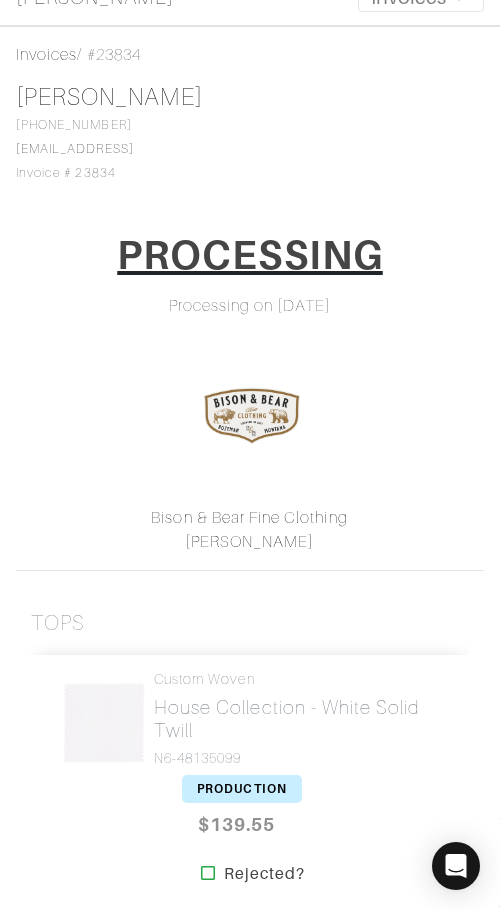 scroll, scrollTop: 74, scrollLeft: 0, axis: vertical 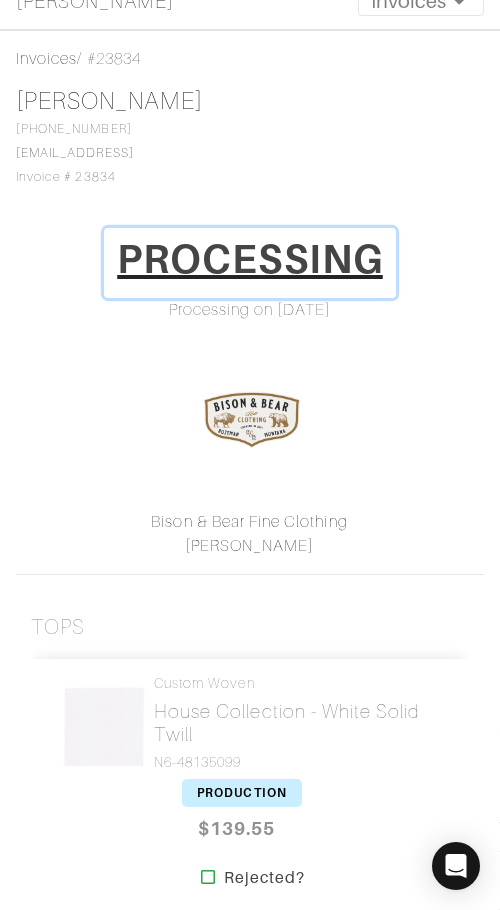 click on "PROCESSING" at bounding box center [250, 259] 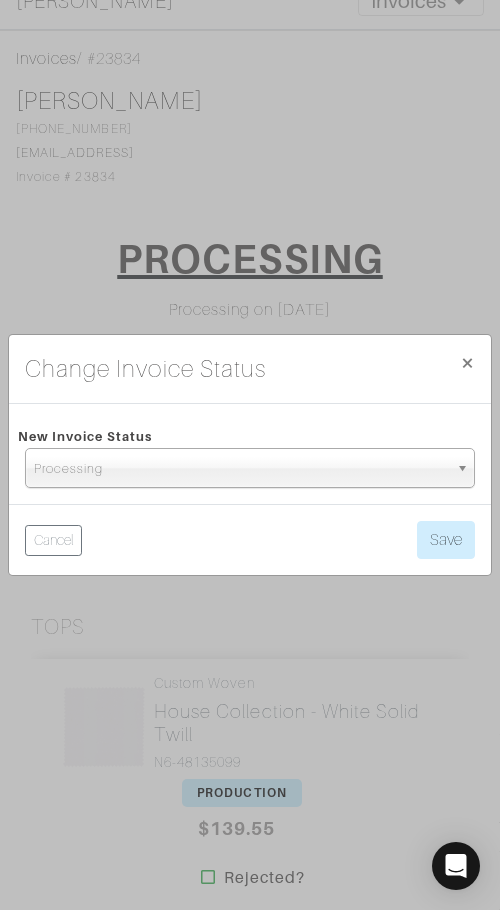 drag, startPoint x: 303, startPoint y: 474, endPoint x: 298, endPoint y: 488, distance: 14.866069 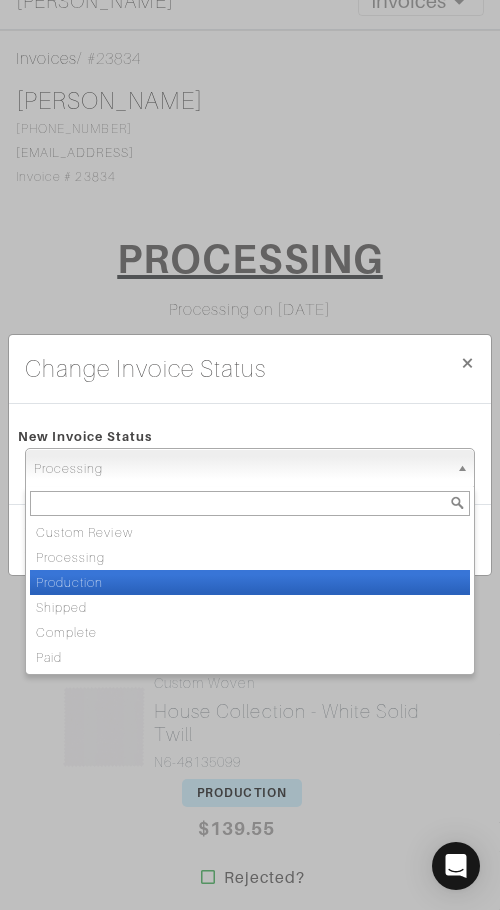 click on "Production" at bounding box center [250, 582] 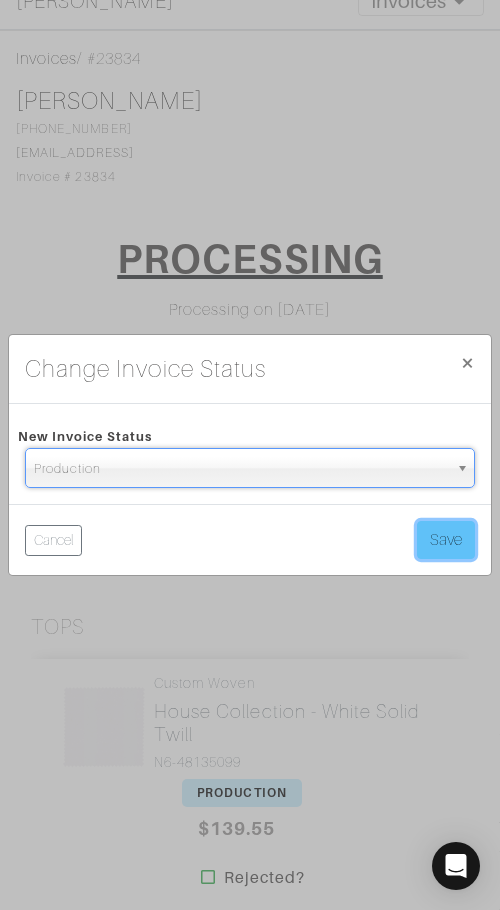drag, startPoint x: 456, startPoint y: 533, endPoint x: 435, endPoint y: 525, distance: 22.472204 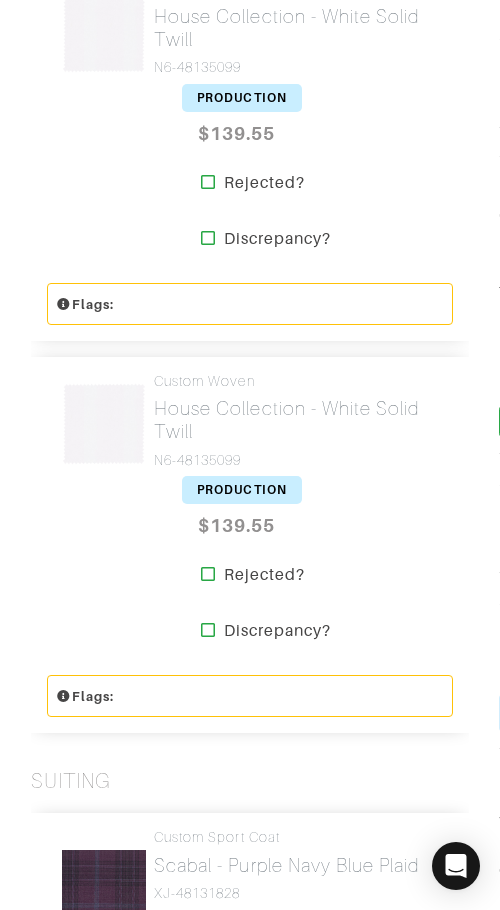 scroll, scrollTop: 0, scrollLeft: 0, axis: both 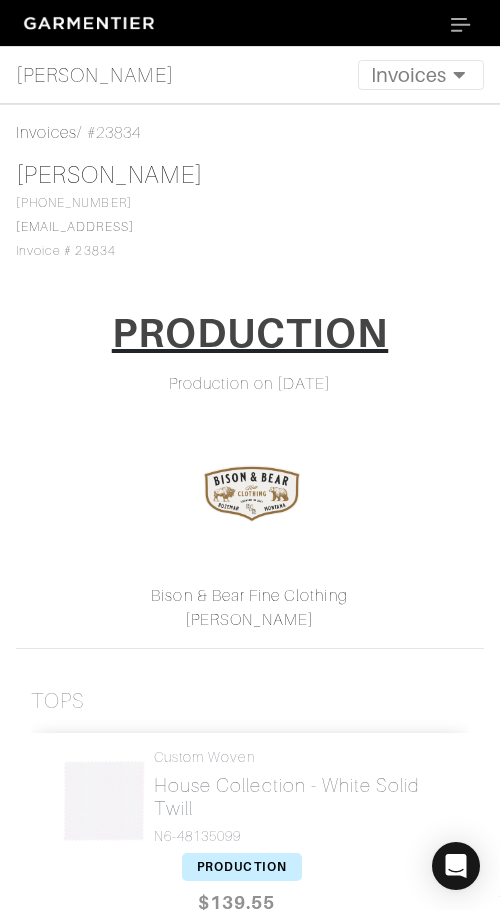 click on "[PERSON_NAME]
[PHONE_NUMBER]
[EMAIL_ADDRESS]
Invoice # 23834" at bounding box center [250, 211] 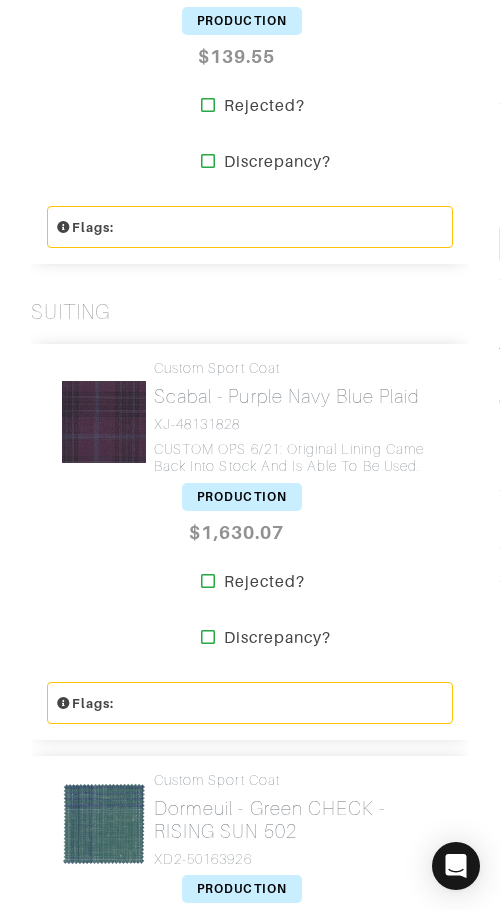 scroll, scrollTop: 0, scrollLeft: 0, axis: both 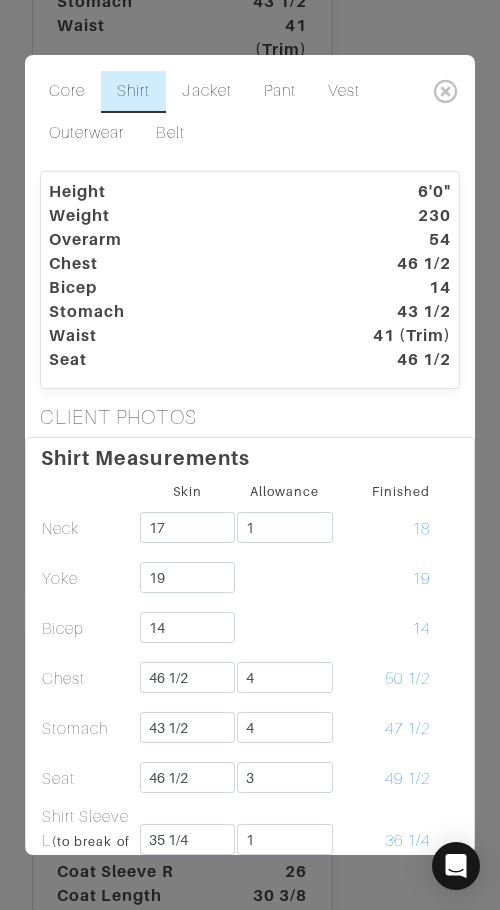 click at bounding box center (446, 91) 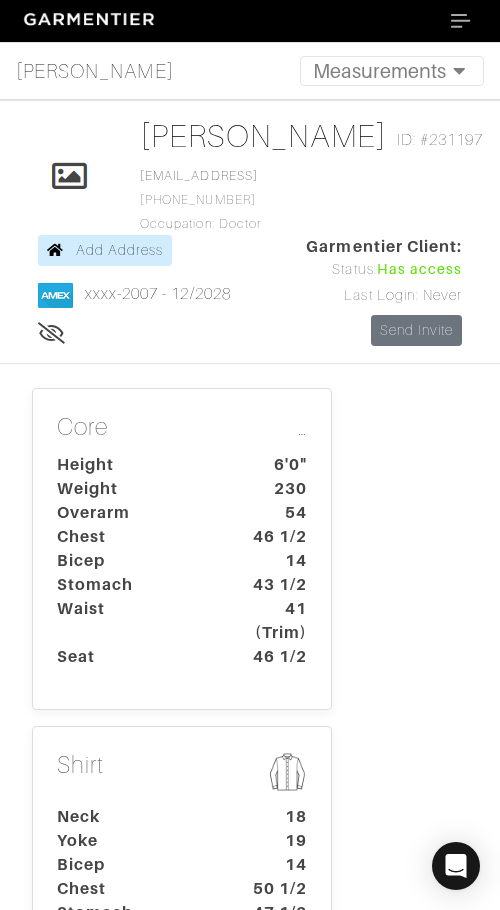 scroll, scrollTop: 0, scrollLeft: 0, axis: both 